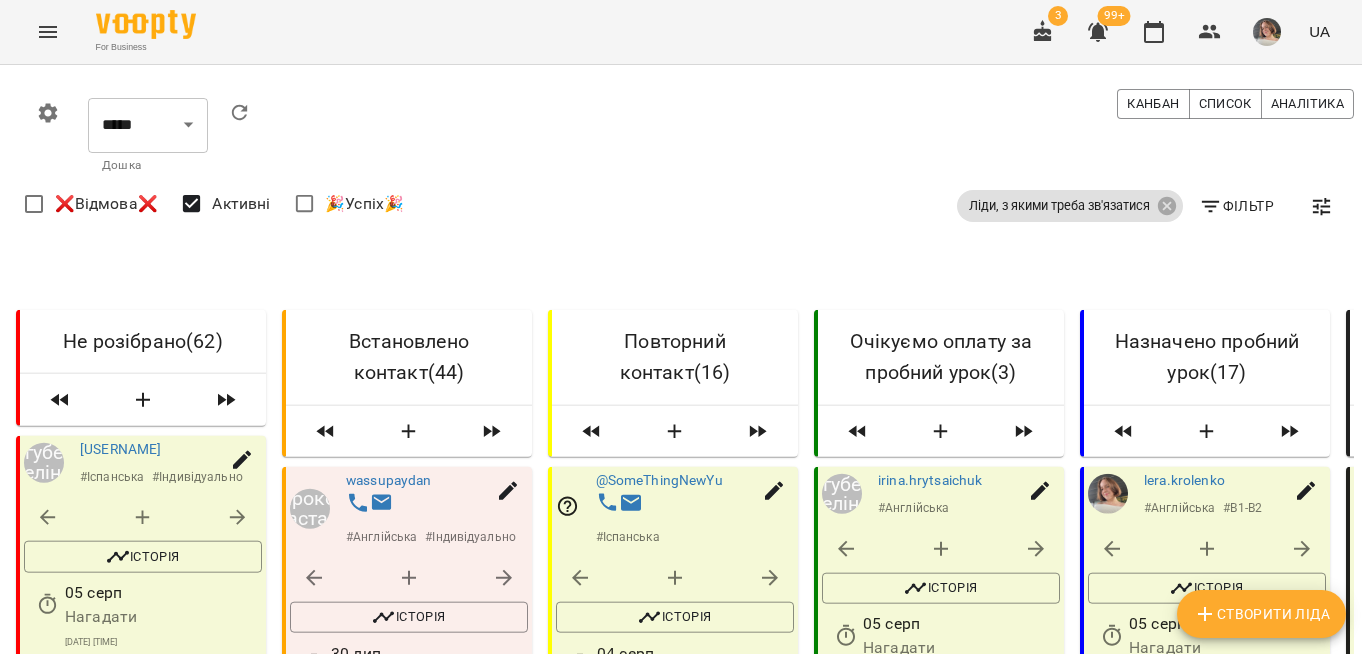scroll, scrollTop: 0, scrollLeft: 0, axis: both 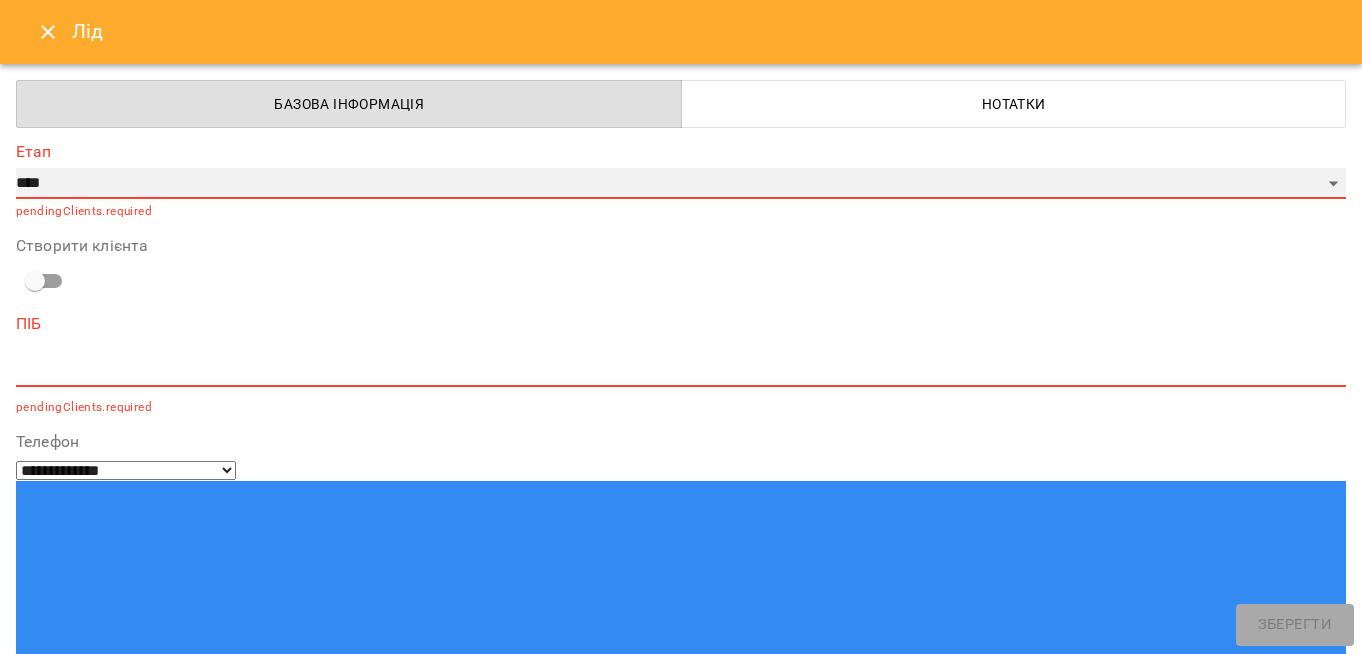 click on "**********" at bounding box center [681, 184] 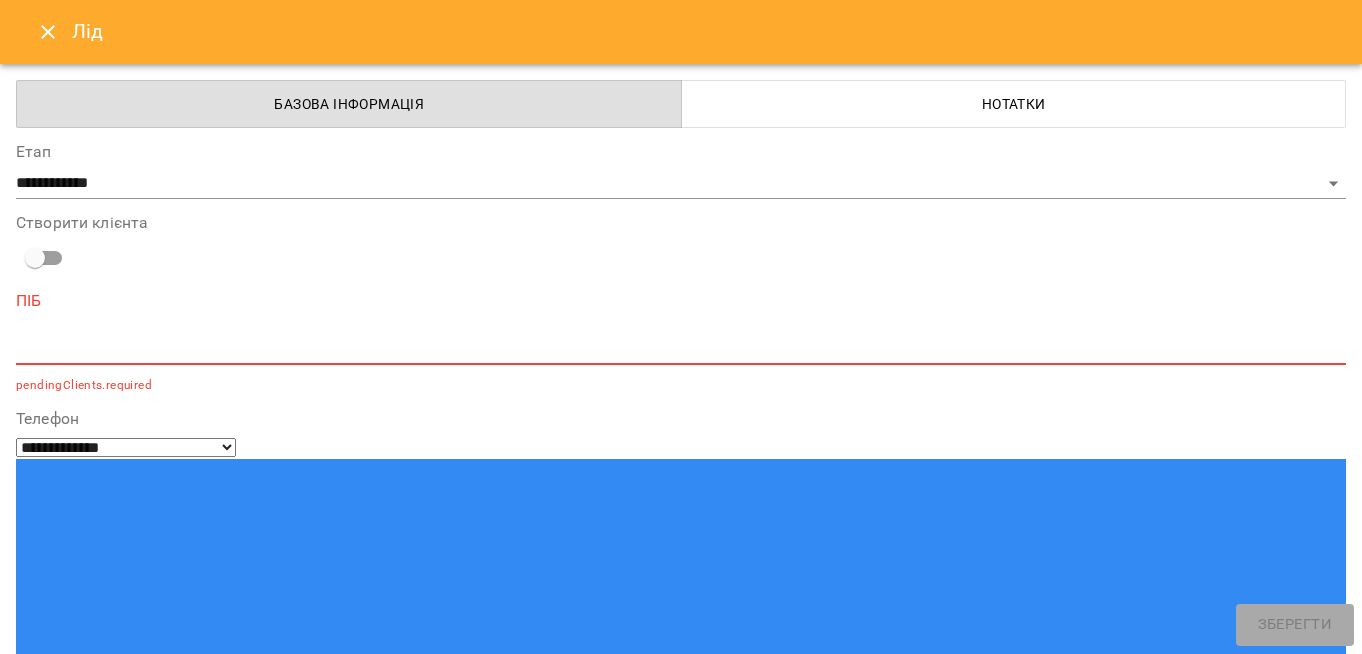 click on "*" at bounding box center (681, 349) 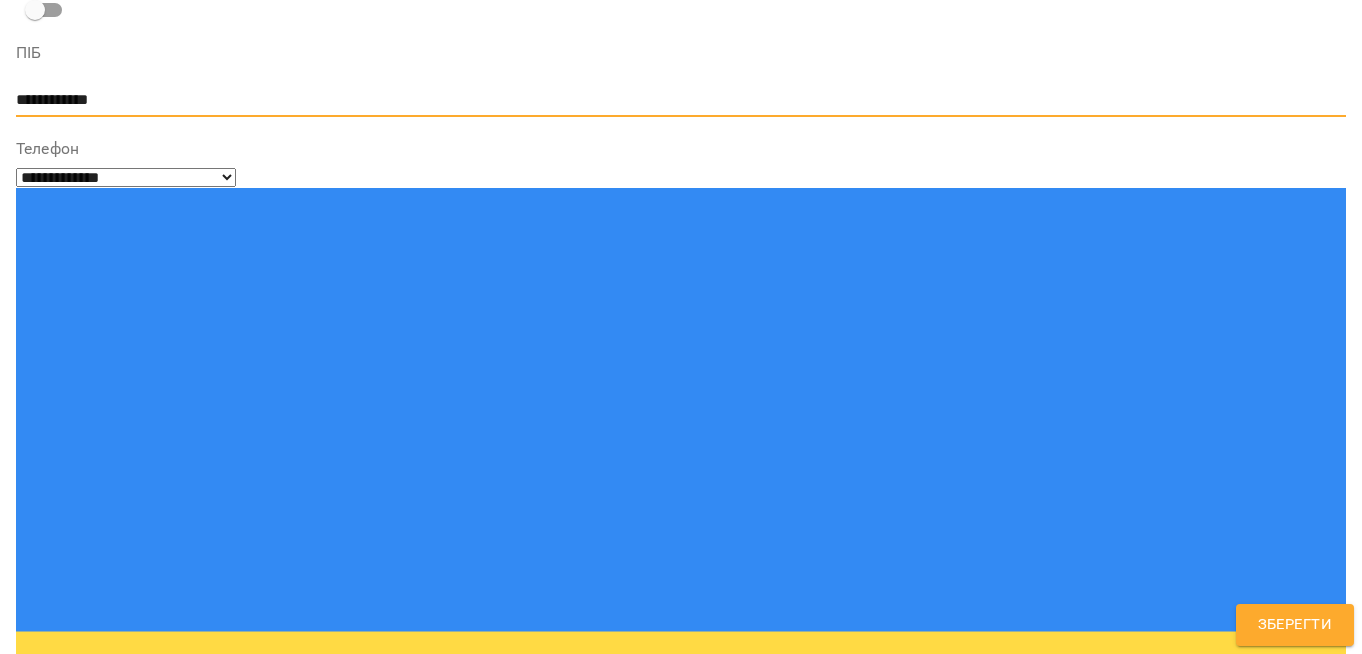 scroll, scrollTop: 274, scrollLeft: 0, axis: vertical 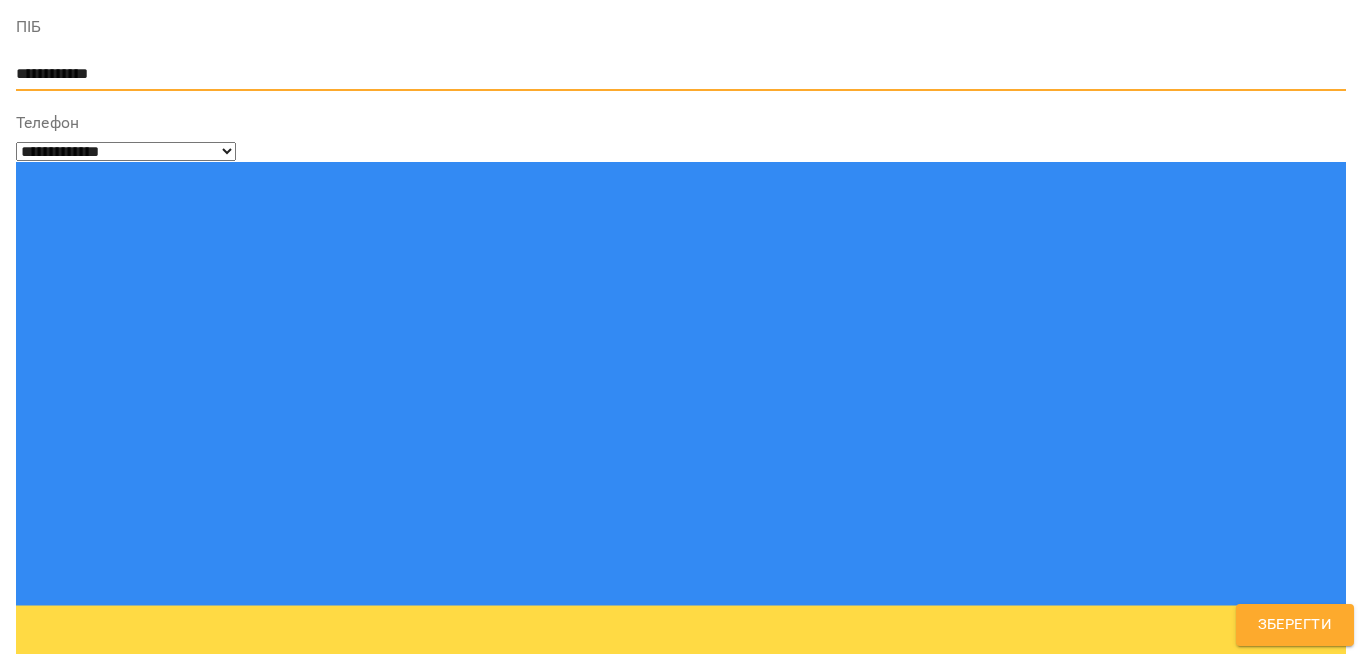 type on "**********" 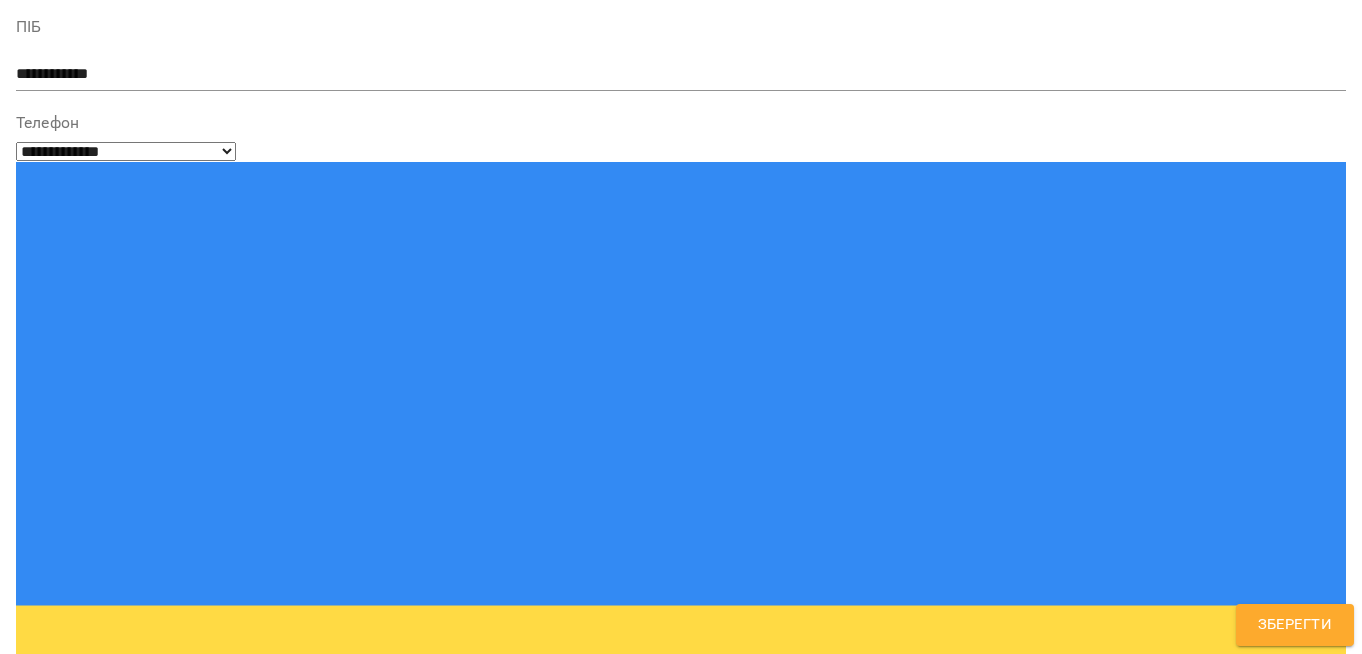 type on "*" 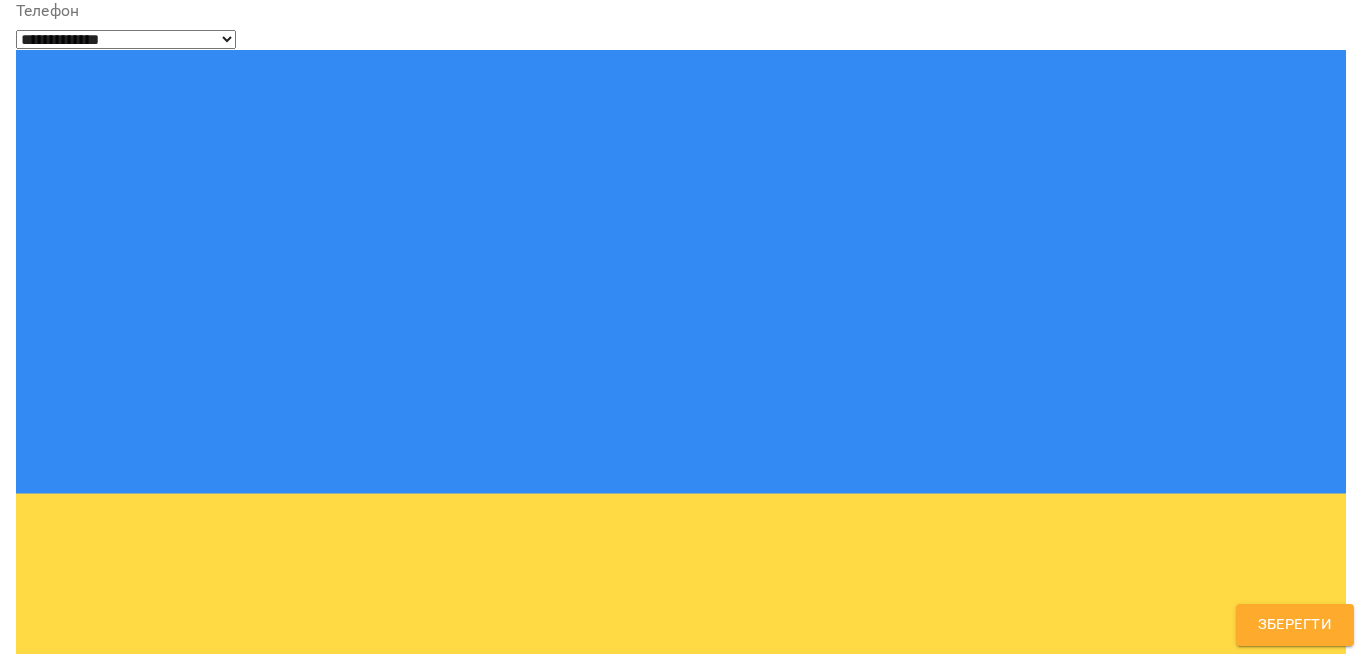click on "Надрукуйте або оберіть..." at bounding box center [681, 1175] 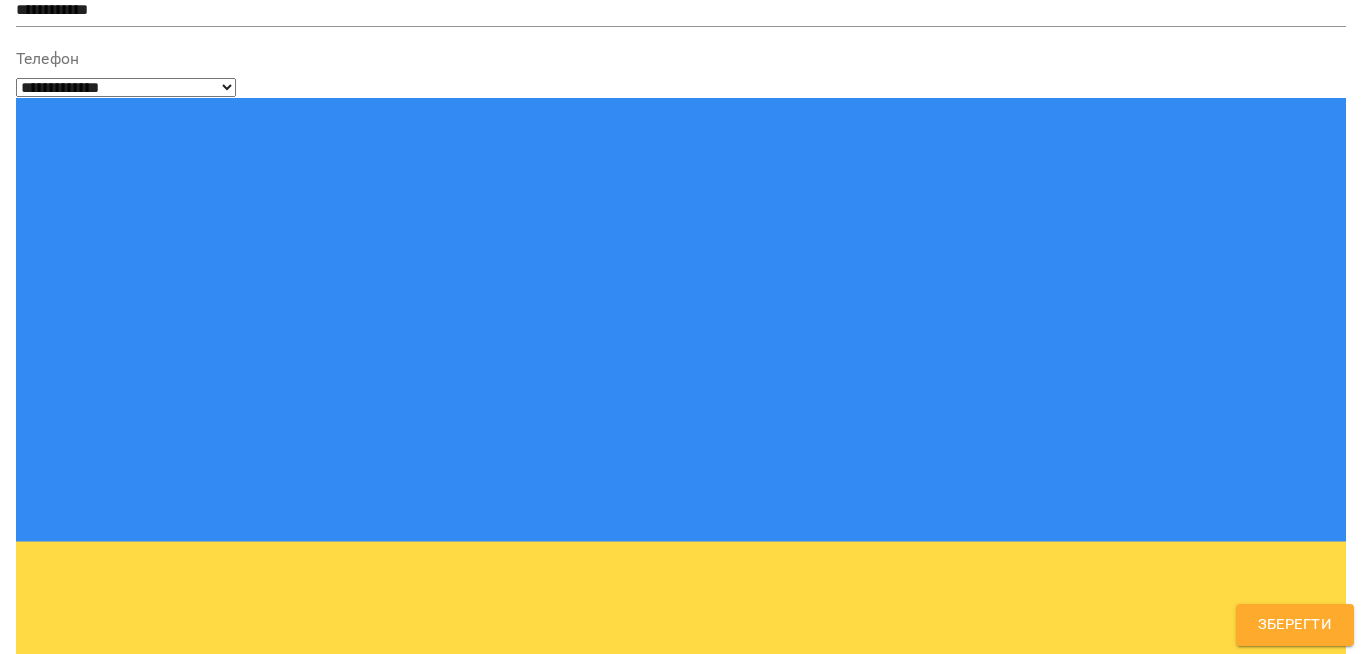 scroll, scrollTop: 334, scrollLeft: 0, axis: vertical 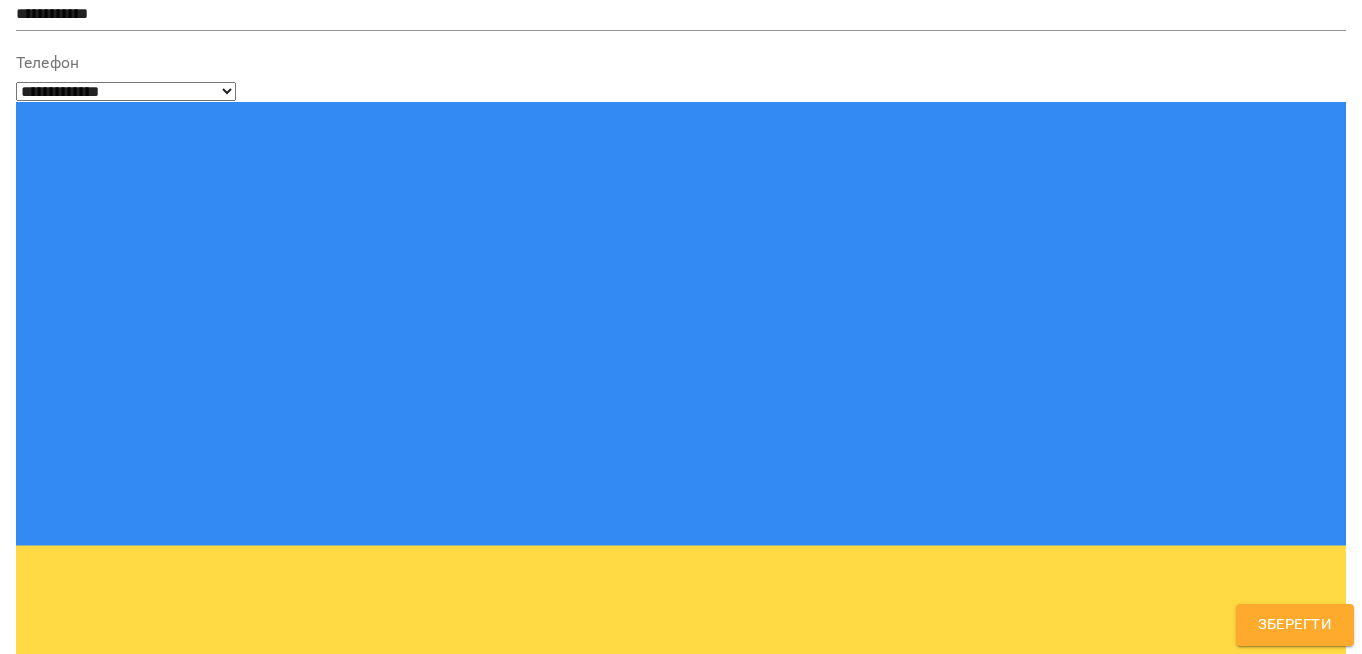 type on "***" 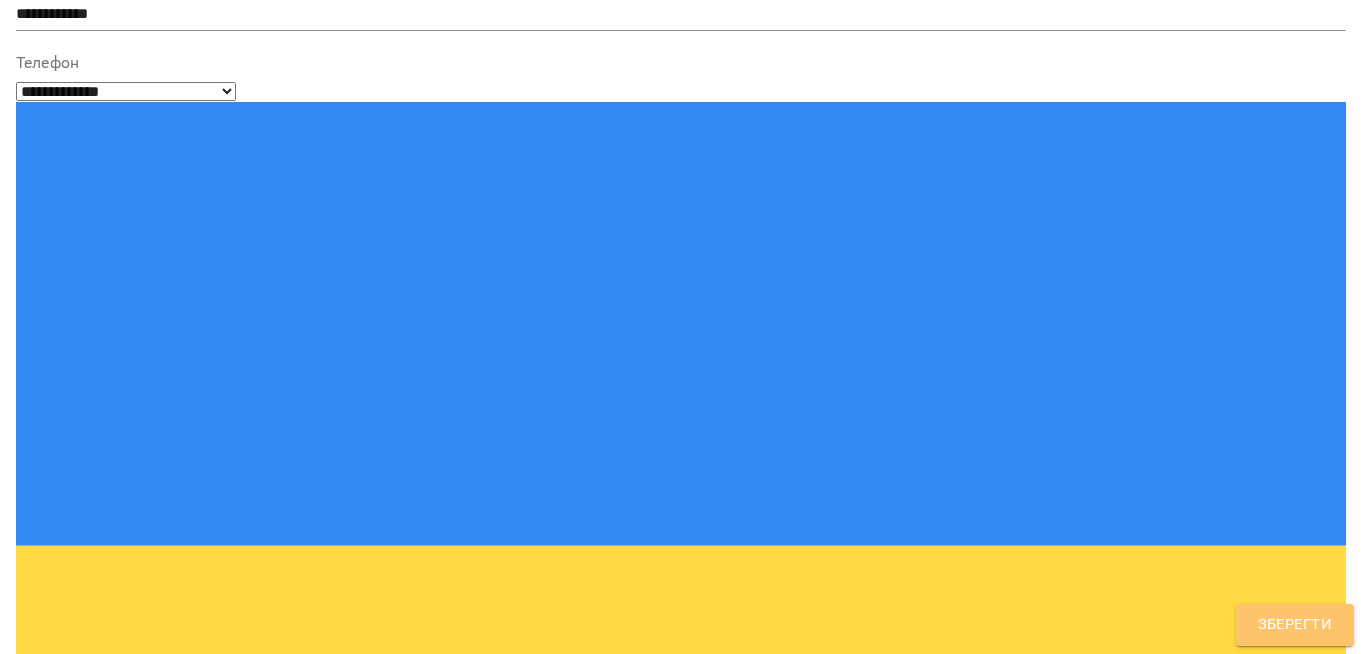 click on "Зберегти" at bounding box center (1295, 625) 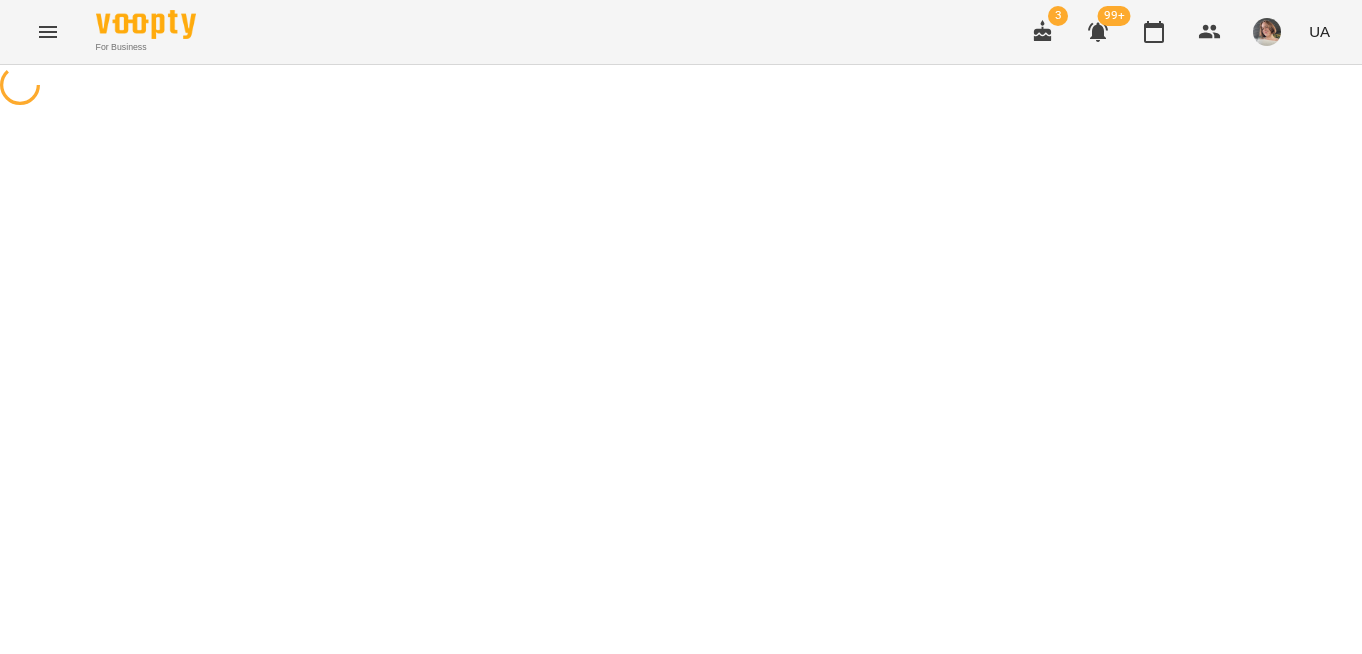 scroll, scrollTop: 0, scrollLeft: 0, axis: both 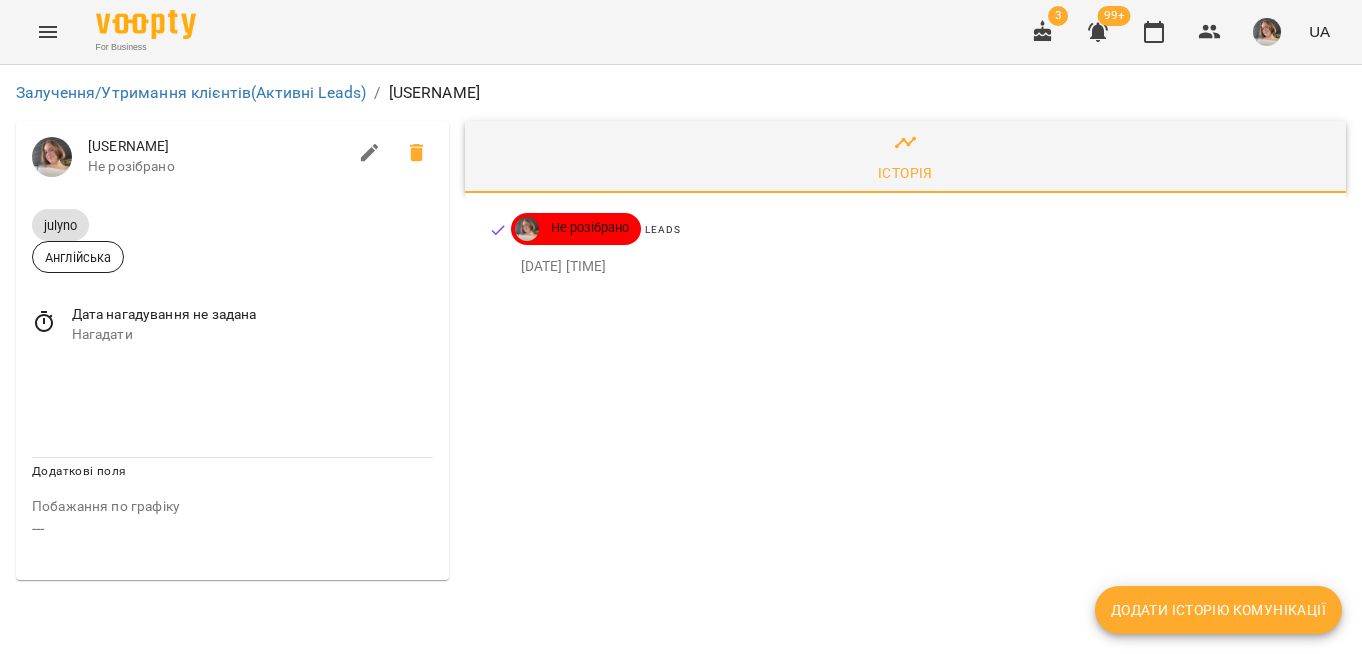 click 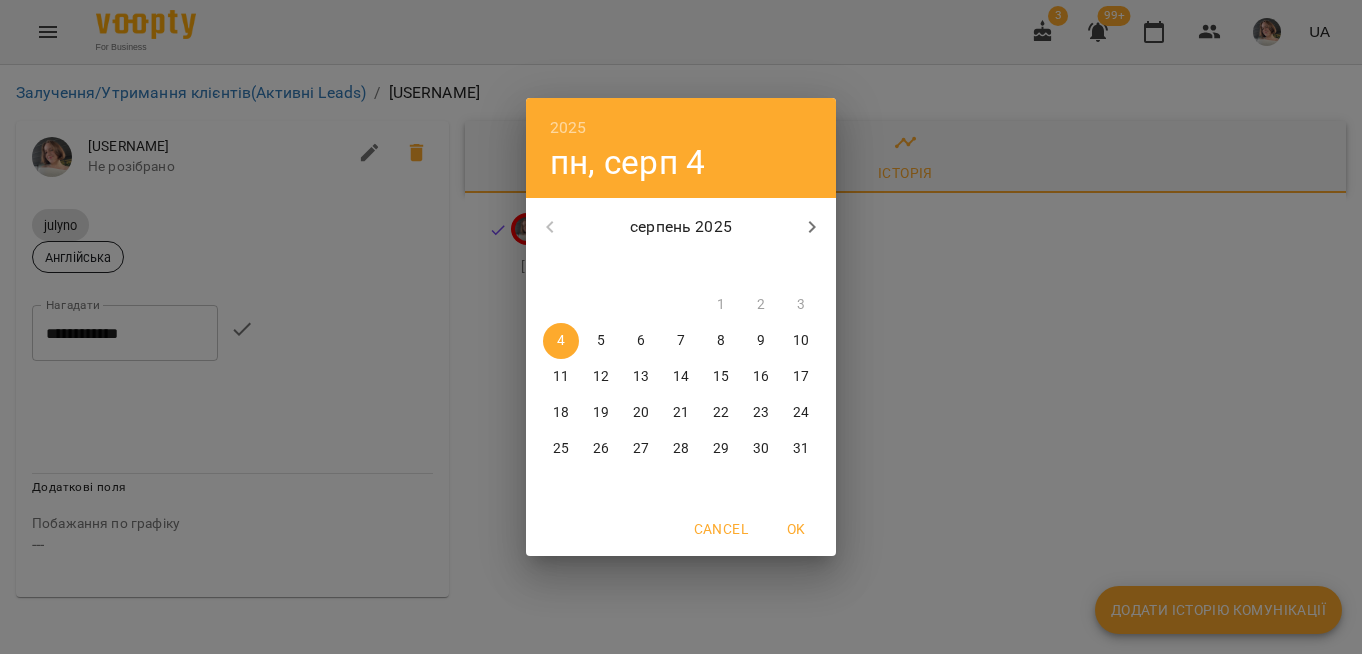 click on "6" at bounding box center (641, 341) 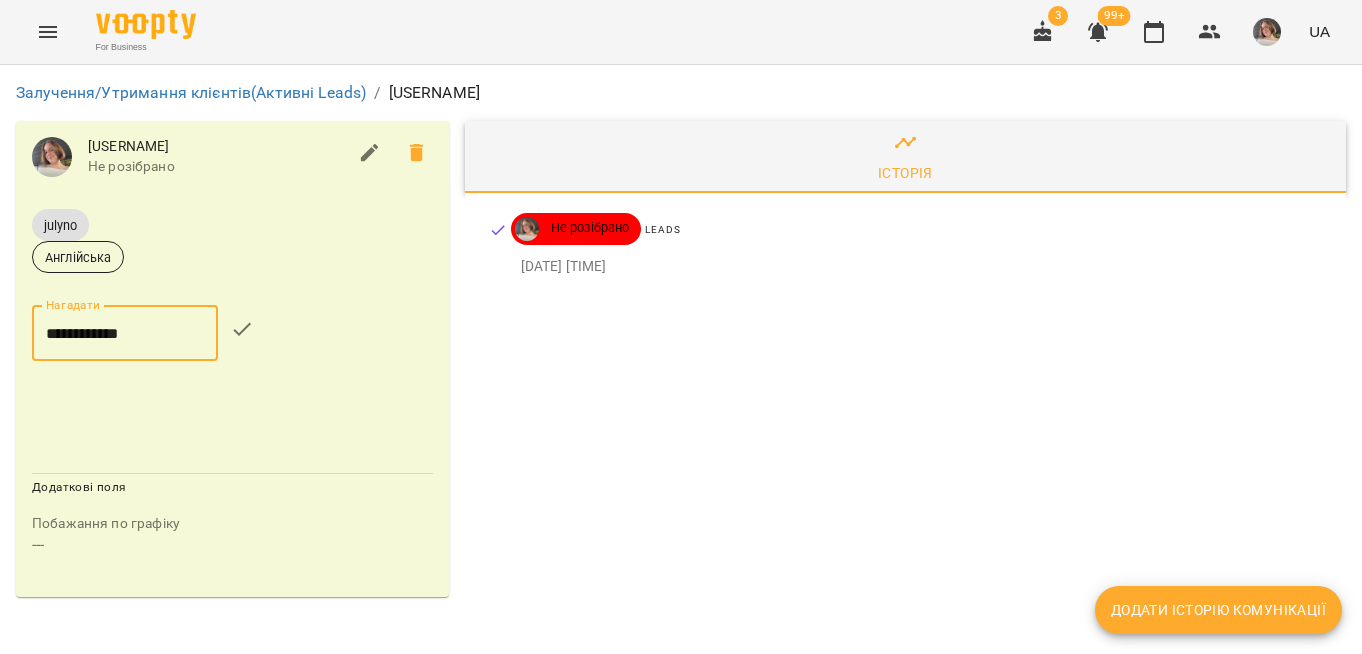 click at bounding box center [242, 329] 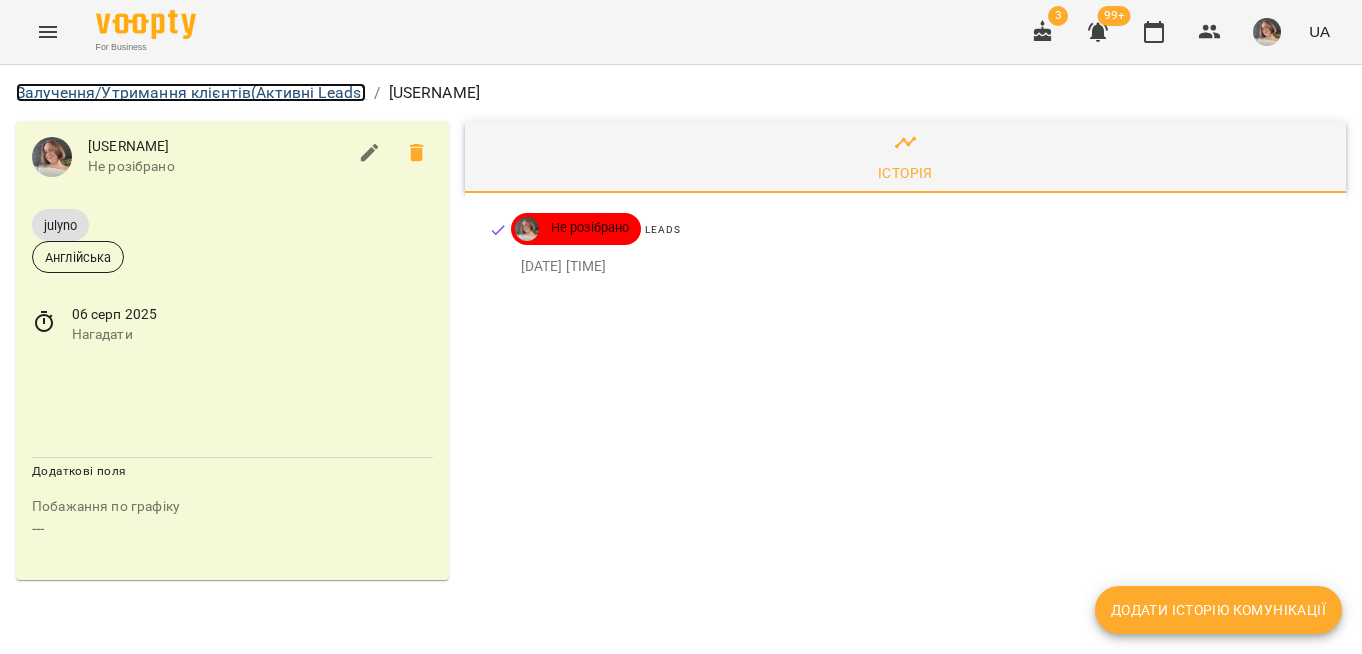 click on "Залучення/Утримання клієнтів (Активні Leads)" at bounding box center [191, 92] 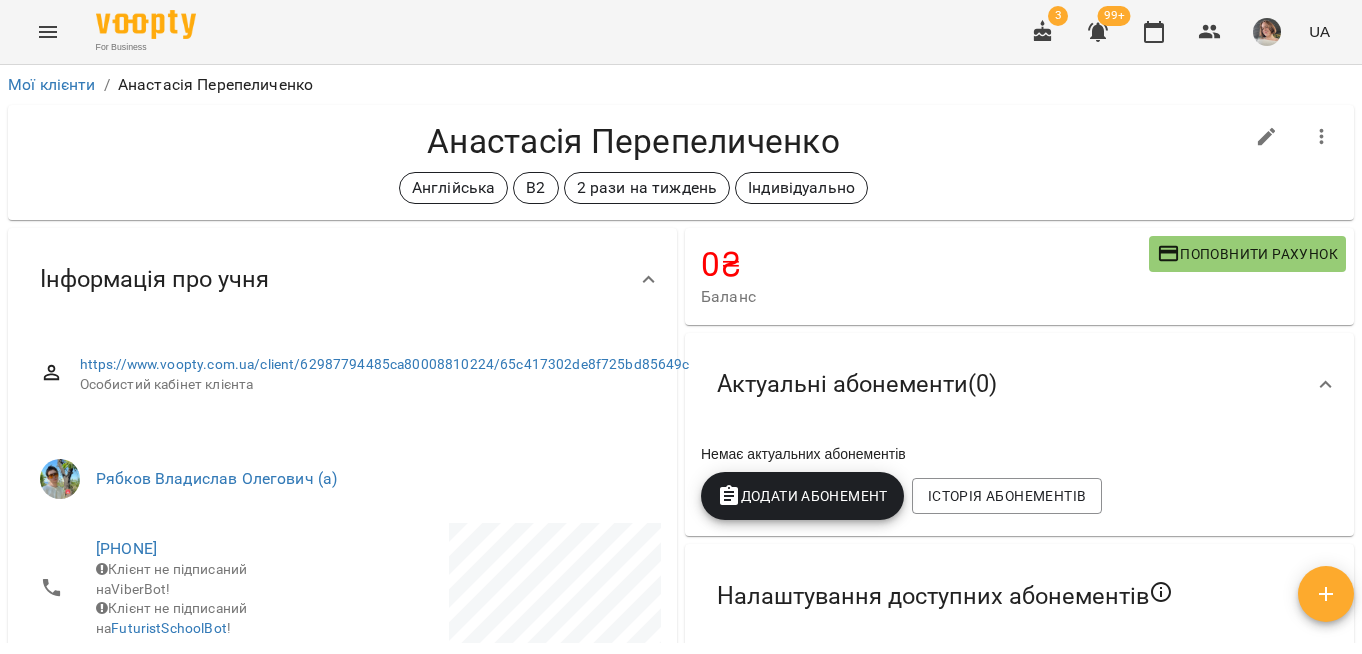 scroll, scrollTop: 0, scrollLeft: 0, axis: both 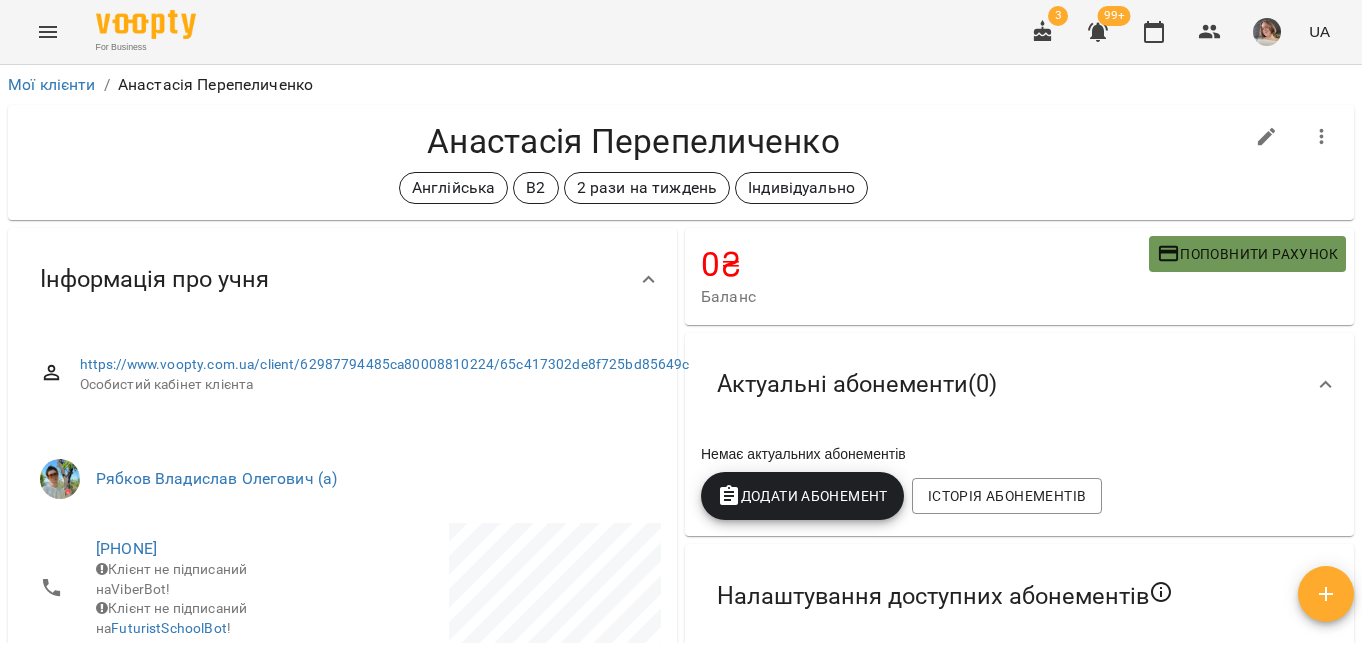 click on "Поповнити рахунок" at bounding box center [1247, 254] 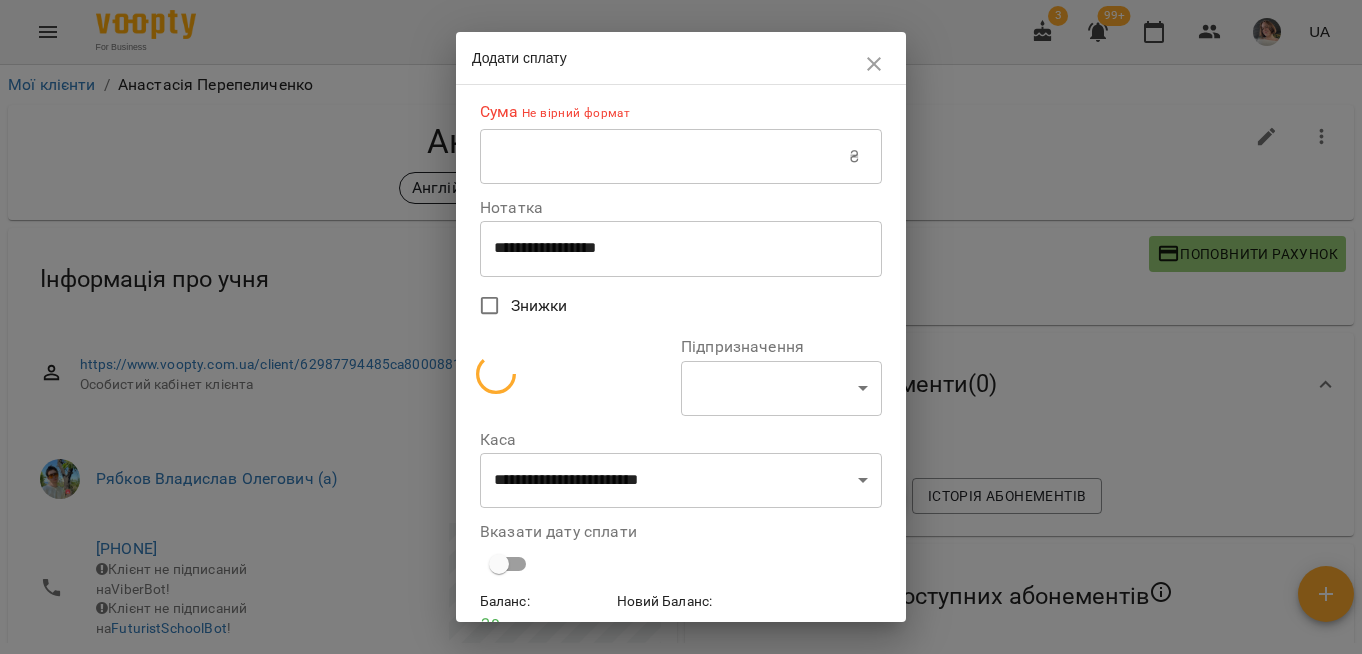 click at bounding box center (664, 157) 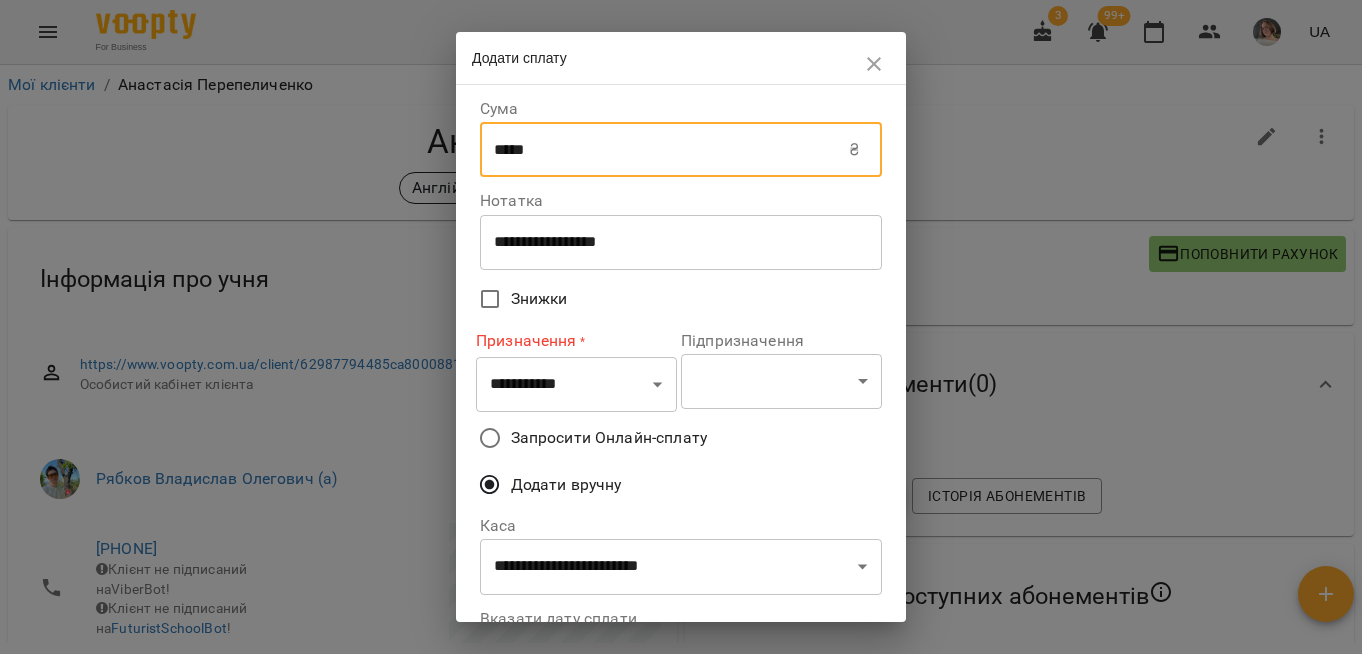 type on "*****" 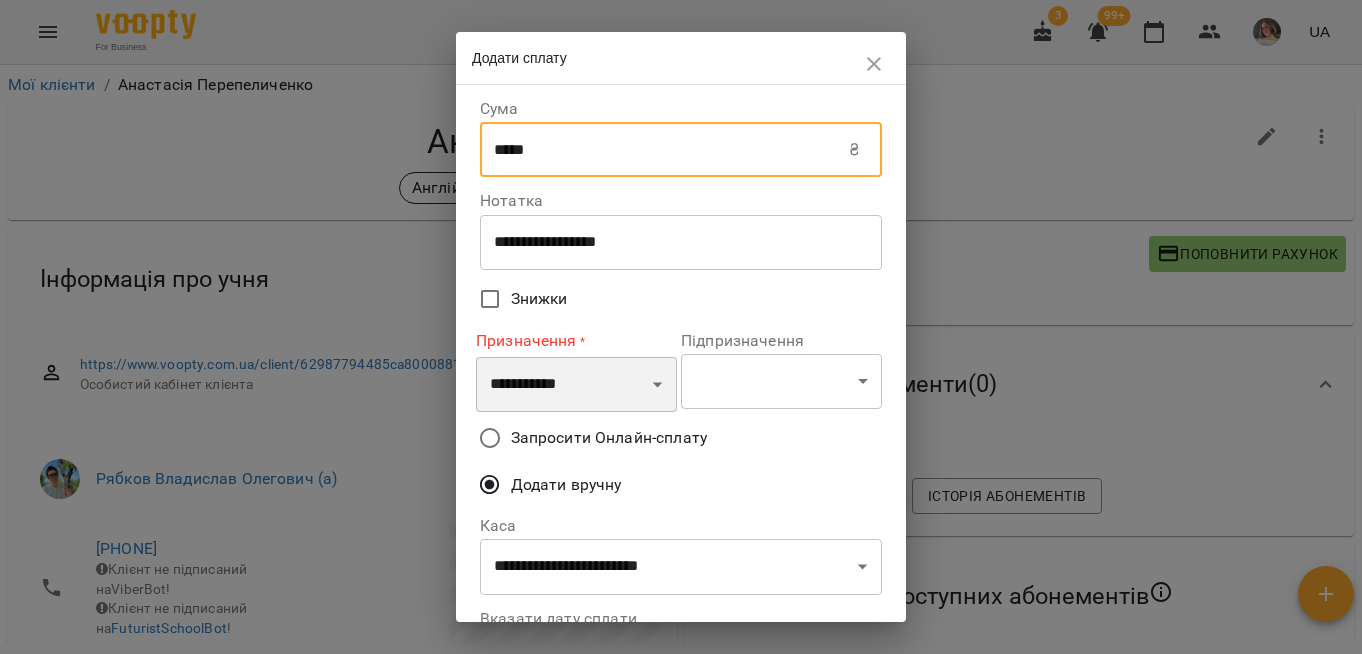 click on "**********" at bounding box center [576, 385] 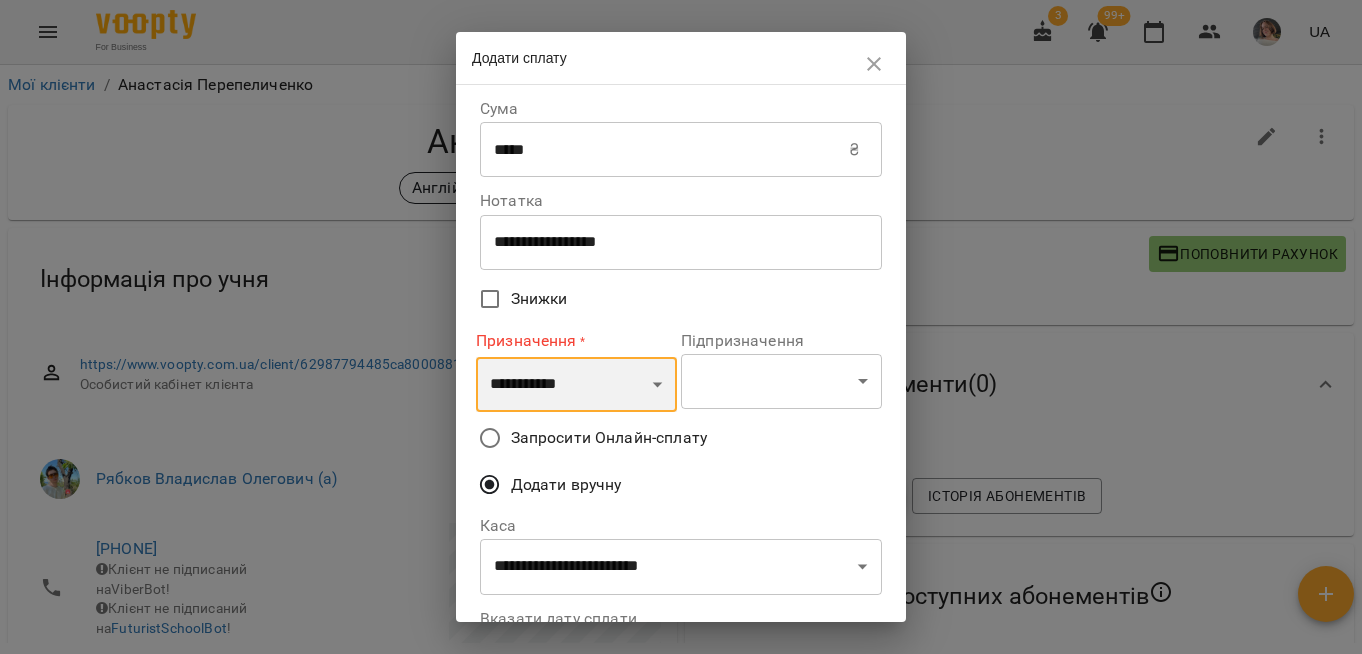 select on "*********" 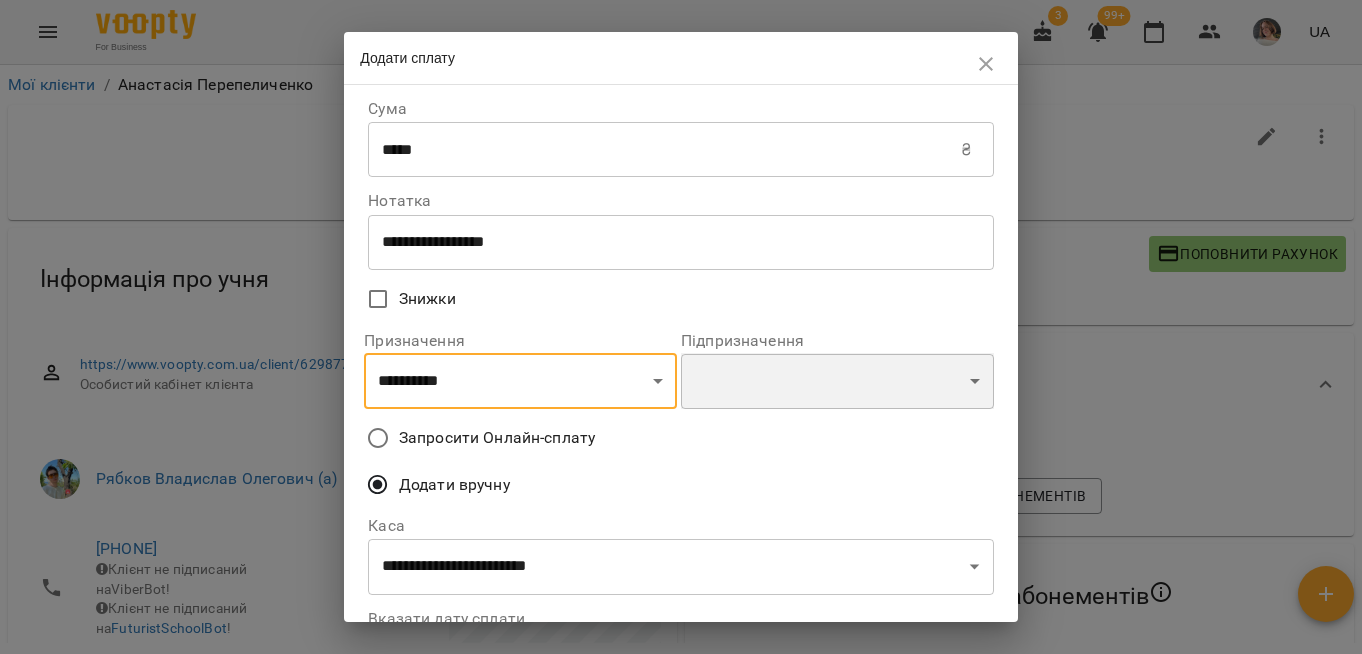 click on "**********" at bounding box center [837, 381] 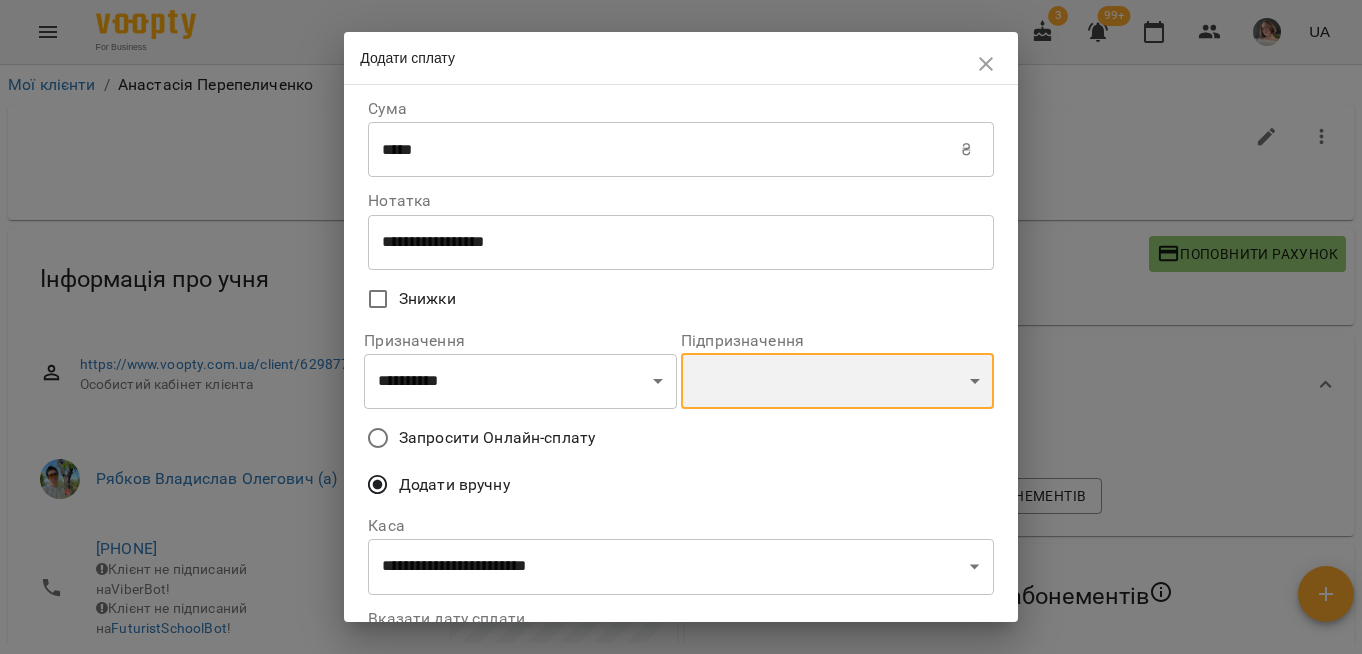 select on "**********" 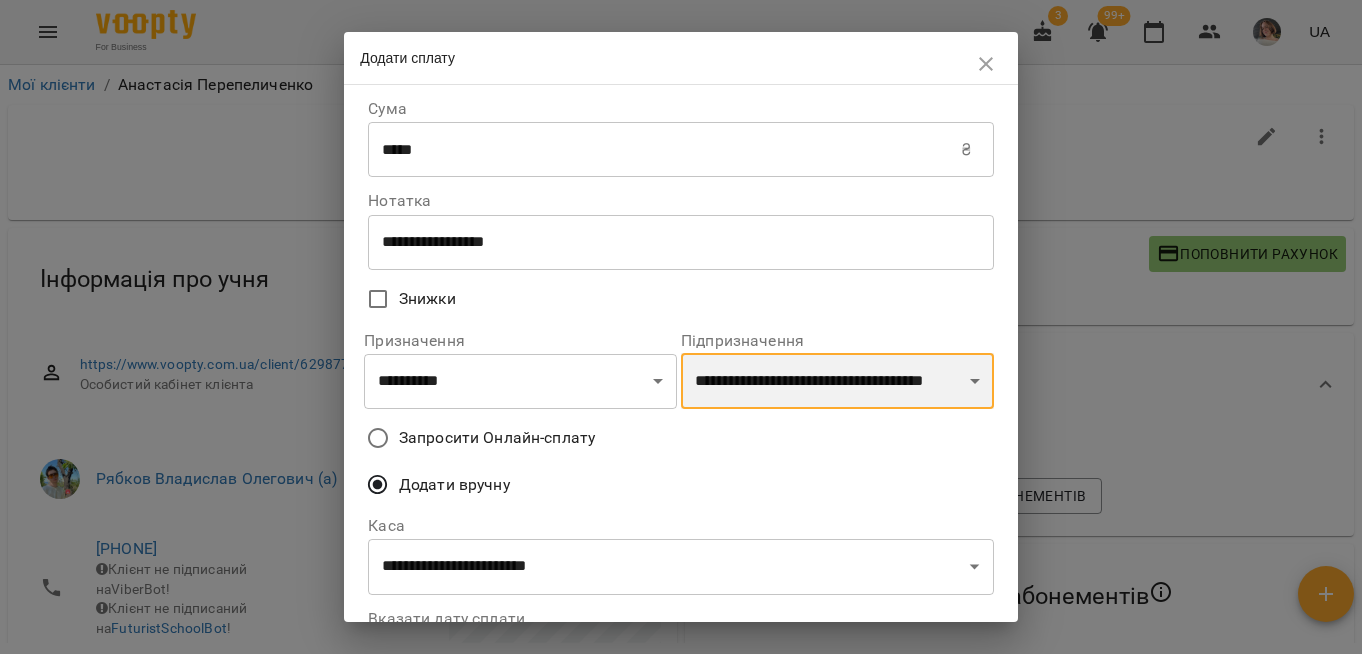 scroll, scrollTop: 187, scrollLeft: 0, axis: vertical 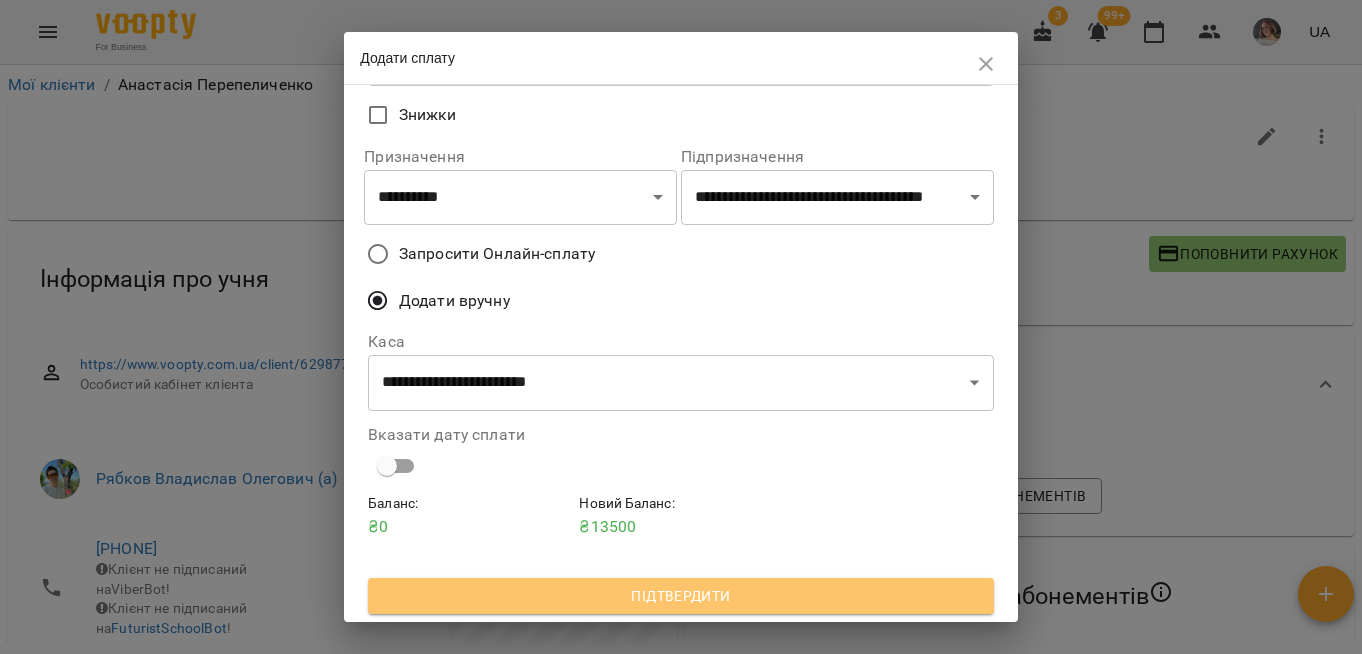 click on "Підтвердити" at bounding box center (681, 596) 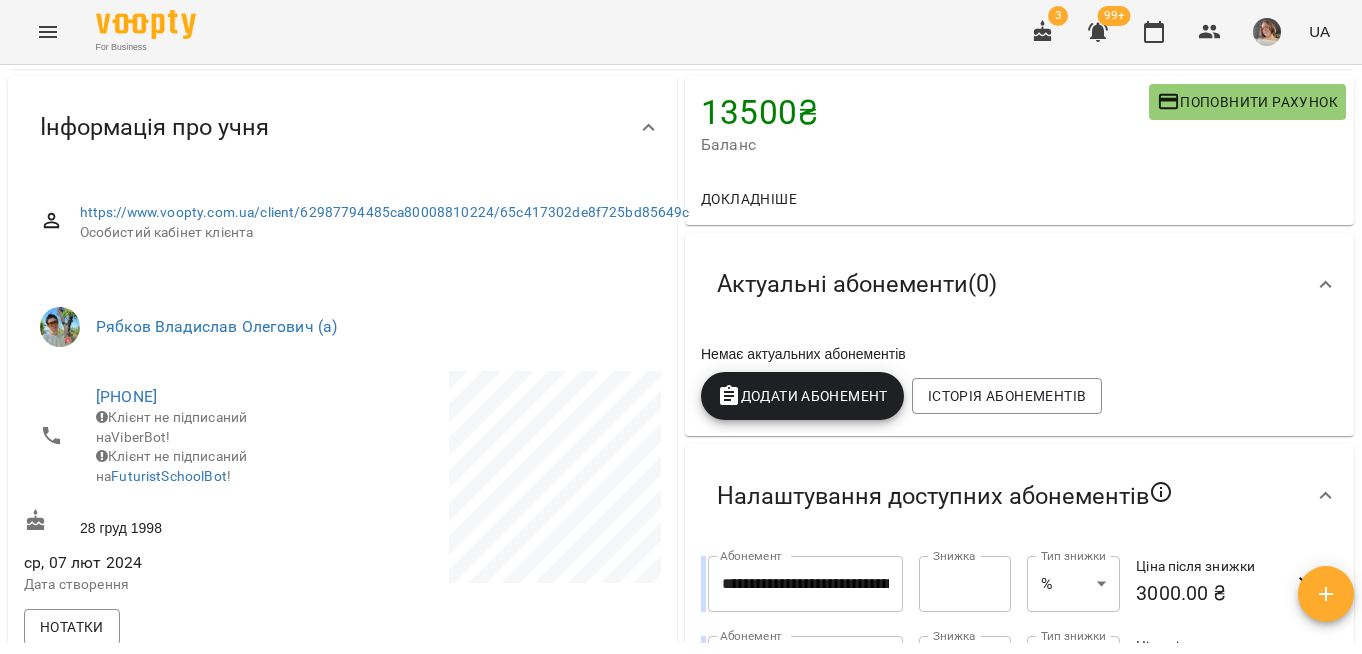 scroll, scrollTop: 155, scrollLeft: 0, axis: vertical 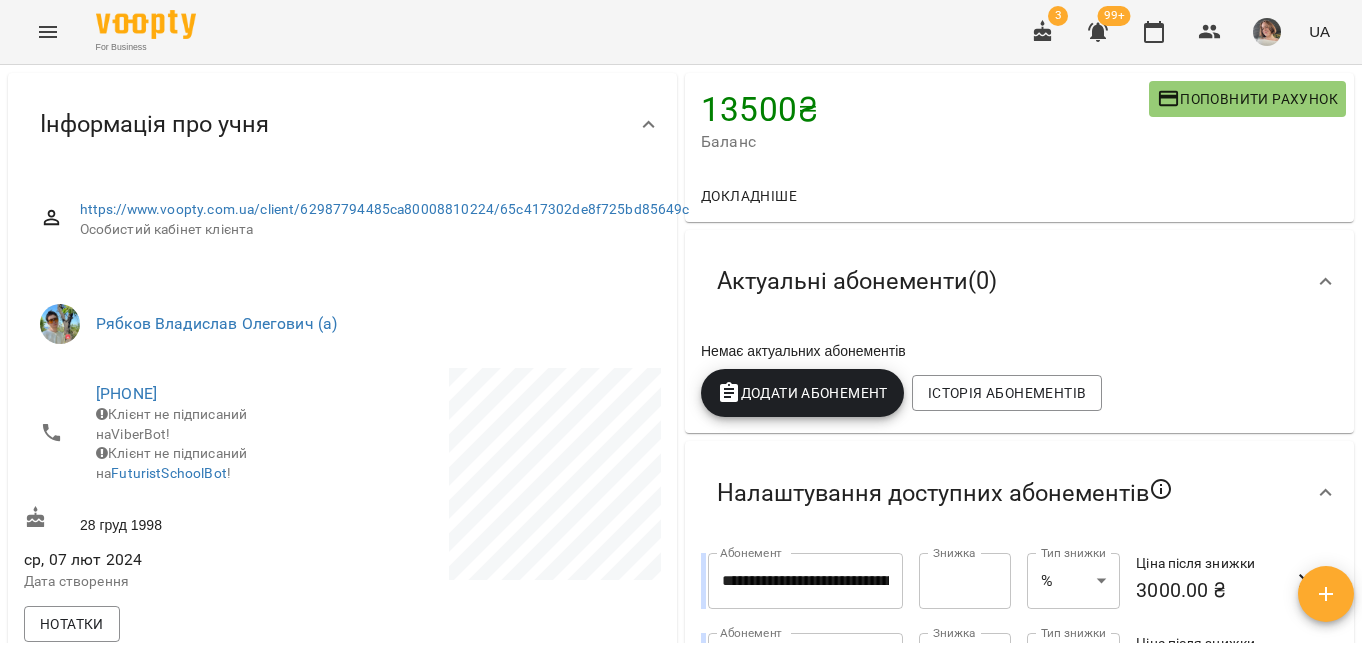 click on "Додати Абонемент" at bounding box center [802, 393] 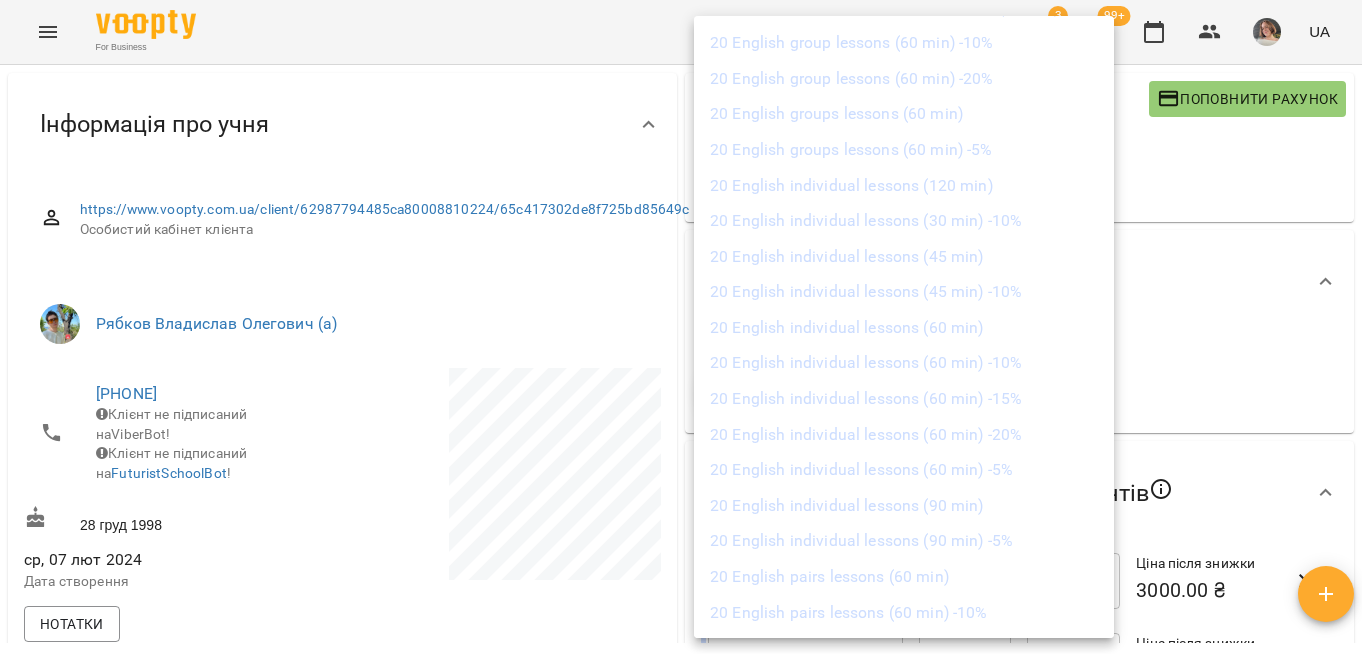 scroll, scrollTop: 4472, scrollLeft: 0, axis: vertical 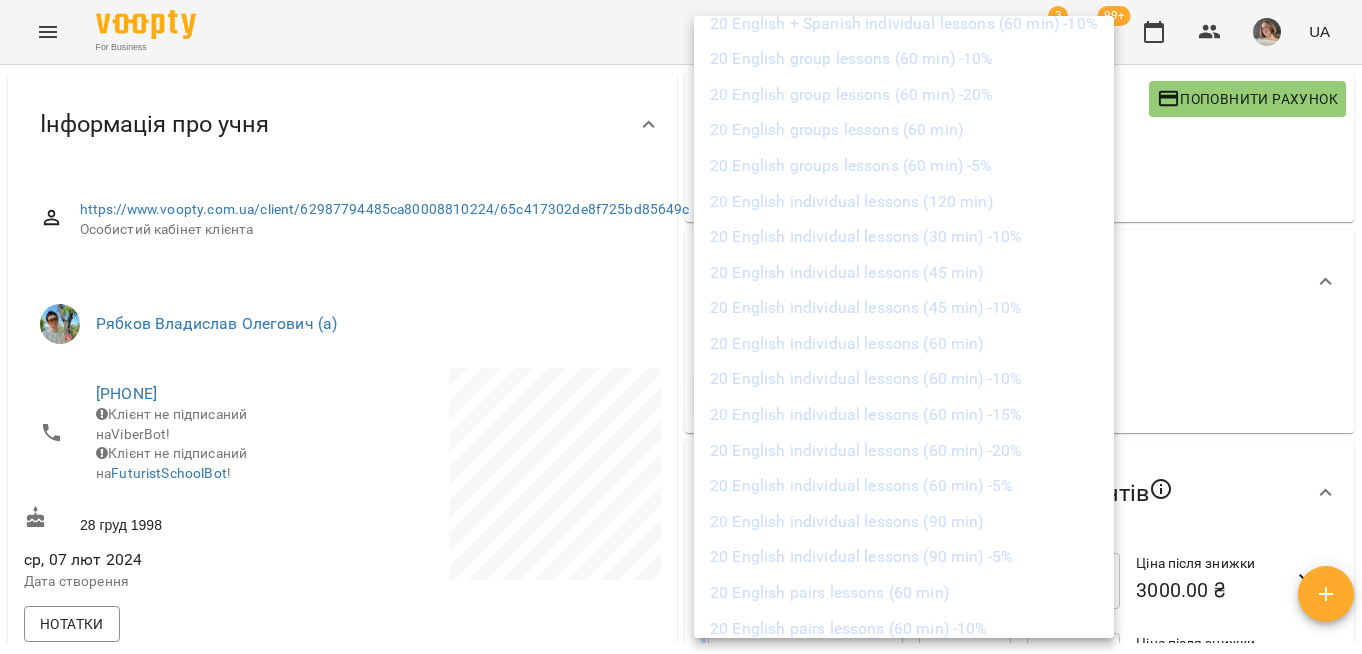 click on "20 English individual lessons (60 min)" at bounding box center (904, 344) 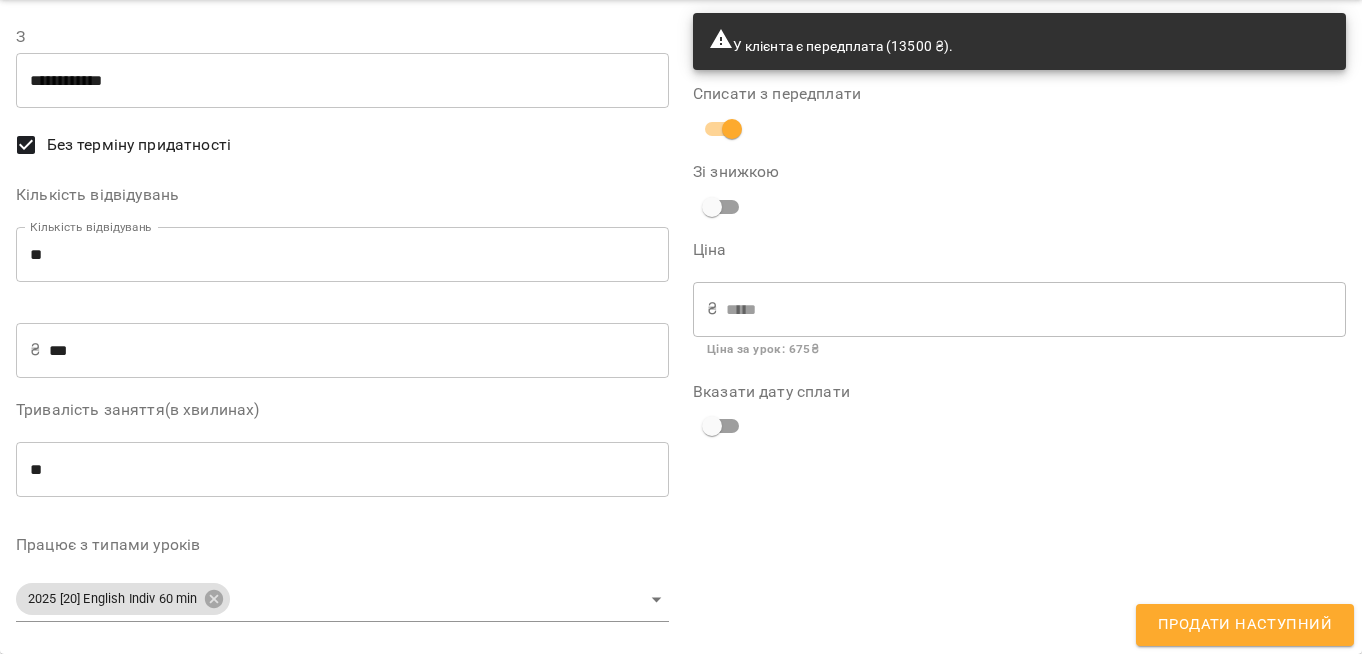 scroll, scrollTop: 0, scrollLeft: 0, axis: both 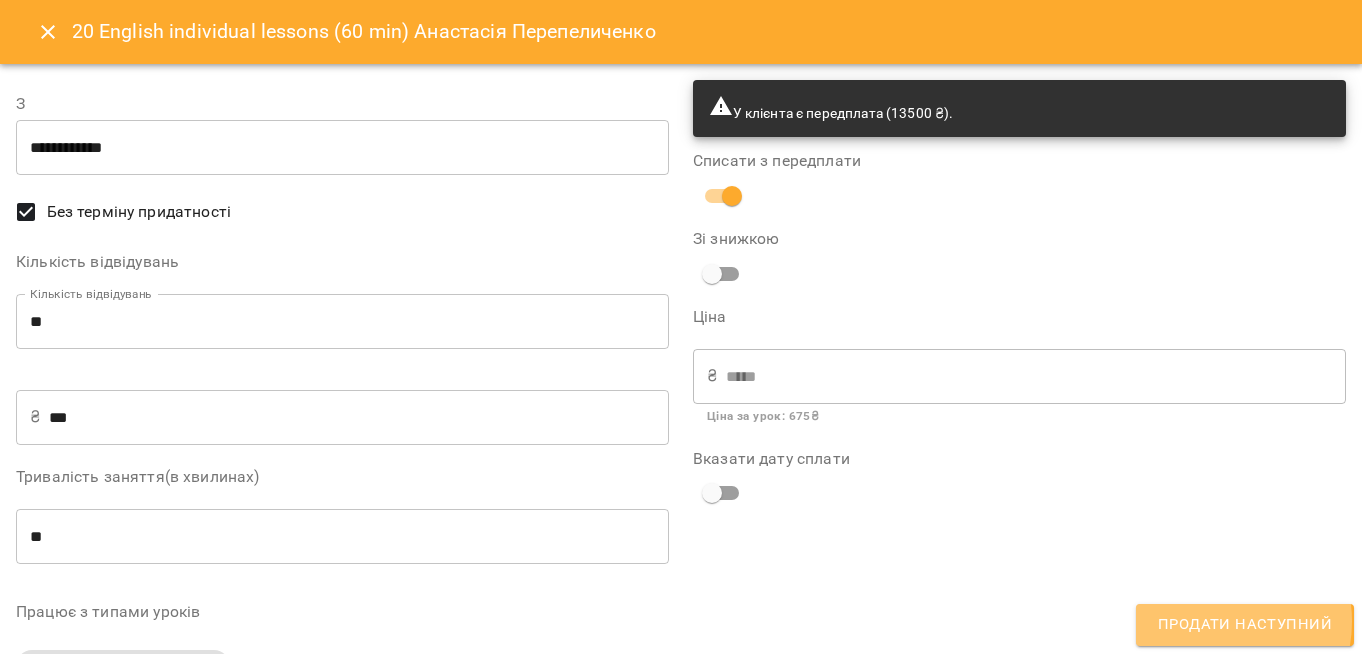 click on "Продати наступний" at bounding box center (1245, 625) 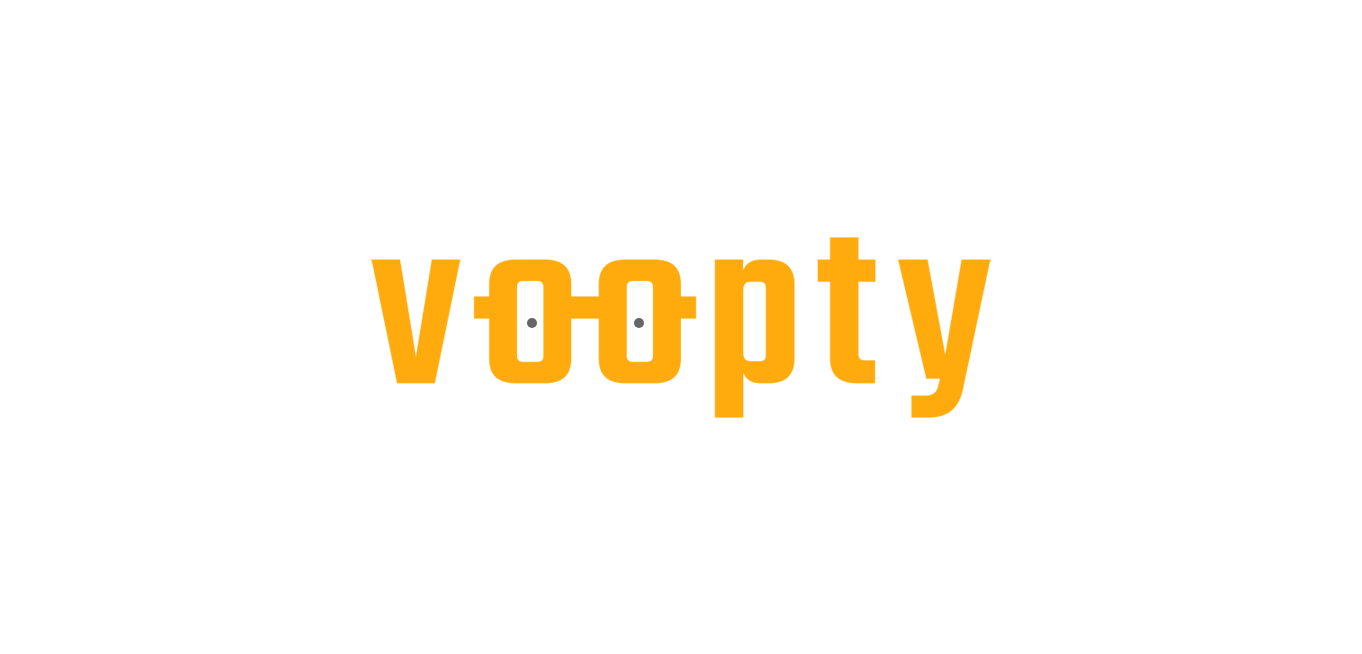 scroll, scrollTop: 0, scrollLeft: 0, axis: both 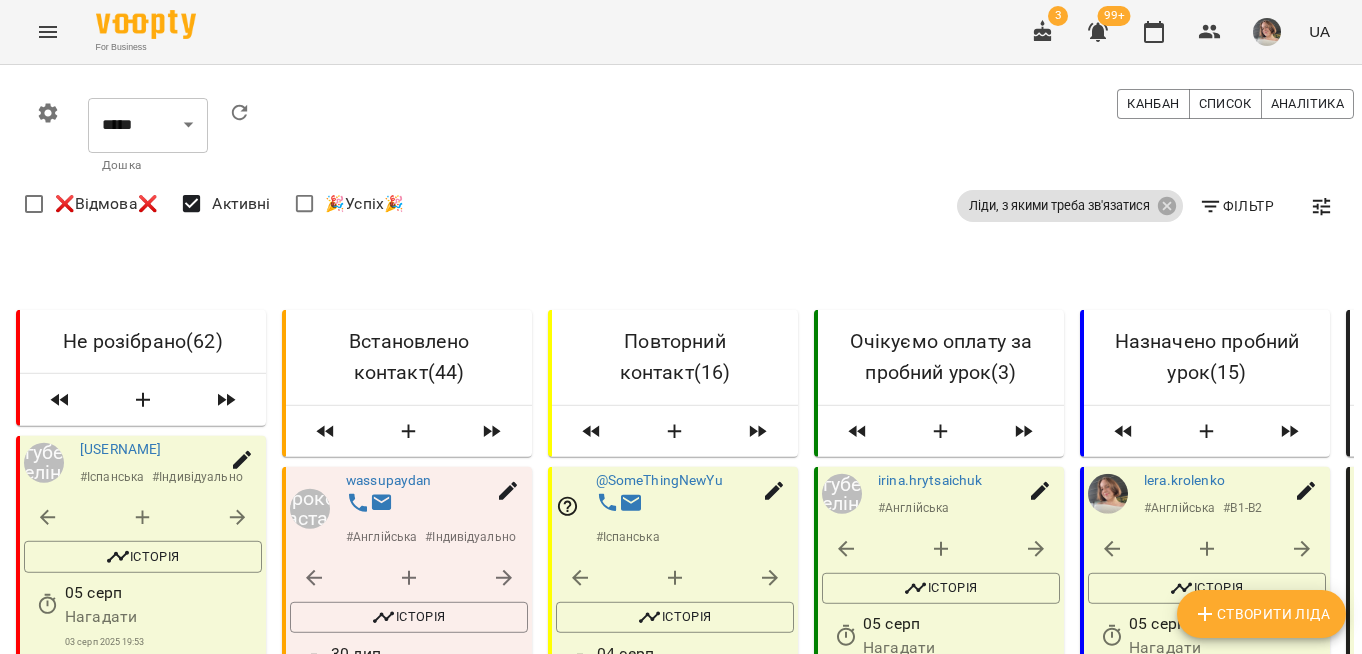 click on "Створити Ліда" at bounding box center (1261, 614) 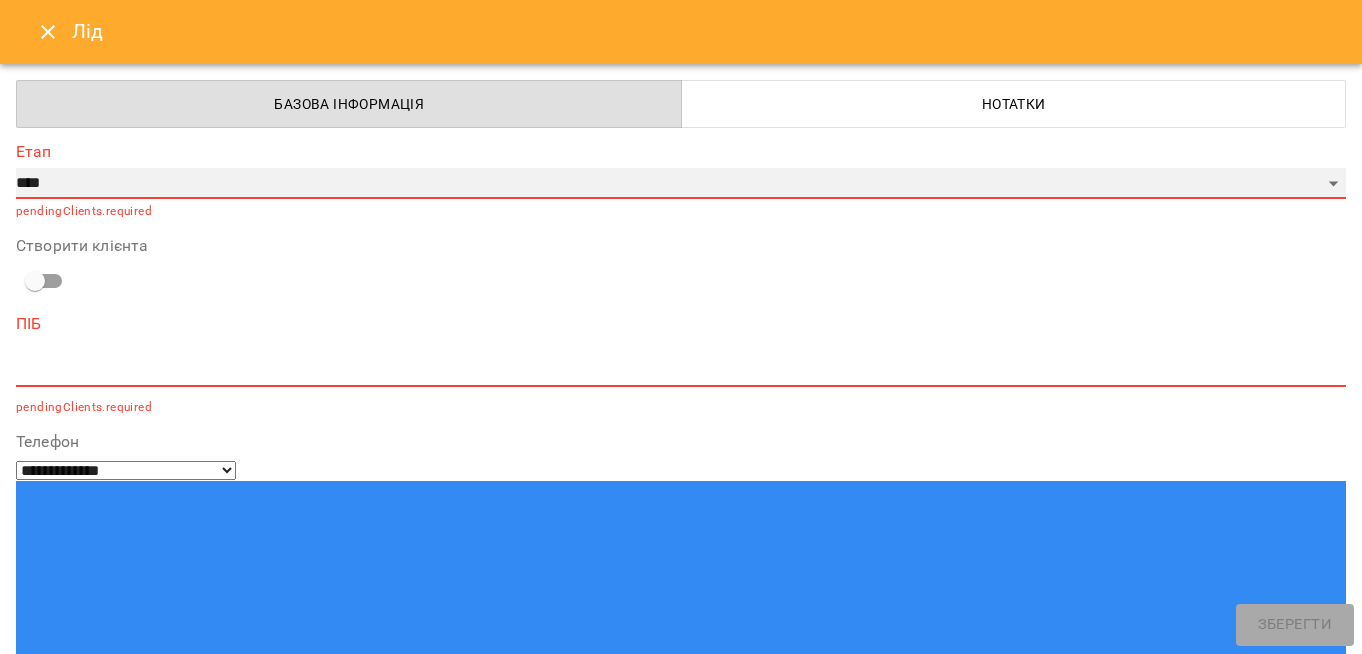 click on "**********" at bounding box center [681, 184] 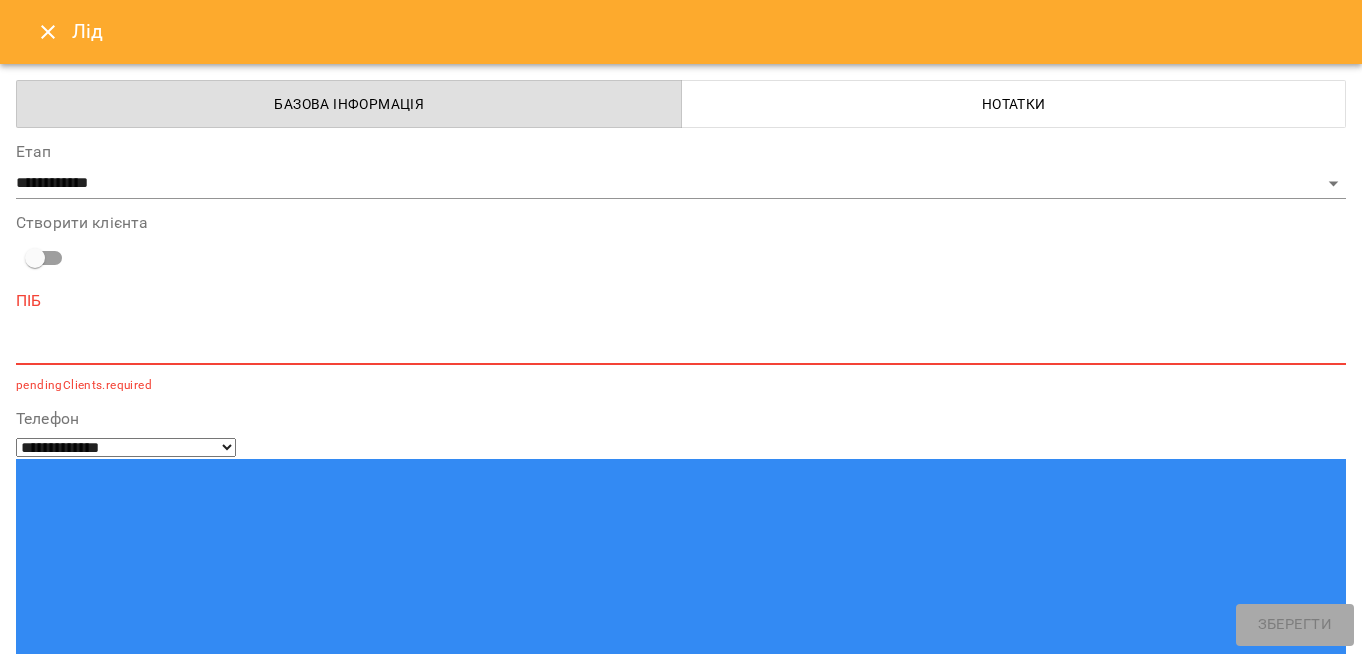 click at bounding box center [681, 348] 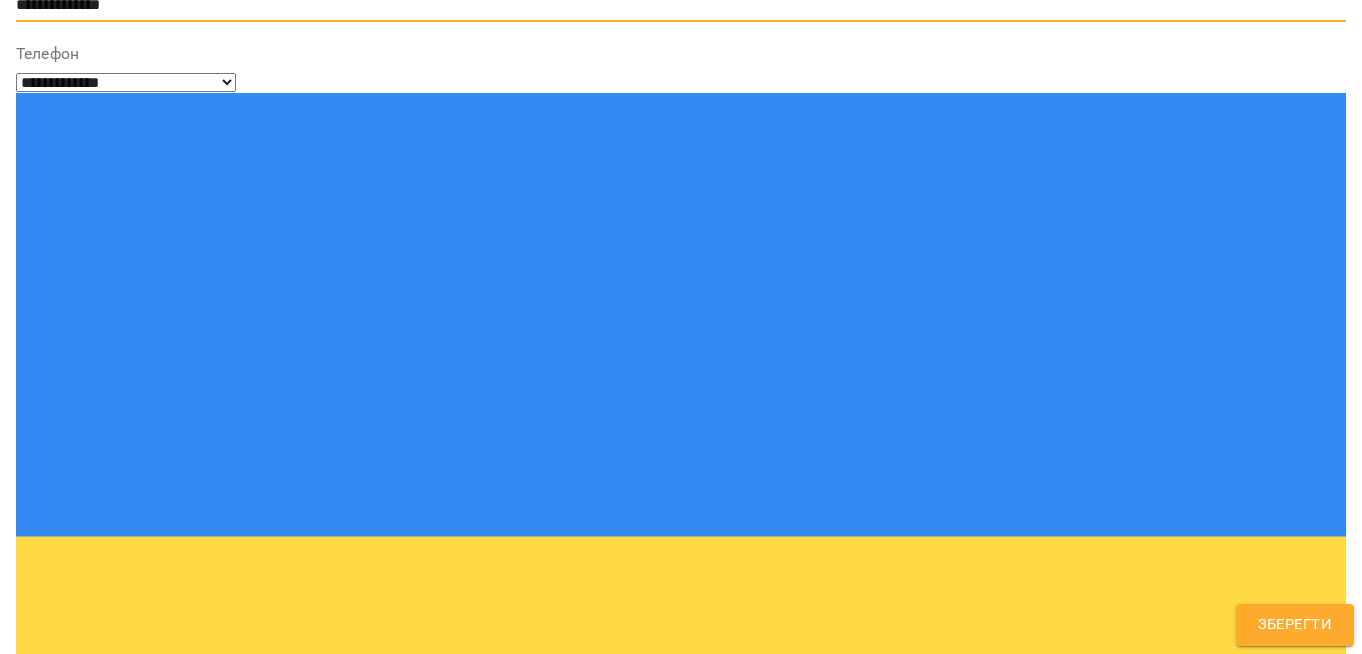 scroll, scrollTop: 343, scrollLeft: 0, axis: vertical 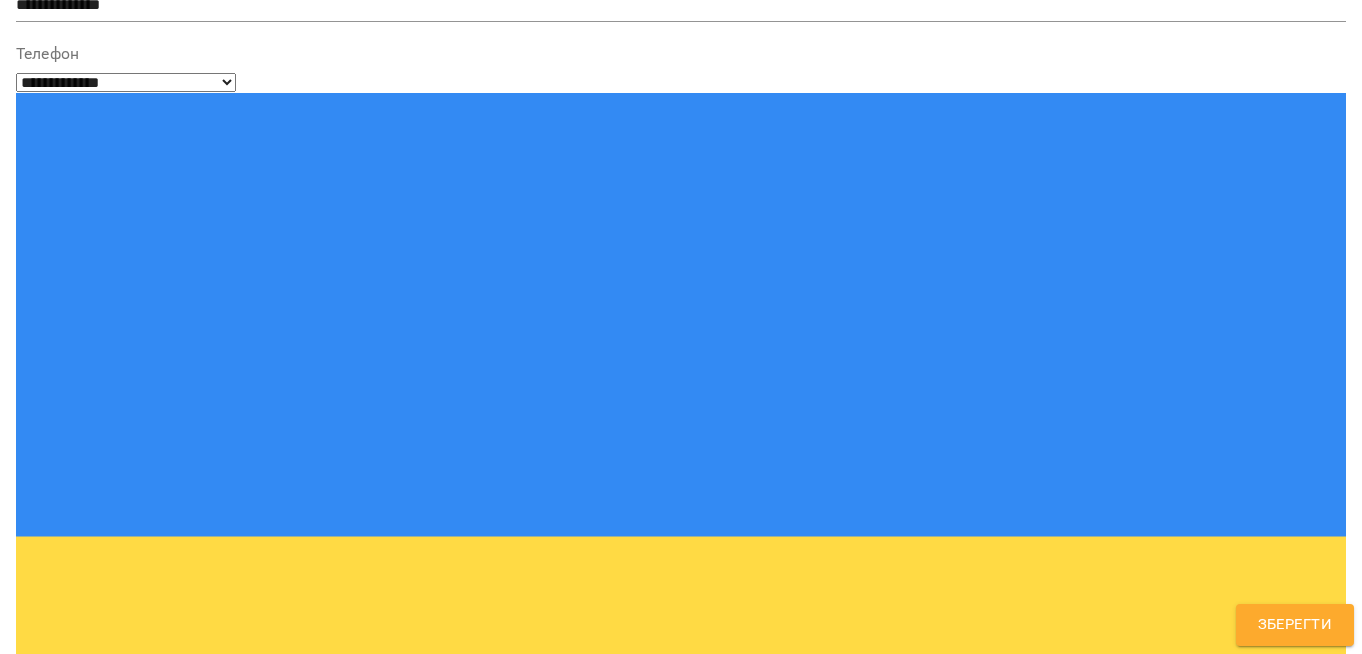 type on "***" 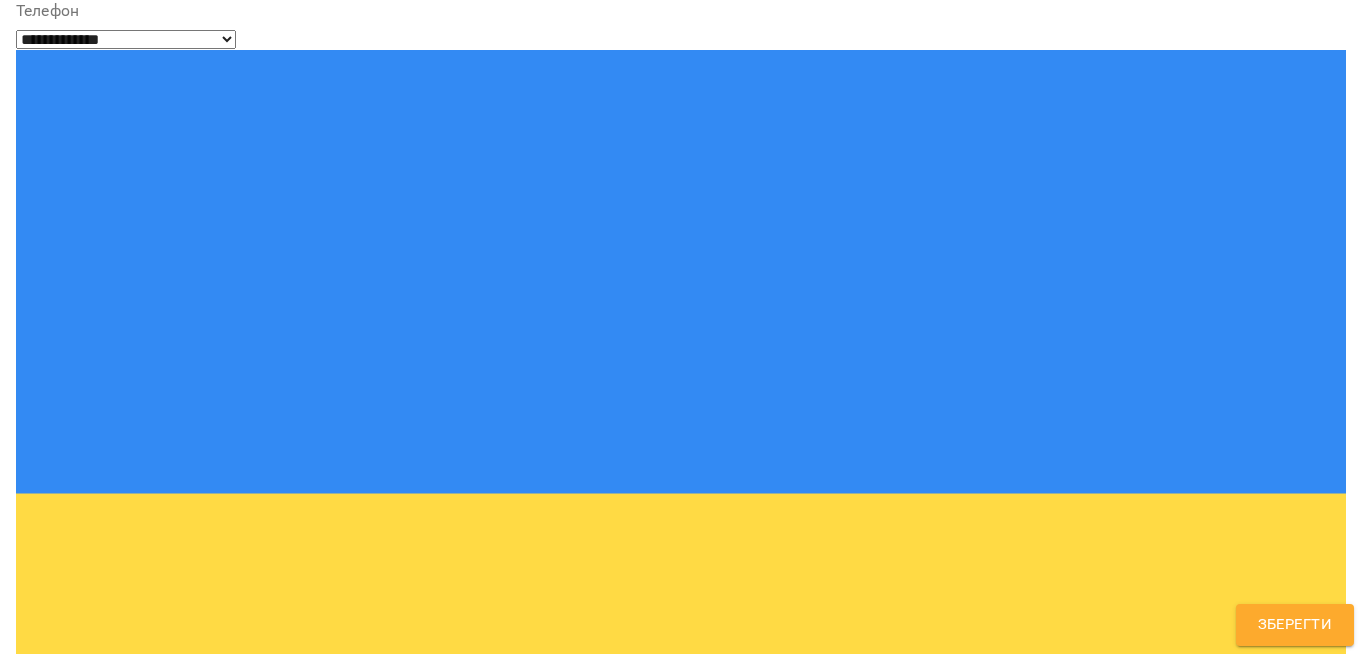 click on "**********" at bounding box center [681, 1366] 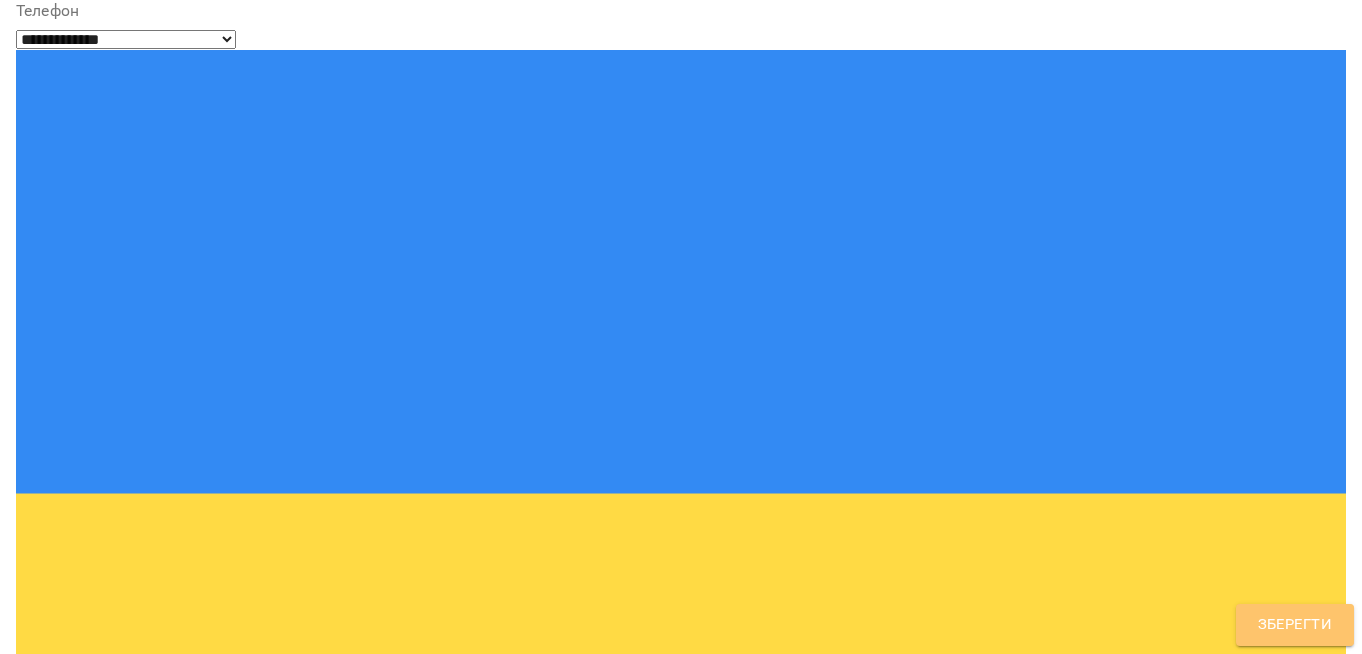 click on "Зберегти" at bounding box center (1295, 625) 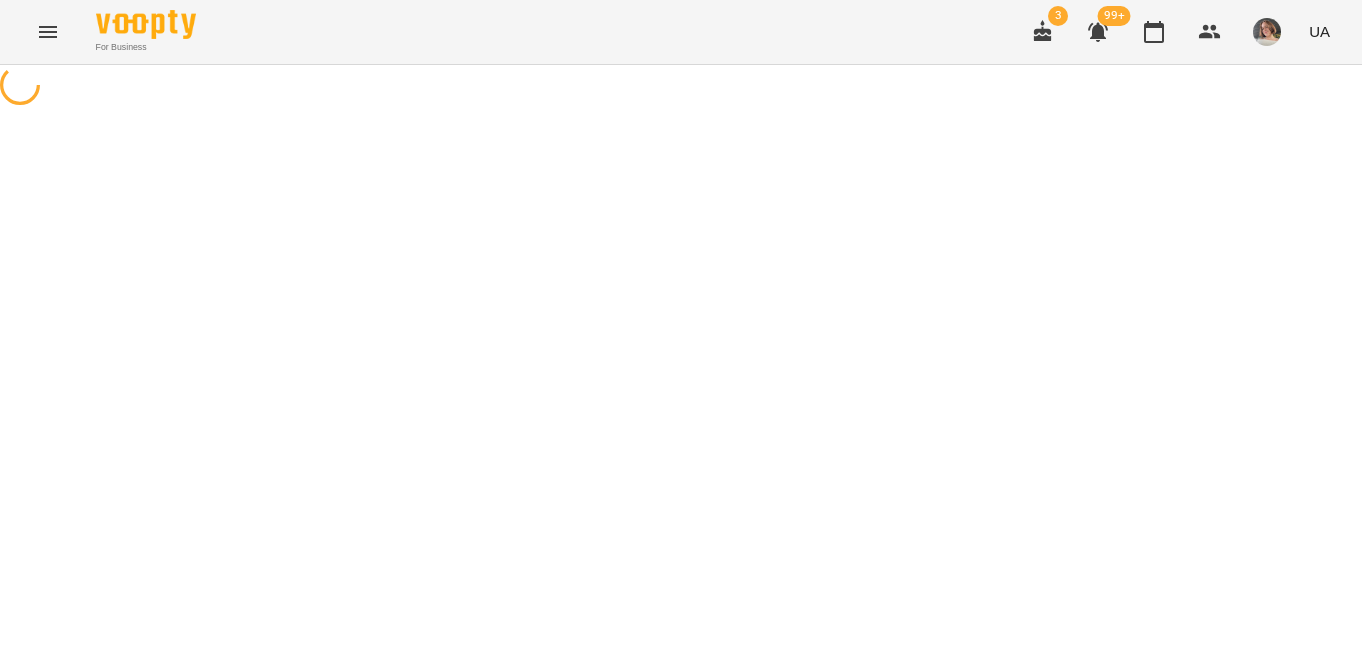 scroll, scrollTop: 0, scrollLeft: 0, axis: both 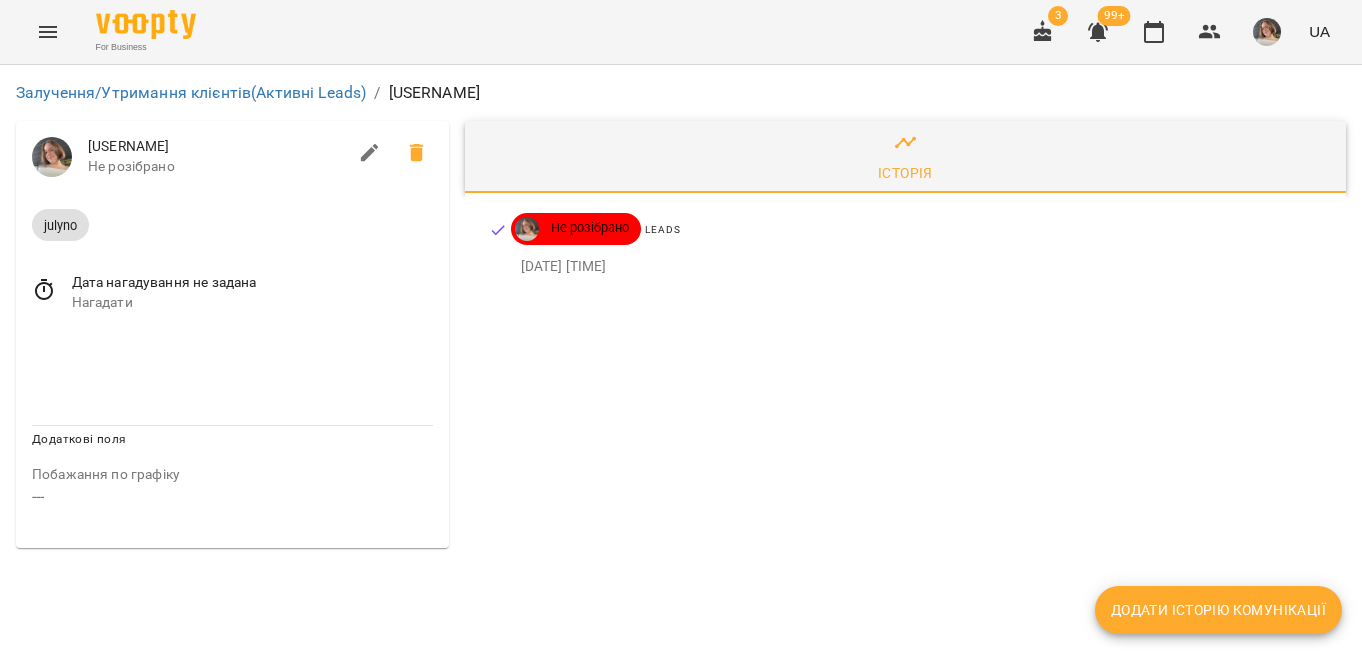 click 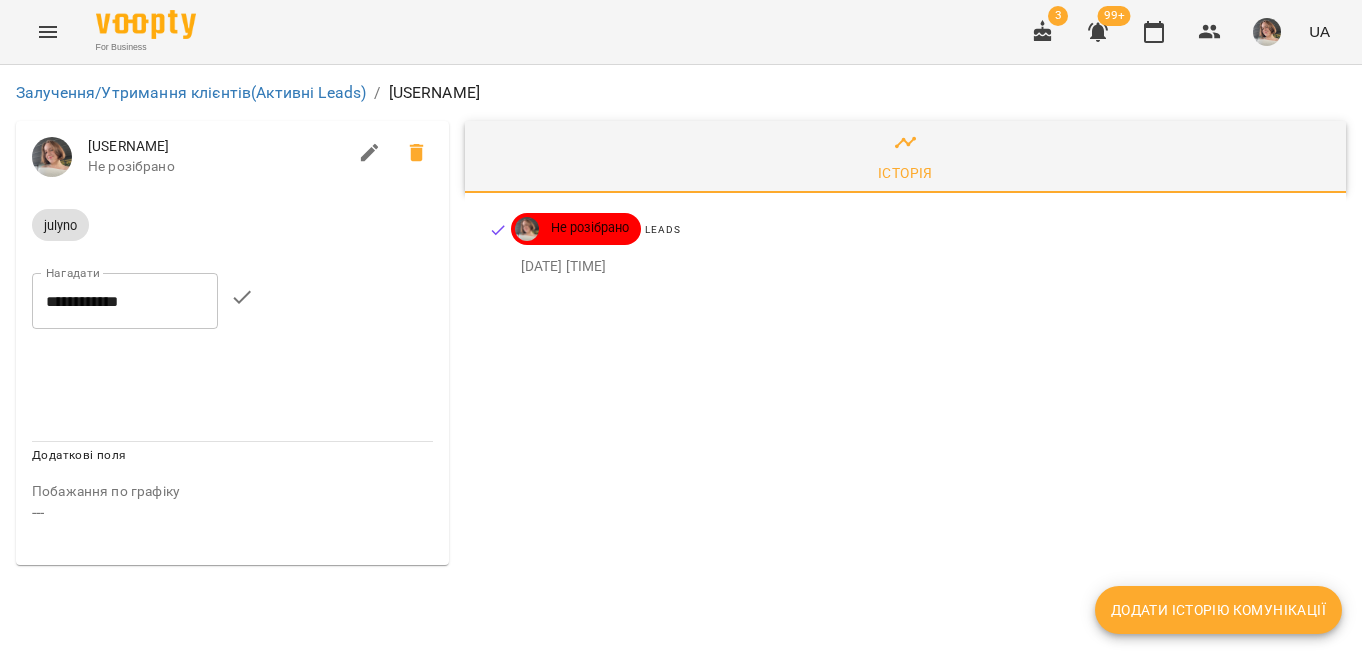click on "**********" at bounding box center [125, 301] 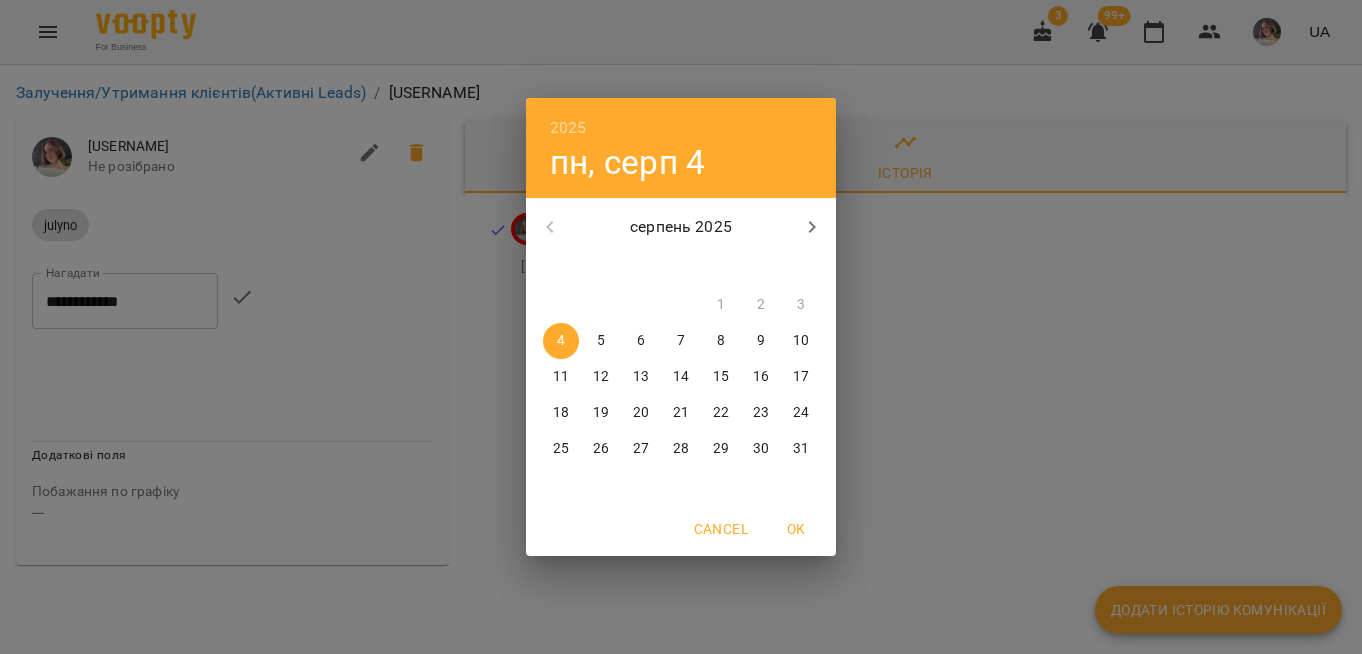 click on "6" at bounding box center [641, 341] 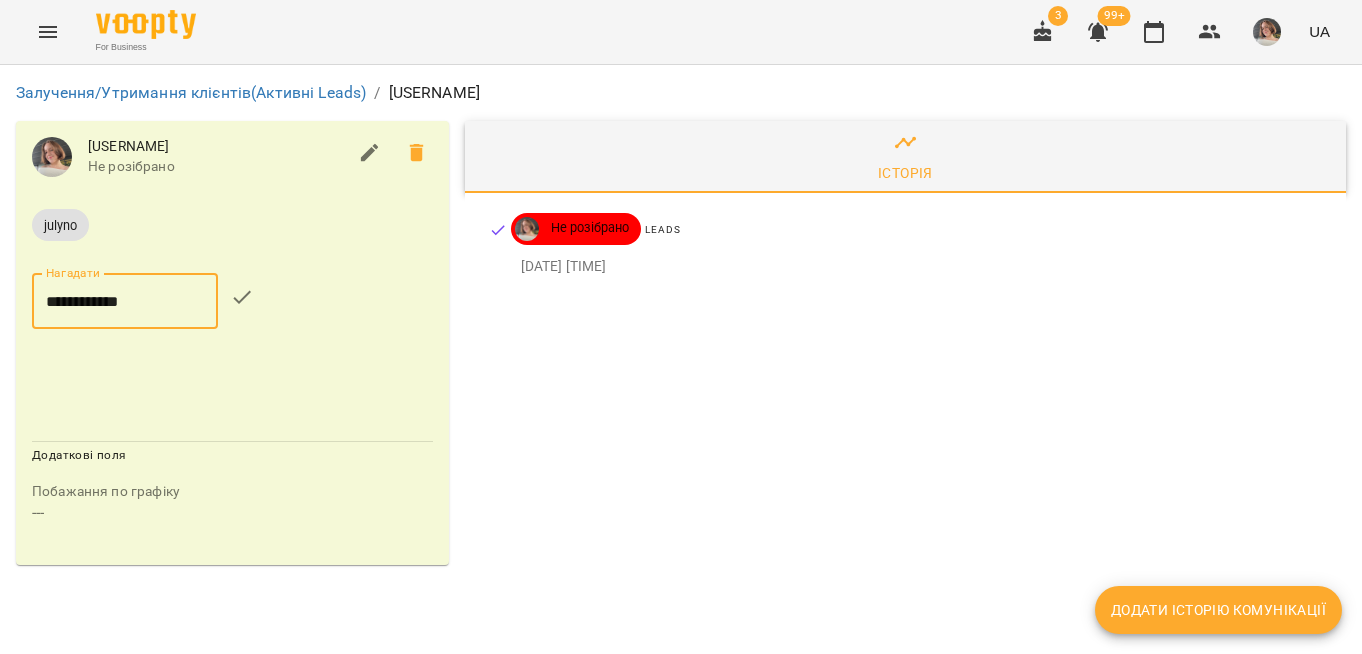 click 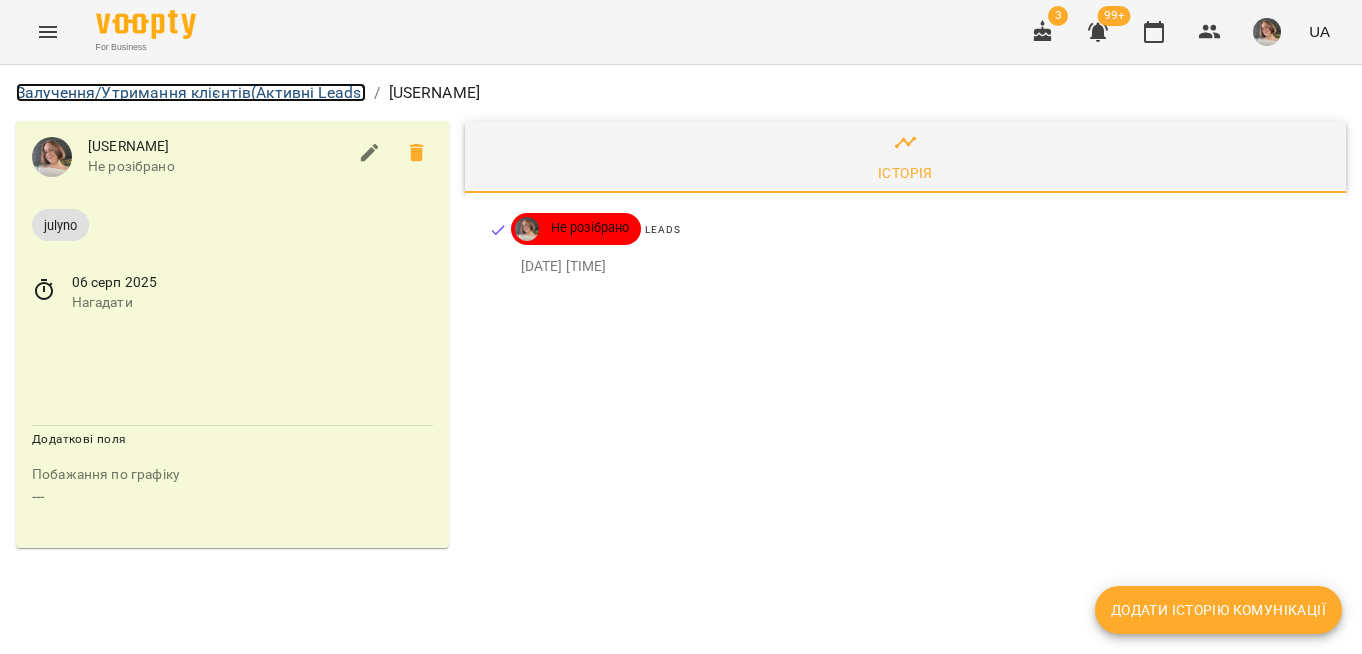 click on "Залучення/Утримання клієнтів (Активні Leads)" at bounding box center (191, 92) 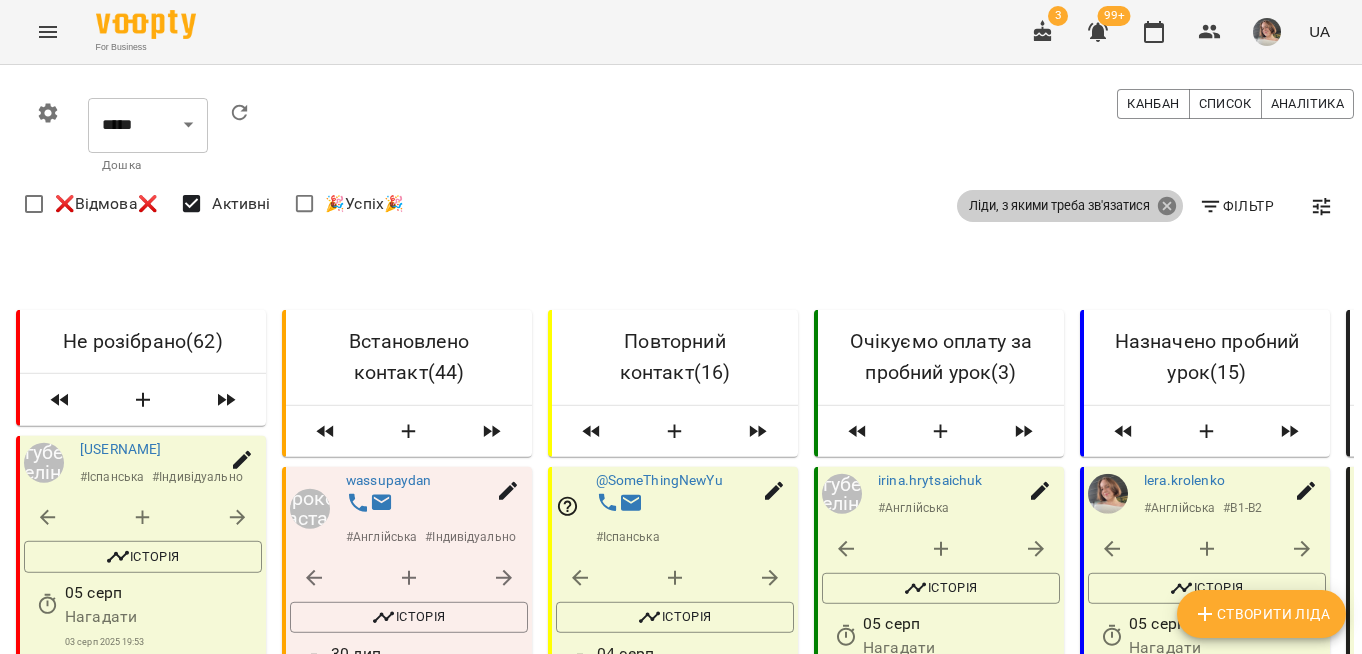 click 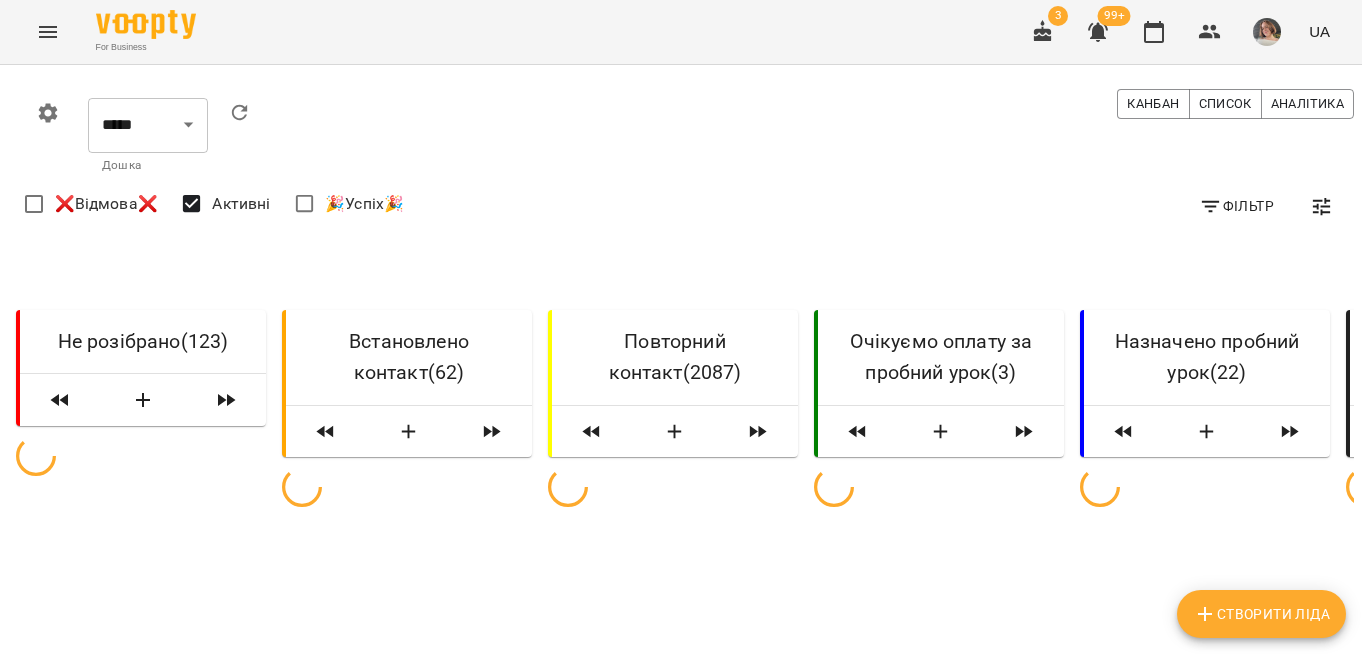 click on "Фільтр" at bounding box center (1236, 206) 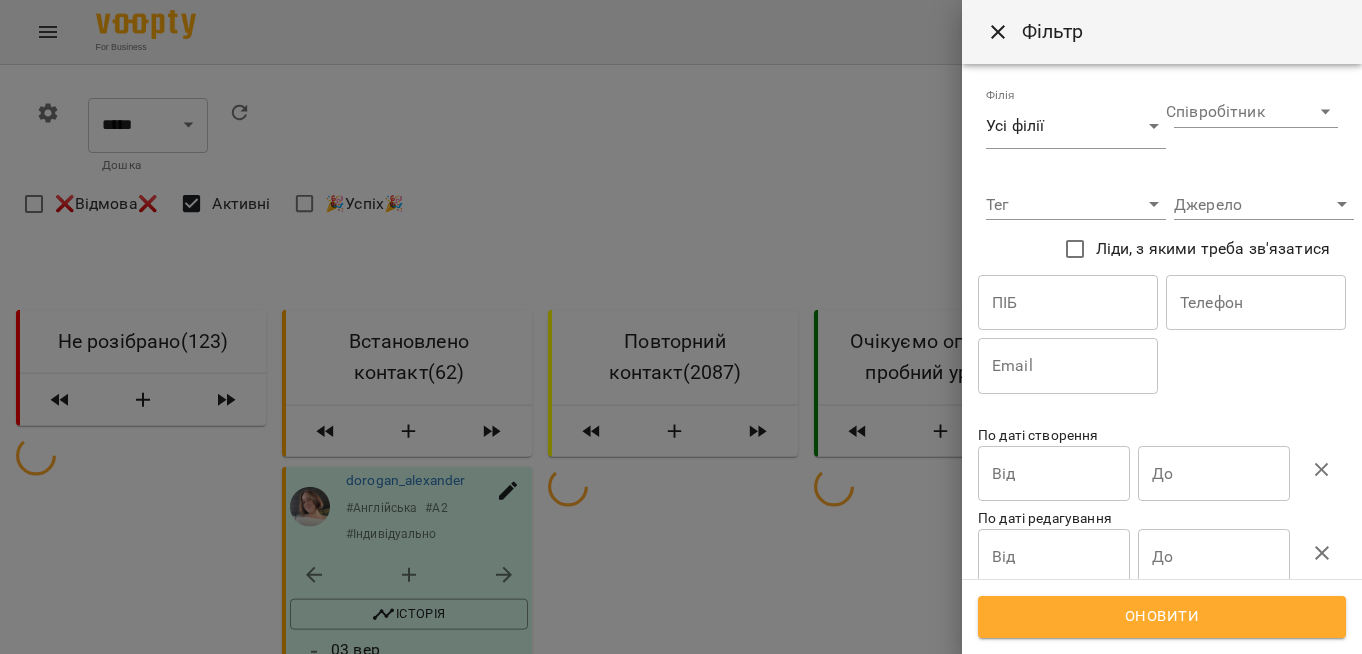 click at bounding box center [681, 327] 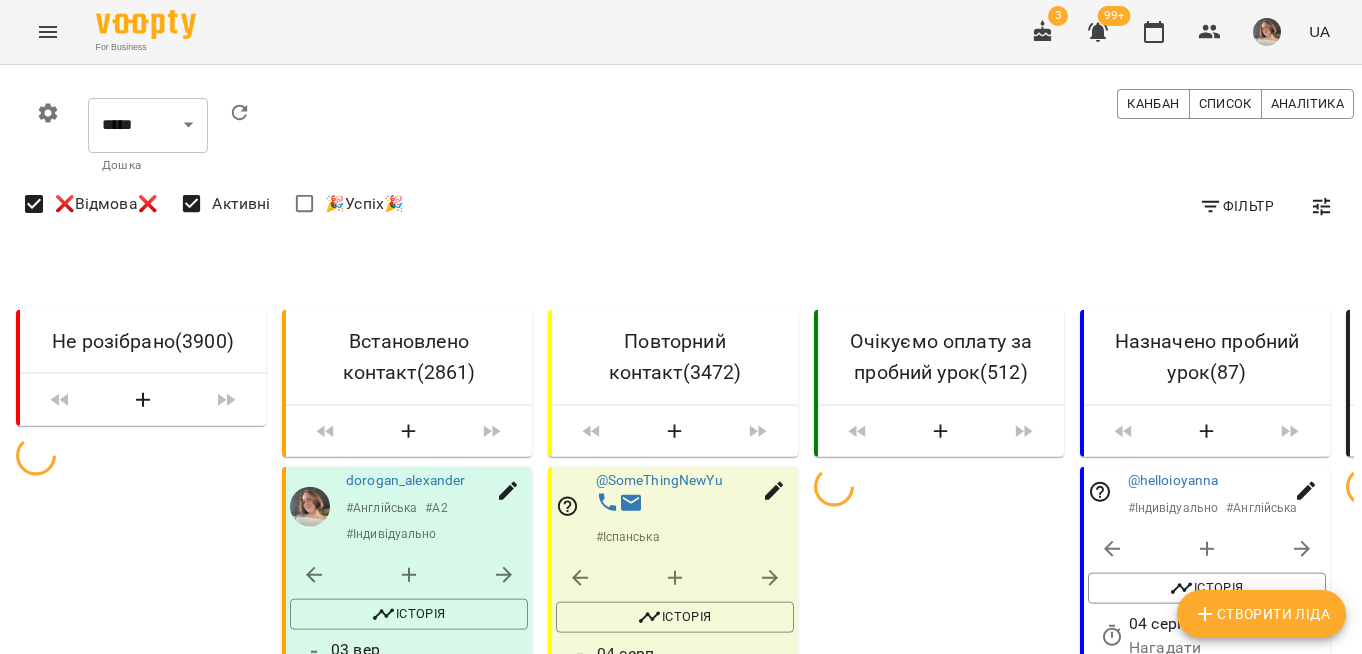 click on "Фільтр" at bounding box center [1236, 206] 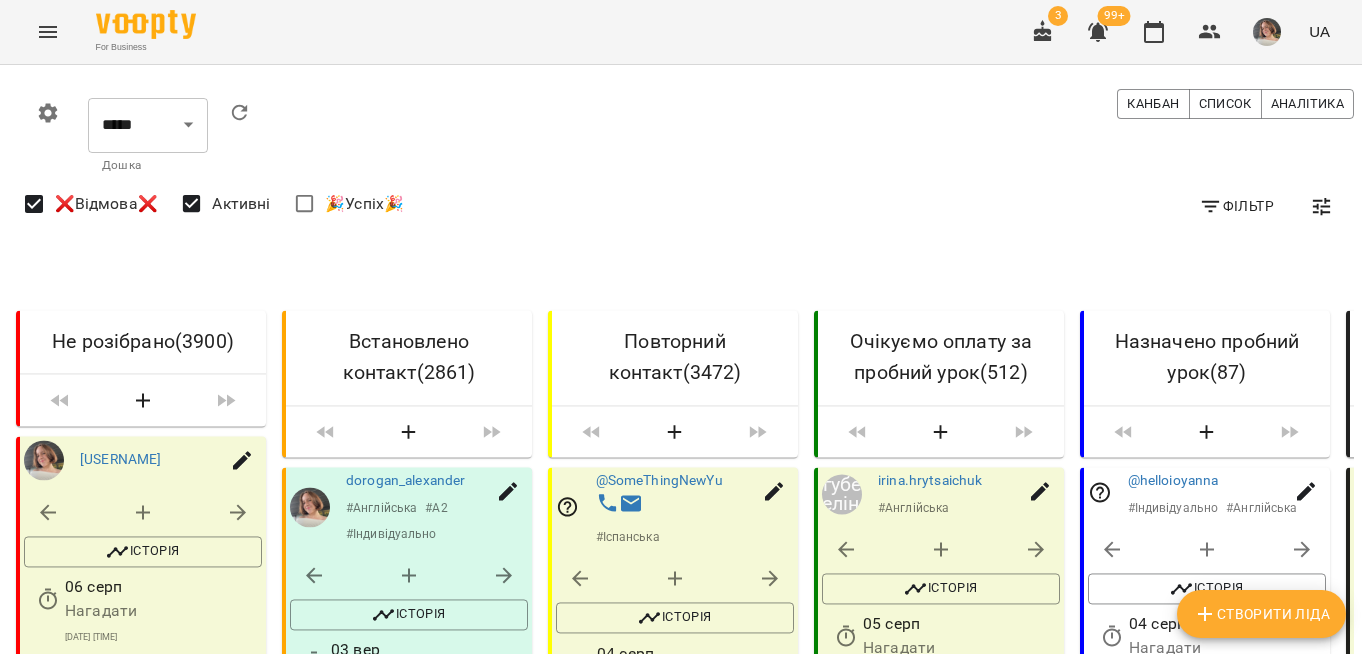 click on "Фільтр" at bounding box center (1236, 206) 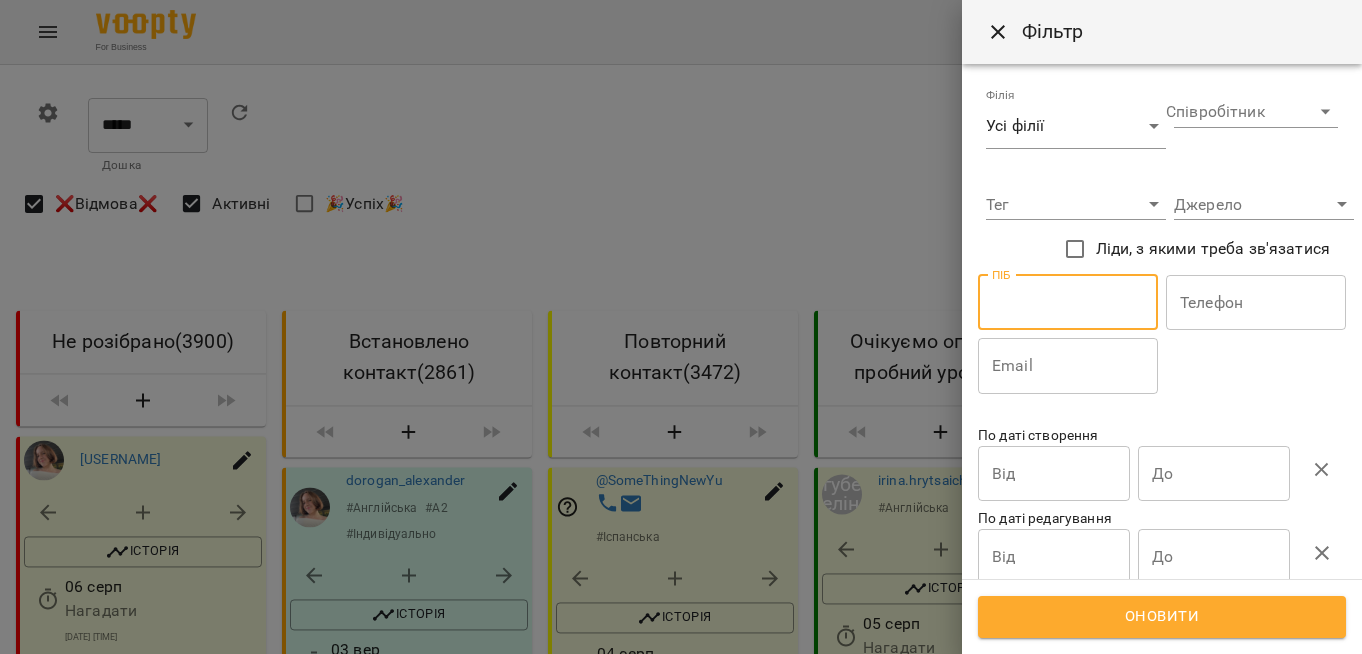 click at bounding box center (1068, 303) 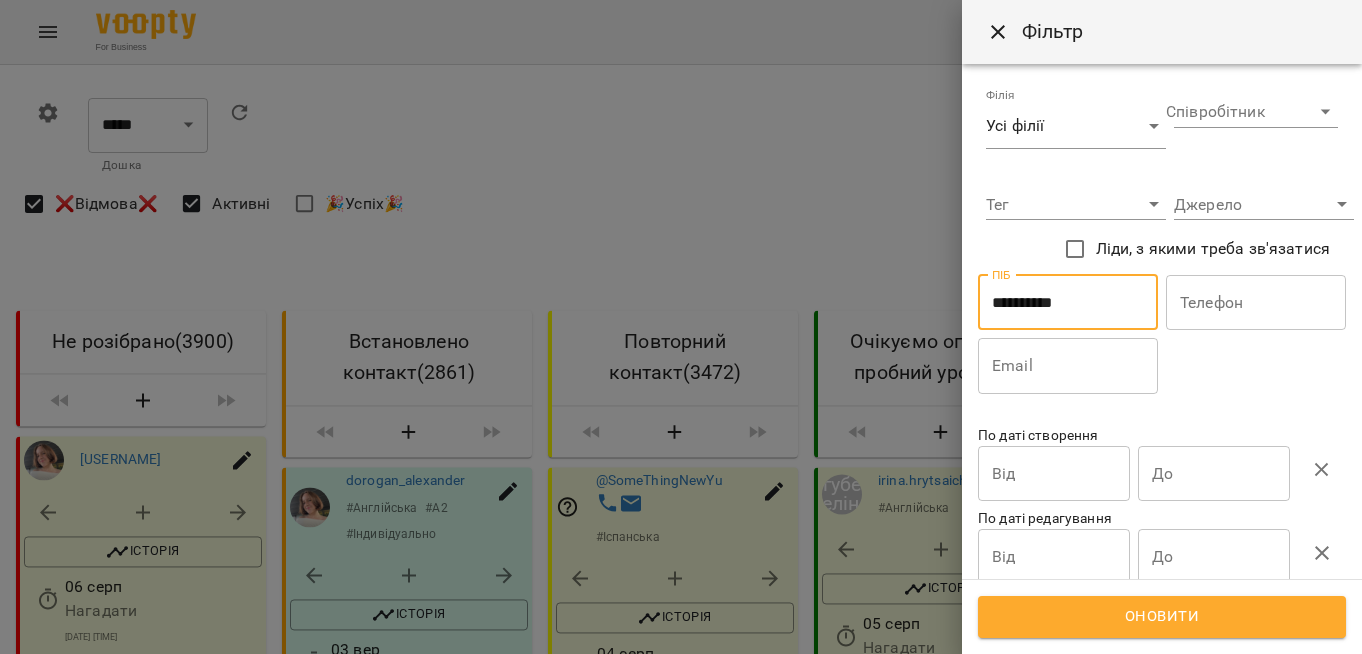 click on "**********" at bounding box center (1068, 303) 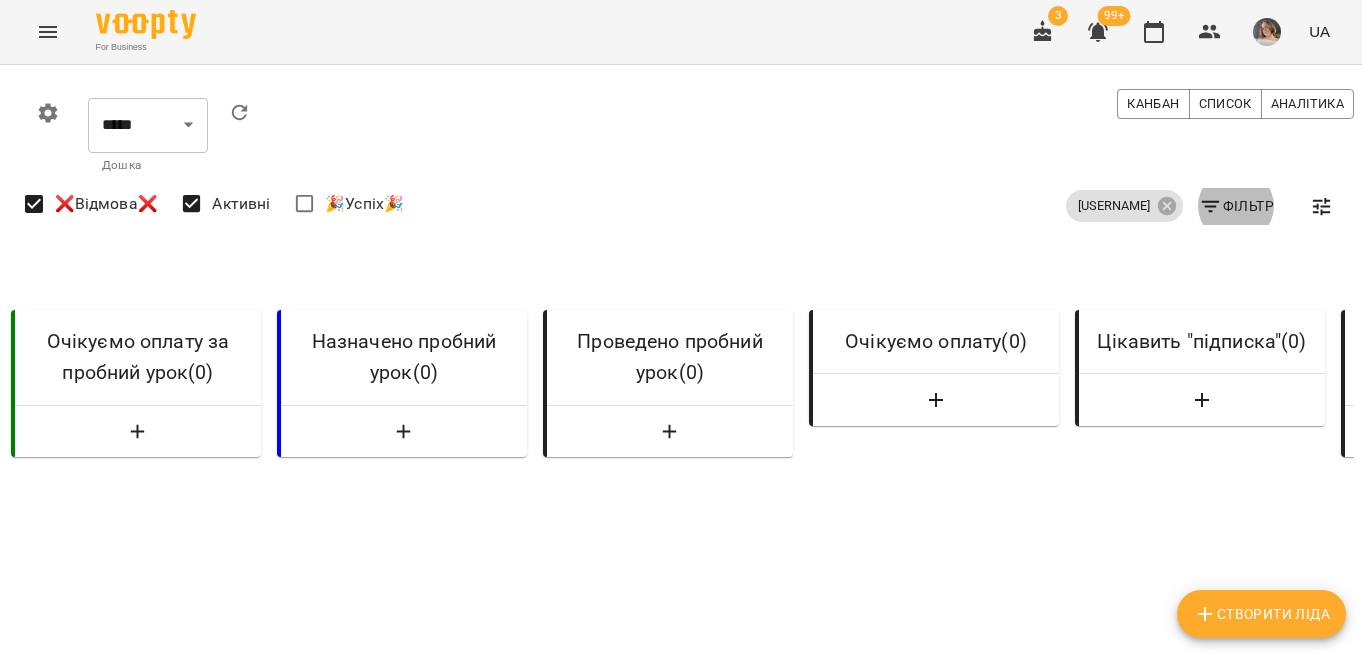 scroll, scrollTop: 0, scrollLeft: 1063, axis: horizontal 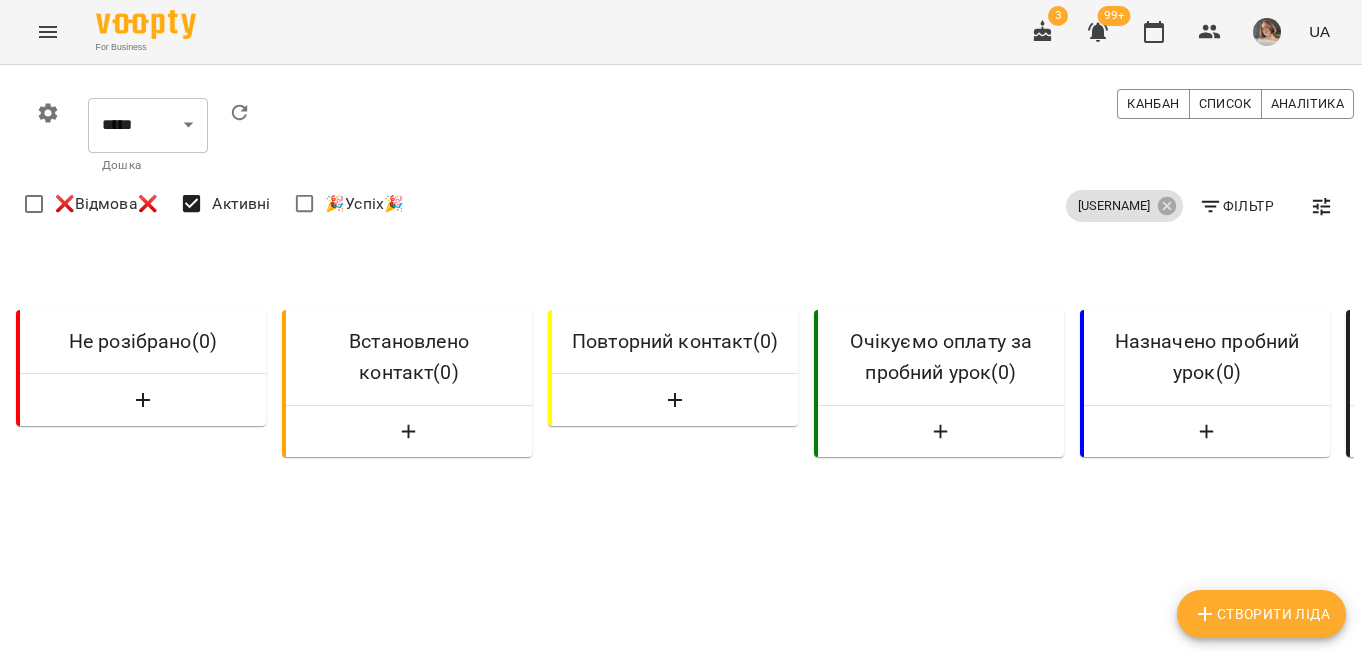 click on "❌Відмова❌" at bounding box center (106, 204) 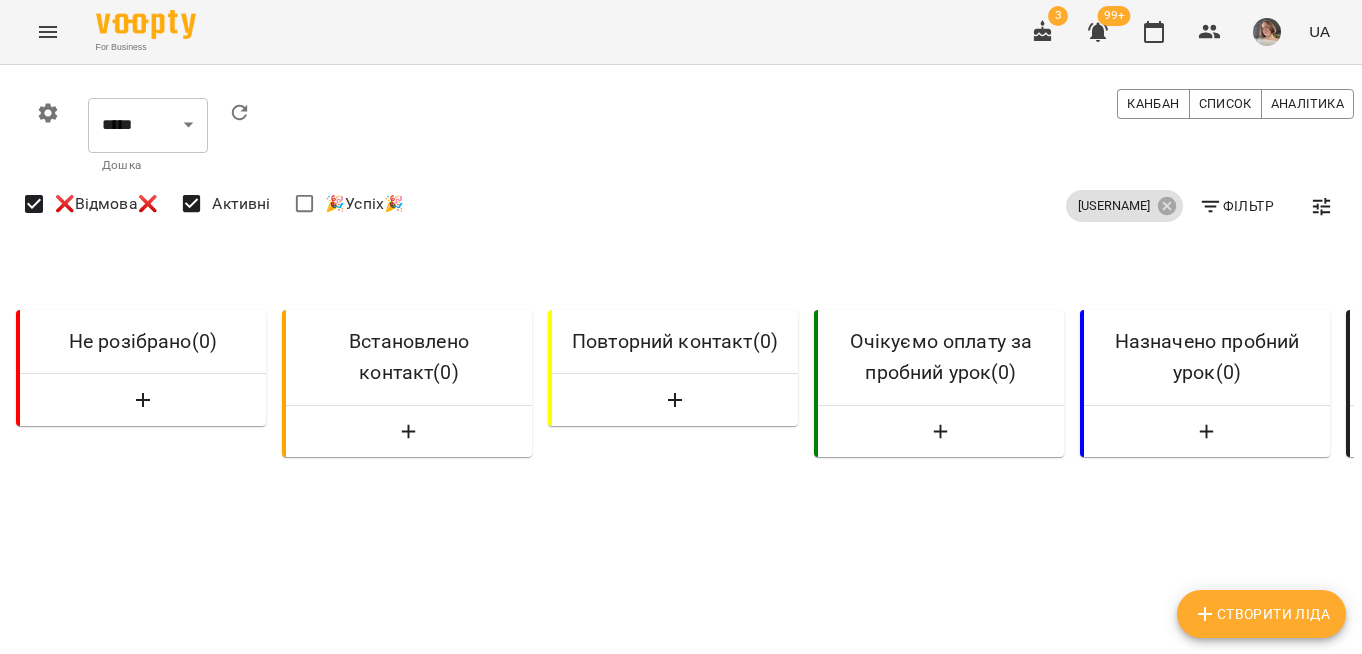click on "🎉Успіх🎉" at bounding box center [344, 204] 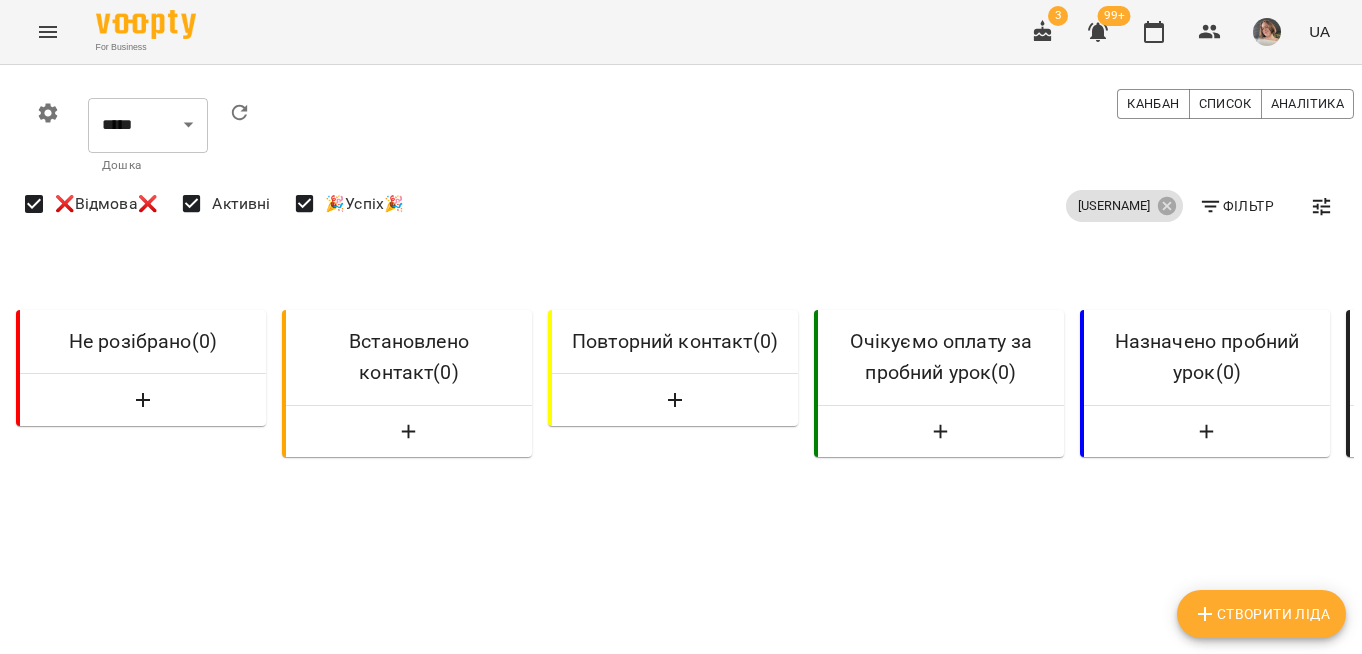 scroll, scrollTop: 0, scrollLeft: 1063, axis: horizontal 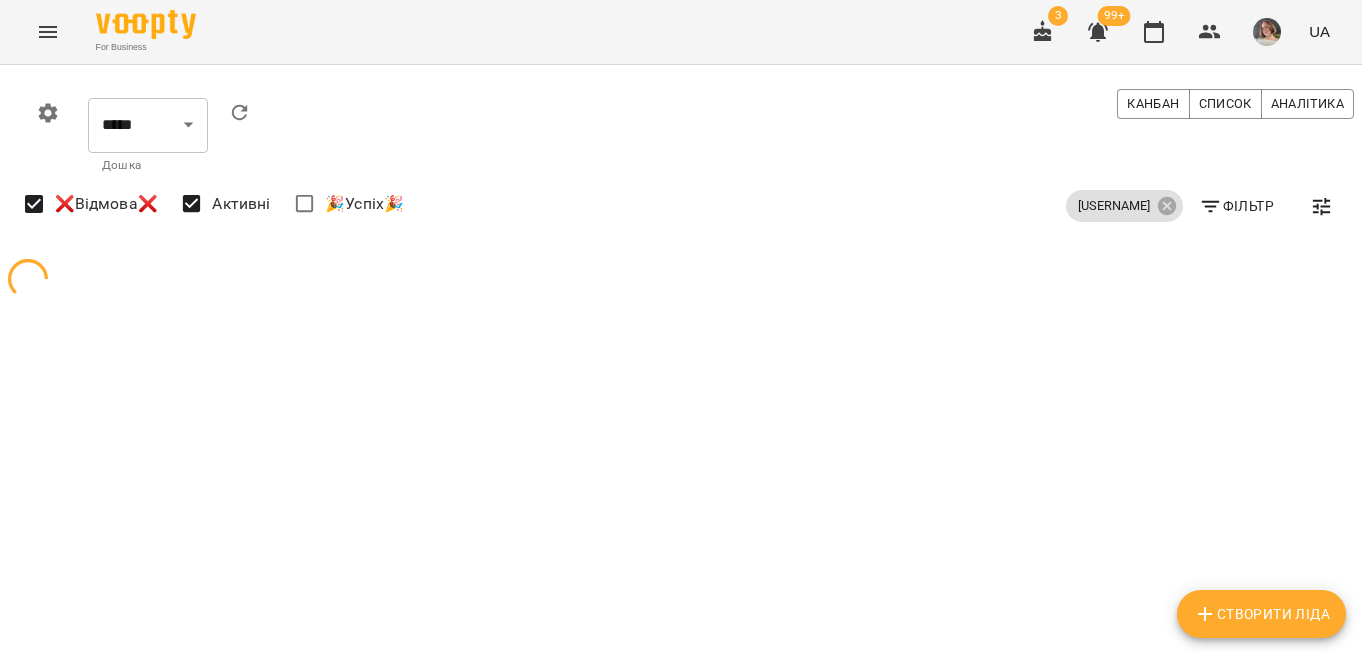 click on "Активні" at bounding box center (241, 204) 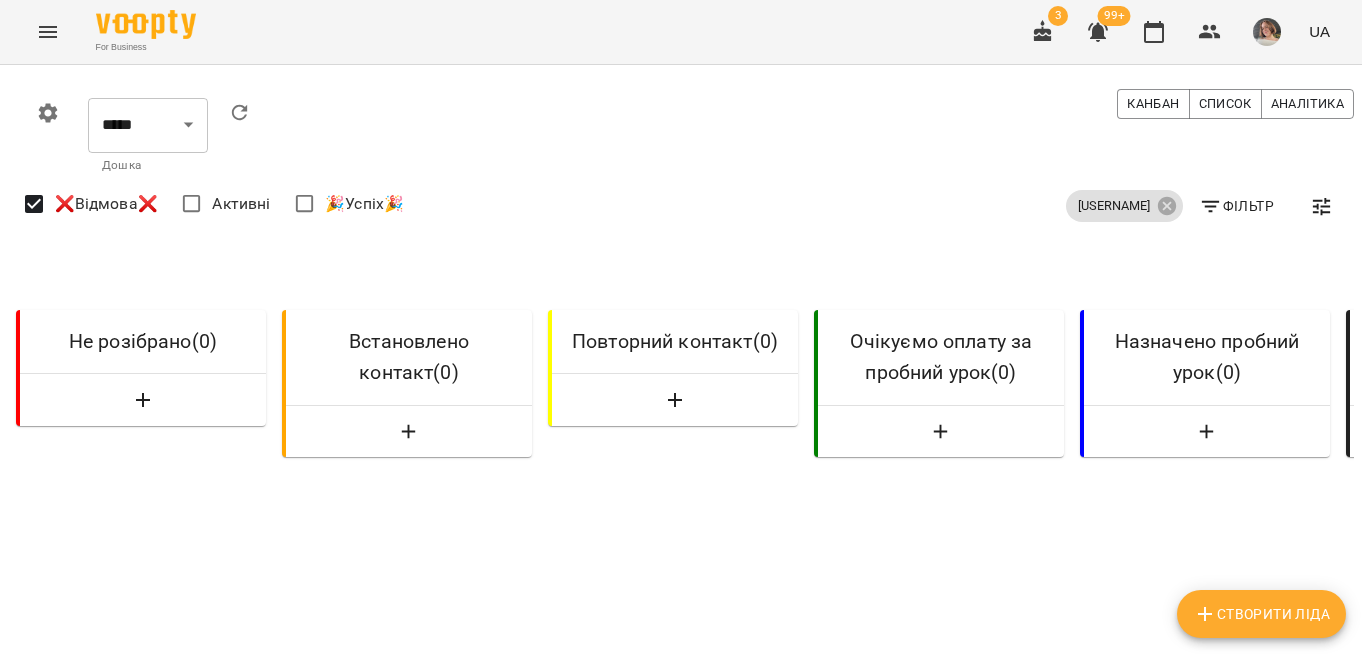 click on "❌Відмова❌" at bounding box center (106, 204) 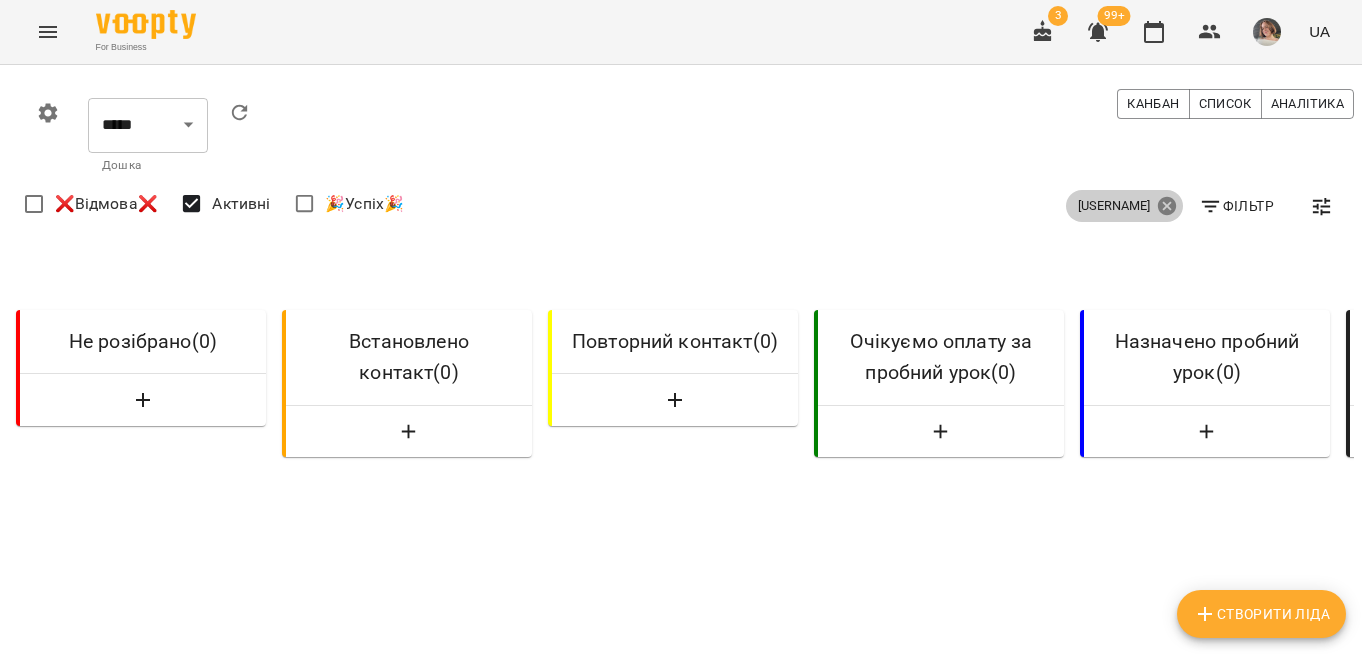 click 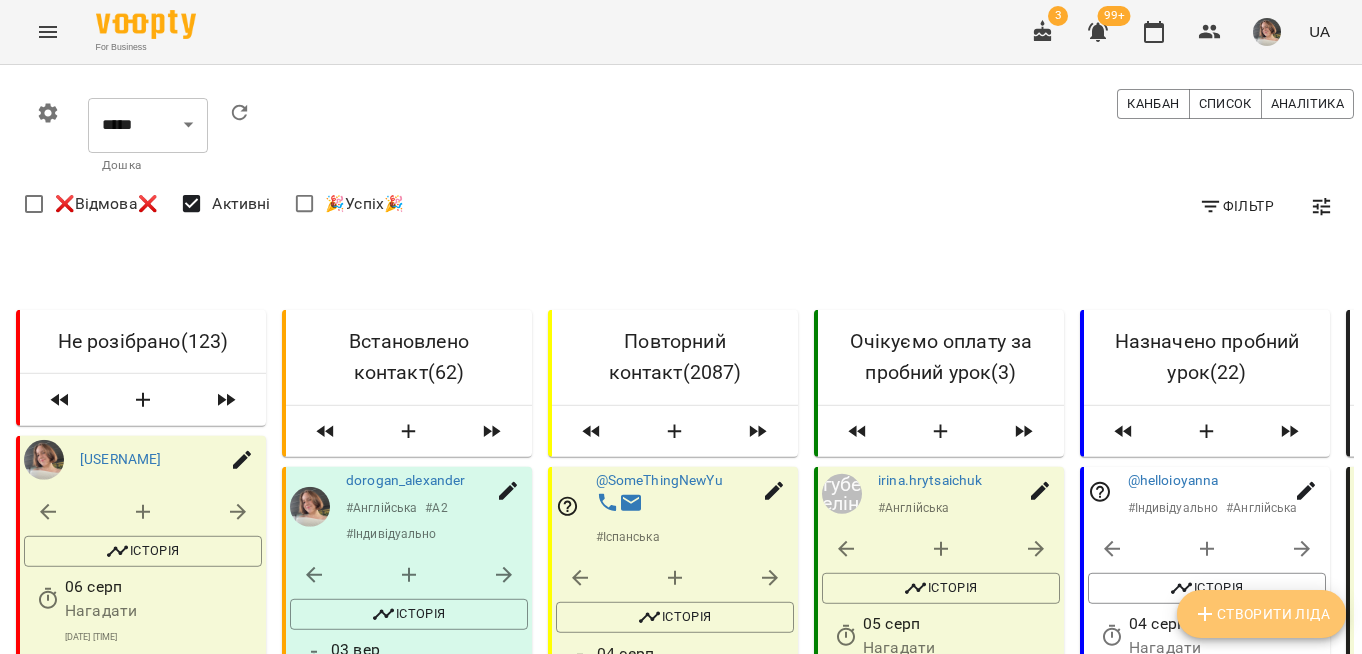 click on "Створити Ліда" at bounding box center (1261, 614) 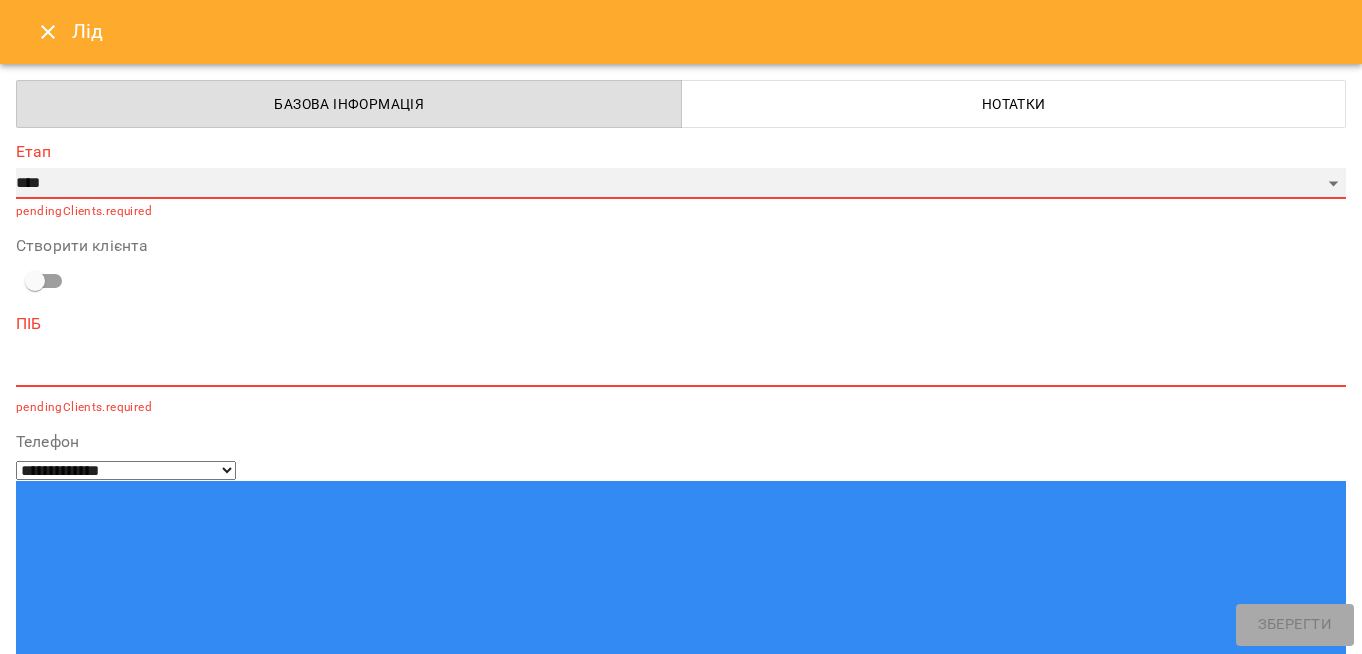click on "**********" at bounding box center (681, 184) 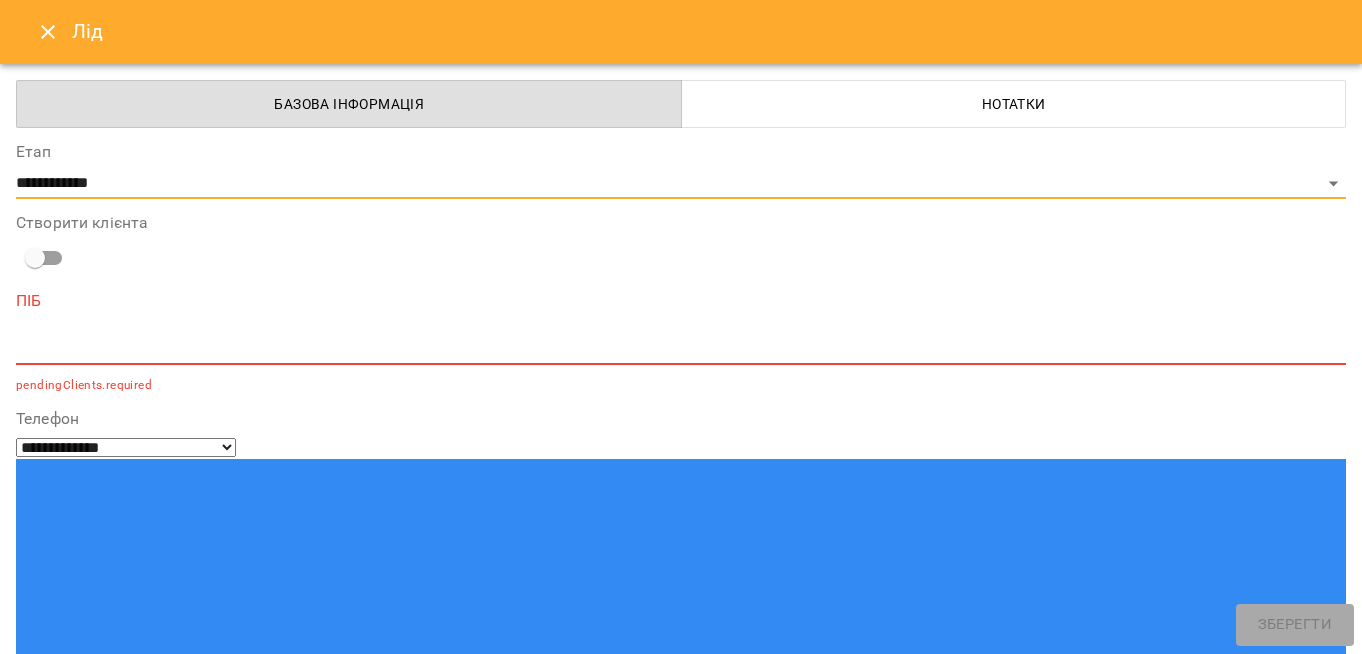 click at bounding box center (681, 348) 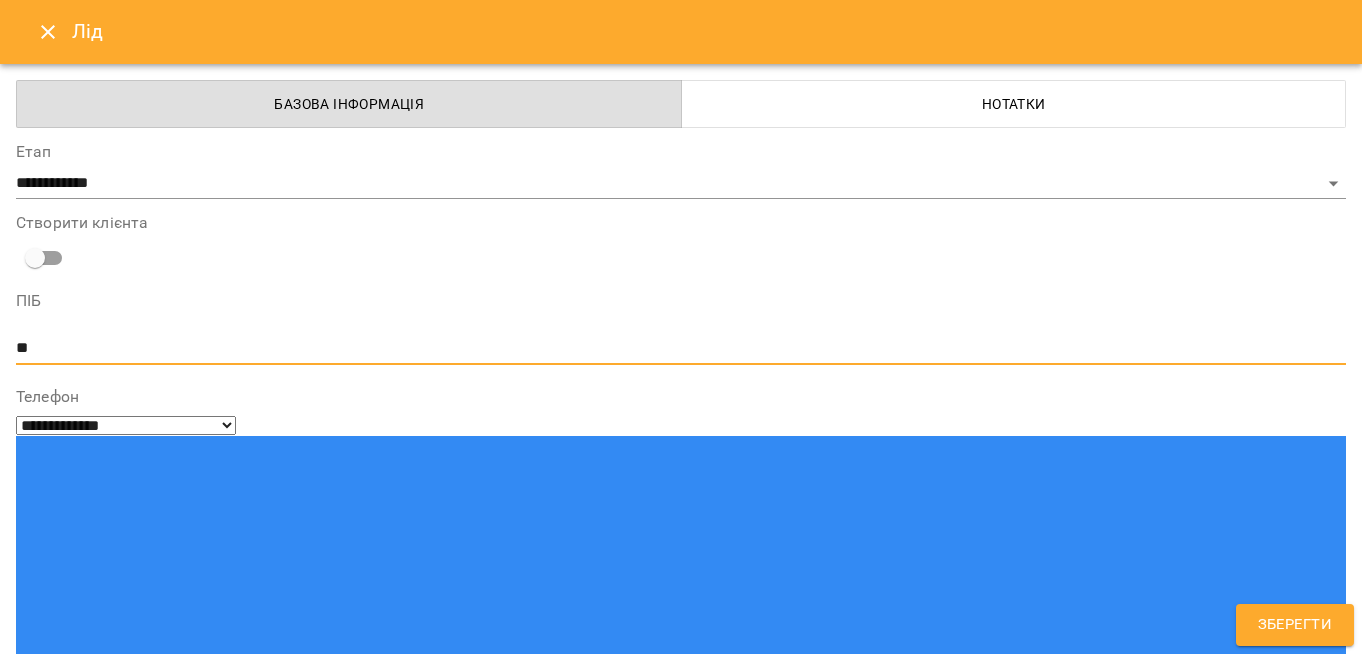 type on "*" 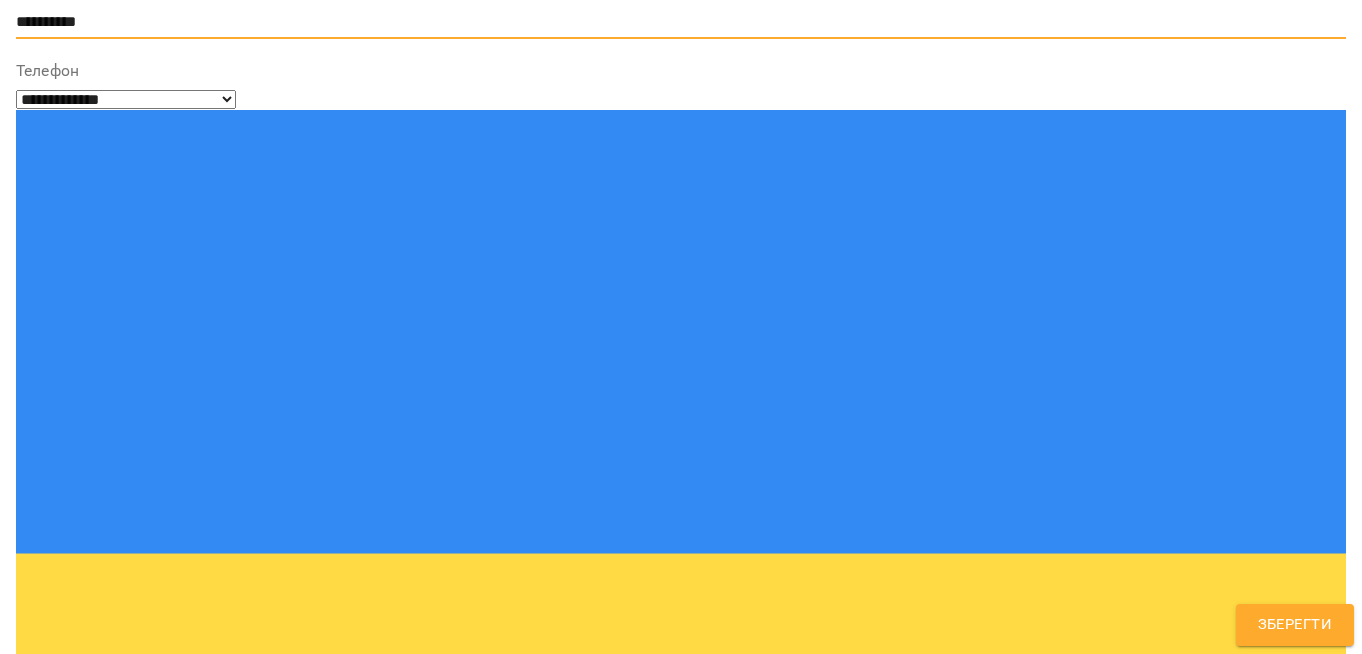 scroll, scrollTop: 386, scrollLeft: 0, axis: vertical 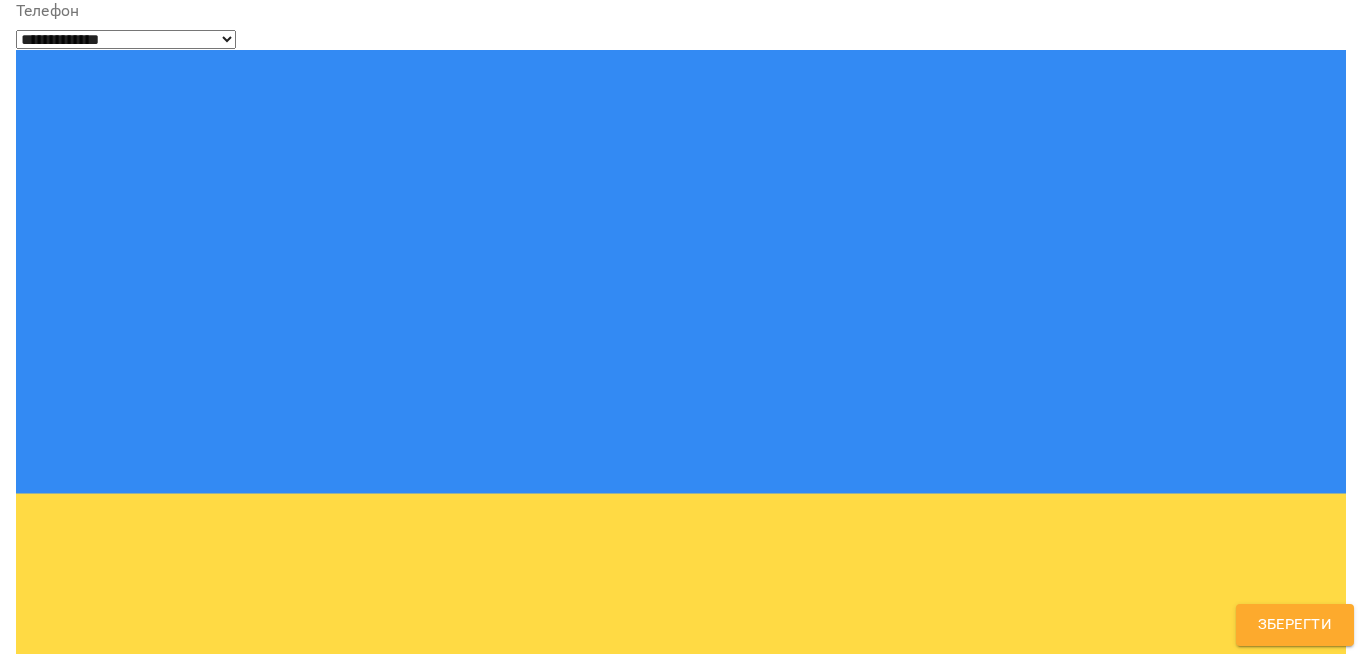 type on "**********" 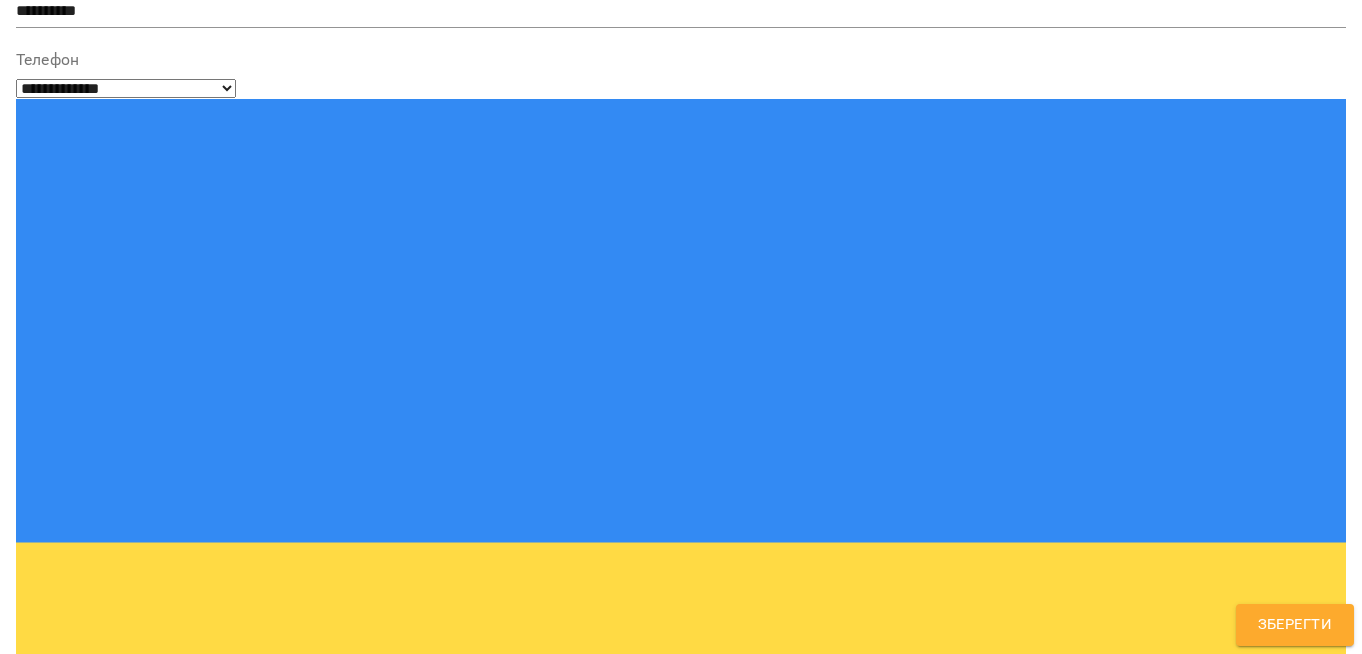 scroll, scrollTop: 334, scrollLeft: 0, axis: vertical 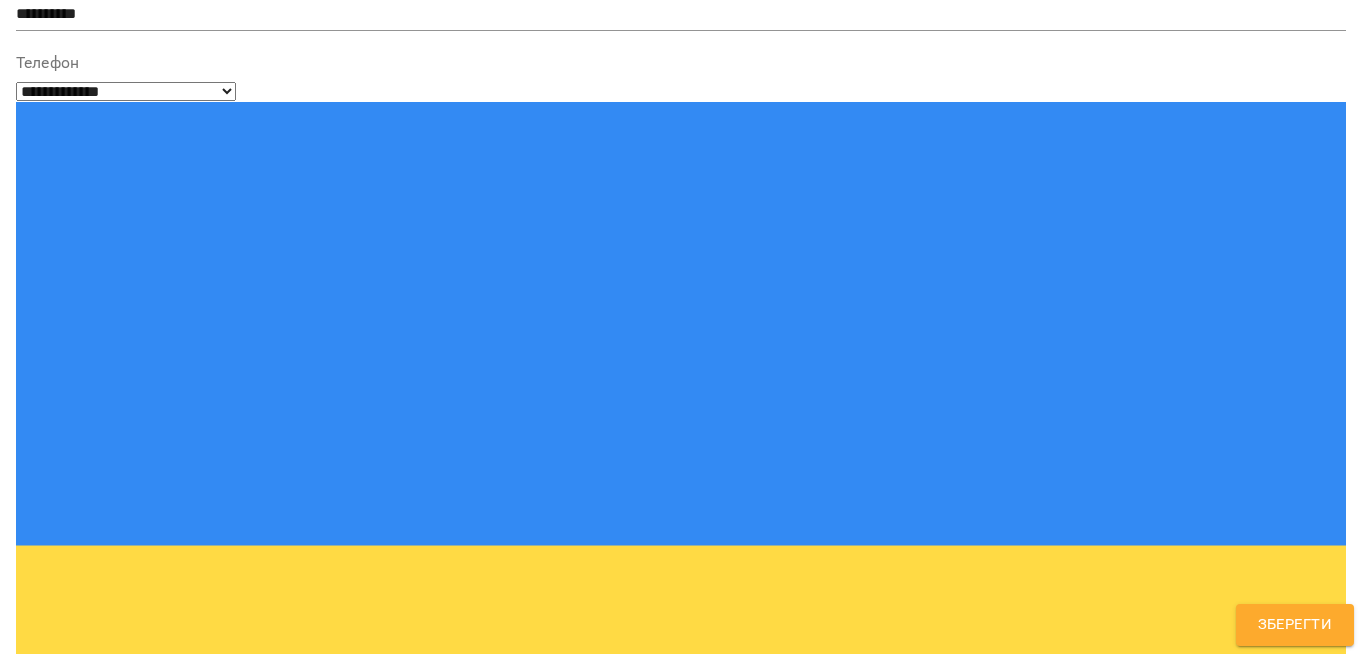 type on "****" 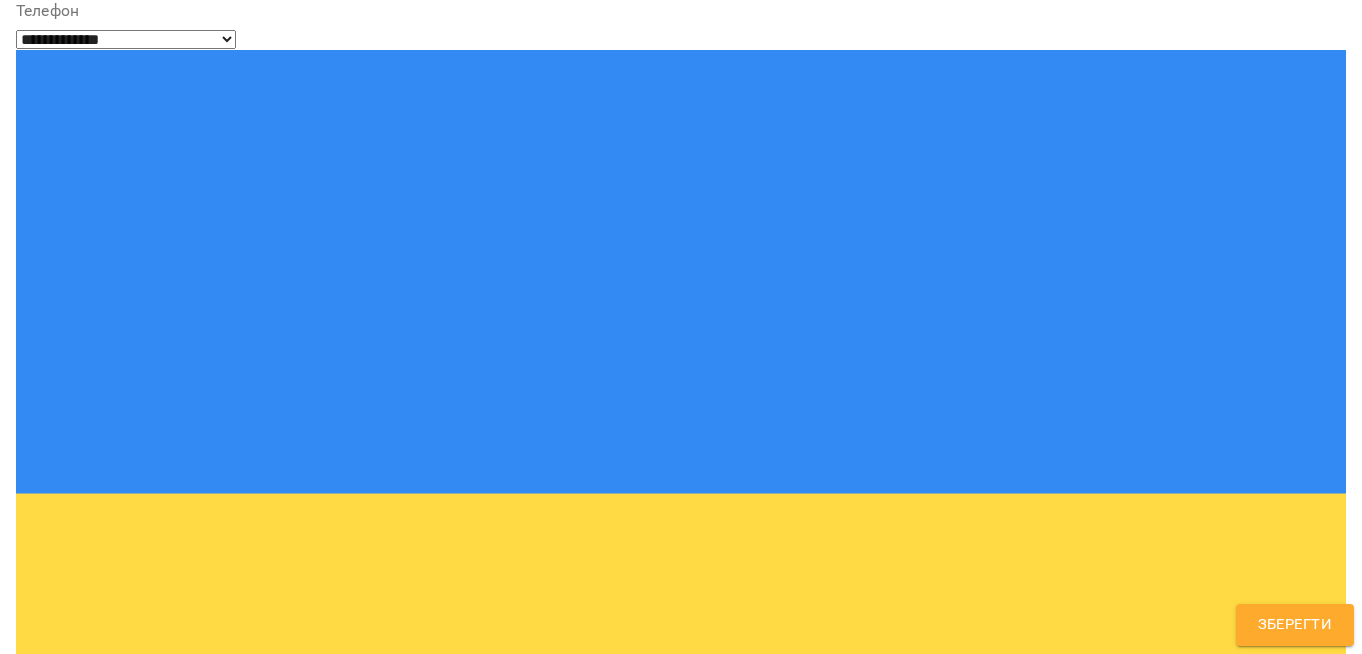 click on "**********" at bounding box center [681, 1366] 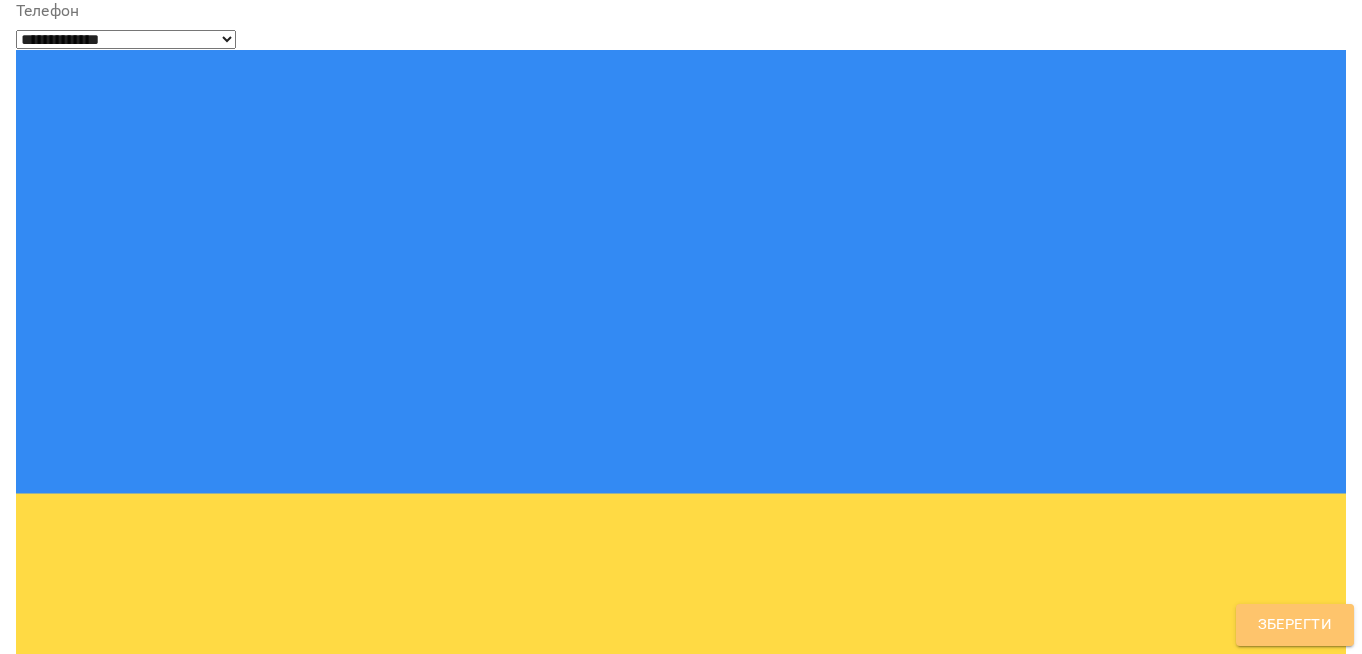 click on "Зберегти" at bounding box center (1295, 625) 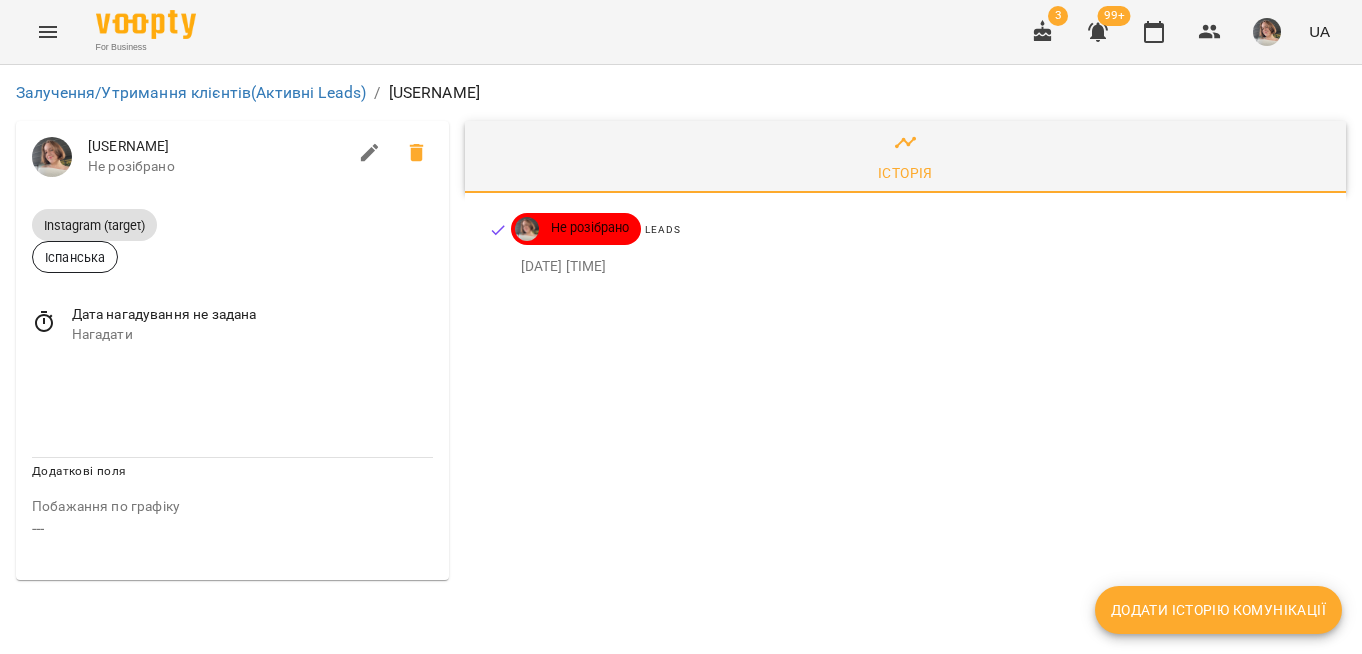 scroll, scrollTop: 0, scrollLeft: 0, axis: both 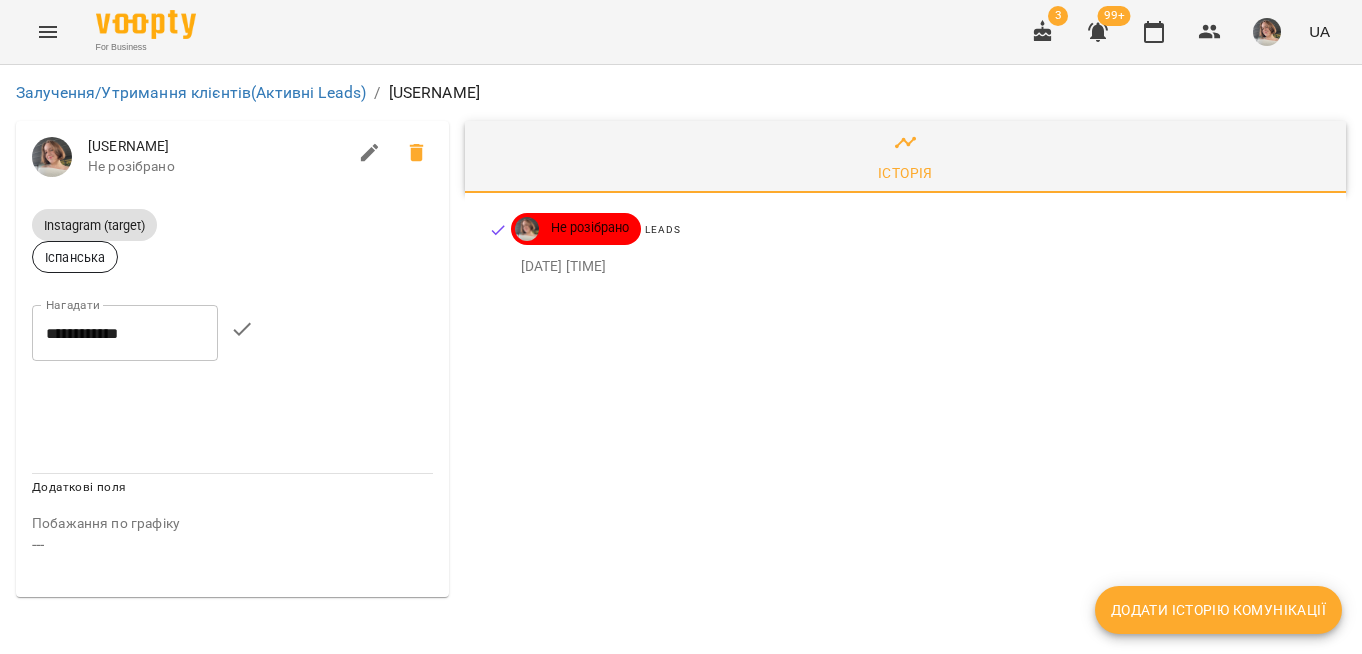 click on "**********" at bounding box center (125, 333) 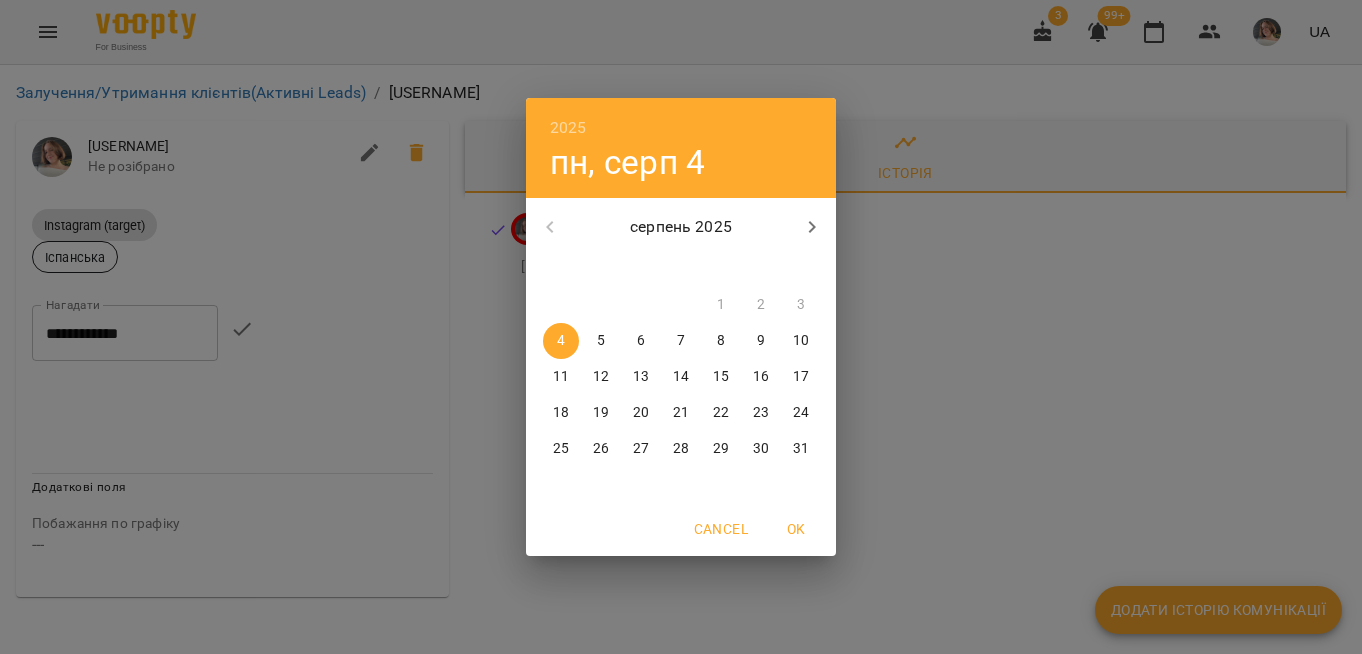 click on "6" at bounding box center [641, 341] 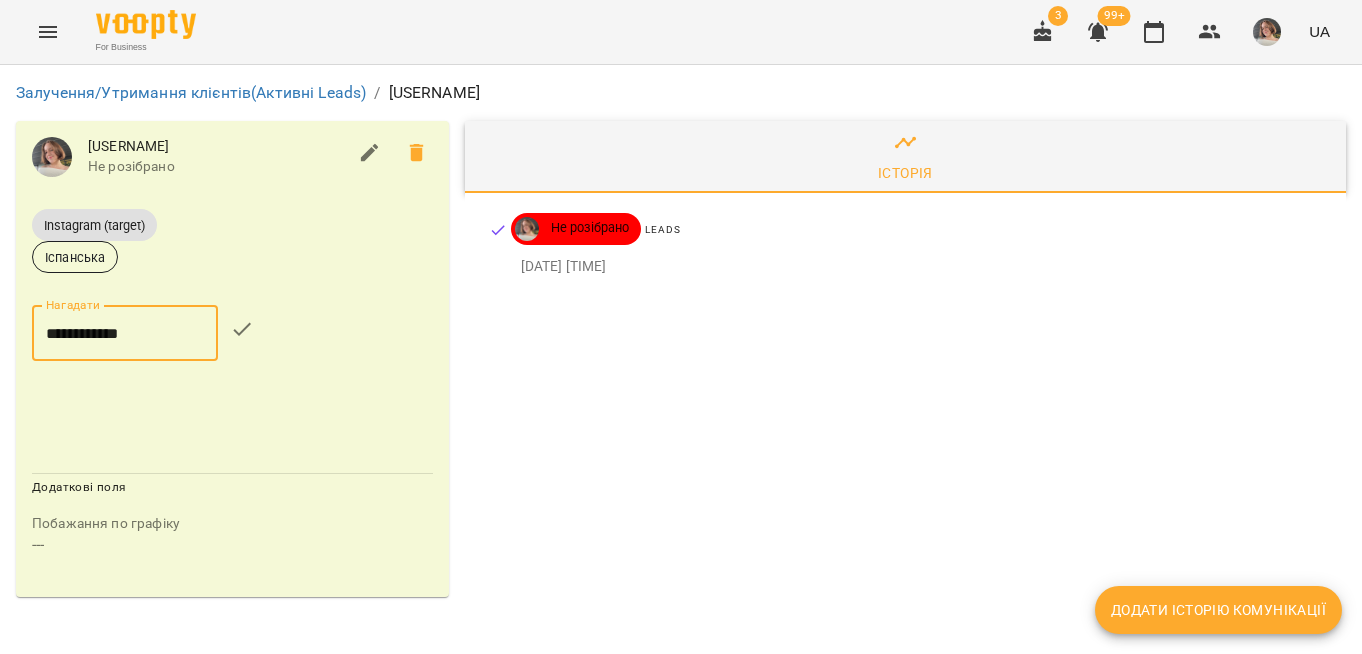 click at bounding box center [242, 329] 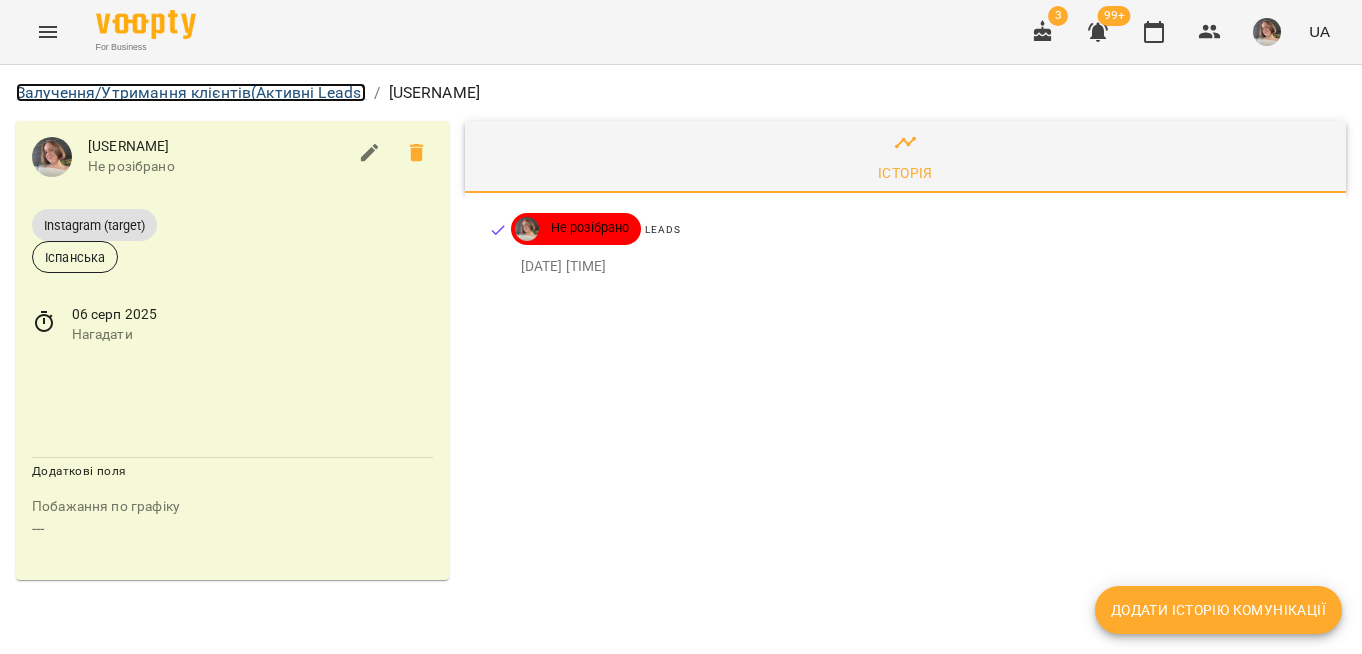 click on "Залучення/Утримання клієнтів (Активні Leads)" at bounding box center (191, 92) 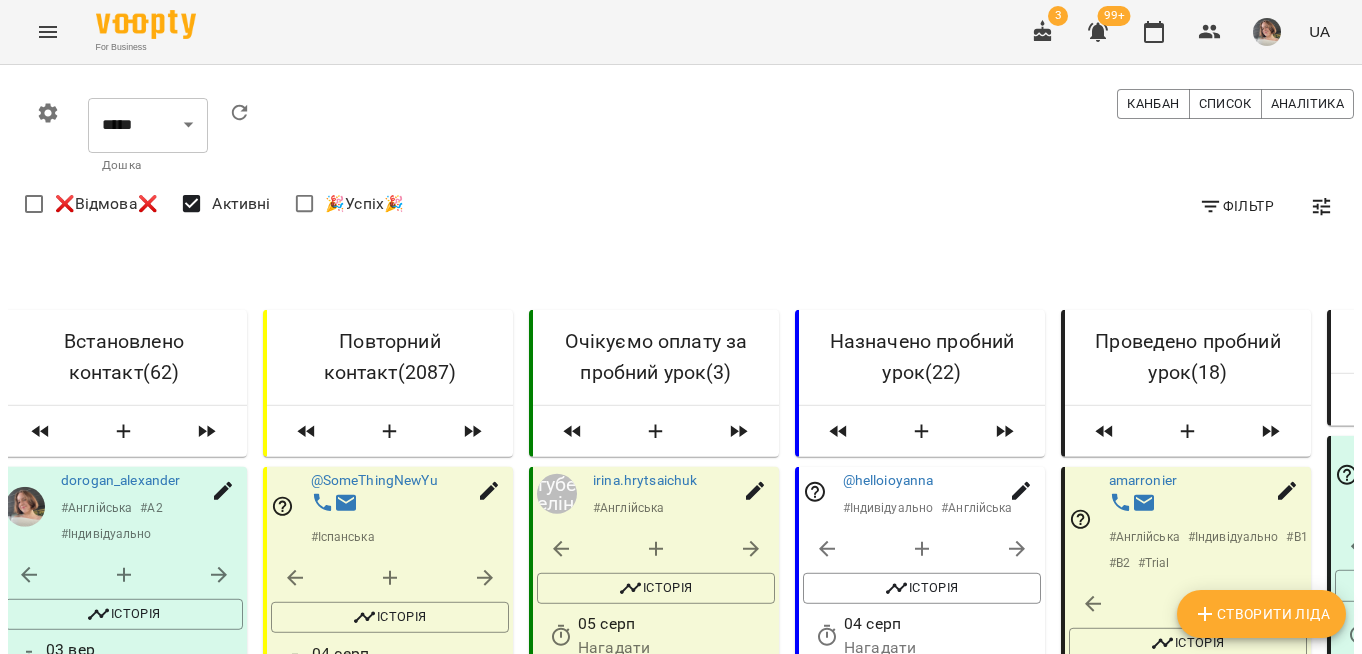 scroll, scrollTop: 0, scrollLeft: 295, axis: horizontal 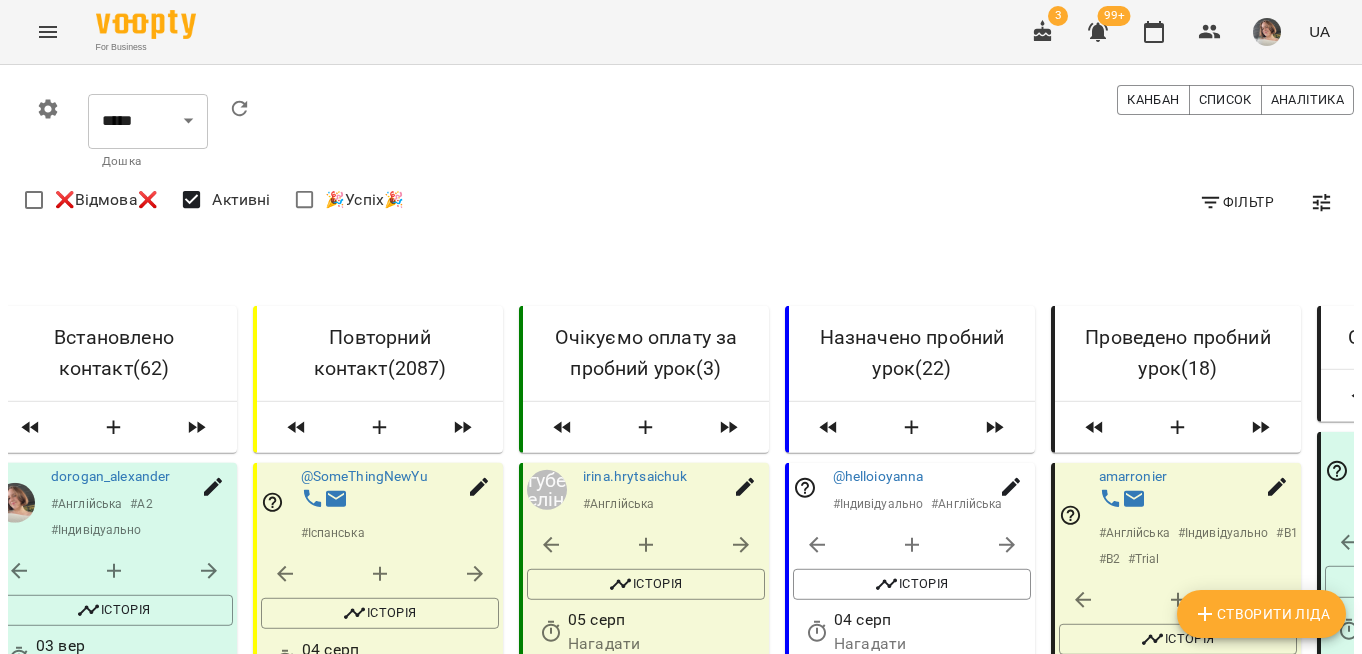 click on "lera.krolenko" at bounding box center [889, 746] 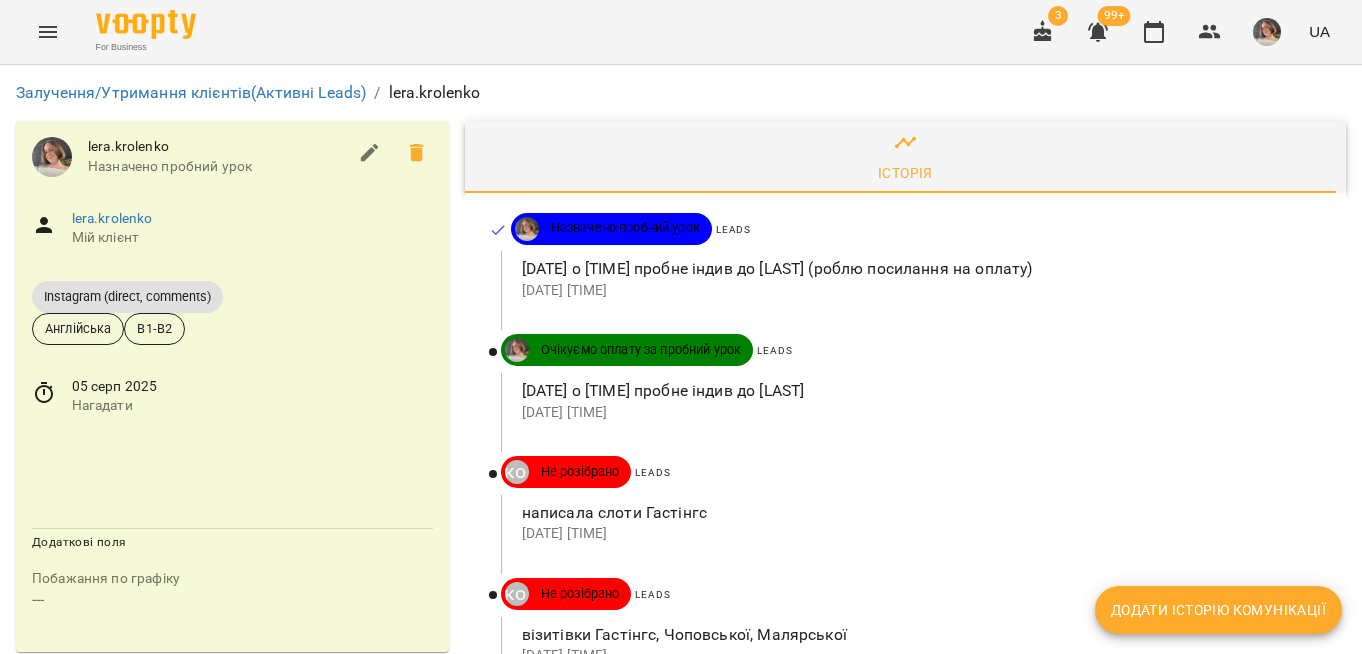 scroll, scrollTop: 0, scrollLeft: 0, axis: both 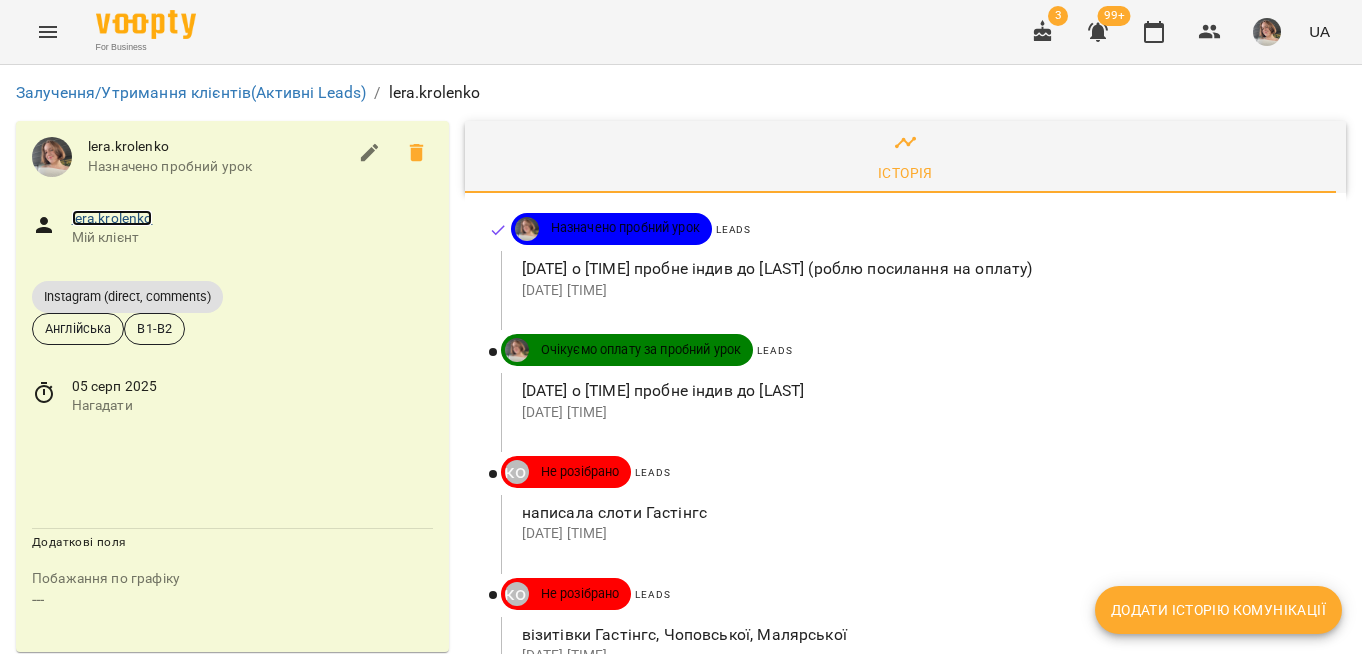click on "lera.krolenko" at bounding box center [112, 218] 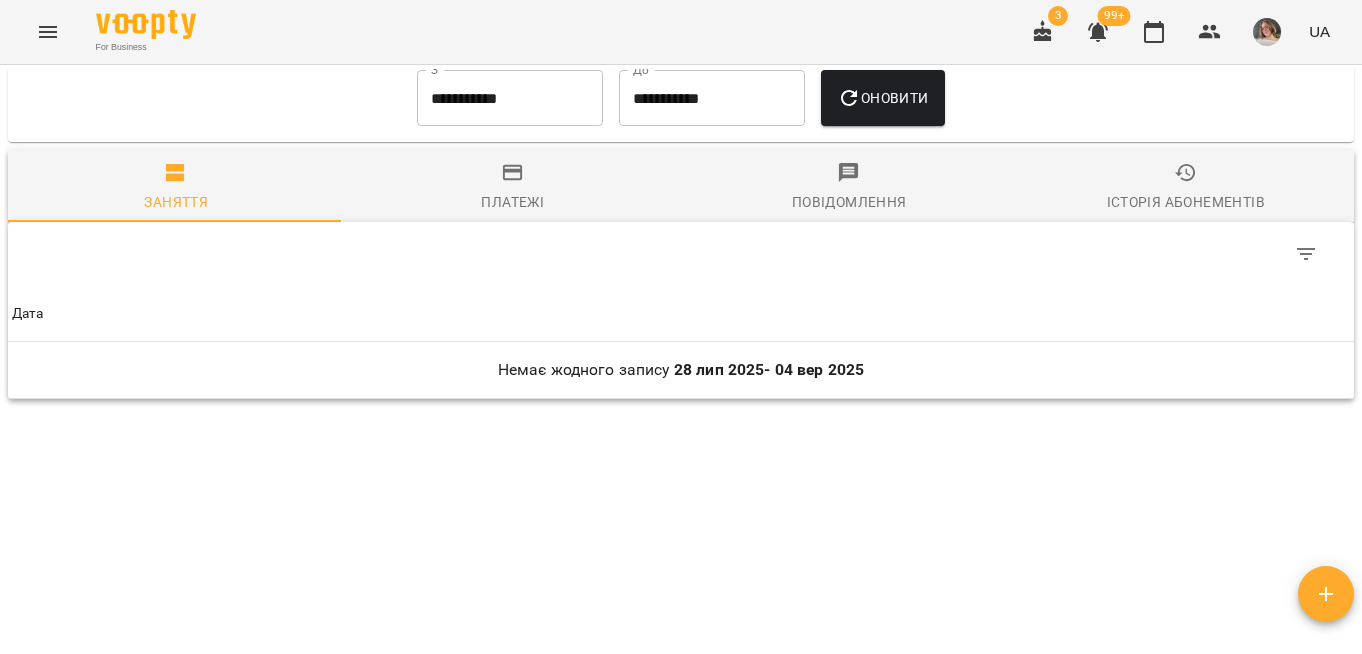 scroll, scrollTop: 0, scrollLeft: 0, axis: both 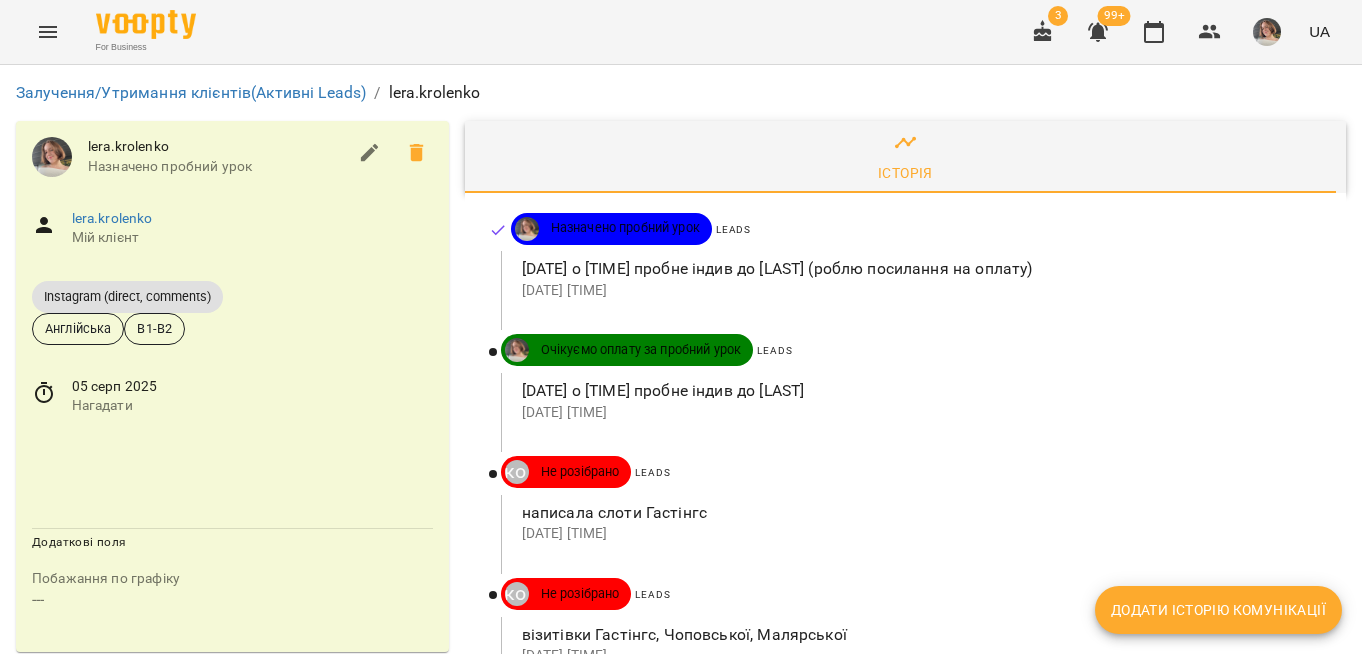 click on "Залучення/Утримання клієнтів (Активні Leads)" at bounding box center (191, 93) 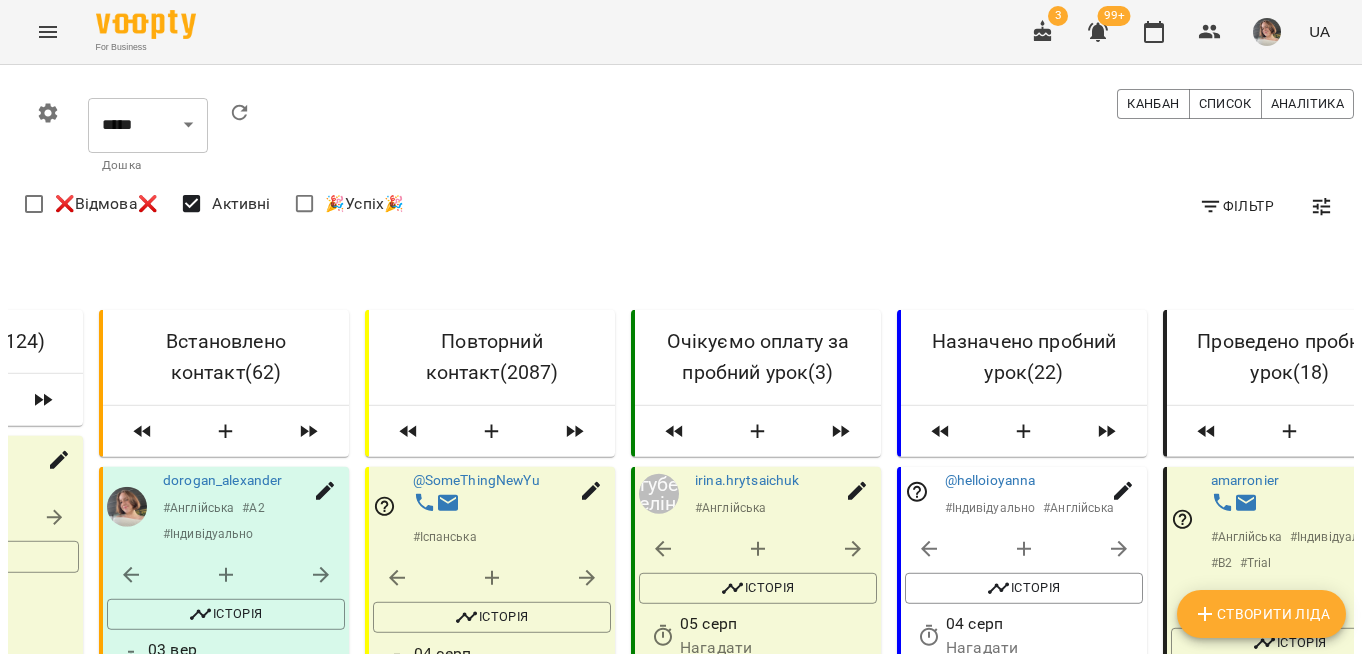 scroll, scrollTop: 0, scrollLeft: 274, axis: horizontal 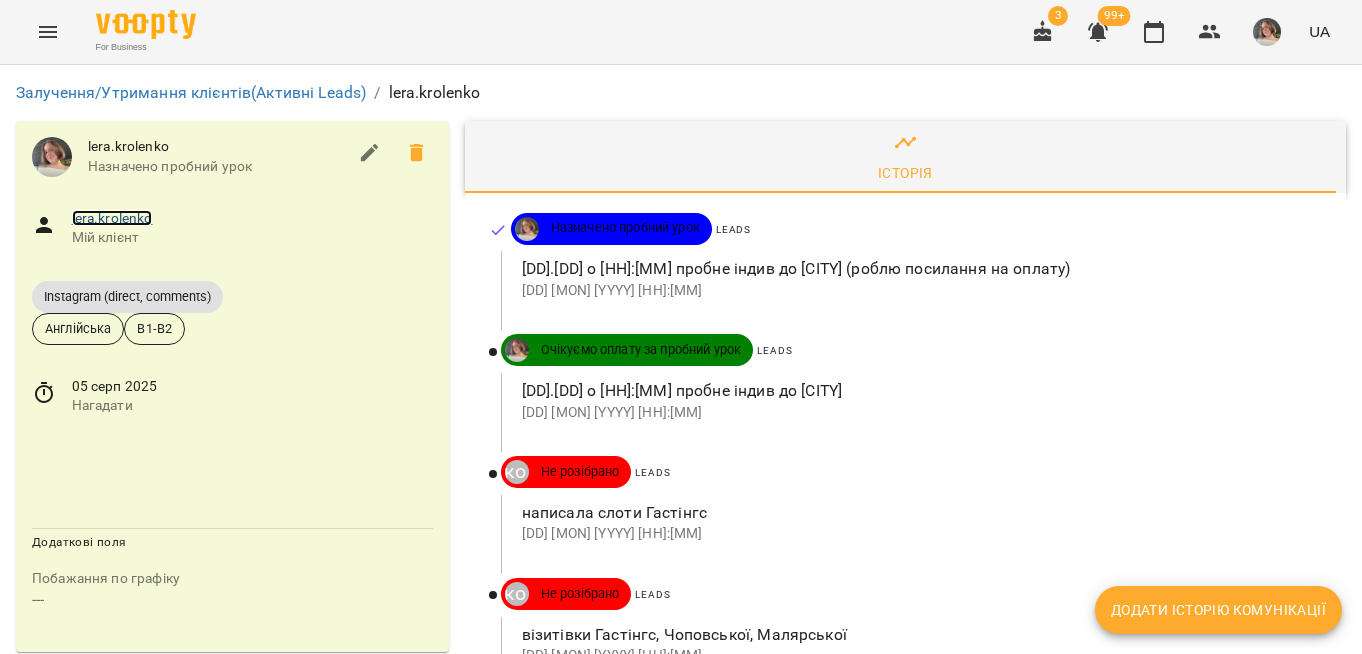 click on "lera.krolenko" at bounding box center [112, 218] 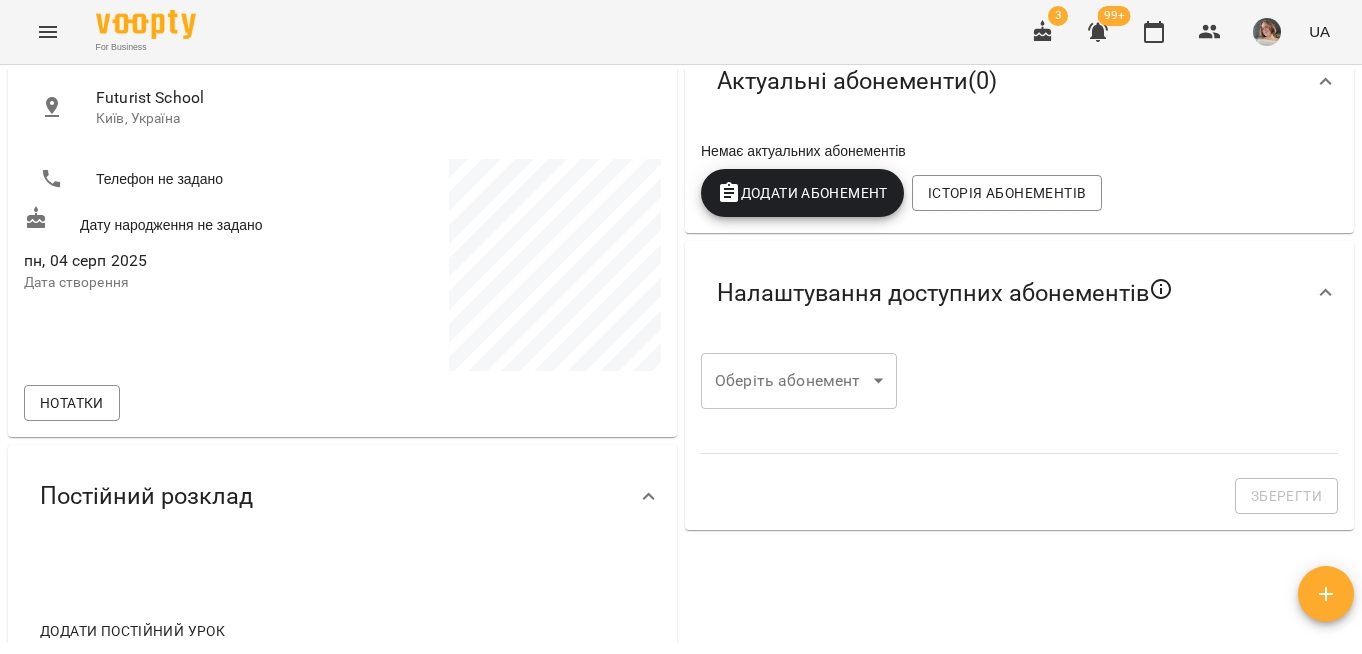 scroll, scrollTop: 0, scrollLeft: 0, axis: both 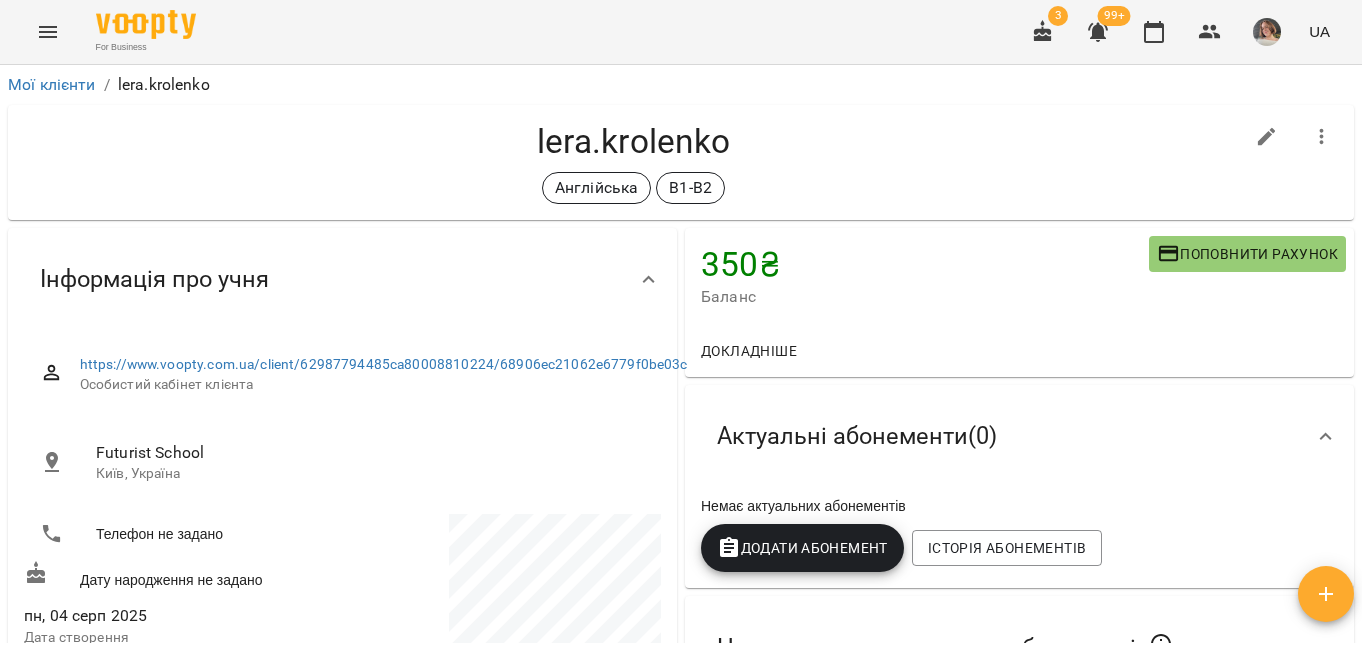 click 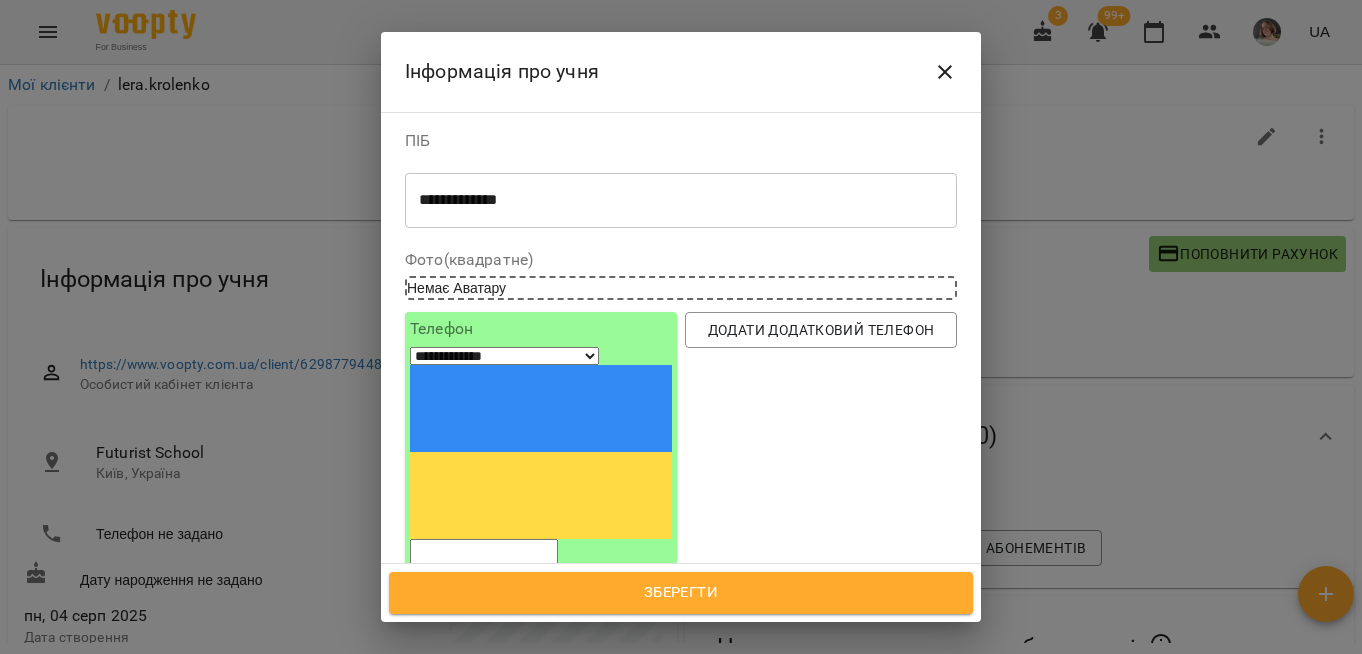 click on "**********" at bounding box center [673, 200] 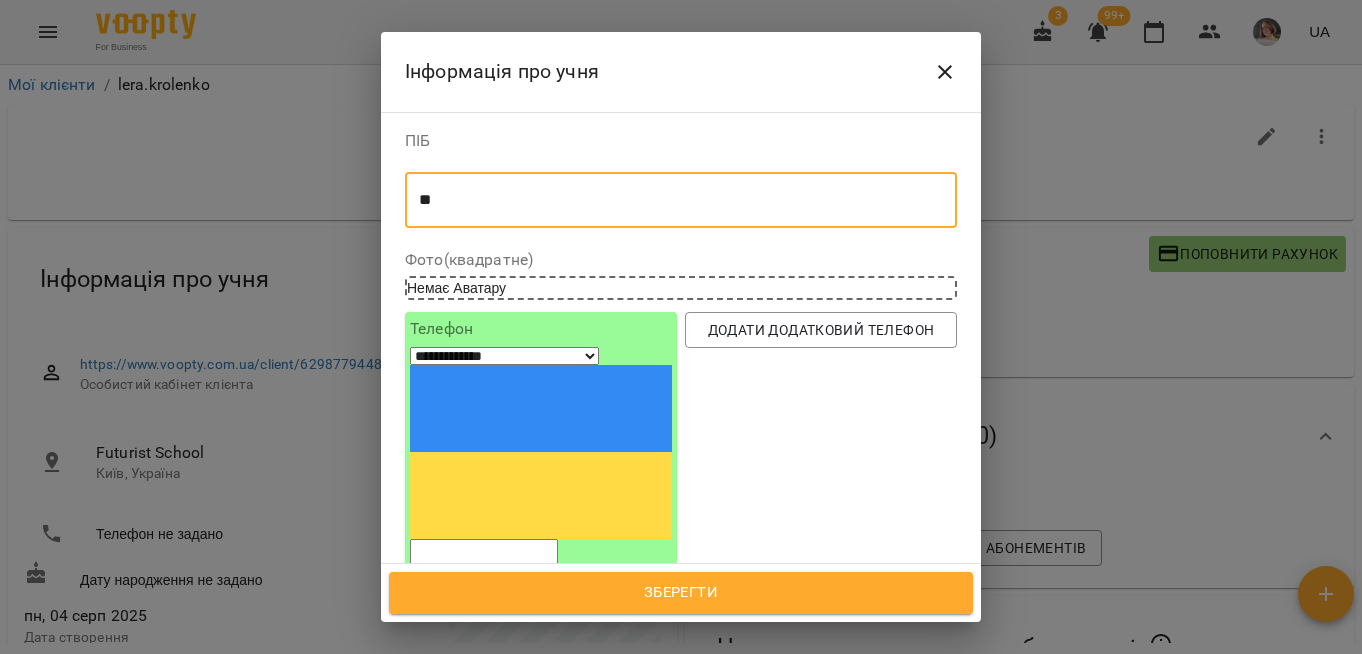 type on "*" 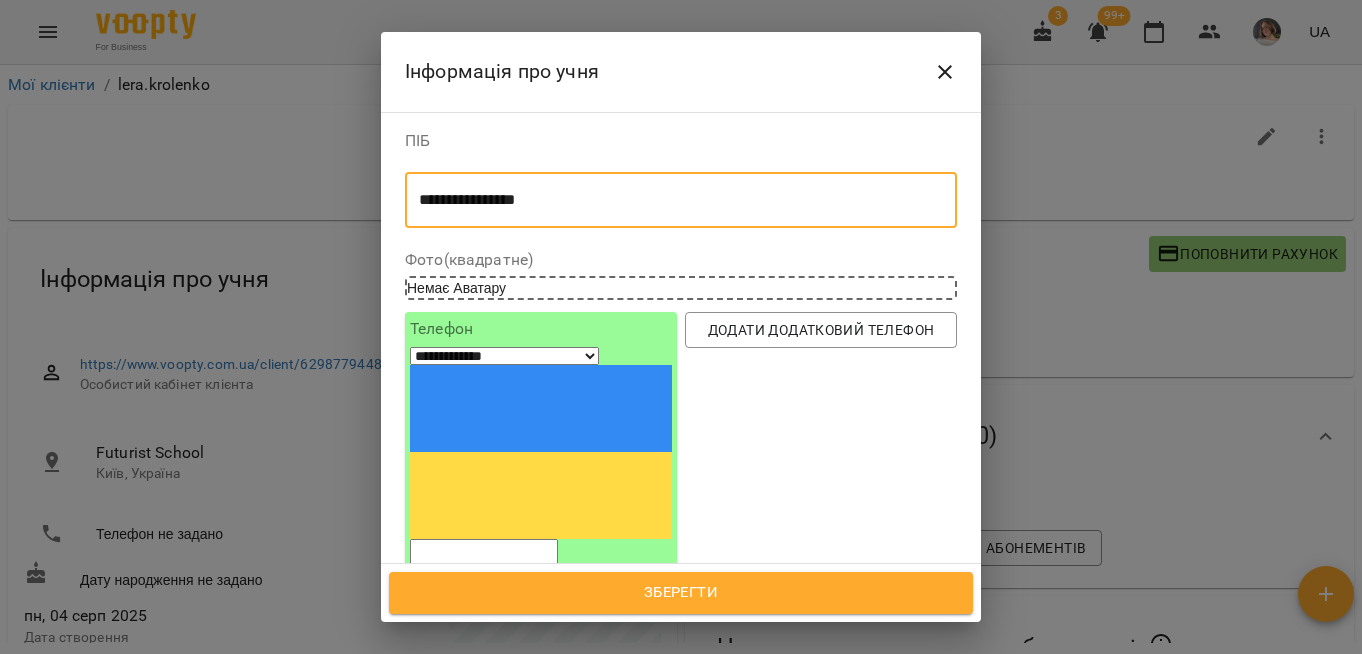 type on "**********" 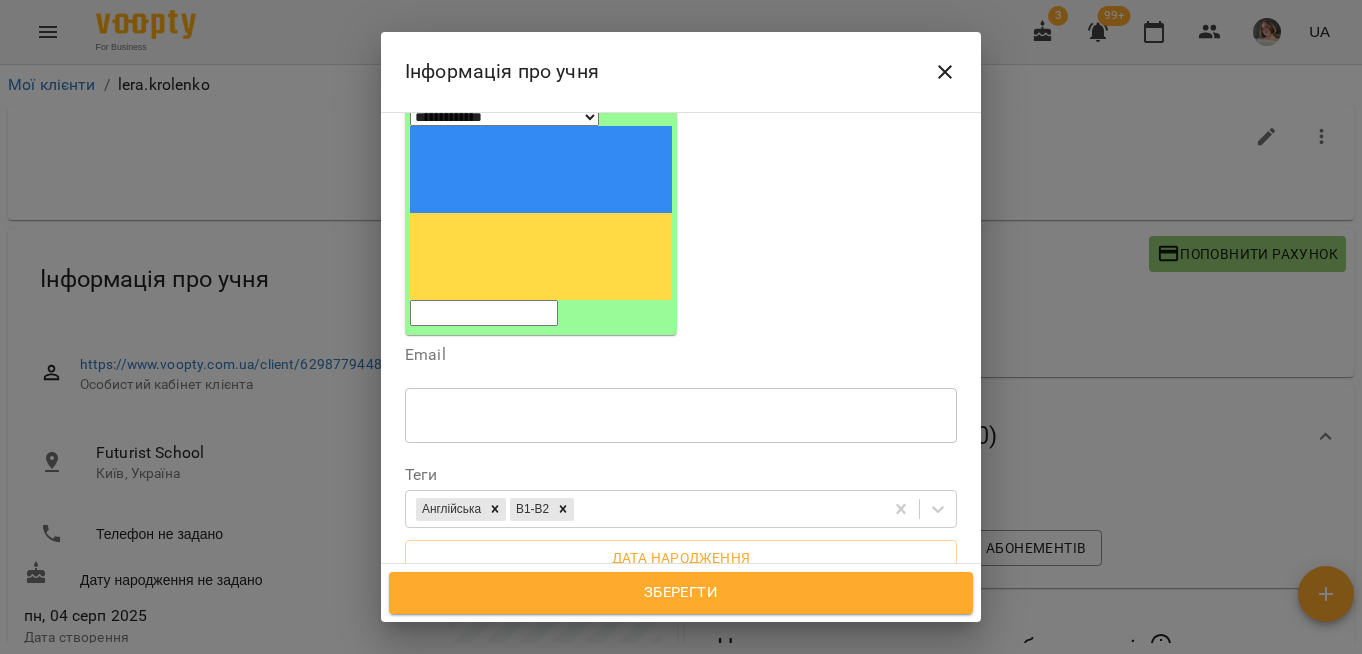 scroll, scrollTop: 243, scrollLeft: 0, axis: vertical 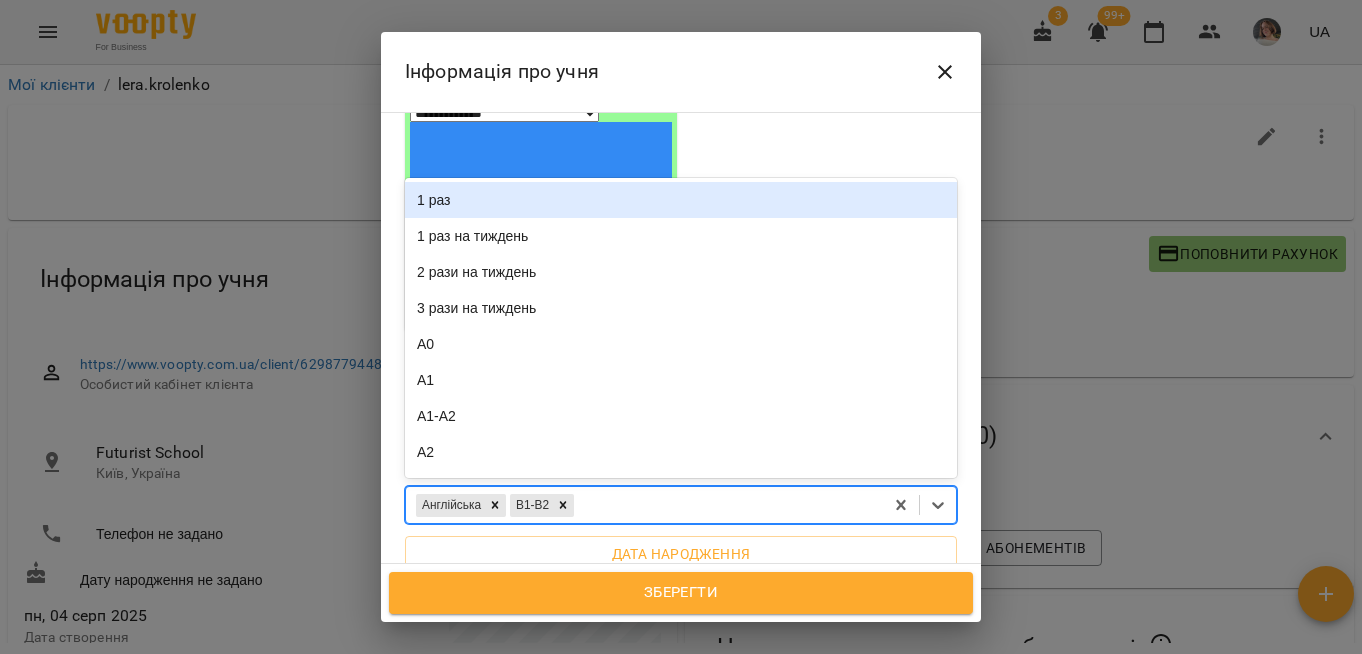 click on "Англійська В1-В2" at bounding box center (644, 505) 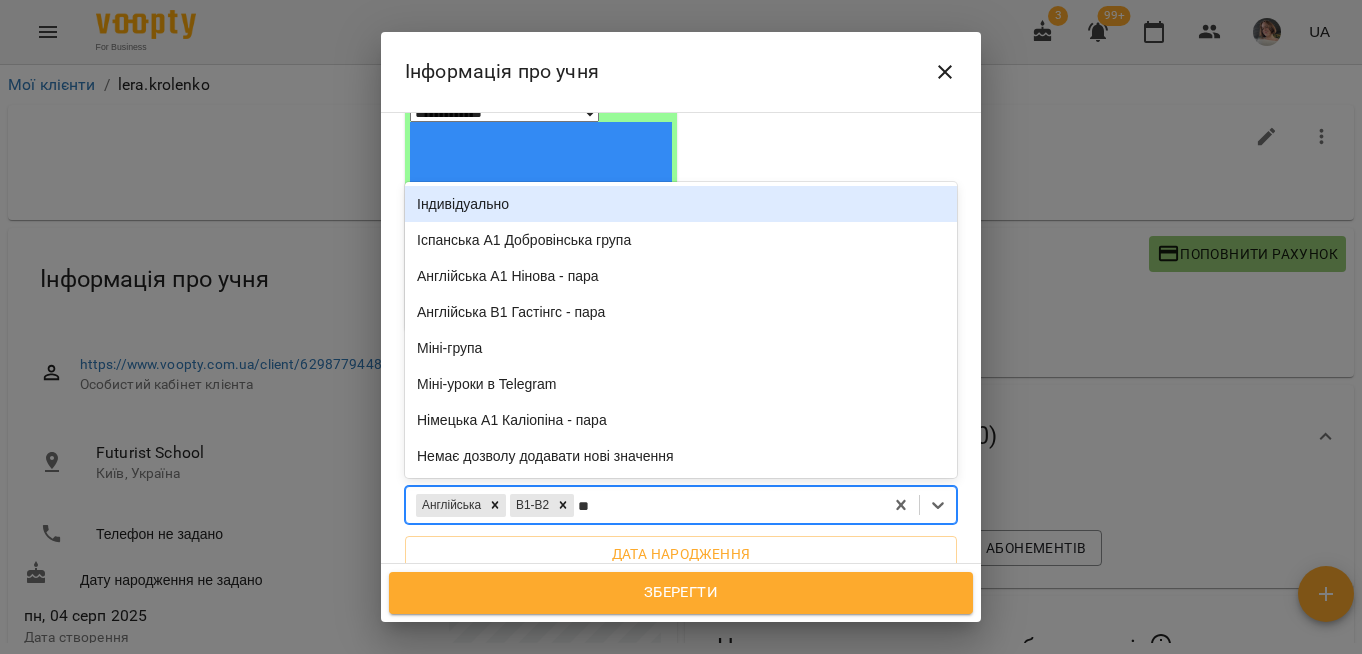 type on "***" 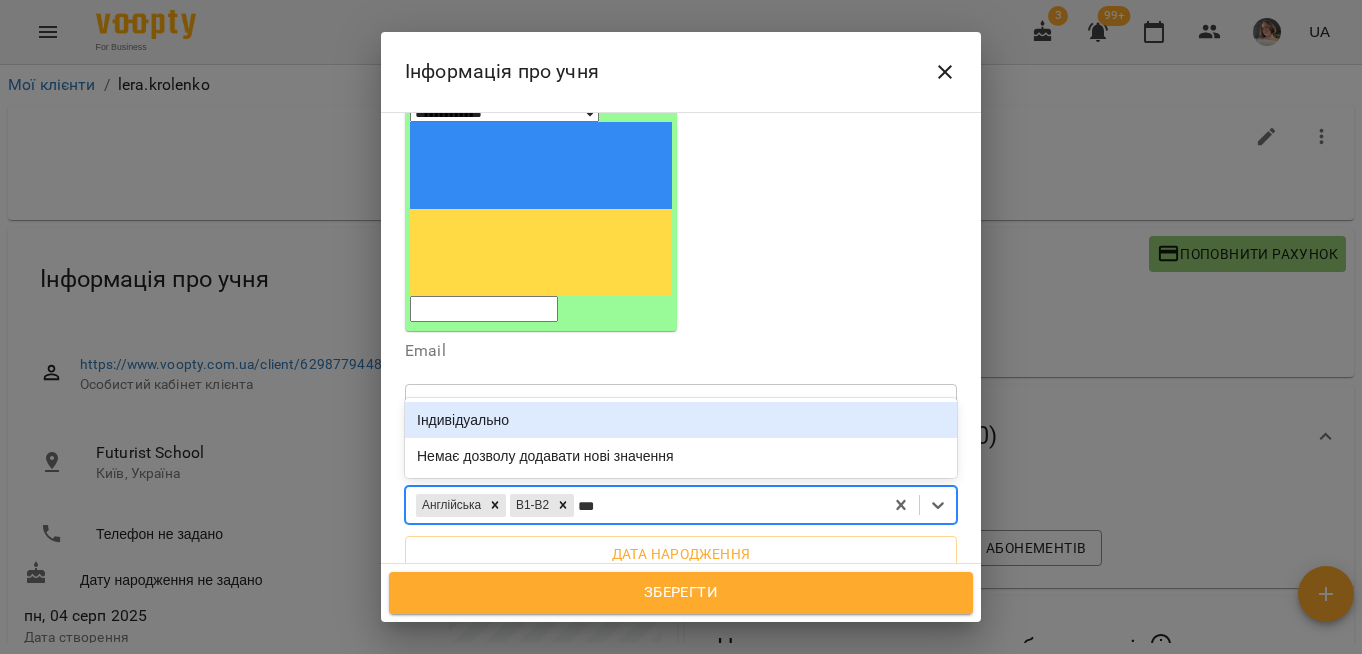 click on "Індивідуально" at bounding box center (681, 420) 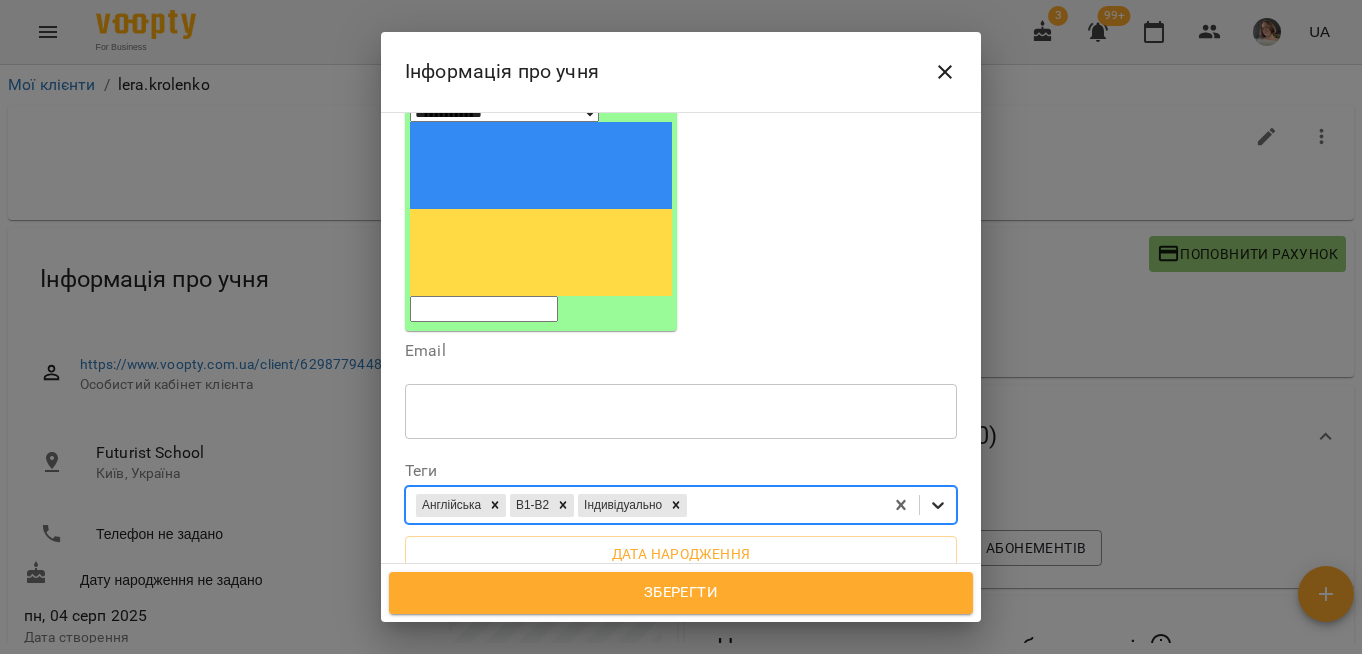 click 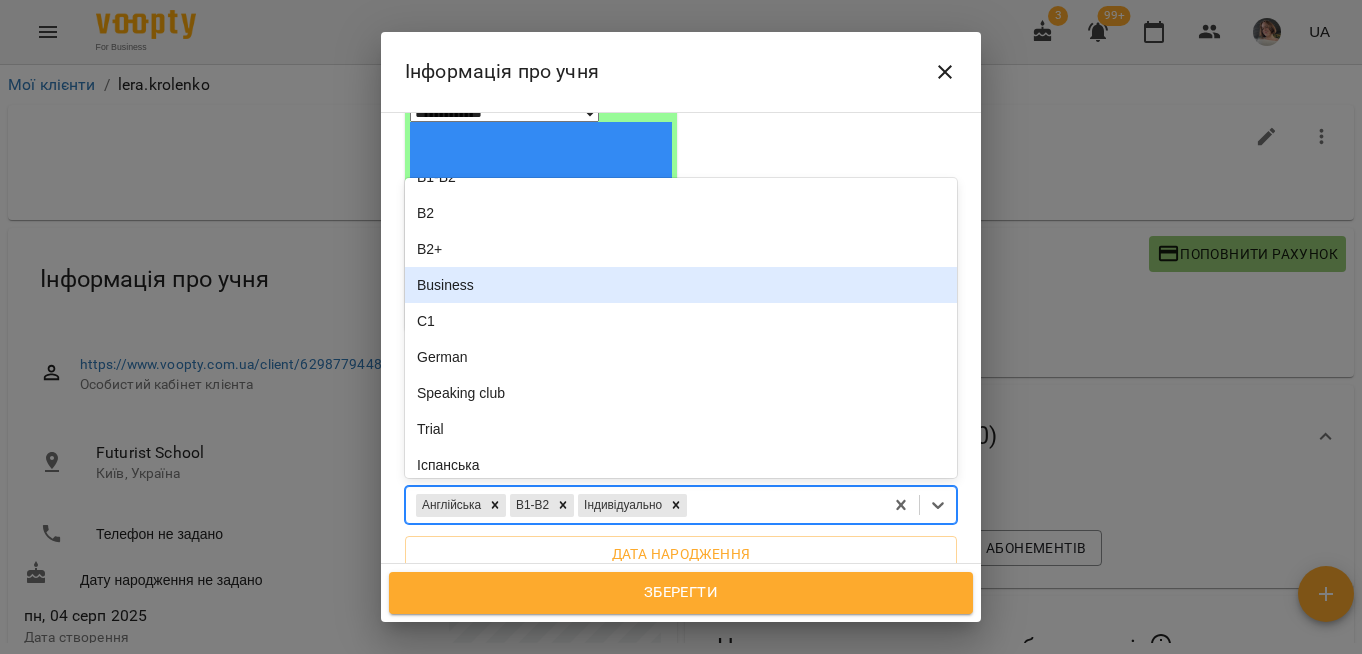scroll, scrollTop: 382, scrollLeft: 0, axis: vertical 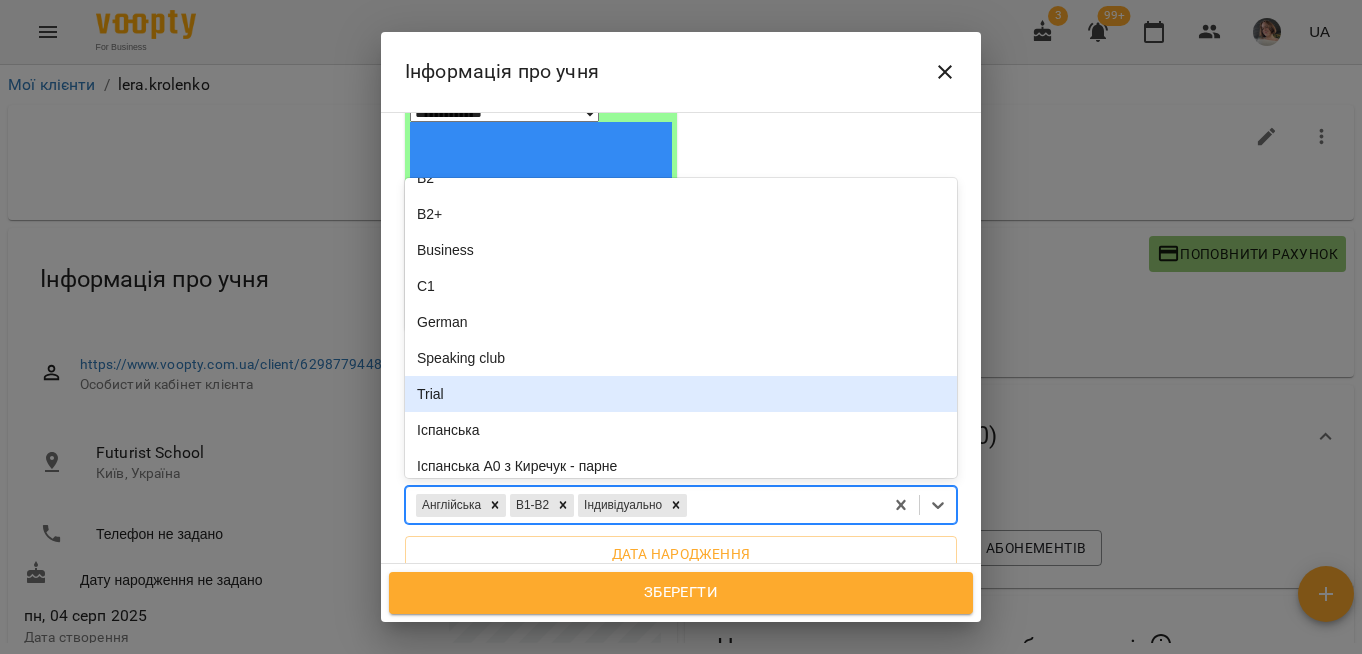 click on "Trial" at bounding box center [681, 394] 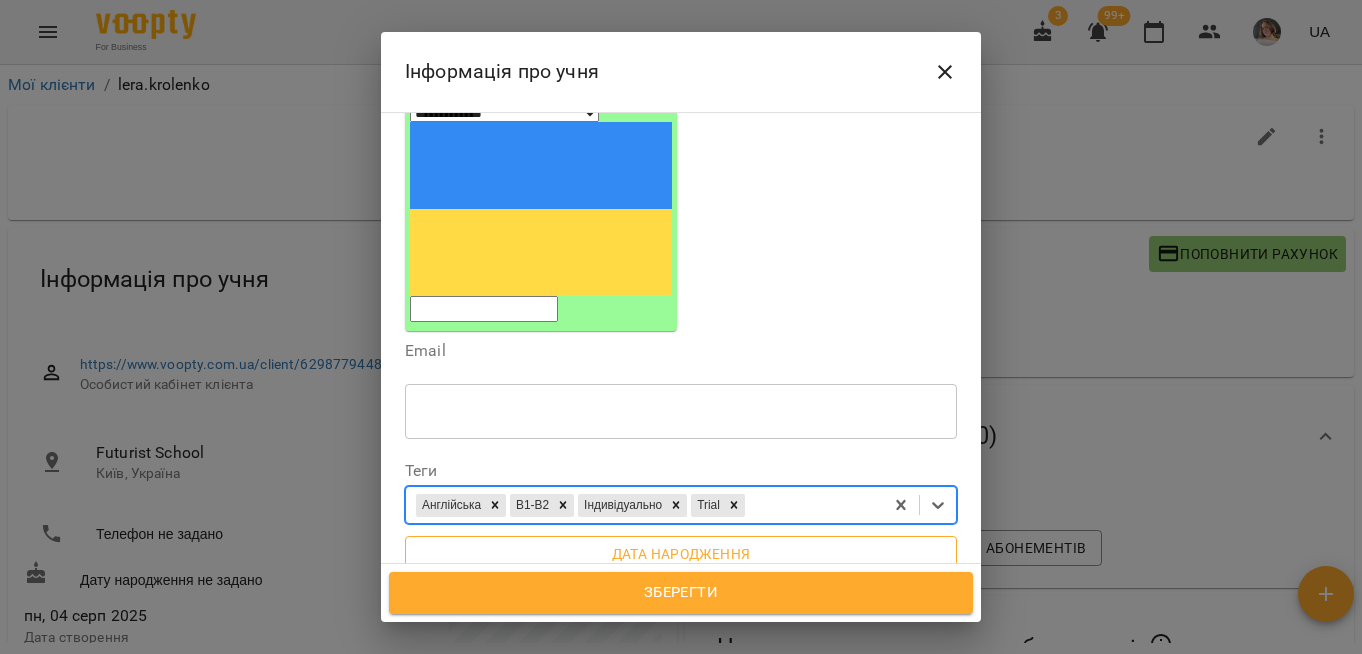 click on "Дата народження" at bounding box center [681, 554] 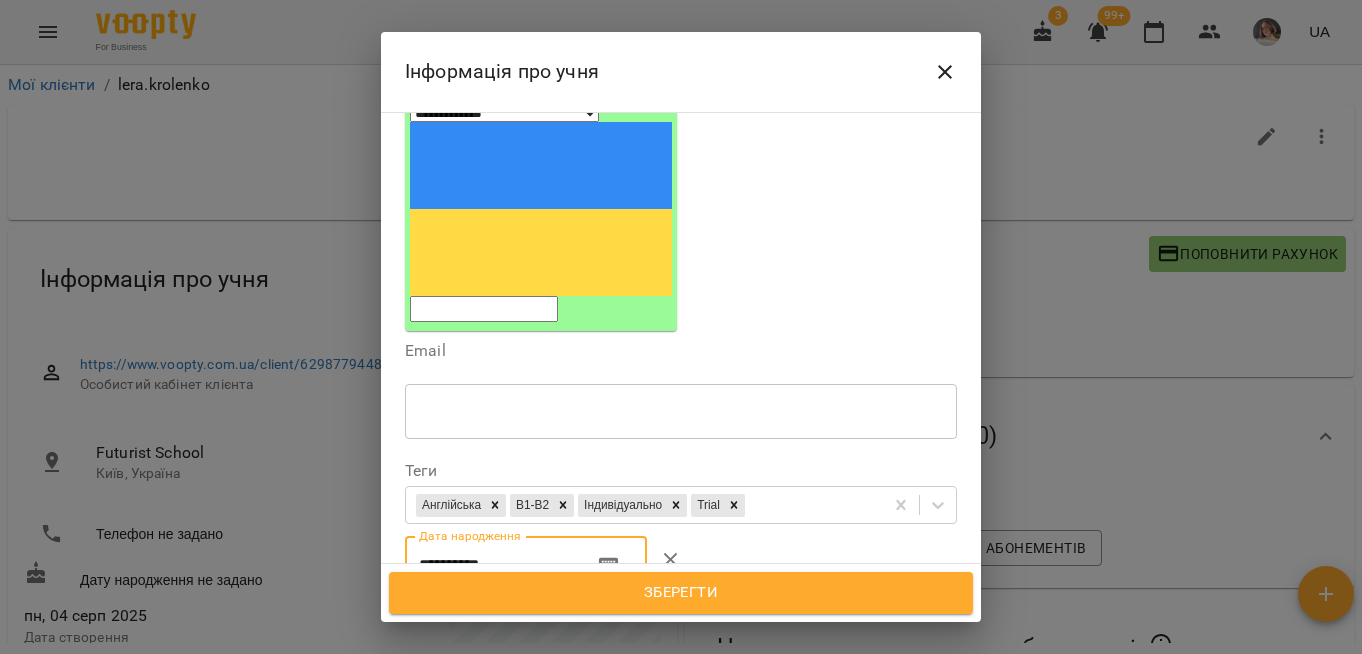 click on "**********" at bounding box center (491, 564) 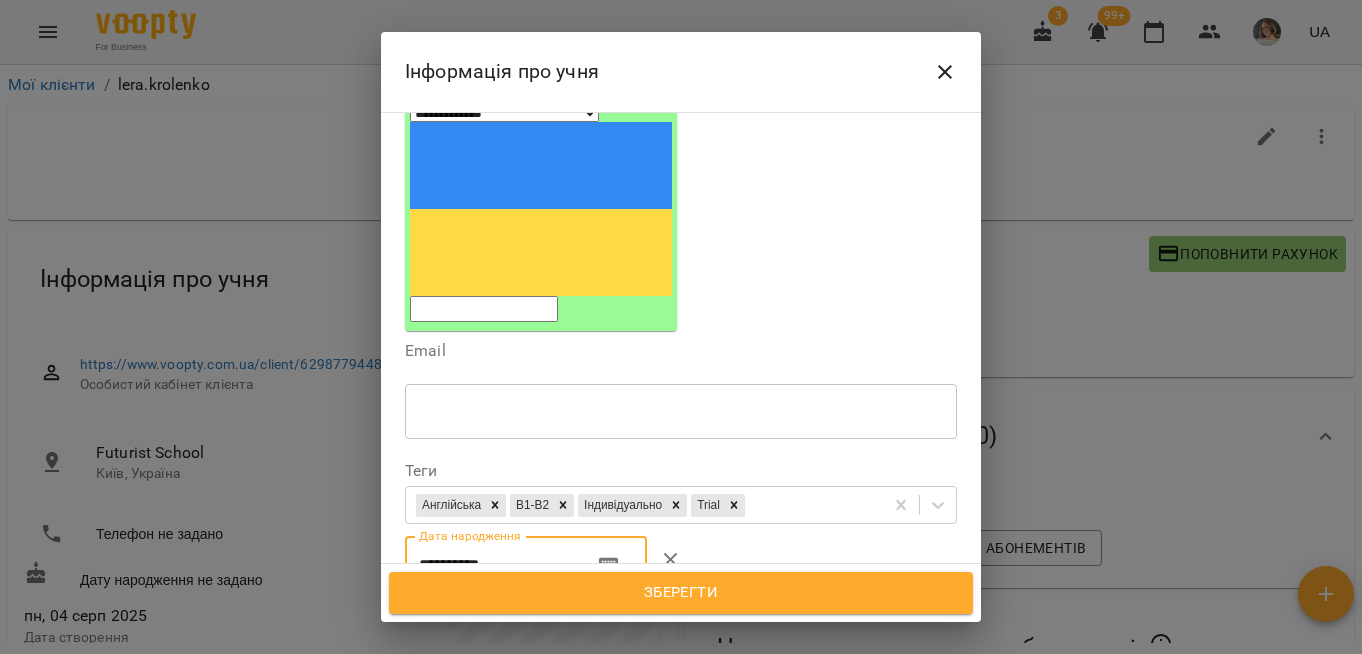 click on "**********" at bounding box center [491, 564] 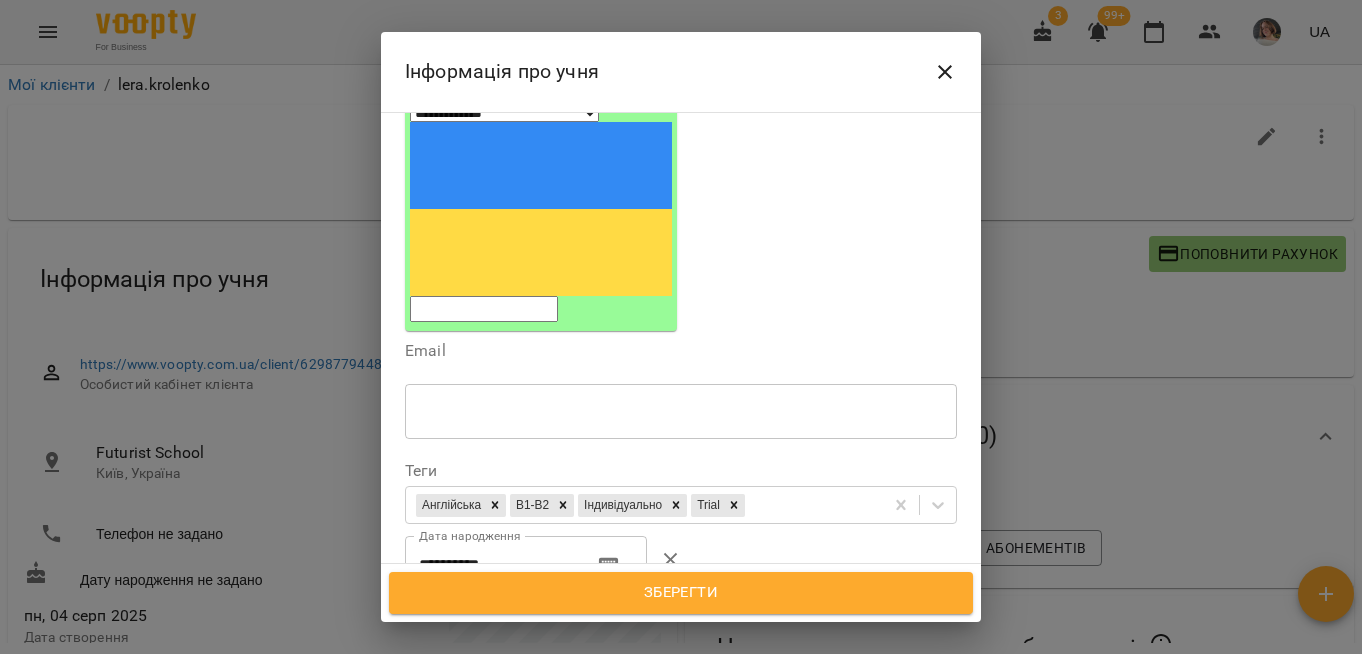 click on "* ​" at bounding box center [681, 672] 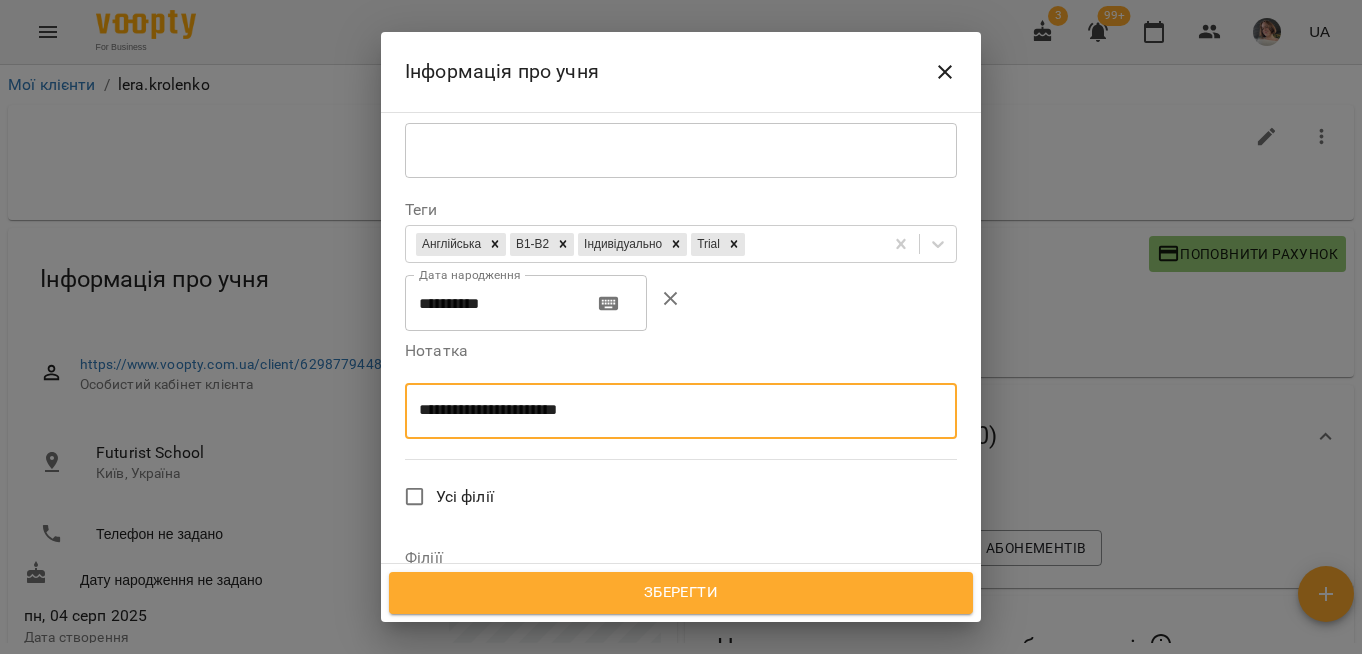 scroll, scrollTop: 544, scrollLeft: 0, axis: vertical 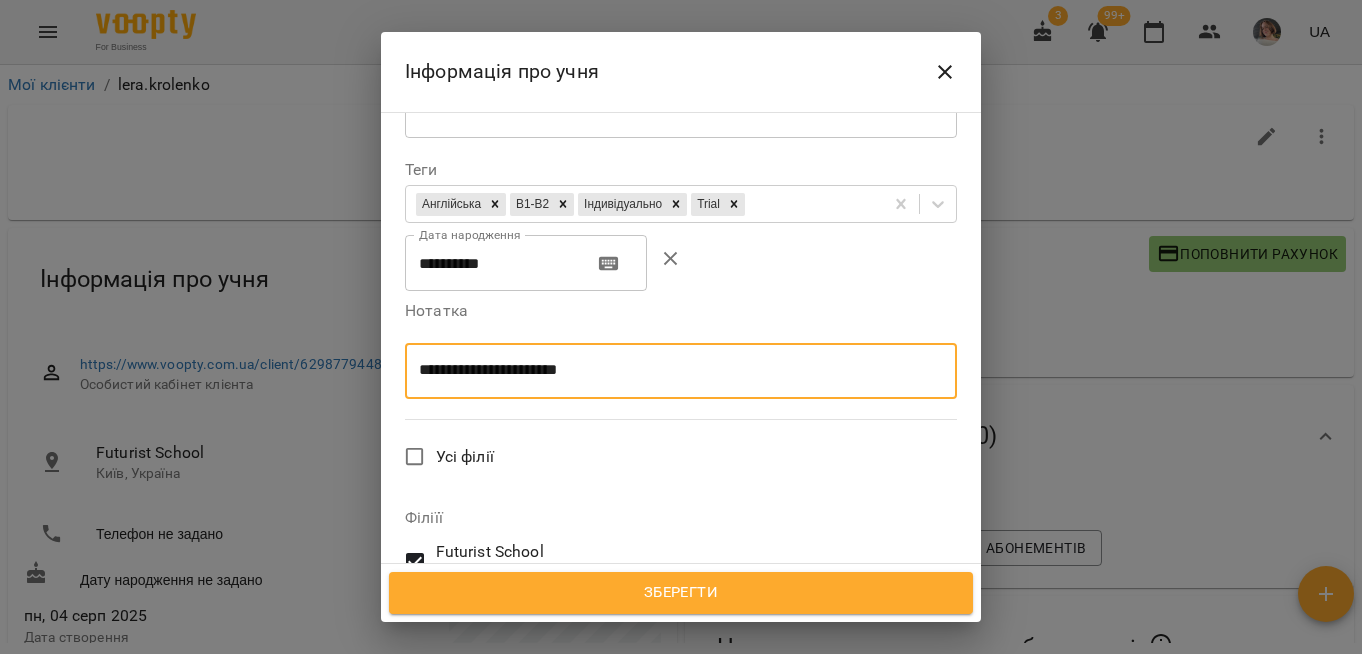 type on "**********" 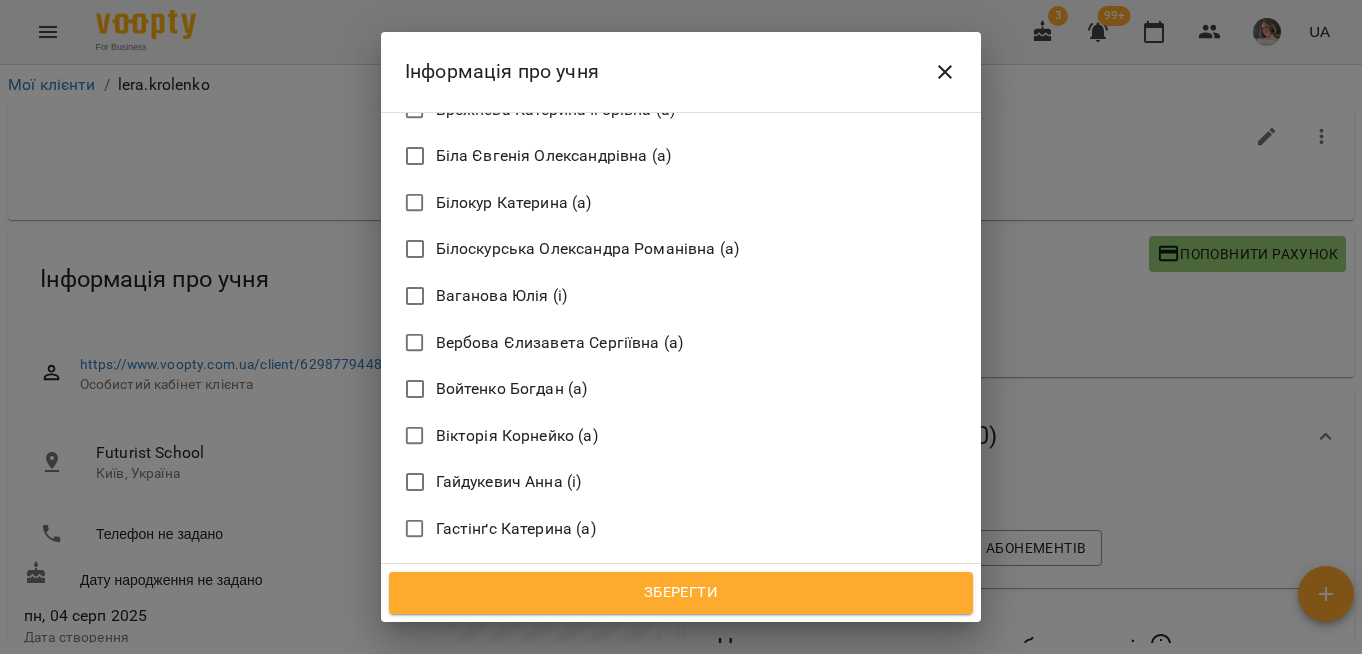 scroll, scrollTop: 1597, scrollLeft: 0, axis: vertical 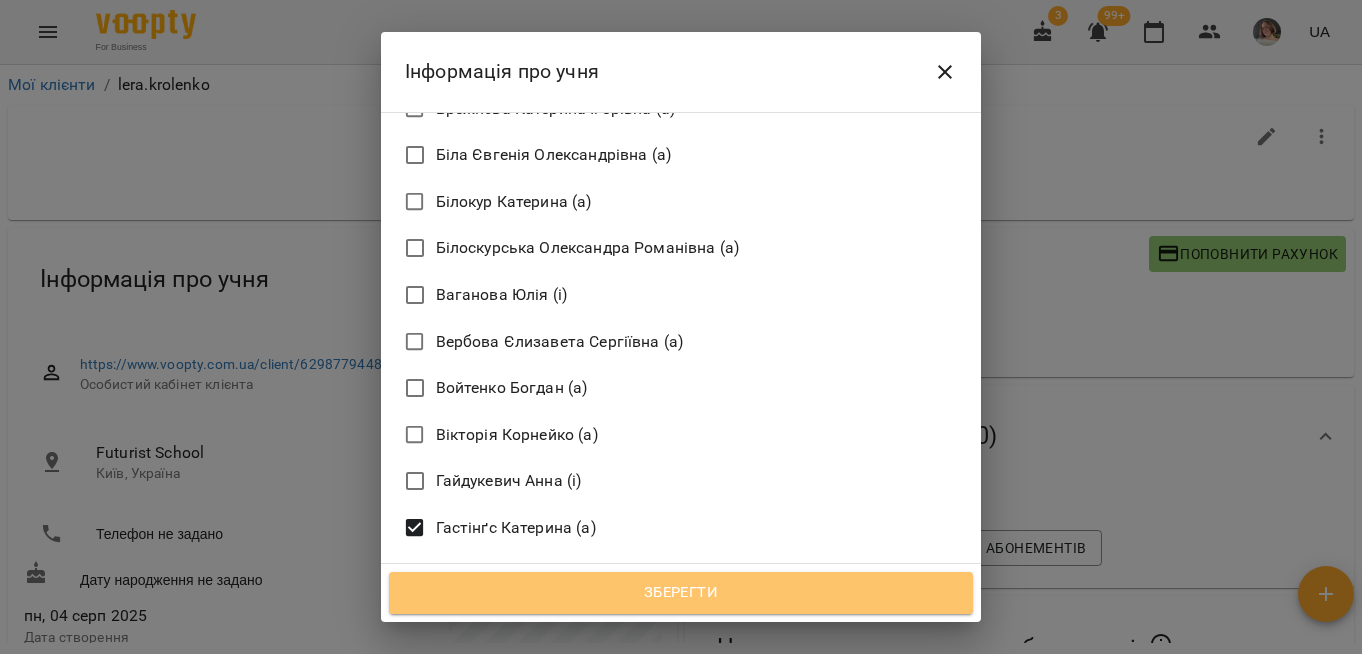 click on "Зберегти" at bounding box center (681, 593) 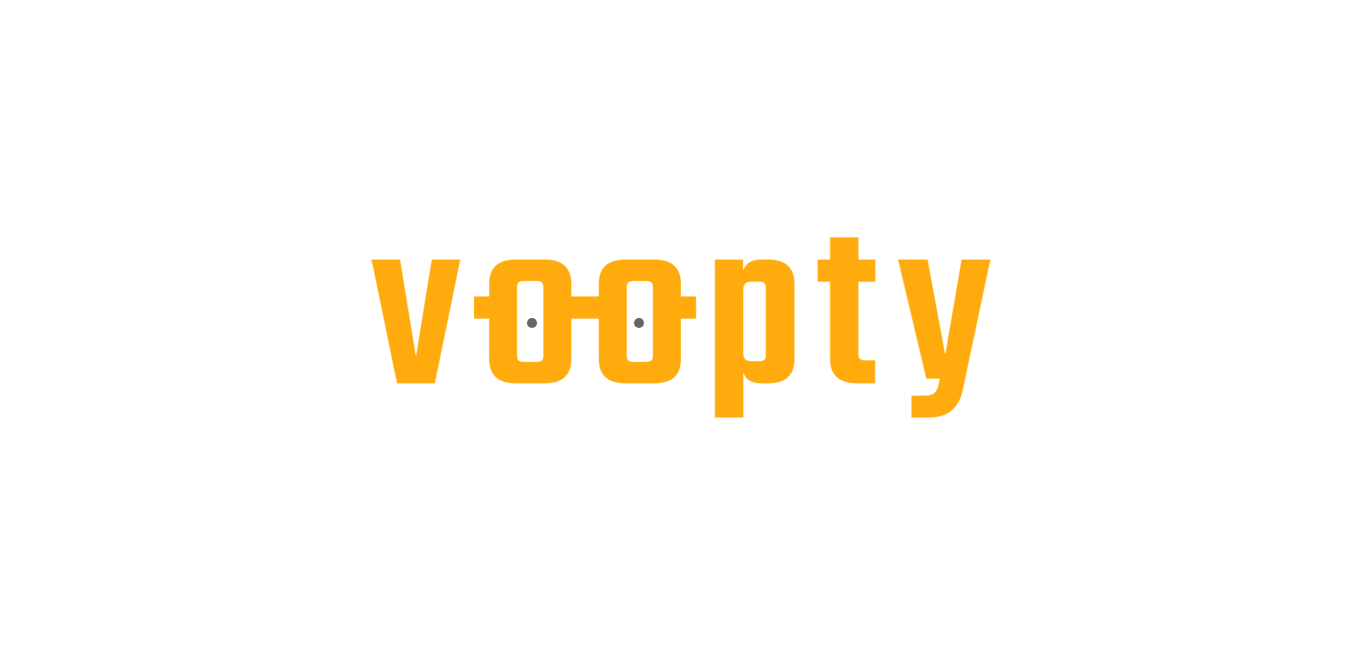 scroll, scrollTop: 0, scrollLeft: 0, axis: both 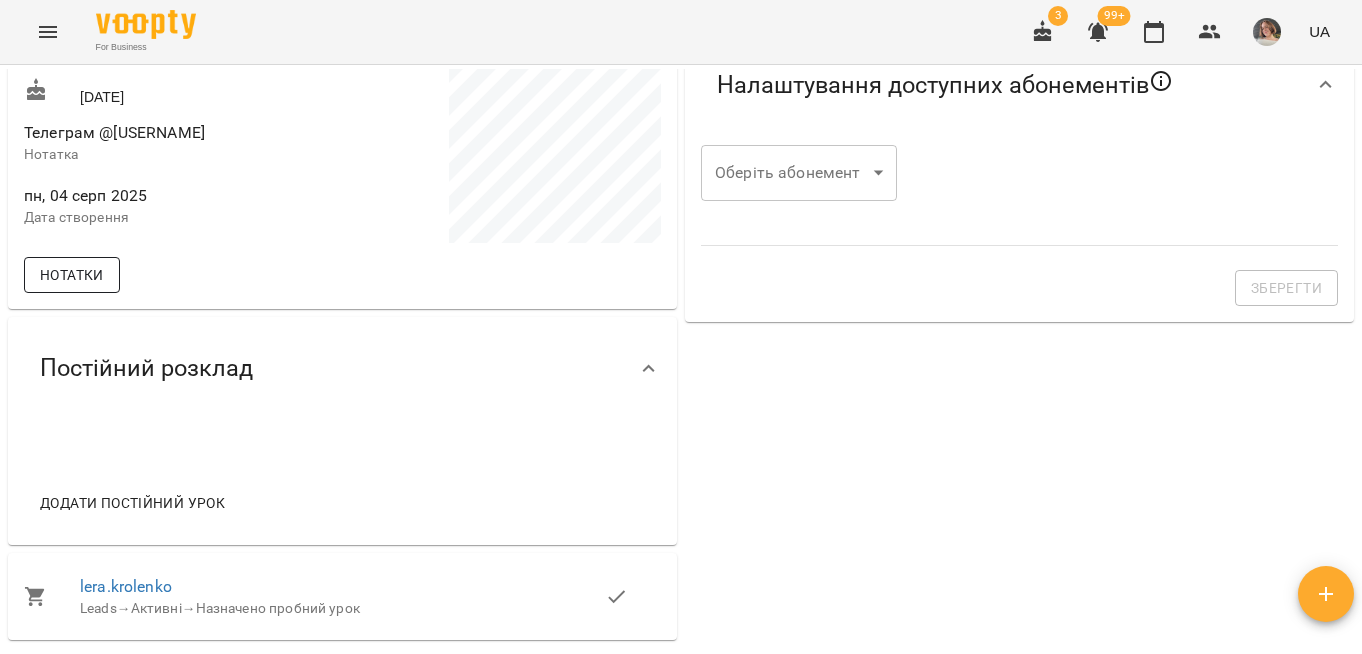 click on "Нотатки" at bounding box center (72, 275) 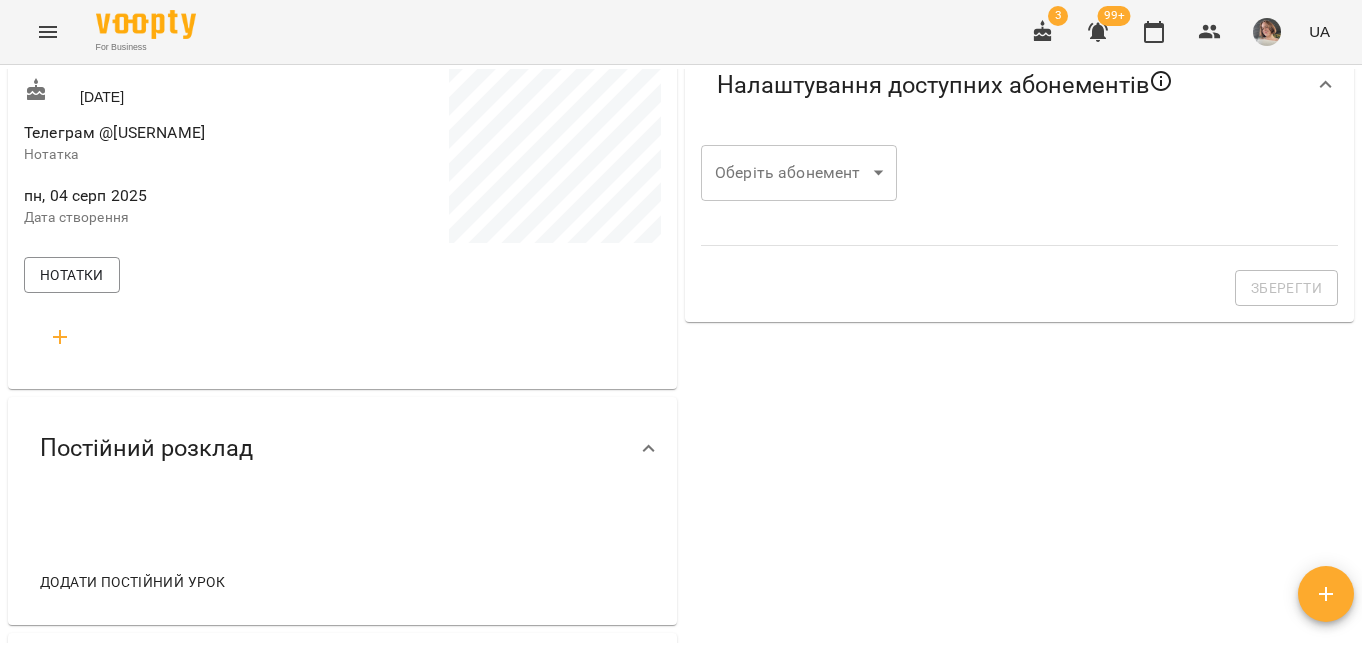 click at bounding box center [60, 337] 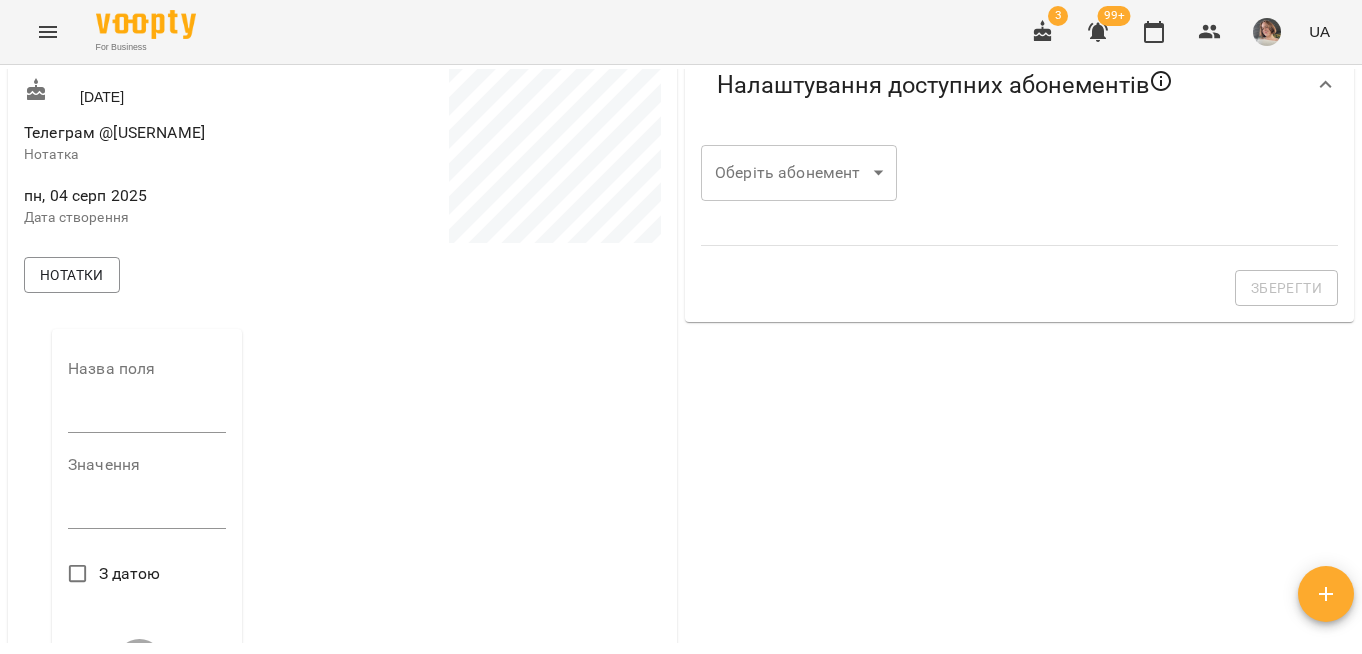click at bounding box center (147, 417) 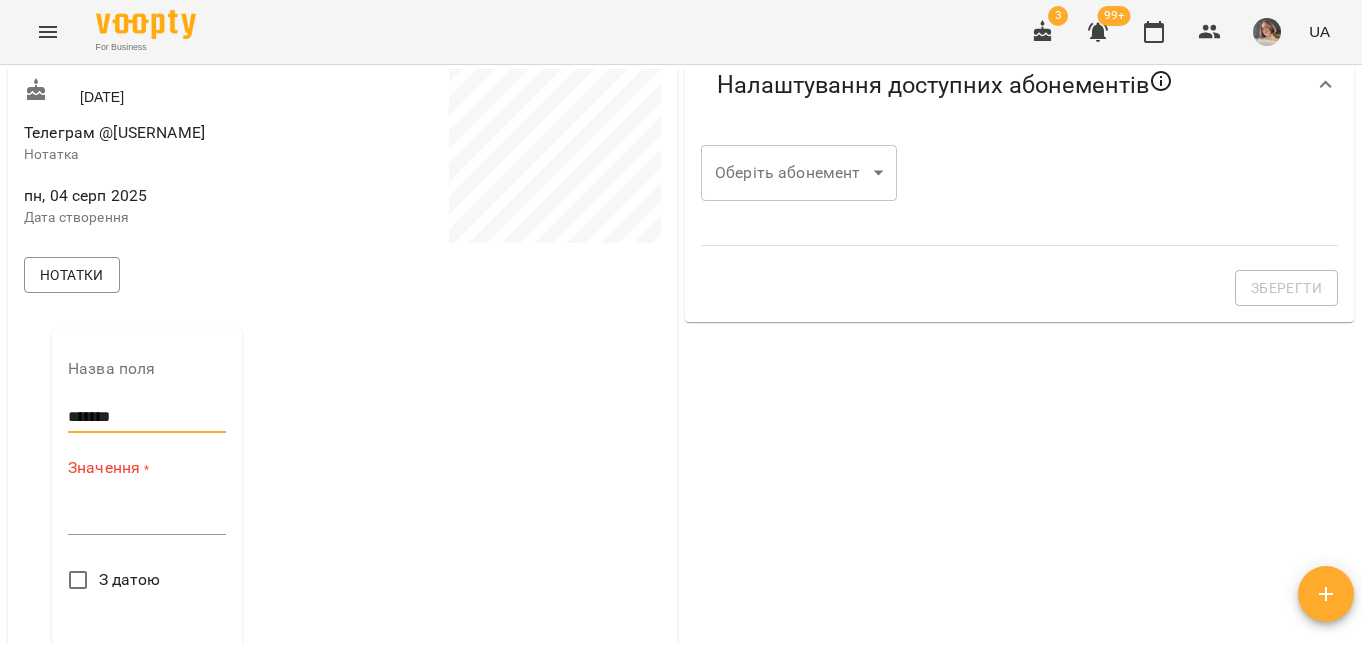 type on "******" 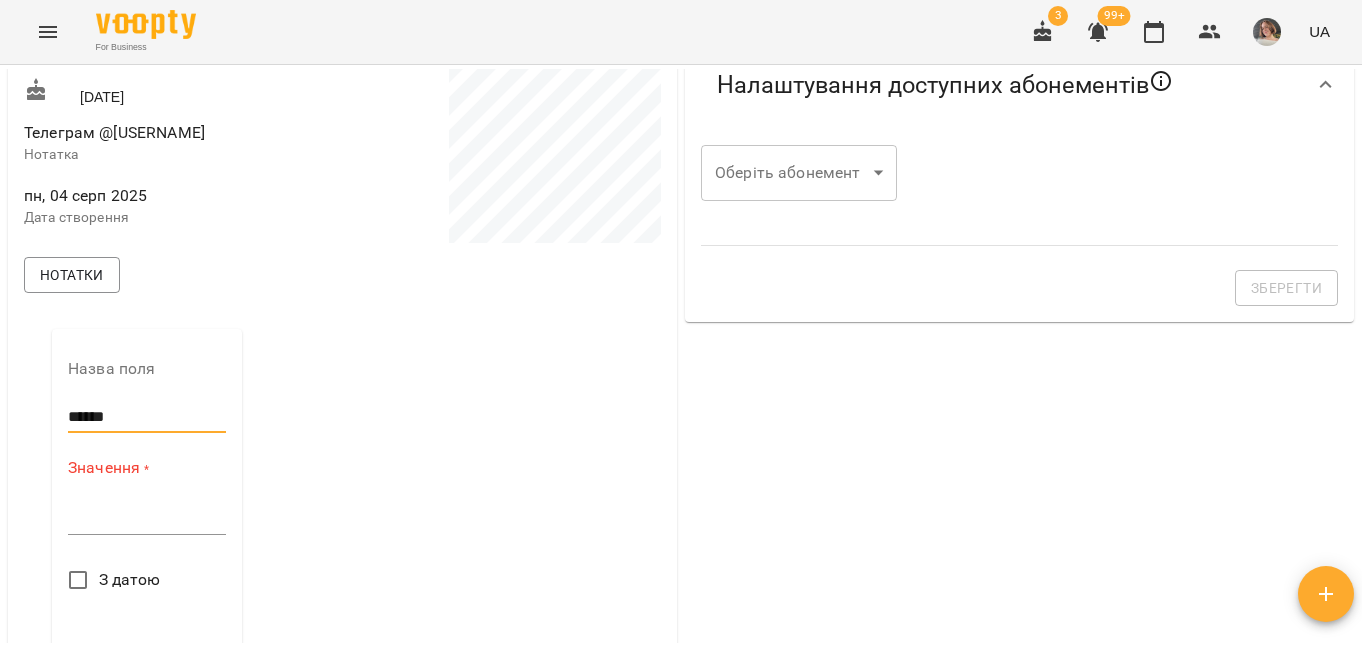 click at bounding box center [147, 518] 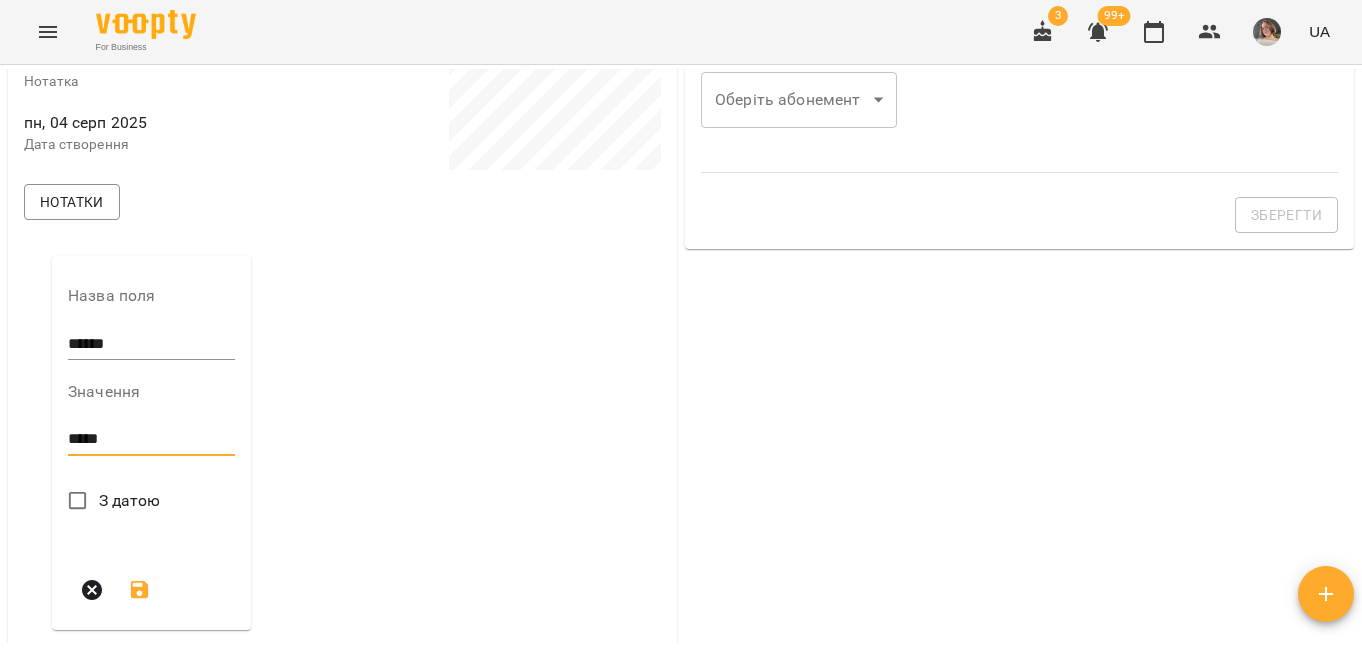 scroll, scrollTop: 640, scrollLeft: 0, axis: vertical 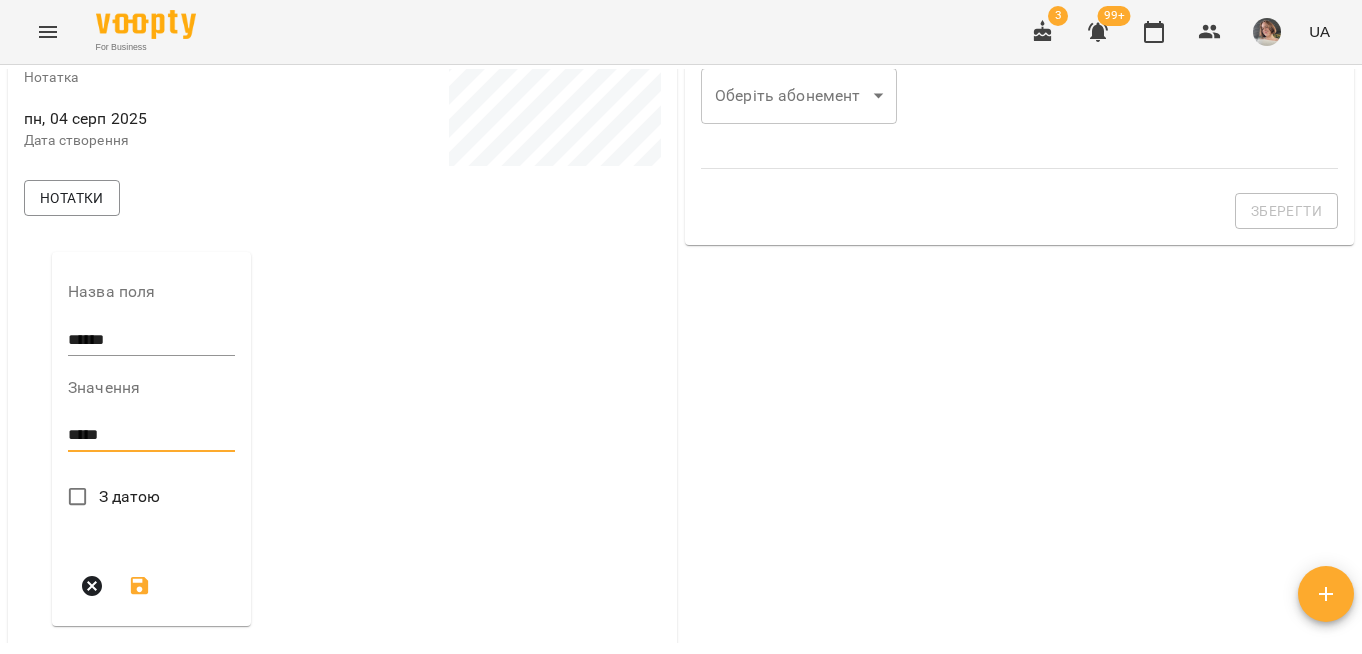 type on "*****" 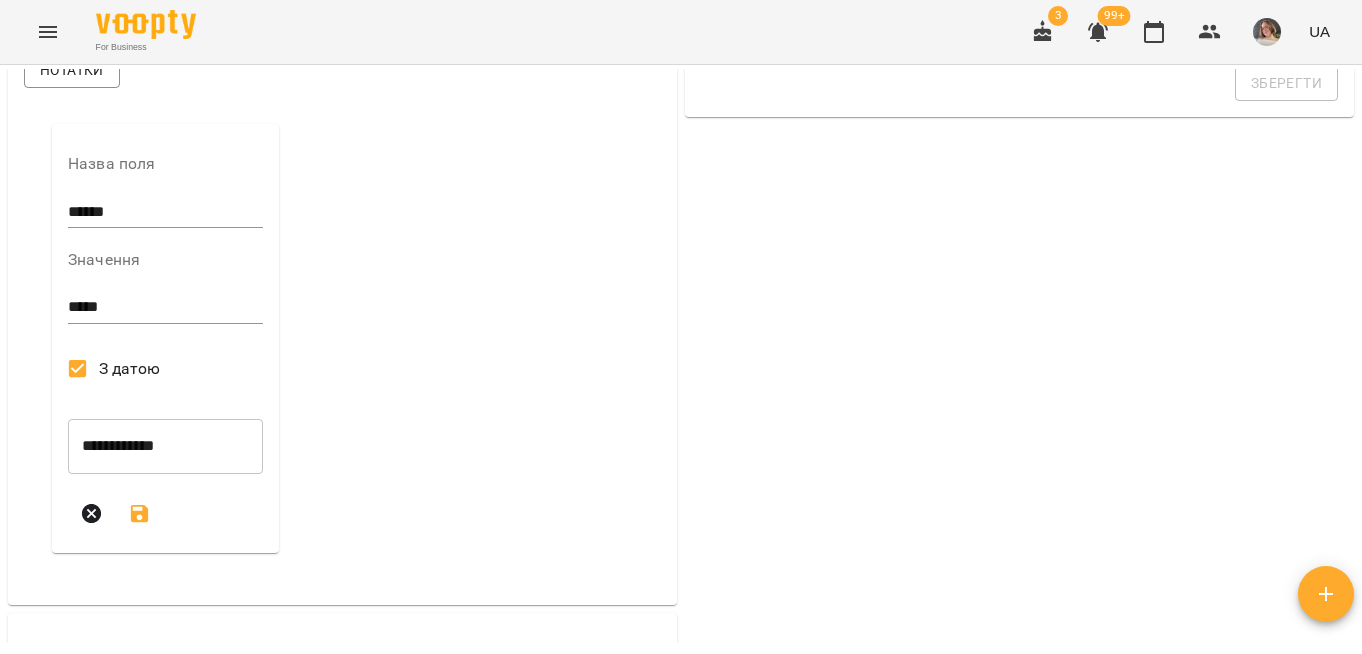 scroll, scrollTop: 774, scrollLeft: 0, axis: vertical 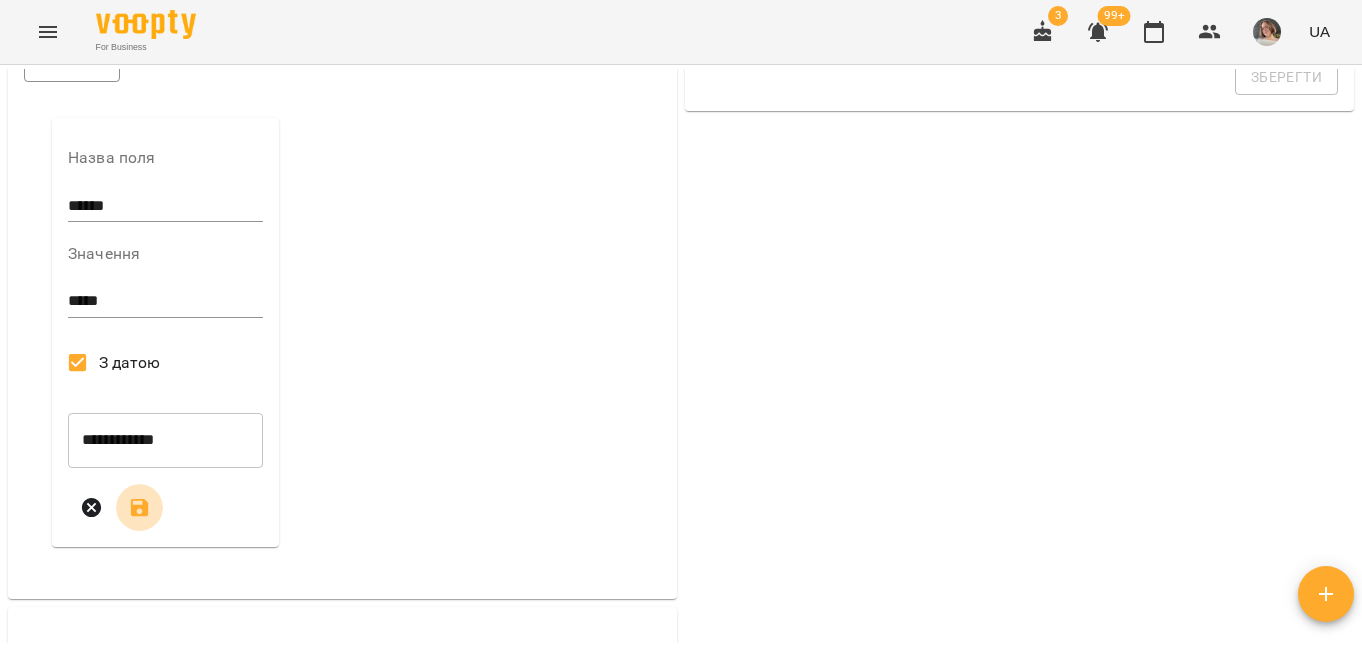 click 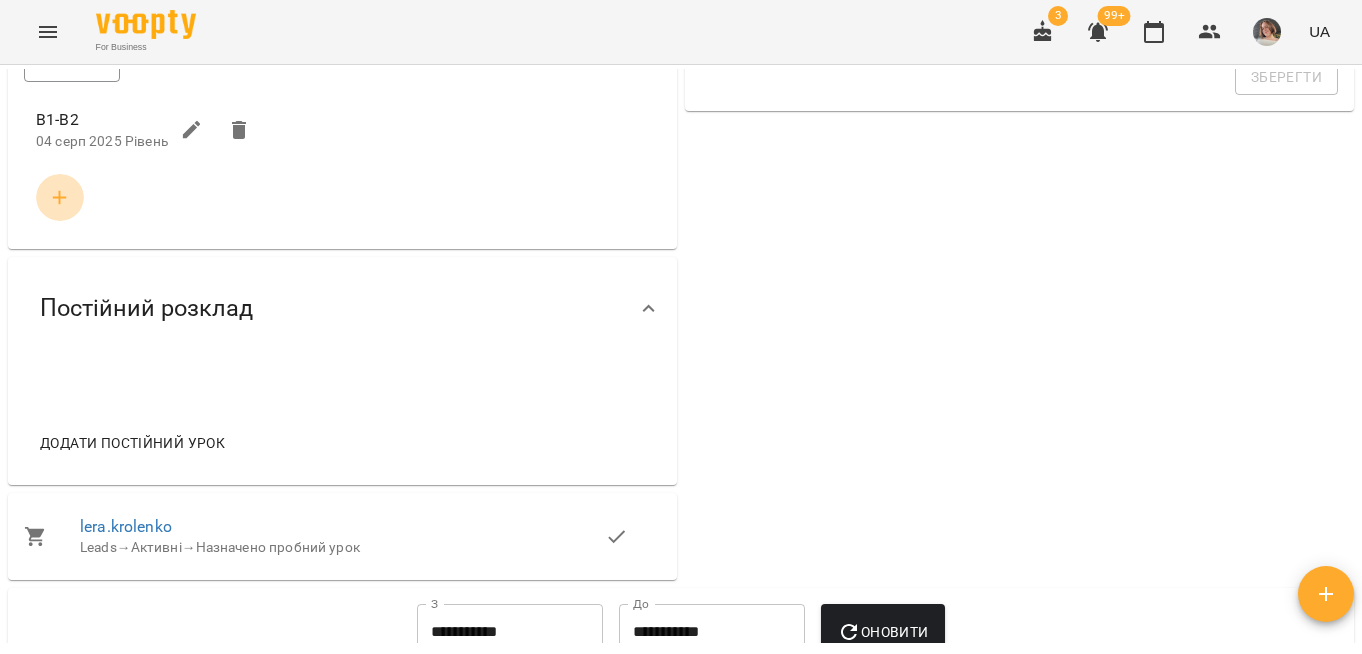 click 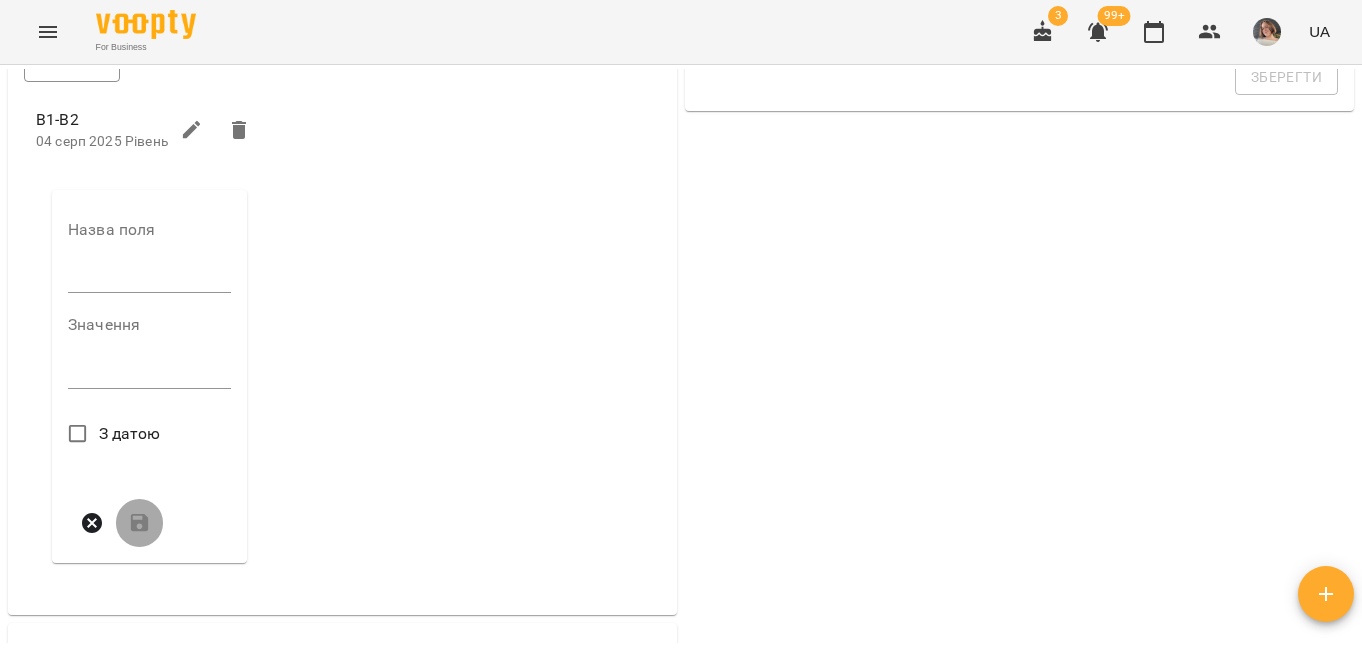 click on "Назва поля" at bounding box center (149, 261) 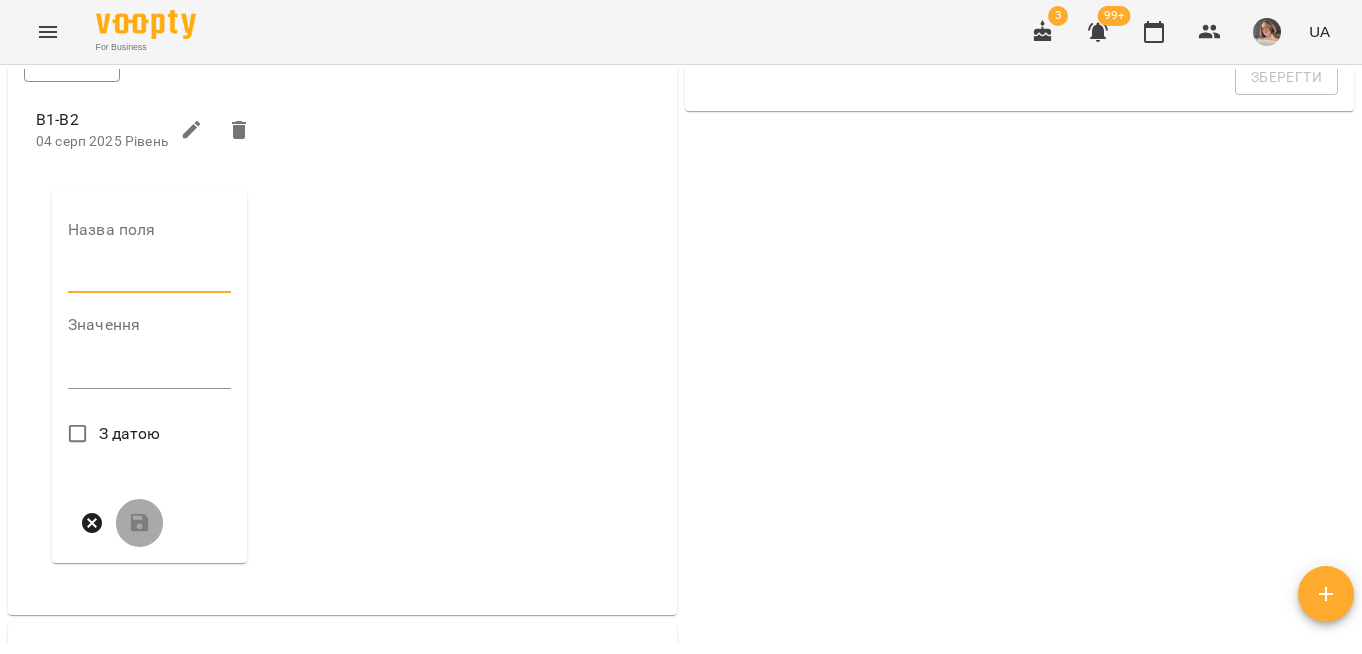 type on "****" 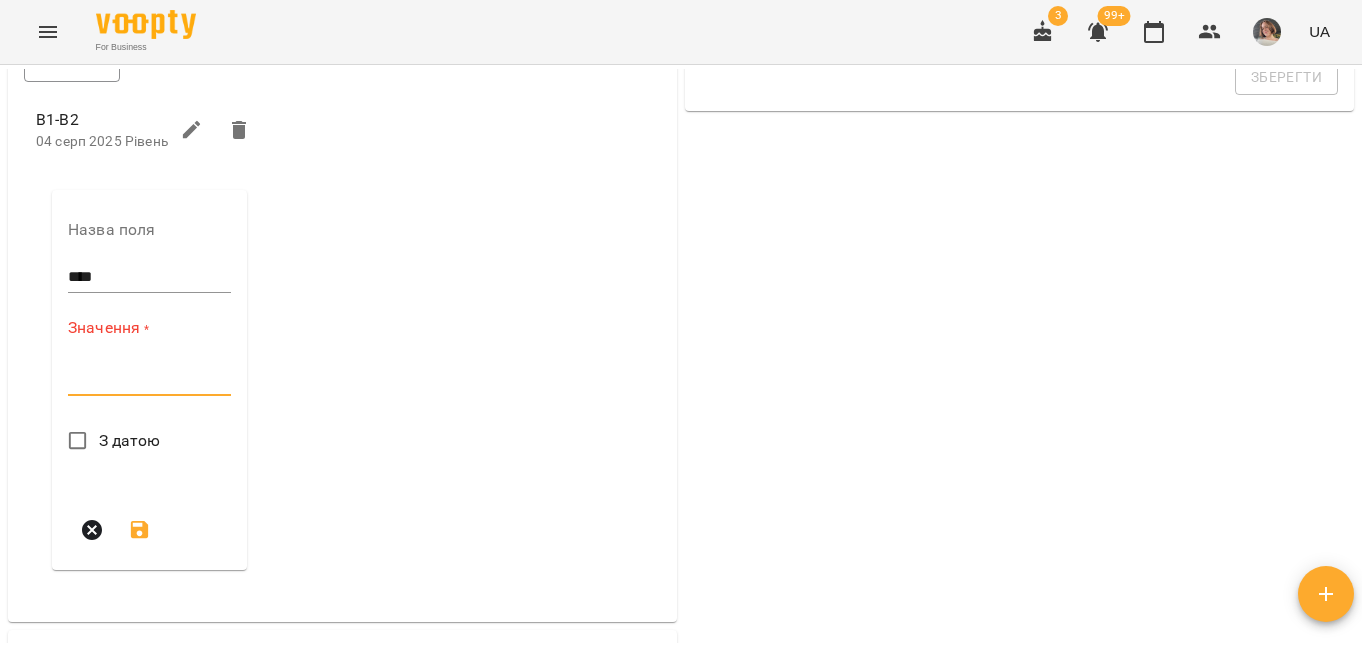 click at bounding box center (149, 379) 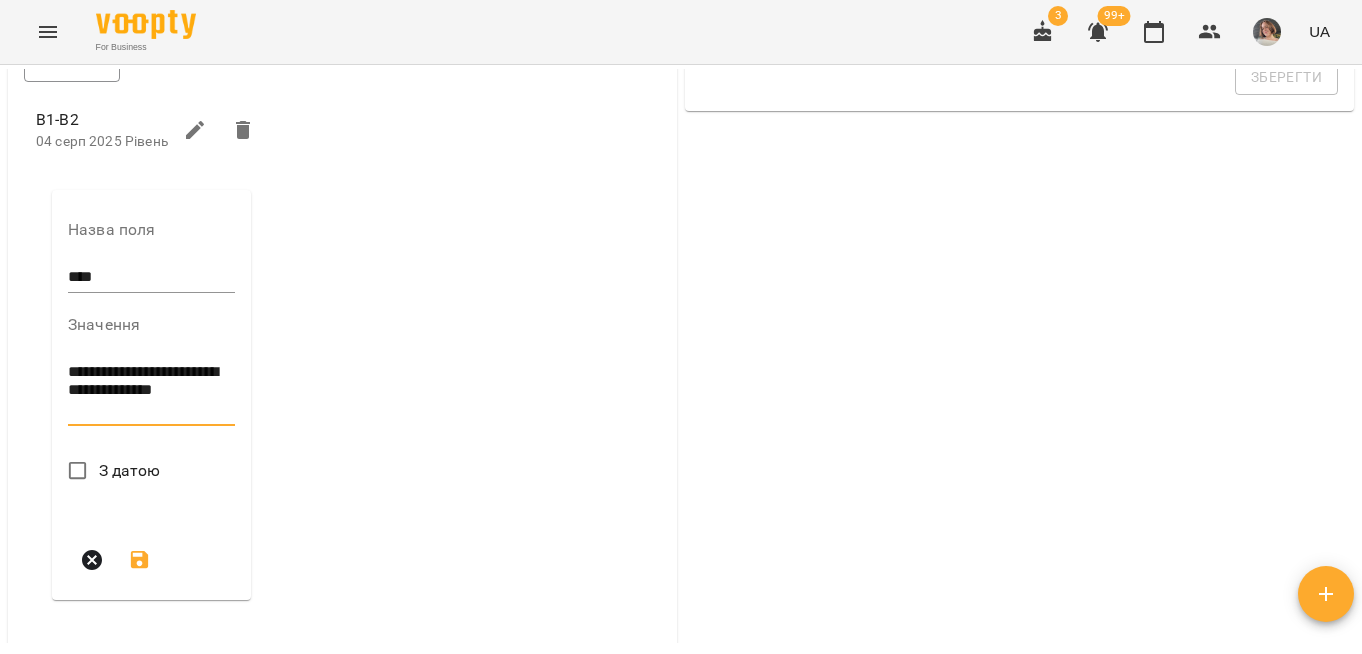 scroll, scrollTop: 0, scrollLeft: 0, axis: both 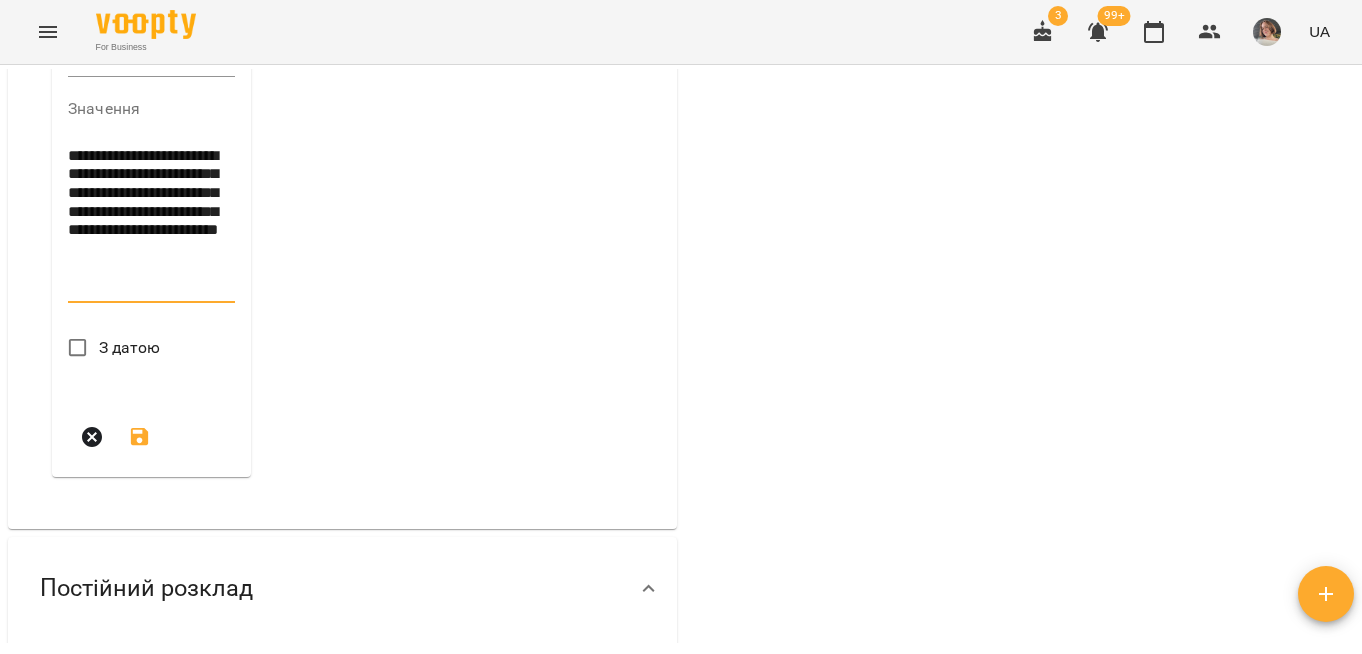 type on "**********" 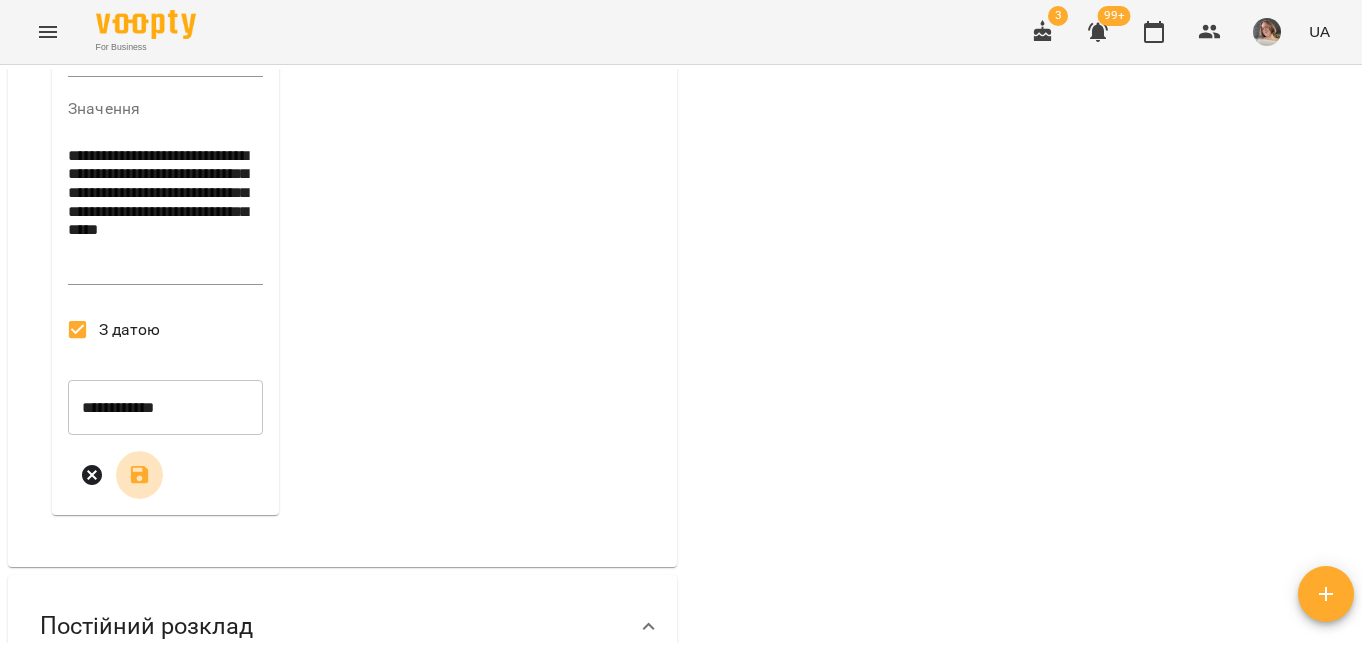 click 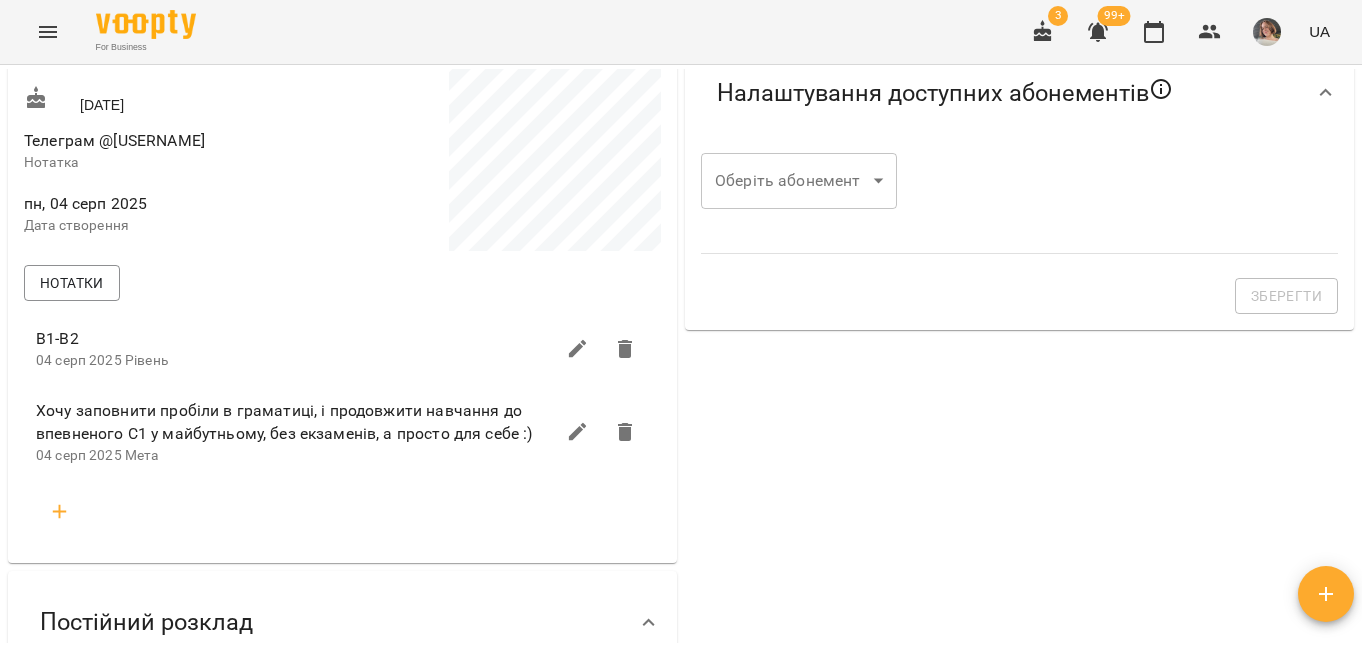 scroll, scrollTop: 580, scrollLeft: 0, axis: vertical 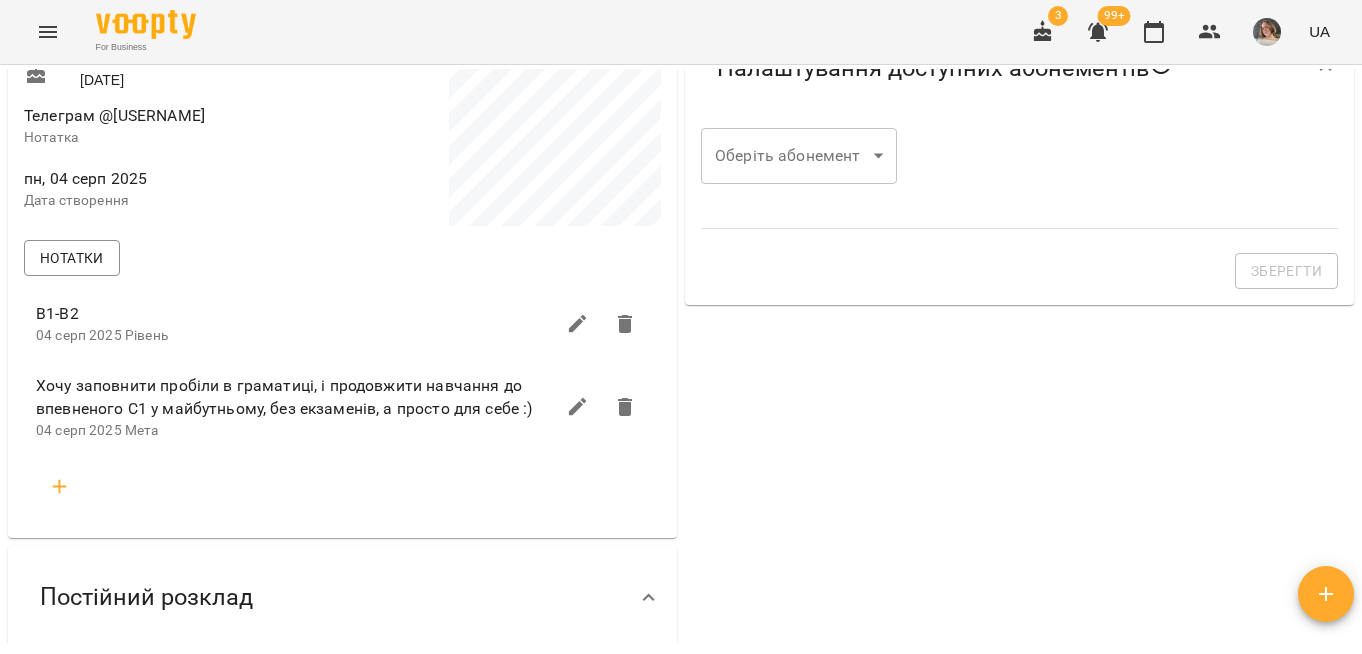 click 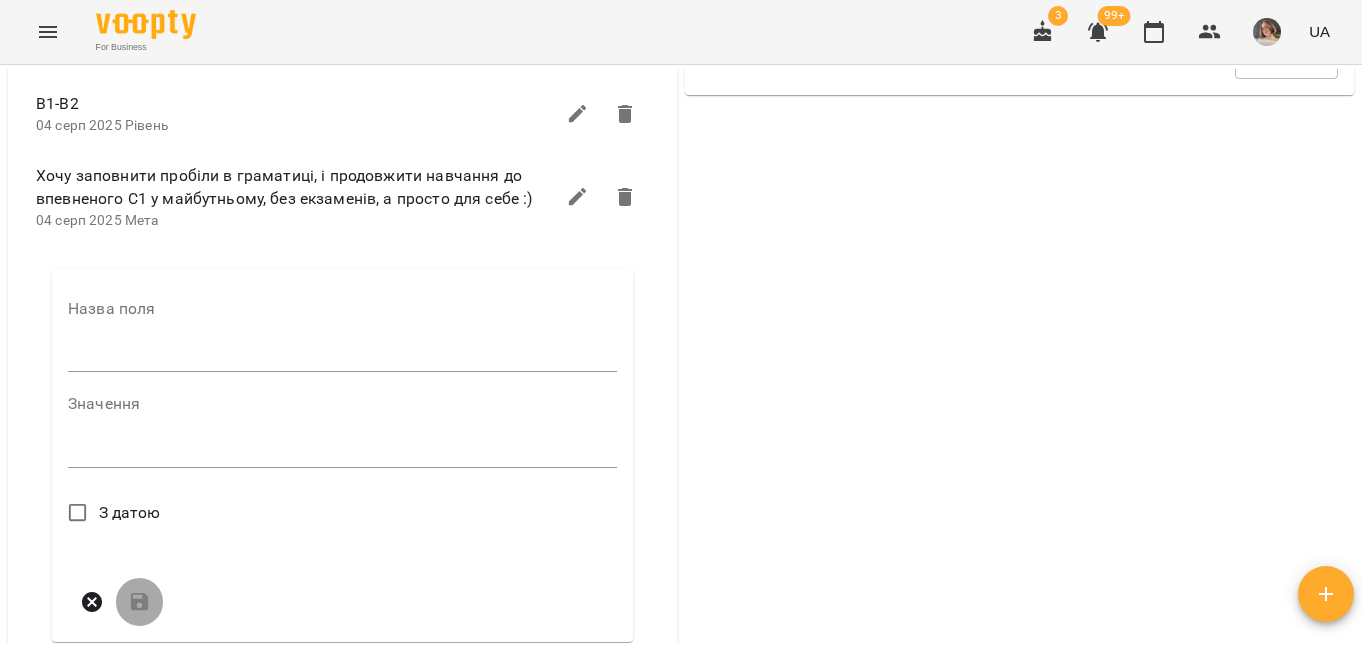 scroll, scrollTop: 804, scrollLeft: 0, axis: vertical 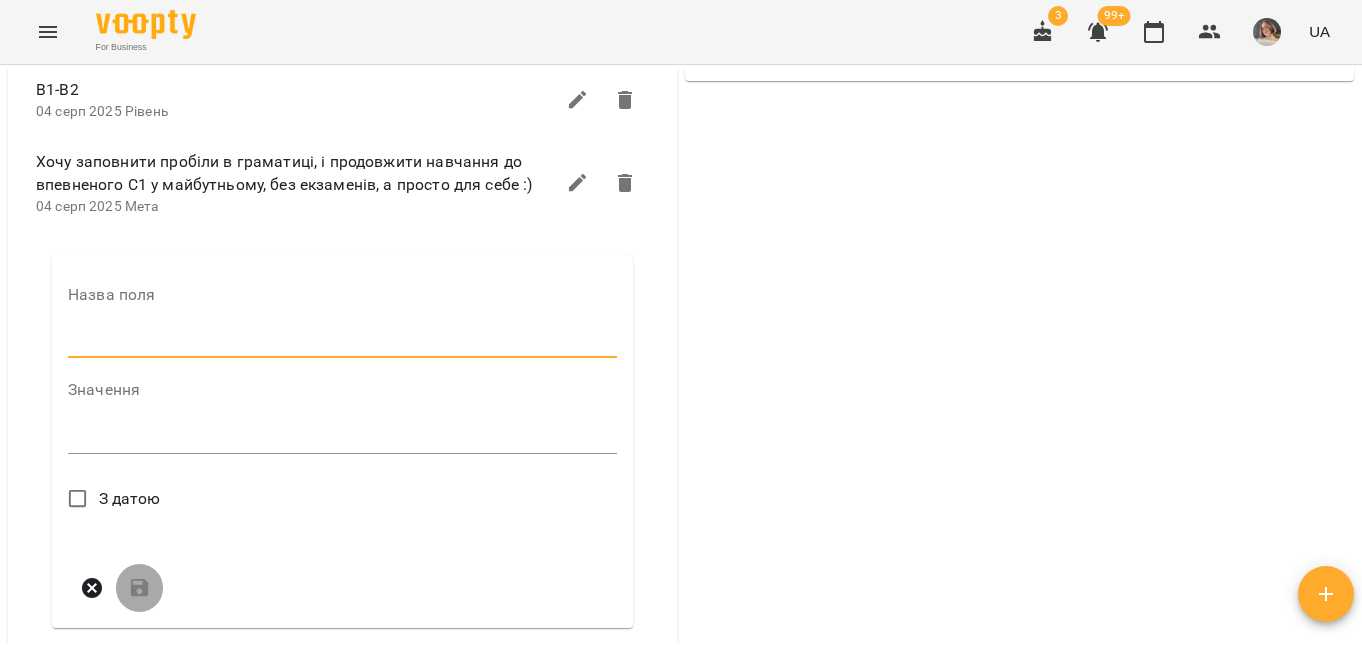click at bounding box center (342, 342) 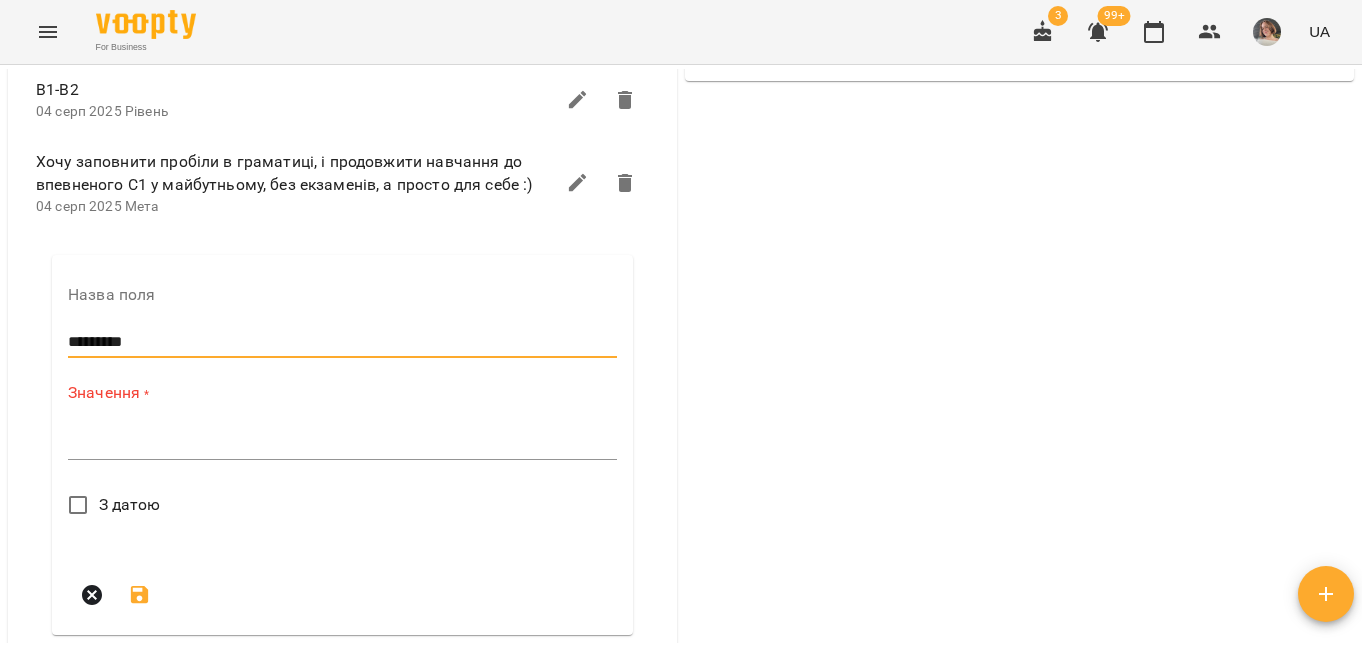 click at bounding box center (342, 443) 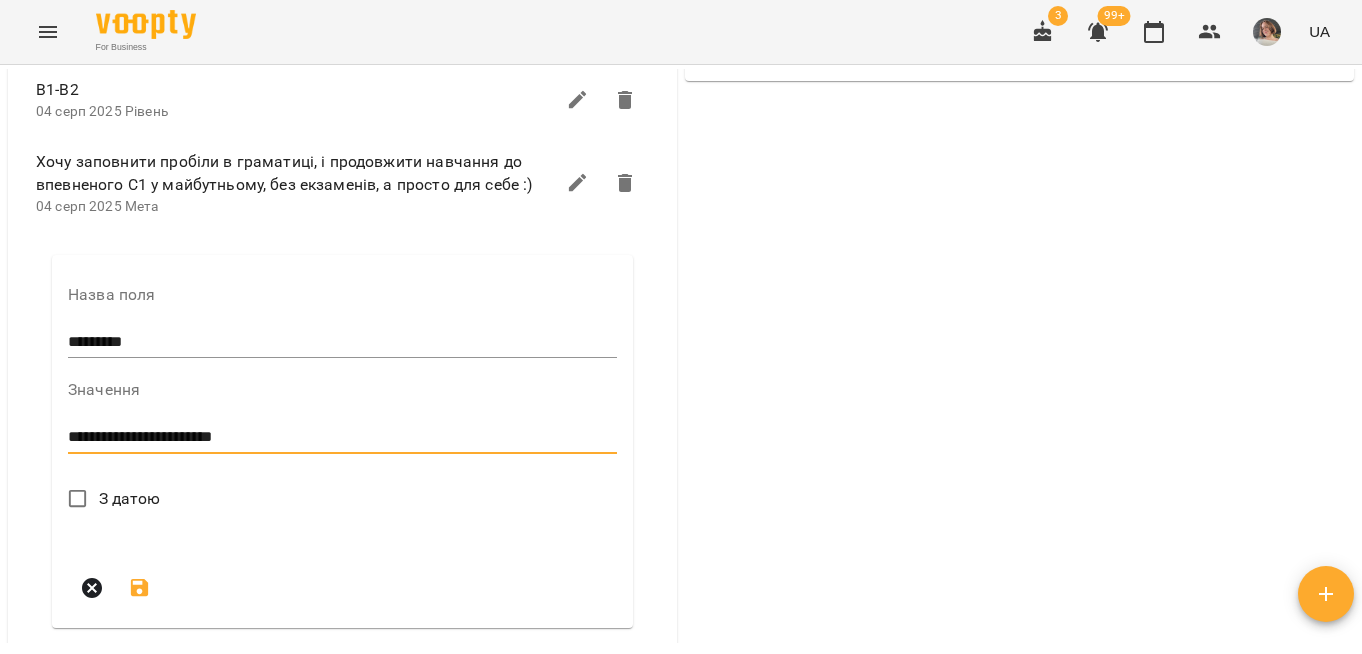 scroll, scrollTop: 954, scrollLeft: 0, axis: vertical 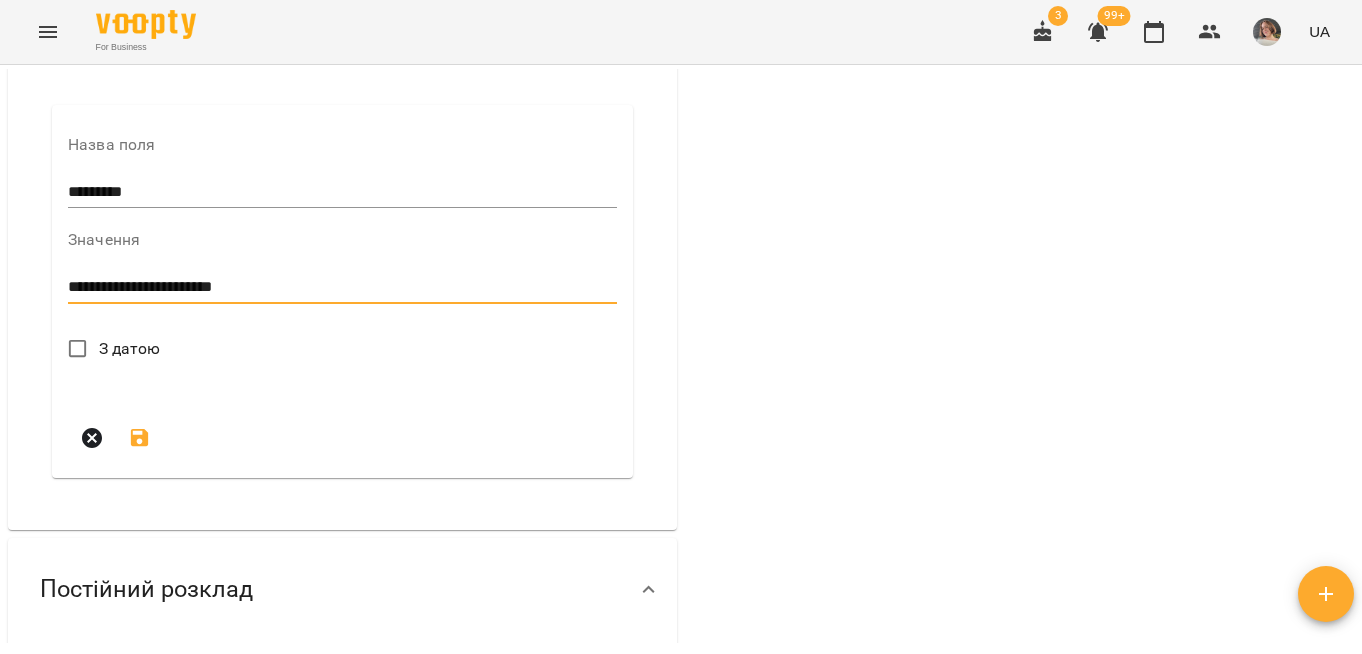 type on "**********" 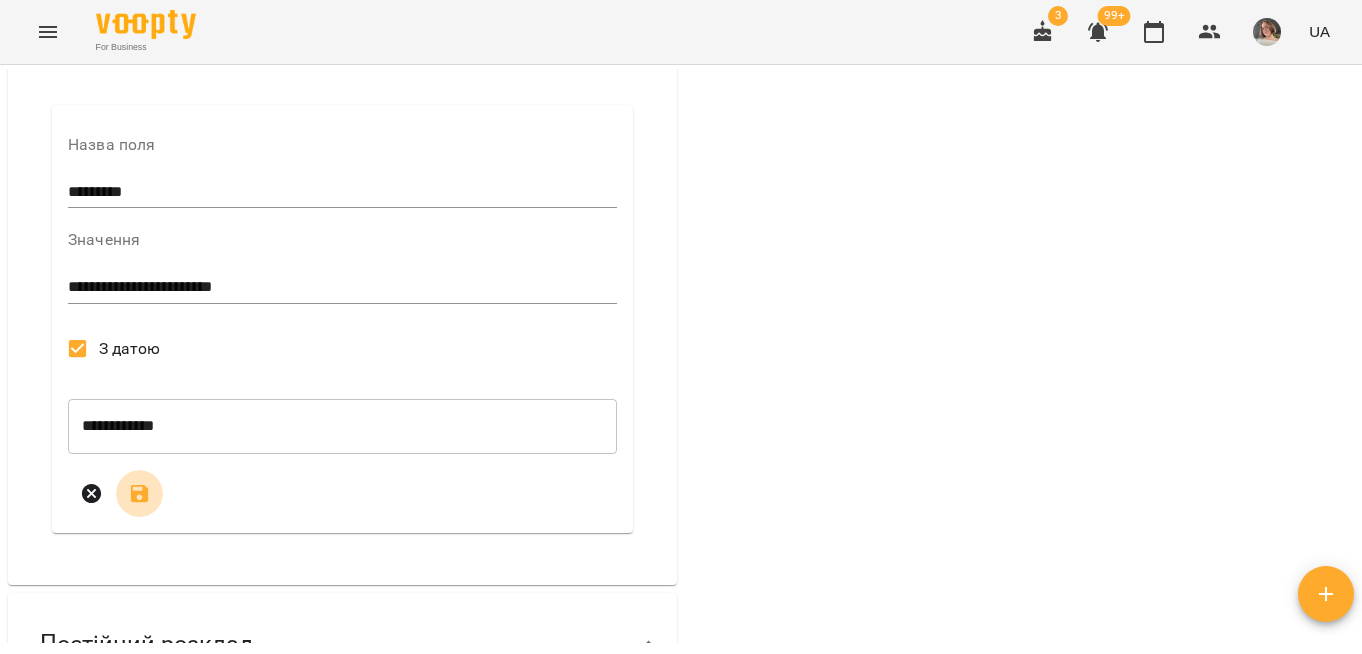click at bounding box center [140, 494] 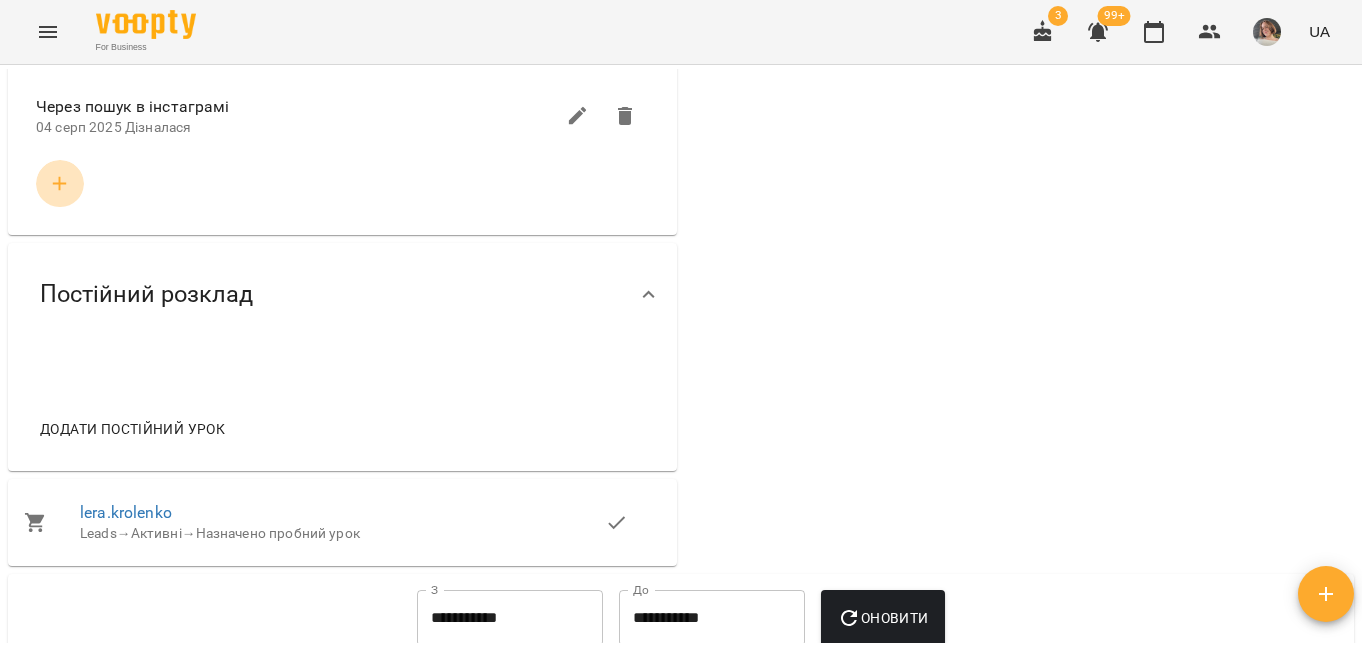 click 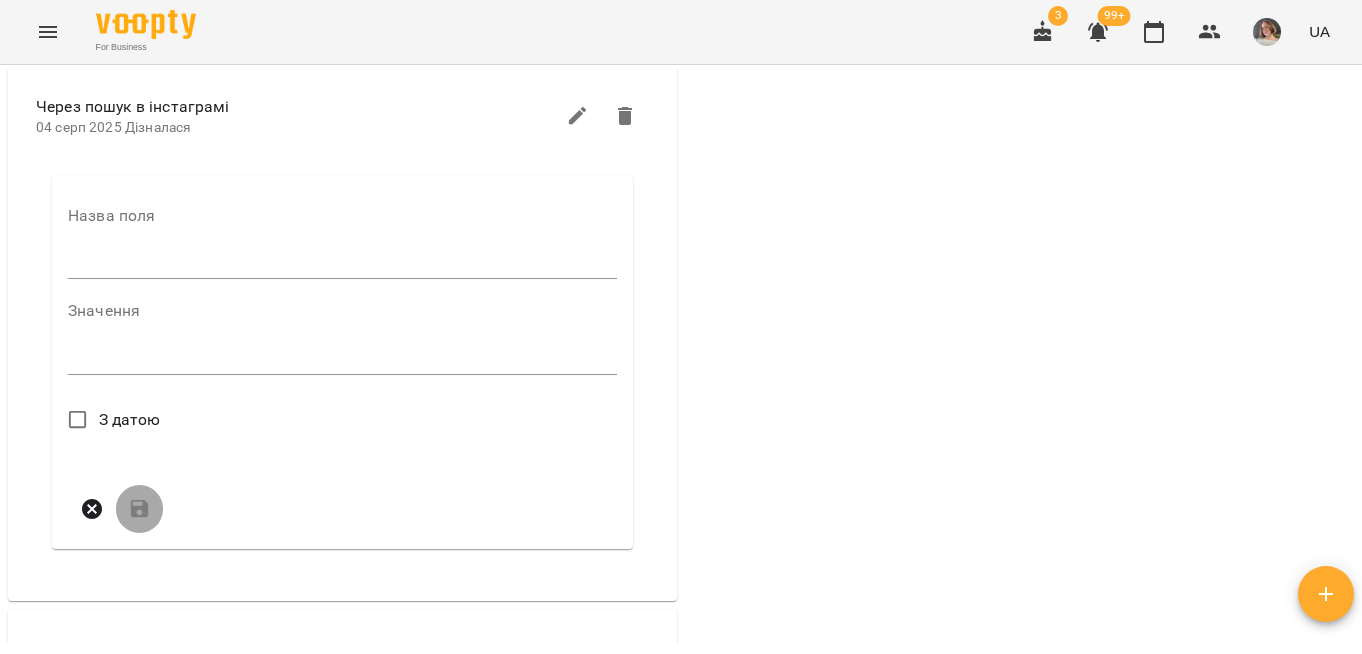 click on "Назва поля" at bounding box center (342, 247) 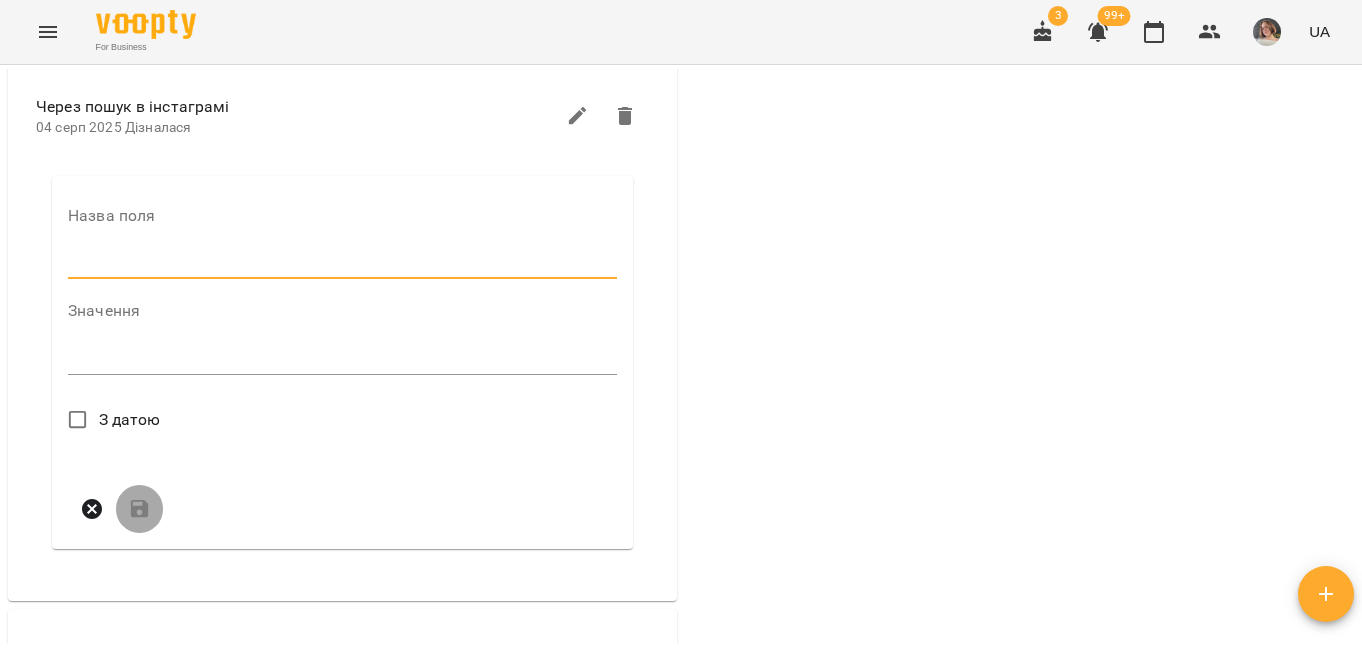 type on "*********" 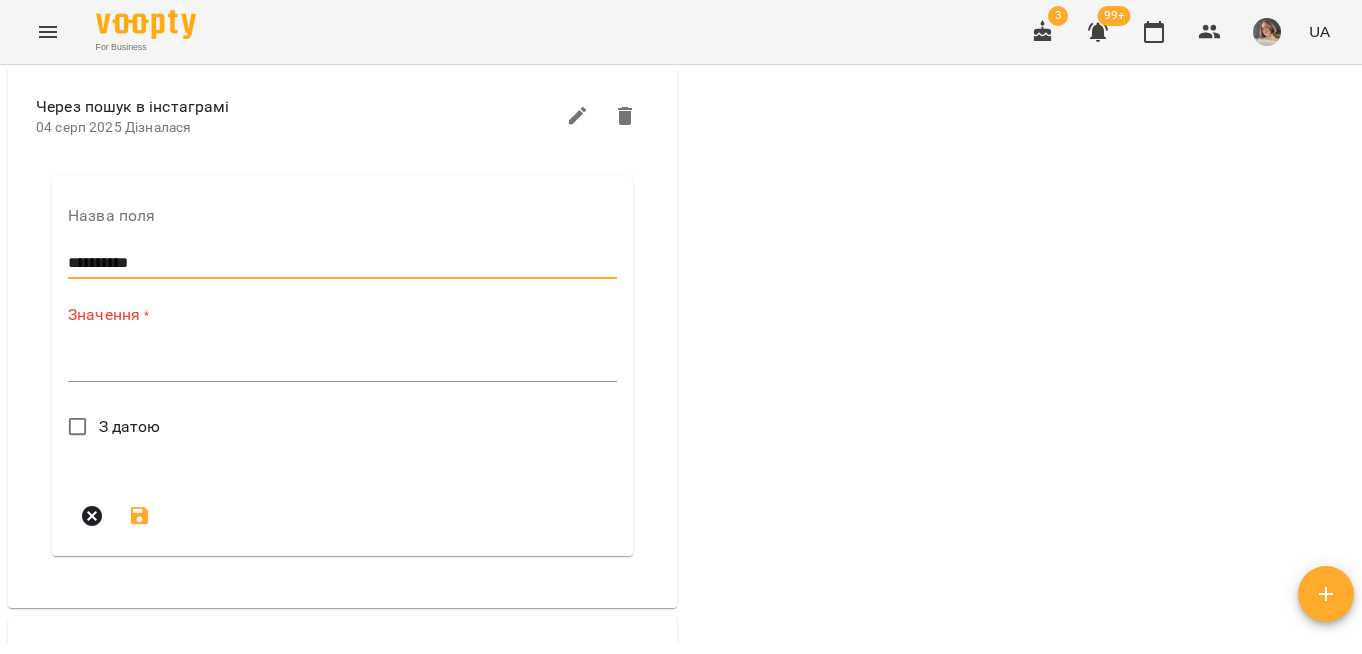 click at bounding box center (342, 365) 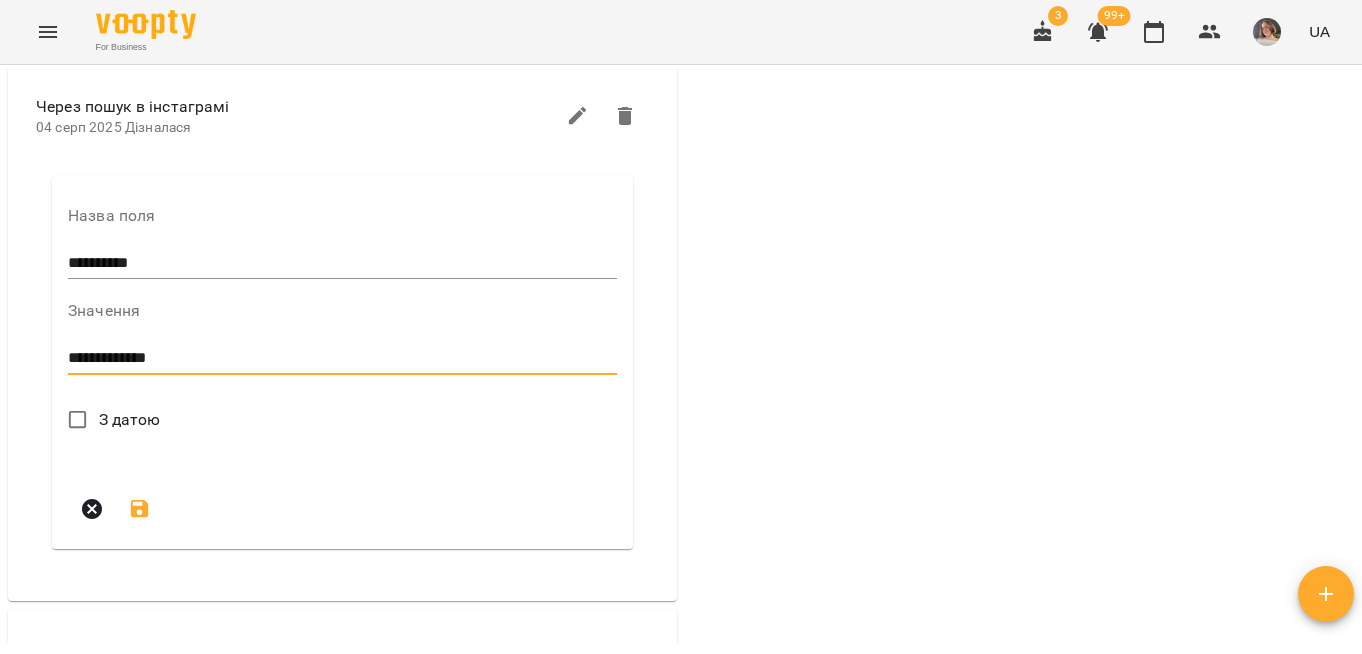type on "**********" 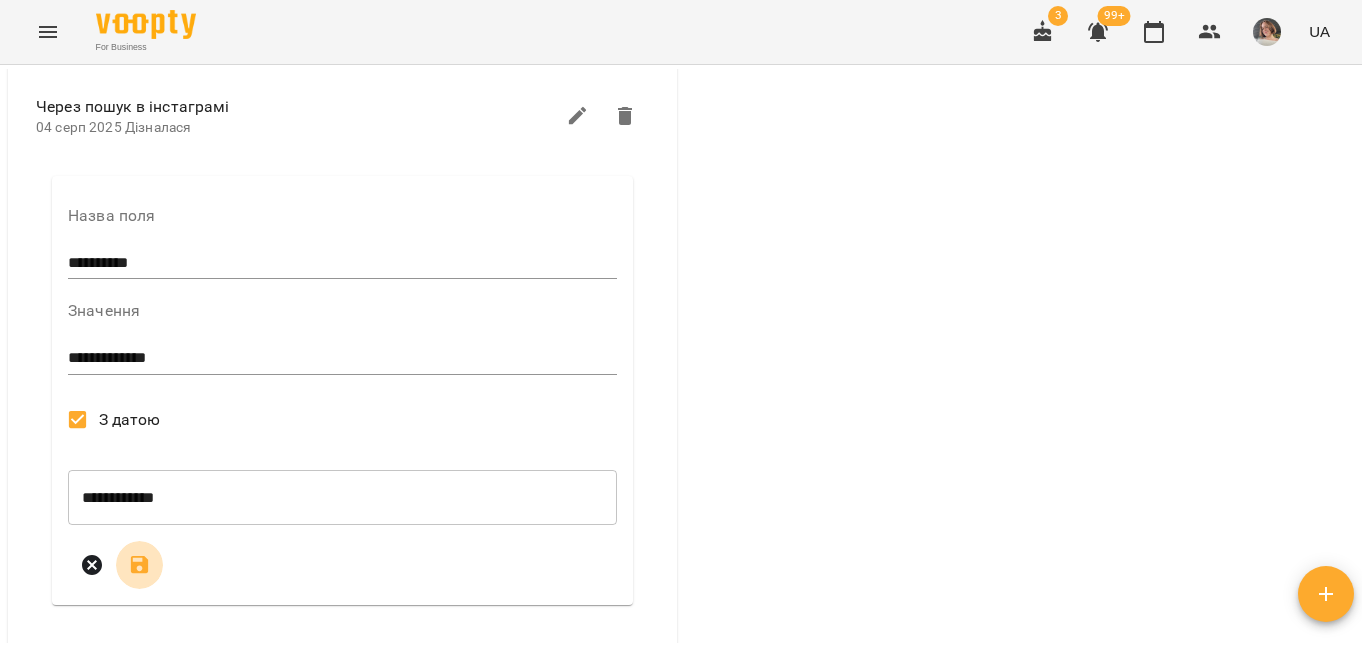 click 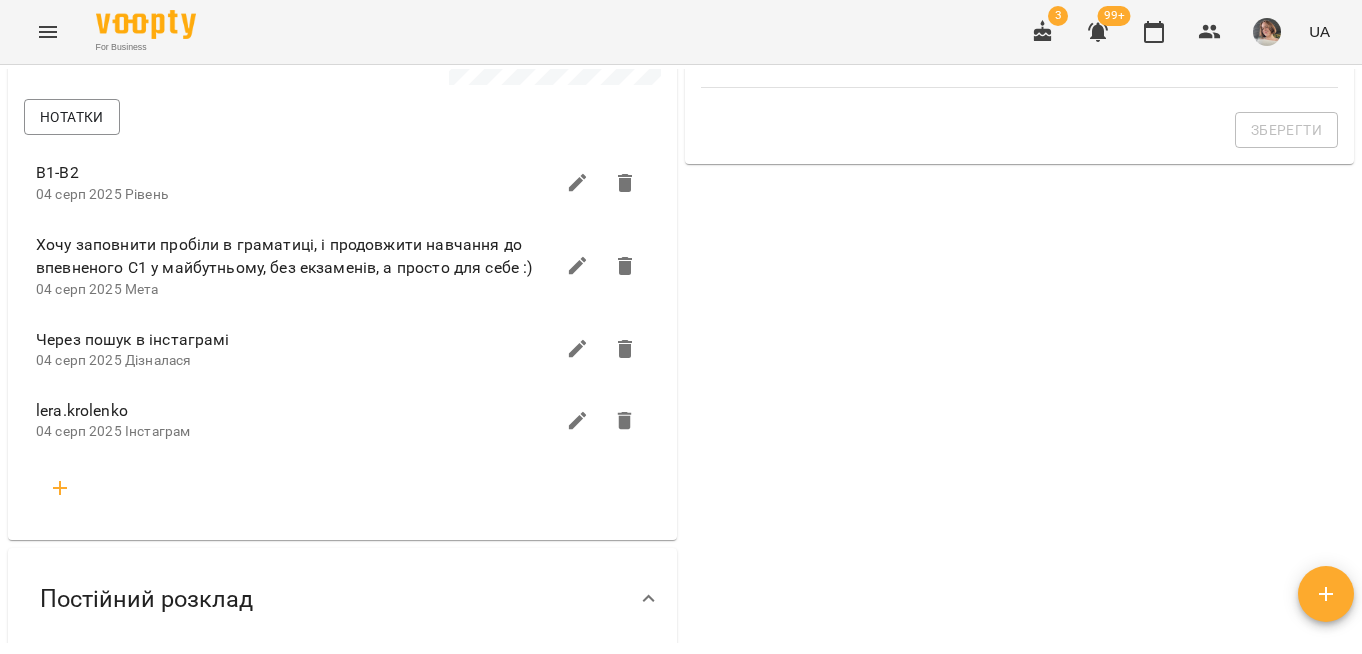 scroll, scrollTop: 717, scrollLeft: 0, axis: vertical 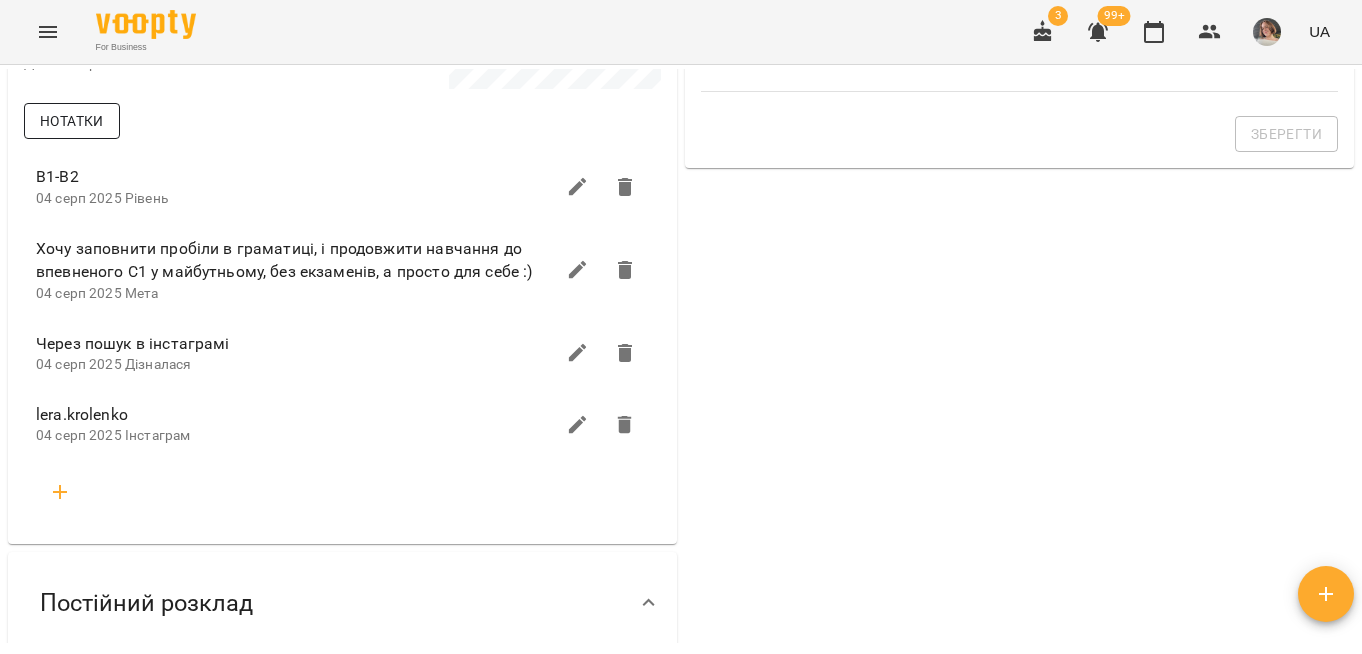 click on "Нотатки" at bounding box center [72, 121] 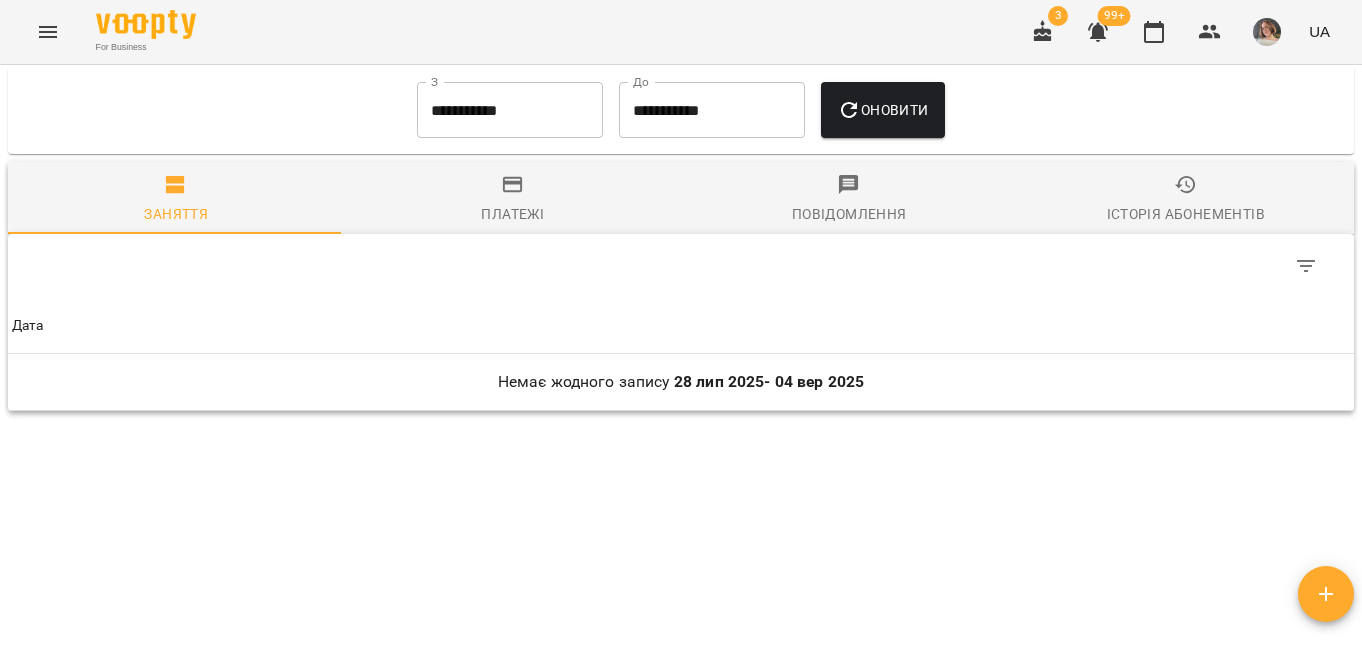 scroll, scrollTop: 1176, scrollLeft: 0, axis: vertical 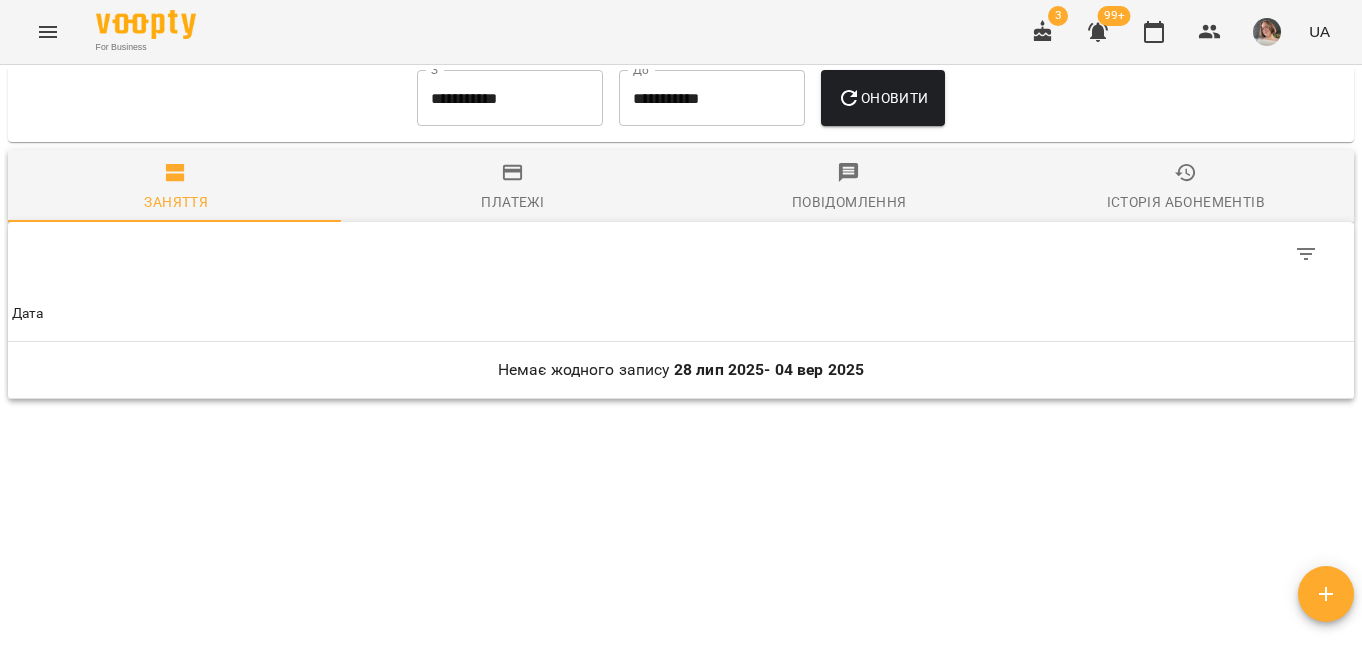 click 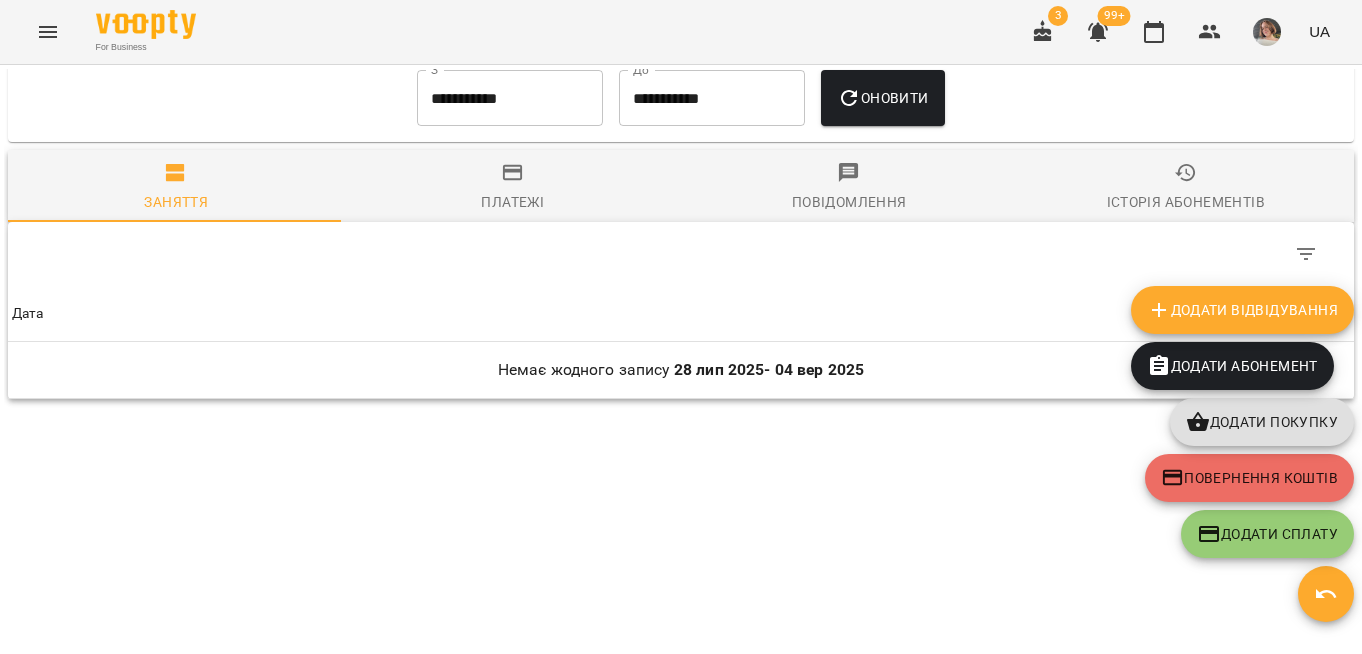 click on "Додати Відвідування" at bounding box center [1242, 310] 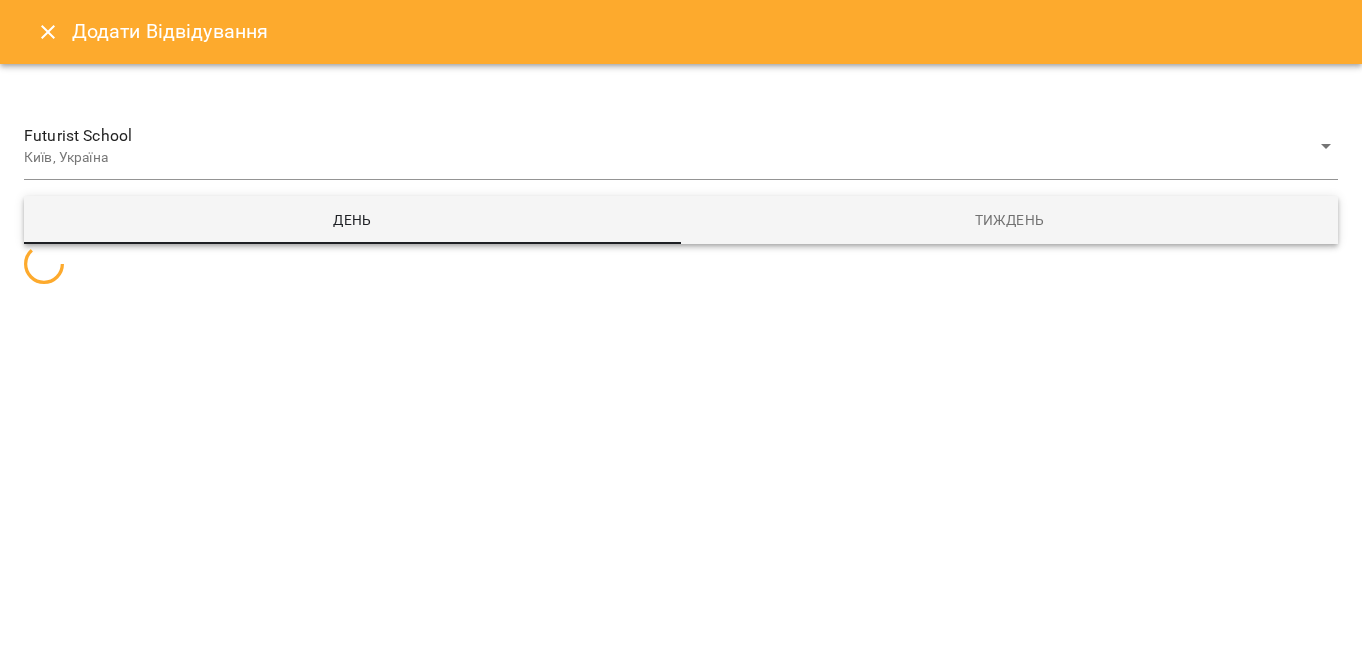 select 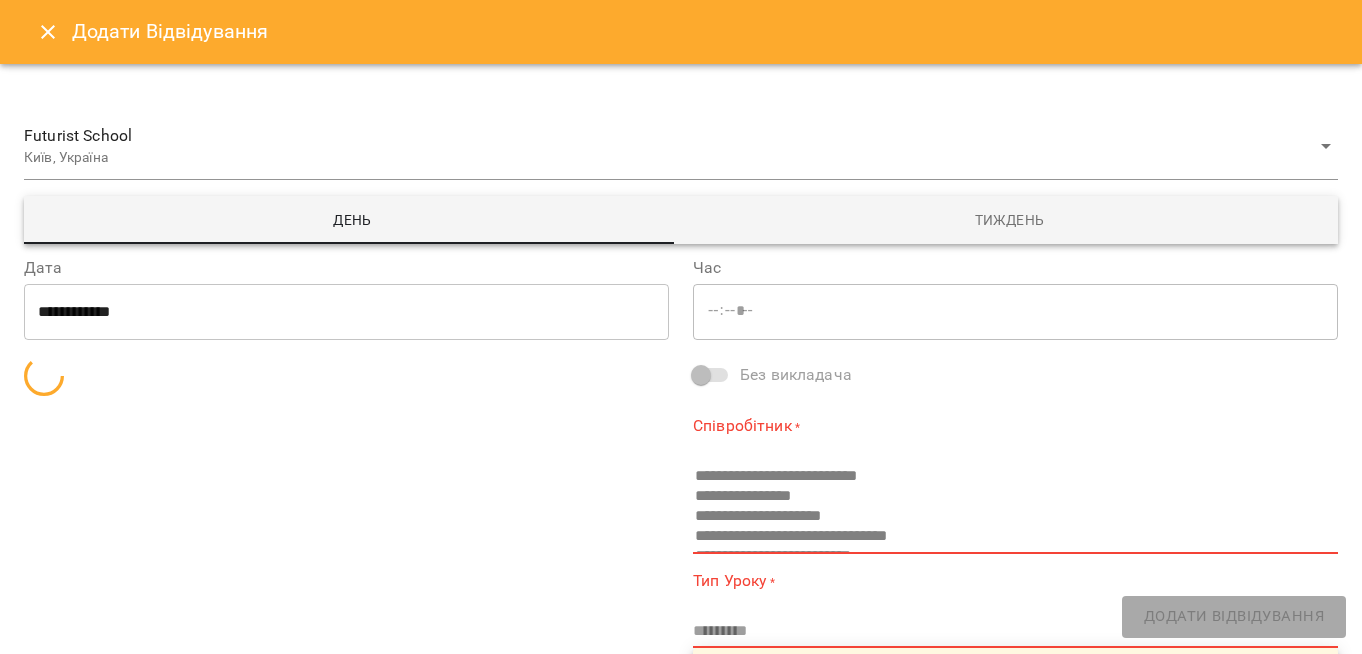 click on "**********" at bounding box center (346, 312) 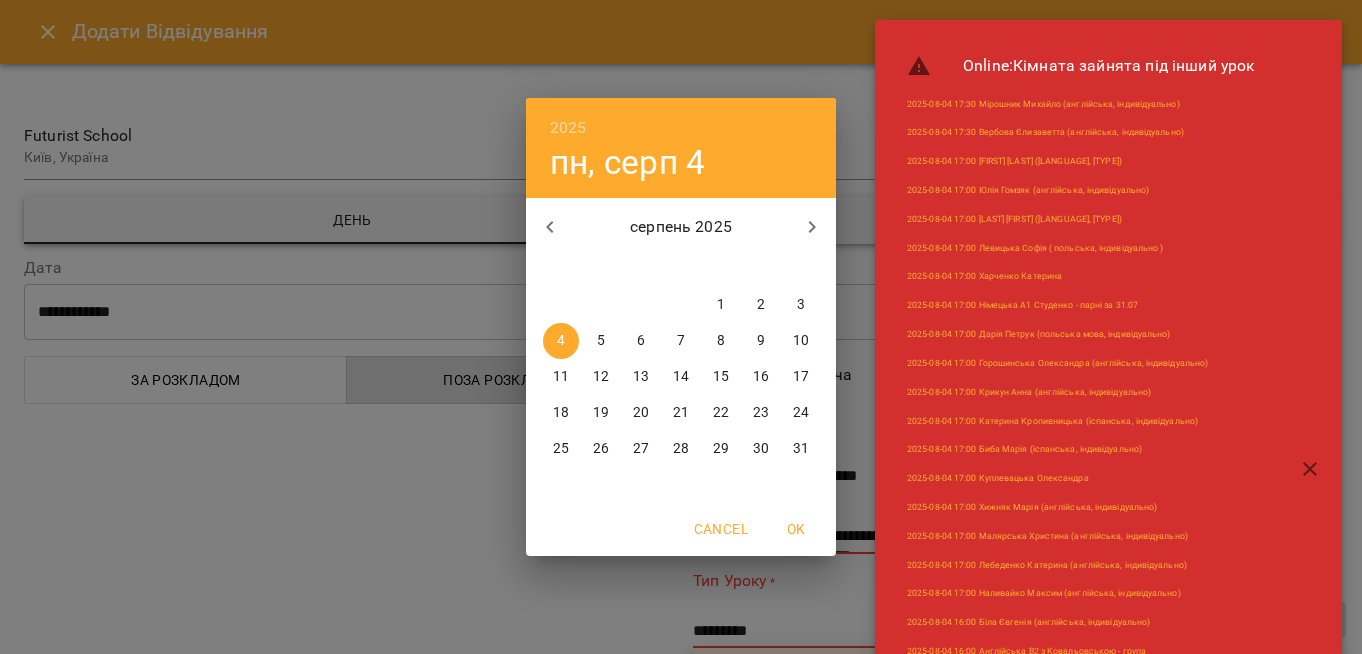 click on "8" at bounding box center [721, 341] 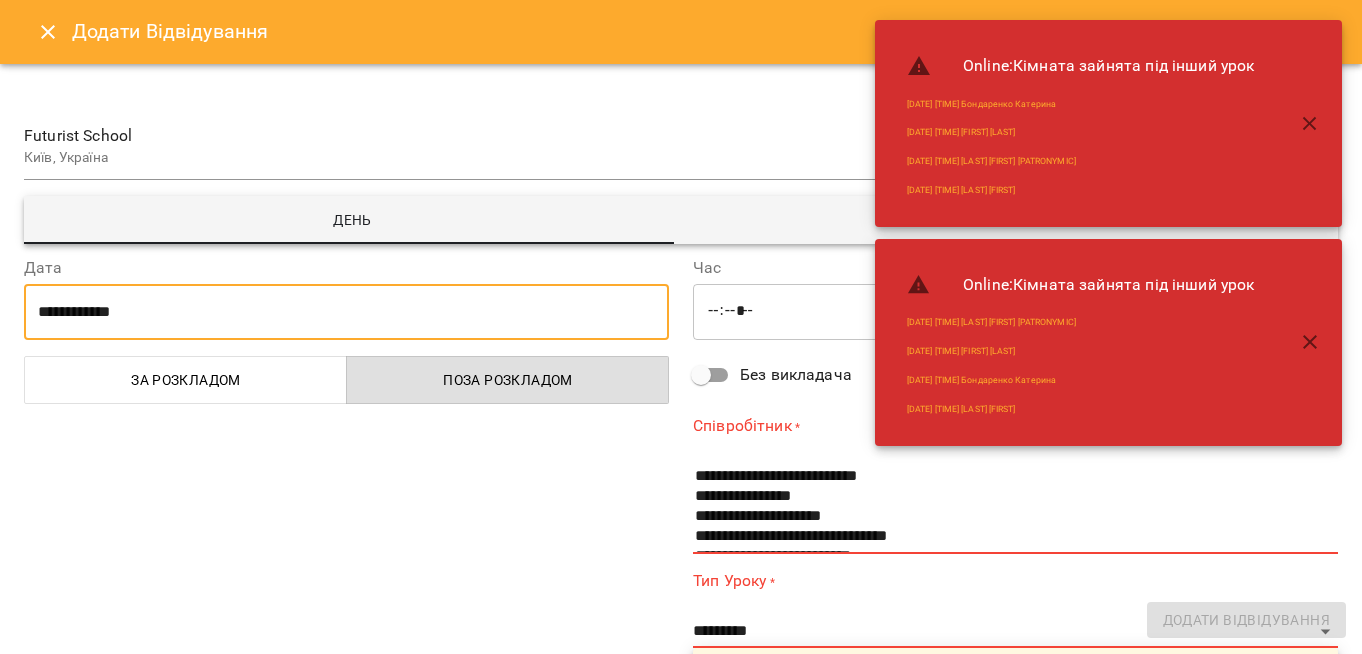 click on "*****" at bounding box center (1015, 312) 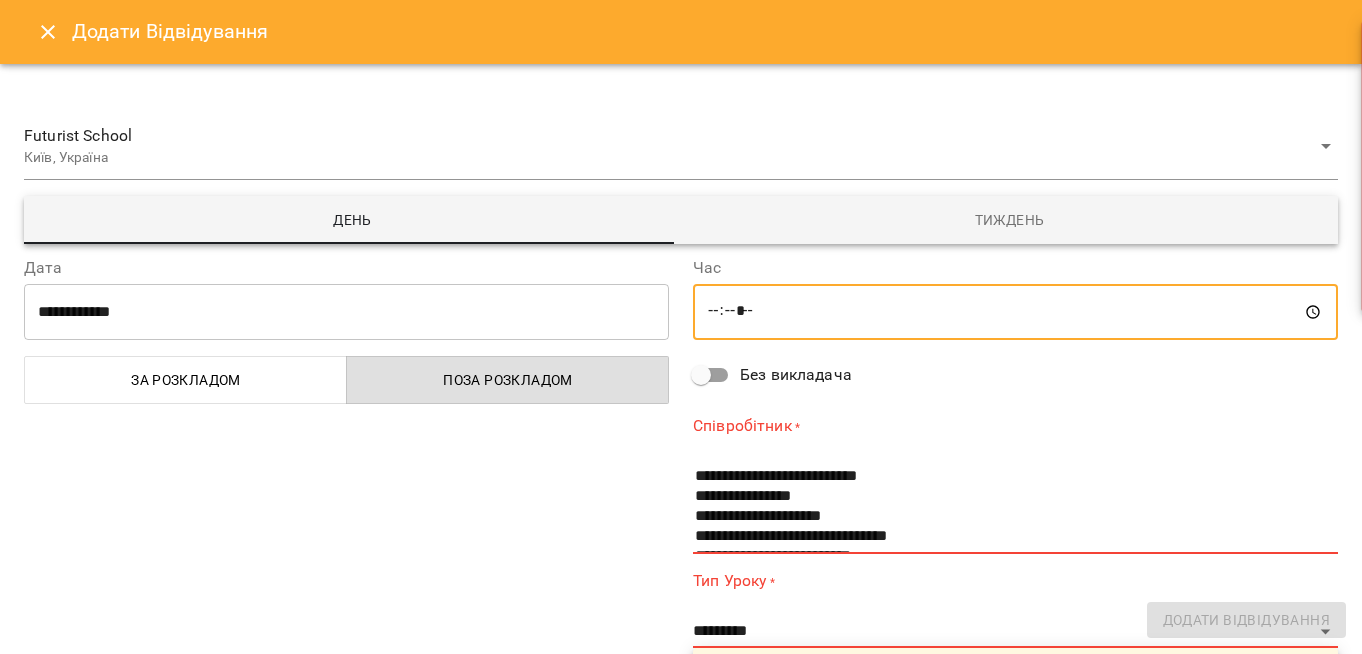 type on "*****" 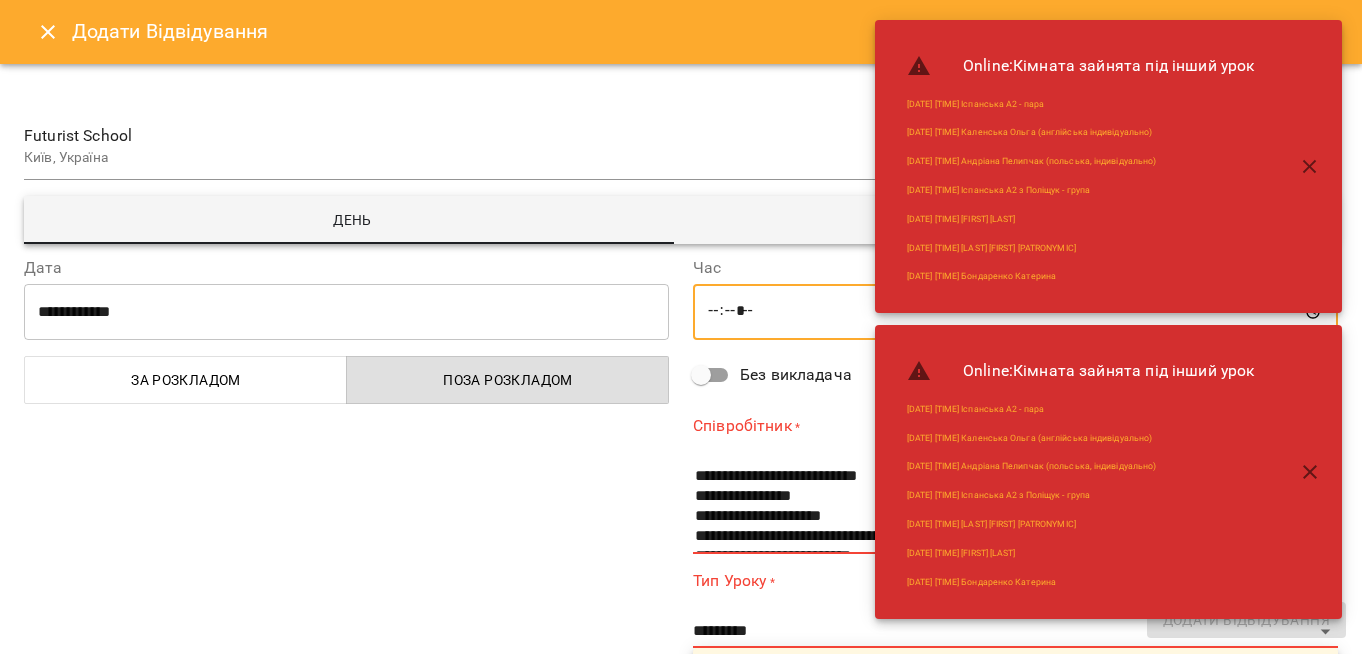click at bounding box center (1310, 472) 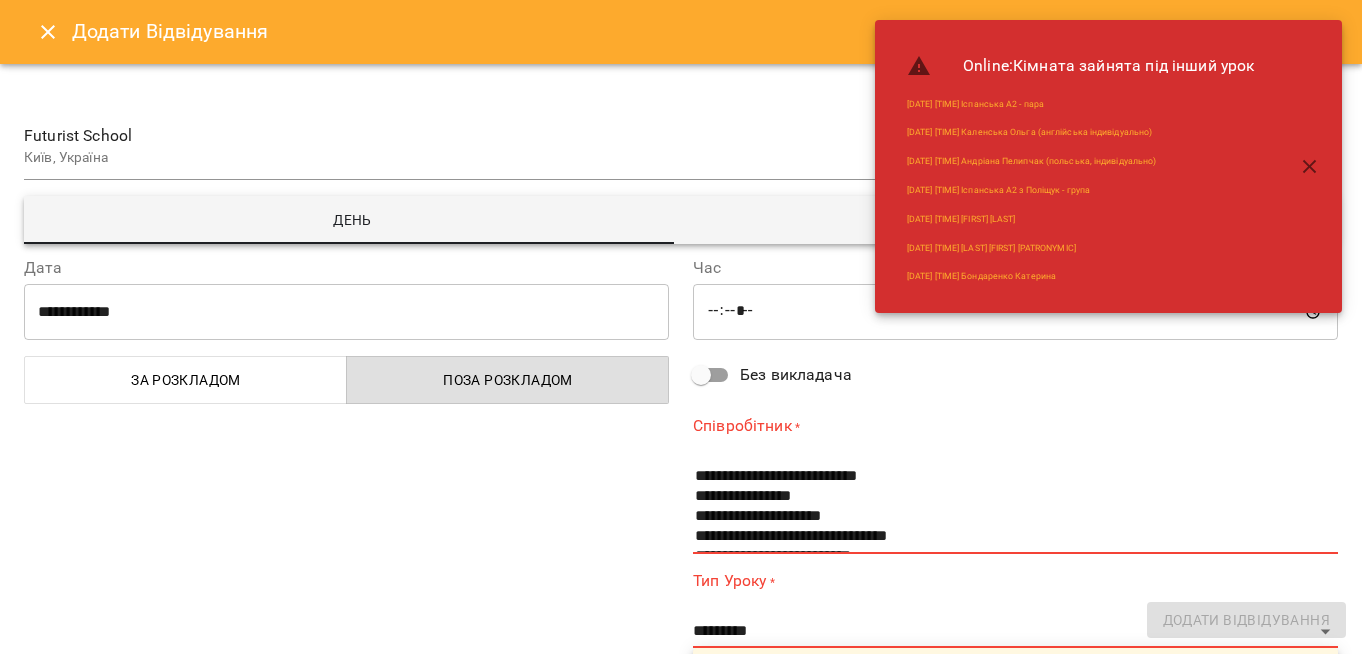 click 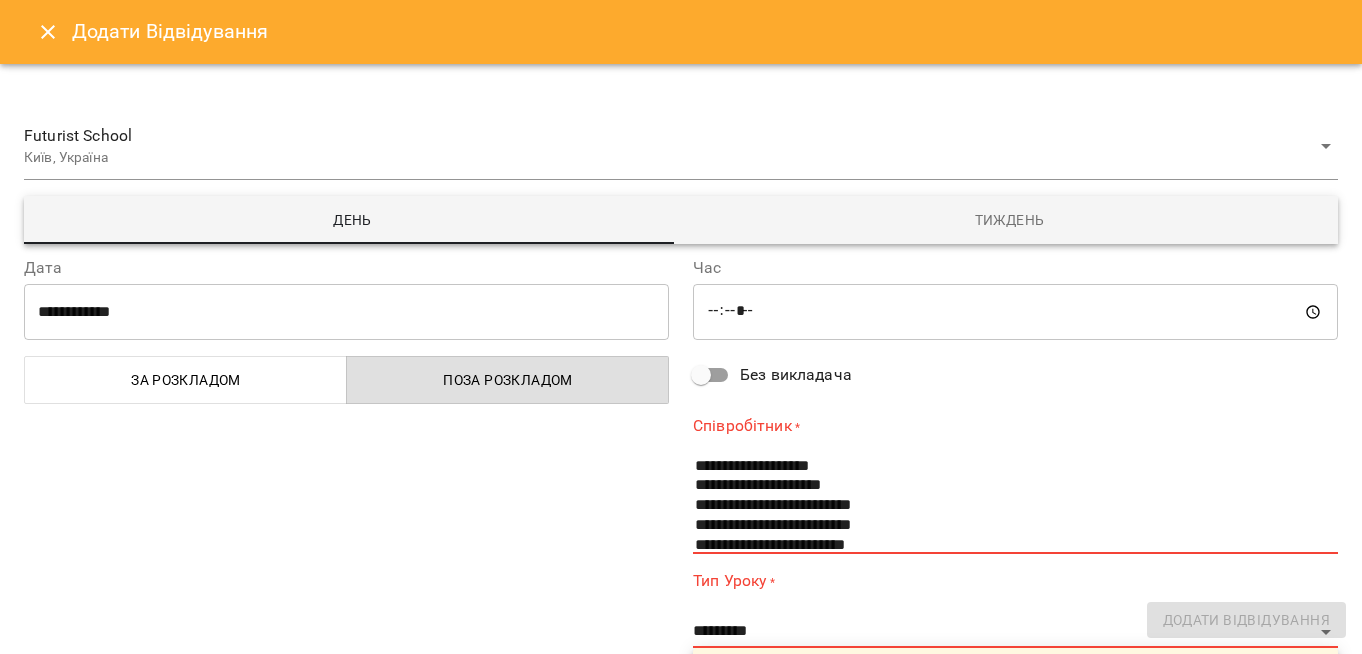 scroll, scrollTop: 351, scrollLeft: 0, axis: vertical 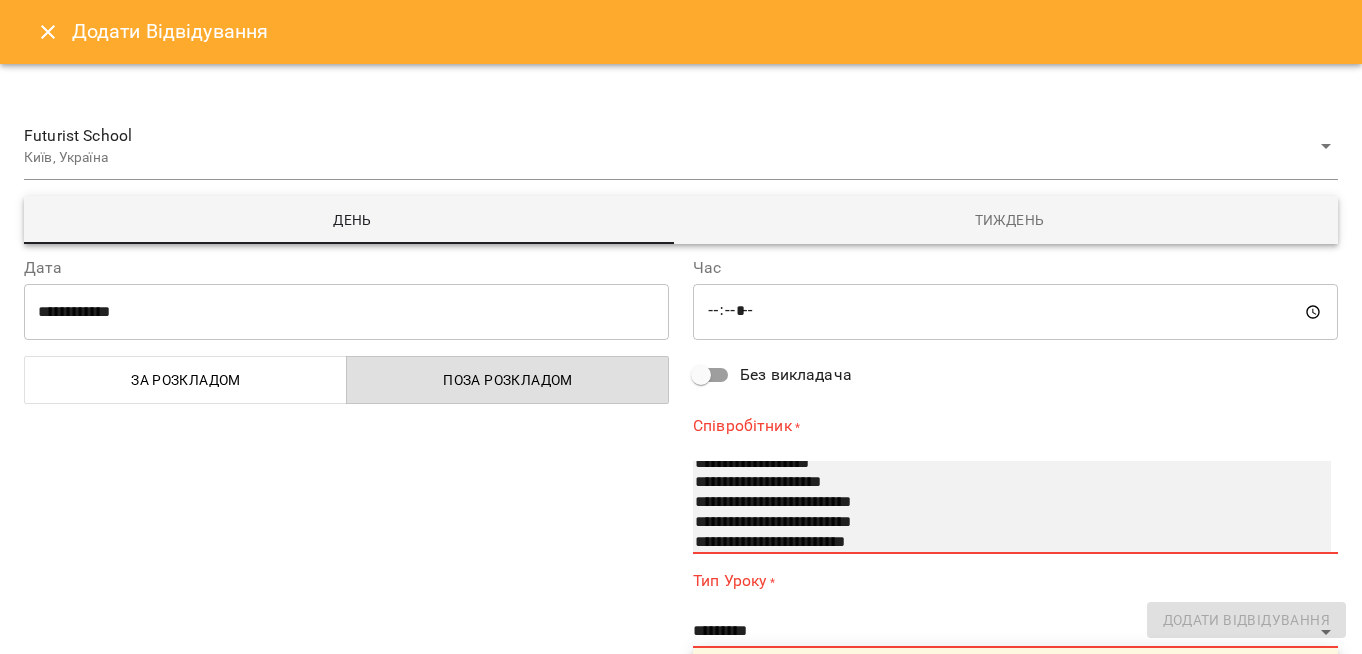 select on "**********" 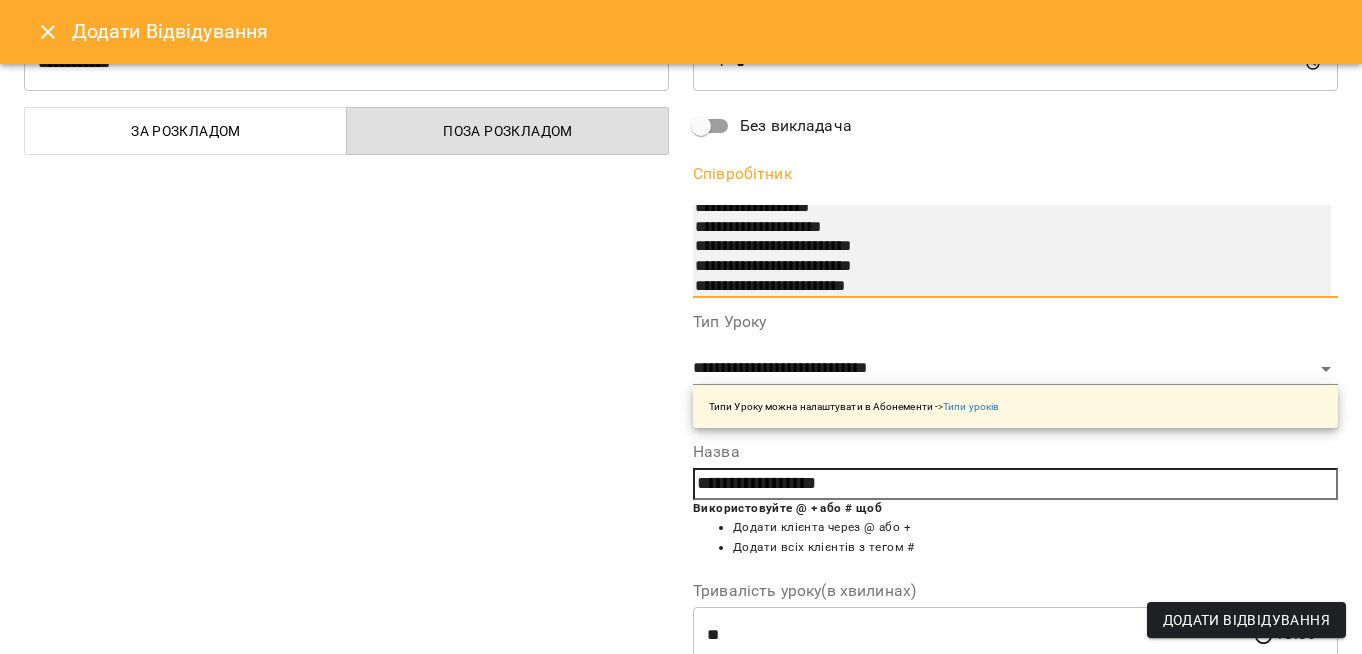 scroll, scrollTop: 250, scrollLeft: 0, axis: vertical 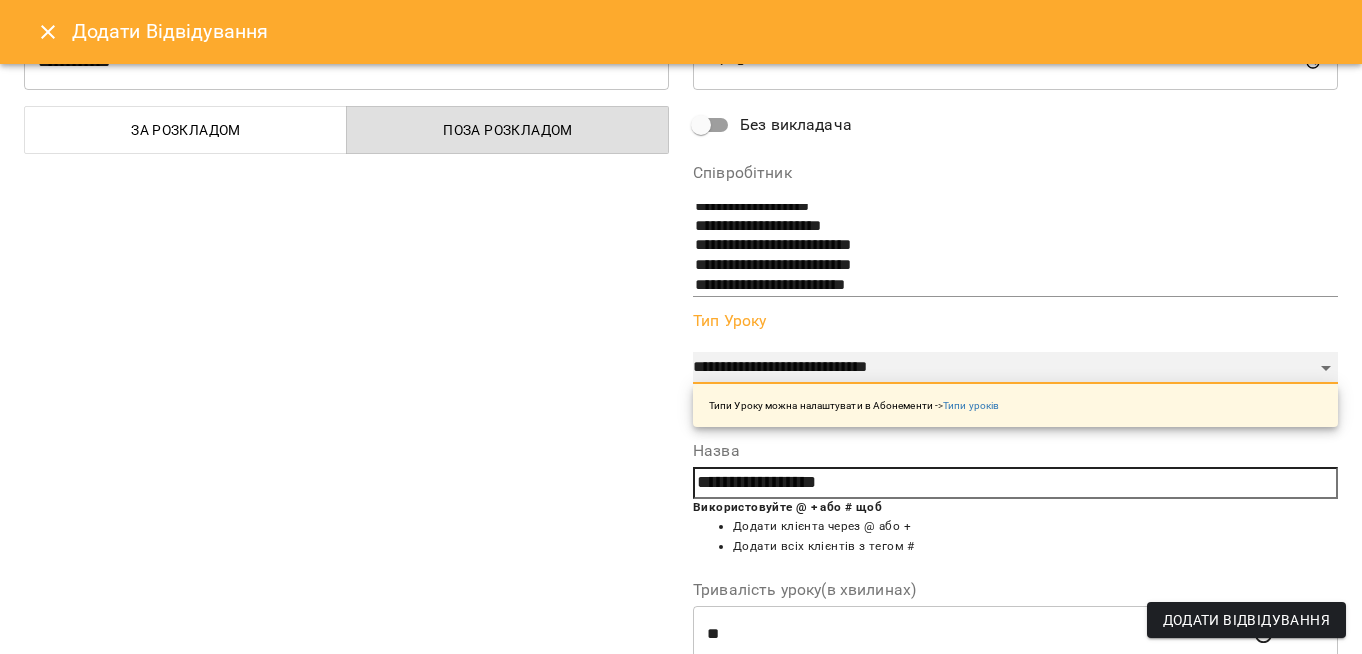 click on "**********" at bounding box center [1015, 368] 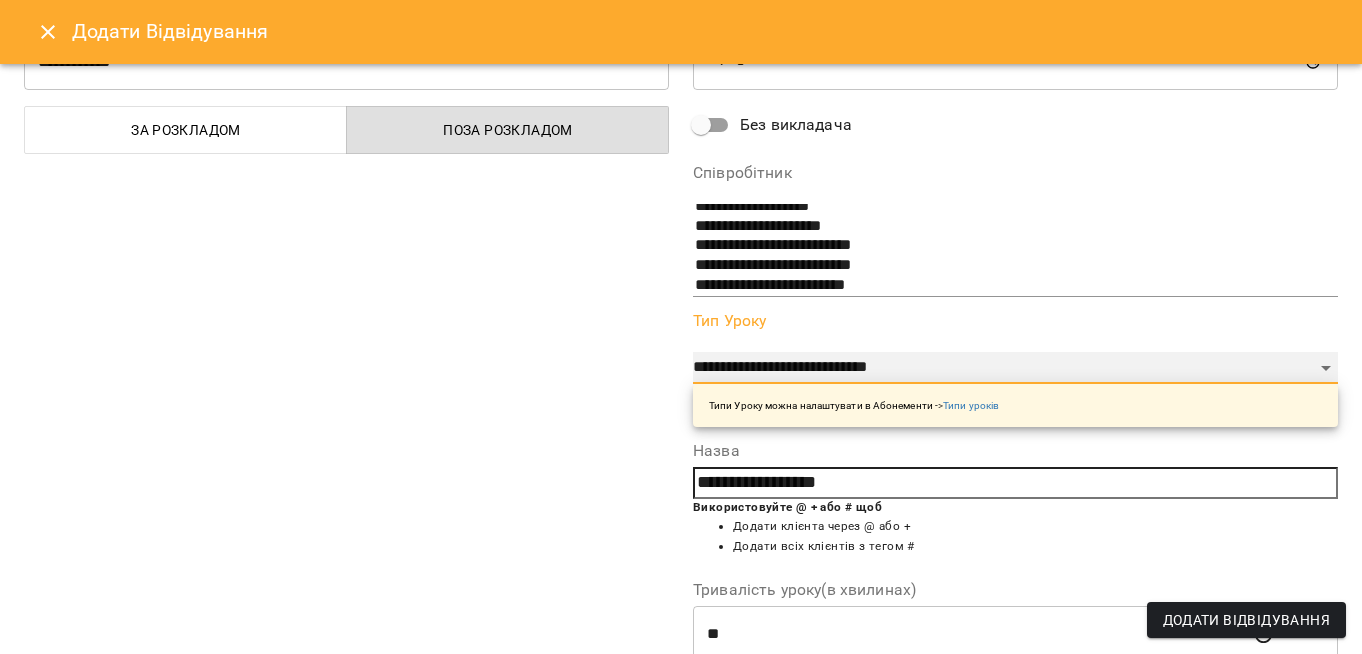 select on "**********" 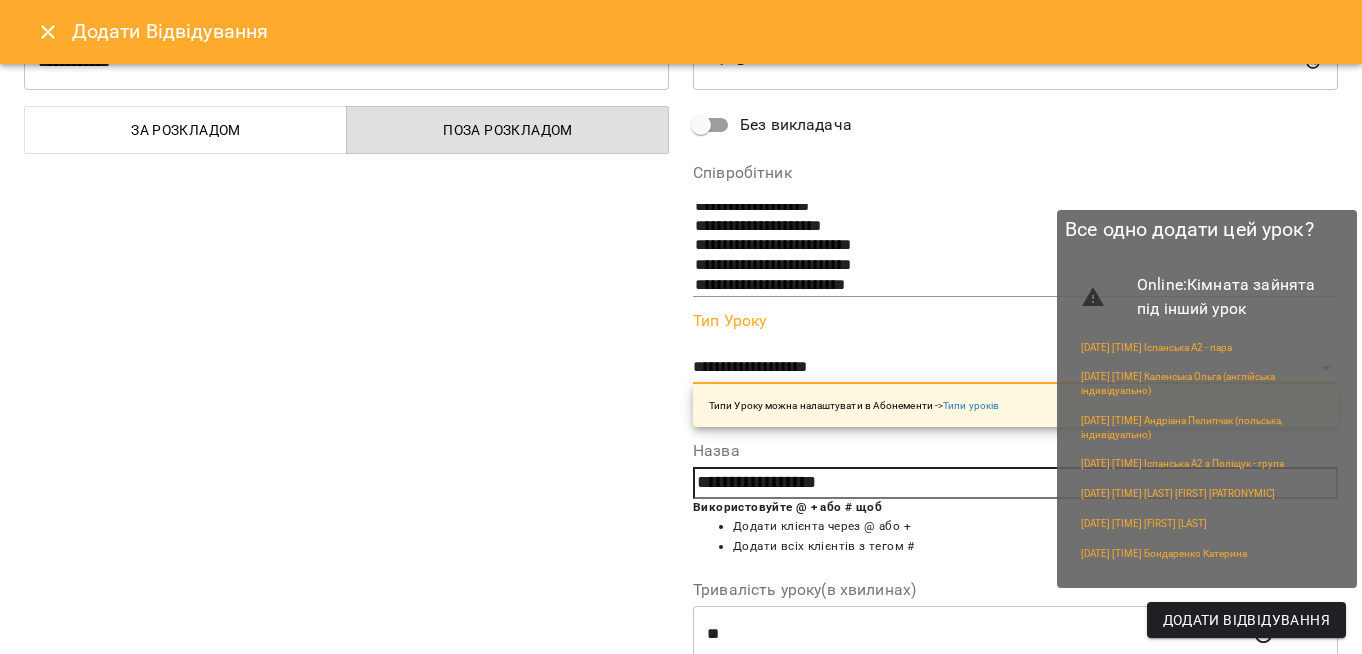 click on "Додати Відвідування" at bounding box center [1246, 620] 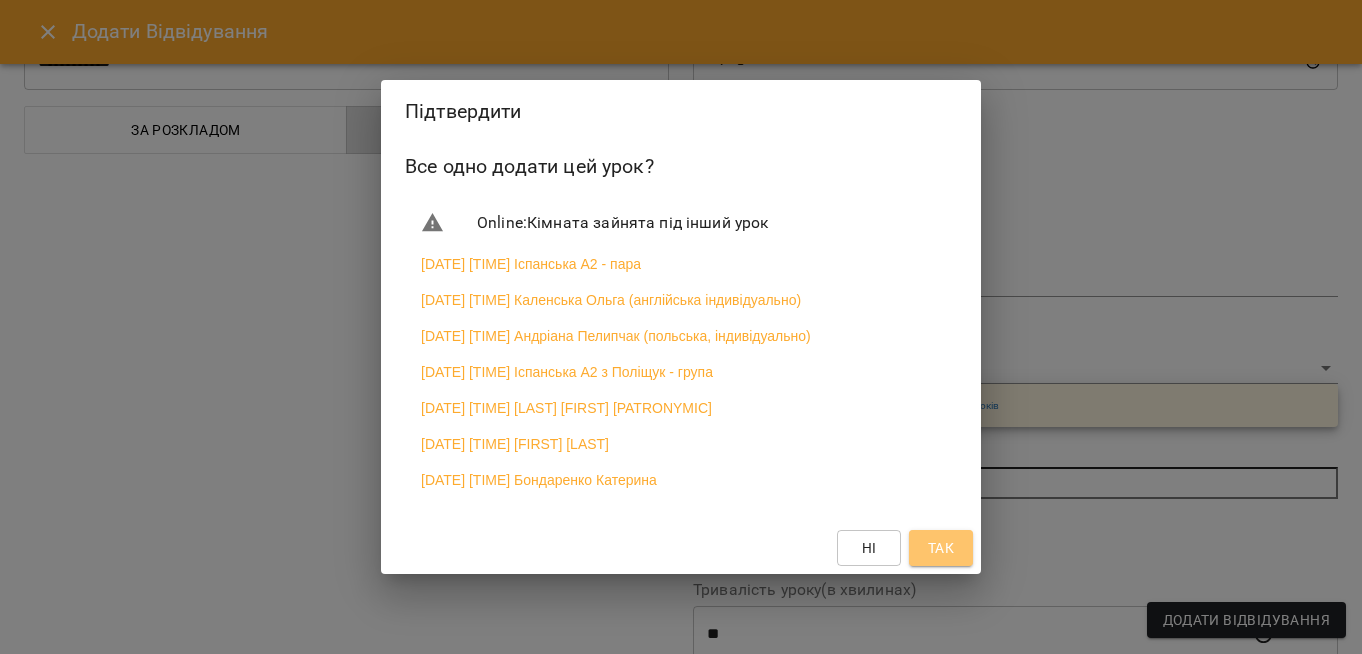 click on "Так" at bounding box center [941, 548] 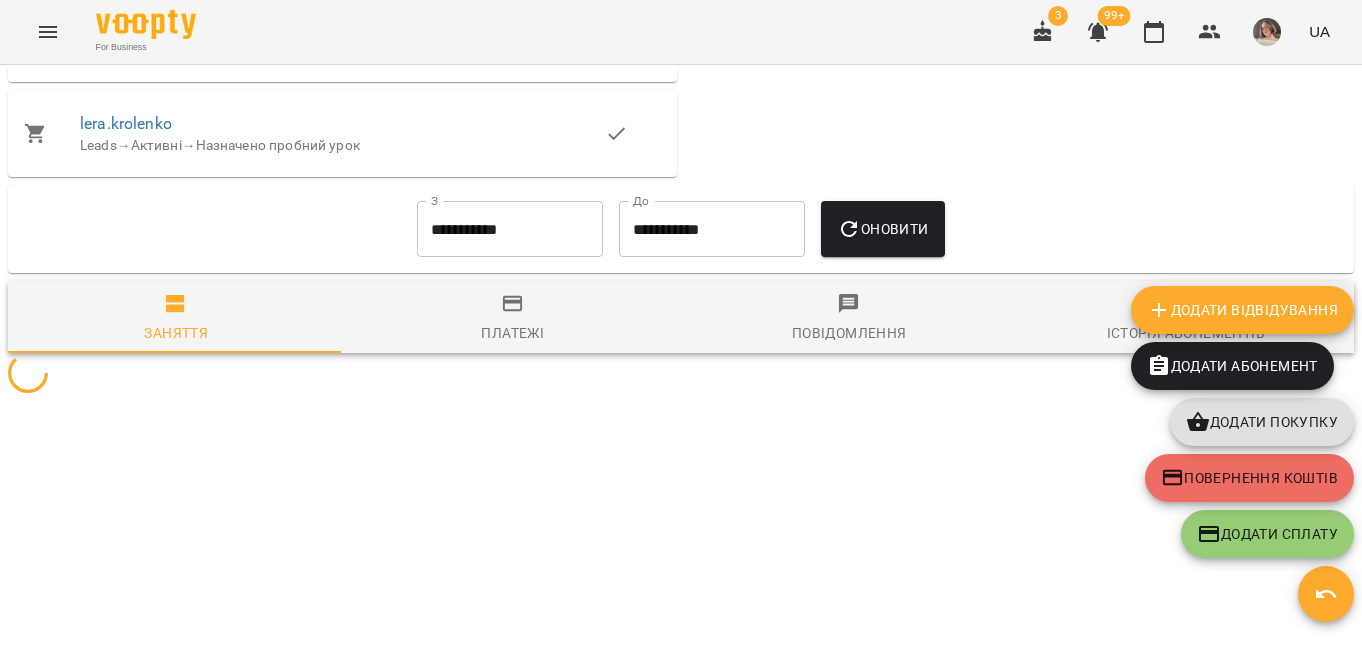 scroll, scrollTop: 1176, scrollLeft: 0, axis: vertical 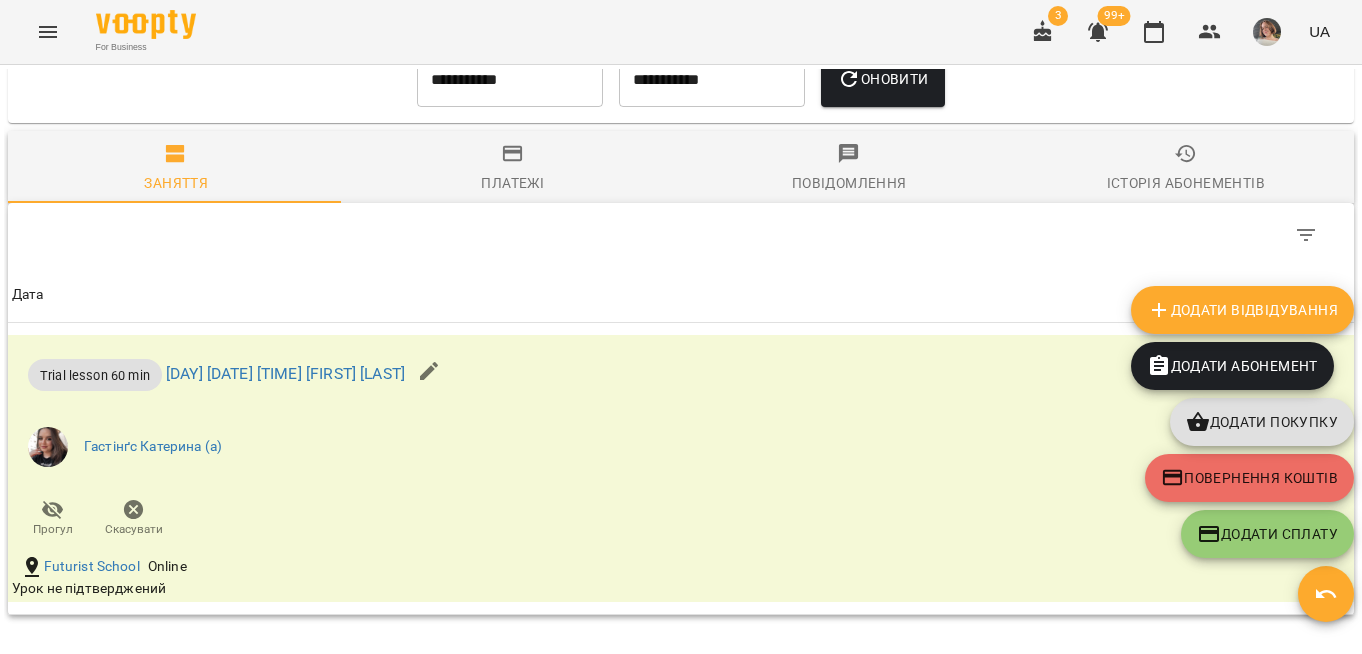 click 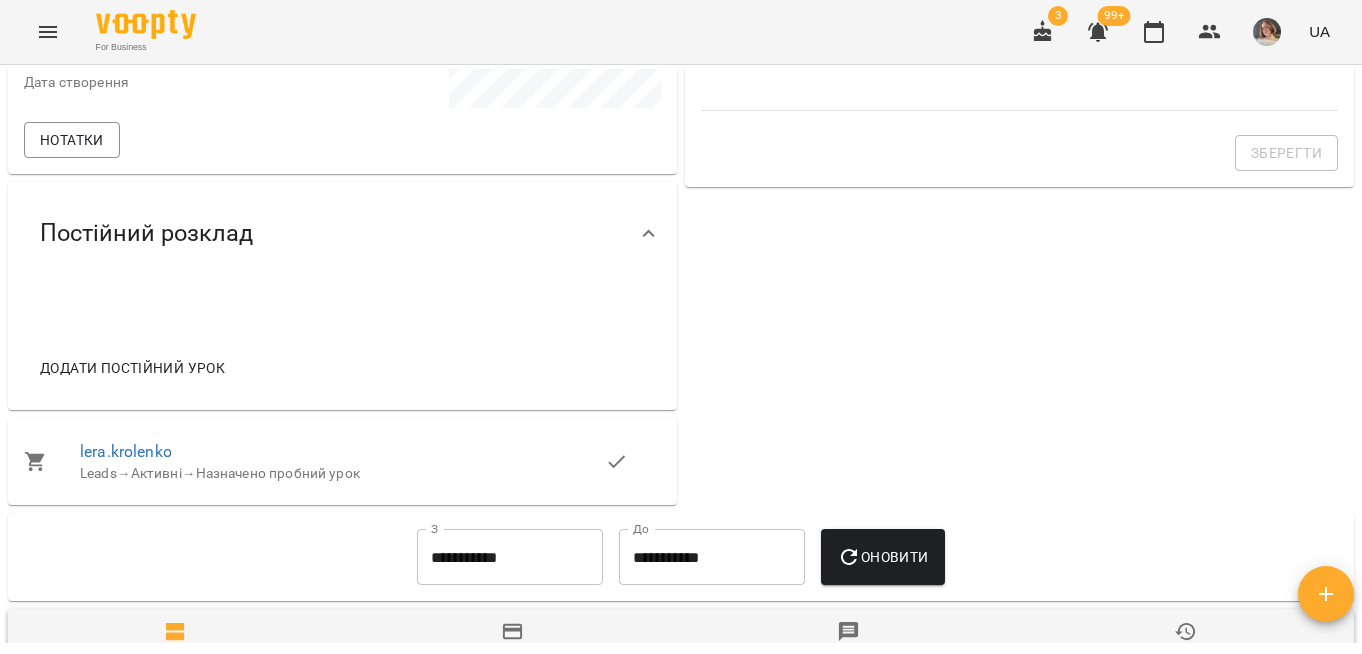 scroll, scrollTop: 722, scrollLeft: 0, axis: vertical 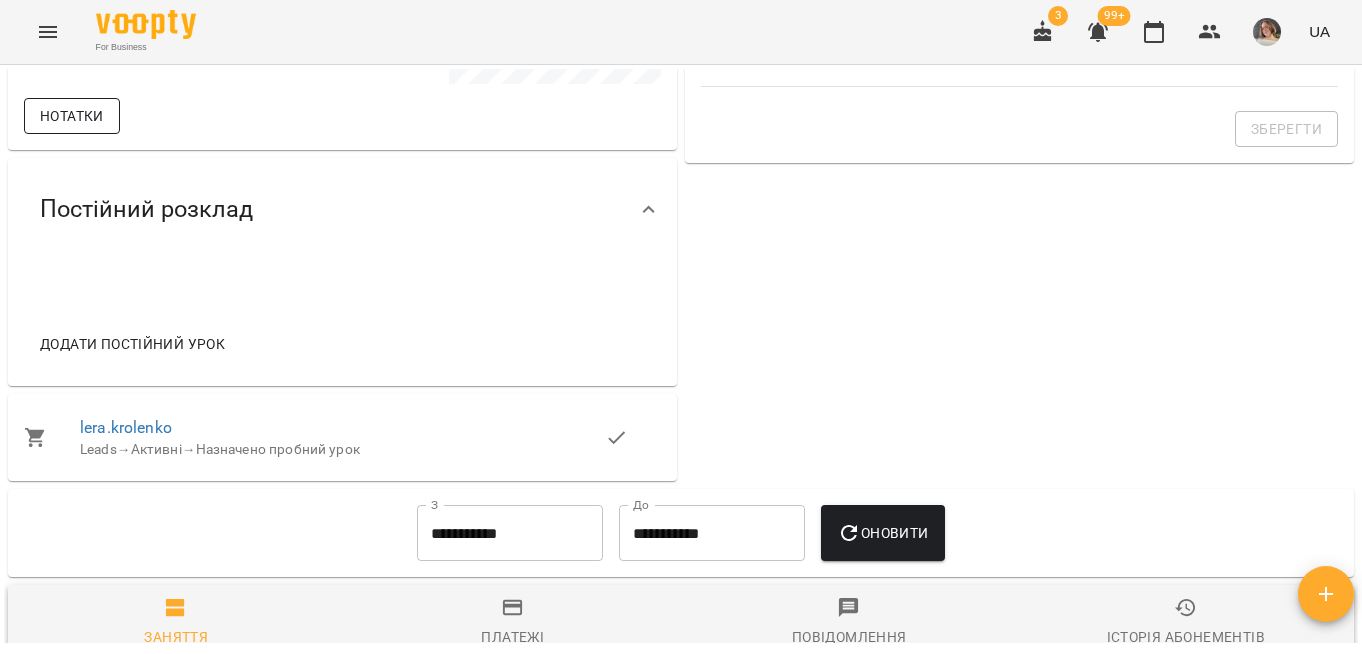 click on "Нотатки" at bounding box center (72, 116) 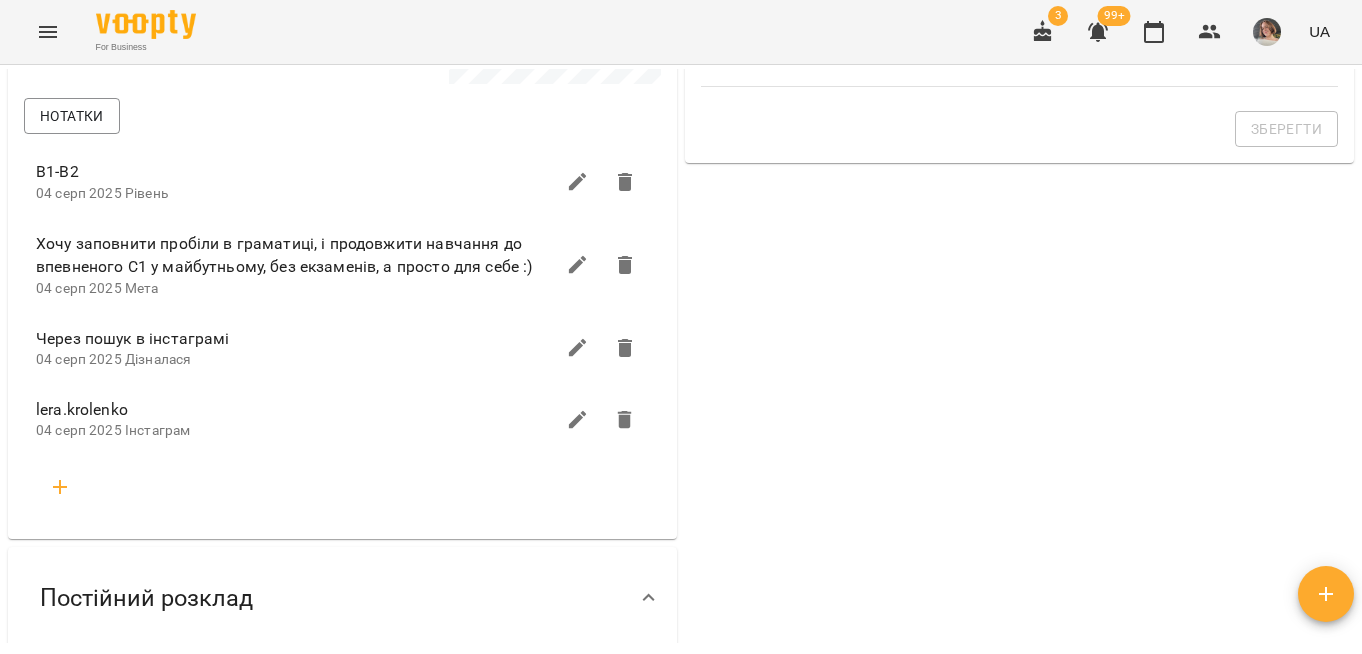 scroll, scrollTop: 0, scrollLeft: 0, axis: both 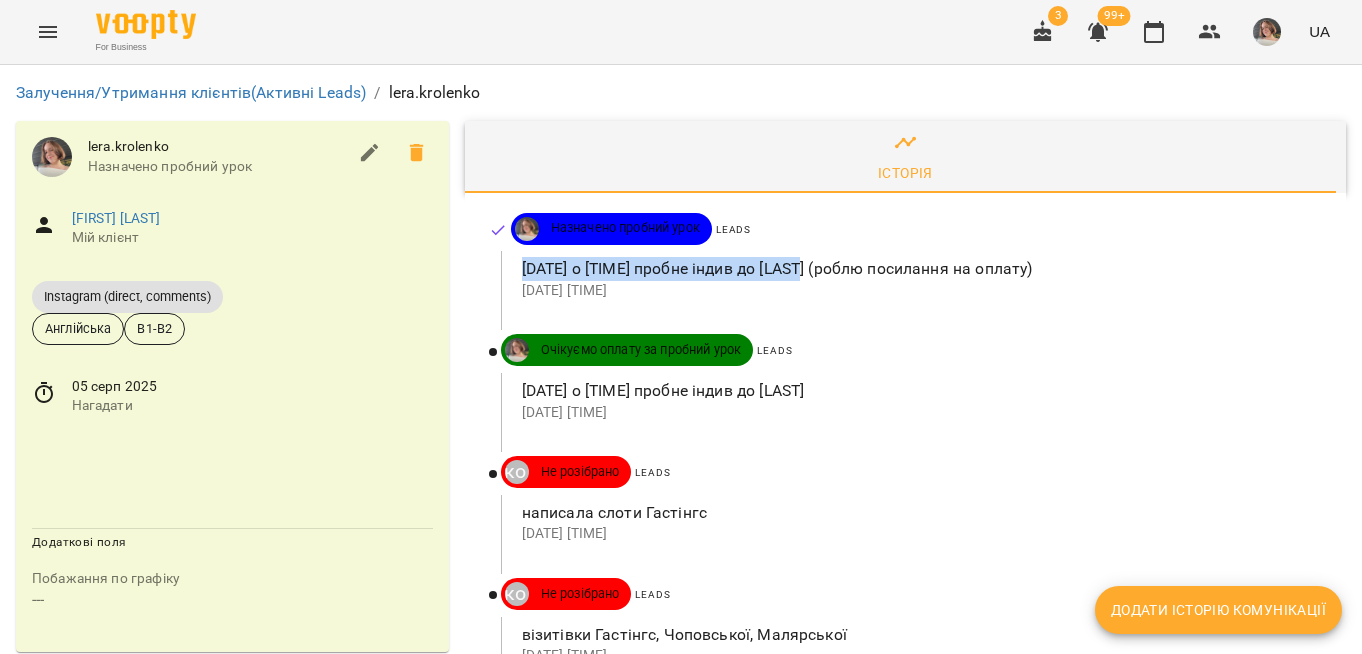 drag, startPoint x: 517, startPoint y: 267, endPoint x: 794, endPoint y: 270, distance: 277.01624 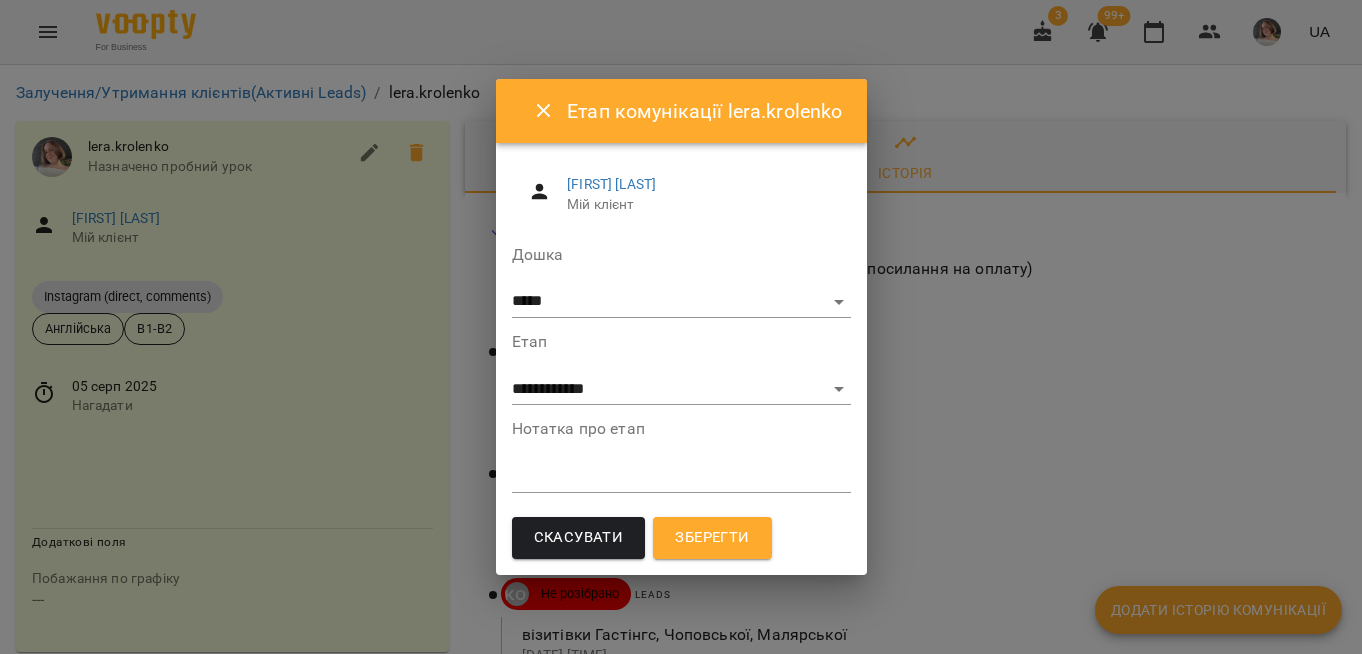 click on "*" at bounding box center (681, 477) 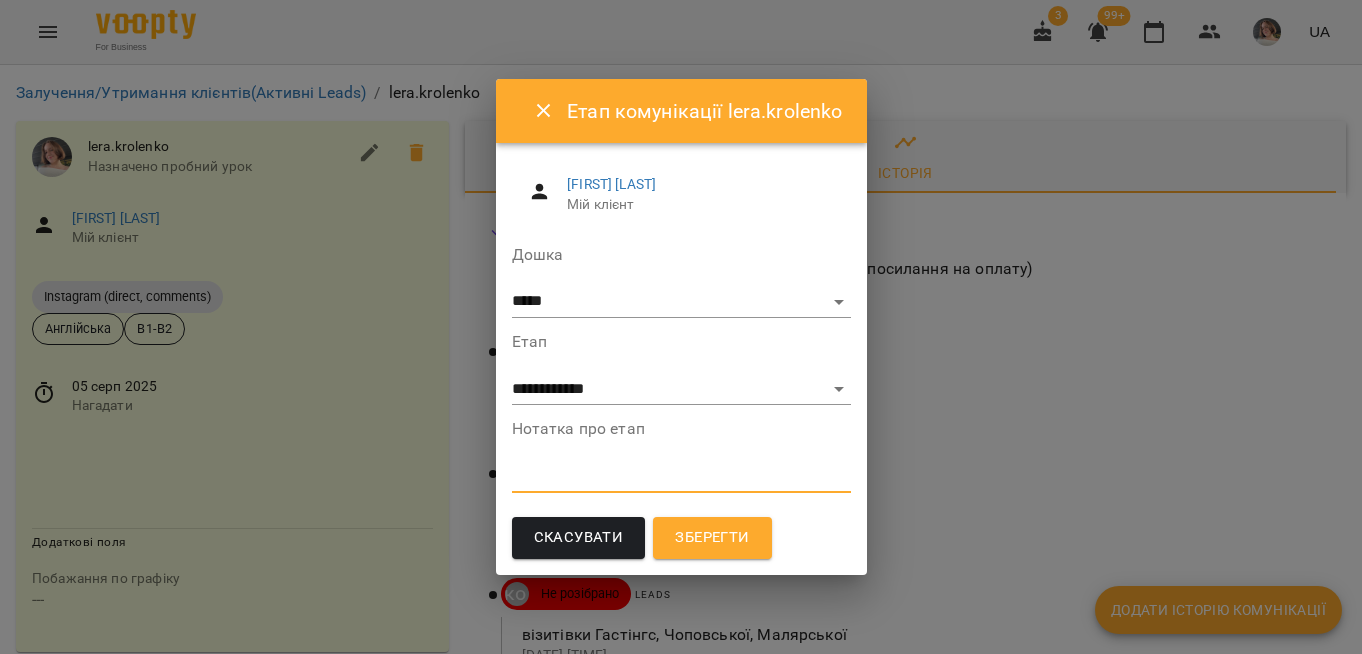 paste on "**********" 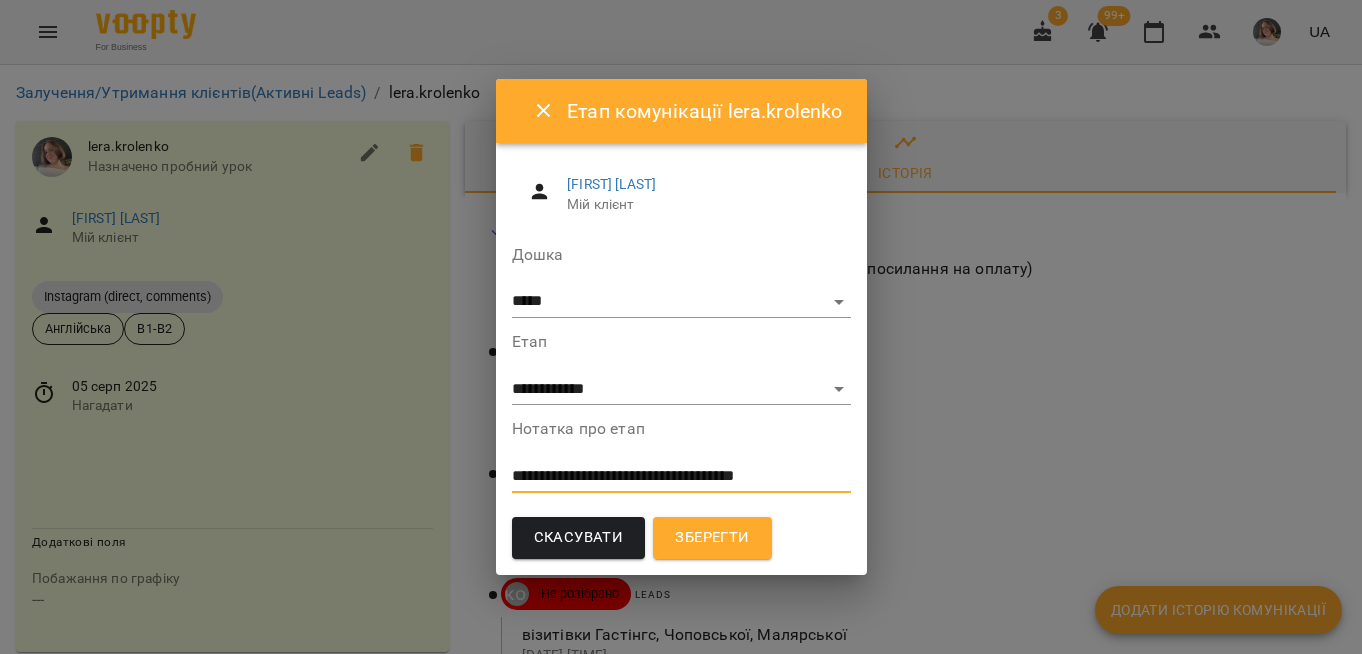 type on "**********" 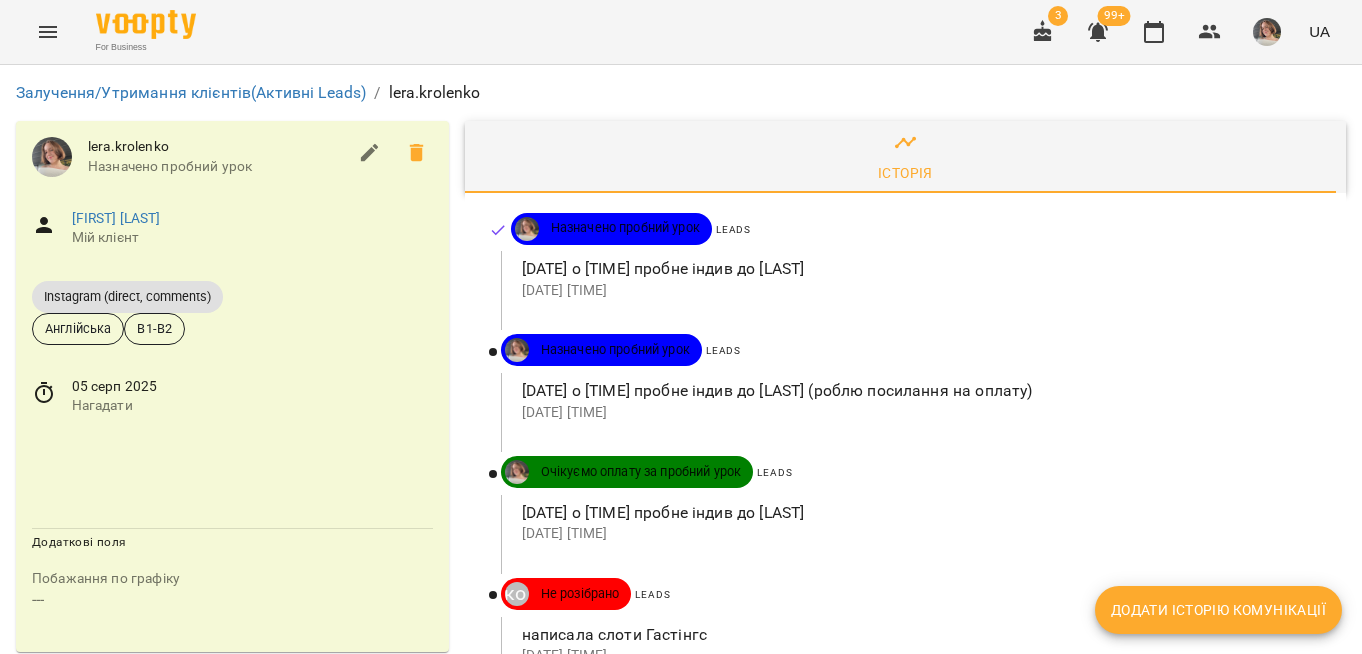 click 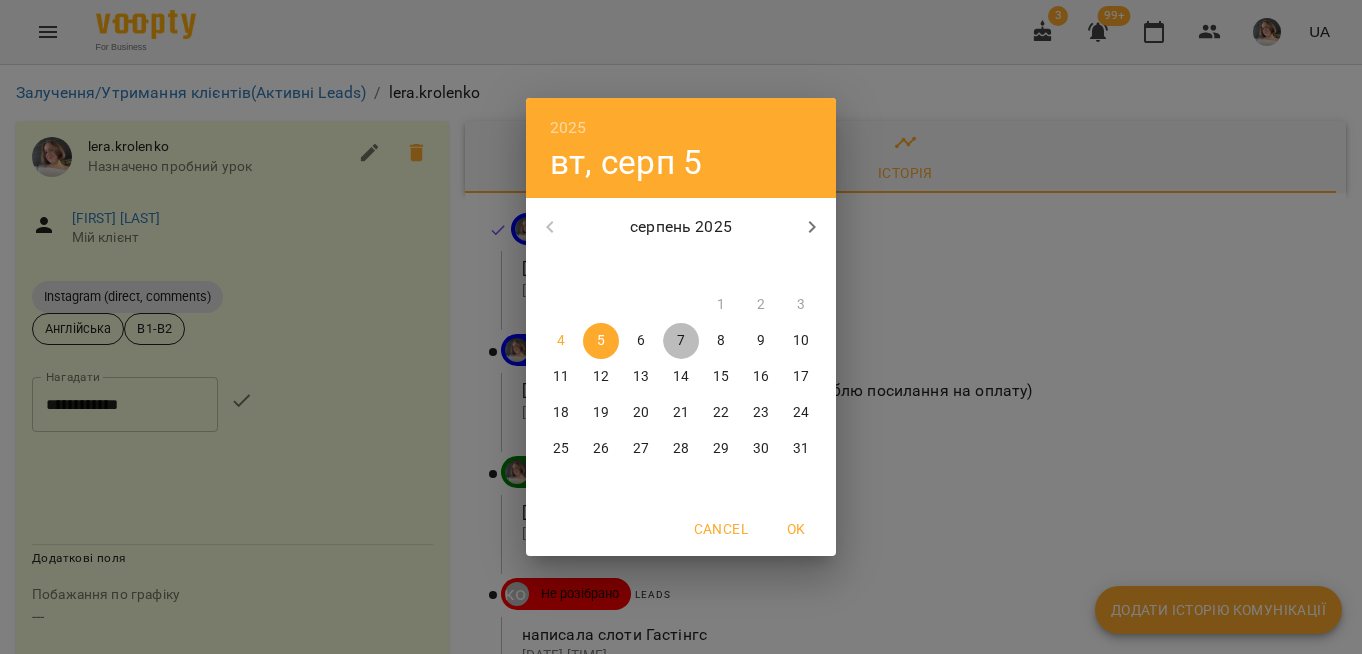 click on "7" at bounding box center [681, 341] 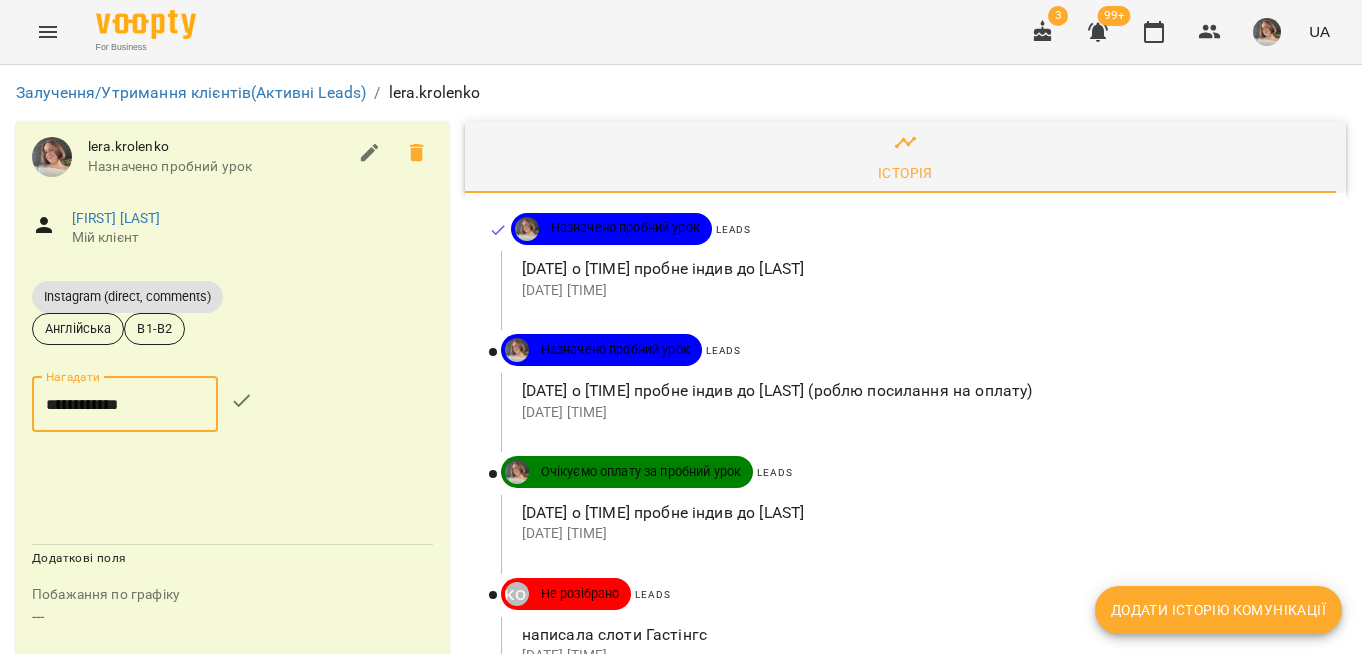 click 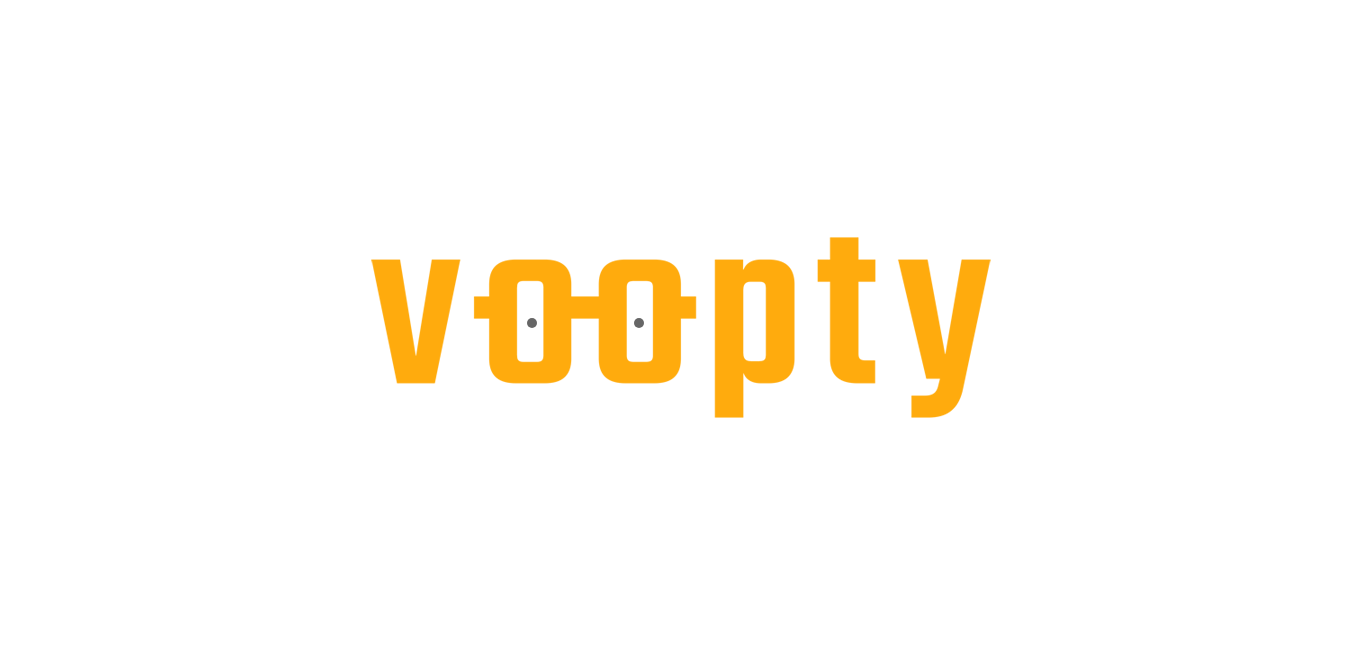 scroll, scrollTop: 0, scrollLeft: 0, axis: both 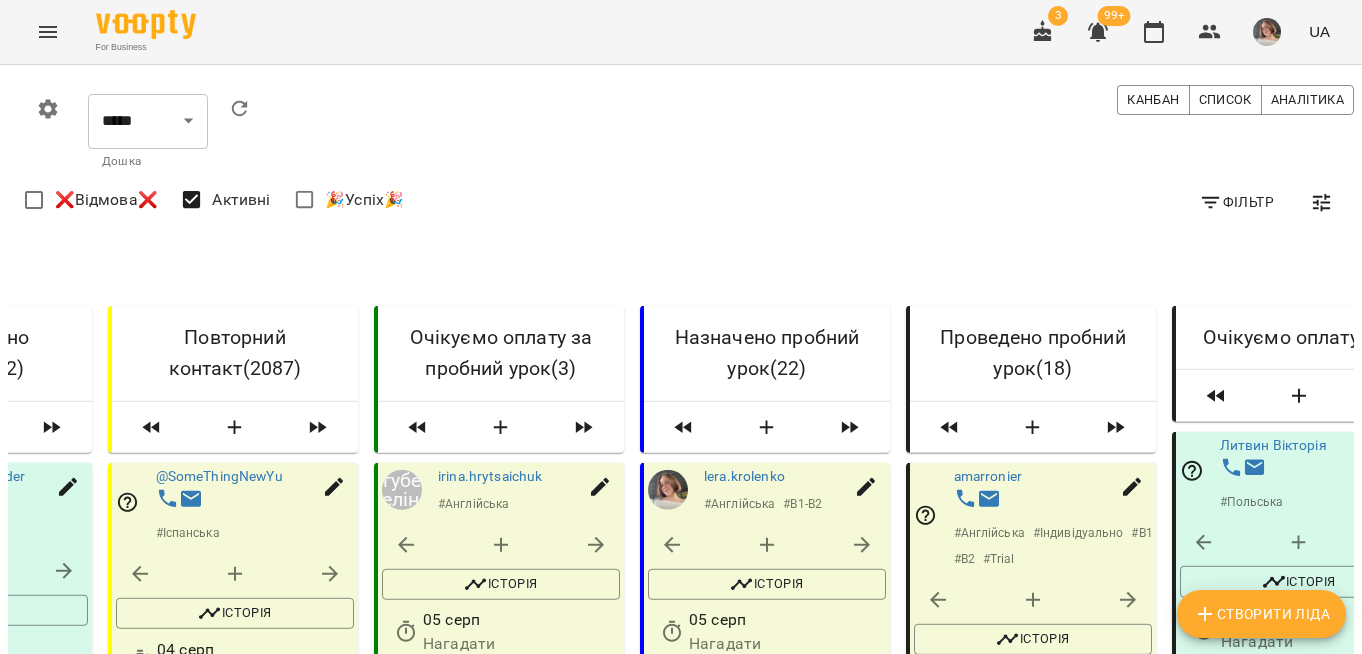 click on "Завантажити ще" at bounding box center (765, 3692) 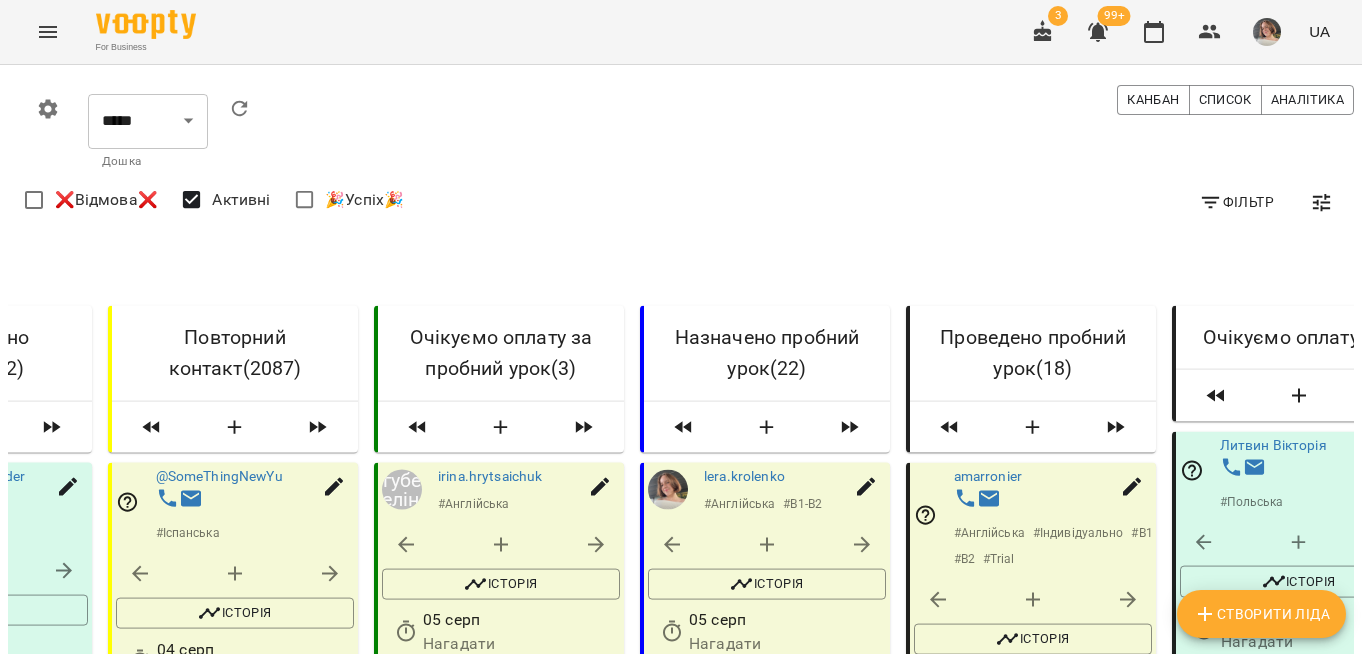 scroll, scrollTop: 6555, scrollLeft: 0, axis: vertical 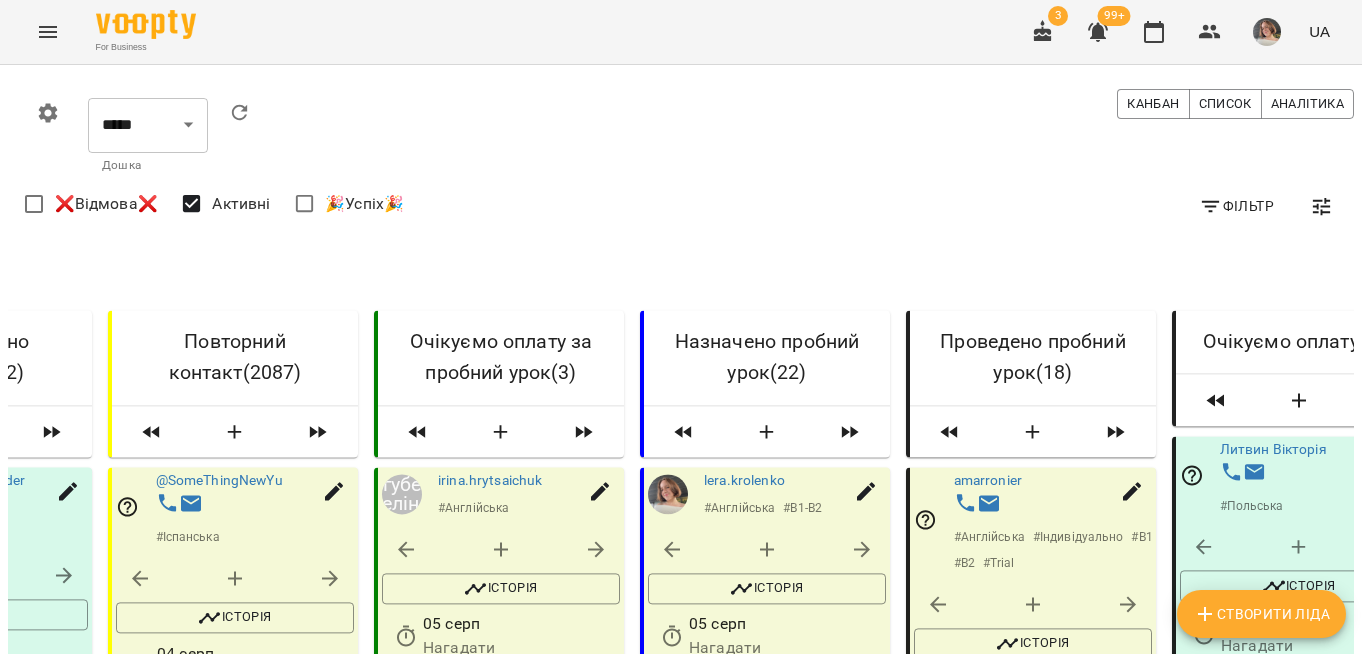 click on "Створити Ліда" at bounding box center (1261, 614) 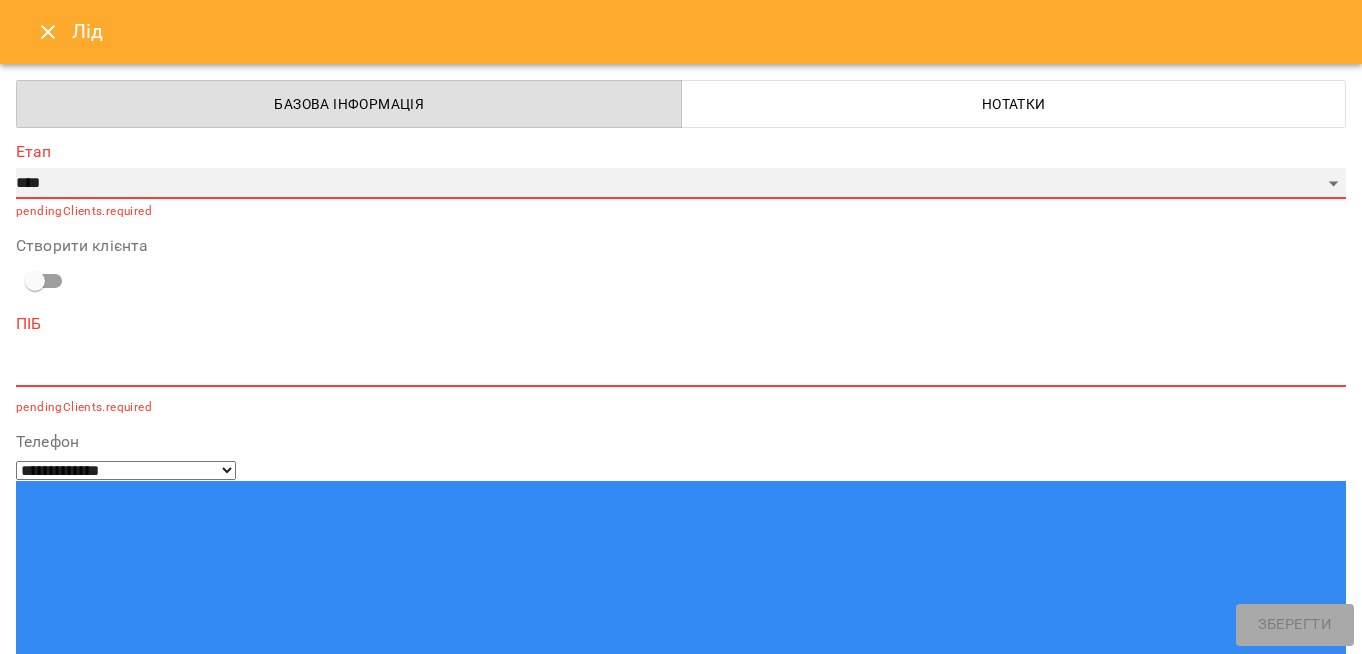 click on "**********" at bounding box center (681, 184) 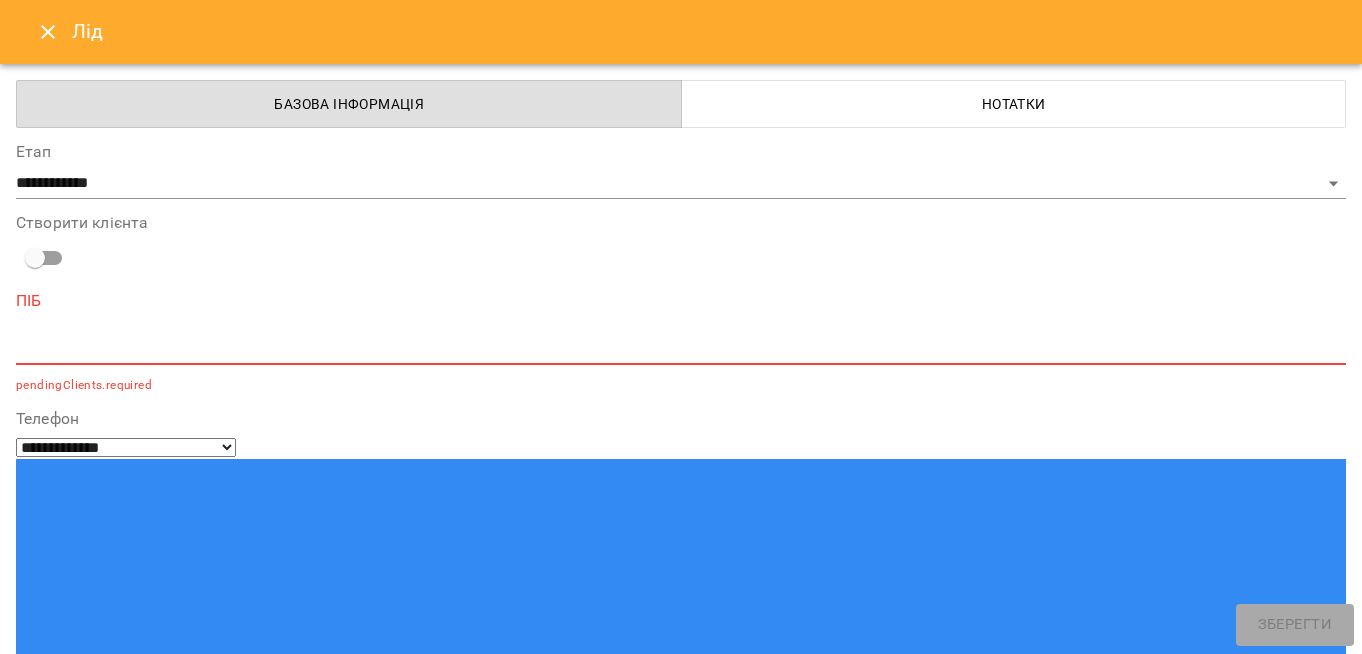 click at bounding box center [681, 348] 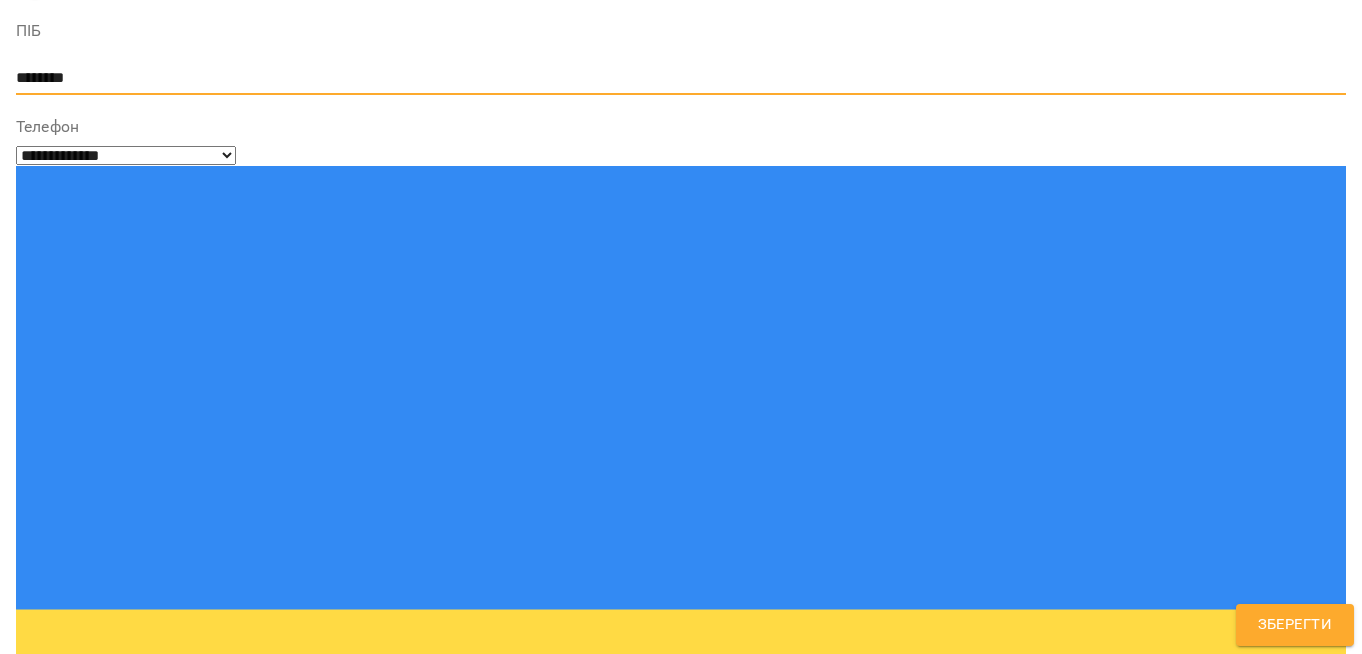 scroll, scrollTop: 340, scrollLeft: 0, axis: vertical 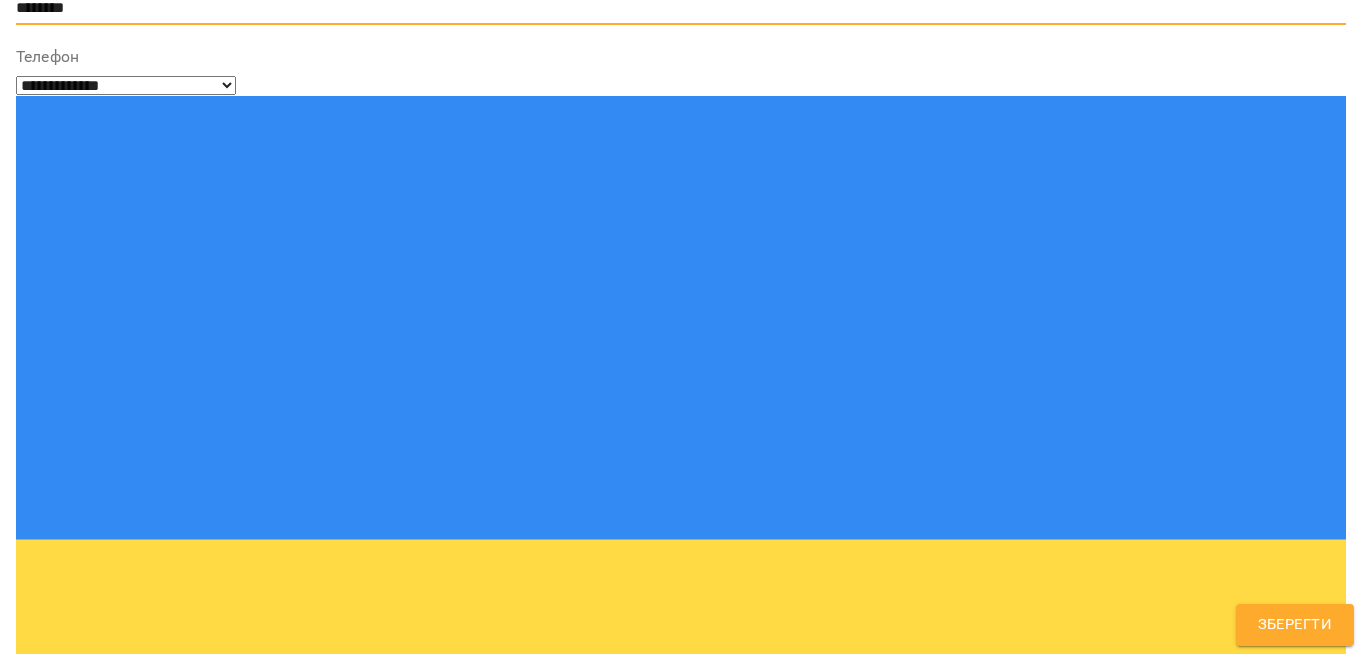 type on "********" 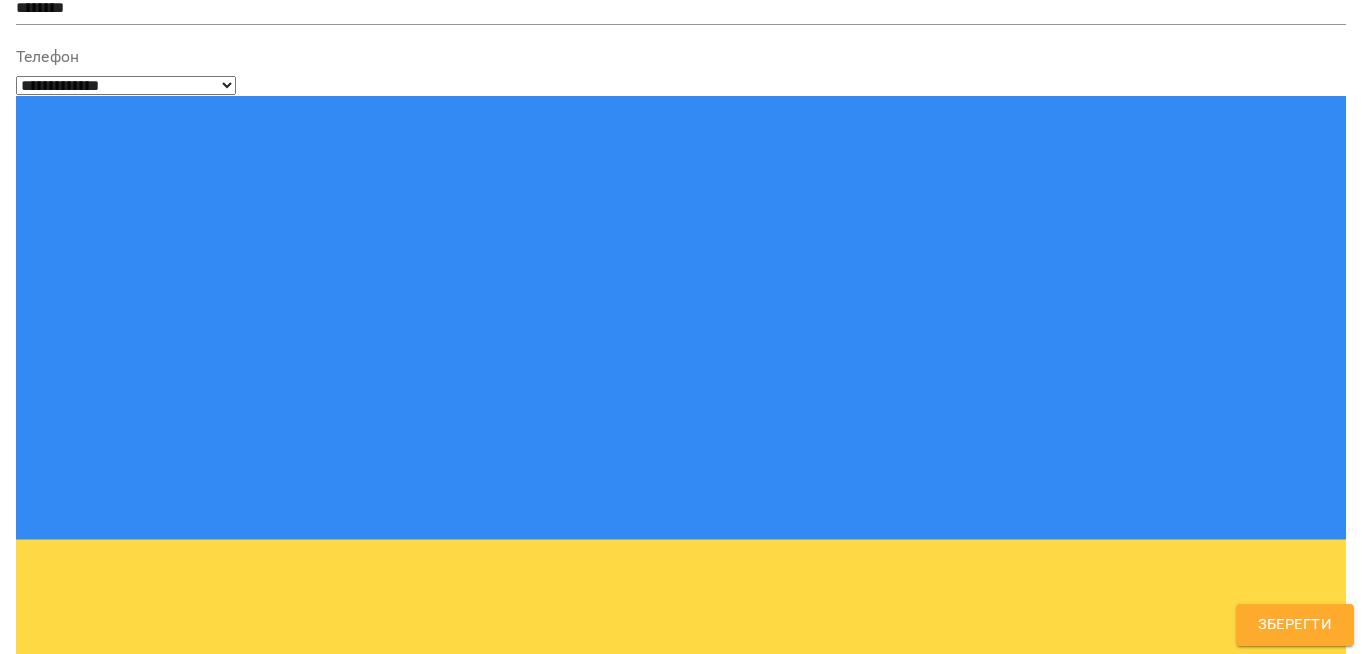 scroll, scrollTop: 77, scrollLeft: 0, axis: vertical 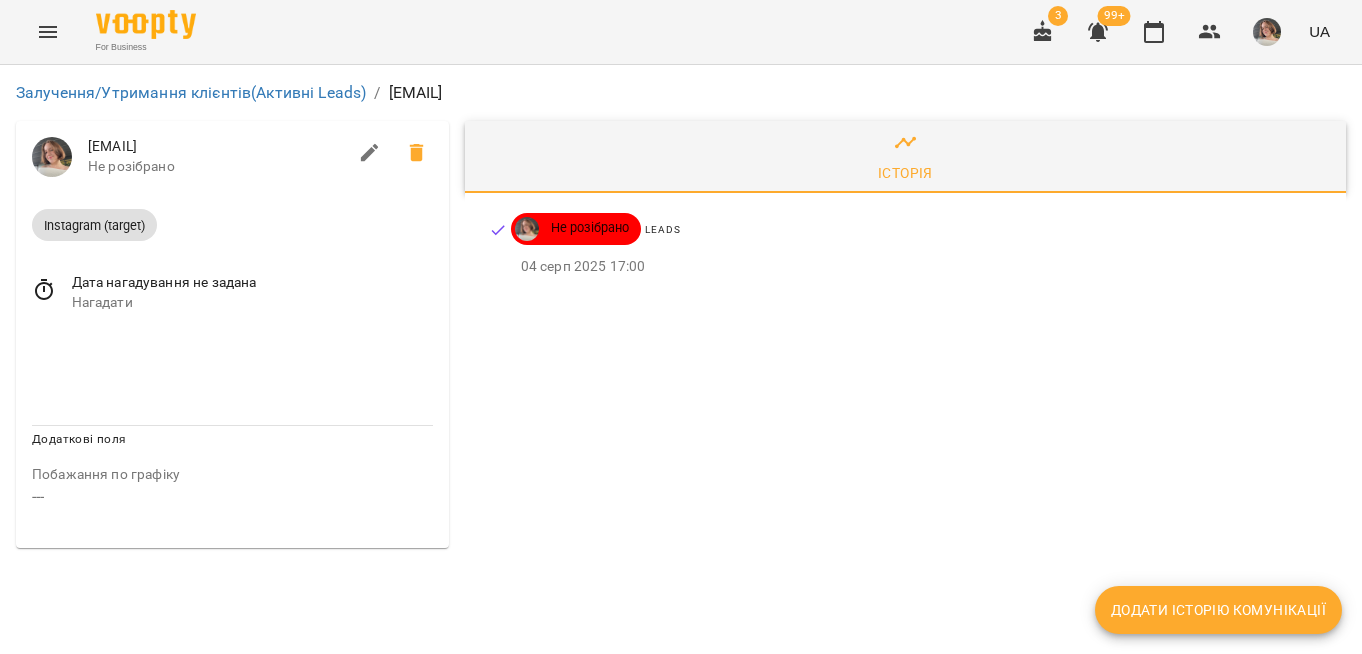 click 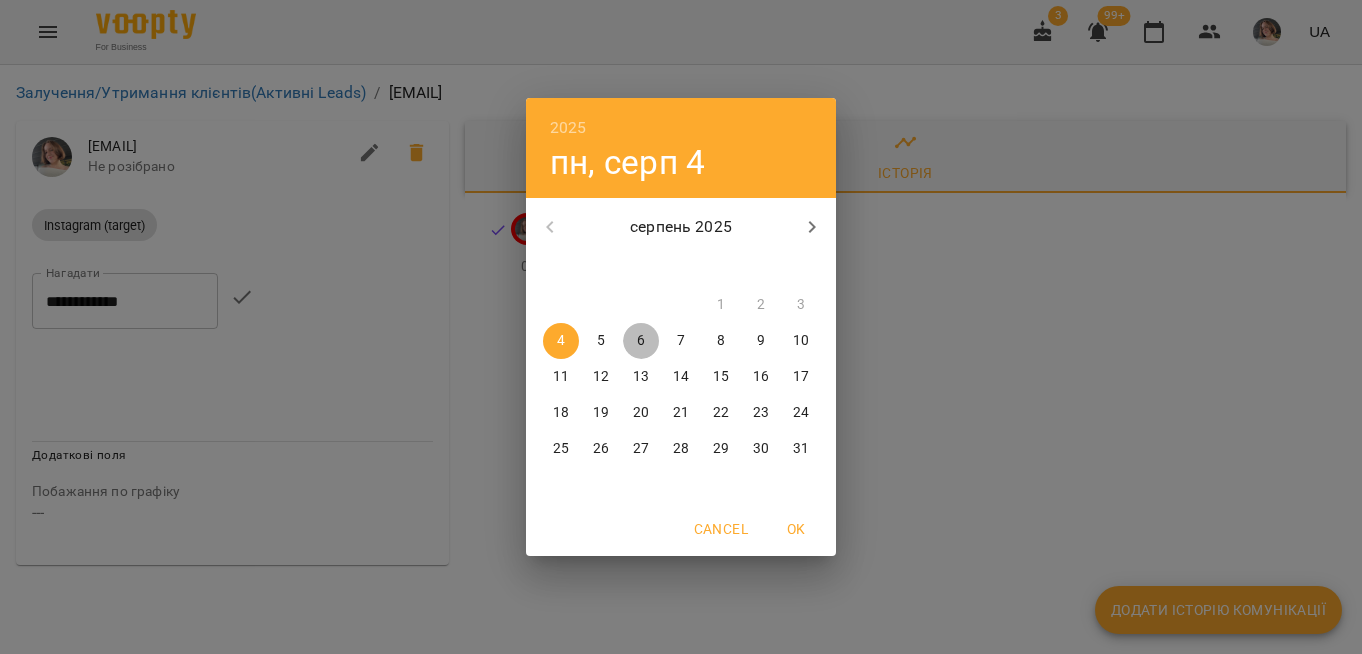 click on "6" at bounding box center (641, 341) 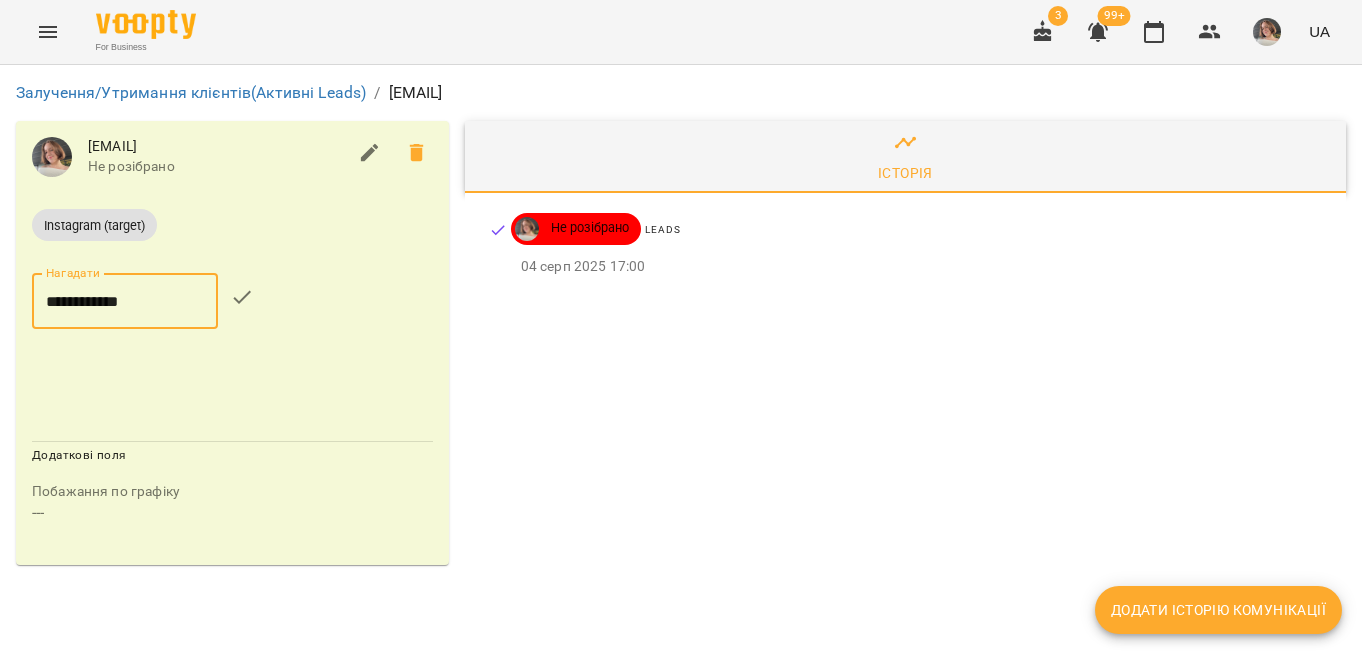 click 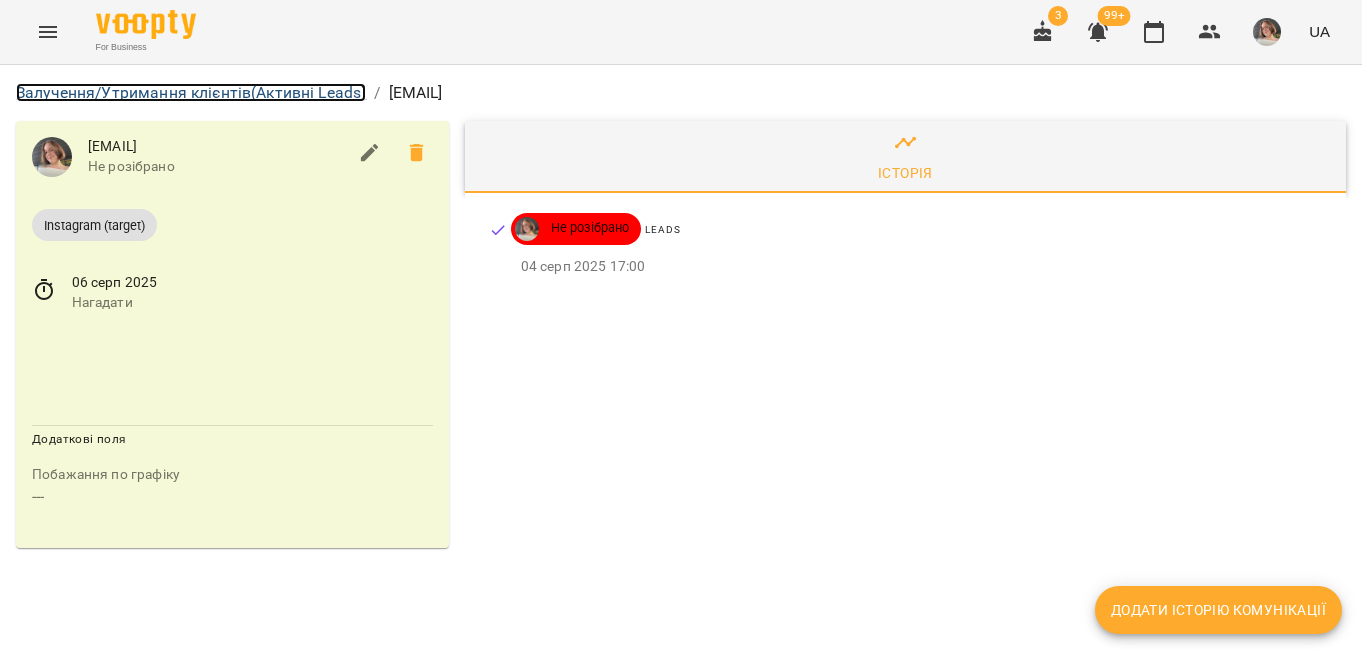 click on "Залучення/Утримання клієнтів (Активні Leads)" at bounding box center (191, 92) 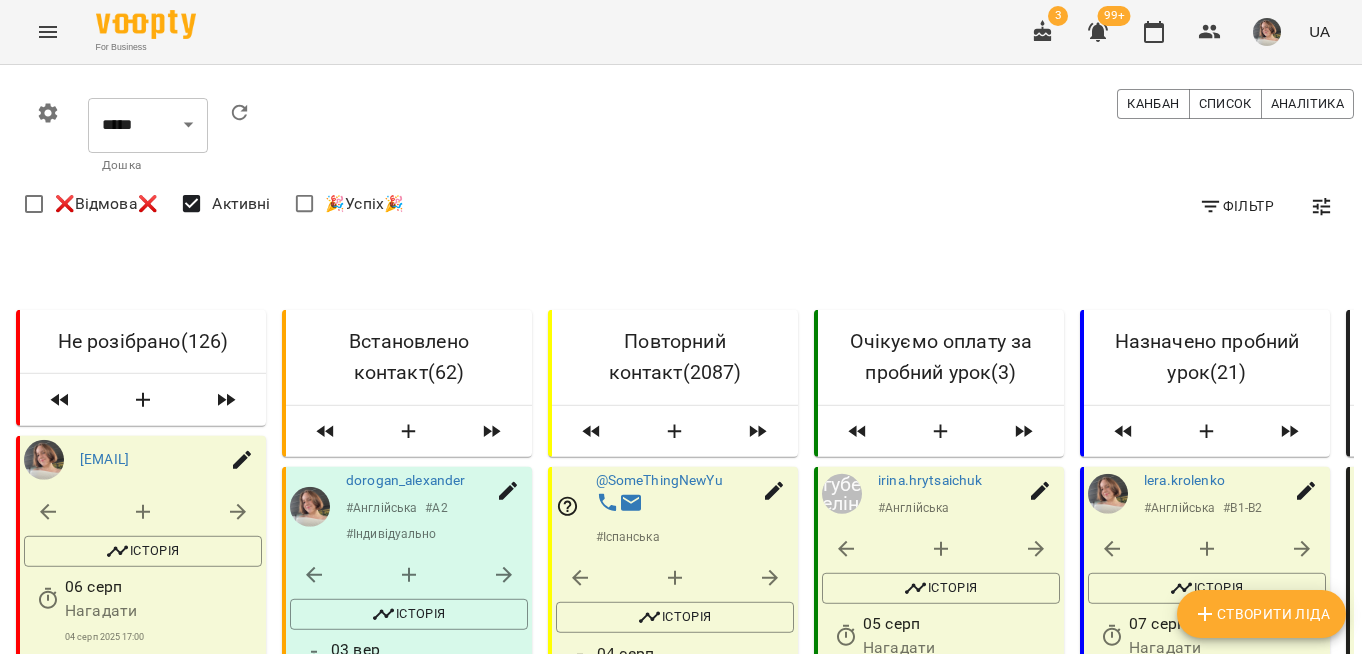 click on "Фільтр" at bounding box center (1236, 206) 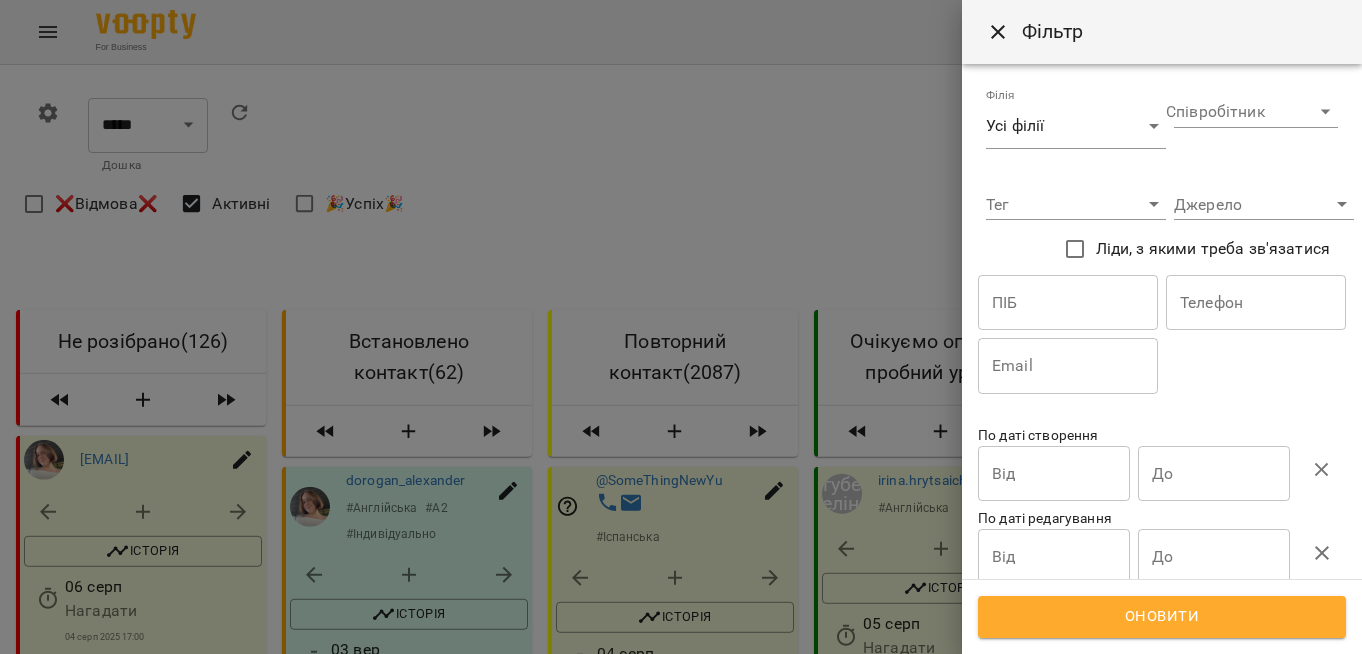click at bounding box center (1068, 303) 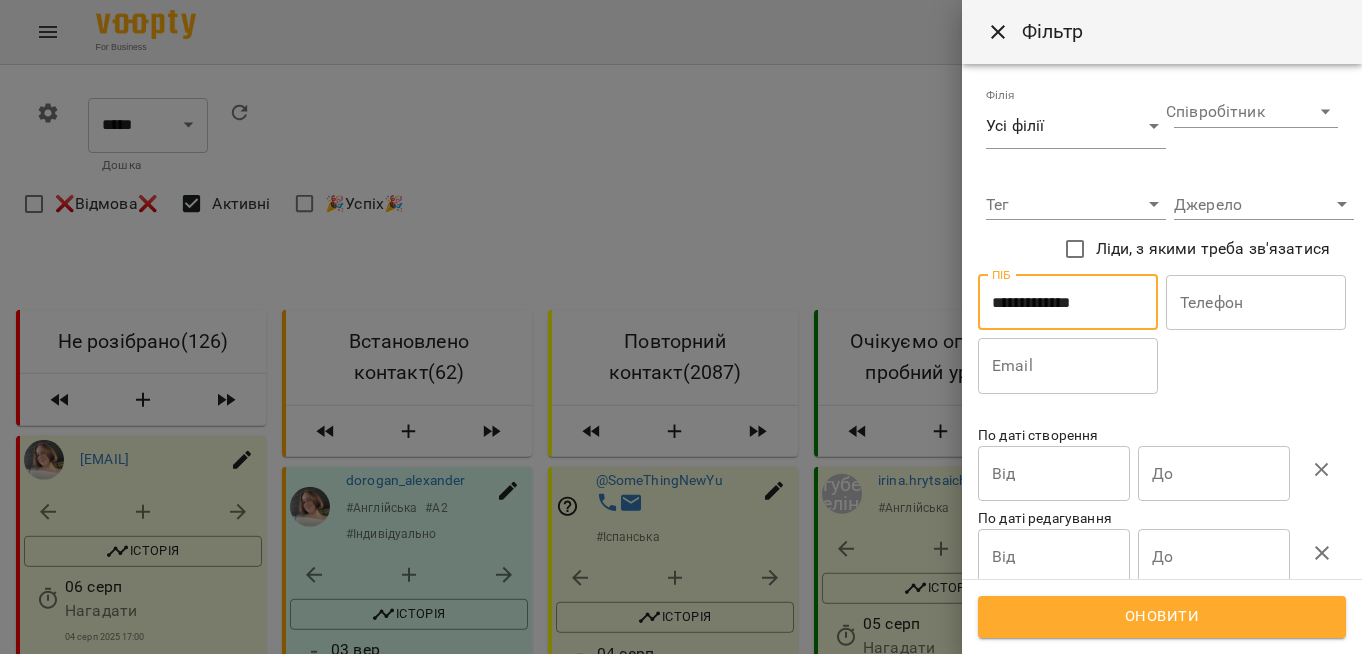 type on "**********" 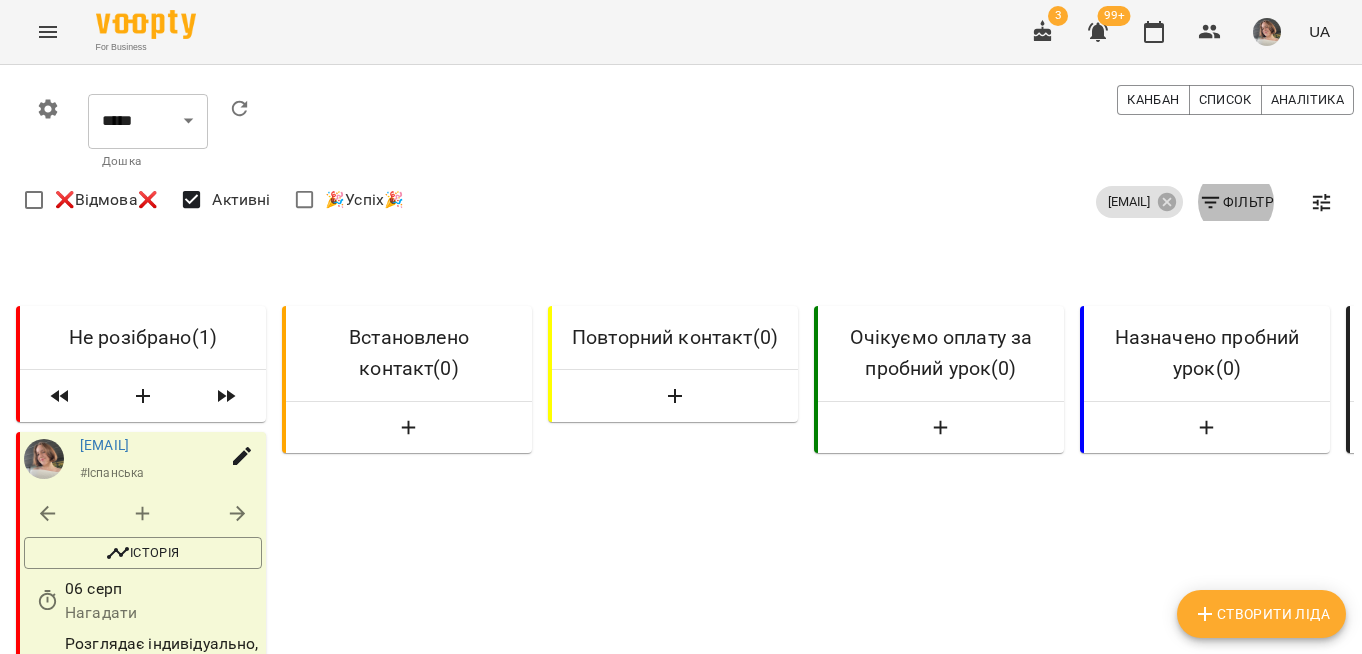 scroll, scrollTop: 163, scrollLeft: 0, axis: vertical 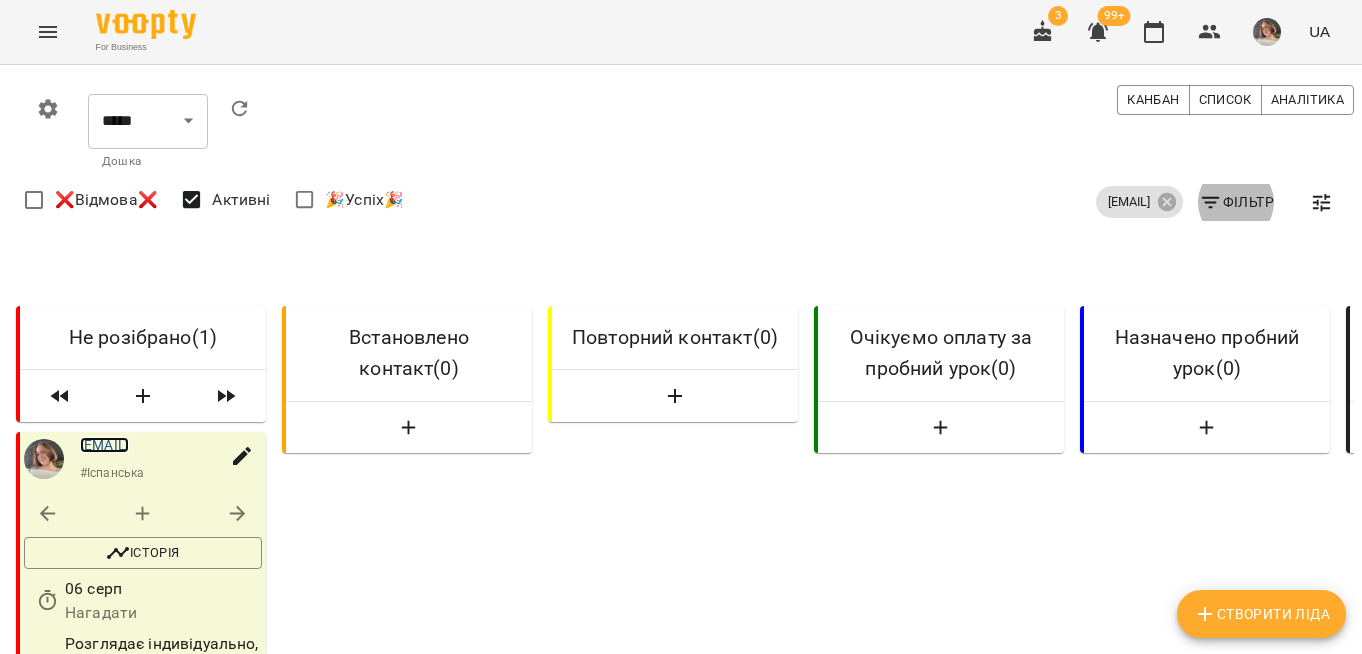 click on "ksenia.datsko" at bounding box center (104, 445) 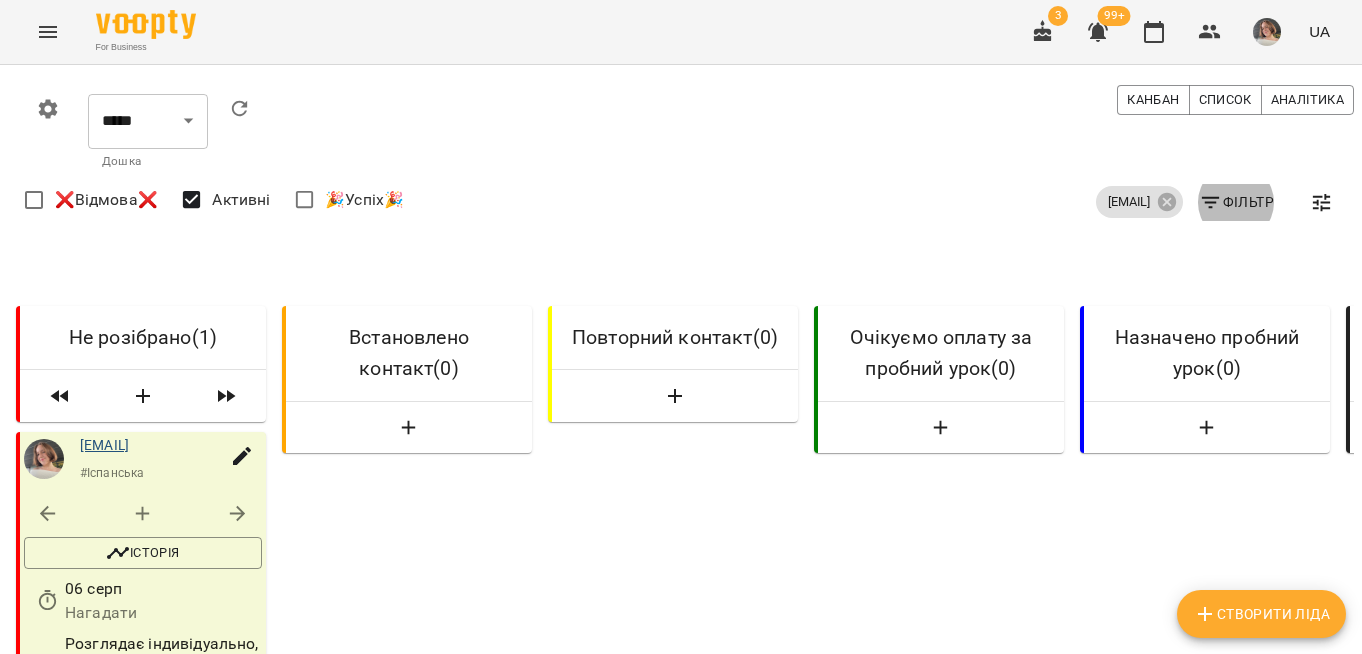 scroll, scrollTop: 0, scrollLeft: 0, axis: both 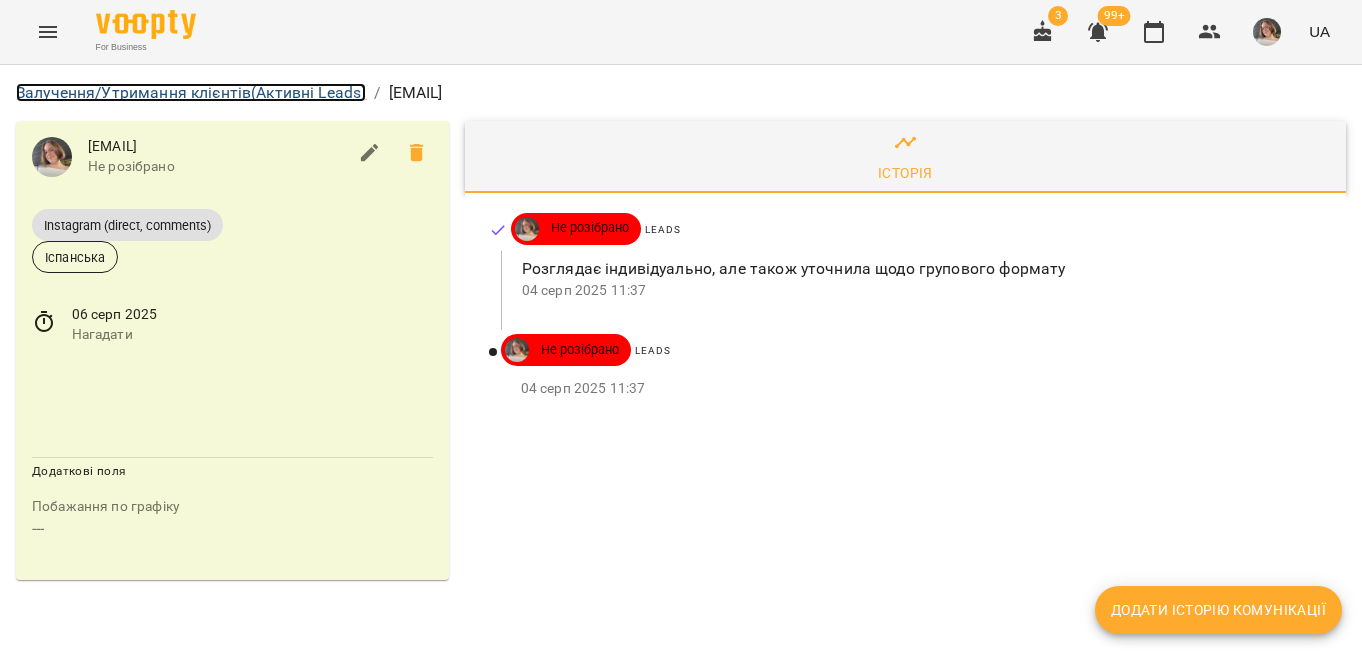 click on "Залучення/Утримання клієнтів (Активні Leads)" at bounding box center [191, 92] 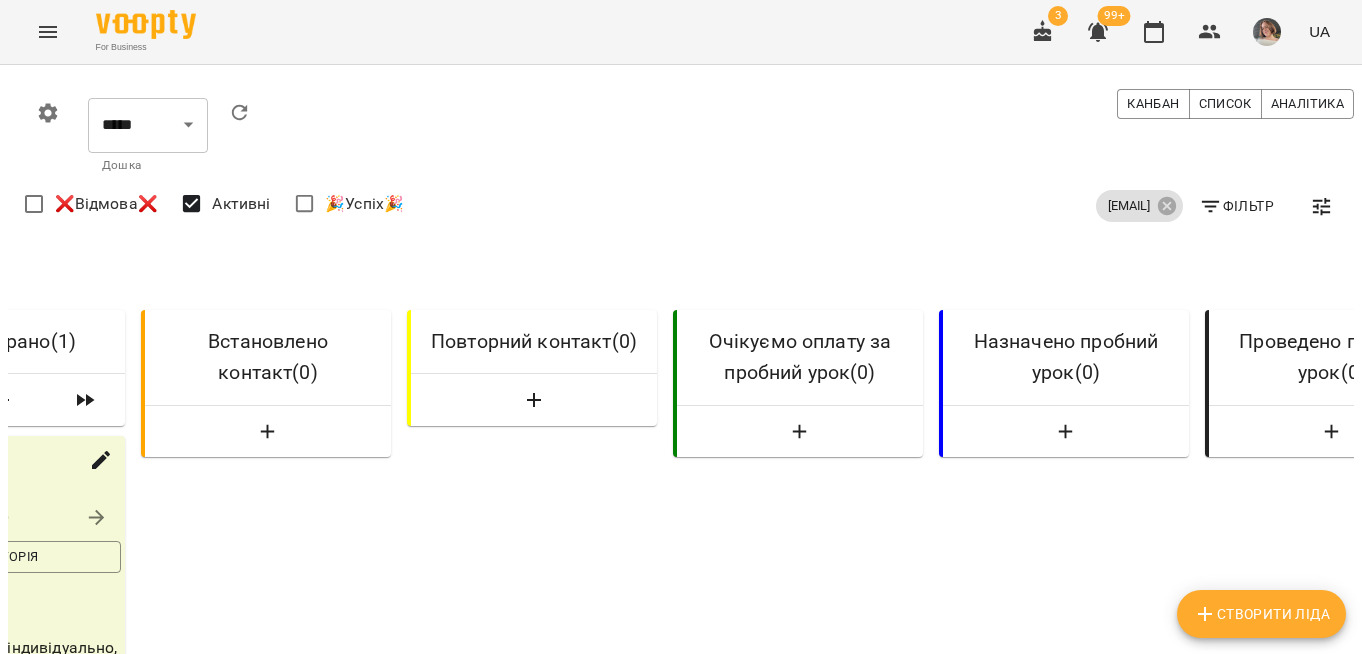 scroll, scrollTop: 0, scrollLeft: 142, axis: horizontal 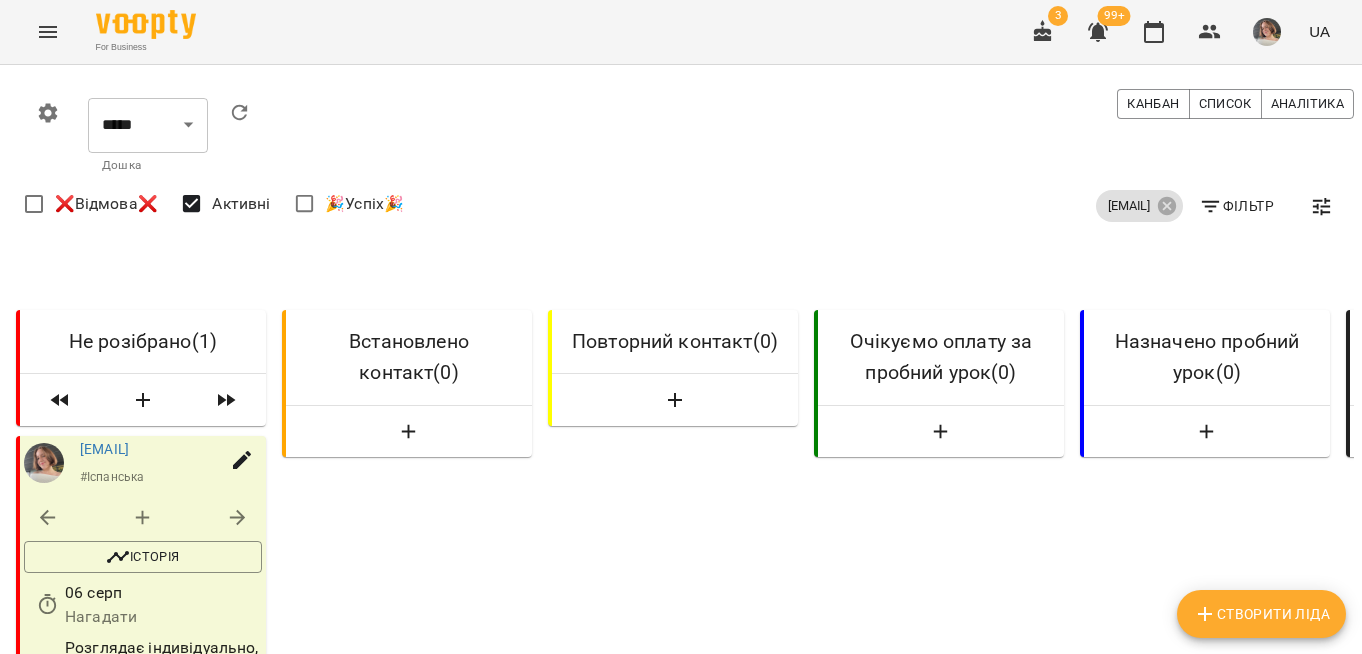 click on "ksenia.datsko" at bounding box center [1139, 206] 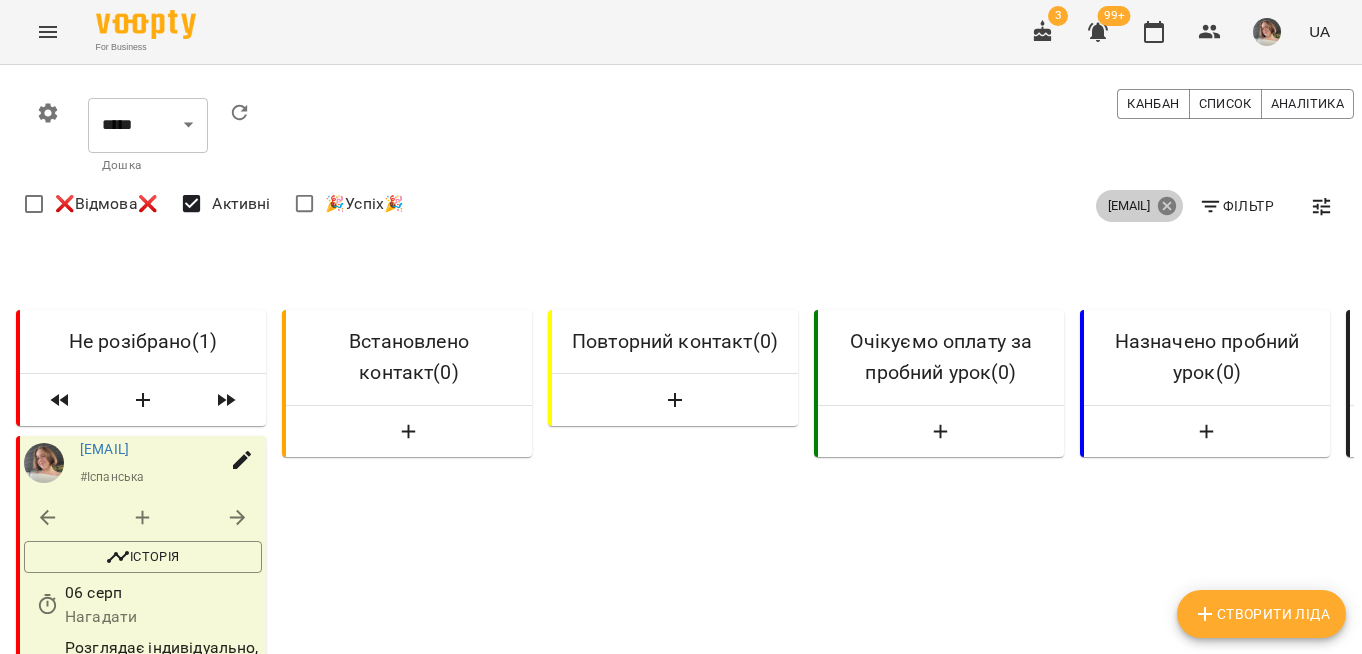 click 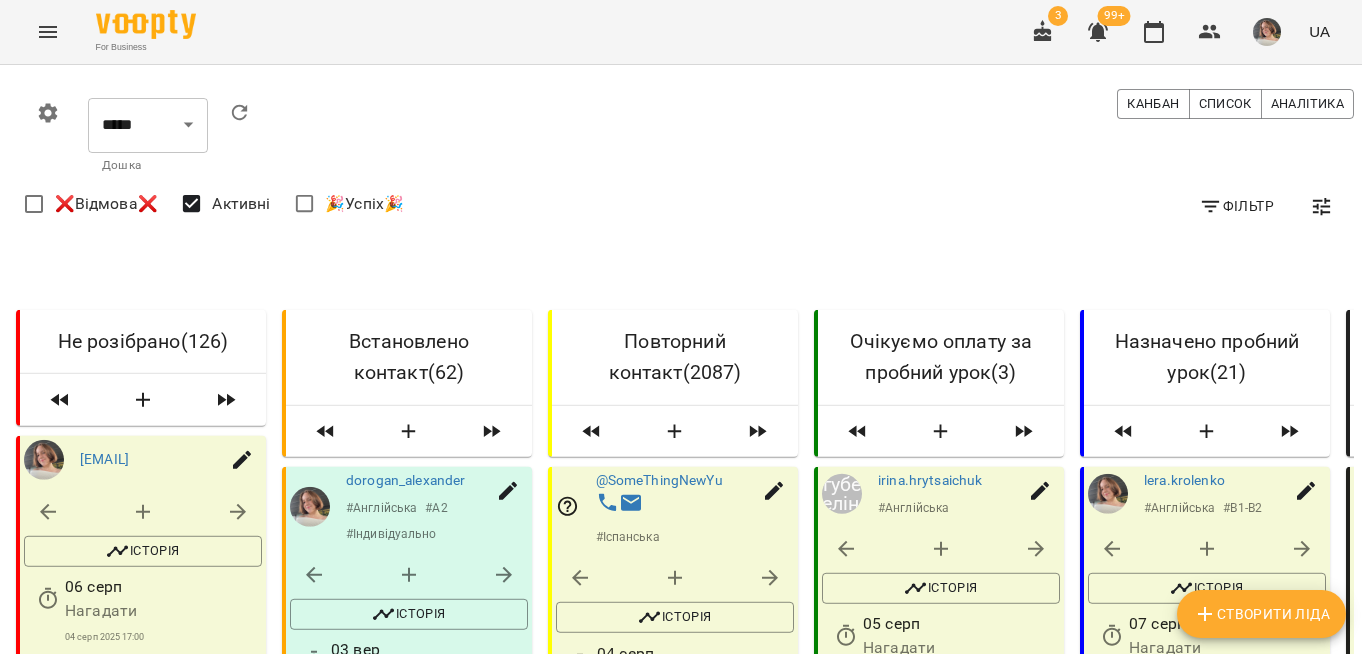 click on "Фільтр" at bounding box center (1236, 206) 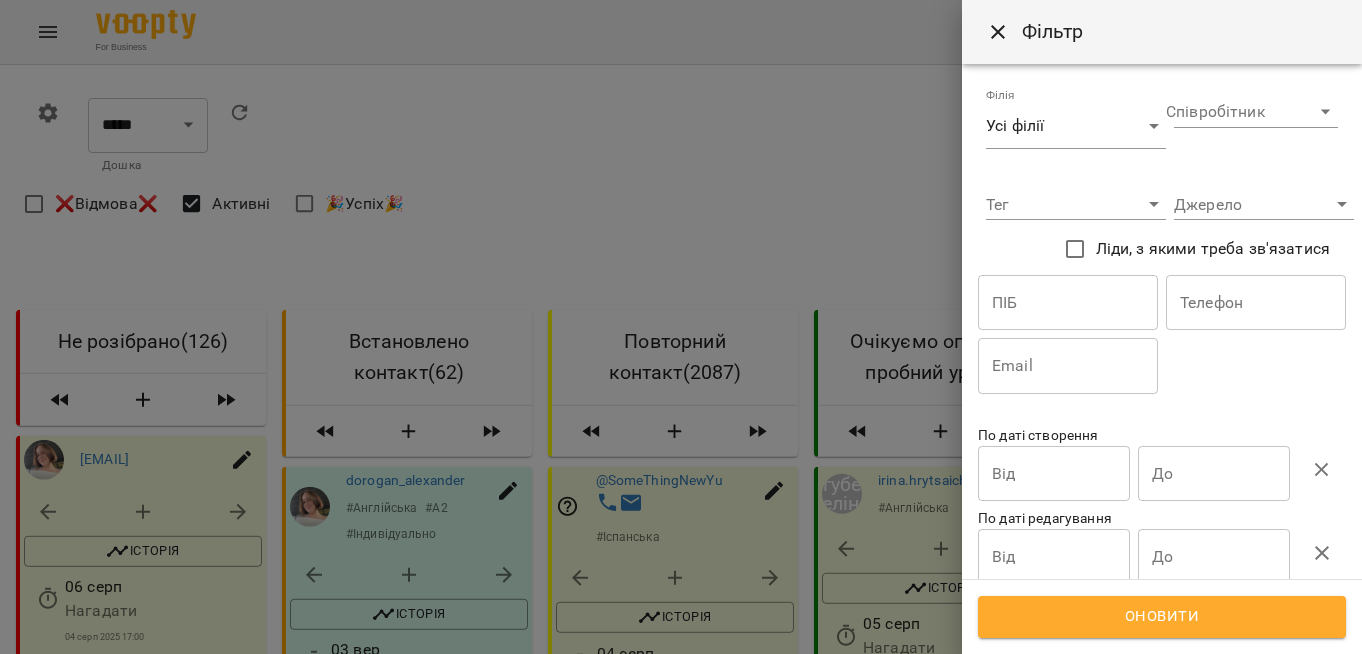 click on "Ліди, з якими треба зв'язатися" at bounding box center (1192, 249) 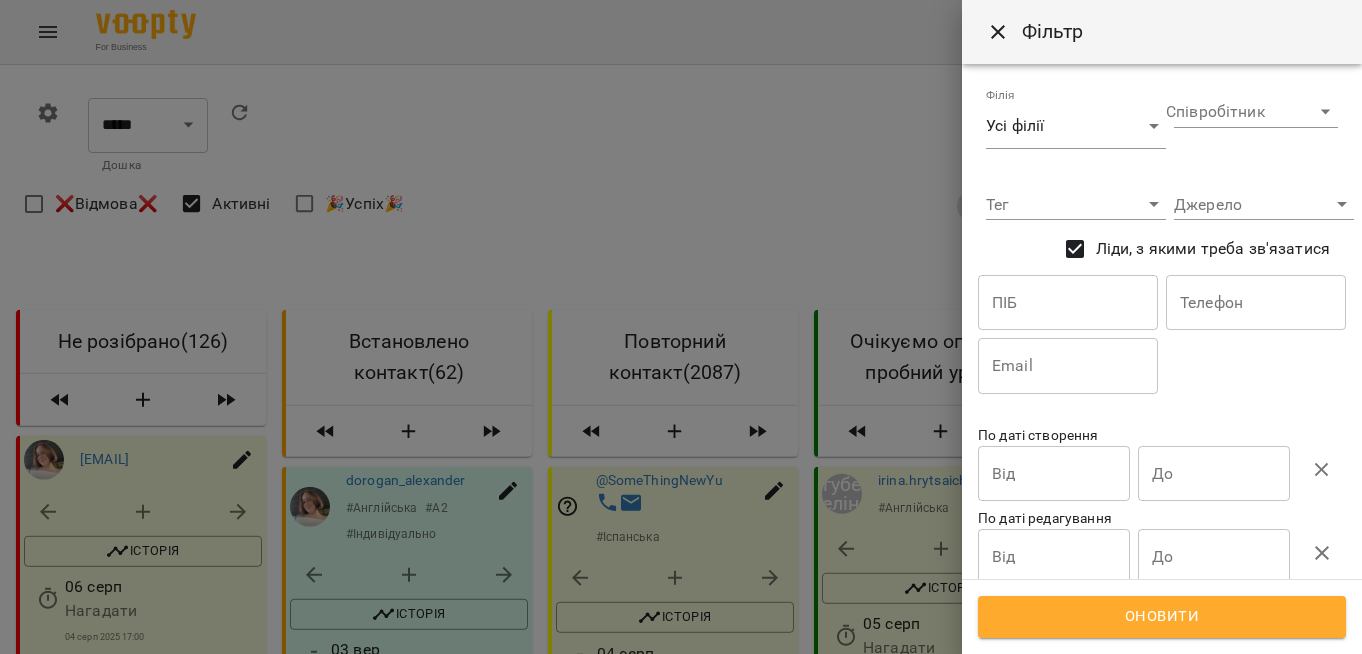 click on "Оновити" at bounding box center (1162, 617) 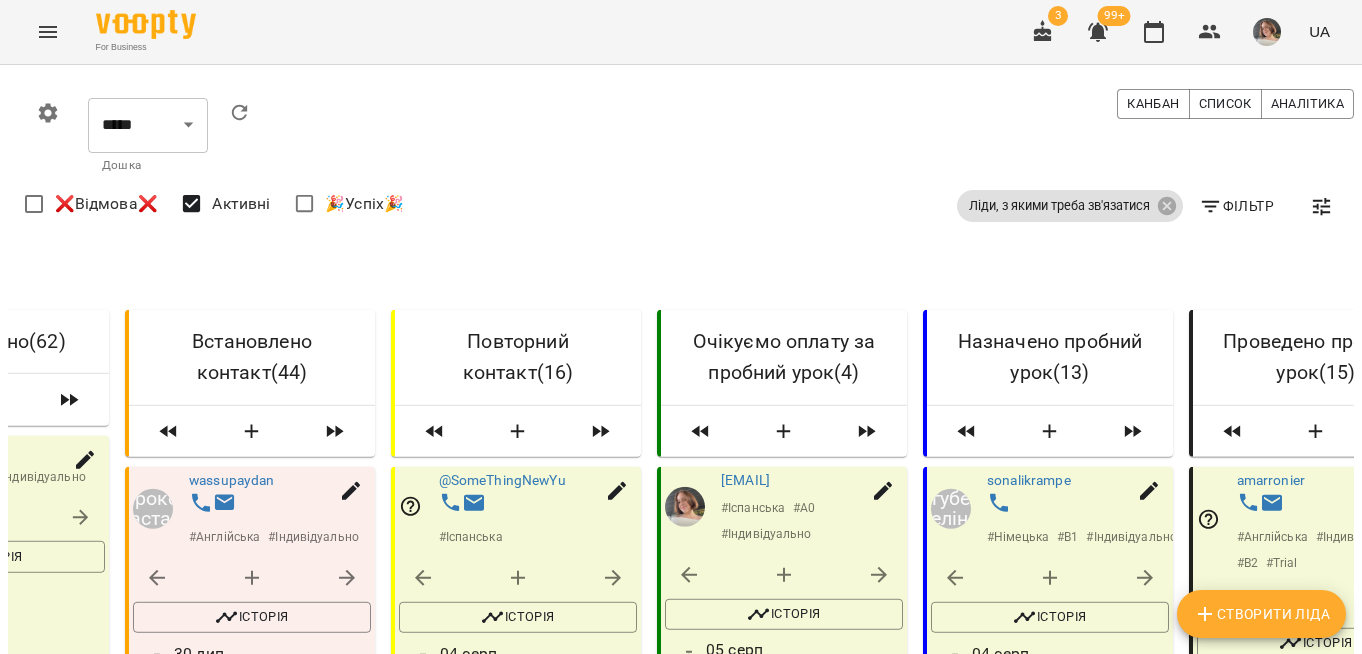 scroll, scrollTop: 0, scrollLeft: 186, axis: horizontal 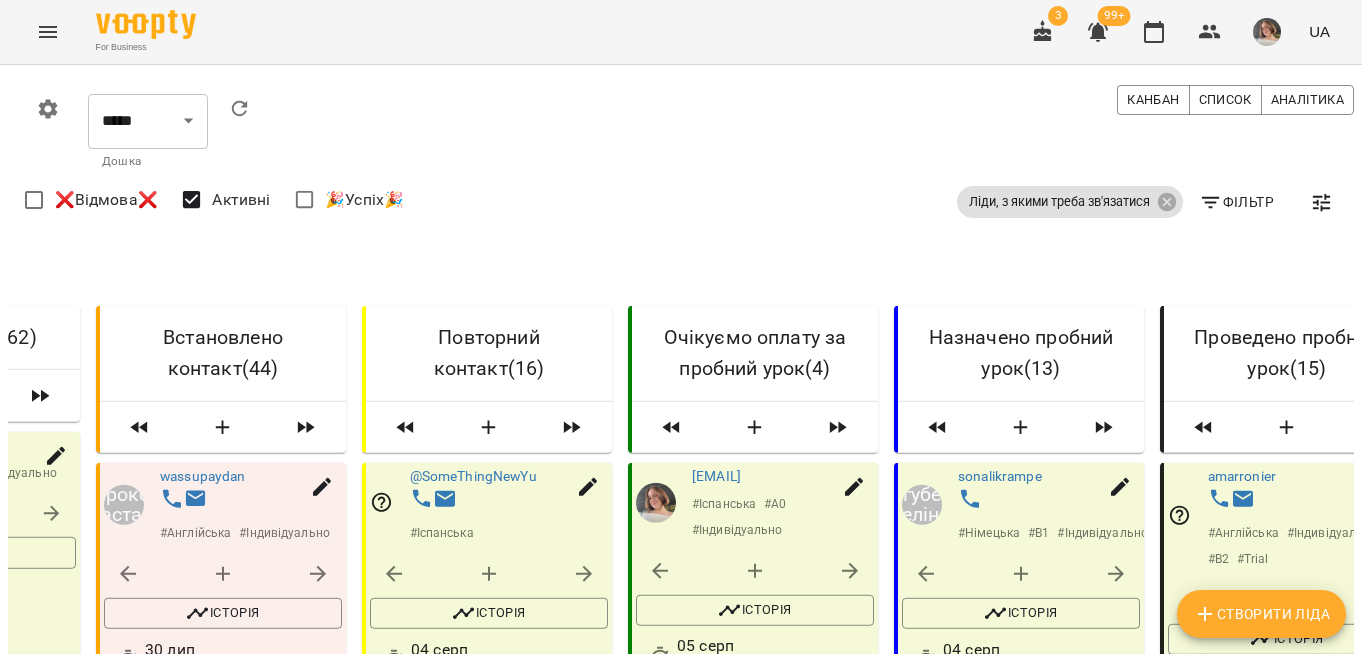 click on "Завантажити ще" at bounding box center (1019, 3727) 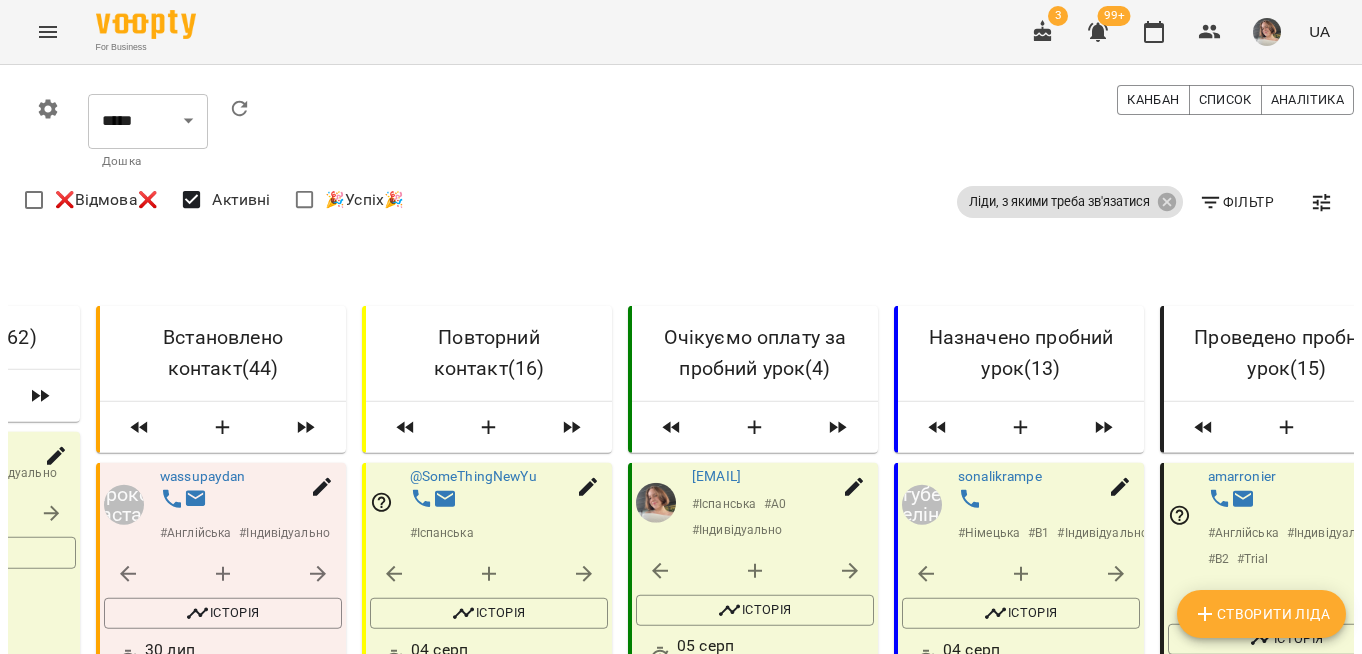scroll, scrollTop: 4189, scrollLeft: 0, axis: vertical 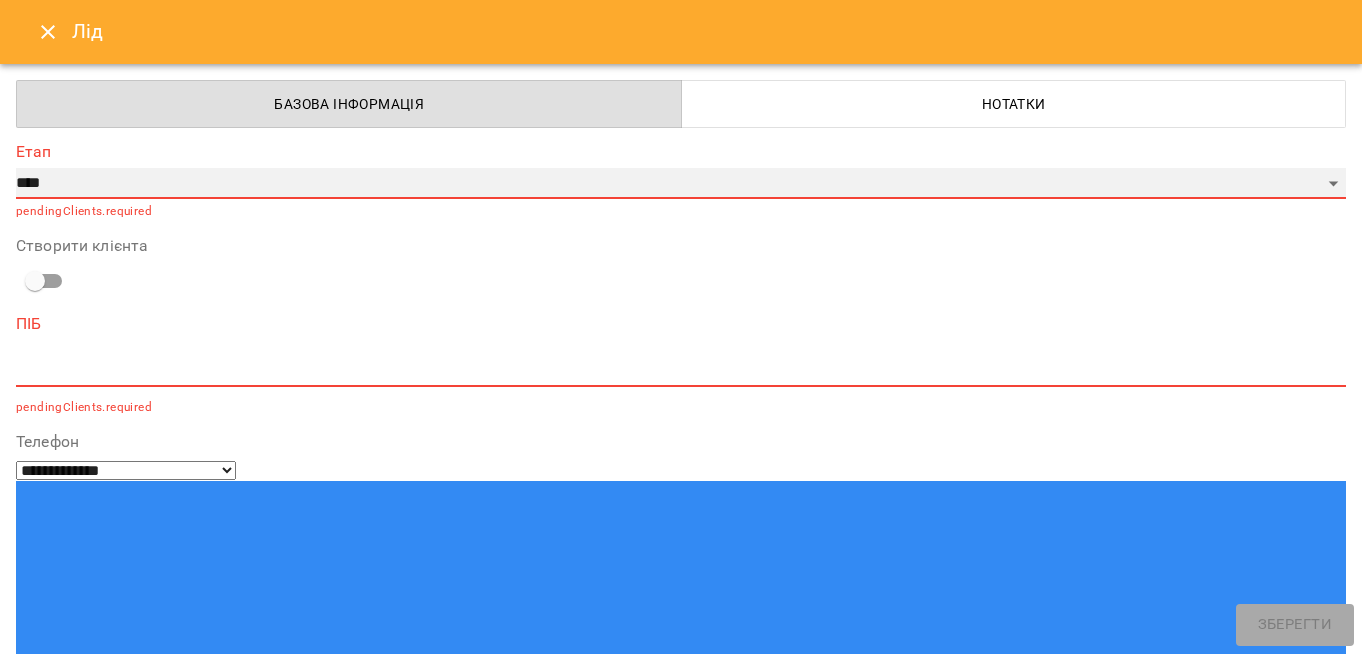click on "**********" at bounding box center [681, 184] 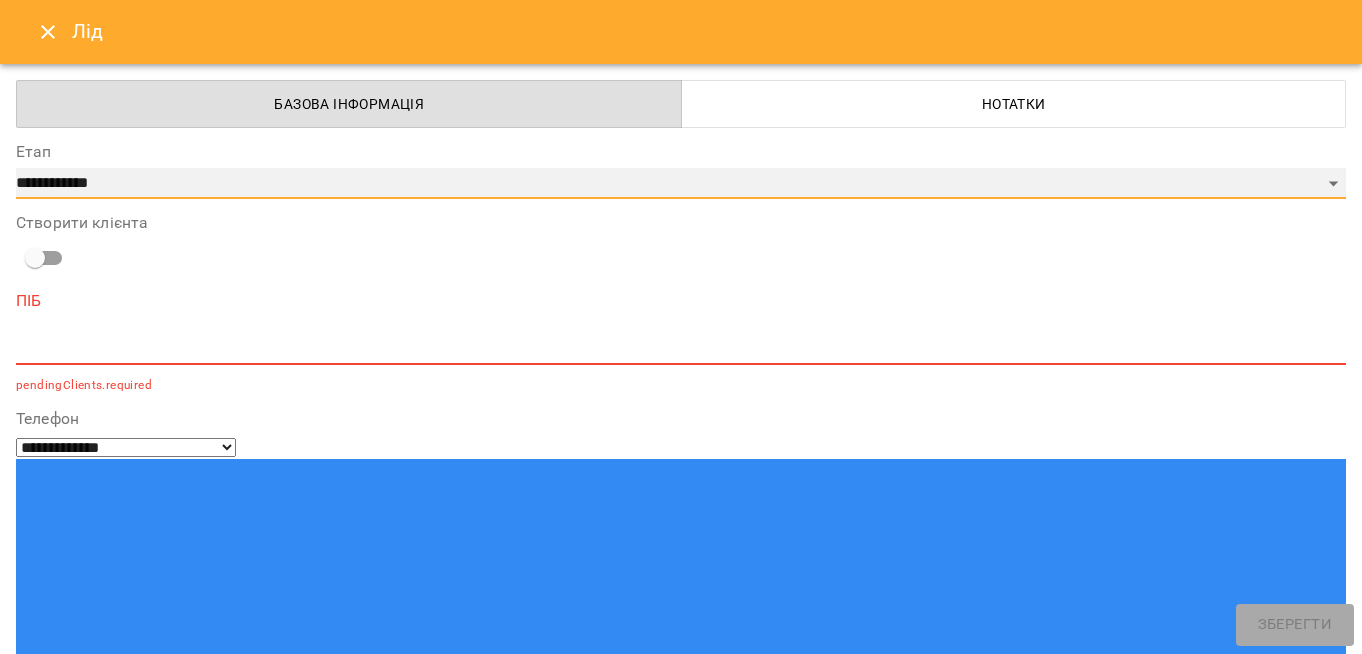 click on "**********" at bounding box center [681, 184] 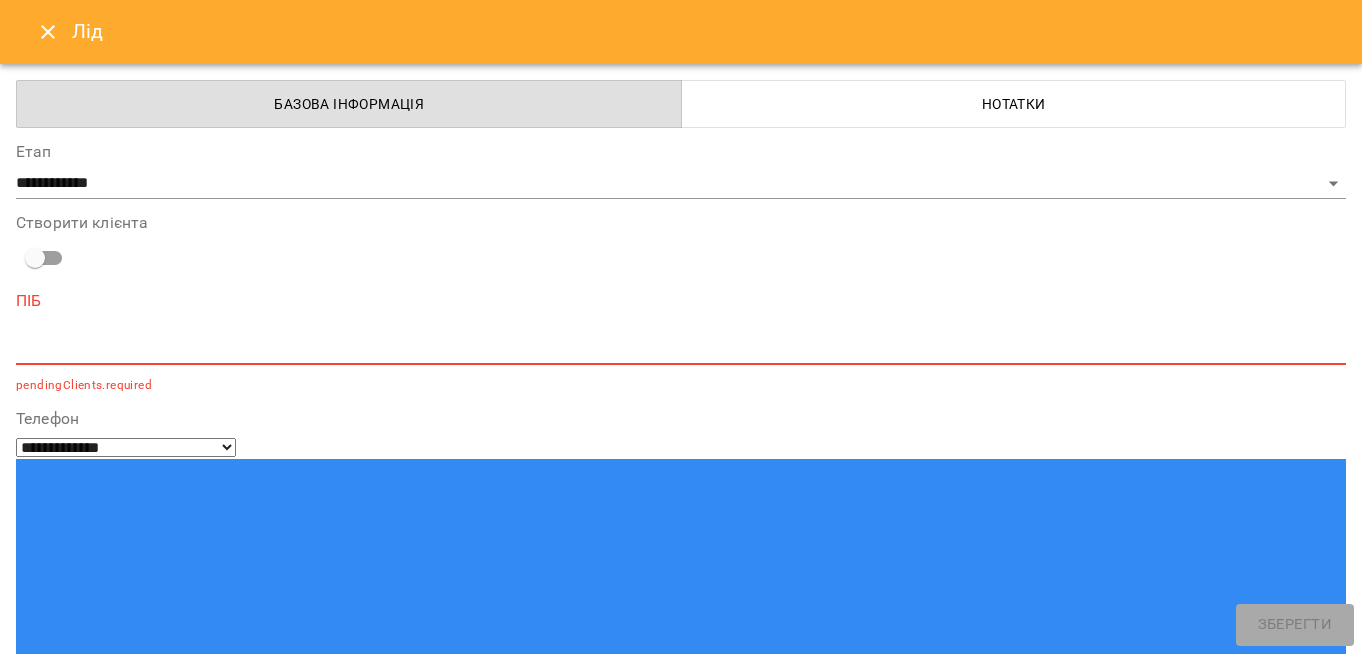 click at bounding box center [681, 348] 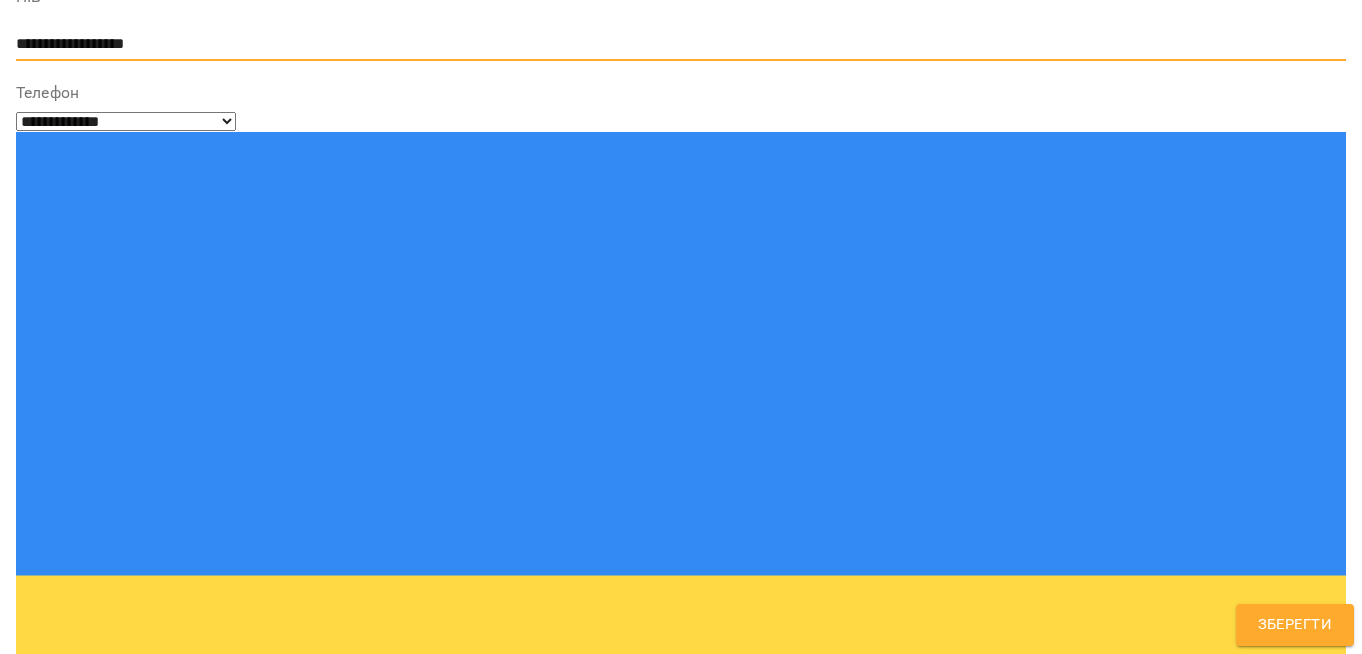 scroll, scrollTop: 326, scrollLeft: 0, axis: vertical 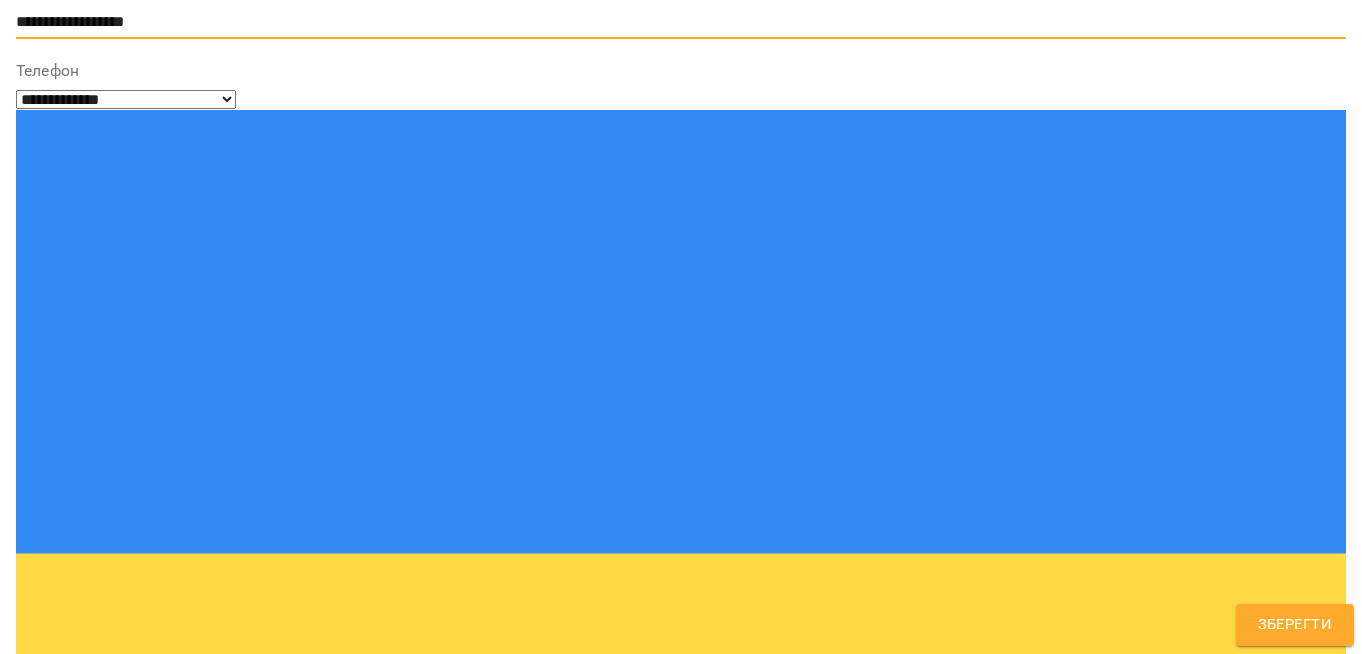 type on "**********" 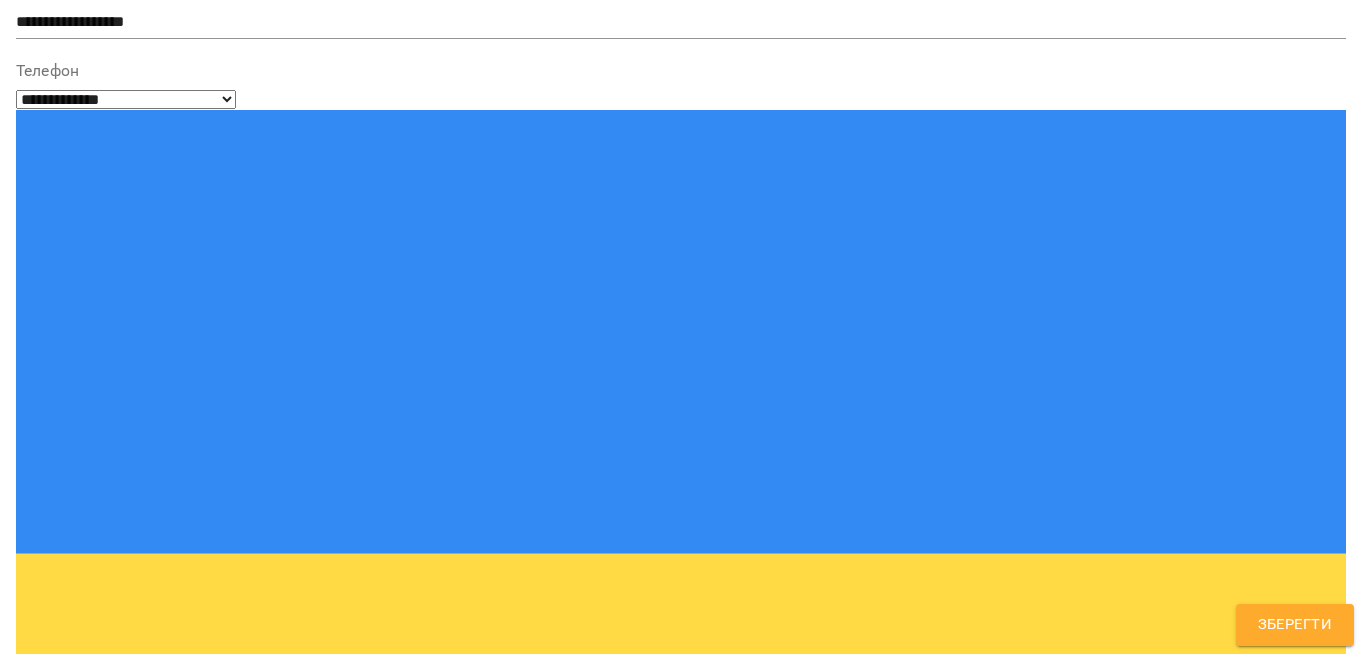 type on "**" 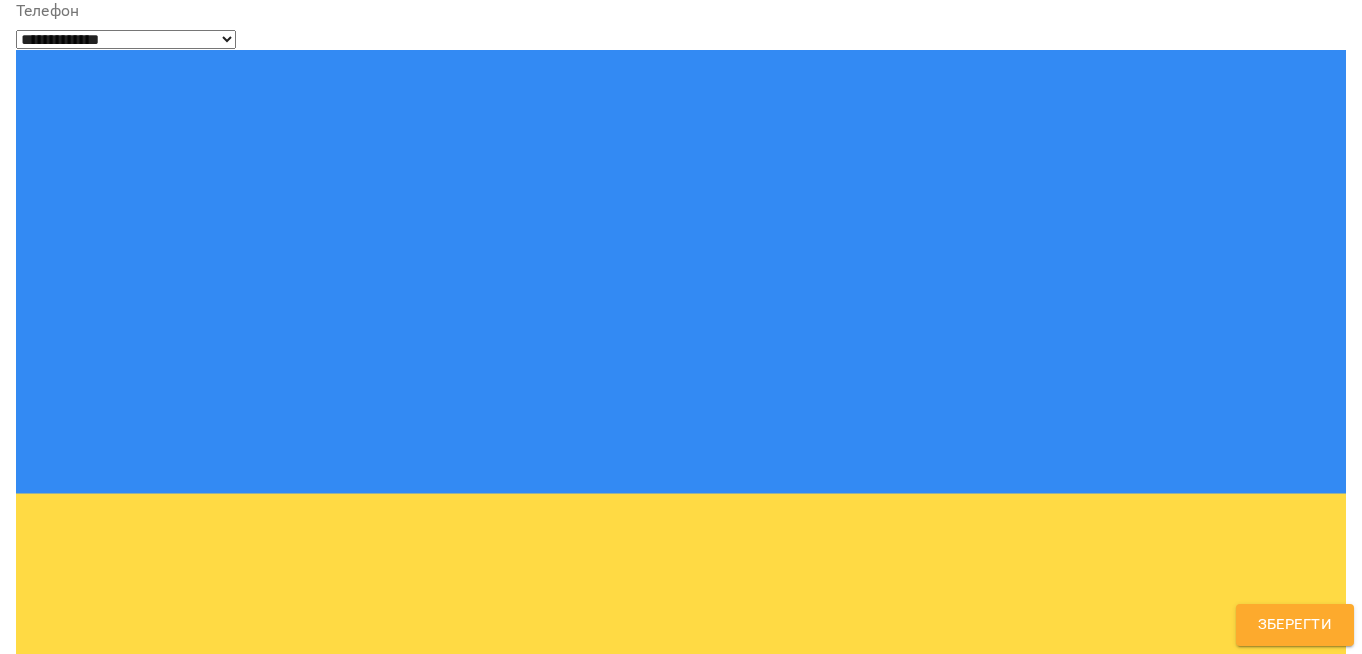 click on "**********" at bounding box center (681, 1366) 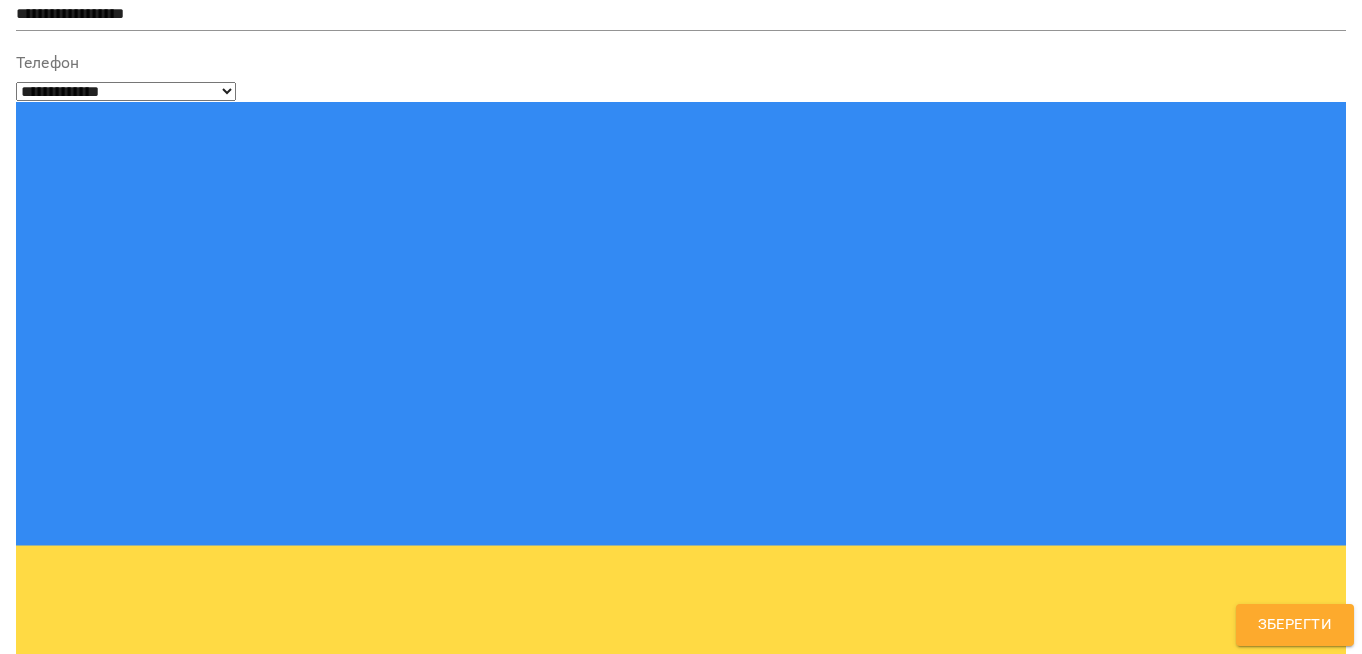 scroll, scrollTop: 2946, scrollLeft: 0, axis: vertical 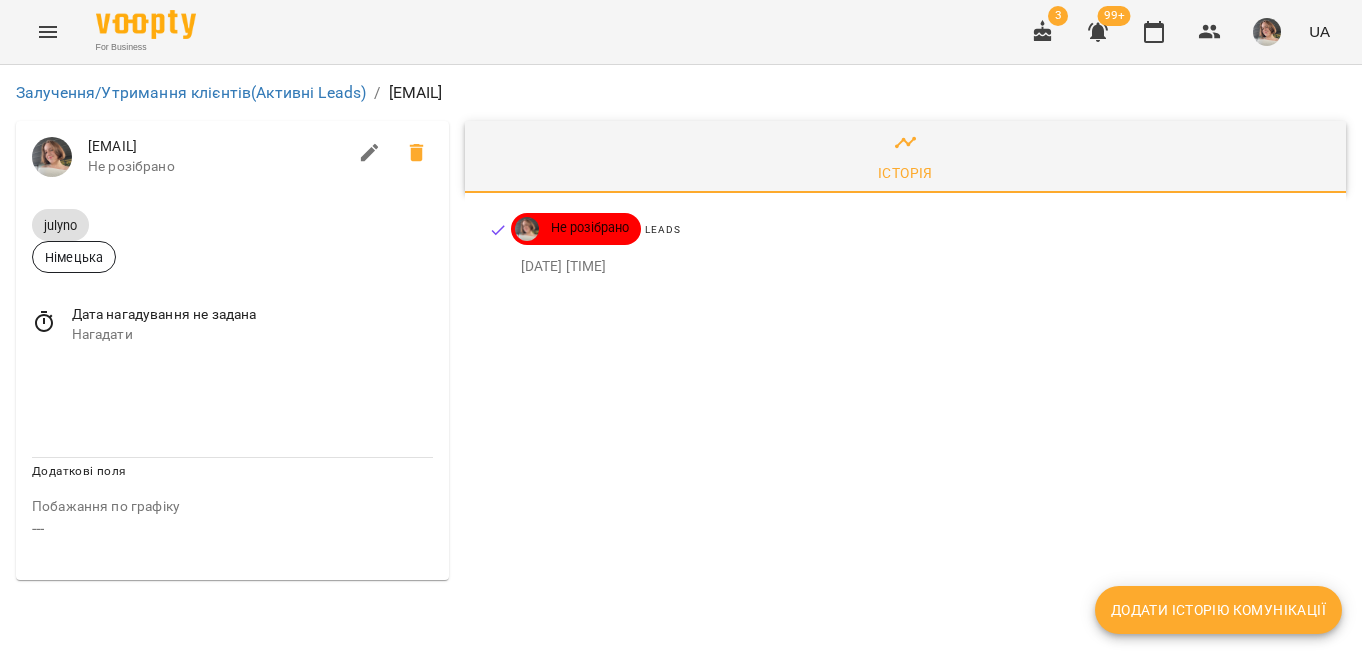 click 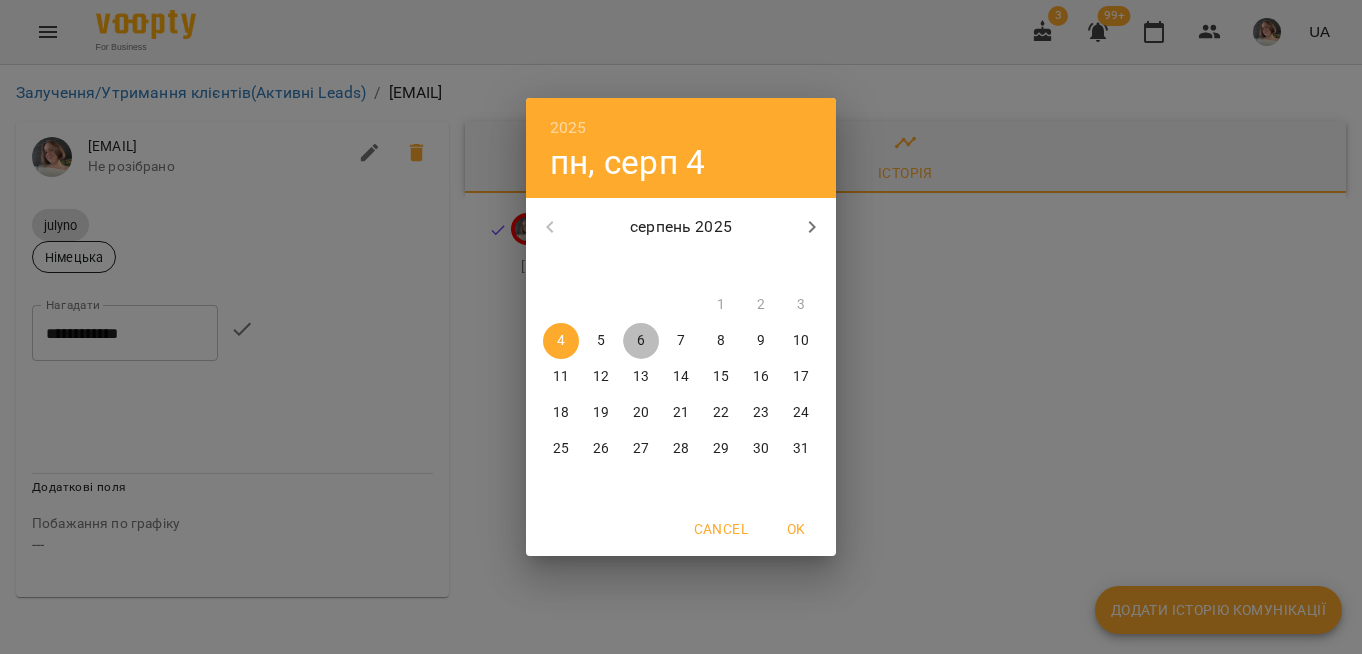 click on "6" at bounding box center (641, 341) 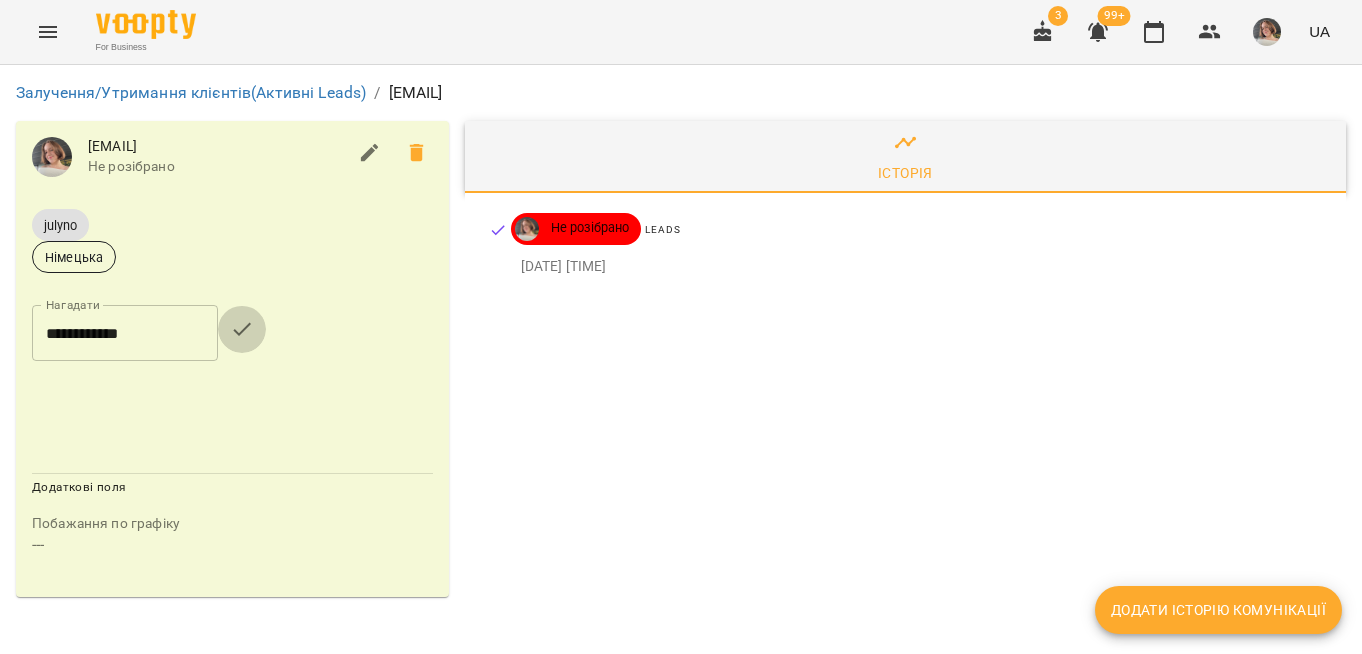 click 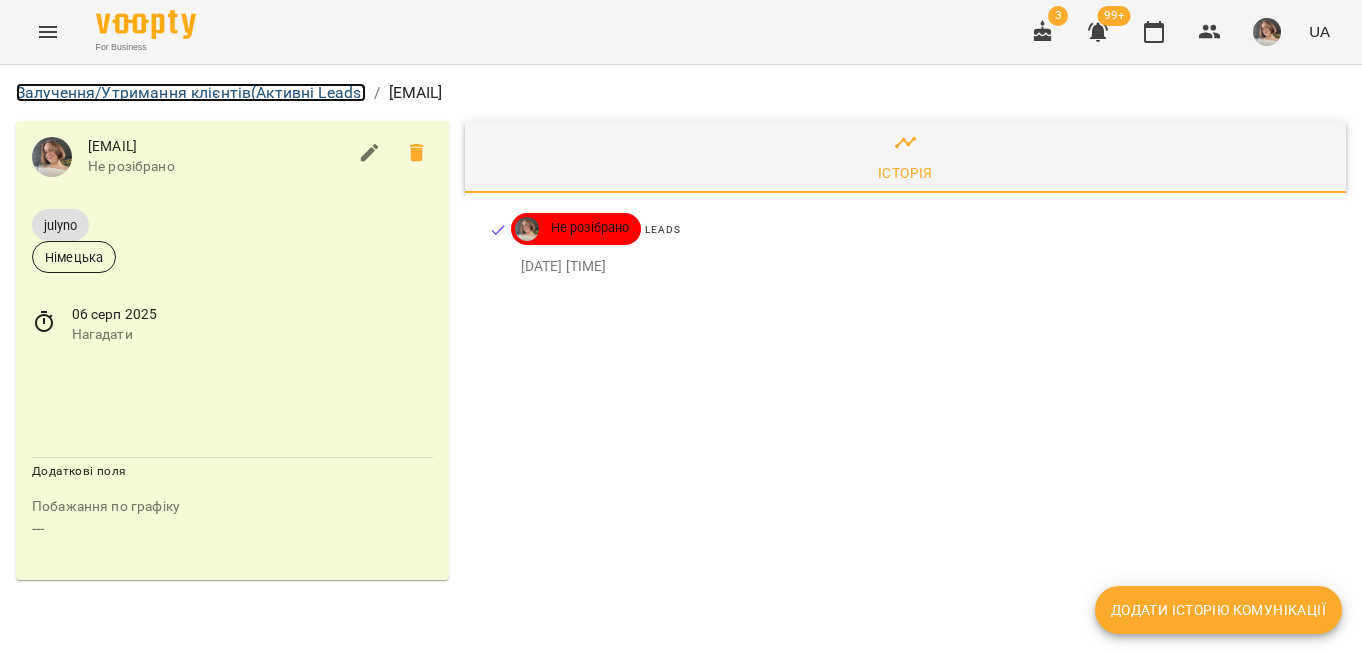 click on "Залучення/Утримання клієнтів (Активні Leads)" at bounding box center (191, 92) 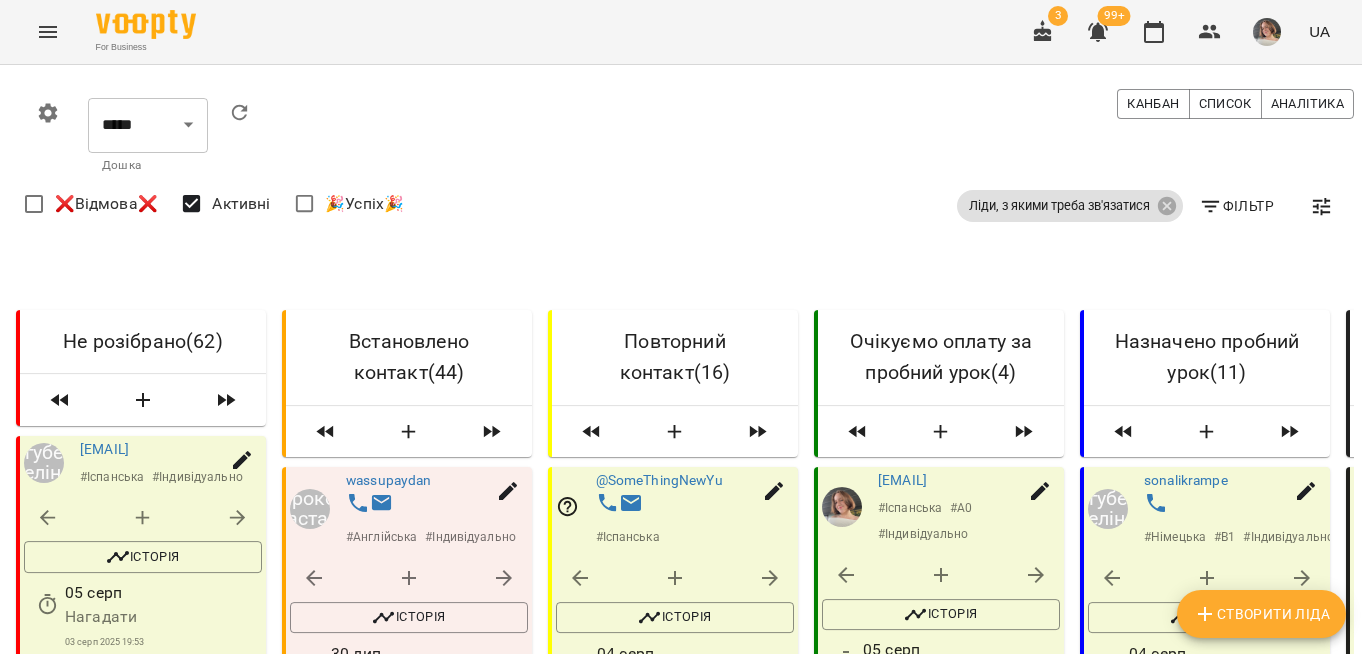 click on "Створити Ліда" at bounding box center [1261, 614] 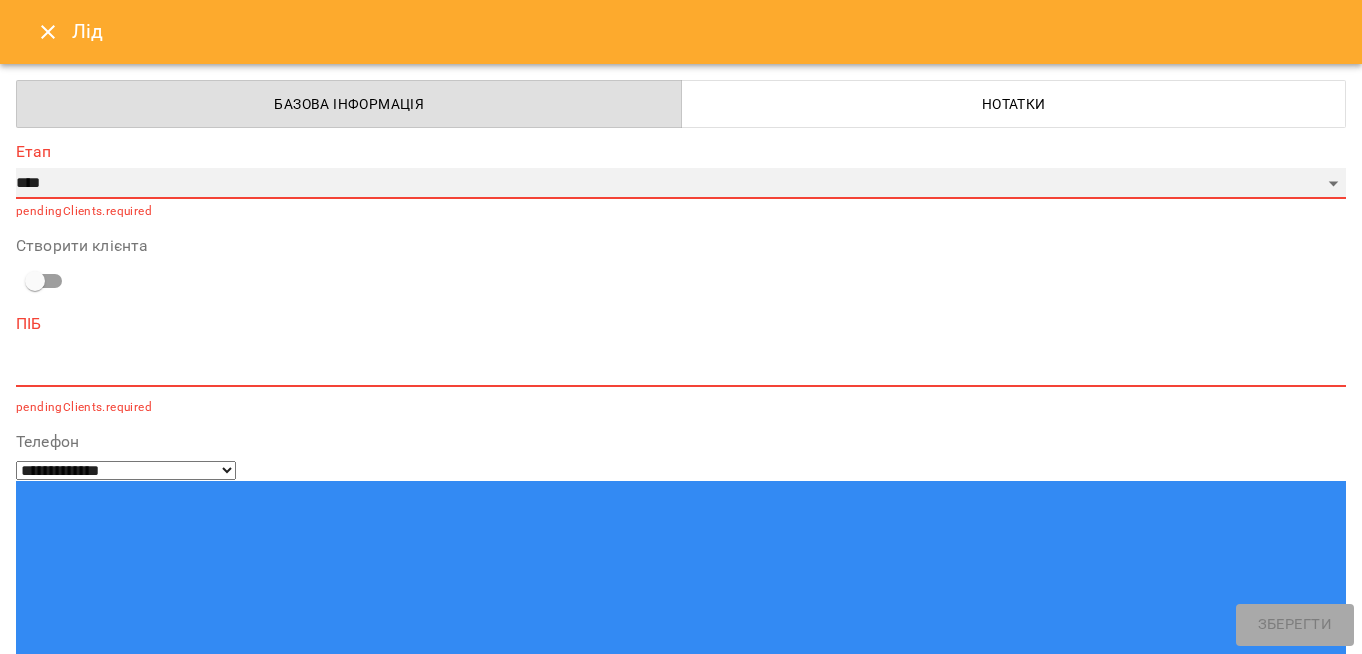 click on "**********" at bounding box center (681, 184) 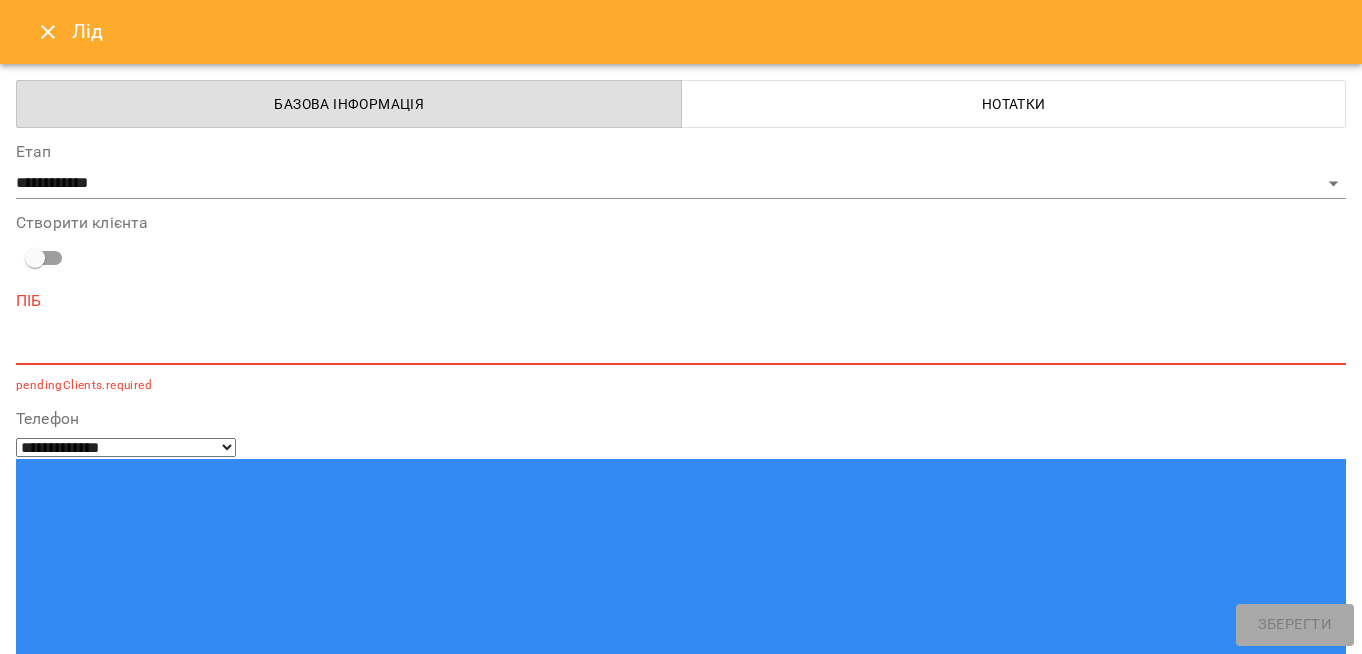 click at bounding box center [681, 348] 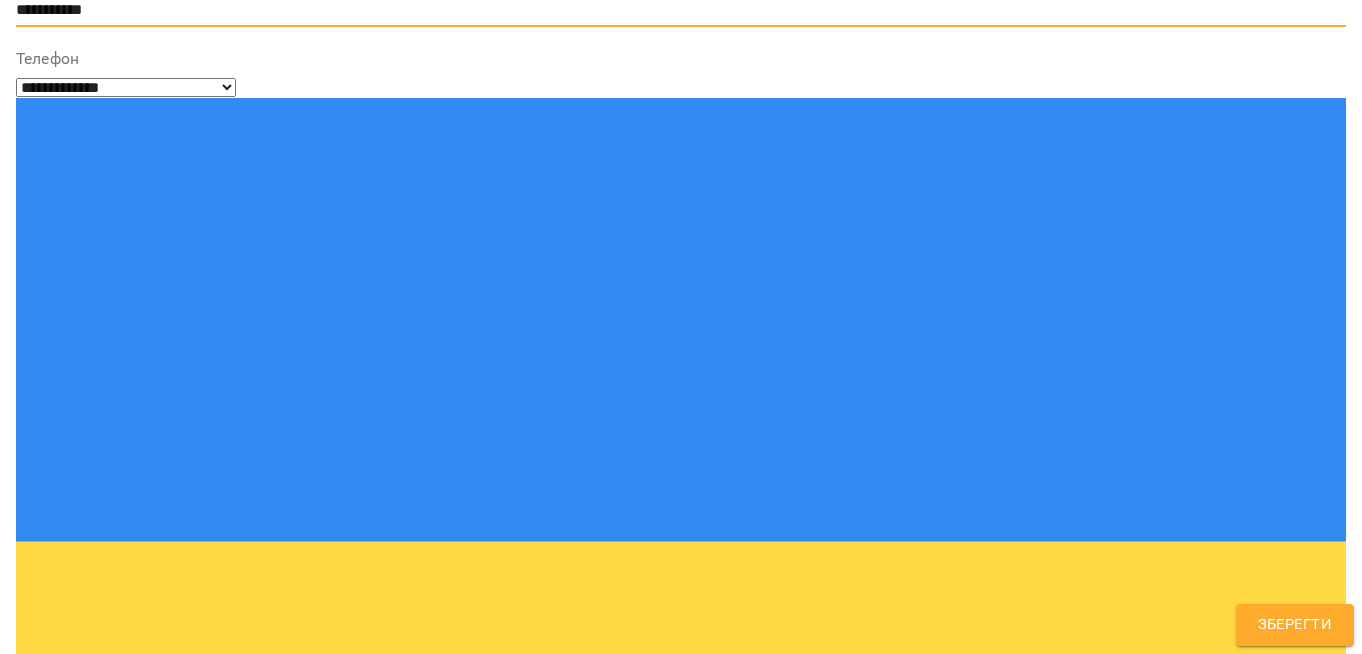 scroll, scrollTop: 366, scrollLeft: 0, axis: vertical 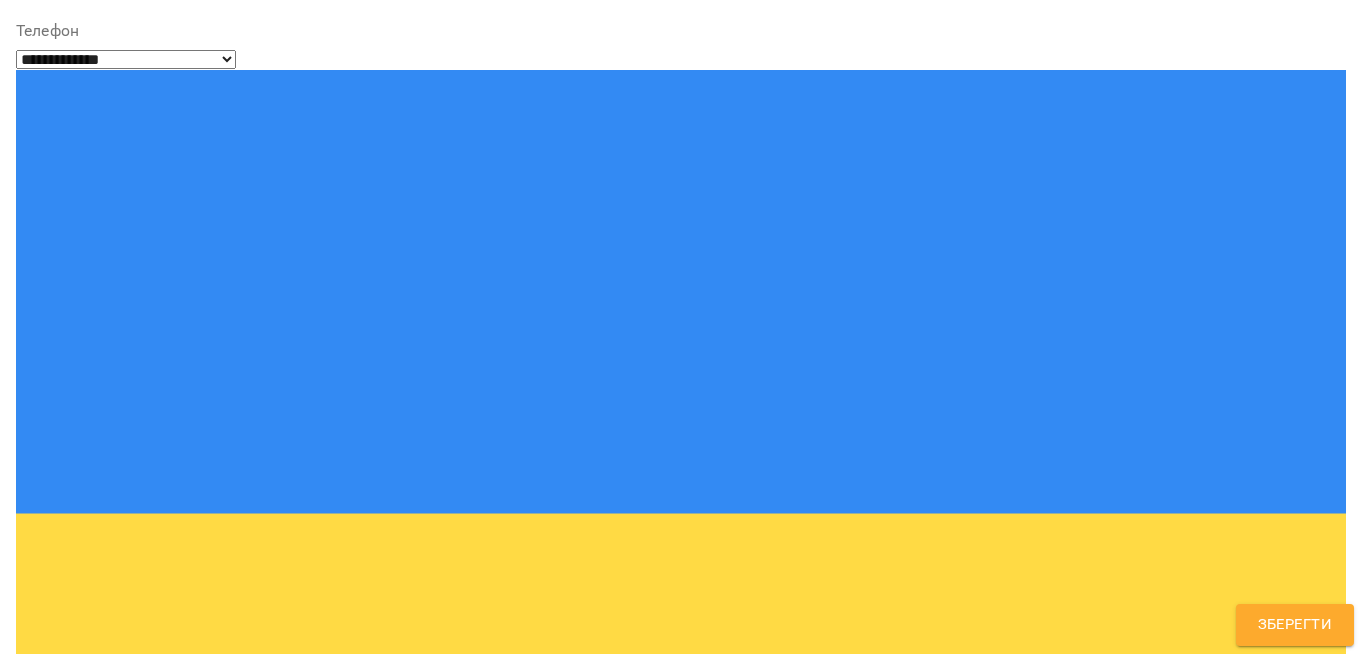 type on "**********" 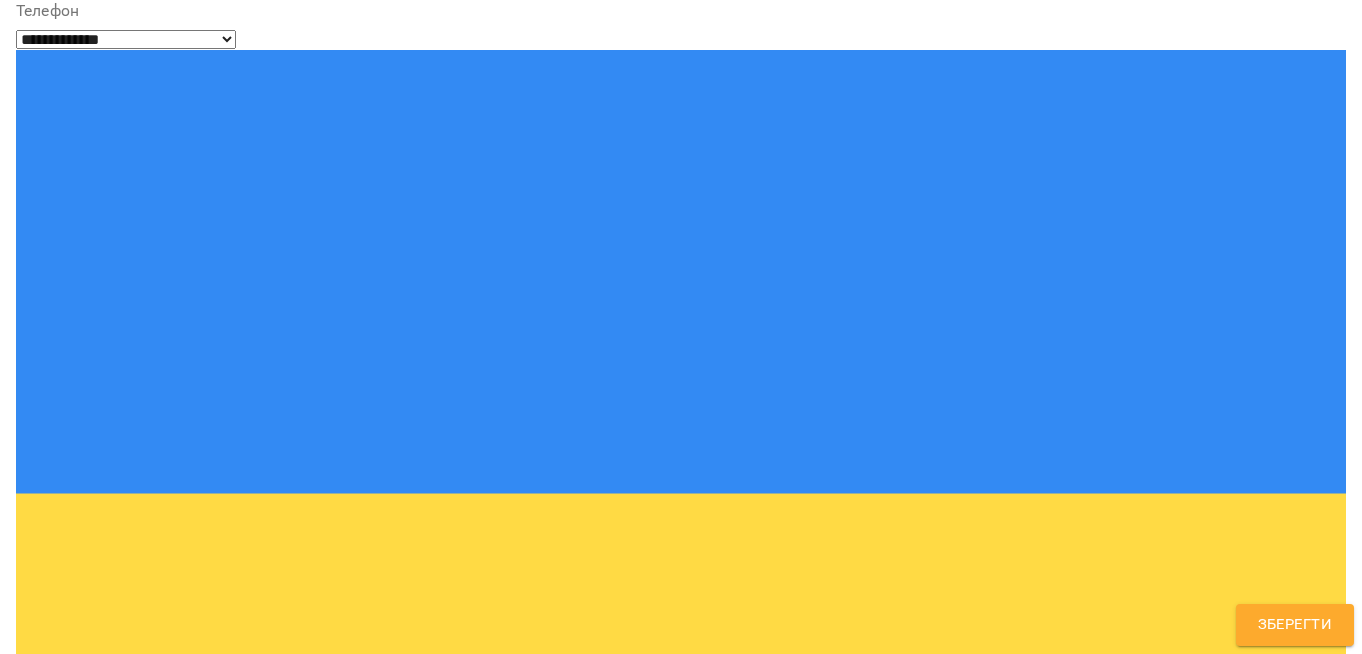 click on "**********" at bounding box center (681, 1366) 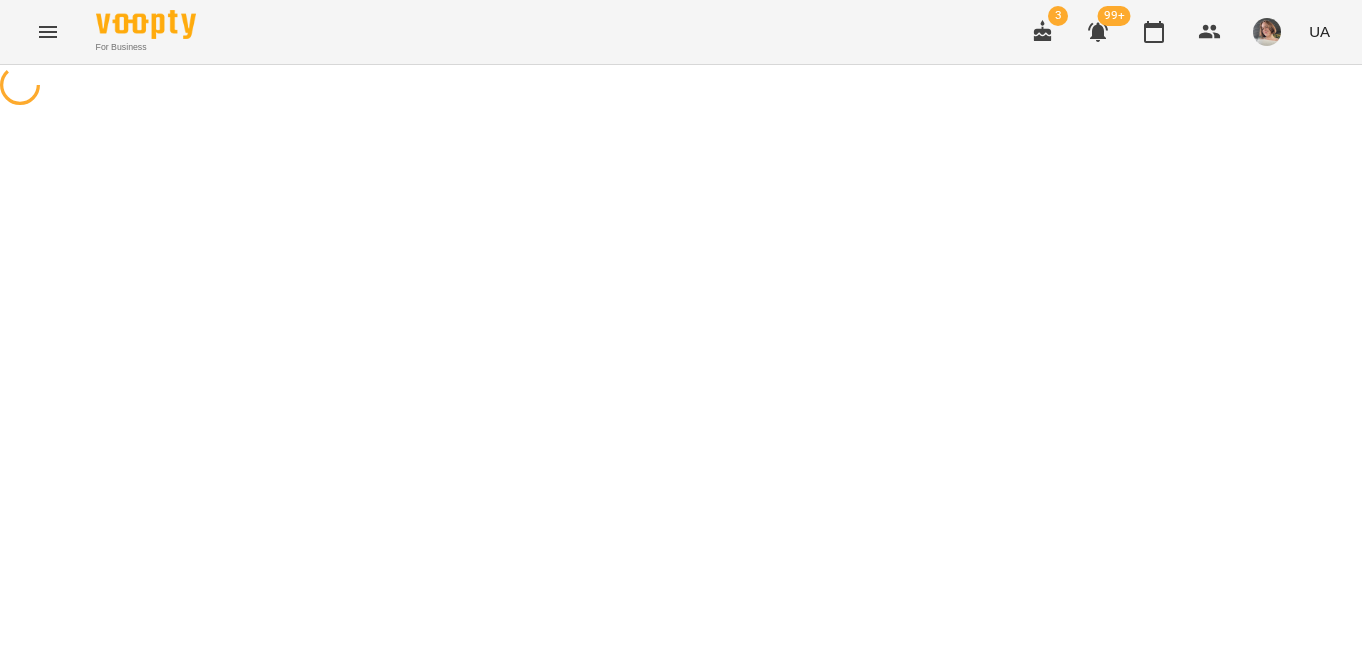 scroll, scrollTop: 0, scrollLeft: 0, axis: both 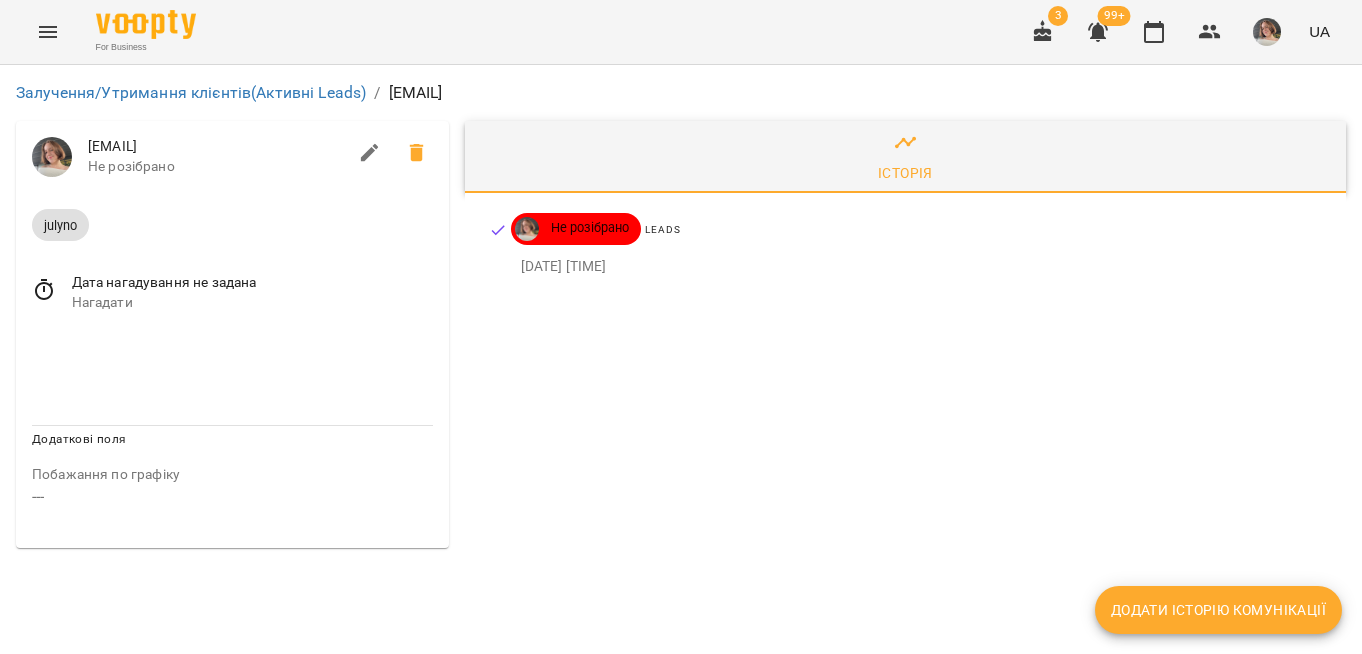 click 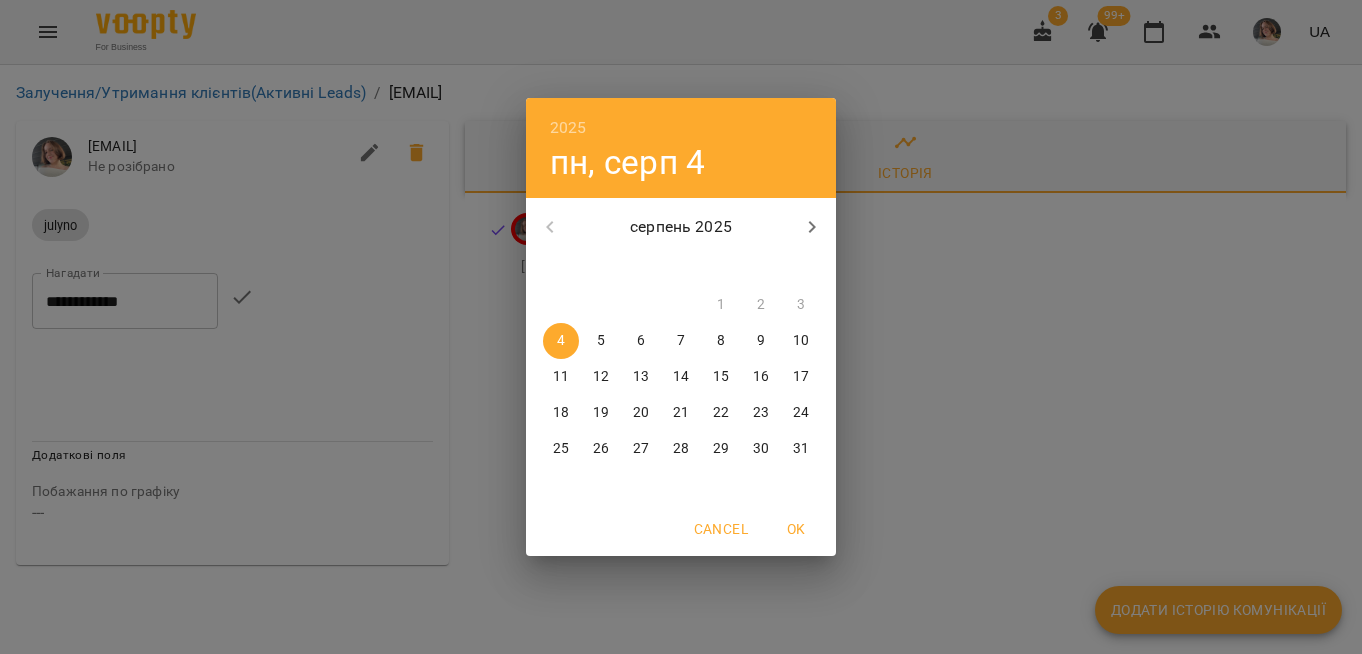 click on "6" at bounding box center [641, 341] 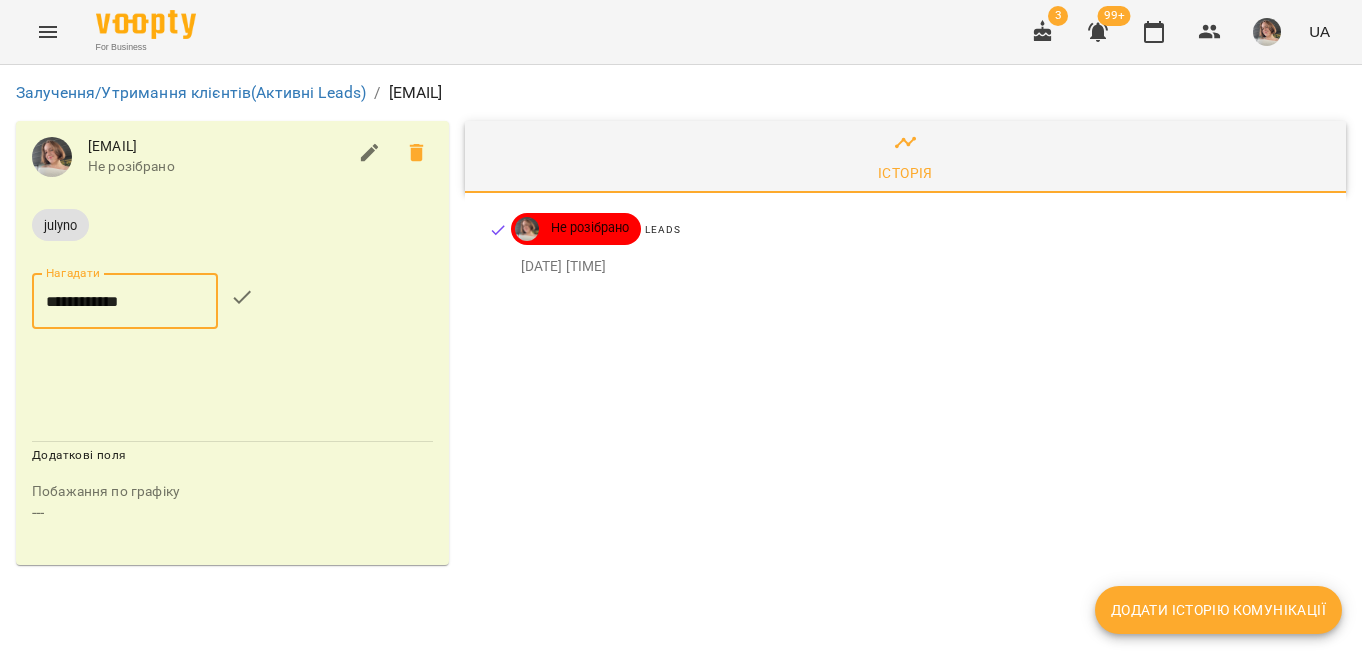 click 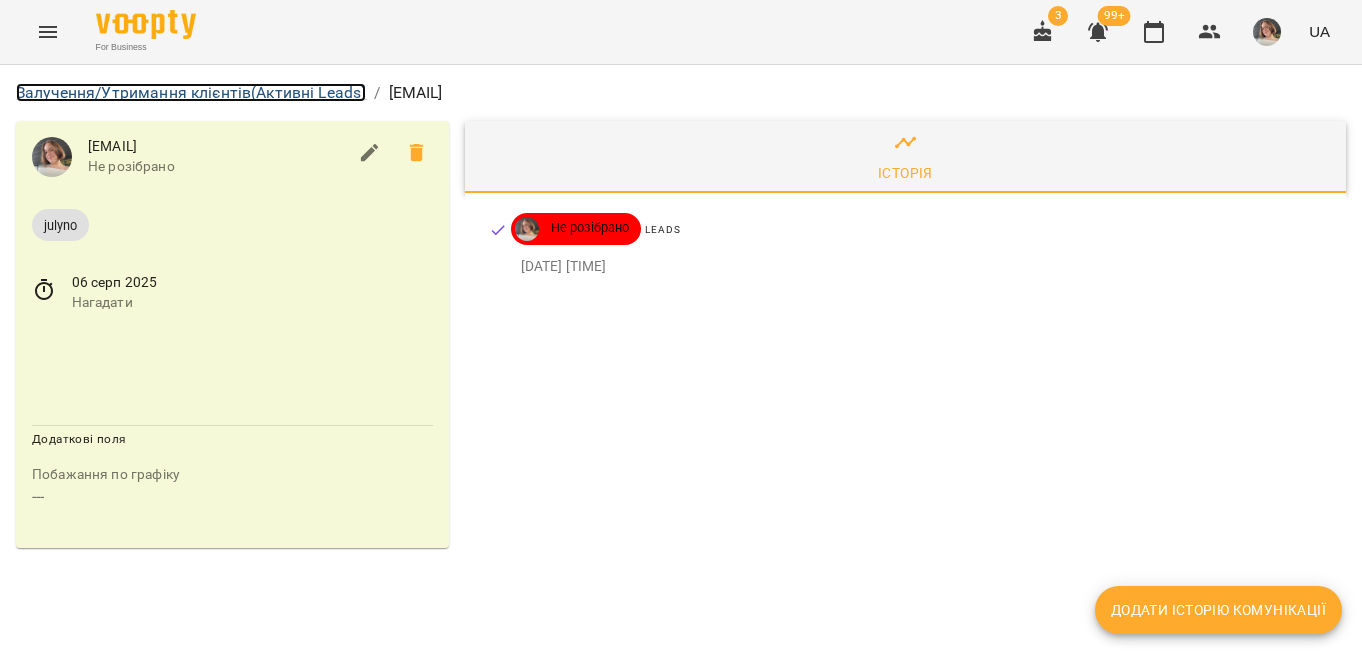 click on "Залучення/Утримання клієнтів (Активні Leads)" at bounding box center [191, 92] 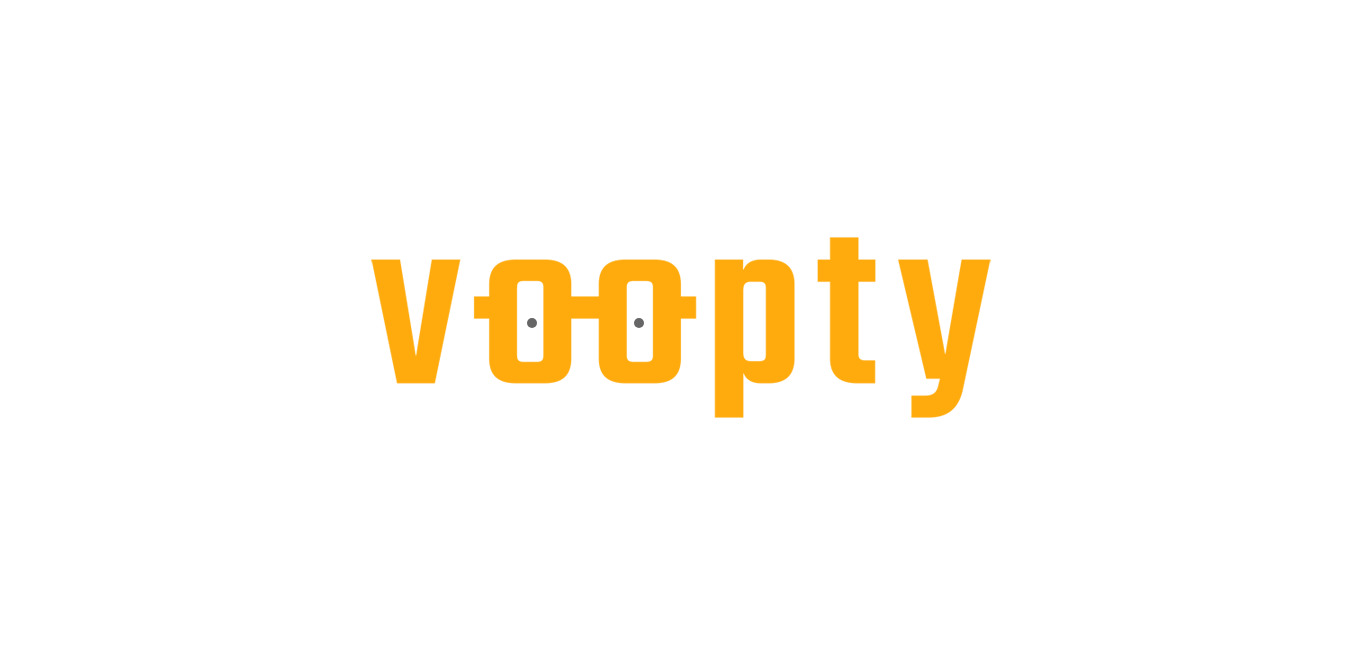 scroll, scrollTop: 0, scrollLeft: 0, axis: both 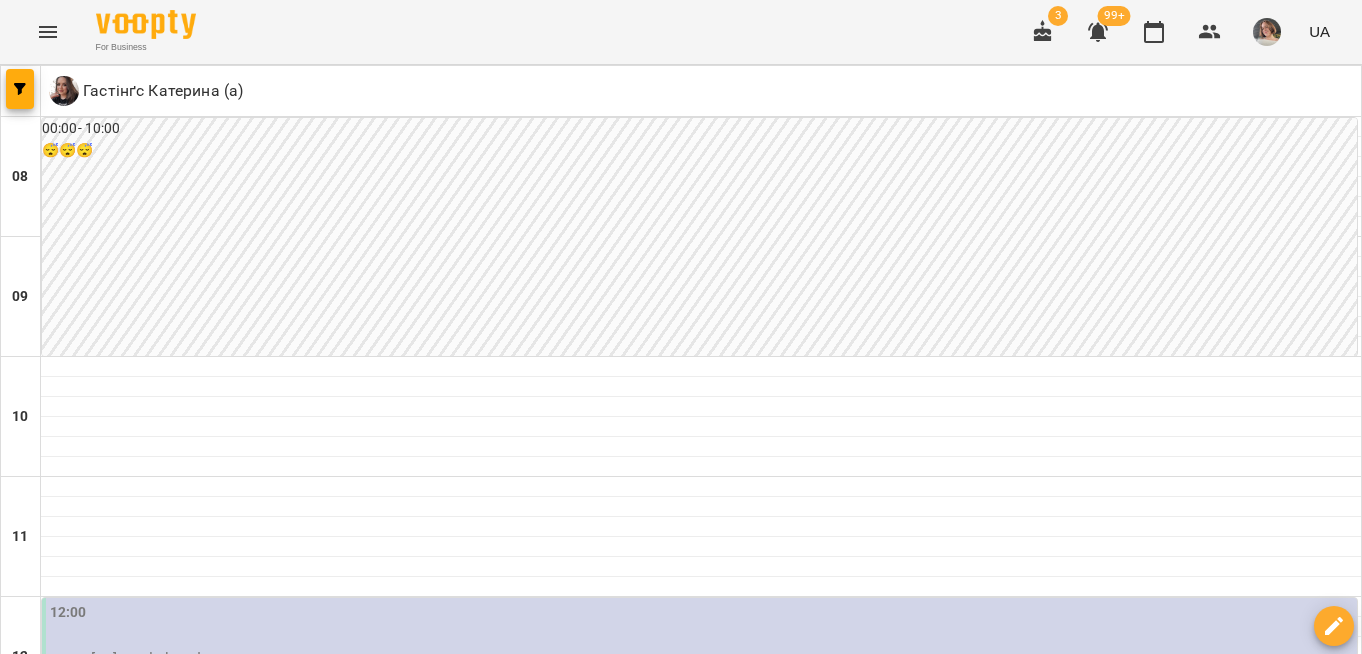 click on "06 серп" at bounding box center (408, 1962) 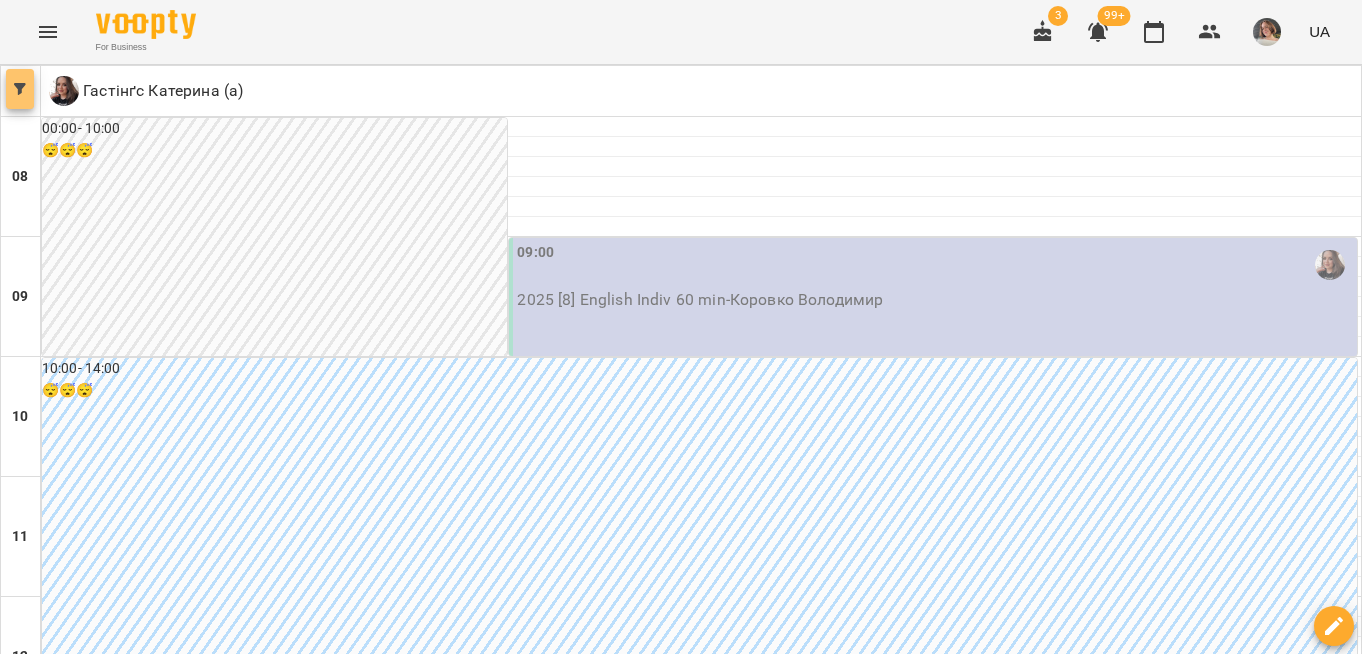 click at bounding box center (20, 89) 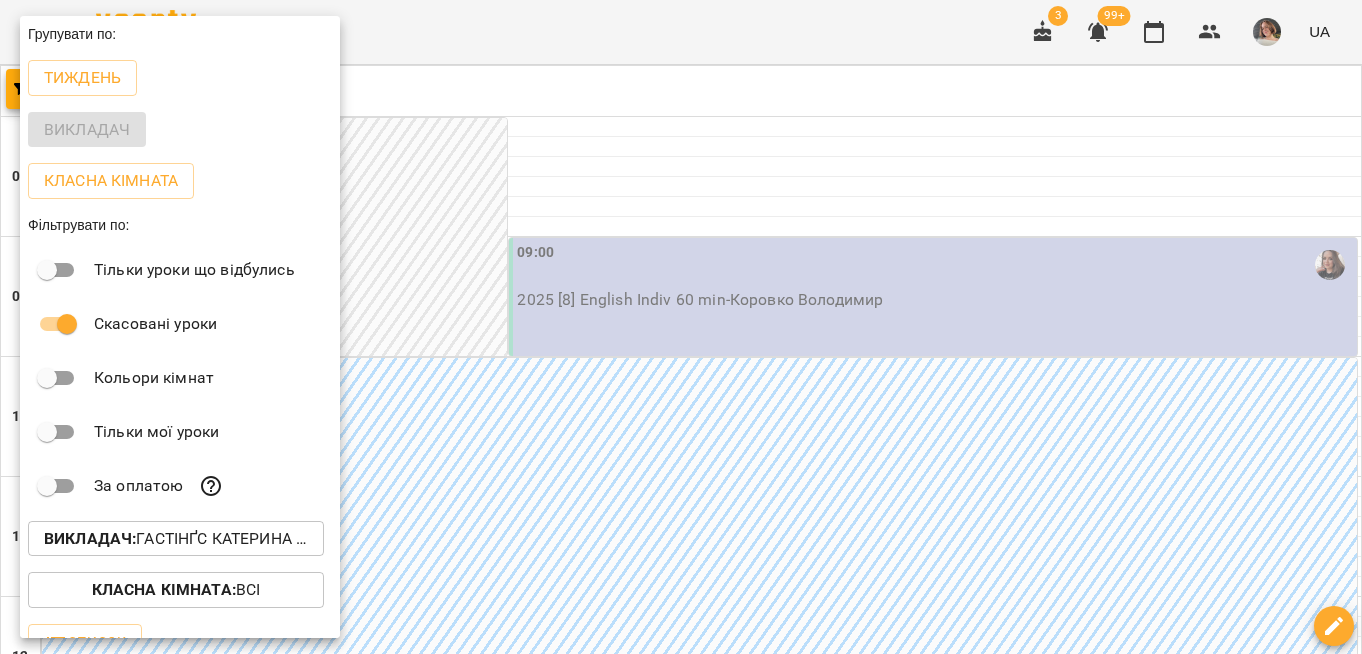 click on "Викладач : [NAME] [LAST] (а)" at bounding box center (176, 539) 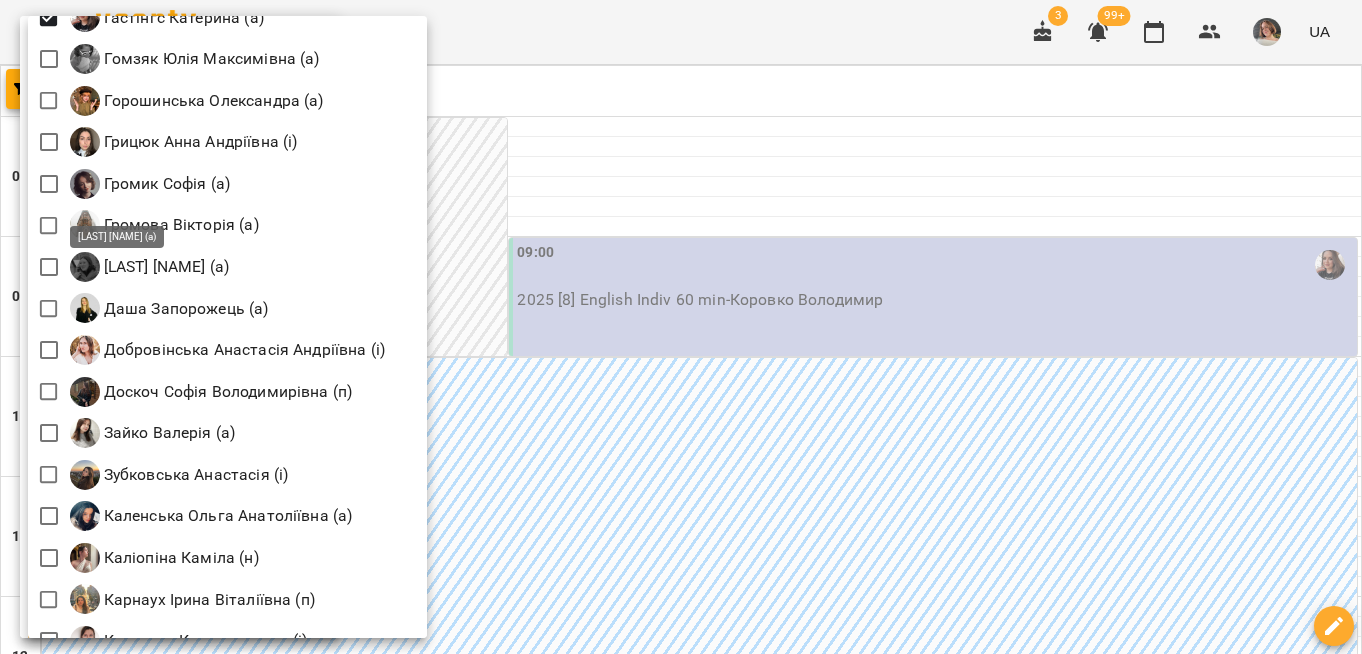 scroll, scrollTop: 781, scrollLeft: 0, axis: vertical 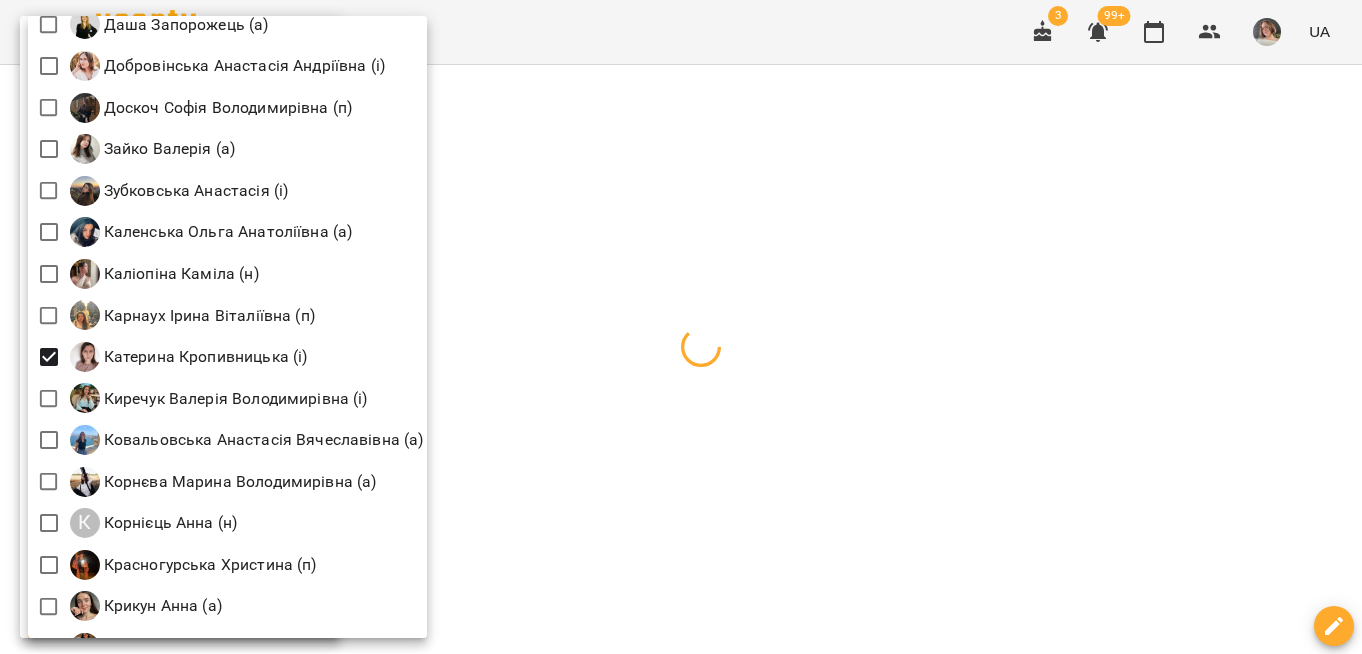 click at bounding box center (681, 327) 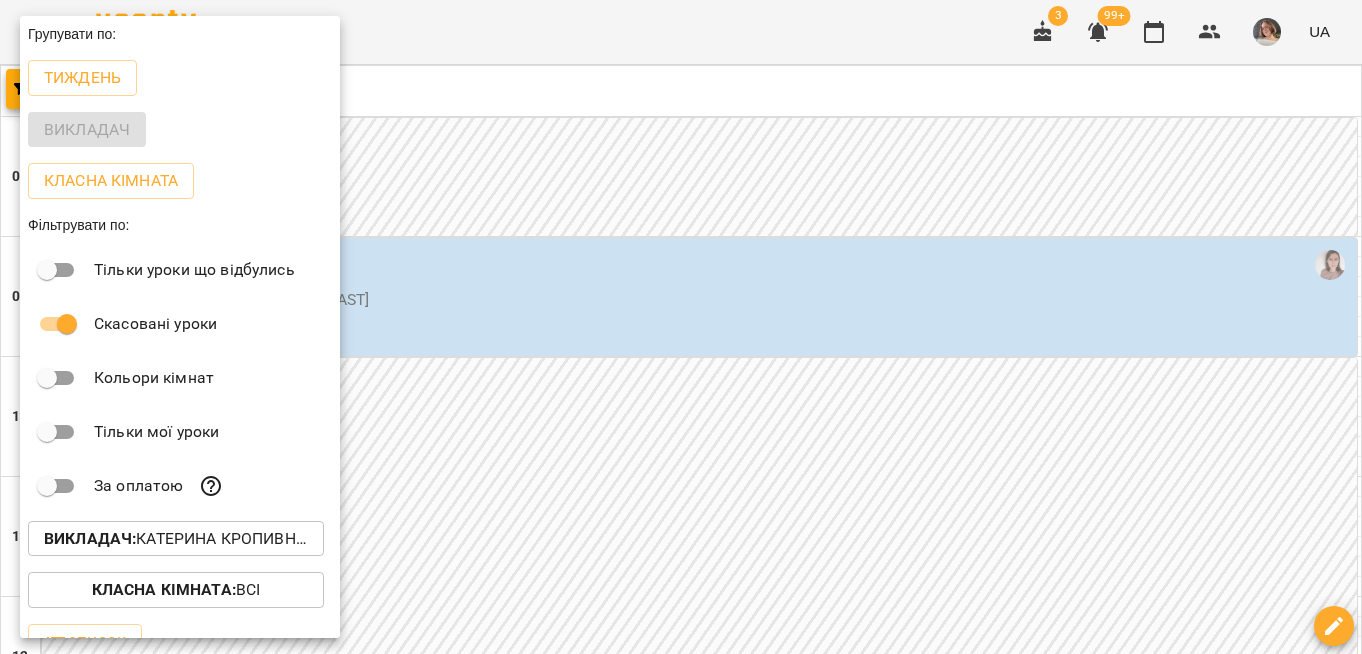 click at bounding box center [681, 327] 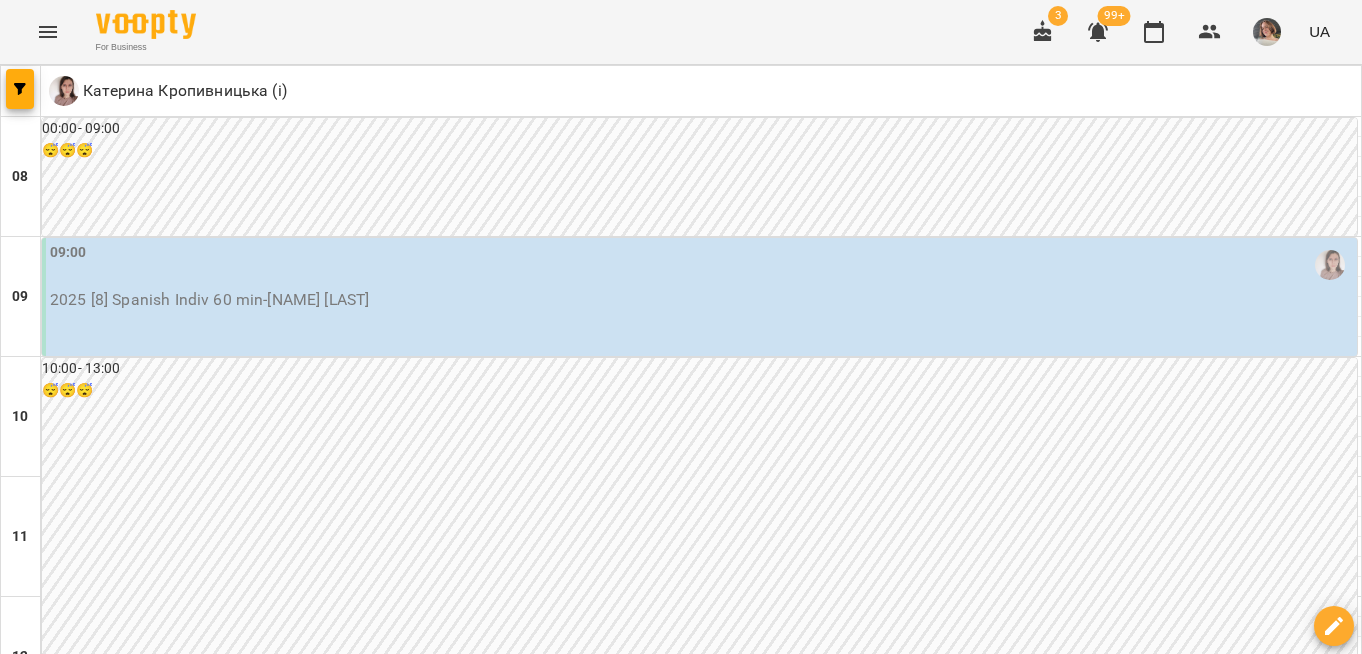 scroll, scrollTop: 1090, scrollLeft: 0, axis: vertical 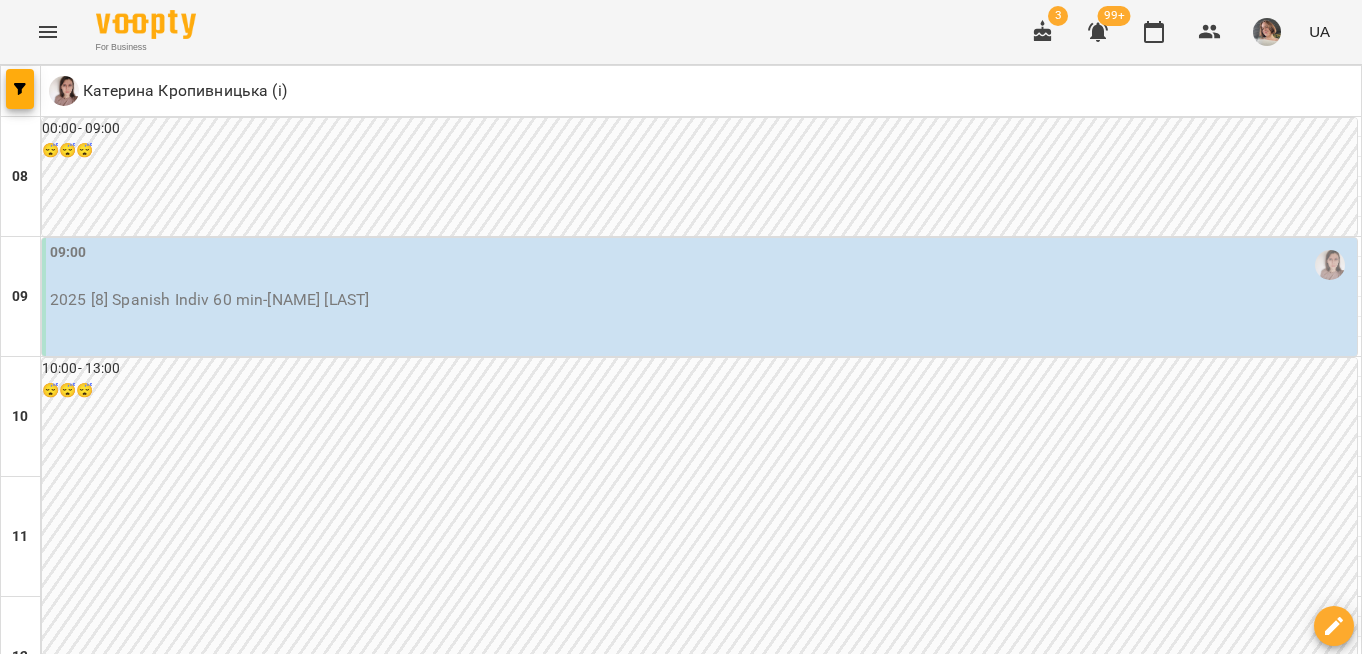 click 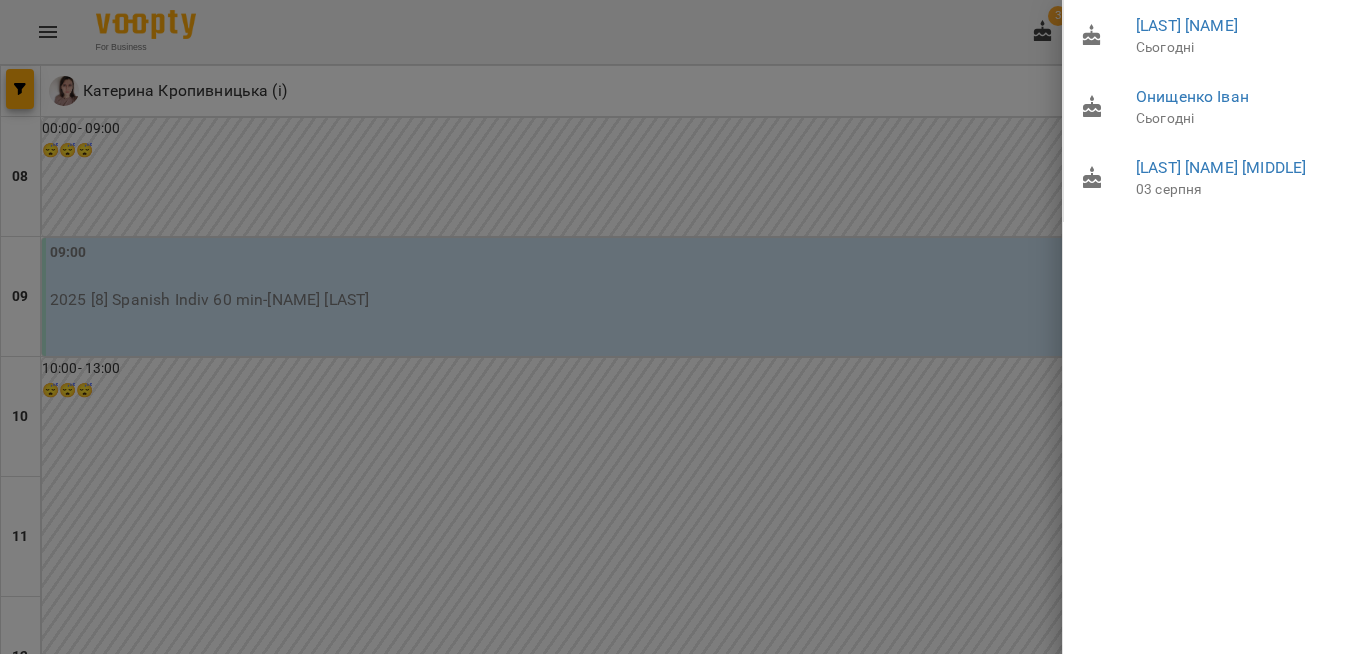 click at bounding box center [681, 327] 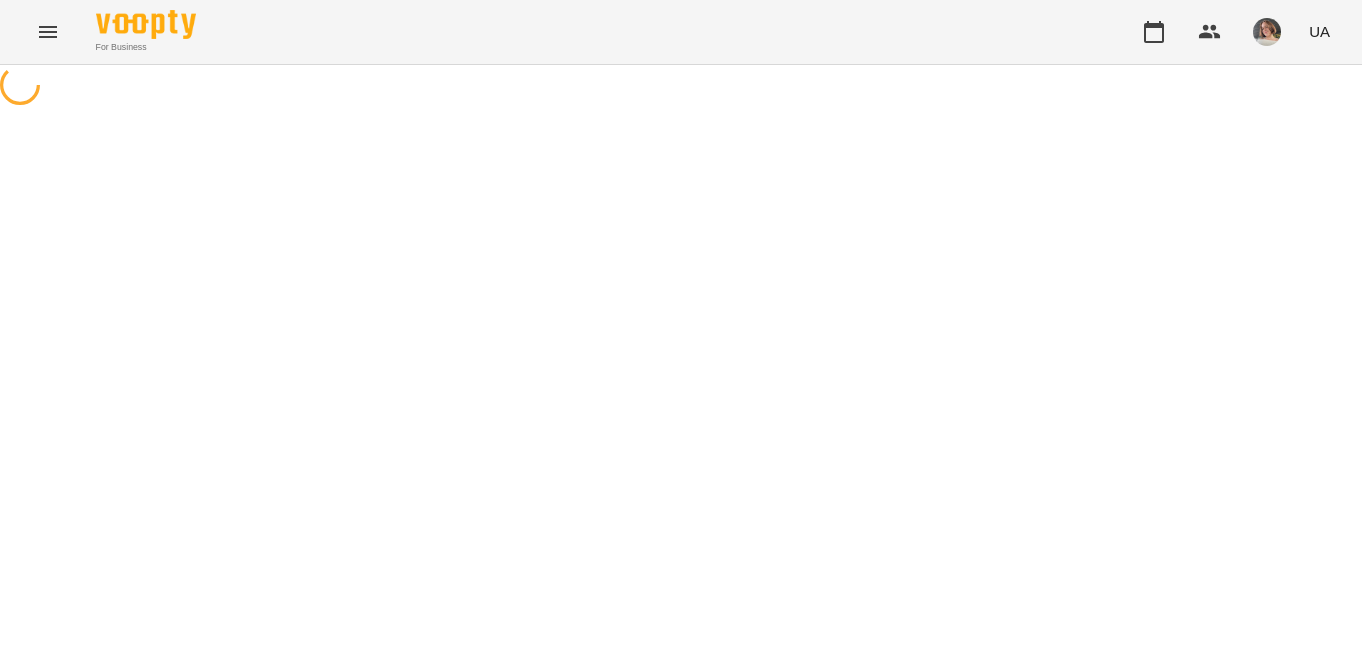 scroll, scrollTop: 0, scrollLeft: 0, axis: both 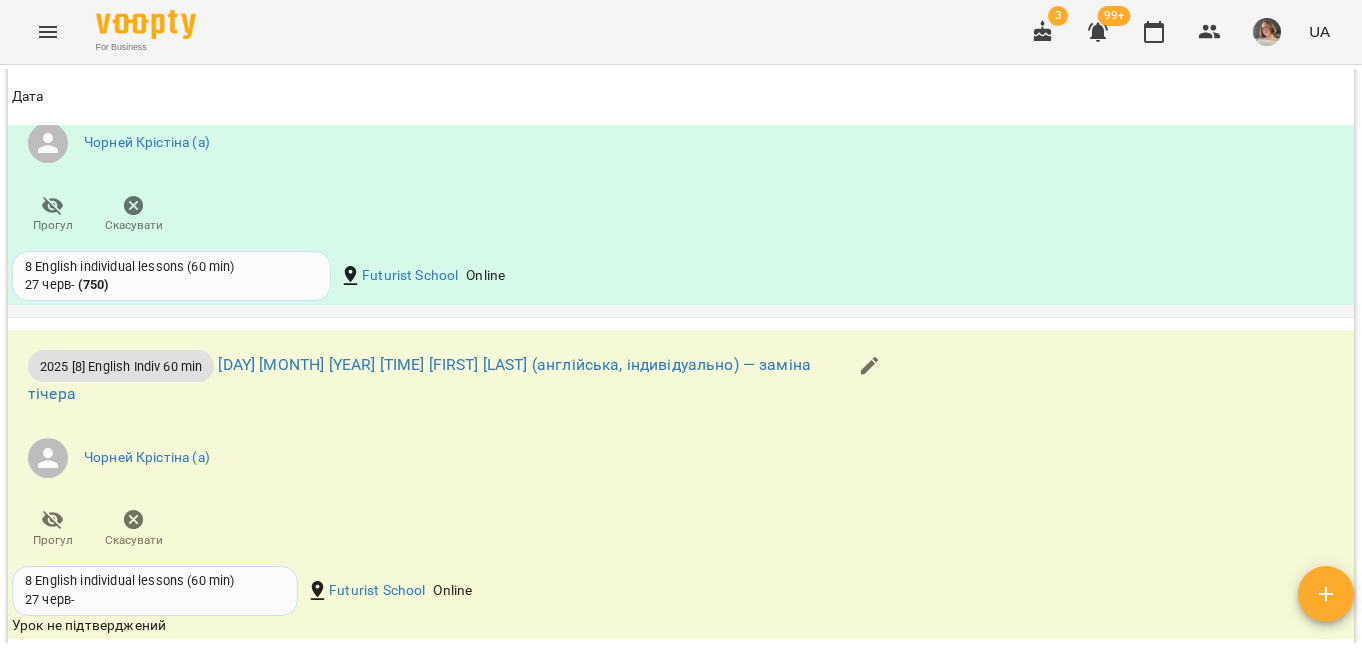 click on "8 English individual lessons (60 min) 27 черв -   ( 750 )" at bounding box center [171, 276] 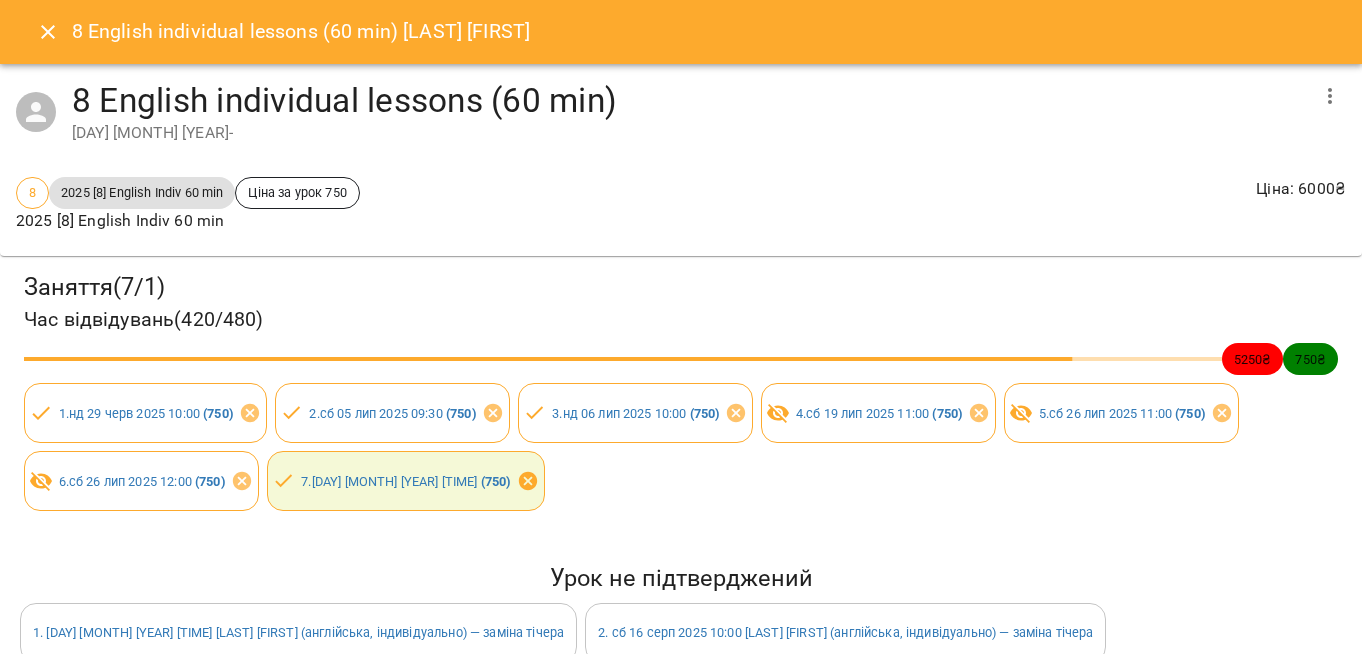 click 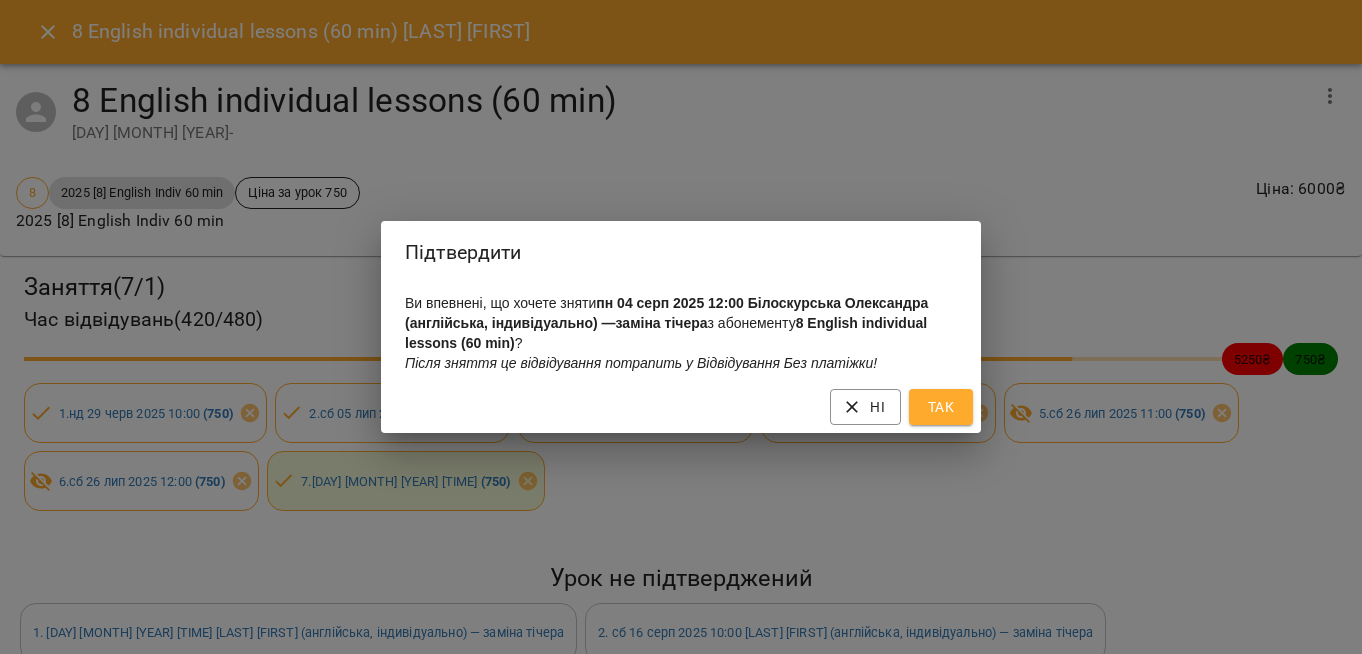 click on "Так" at bounding box center [941, 407] 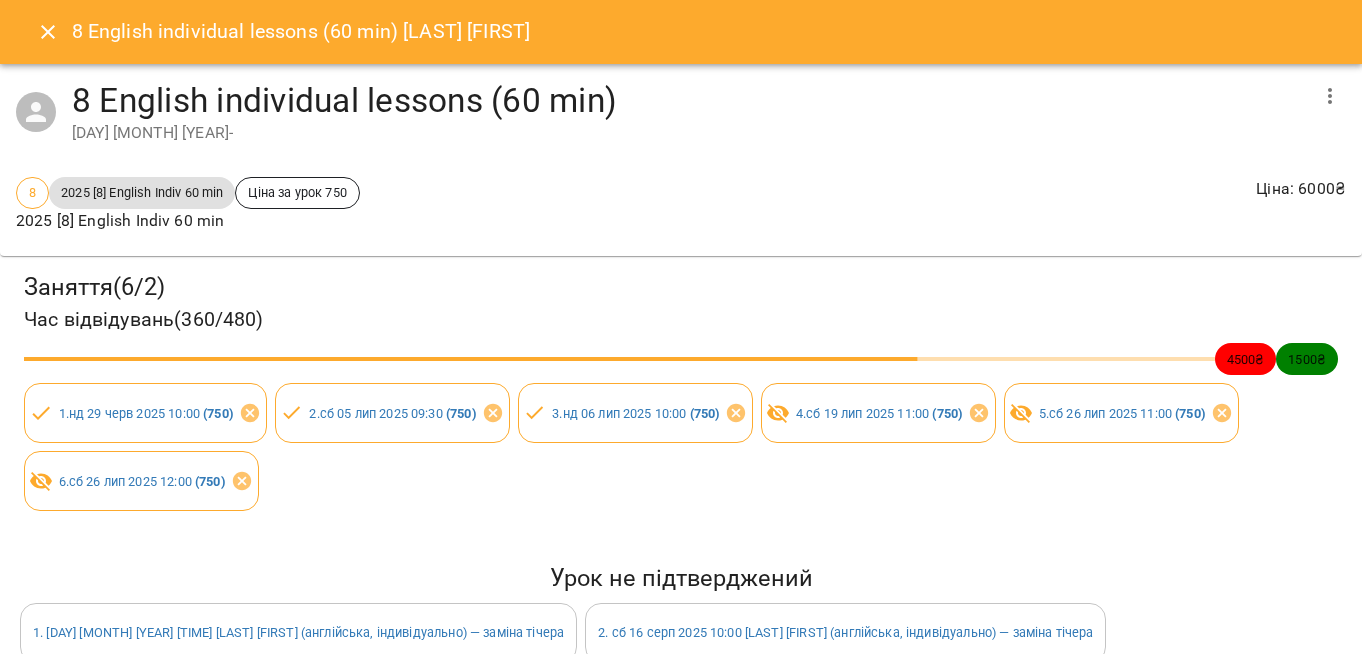 click 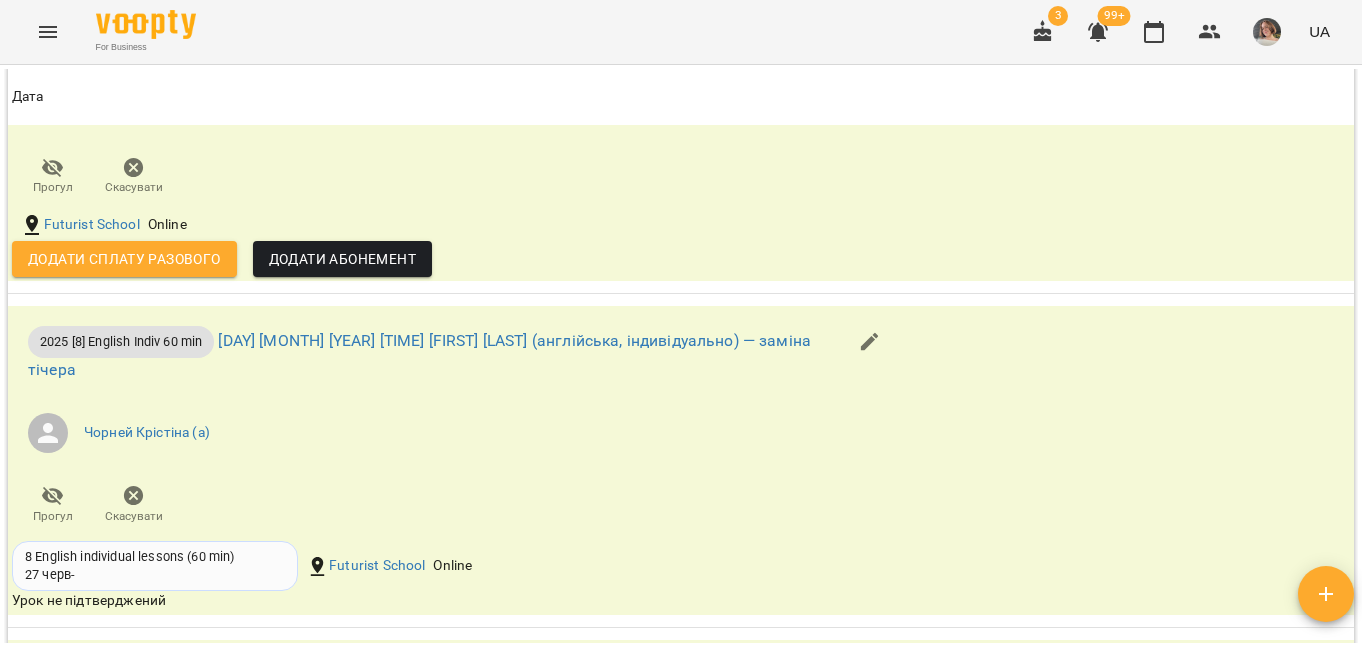 scroll, scrollTop: 1820, scrollLeft: 0, axis: vertical 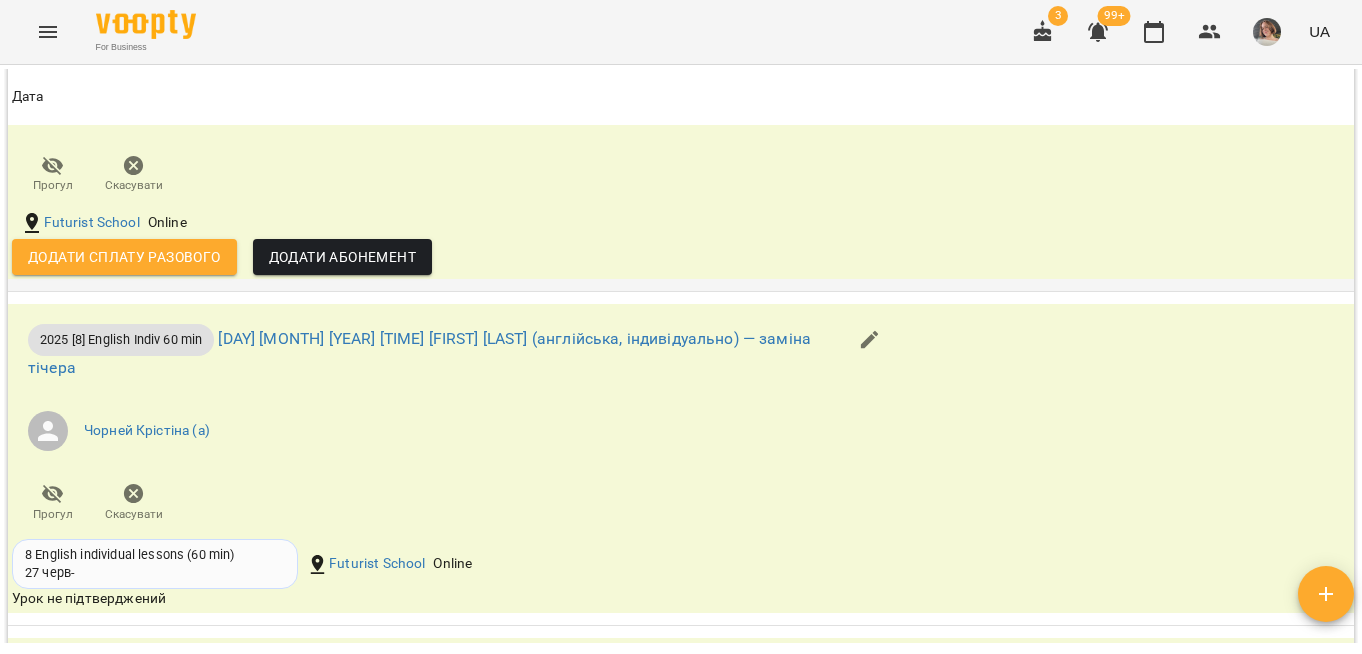 click on "Додати сплату разового" at bounding box center [124, 257] 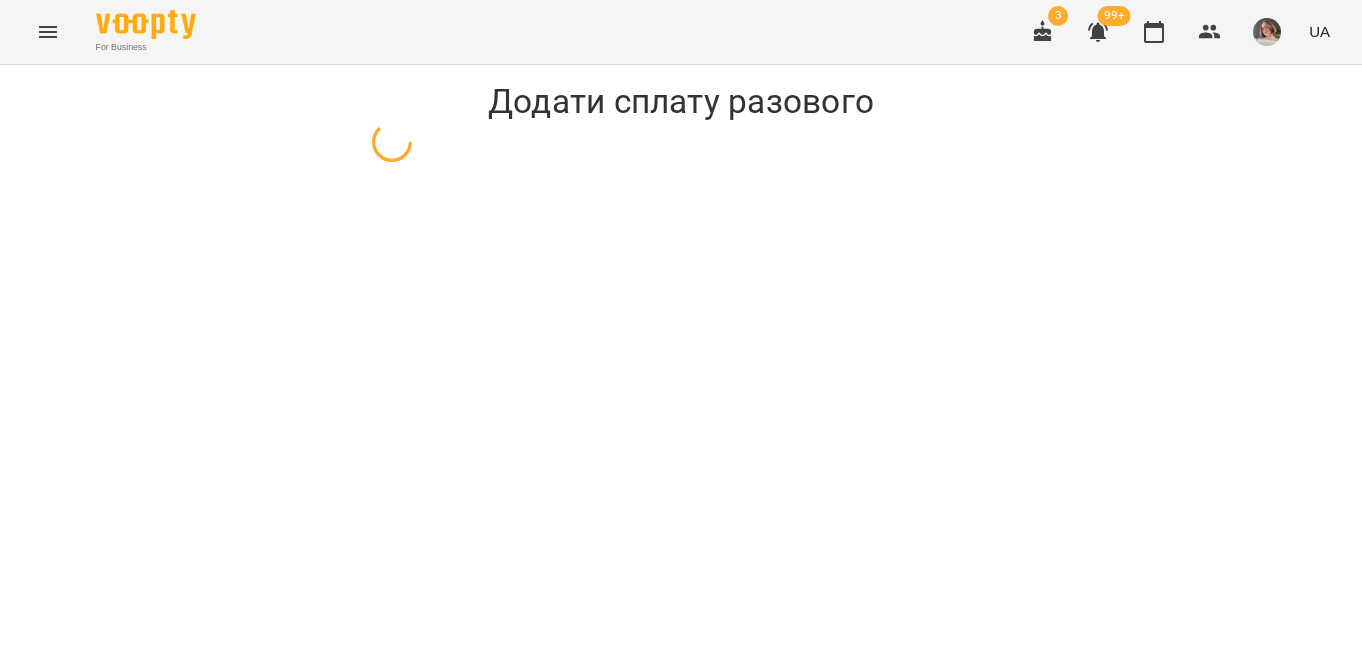 select on "**********" 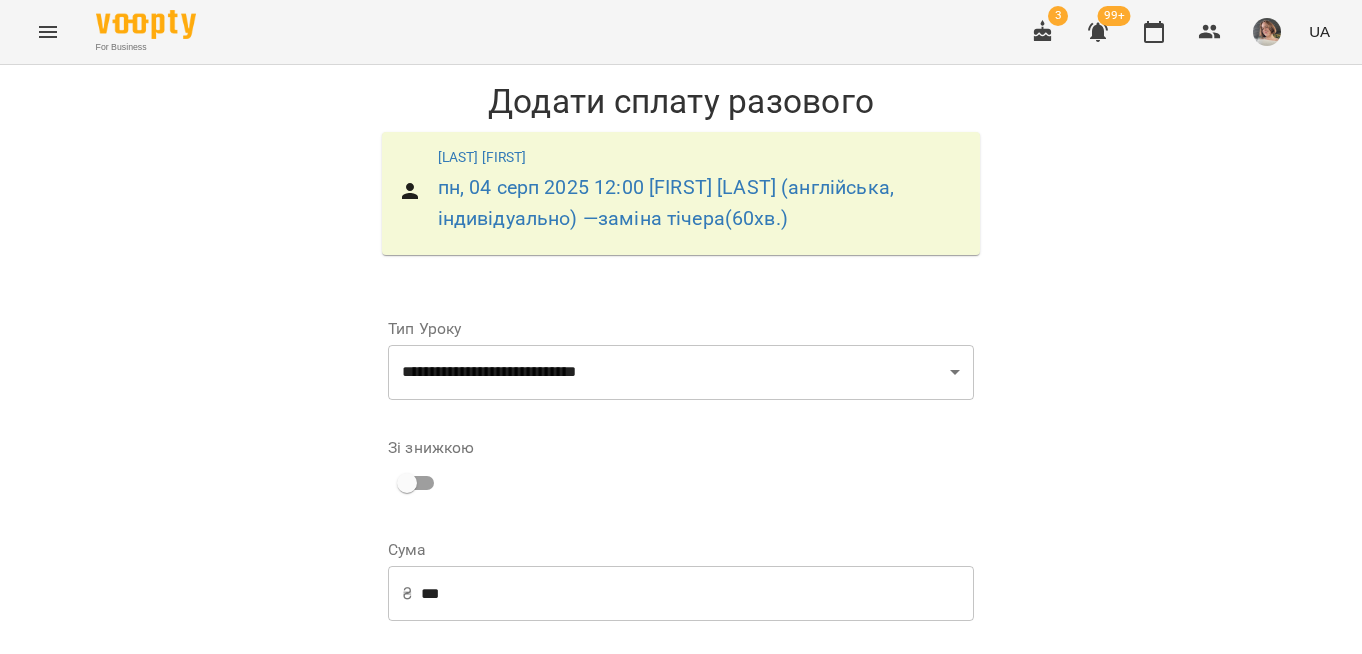 scroll, scrollTop: 289, scrollLeft: 0, axis: vertical 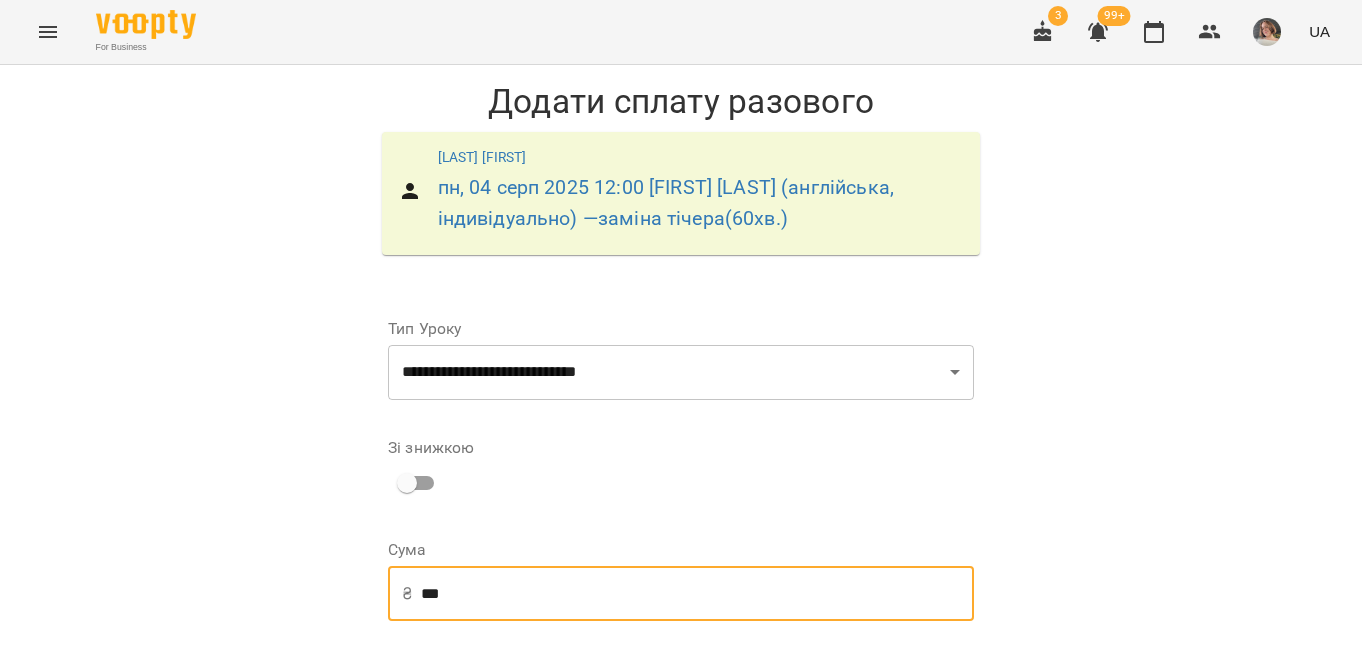 click on "***" at bounding box center [697, 594] 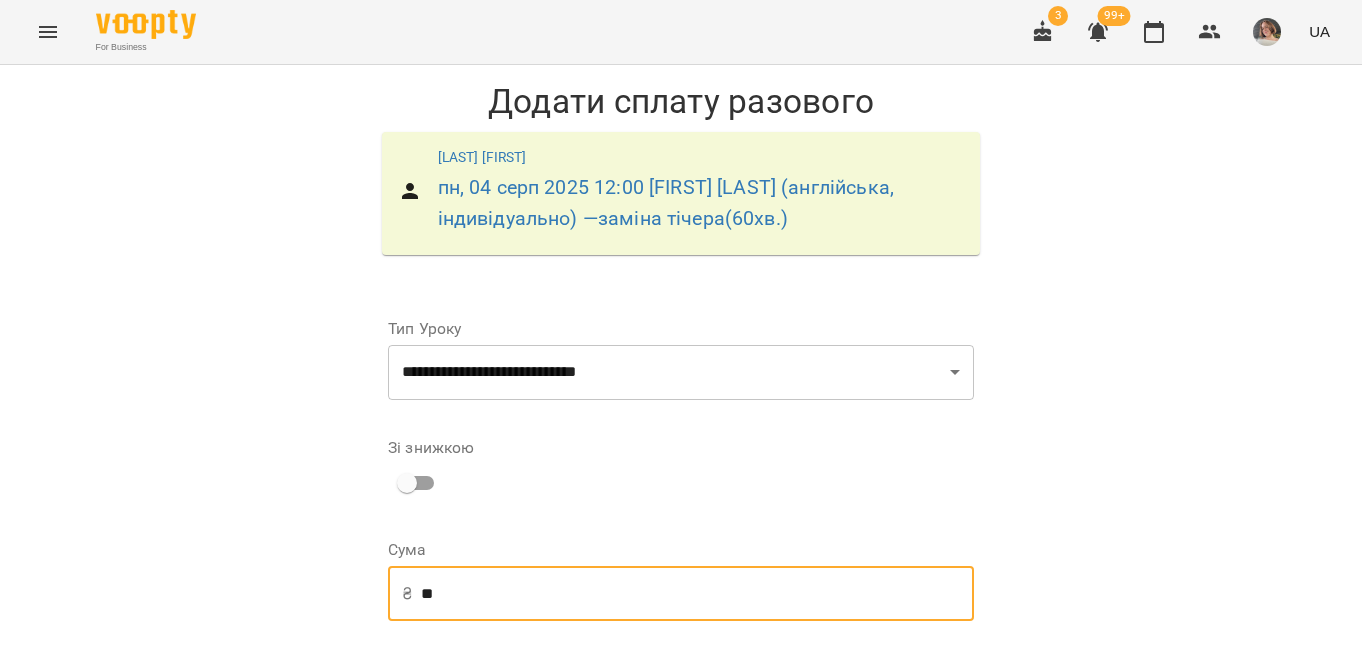 type on "*" 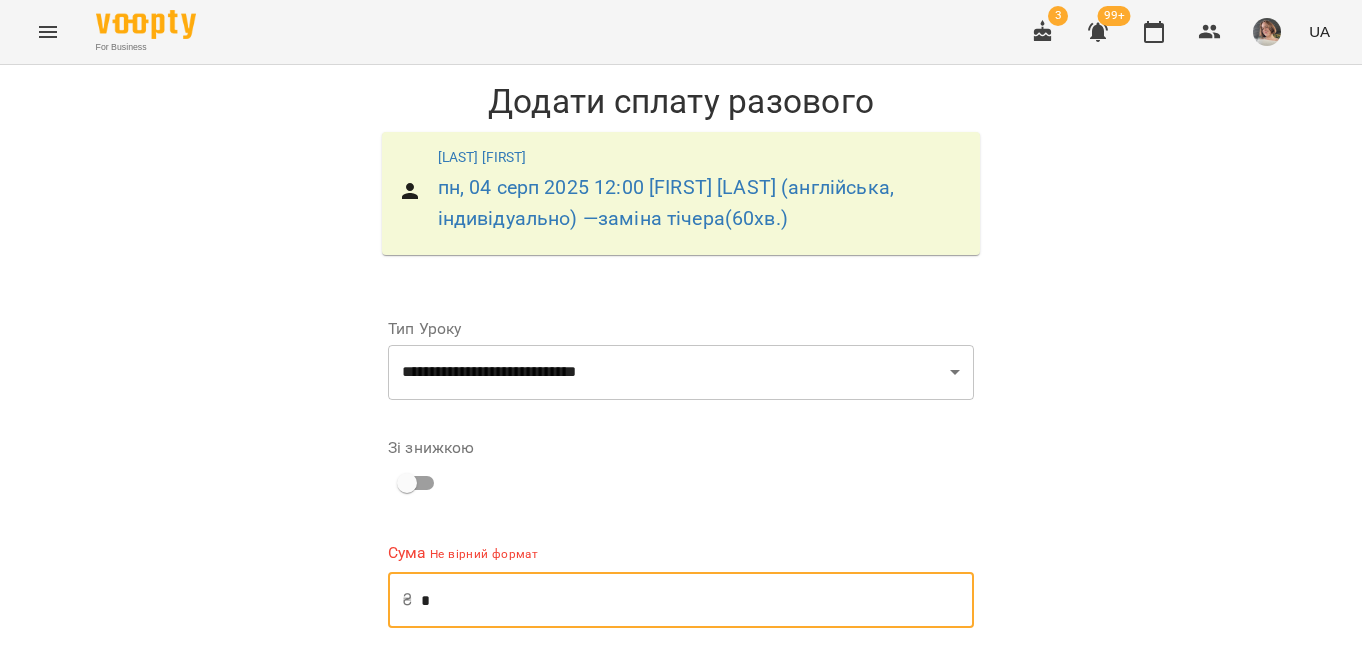 scroll, scrollTop: 121, scrollLeft: 0, axis: vertical 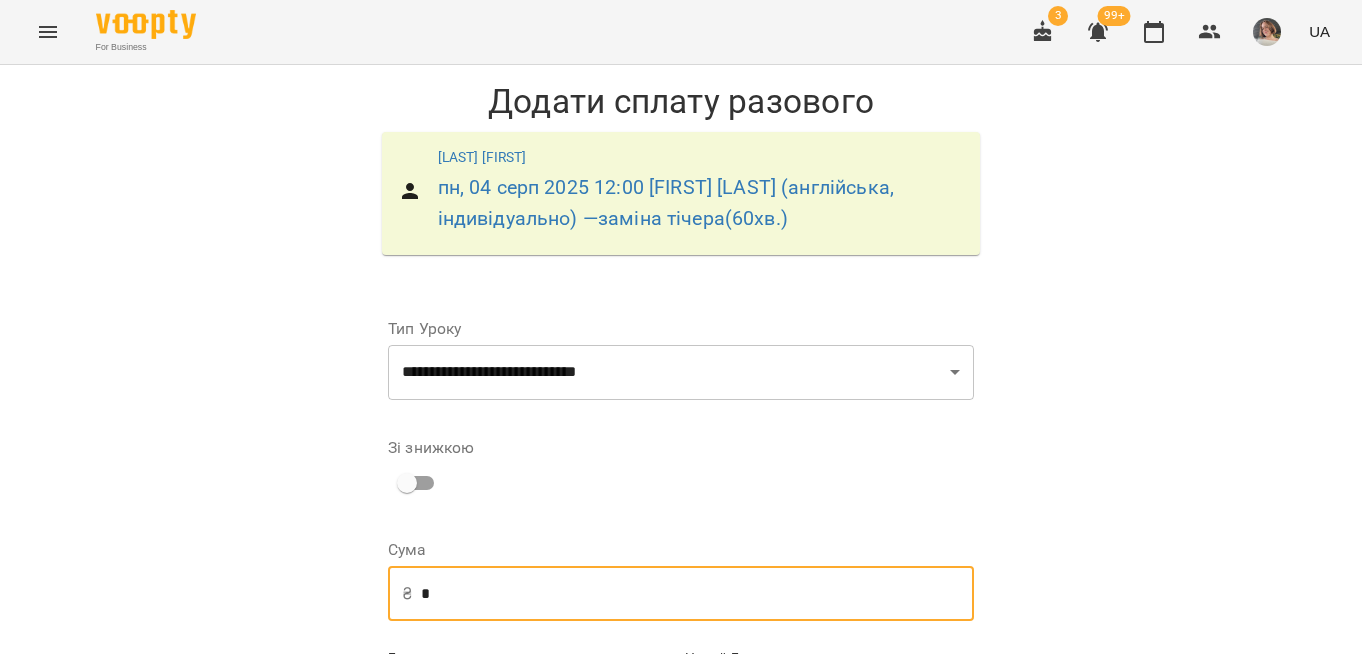 type on "*" 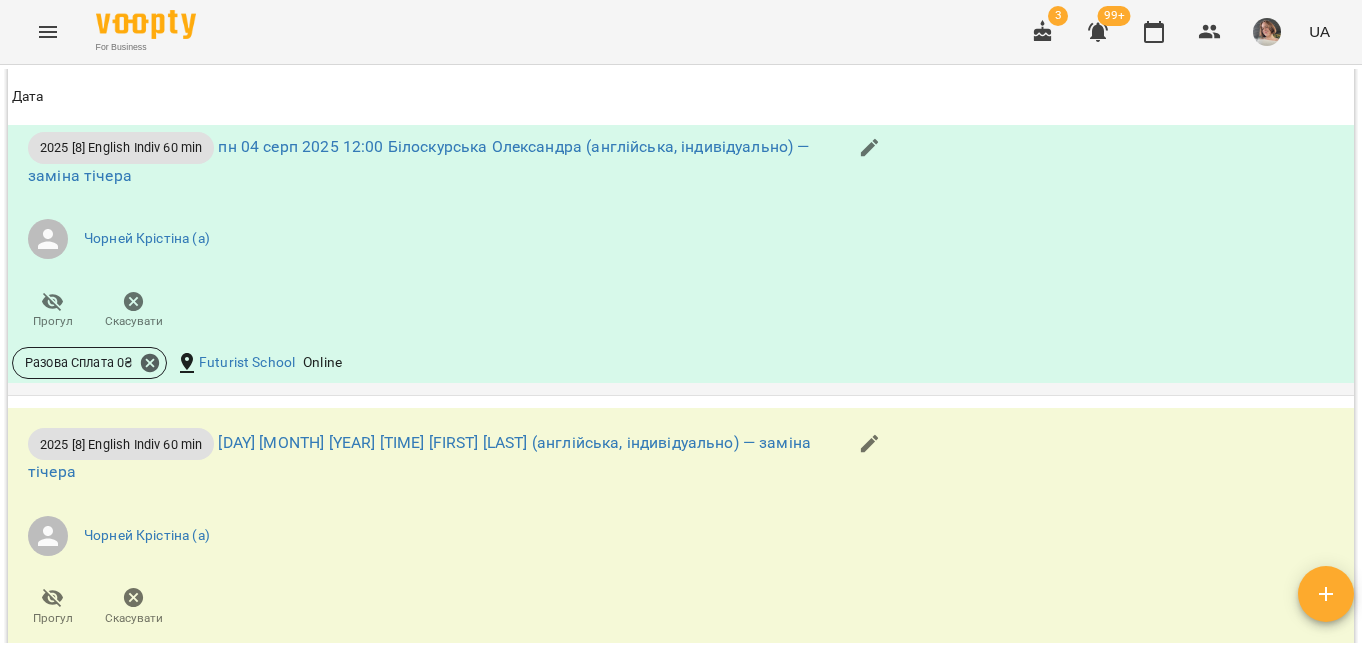 scroll, scrollTop: 0, scrollLeft: 0, axis: both 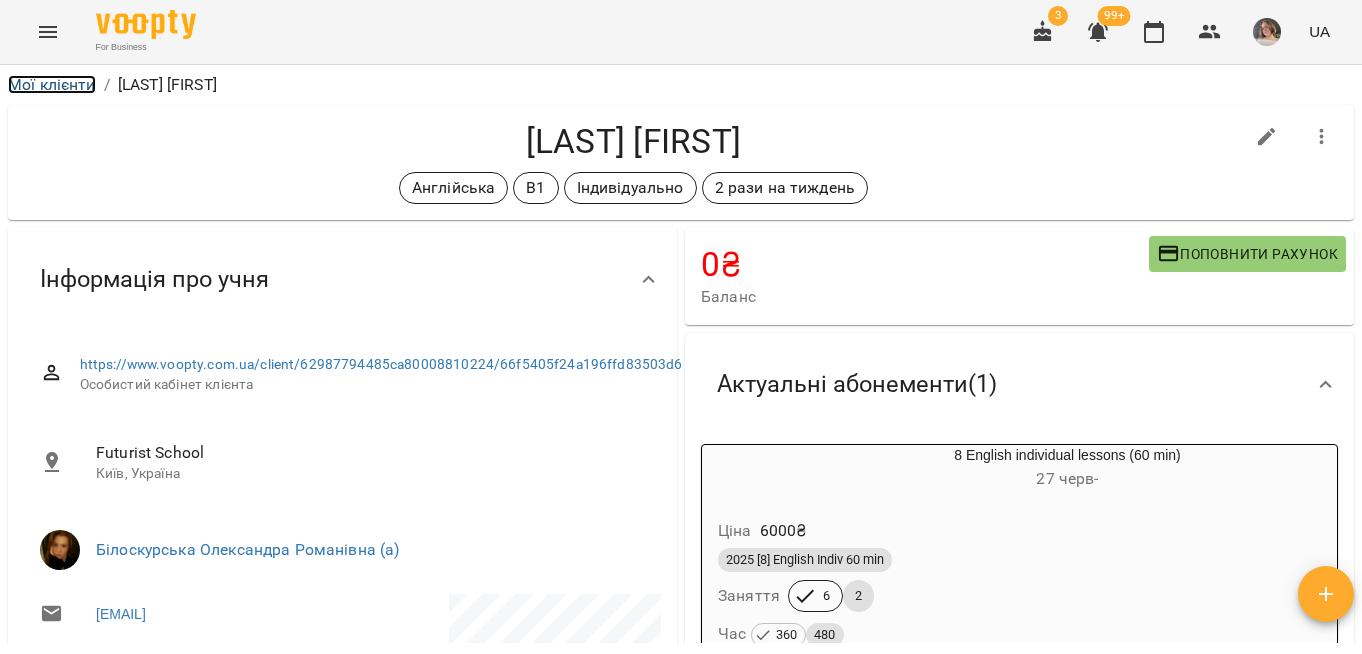 click on "Мої клієнти" at bounding box center [52, 84] 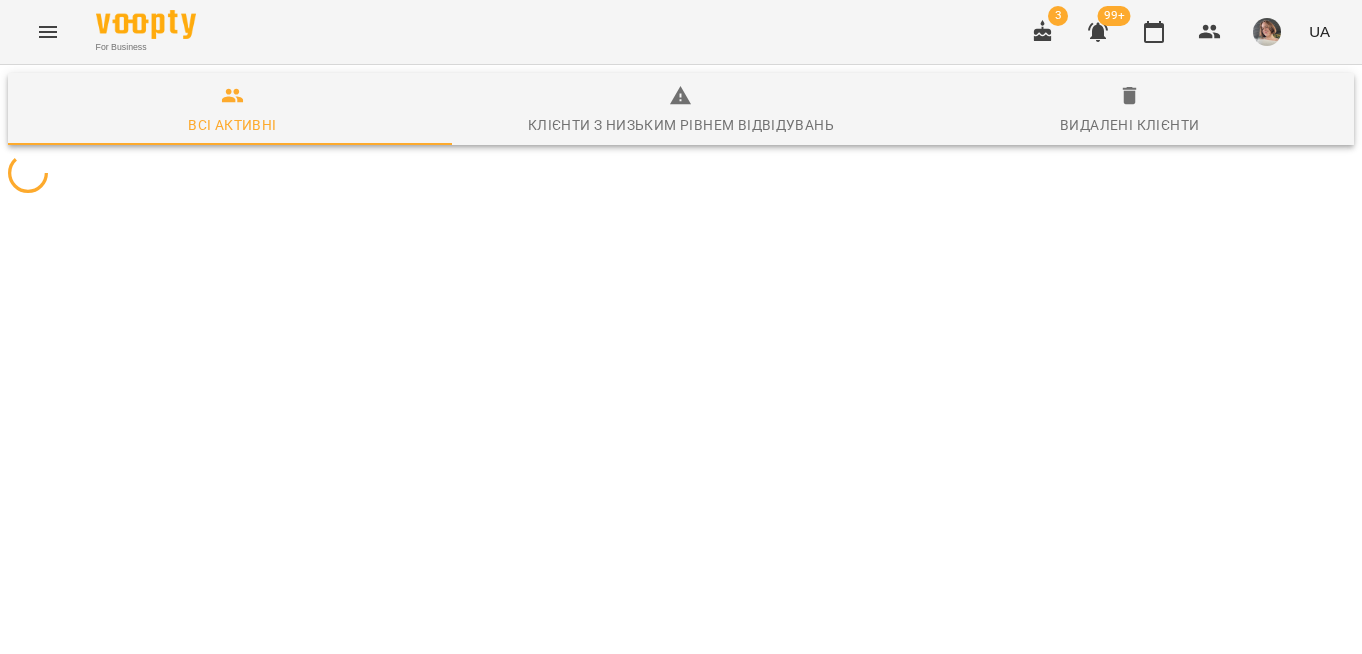 scroll, scrollTop: 0, scrollLeft: 0, axis: both 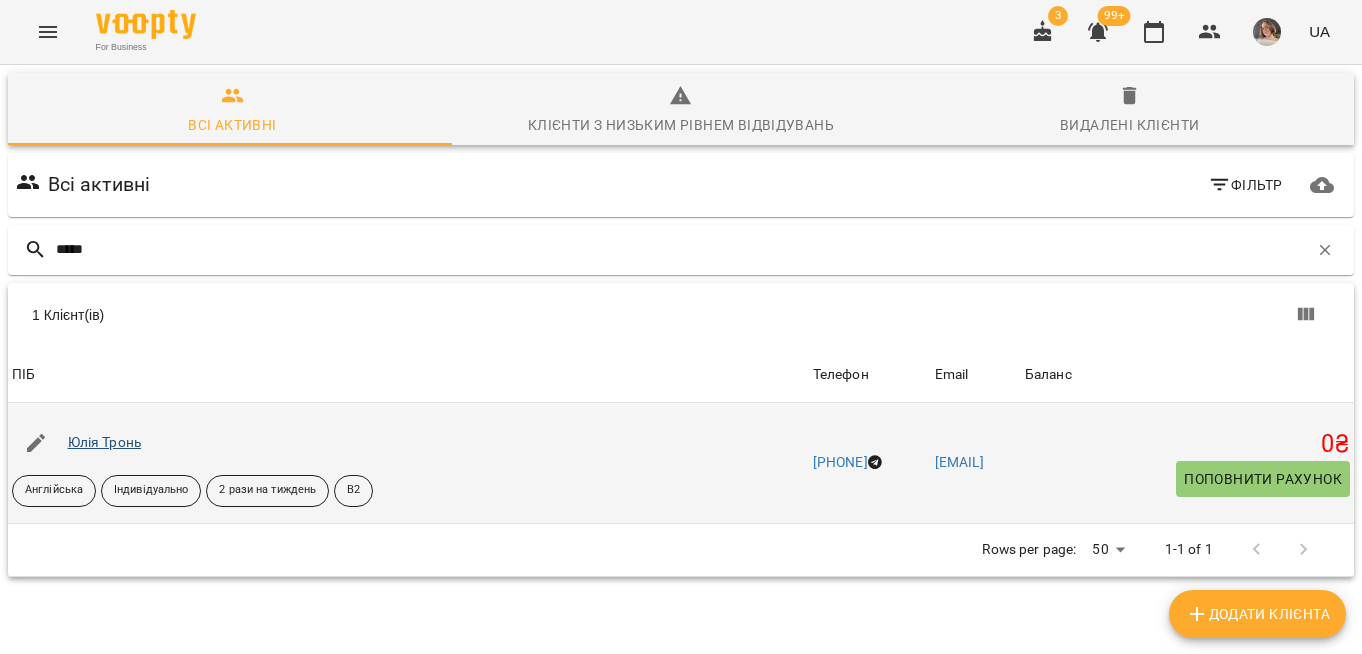 type on "*****" 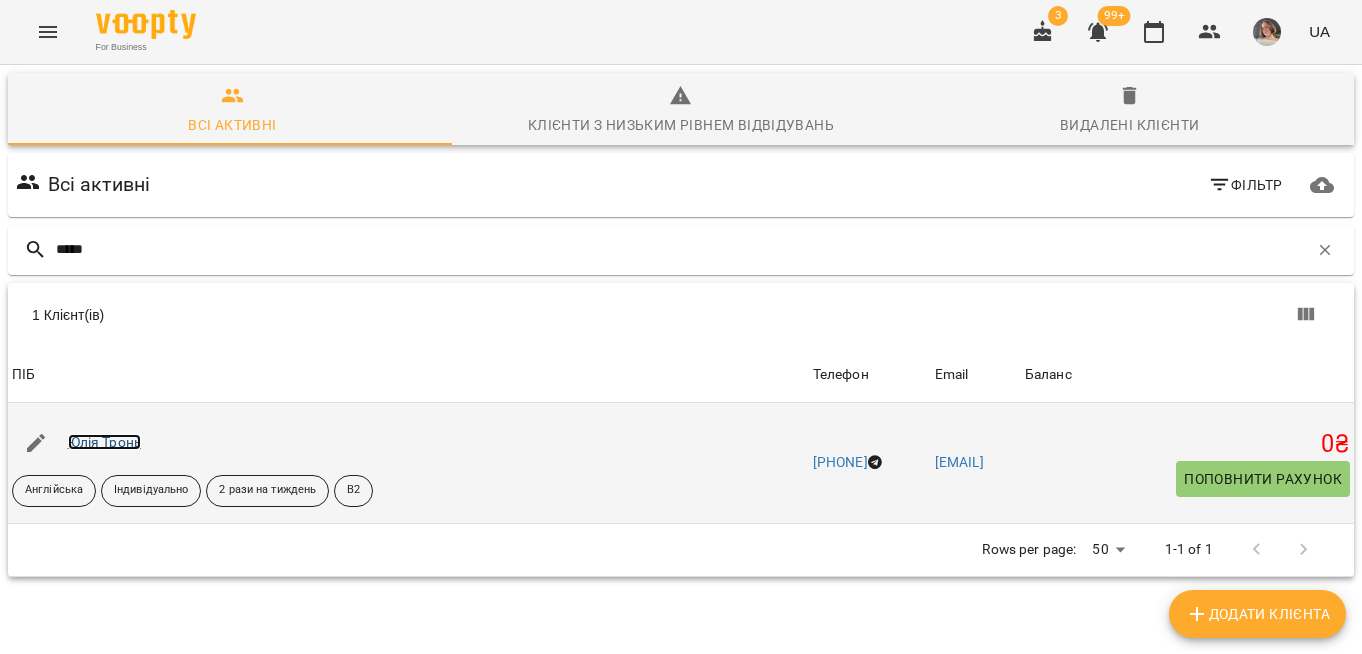 click on "Юлія Тронь" at bounding box center (104, 442) 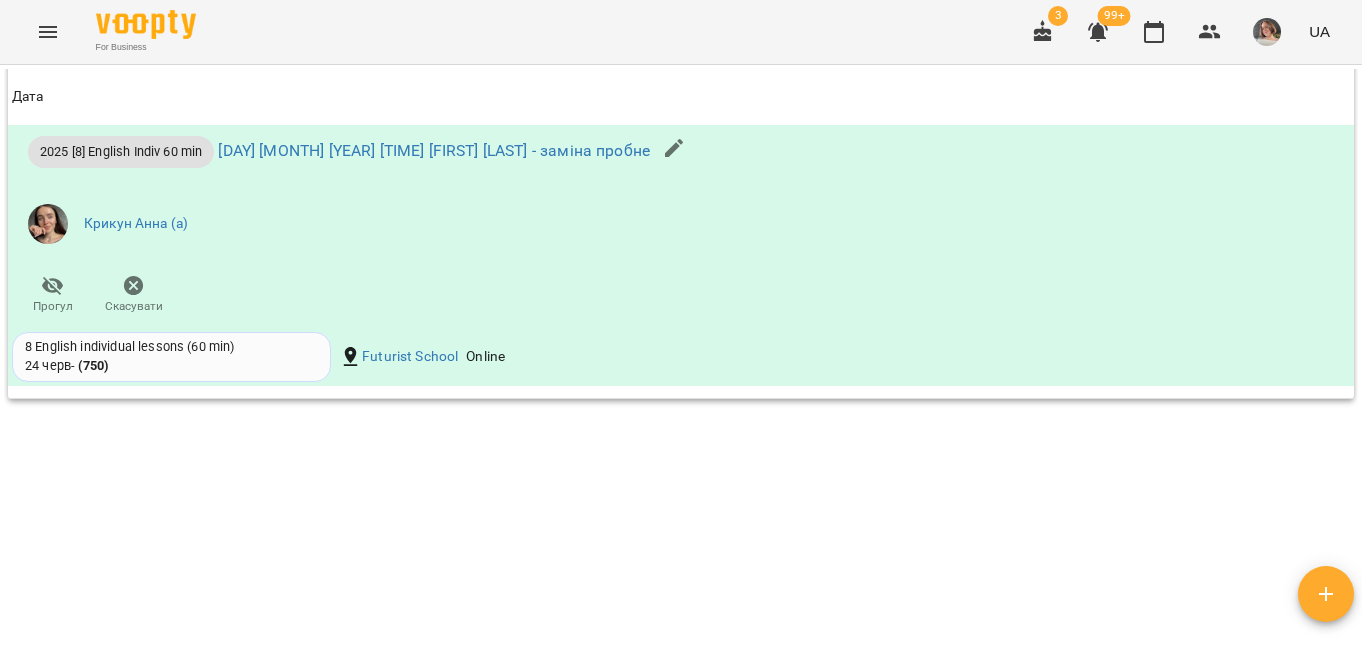 scroll, scrollTop: 2318, scrollLeft: 0, axis: vertical 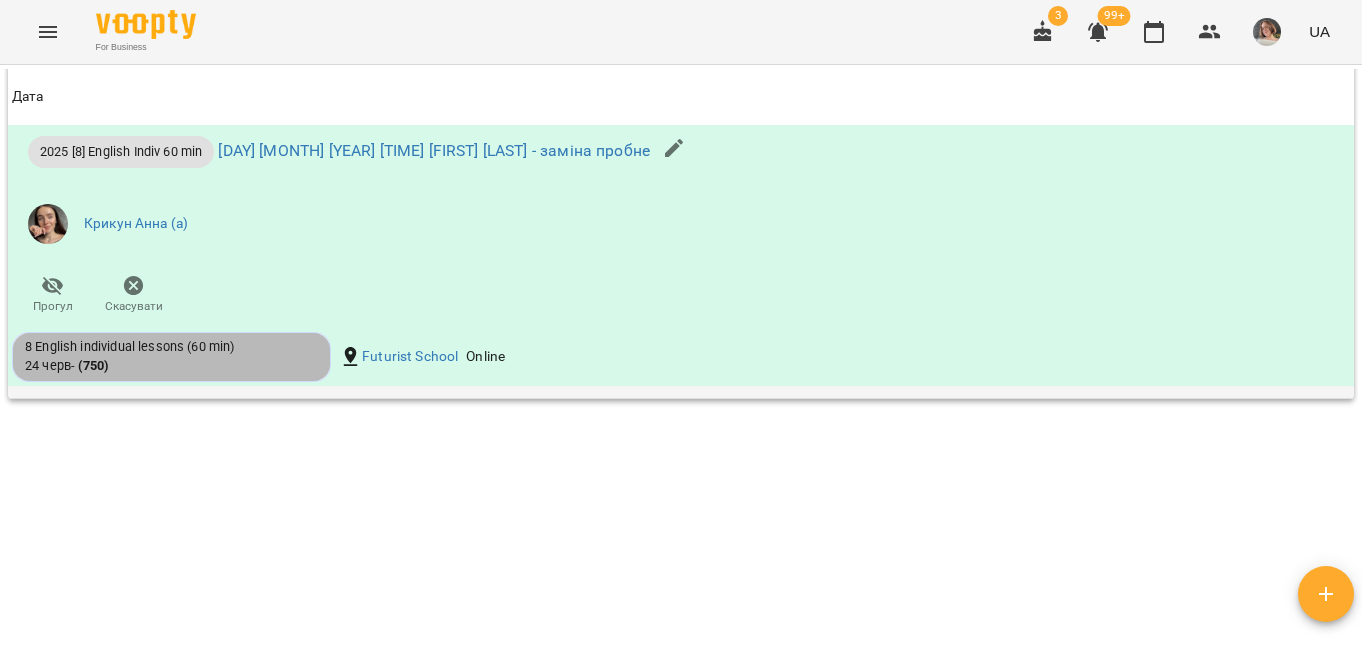 click on "8 English individual lessons (60 min) 24 черв -   ( 750 )" at bounding box center [171, 356] 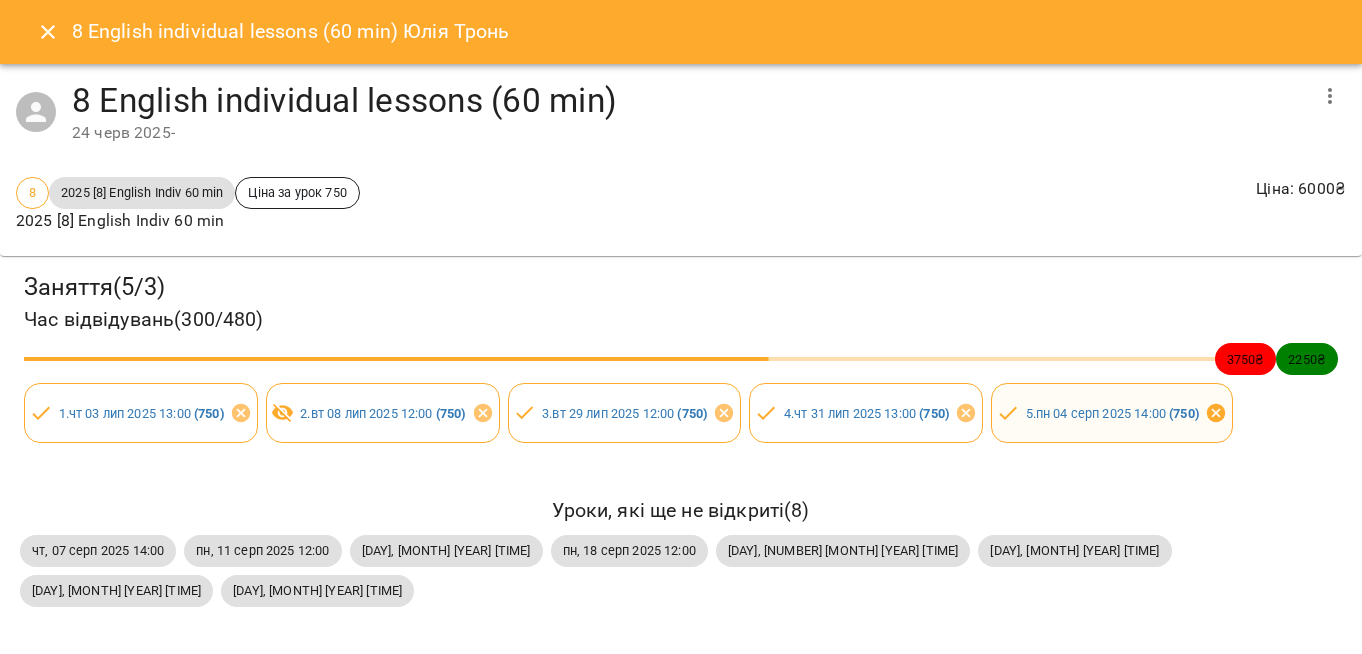 click 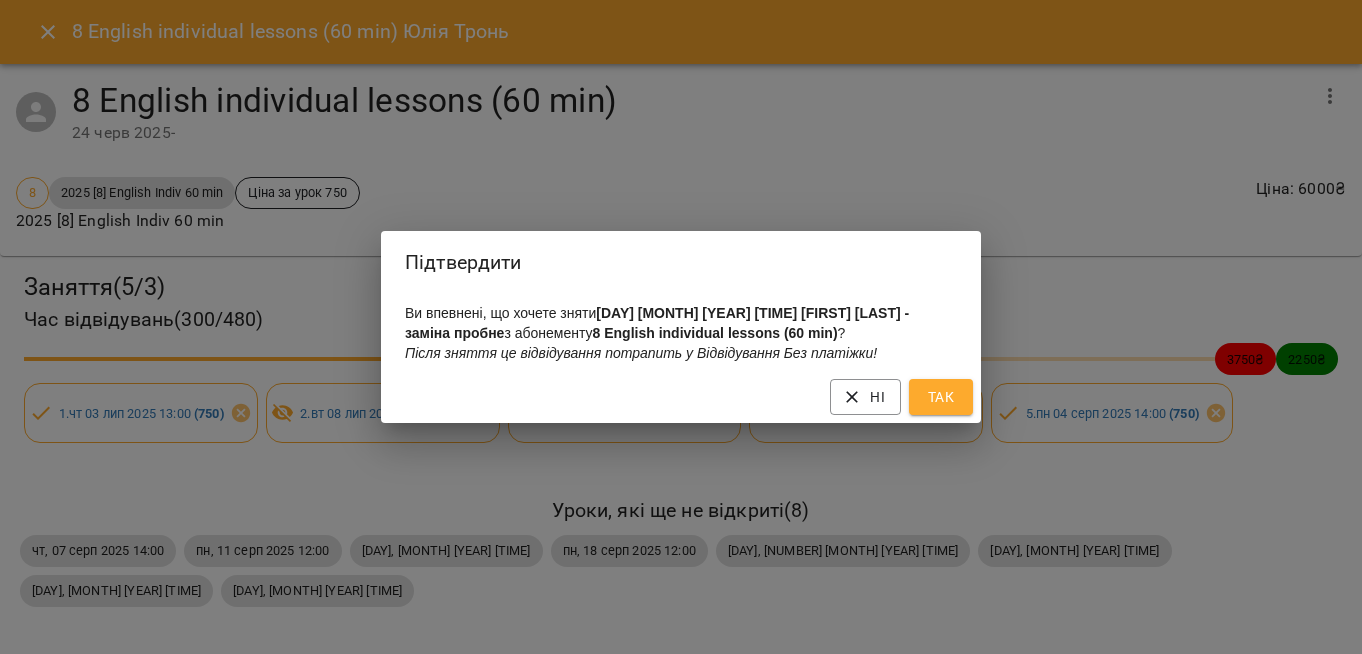 click on "Так" at bounding box center [941, 397] 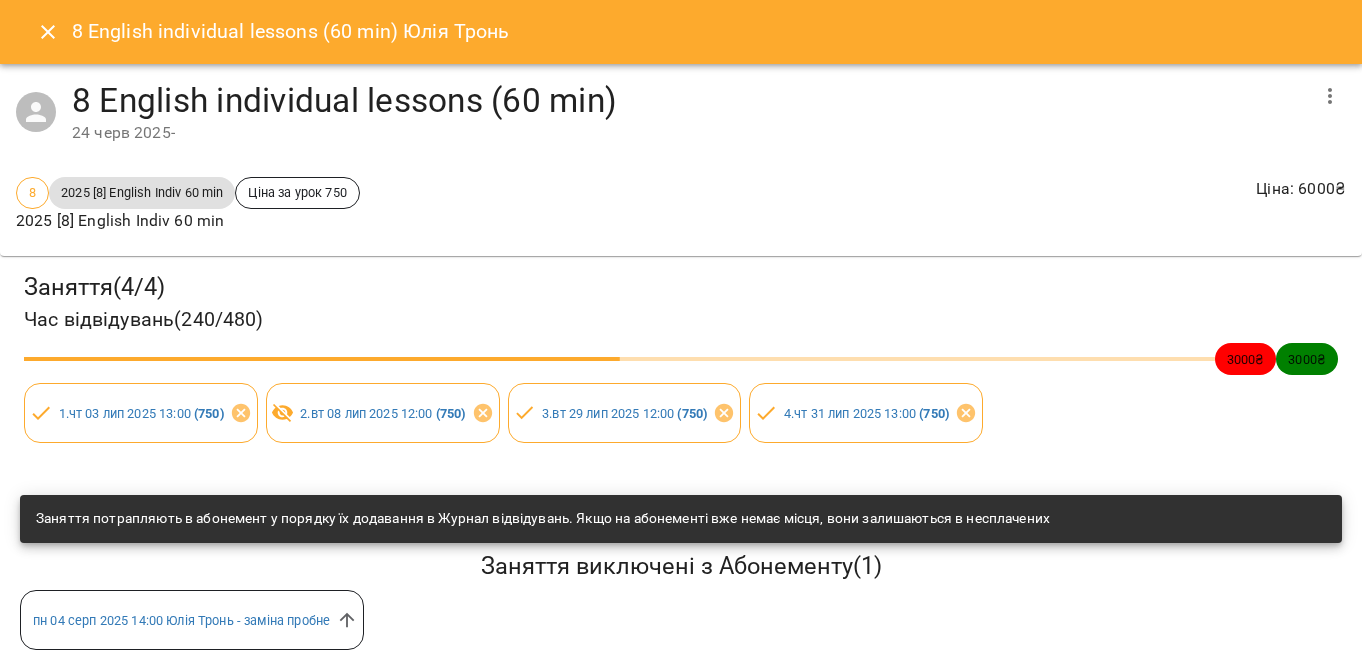 click 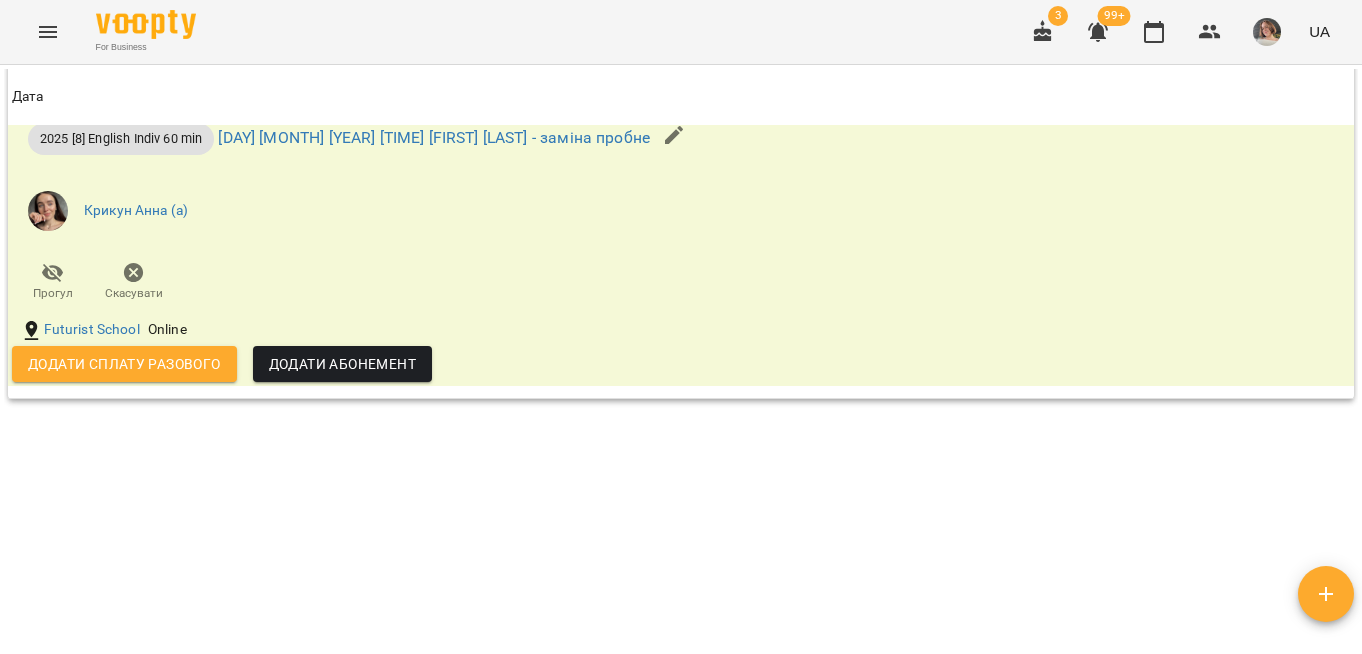 scroll, scrollTop: 2334, scrollLeft: 0, axis: vertical 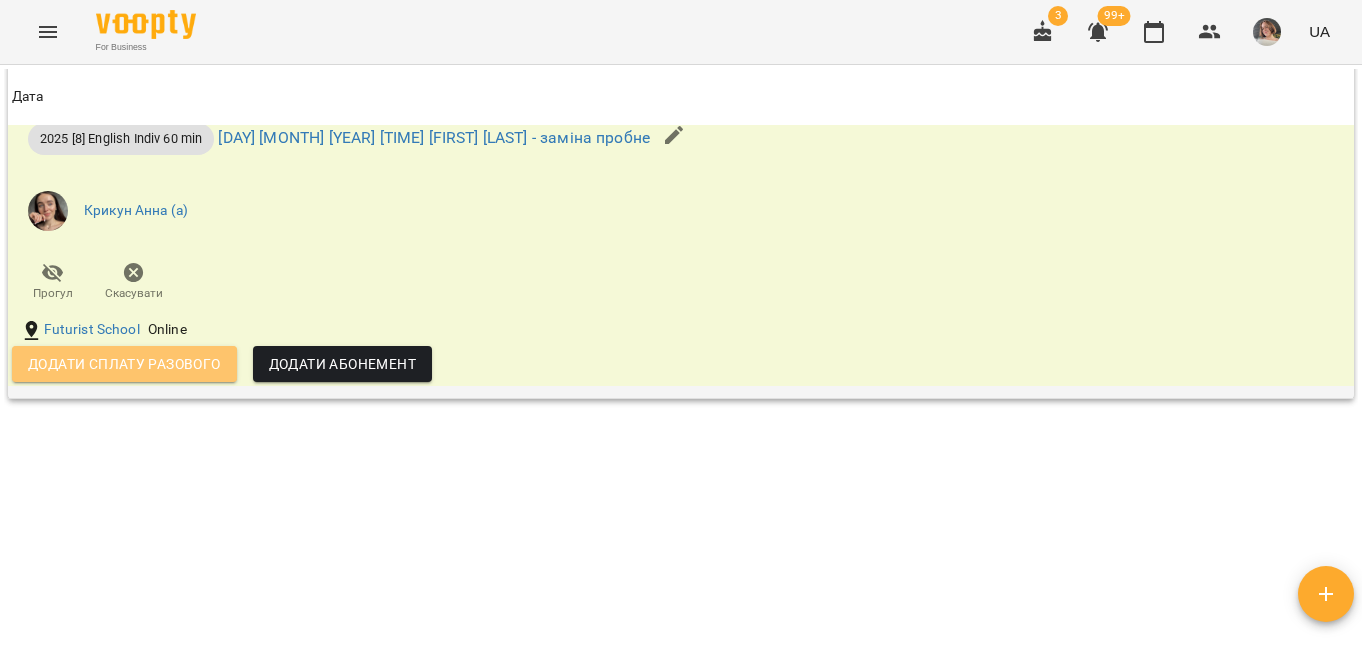 click on "Додати сплату разового" at bounding box center [124, 364] 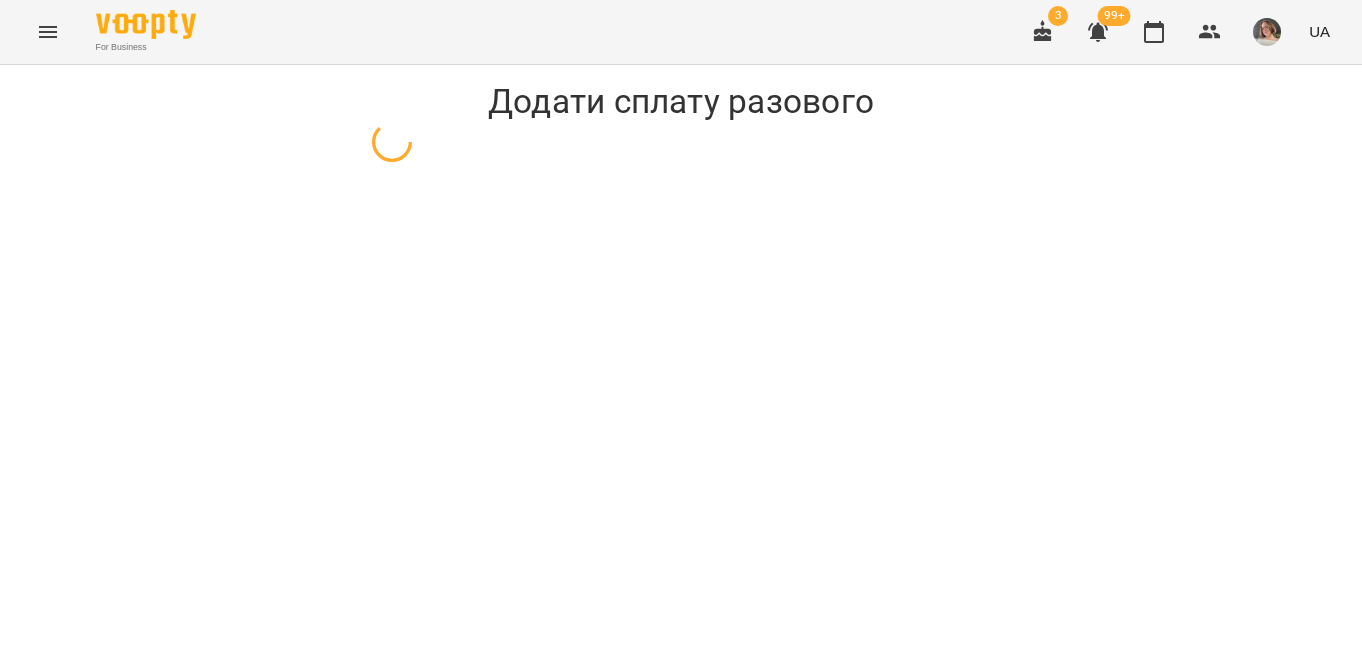select on "**********" 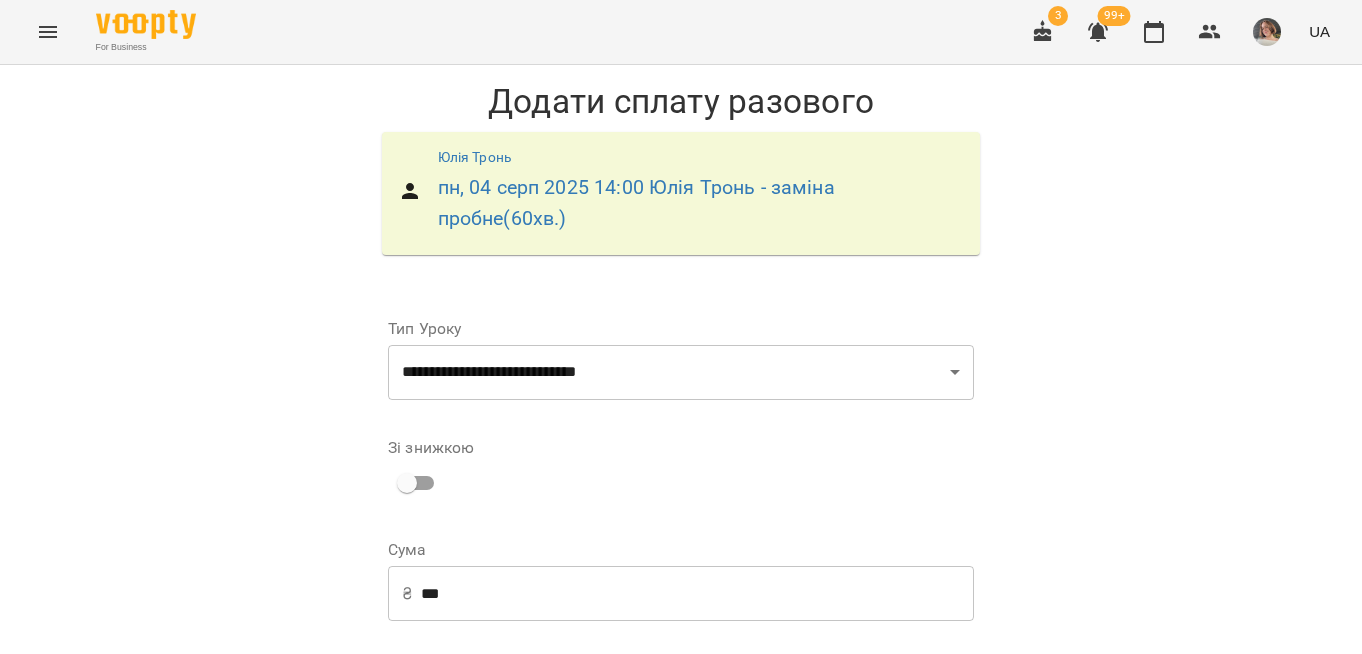 scroll, scrollTop: 289, scrollLeft: 0, axis: vertical 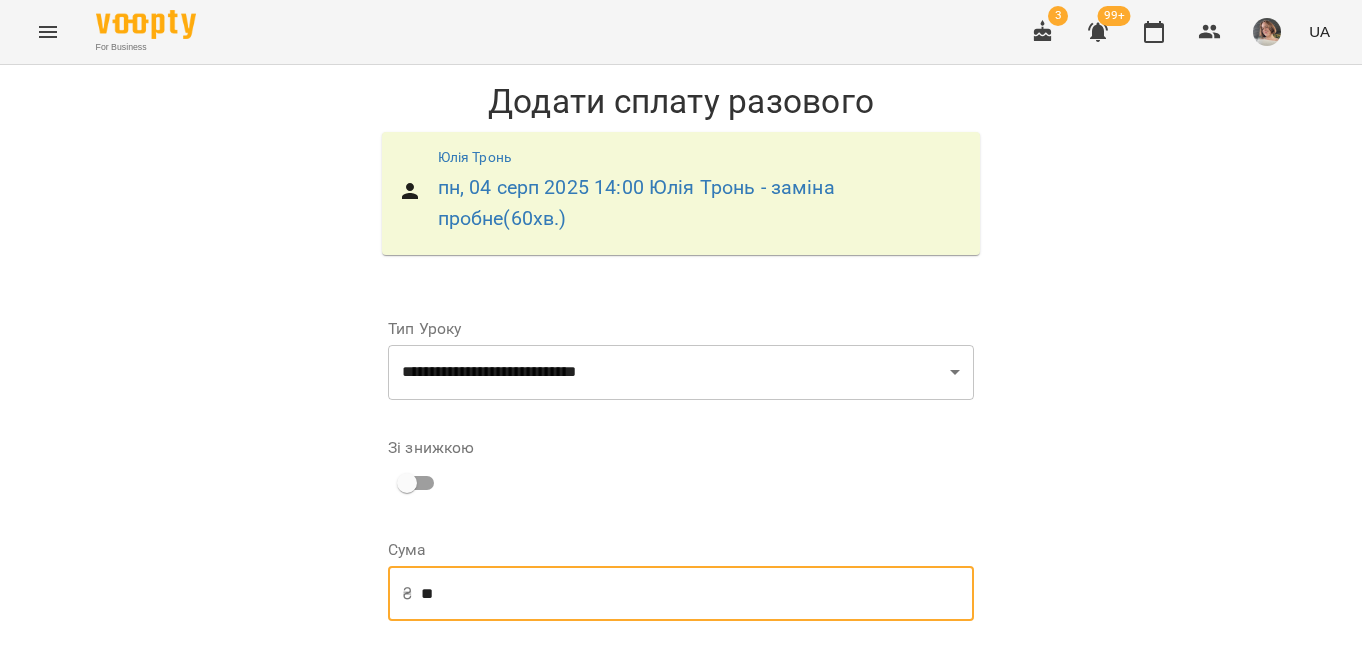 type on "*" 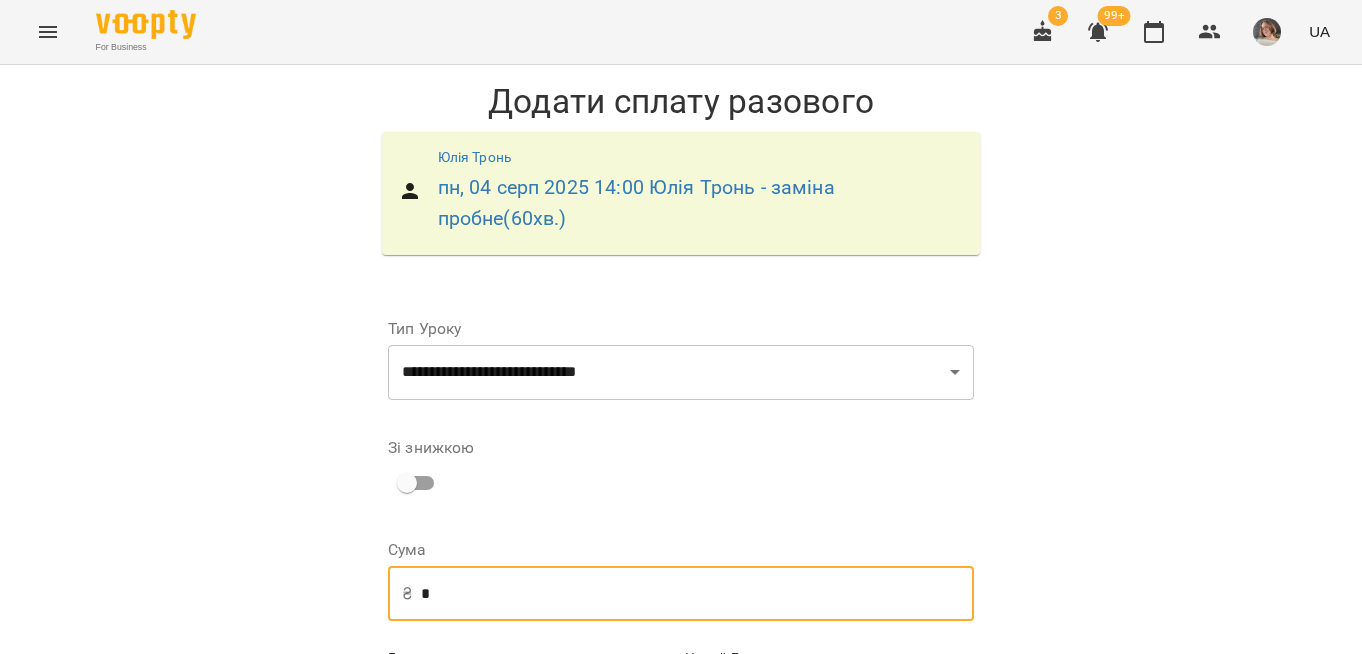 scroll, scrollTop: 121, scrollLeft: 0, axis: vertical 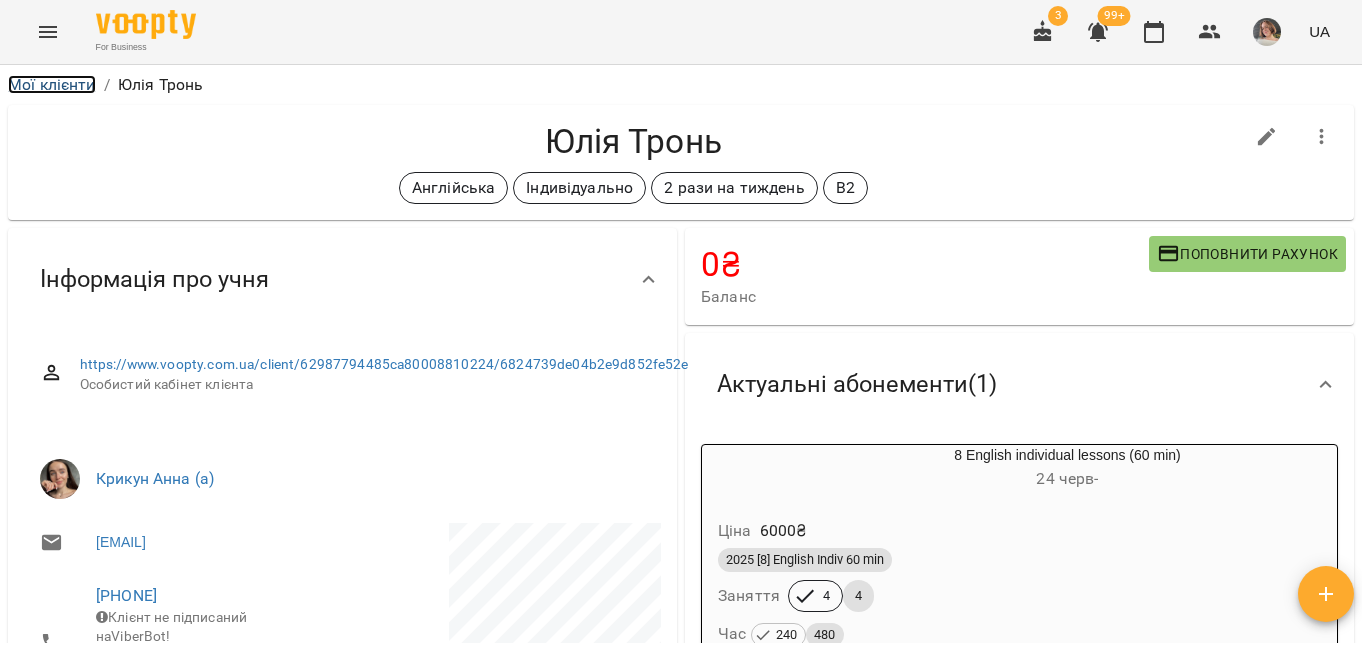 click on "Мої клієнти" at bounding box center (52, 84) 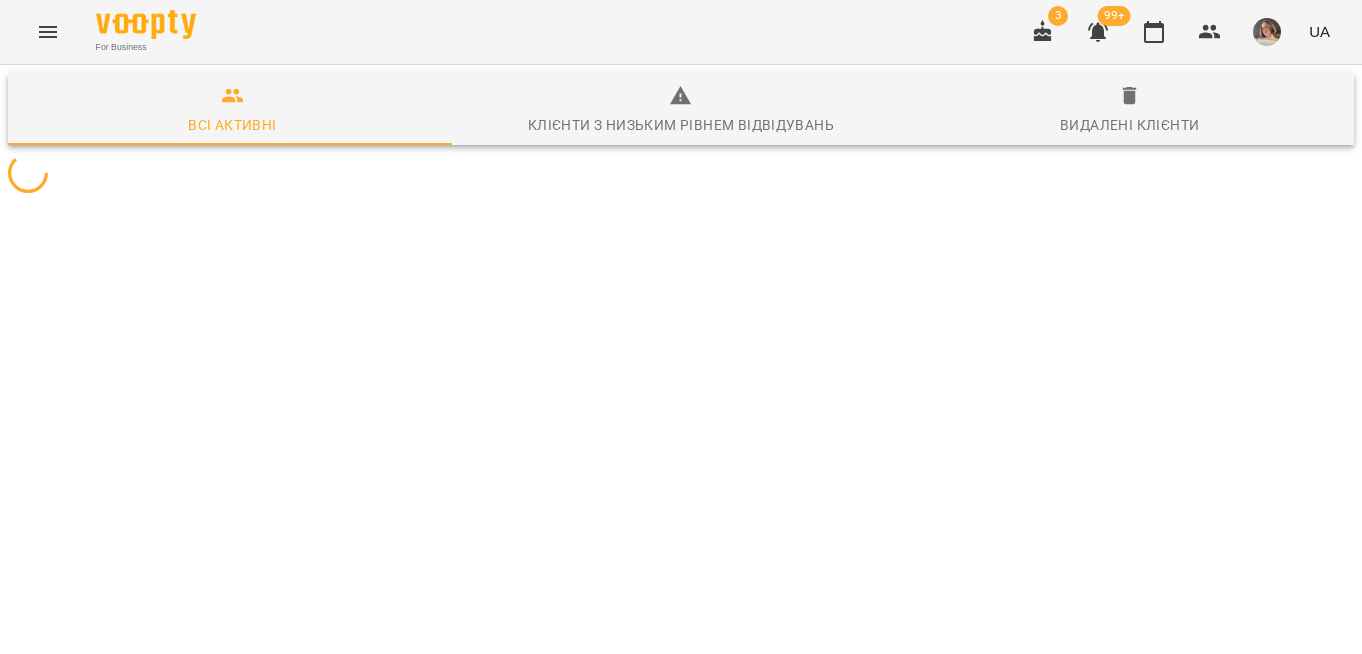 scroll, scrollTop: 0, scrollLeft: 0, axis: both 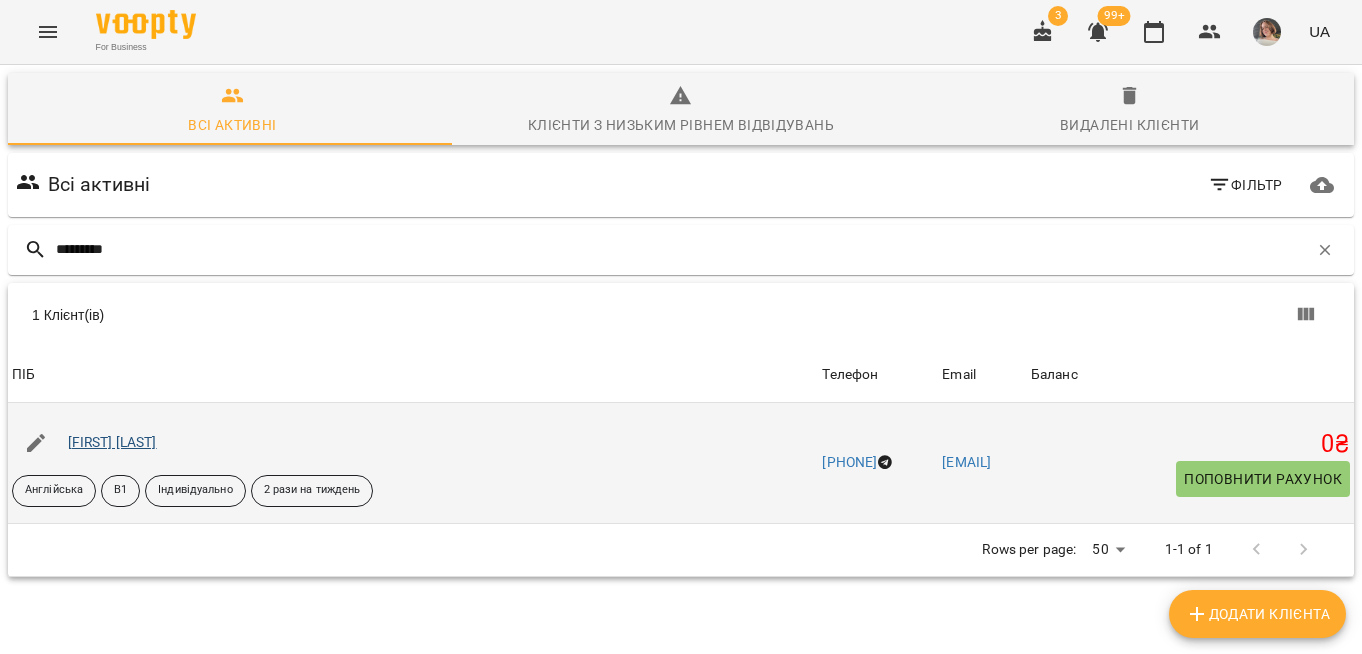 type on "*********" 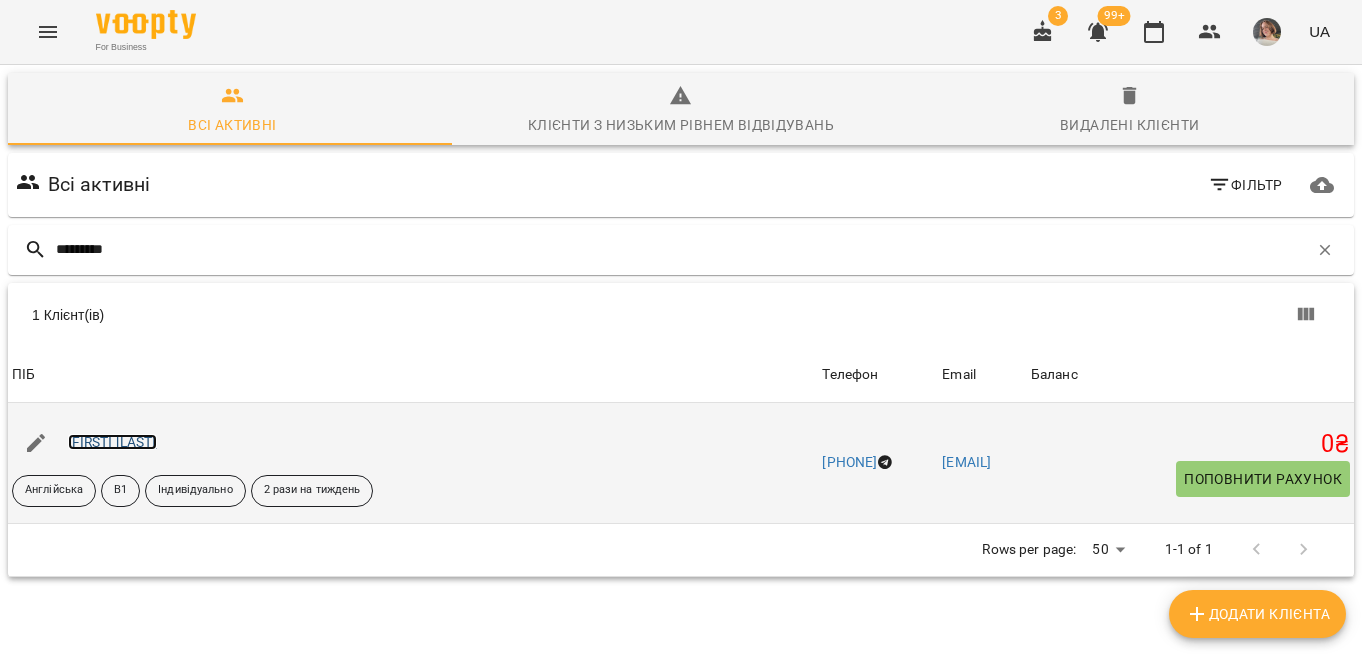 click on "Юля Мальована" at bounding box center (112, 442) 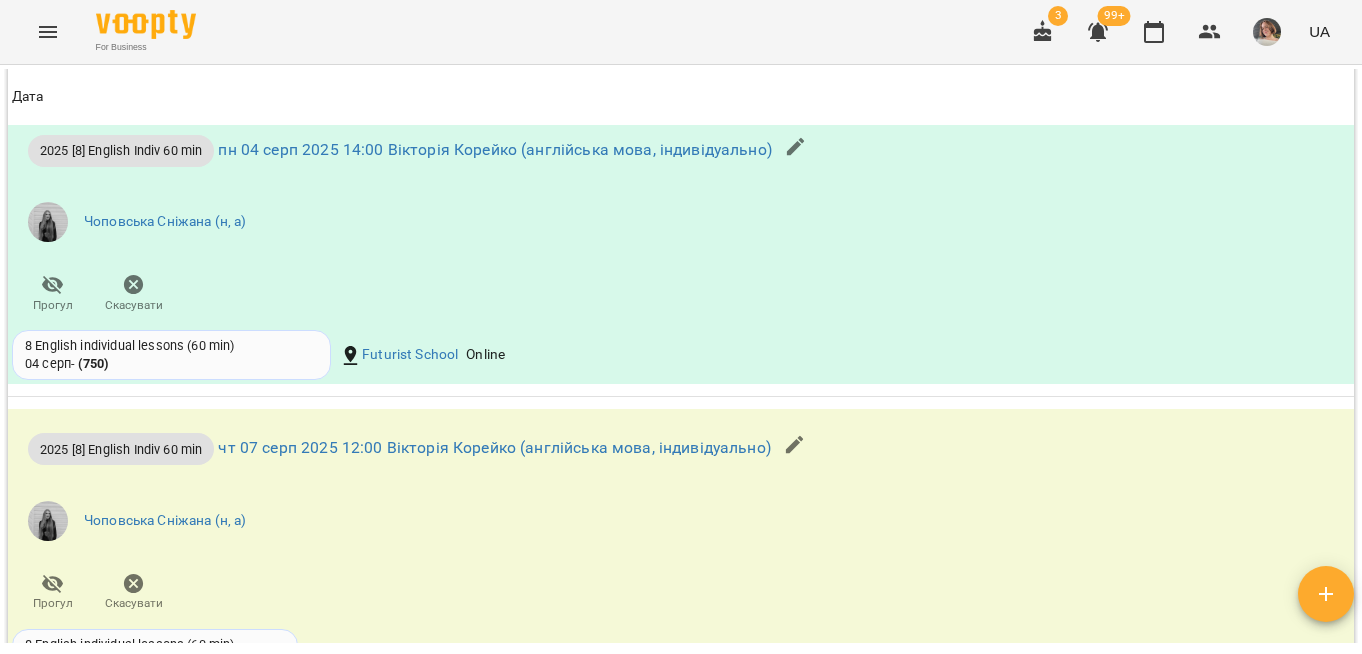 scroll, scrollTop: 2230, scrollLeft: 0, axis: vertical 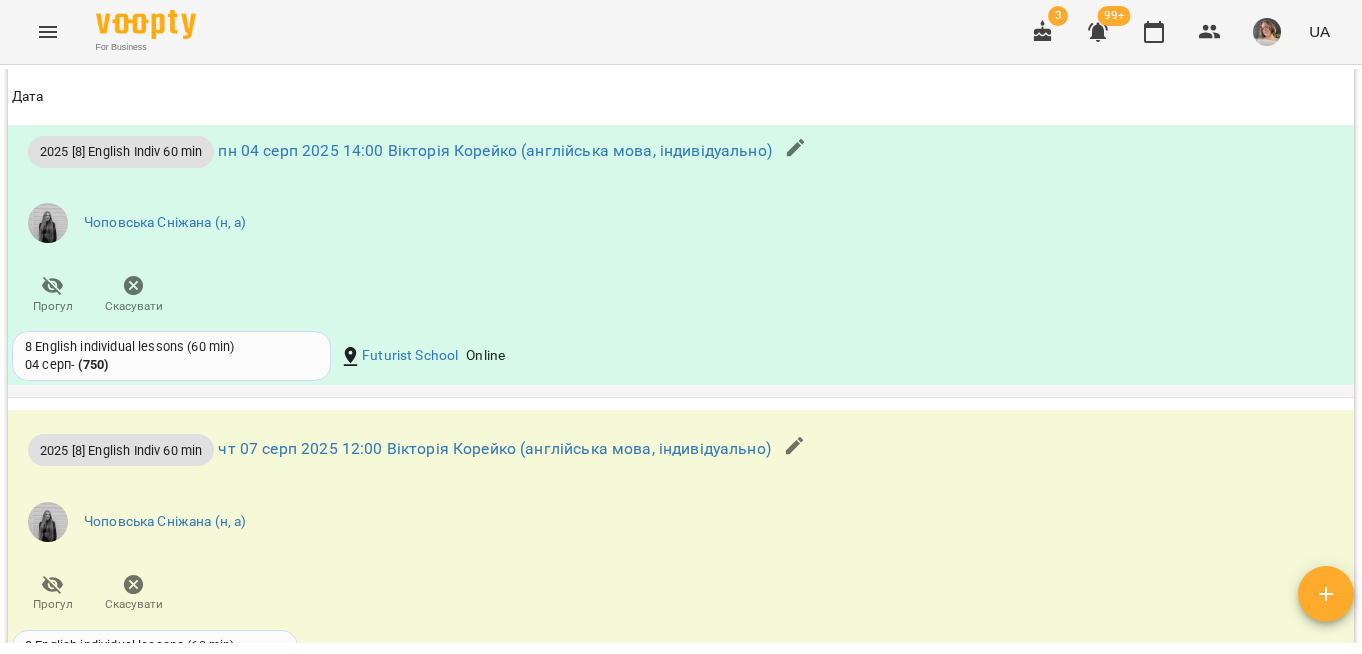 click on "8 English individual lessons (60 min)" at bounding box center [171, 347] 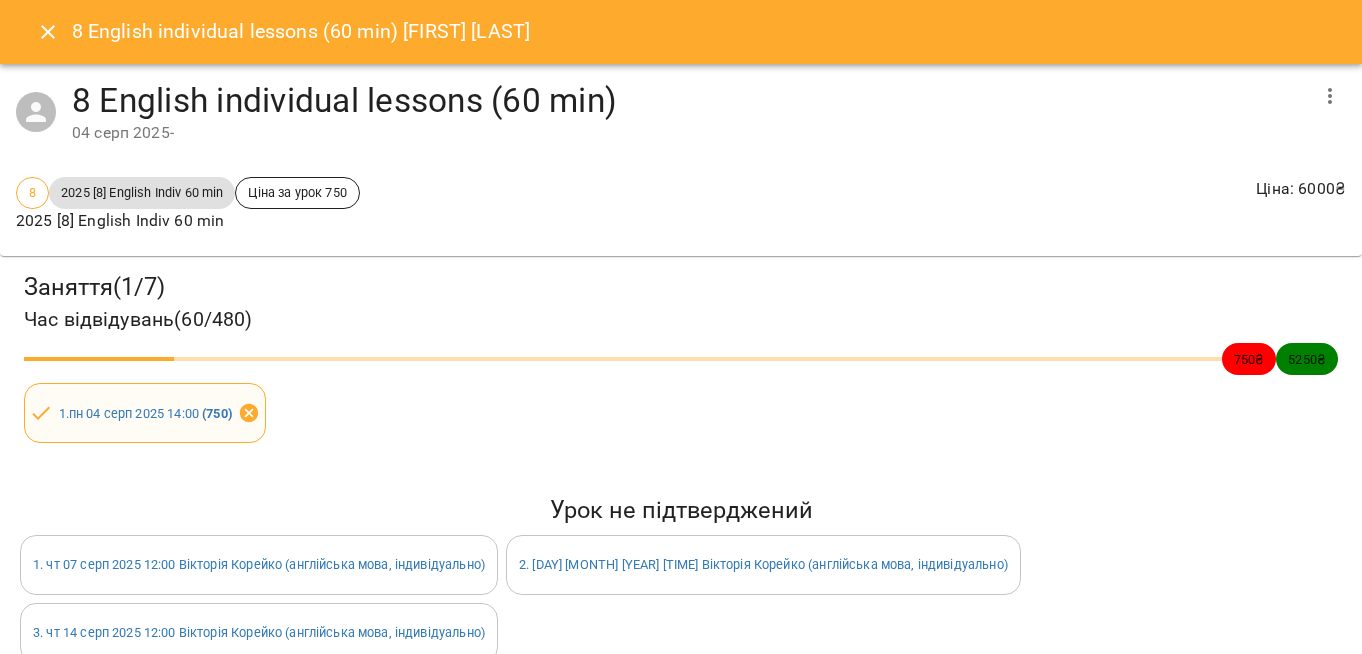 click 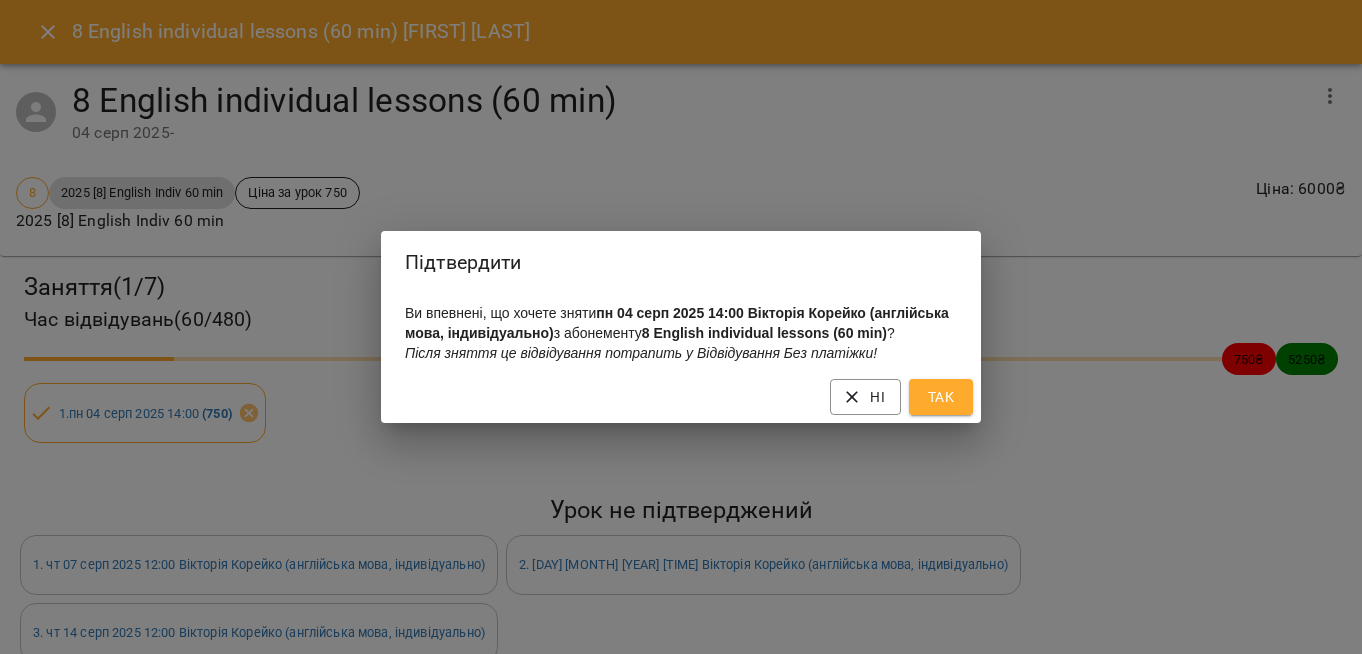 click on "Так" at bounding box center (941, 397) 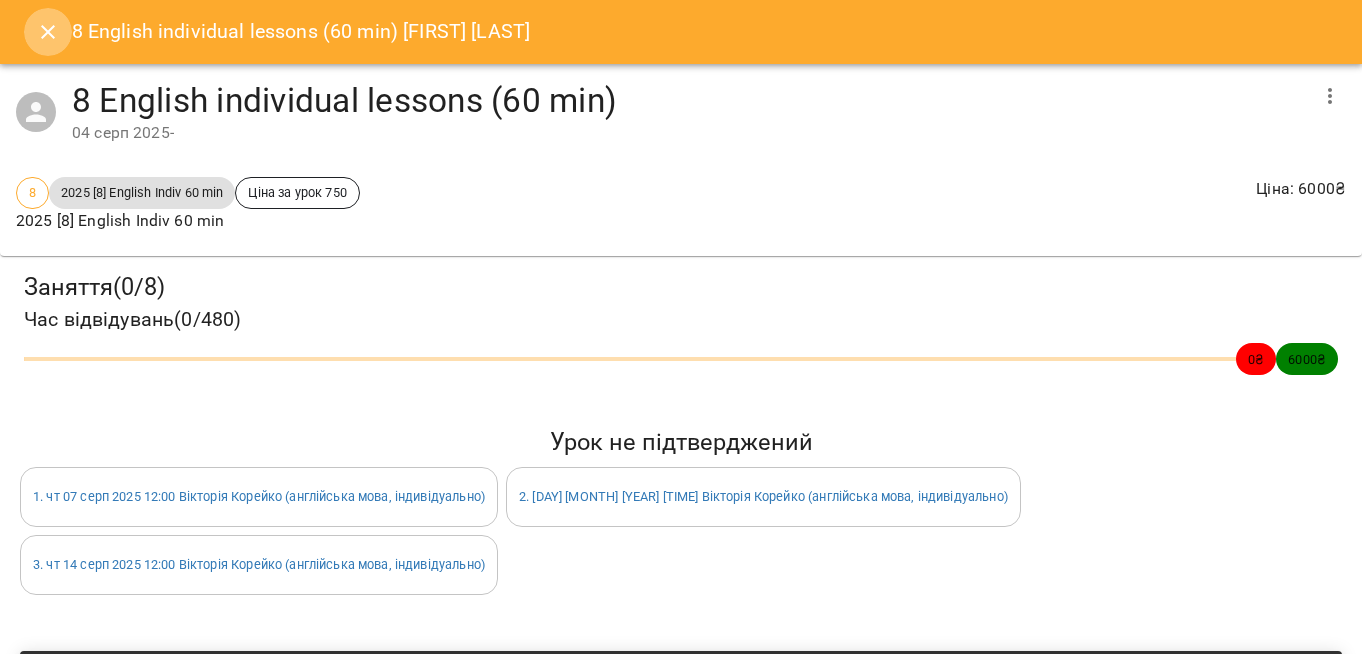 click at bounding box center [48, 32] 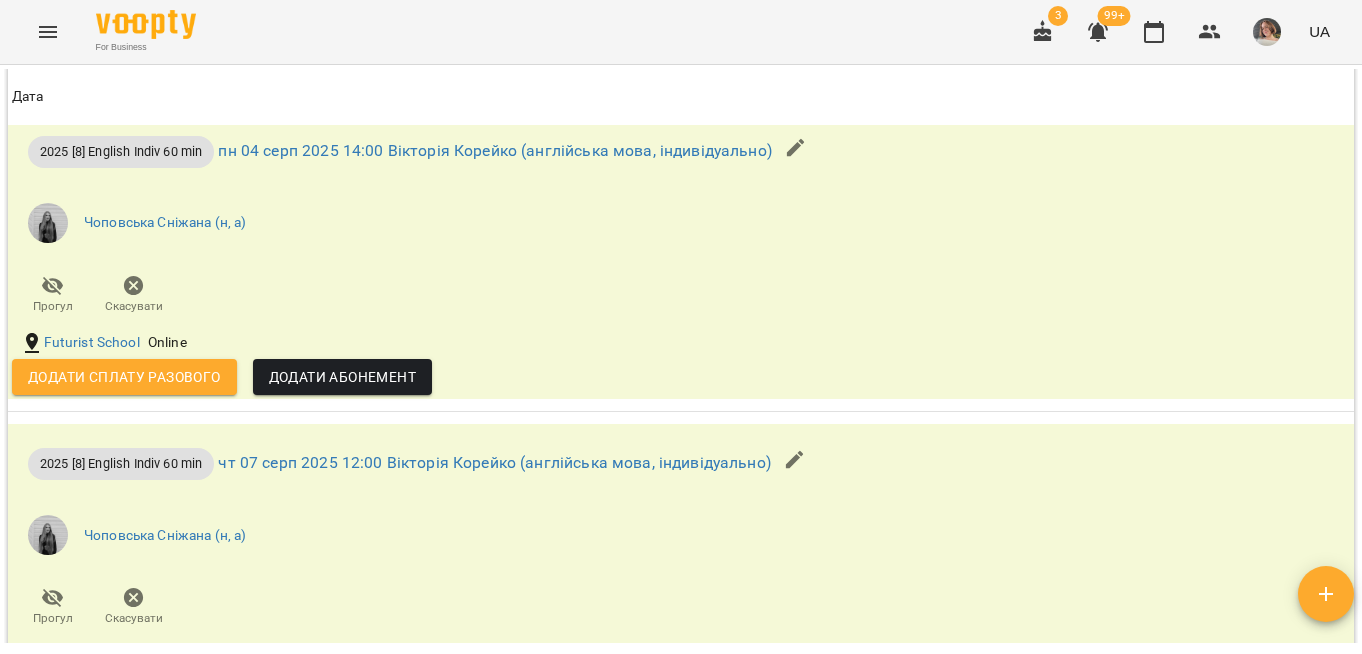 scroll, scrollTop: 2290, scrollLeft: 0, axis: vertical 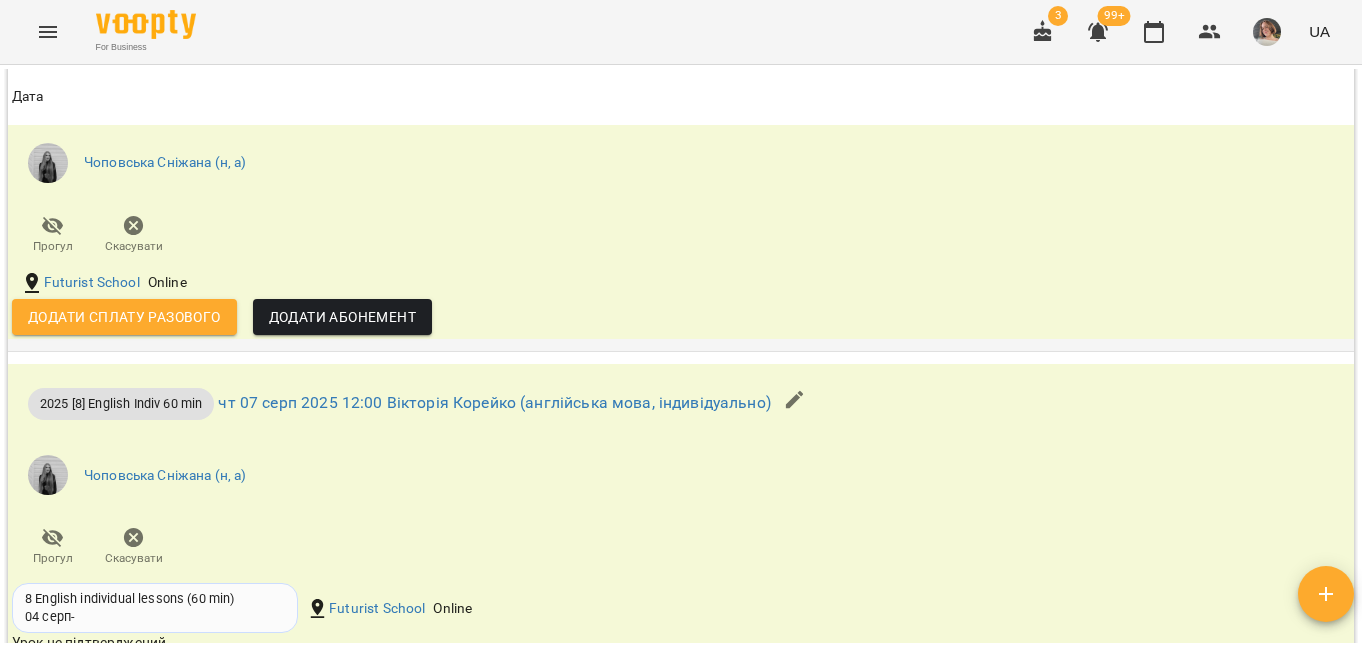 click on "Додати сплату разового" at bounding box center (124, 317) 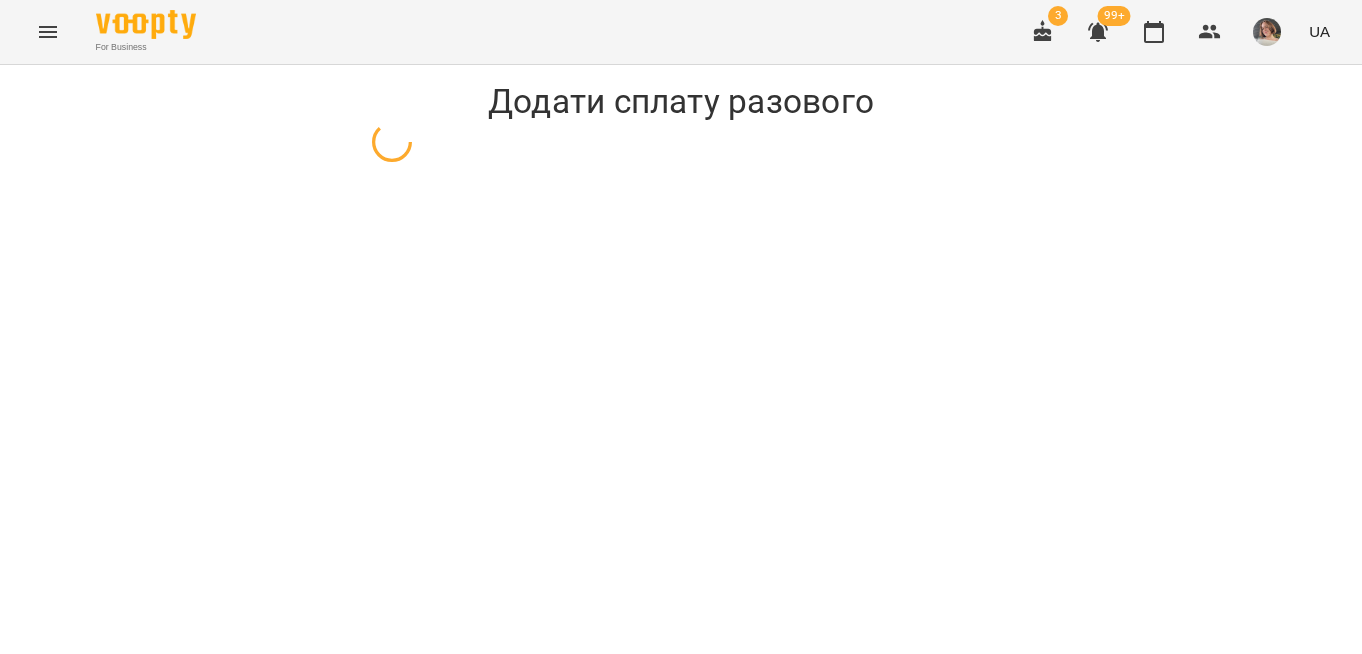 select on "**********" 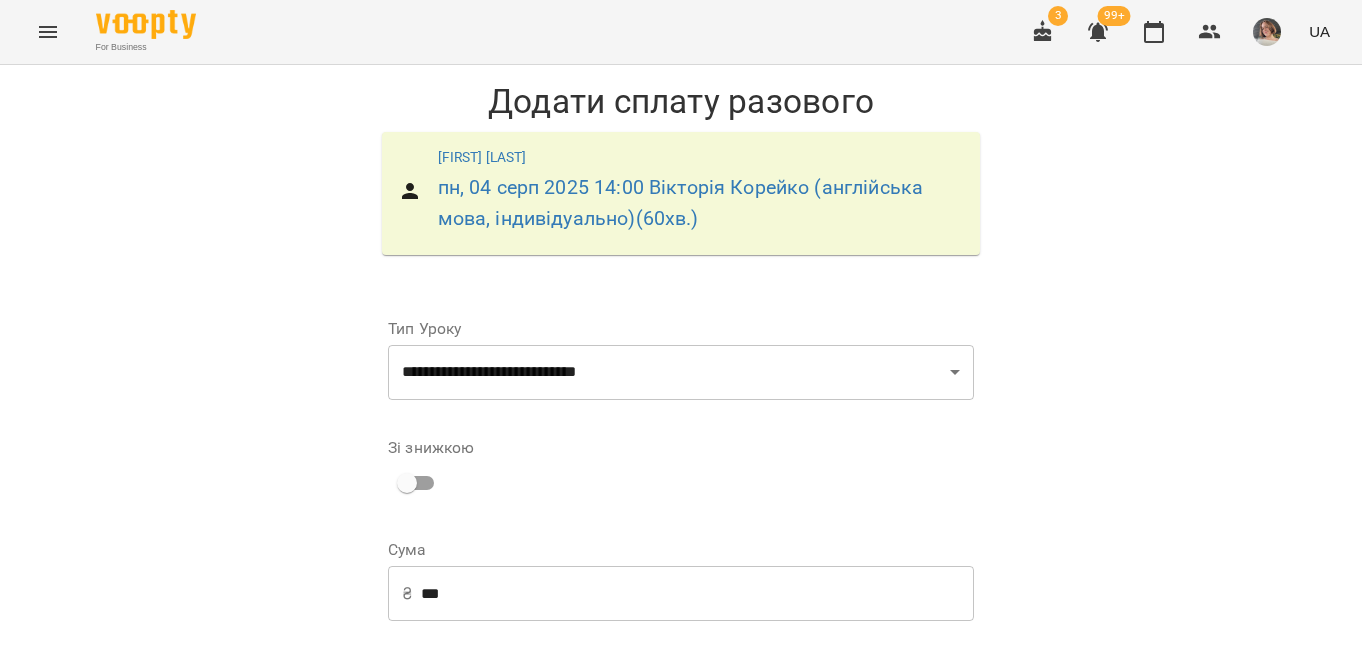 scroll, scrollTop: 289, scrollLeft: 0, axis: vertical 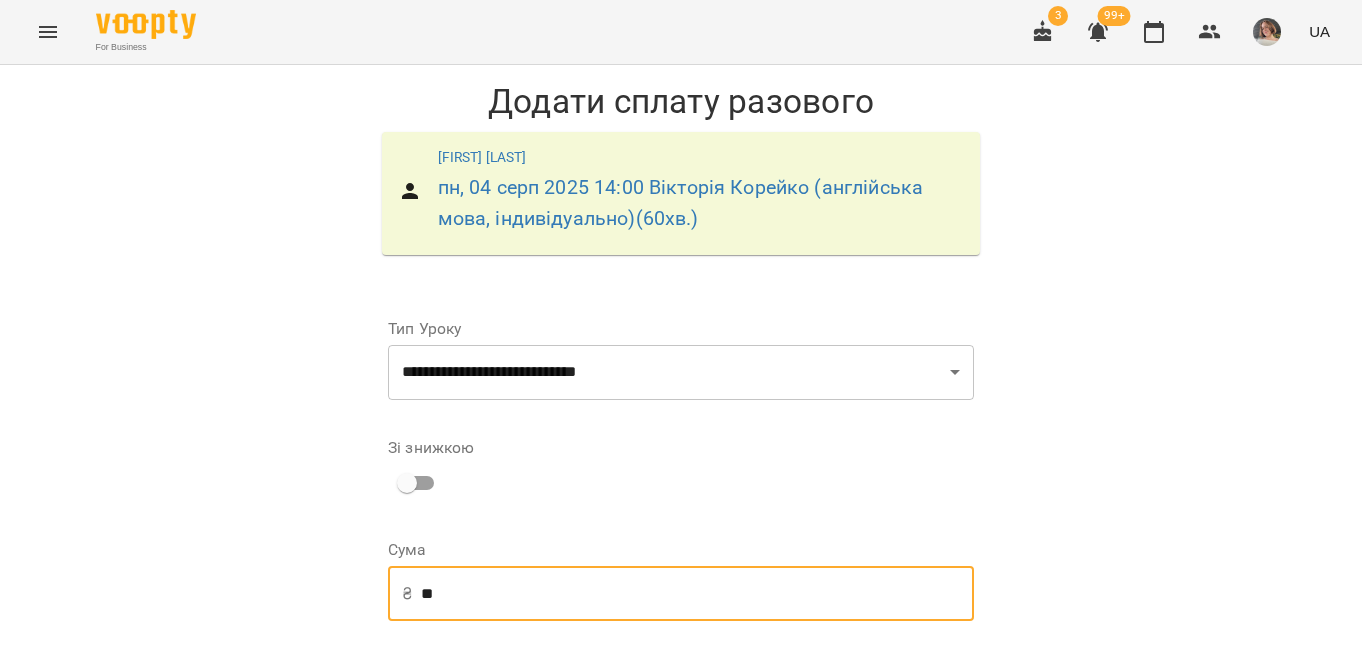 type on "*" 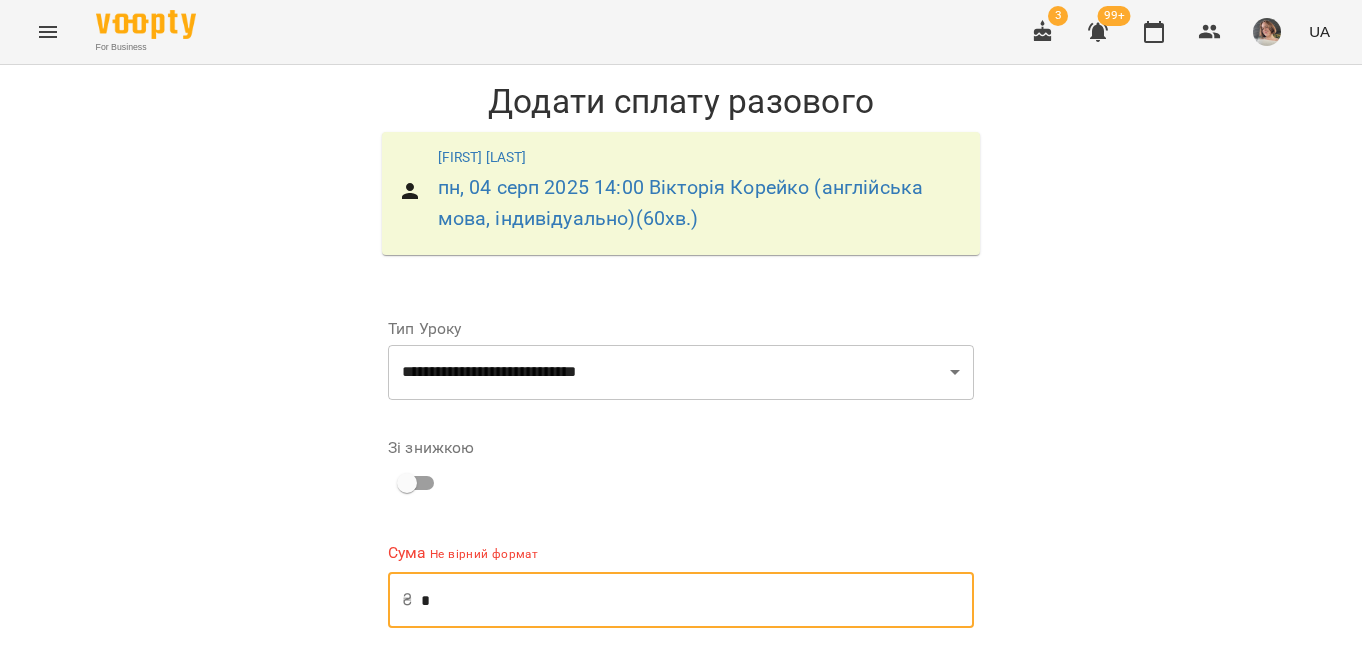 scroll, scrollTop: 121, scrollLeft: 0, axis: vertical 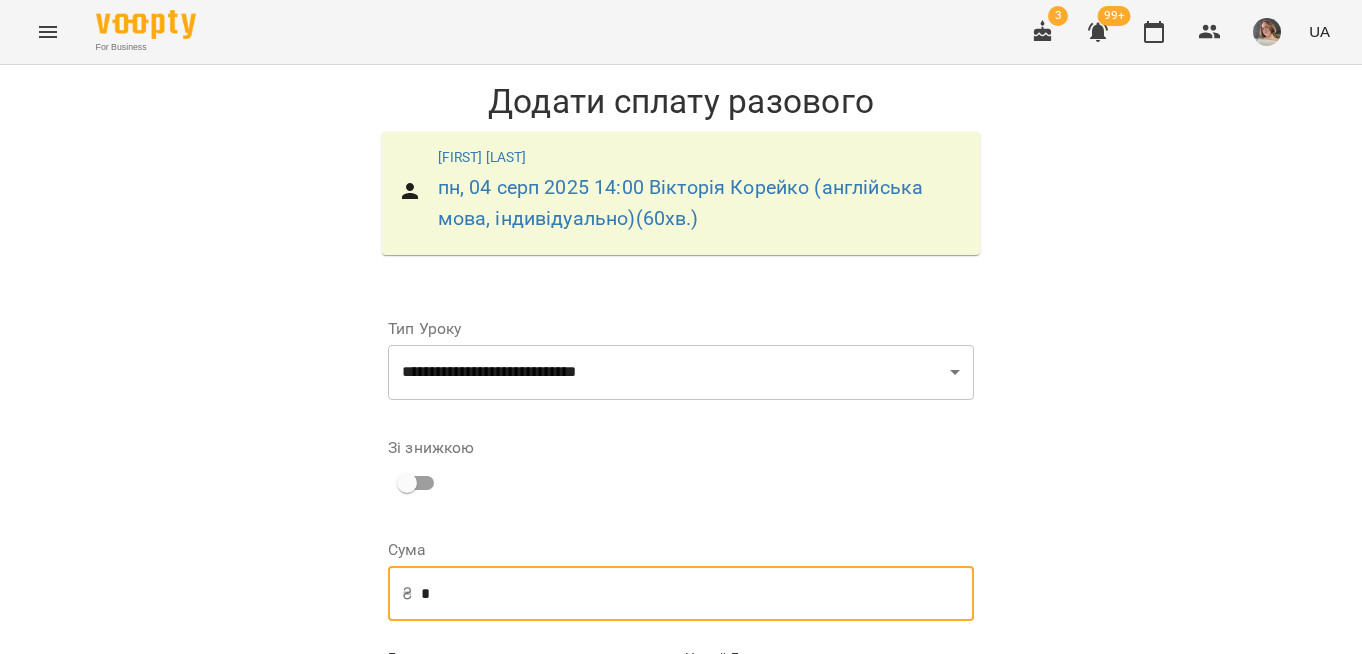 type on "*" 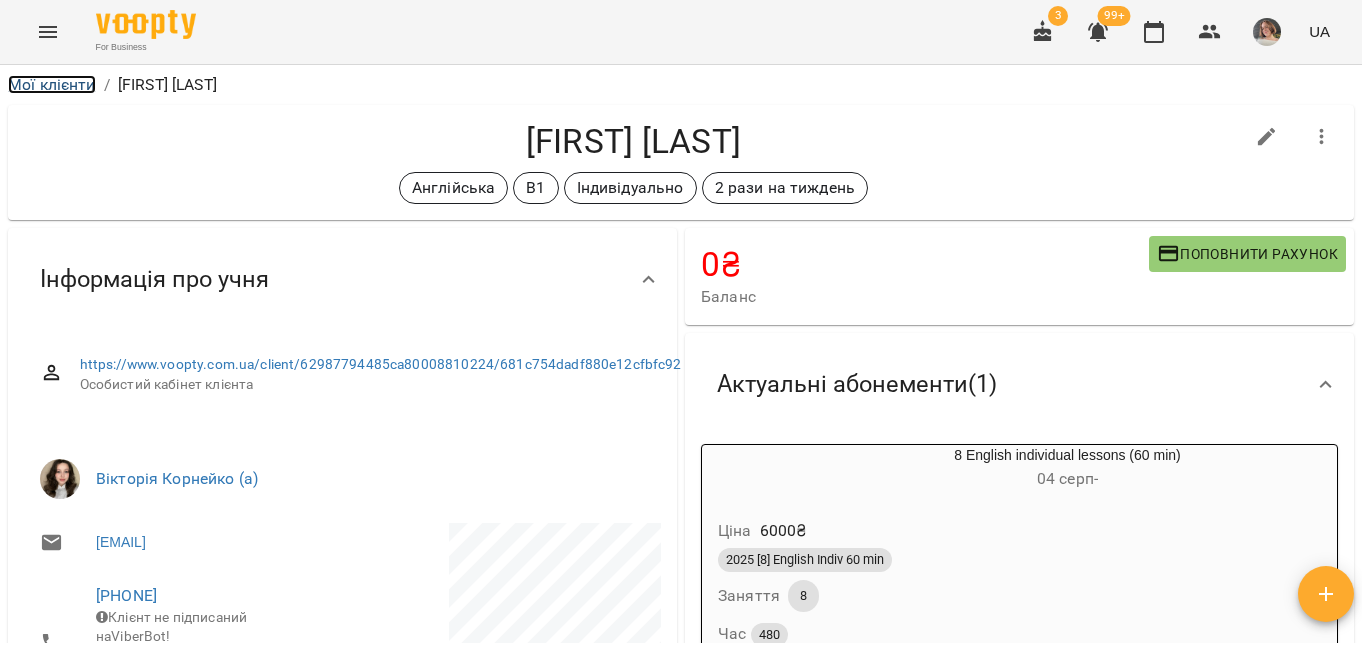 click on "Мої клієнти" at bounding box center [52, 84] 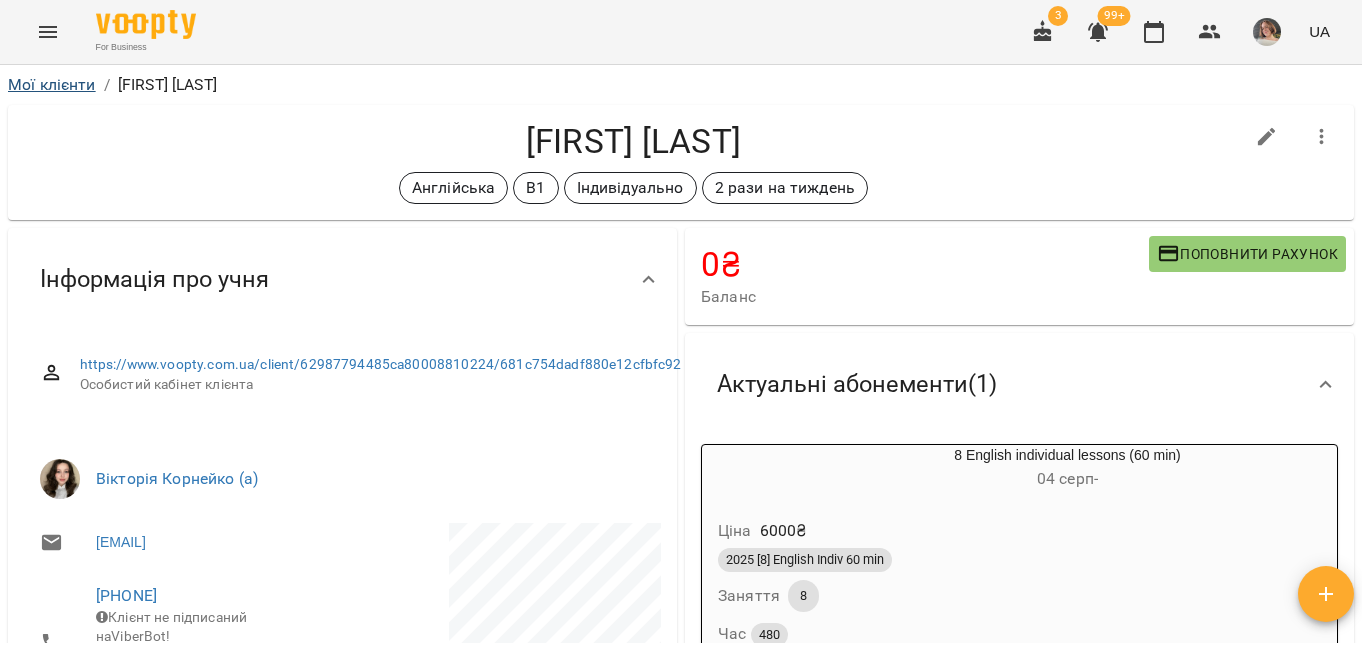 scroll, scrollTop: 0, scrollLeft: 0, axis: both 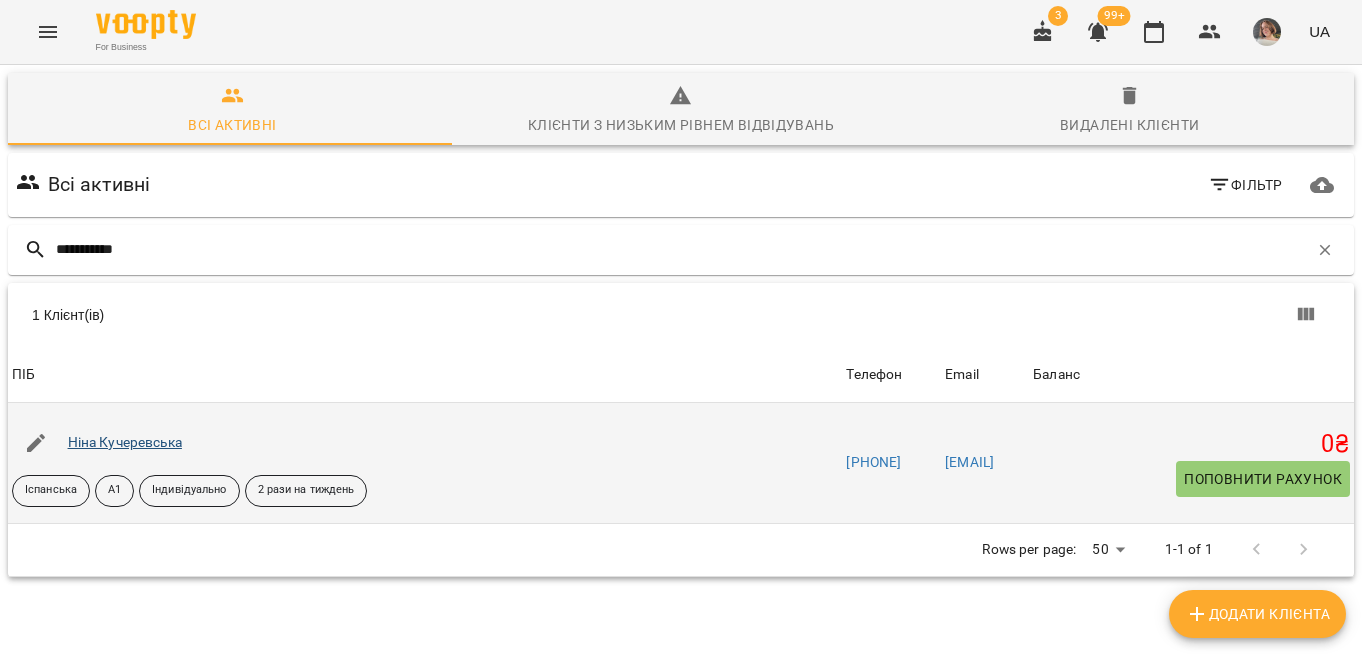 type on "**********" 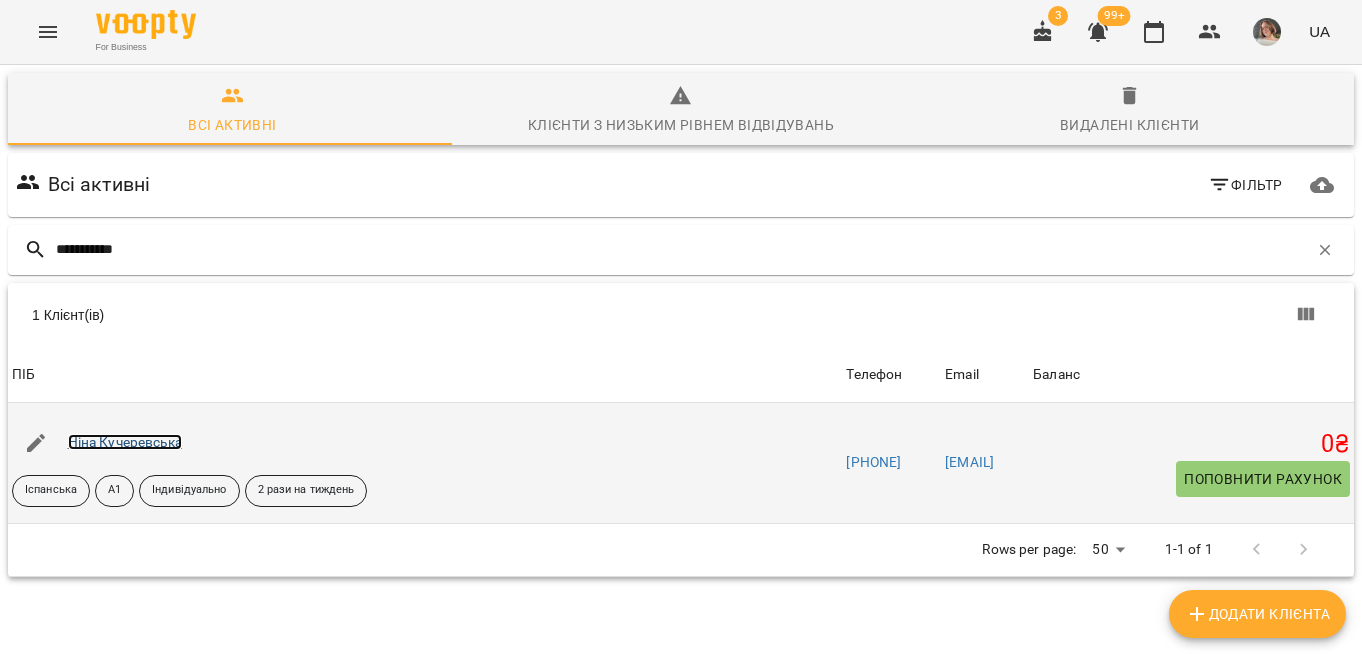 click on "Ніна Кучеревська" at bounding box center (125, 442) 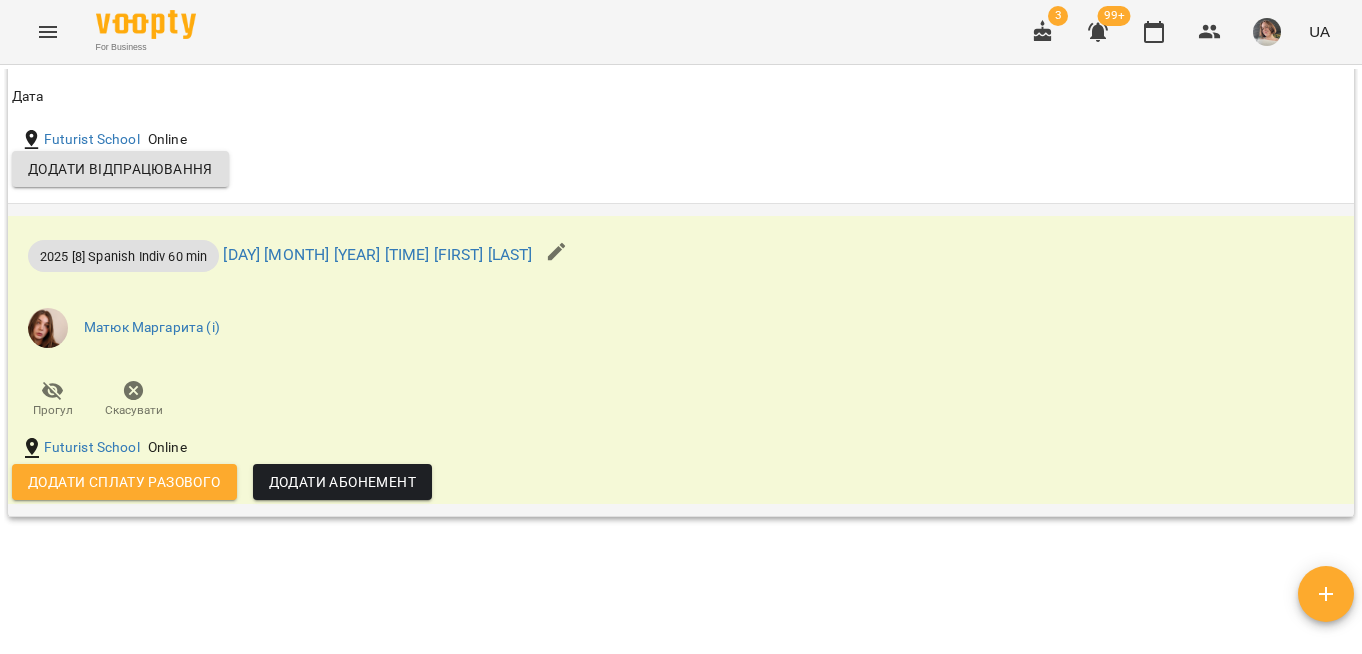 scroll, scrollTop: 1858, scrollLeft: 0, axis: vertical 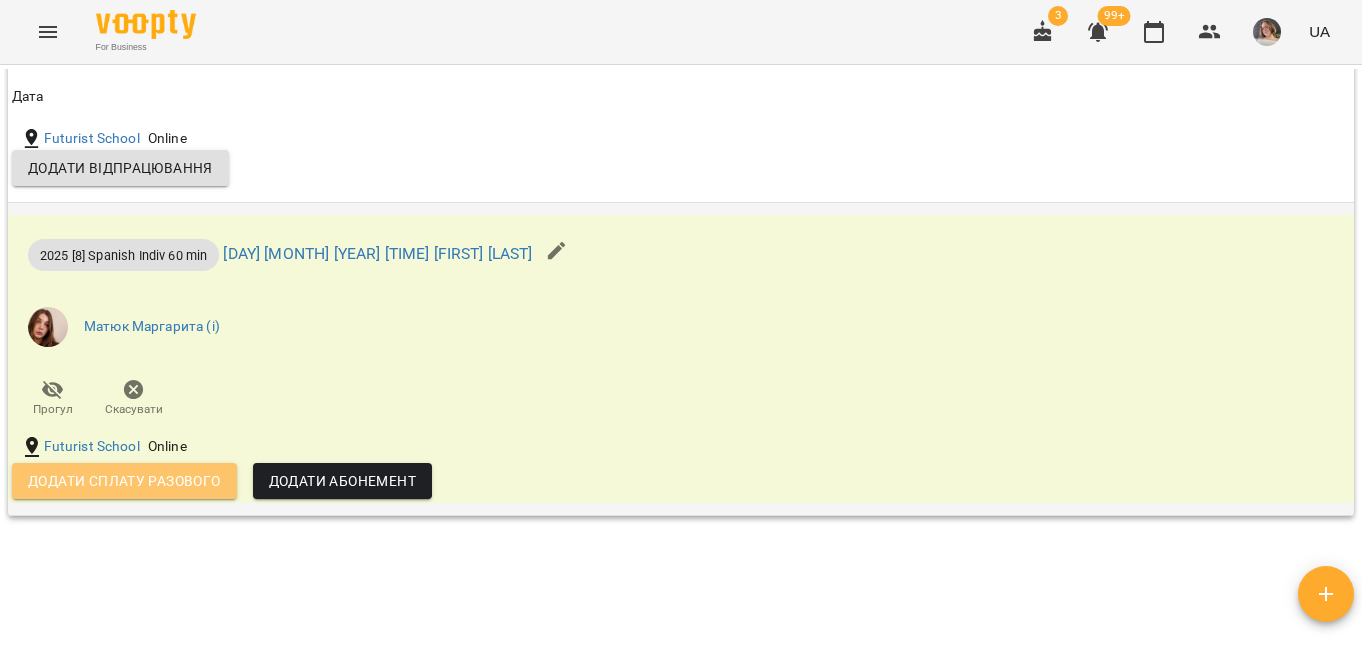 click on "Додати сплату разового" at bounding box center [124, 481] 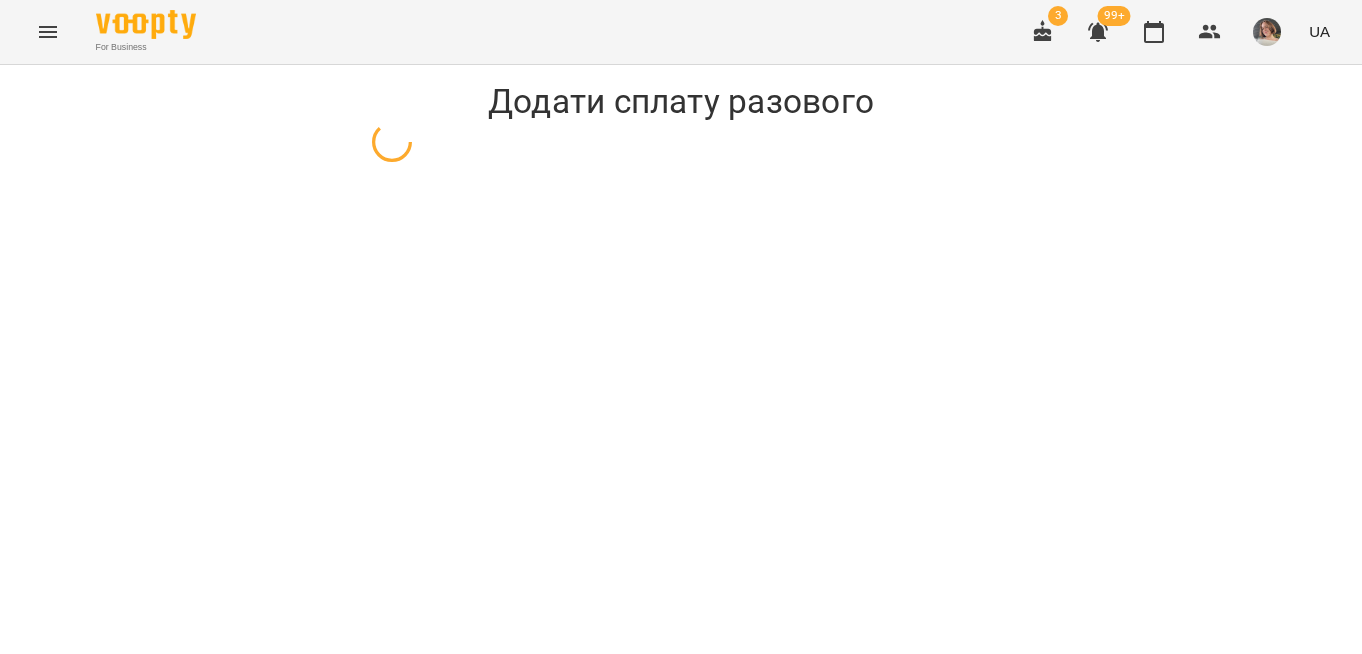 select on "**********" 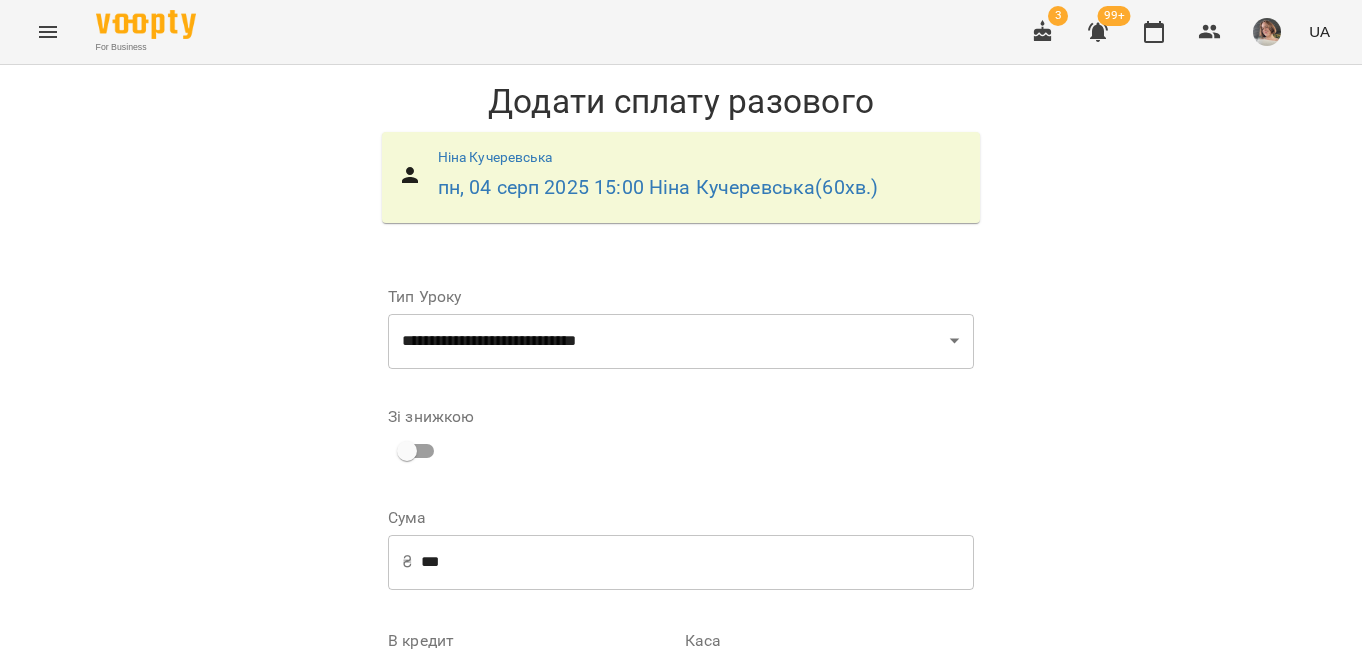 scroll, scrollTop: 257, scrollLeft: 0, axis: vertical 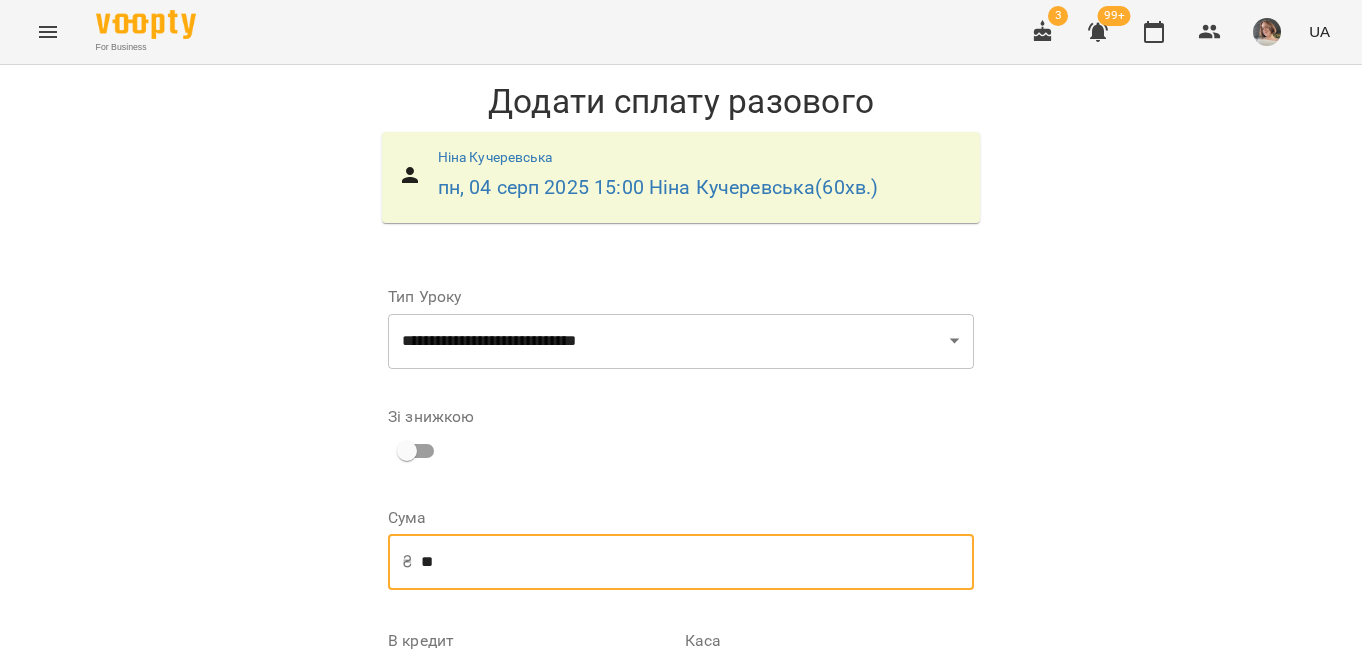 type on "*" 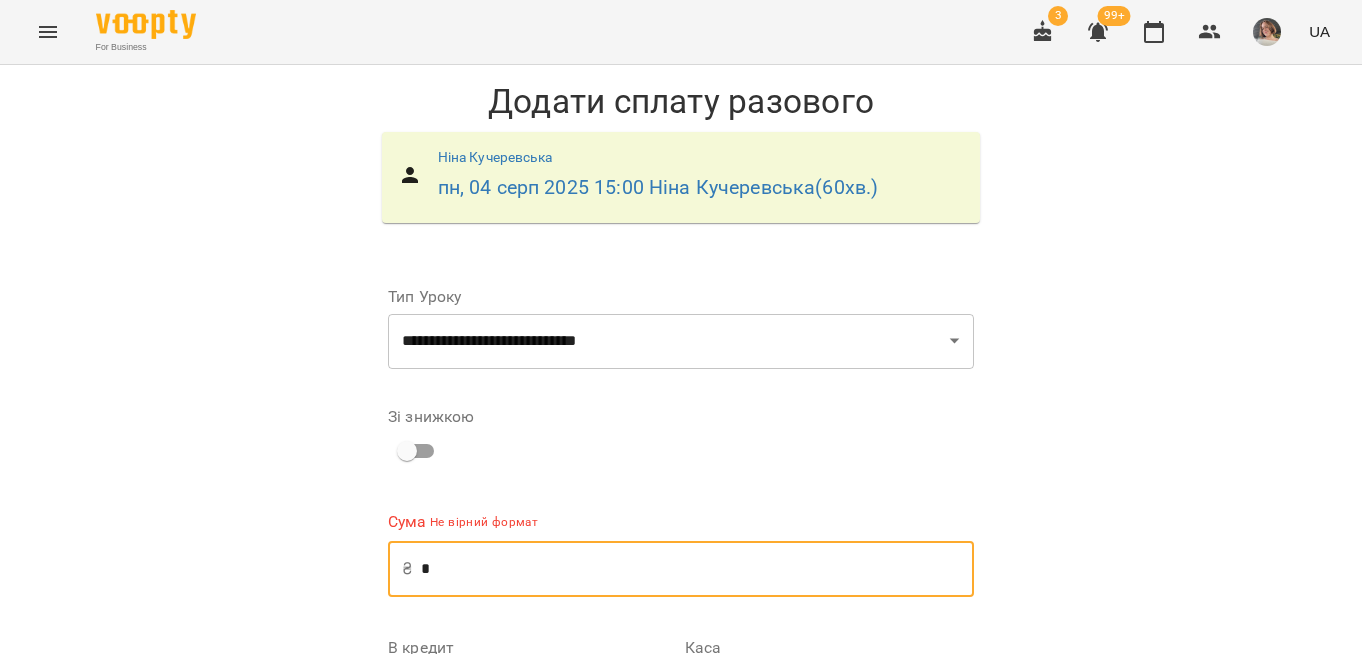 scroll, scrollTop: 89, scrollLeft: 0, axis: vertical 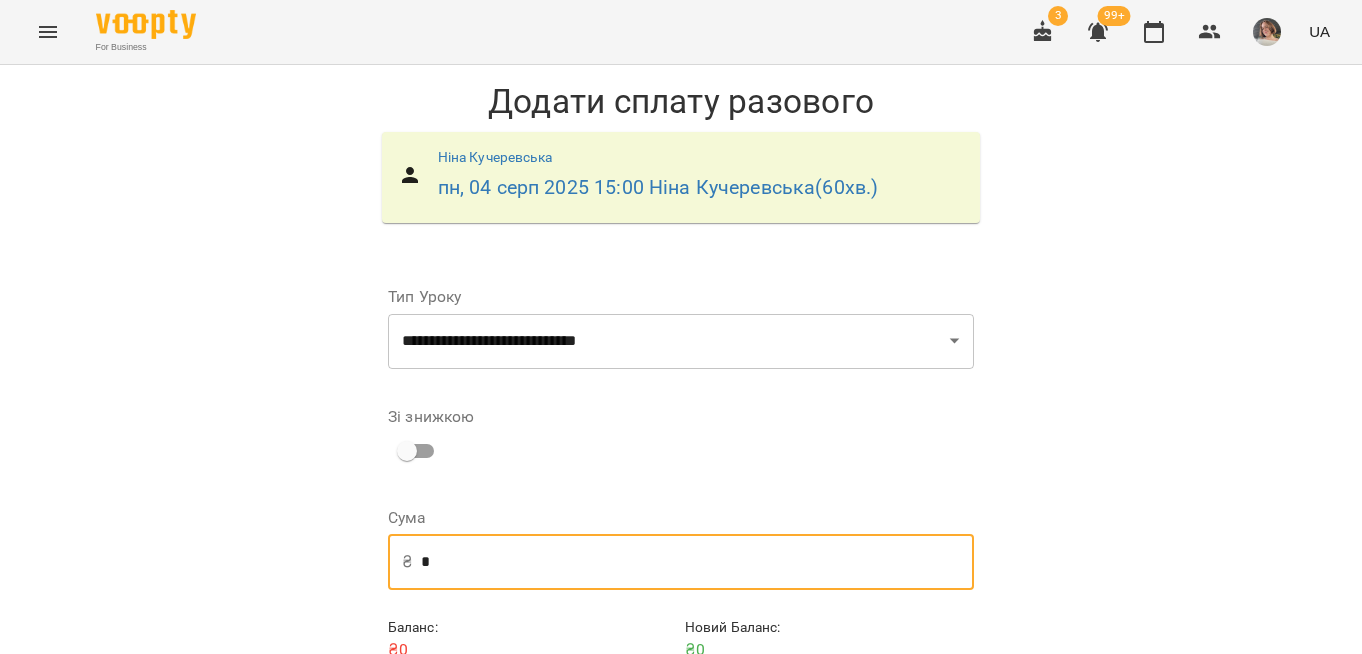 type on "*" 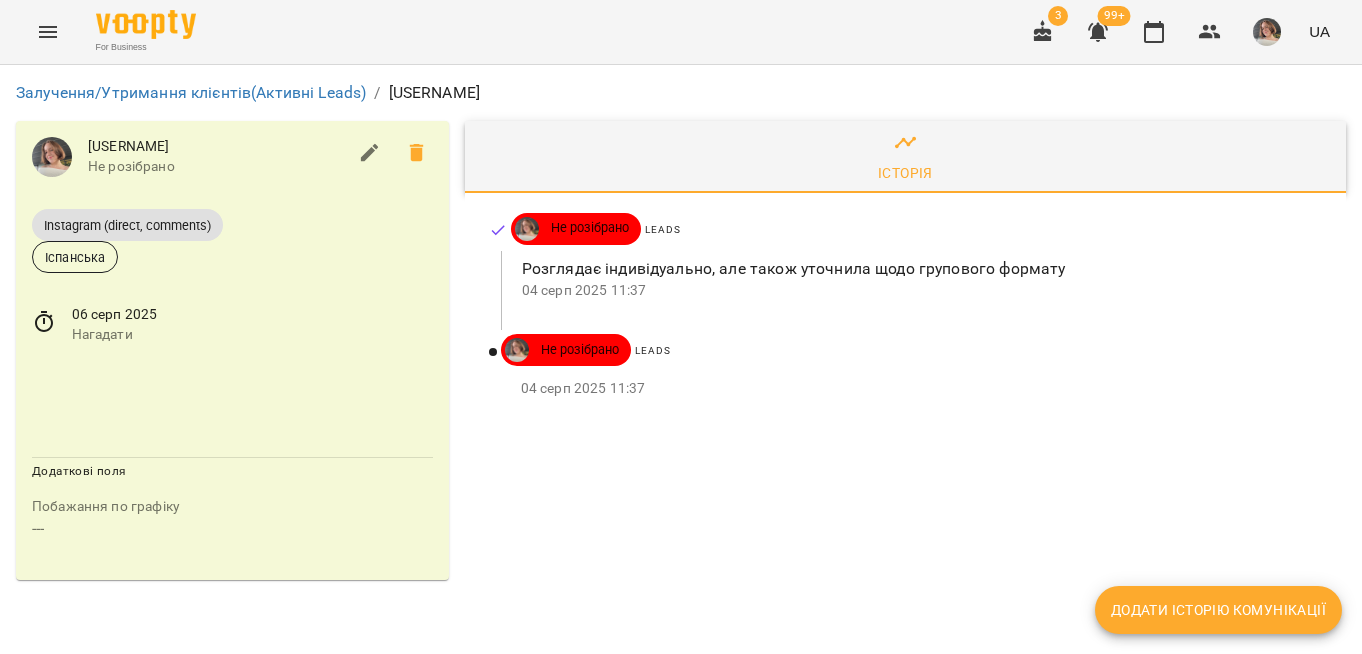 scroll, scrollTop: 0, scrollLeft: 0, axis: both 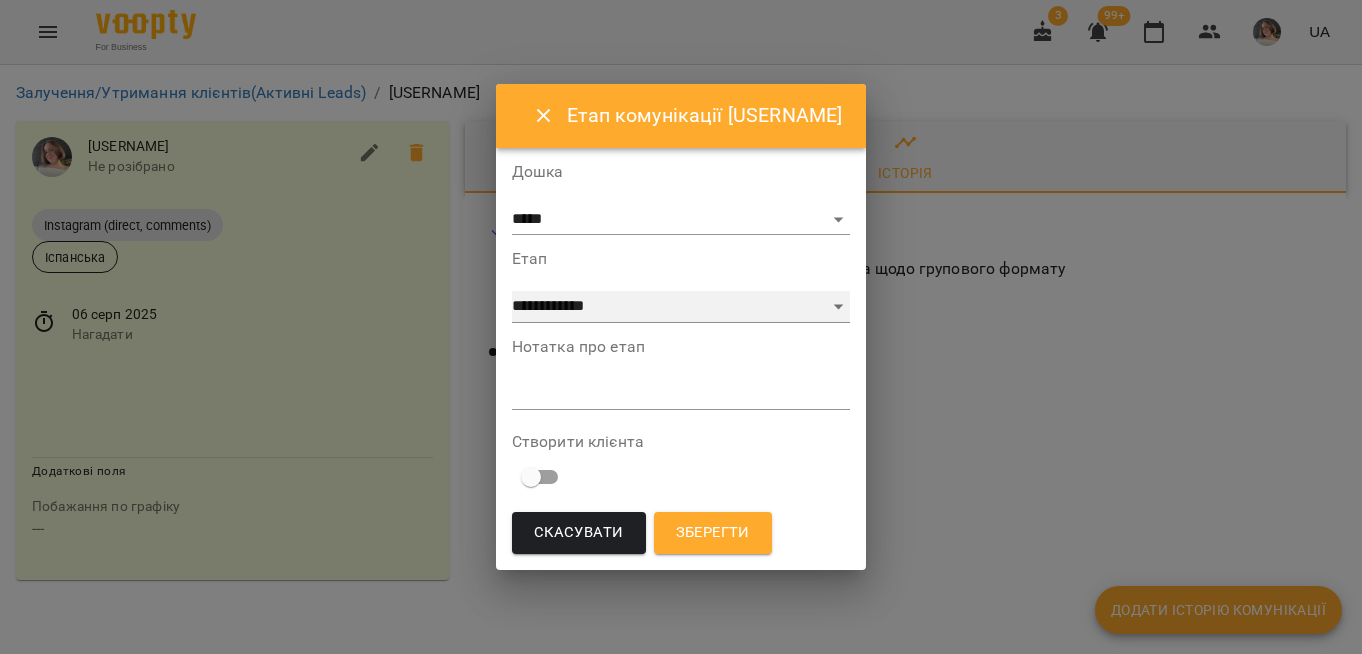 click on "**********" at bounding box center (681, 307) 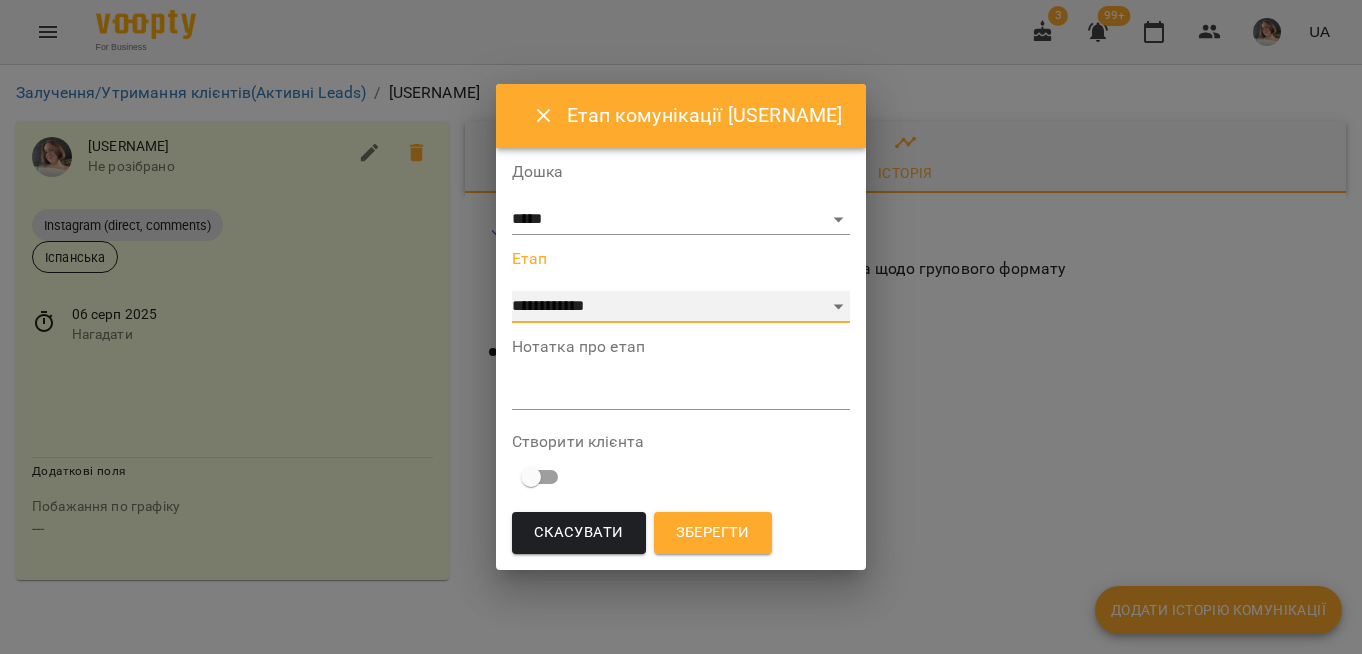 select on "*" 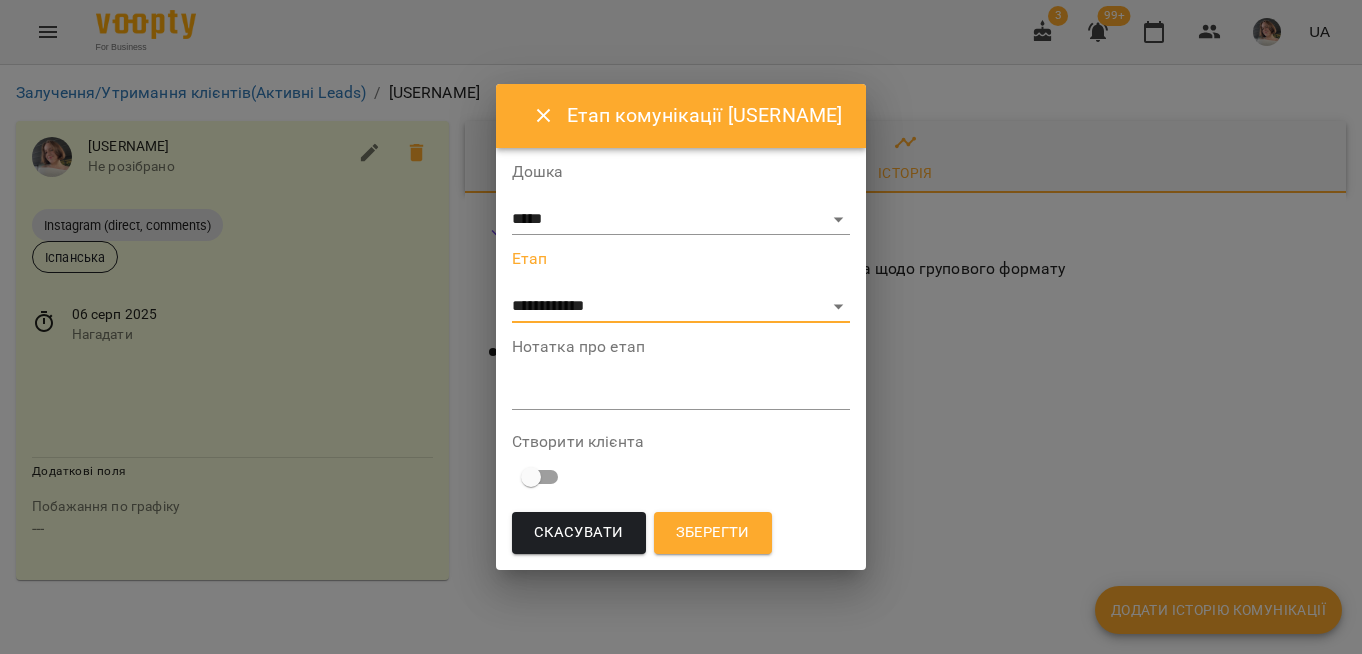 click at bounding box center (681, 393) 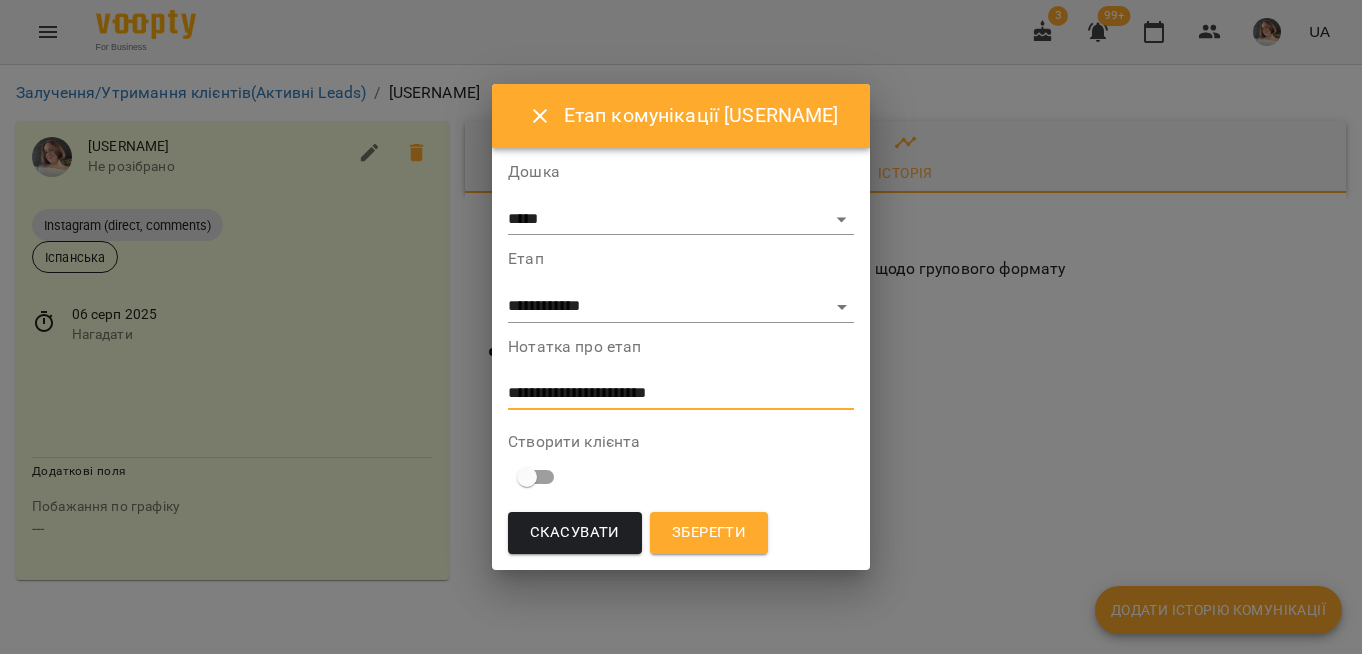 type on "**********" 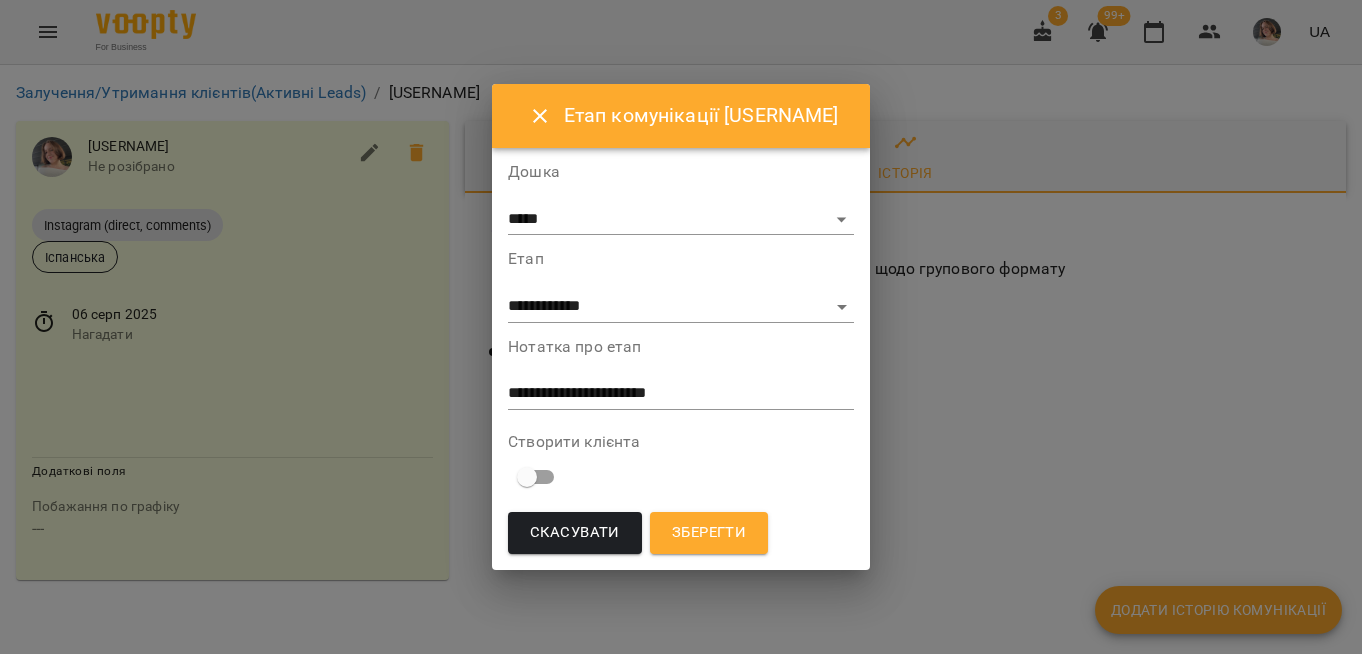 click on "Зберегти" at bounding box center [709, 533] 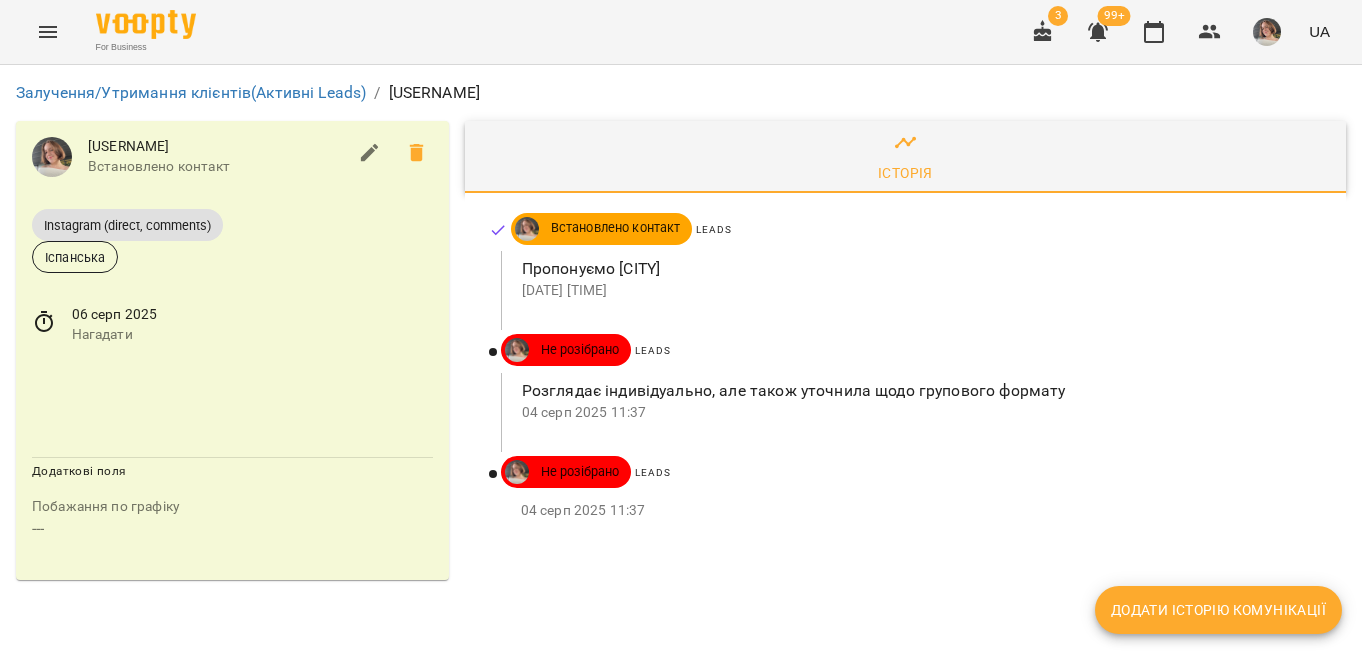 click on "Додати історію комунікації" at bounding box center [1218, 610] 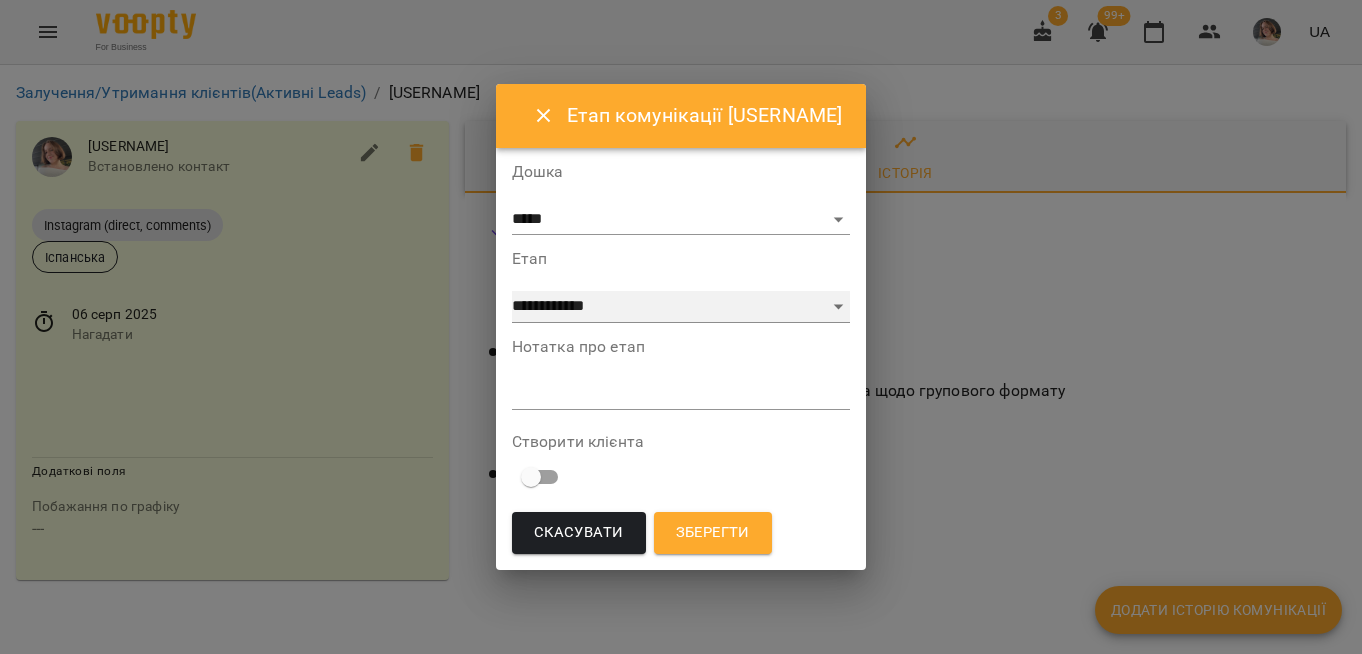 click on "**********" at bounding box center (681, 307) 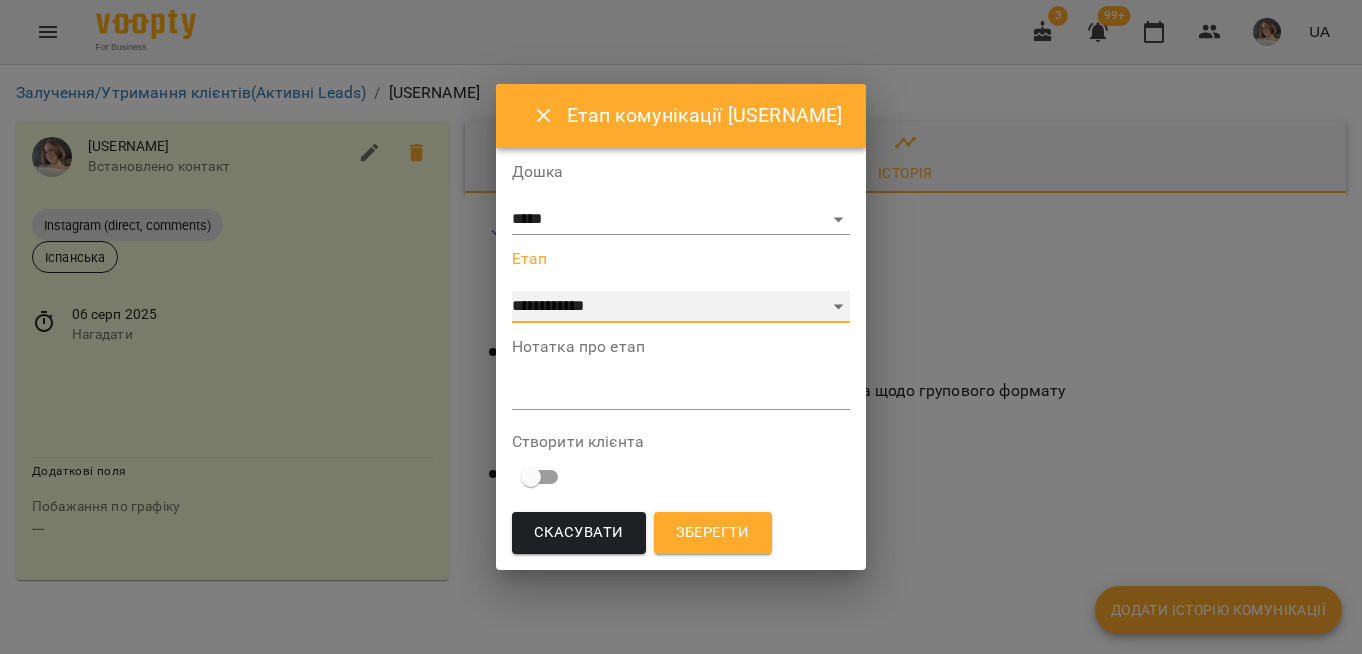 select on "*" 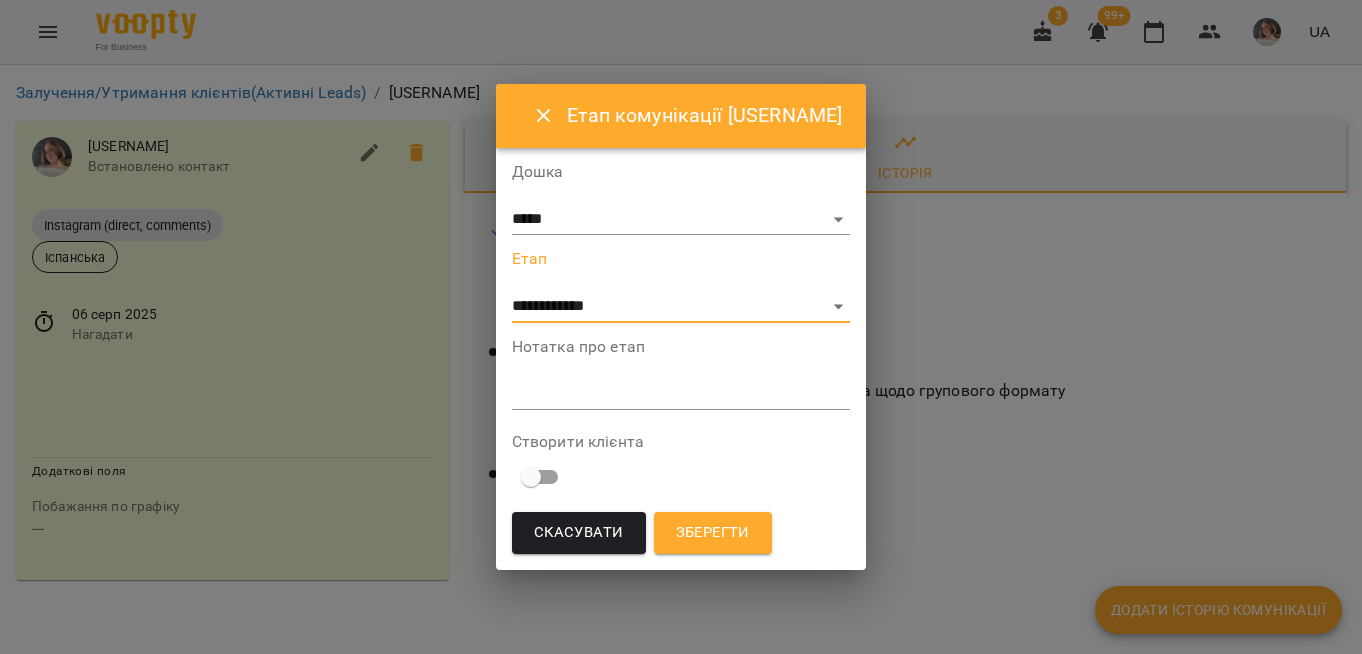 click at bounding box center (681, 393) 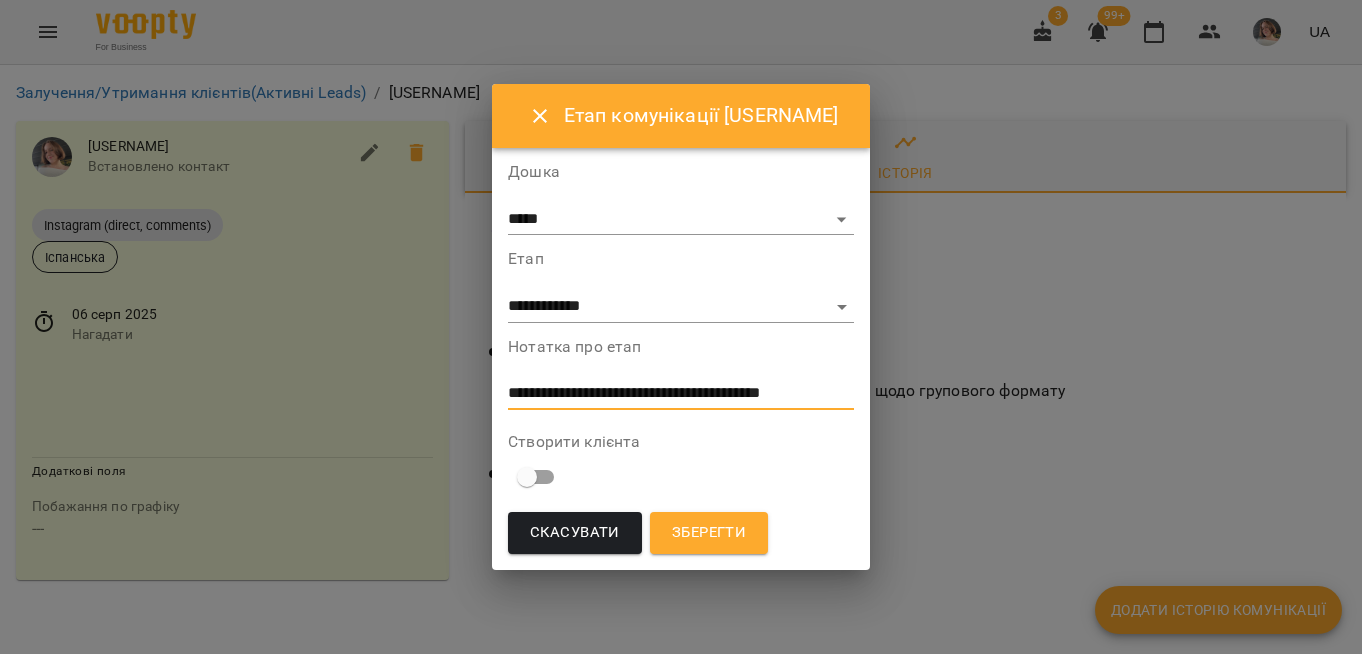 type on "**********" 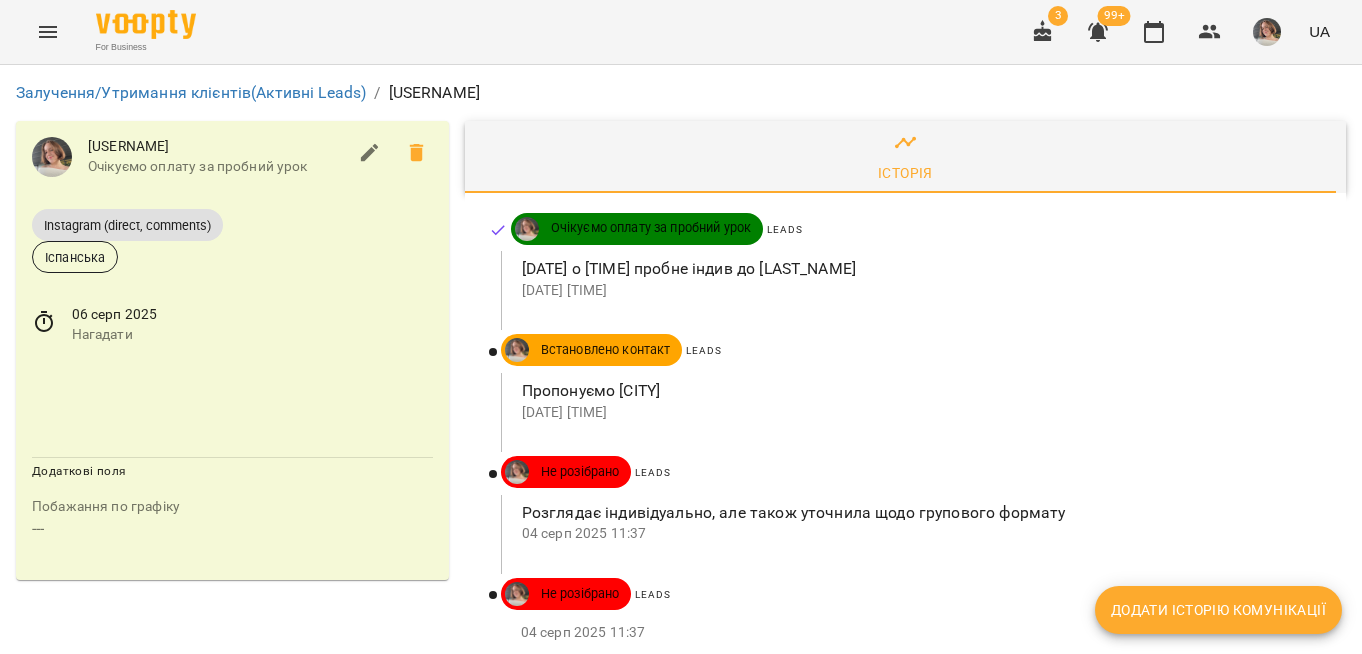 click on "[DATE] Нагадати" at bounding box center [232, 324] 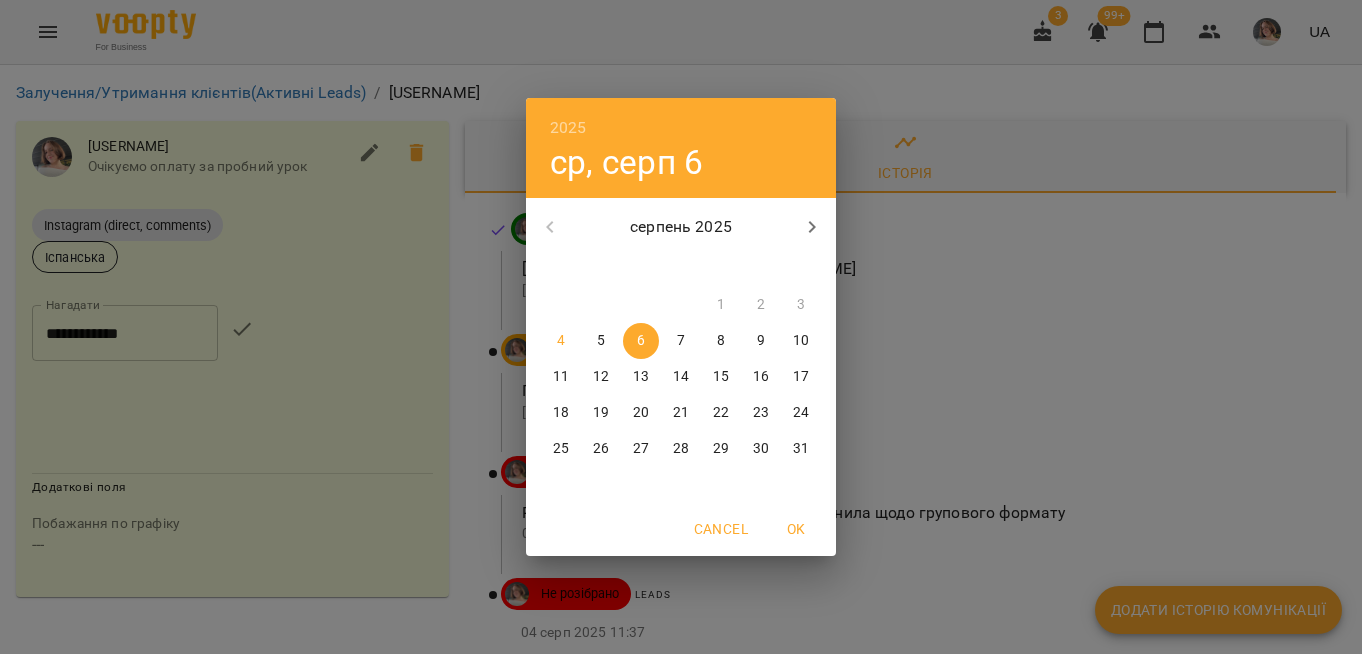 click on "5" at bounding box center [601, 341] 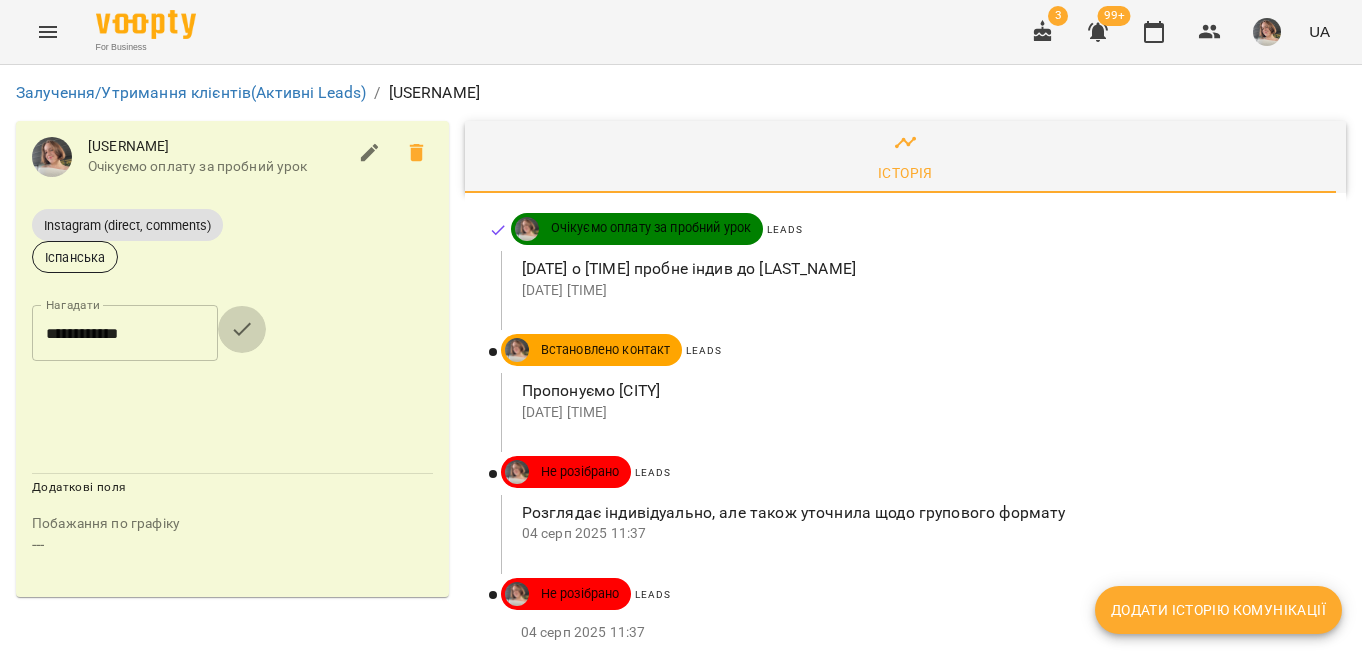 click 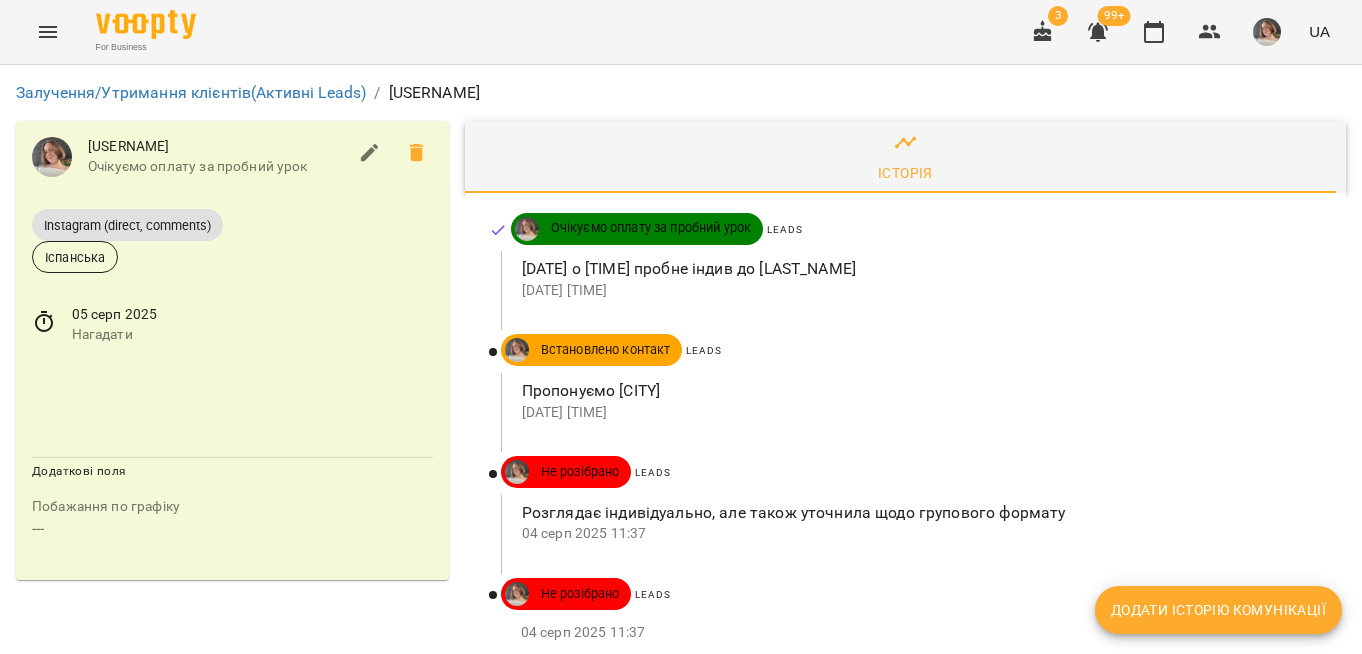 click 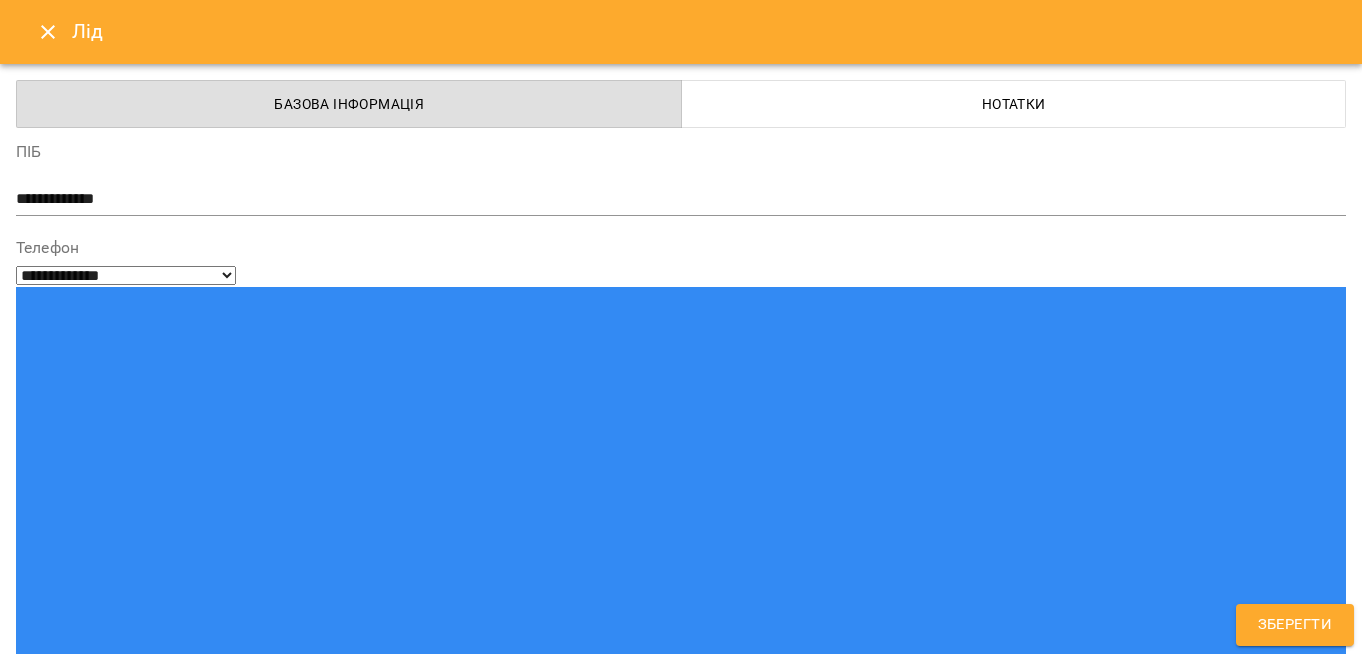 click on "Іспанська" at bounding box center (644, 1412) 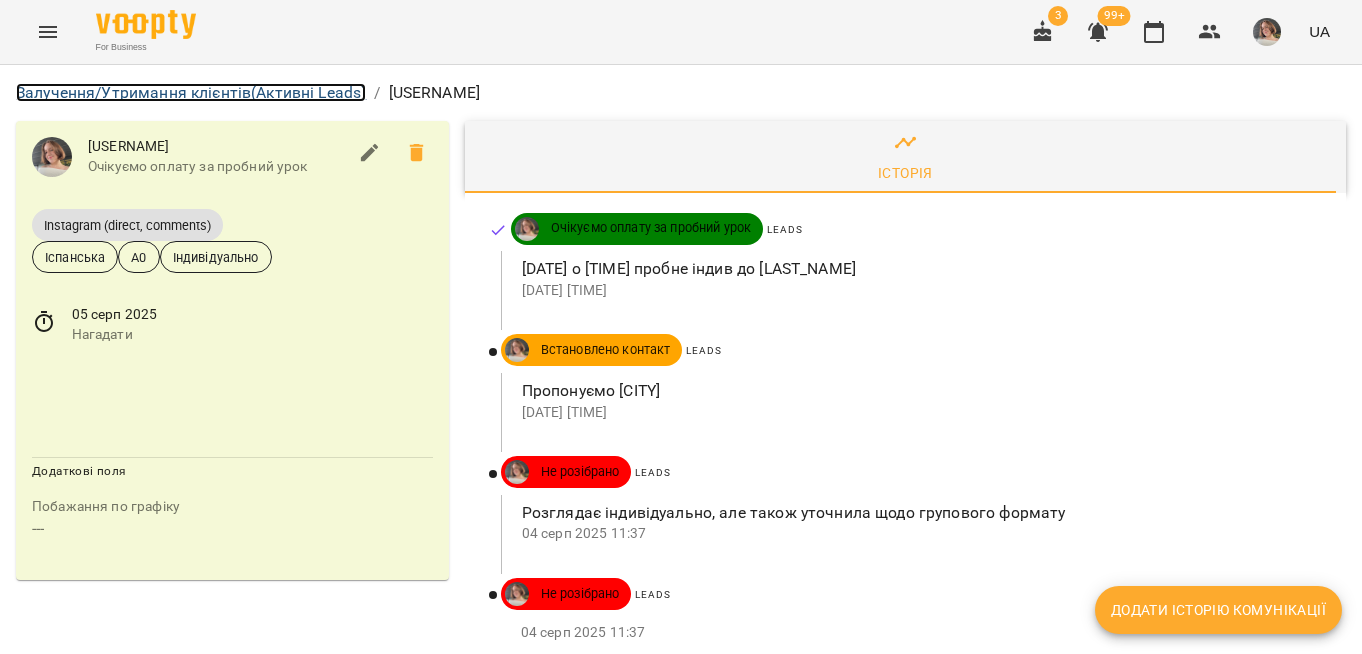 click on "Залучення/Утримання клієнтів (Активні Leads)" at bounding box center (191, 92) 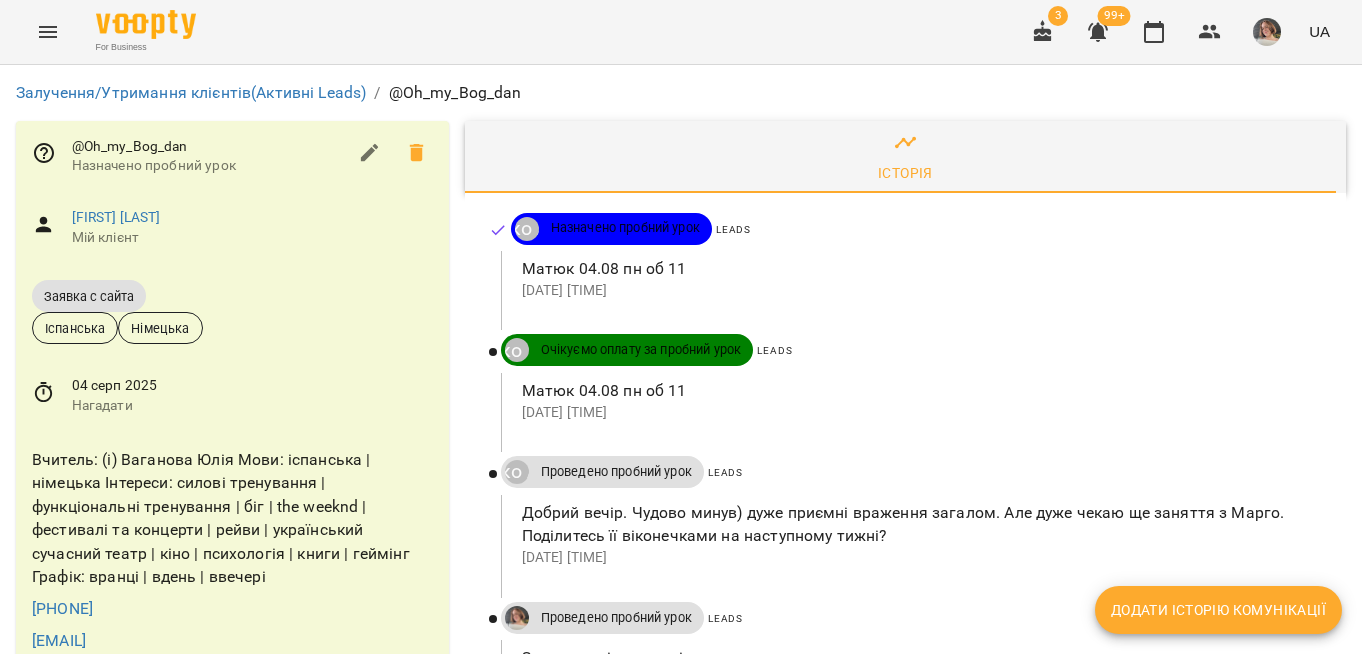 scroll, scrollTop: 0, scrollLeft: 0, axis: both 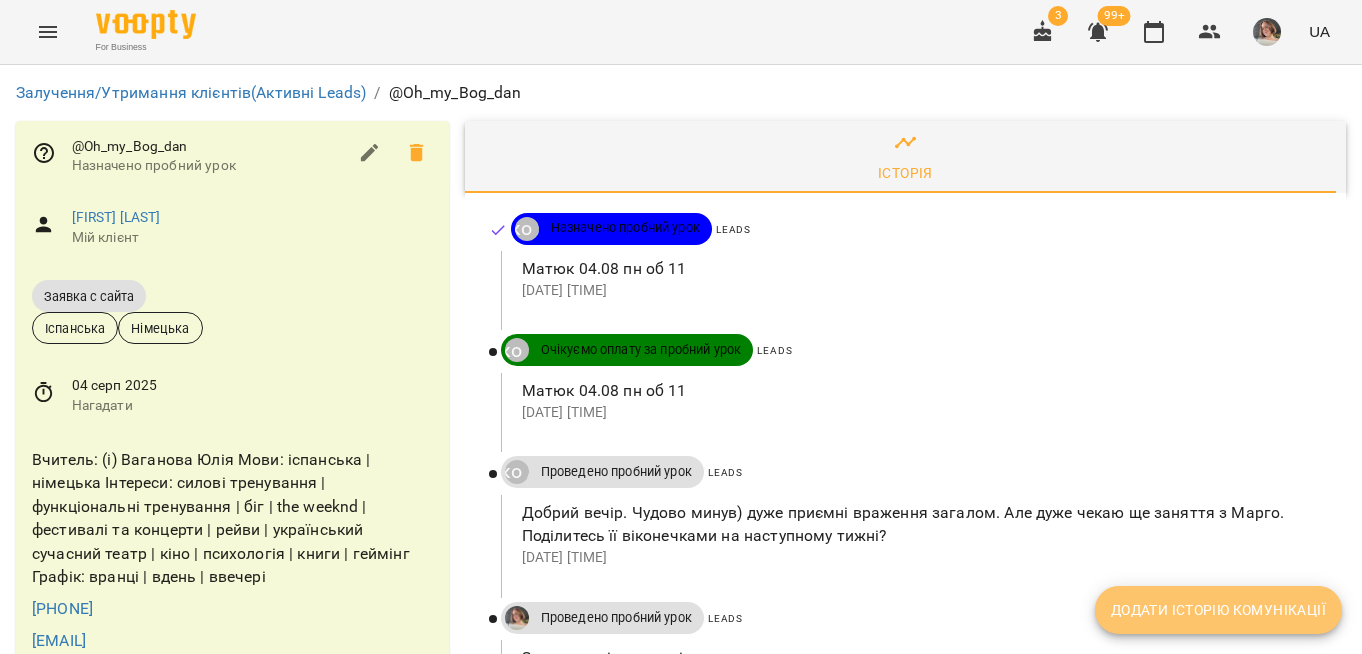 click on "Додати історію комунікації" at bounding box center [1218, 610] 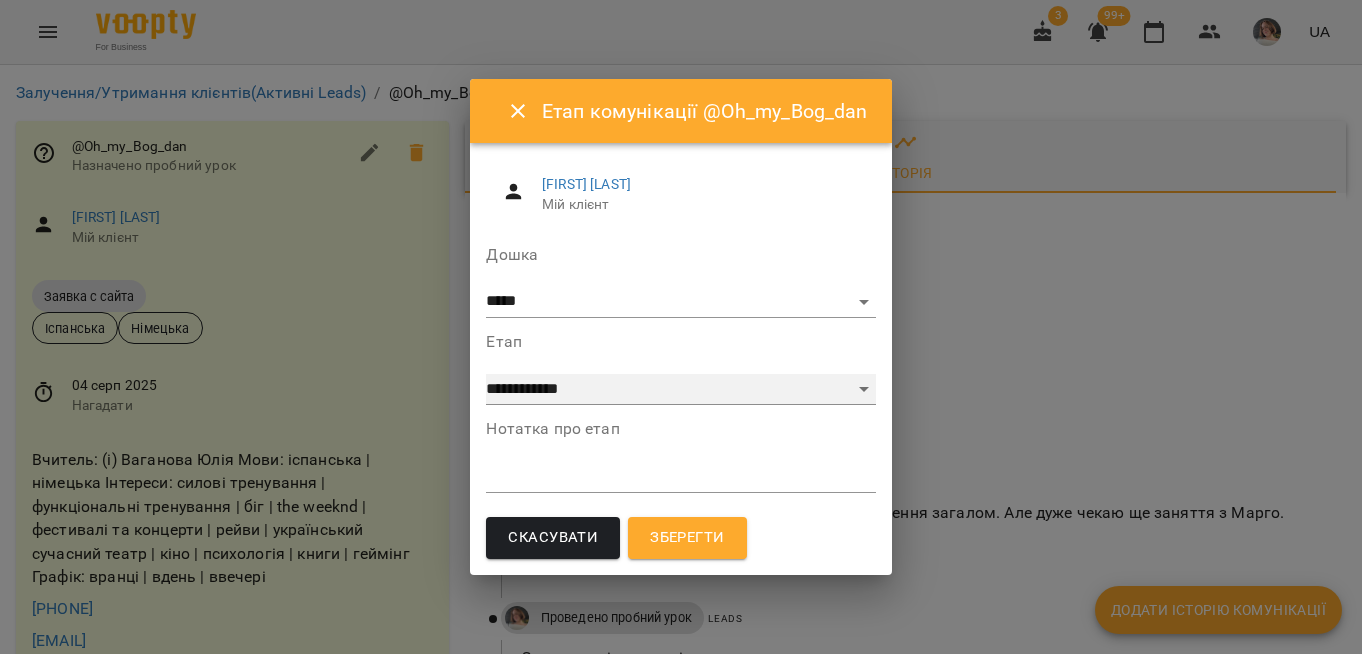 click on "**********" at bounding box center (680, 390) 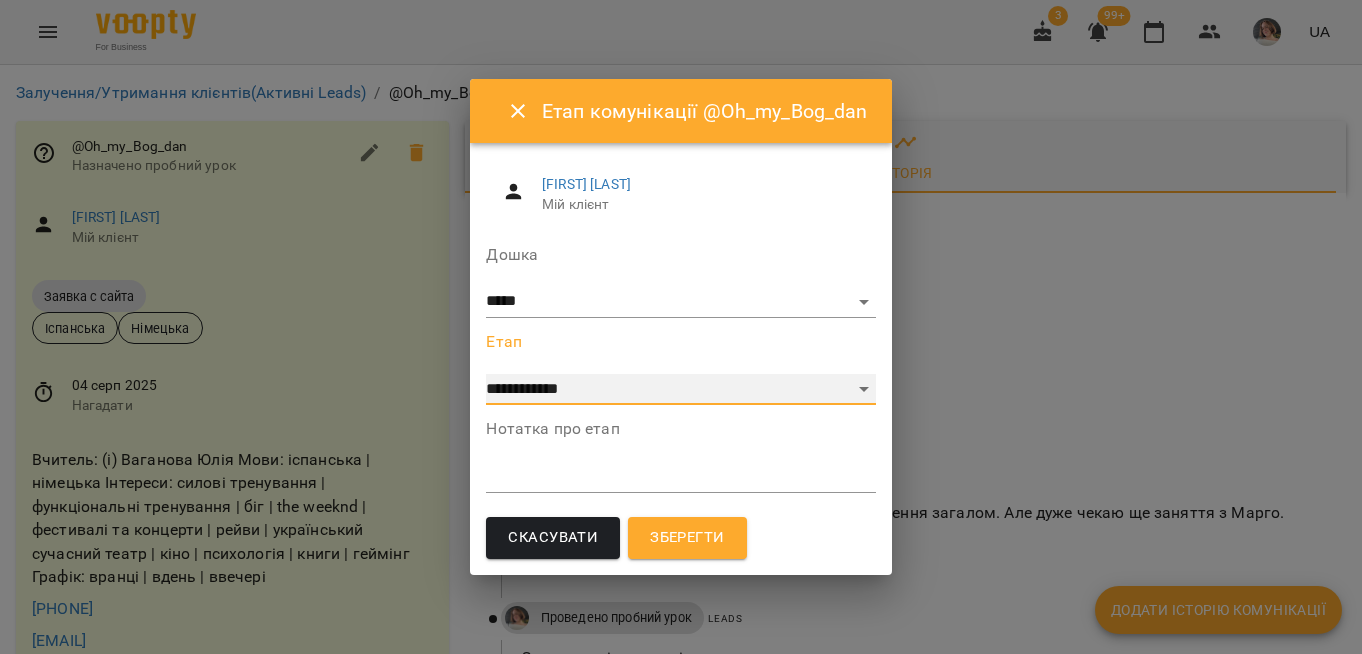 select on "*" 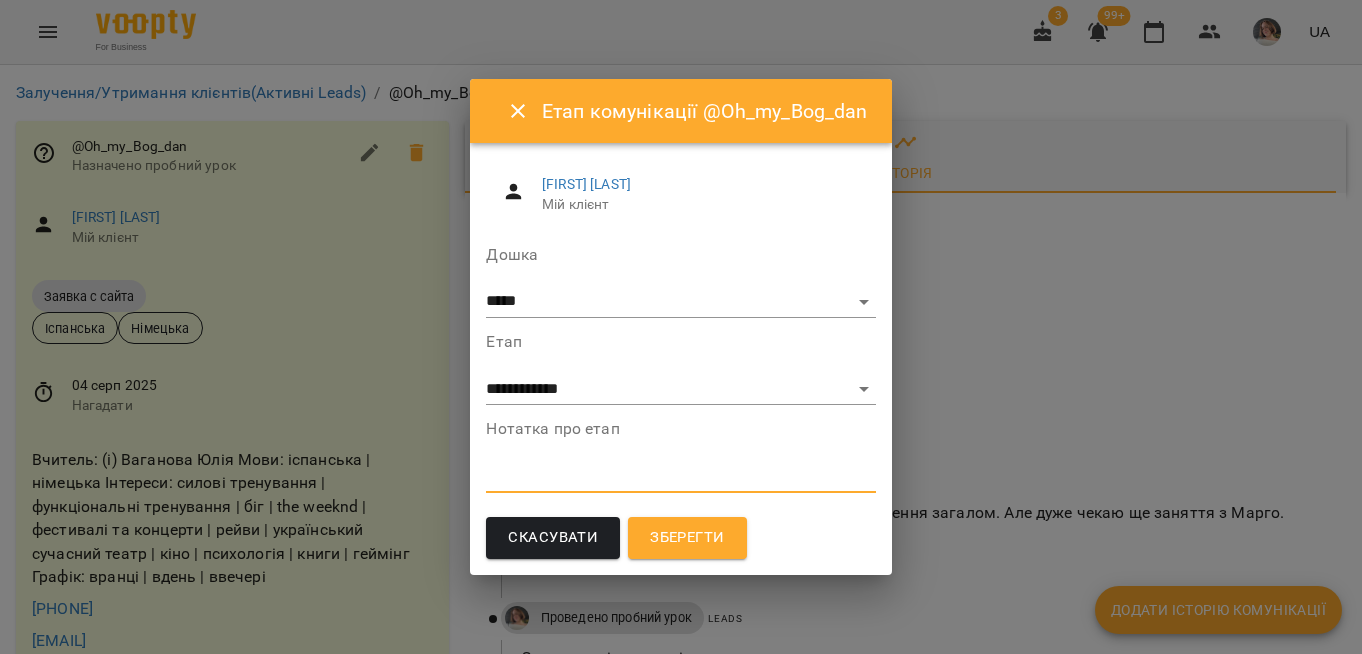 click at bounding box center [680, 476] 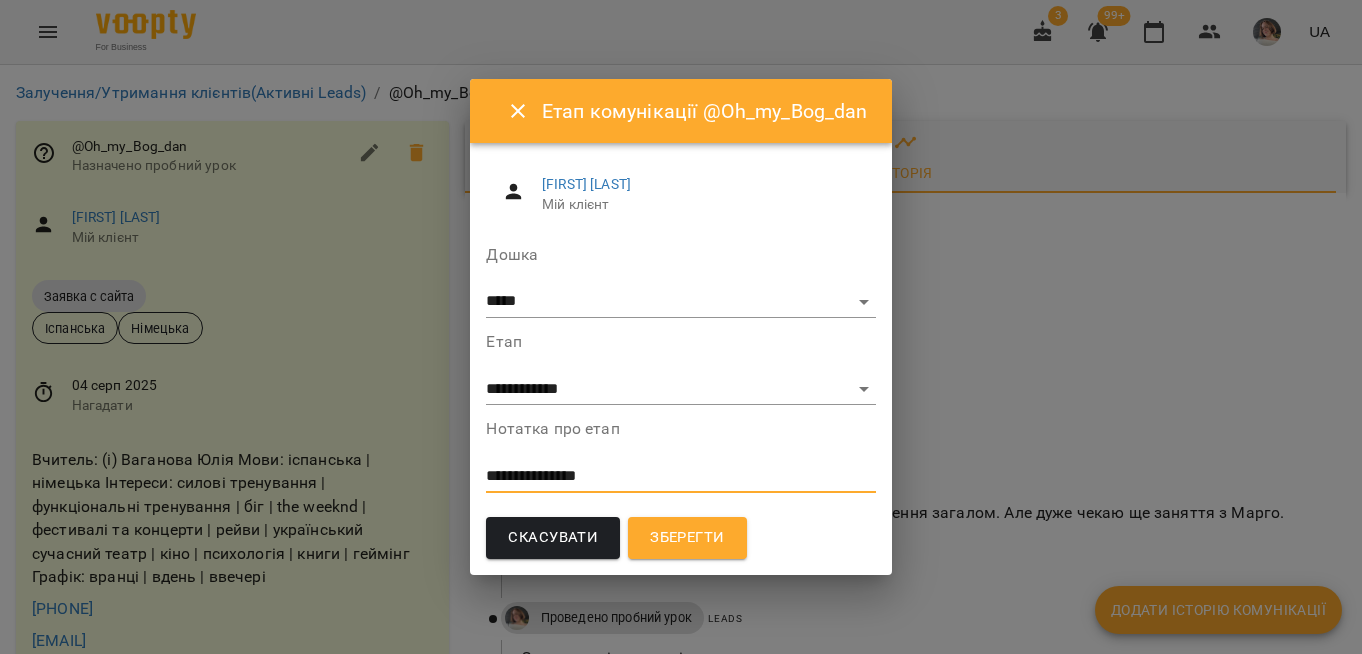 type on "**********" 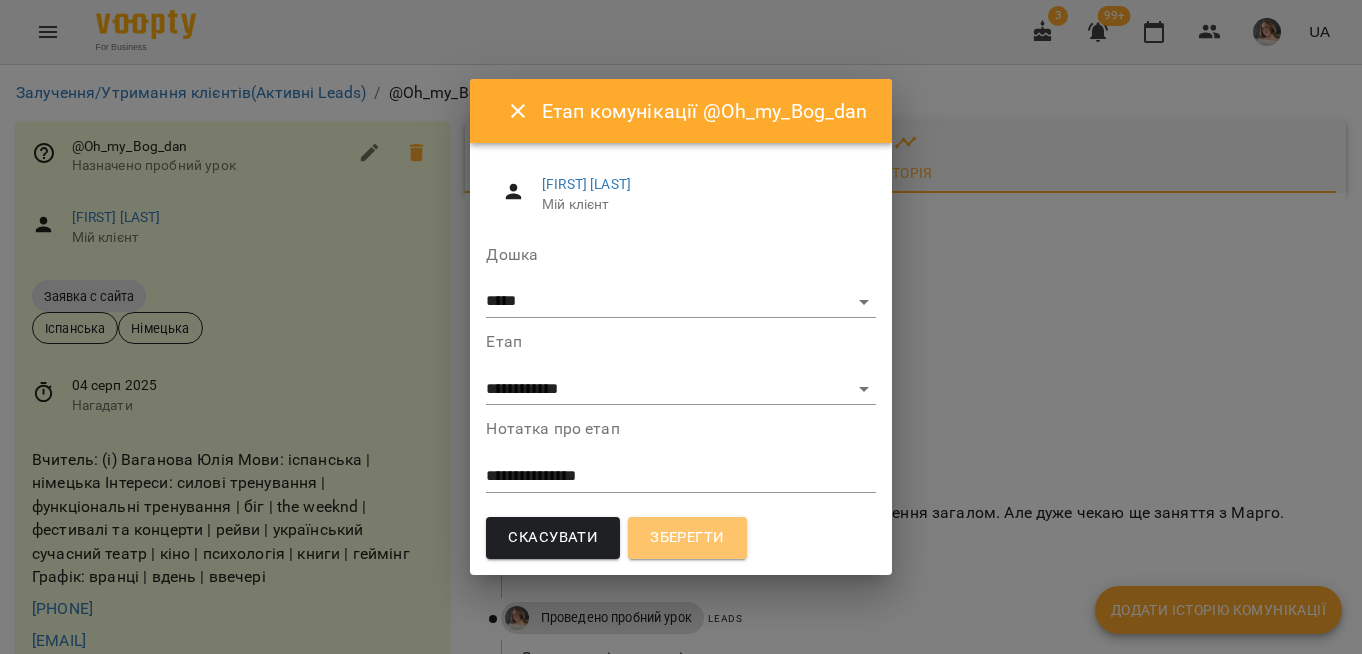 click on "Зберегти" at bounding box center [687, 538] 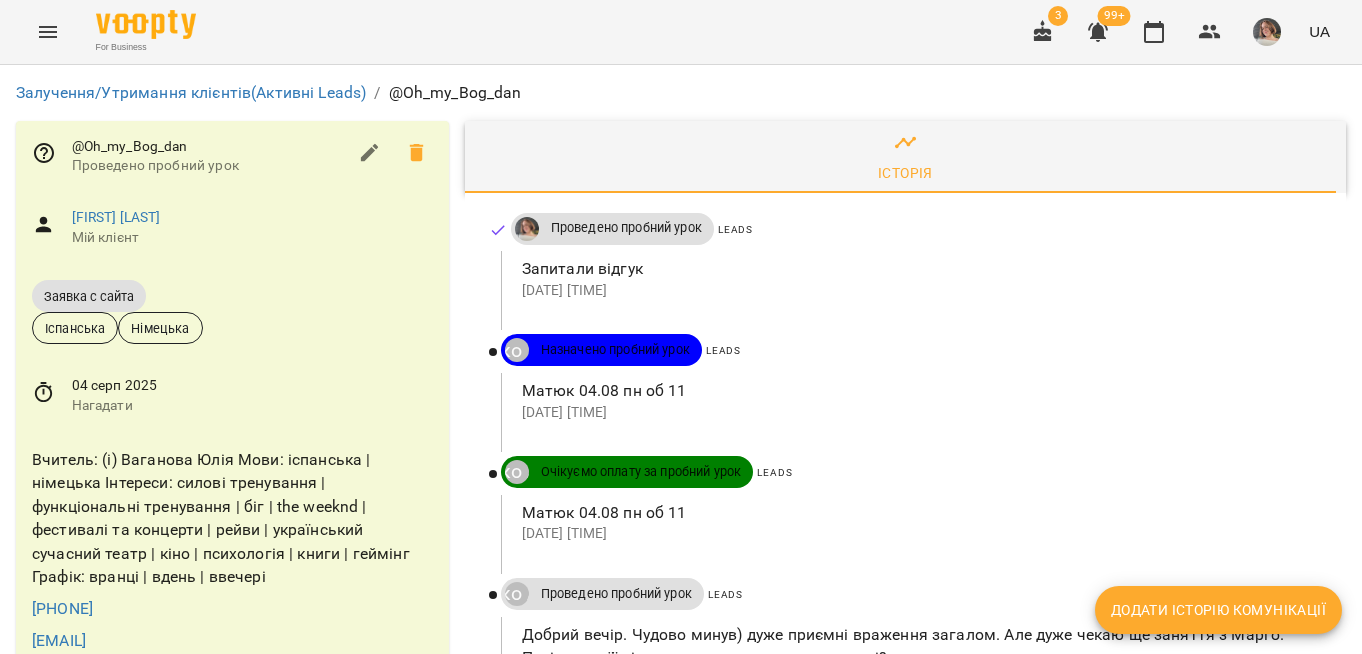 click 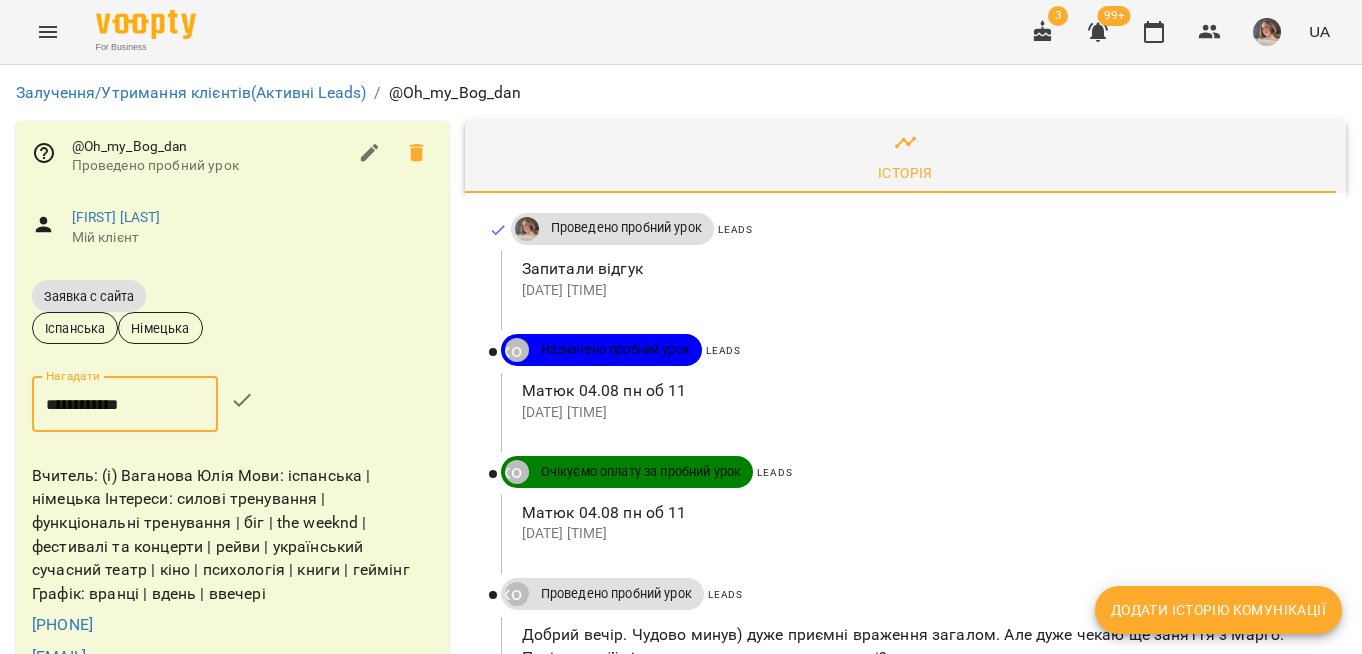 click on "**********" at bounding box center [125, 404] 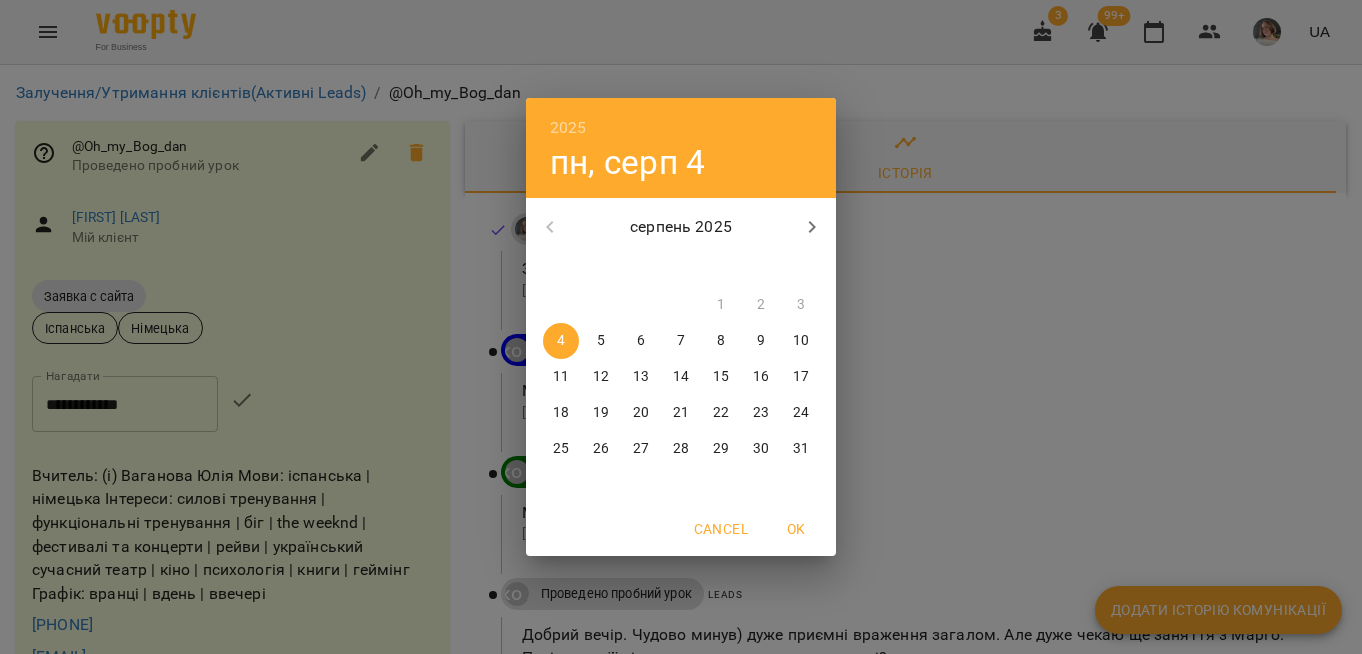 click on "6" at bounding box center (641, 341) 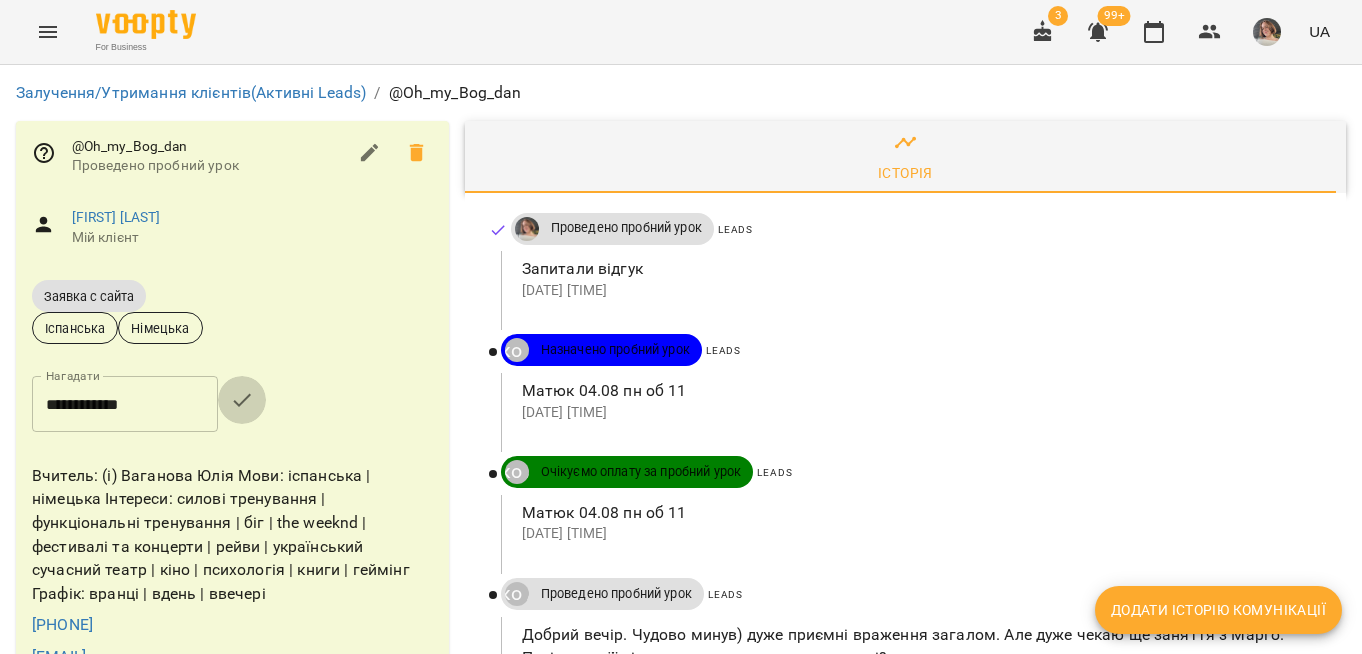 click 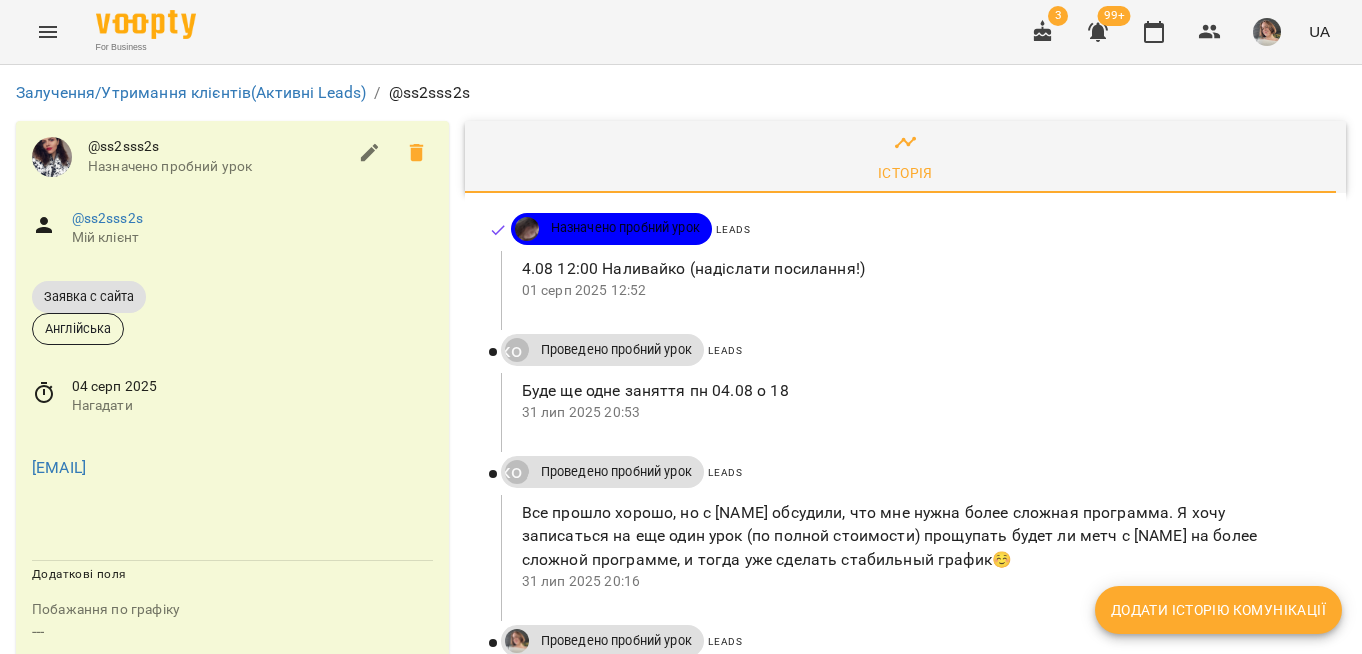 scroll, scrollTop: 0, scrollLeft: 0, axis: both 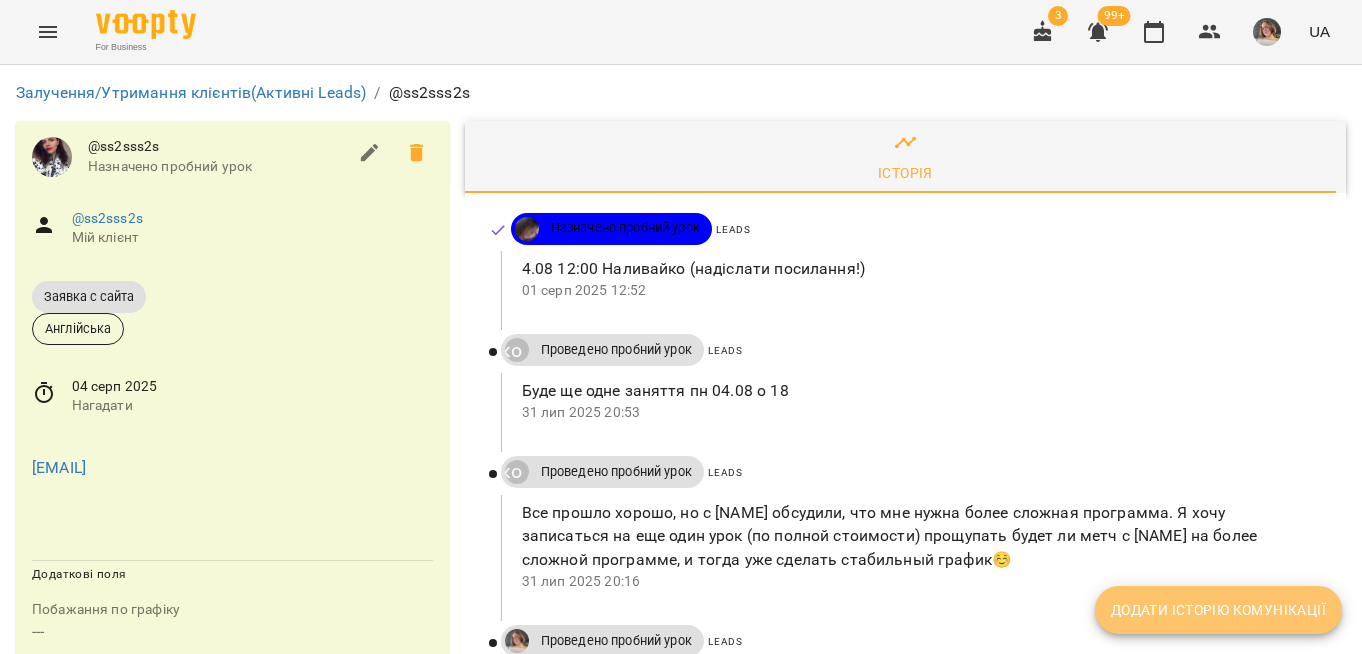 click on "Додати історію комунікації" at bounding box center (1218, 610) 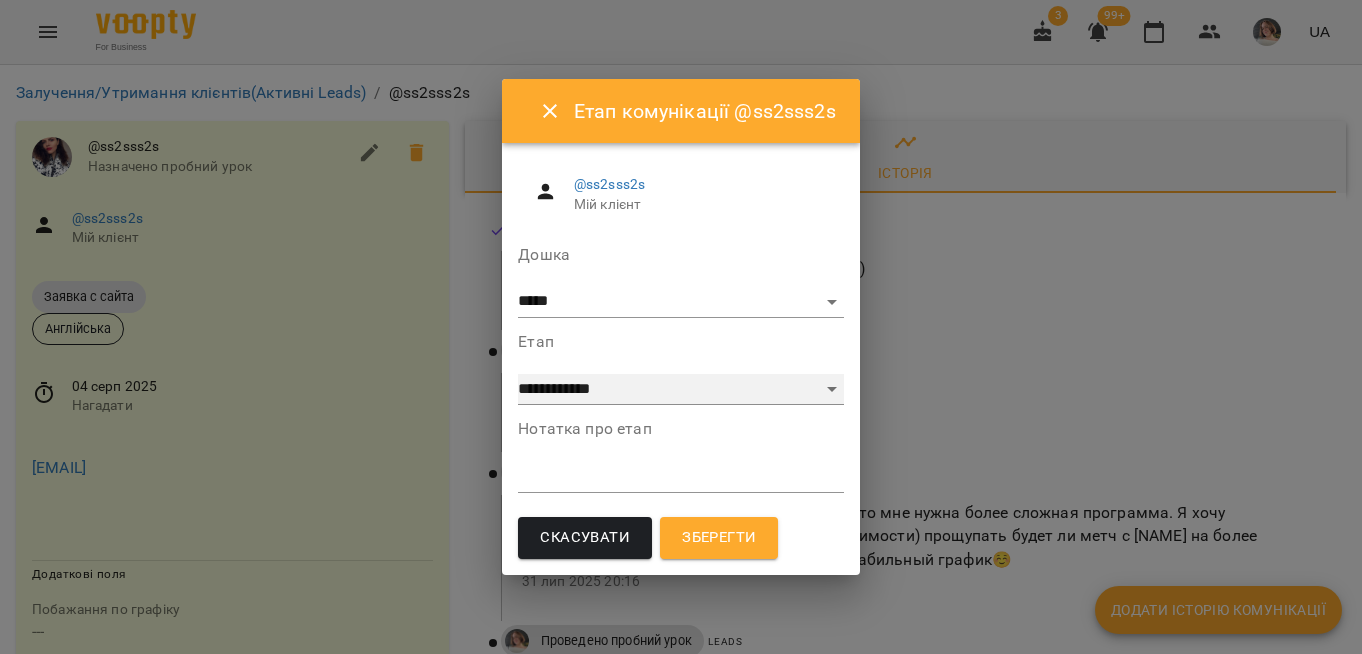 click on "**********" at bounding box center (680, 390) 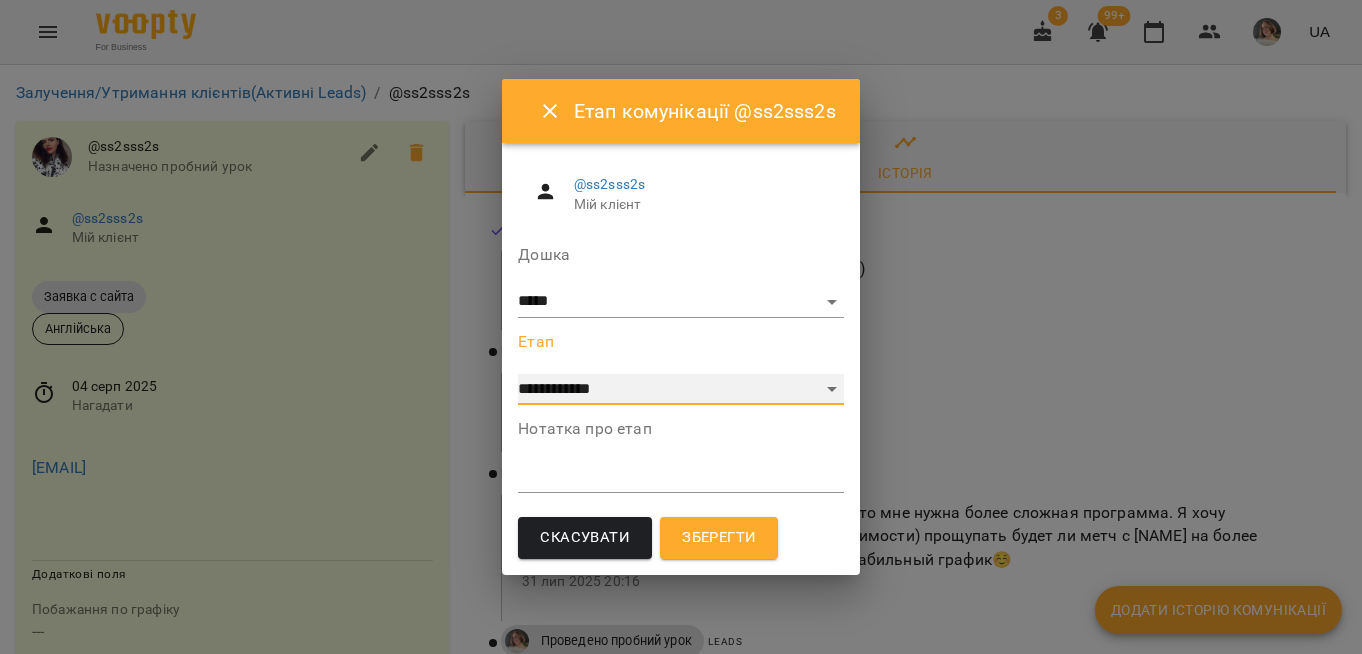 select on "*" 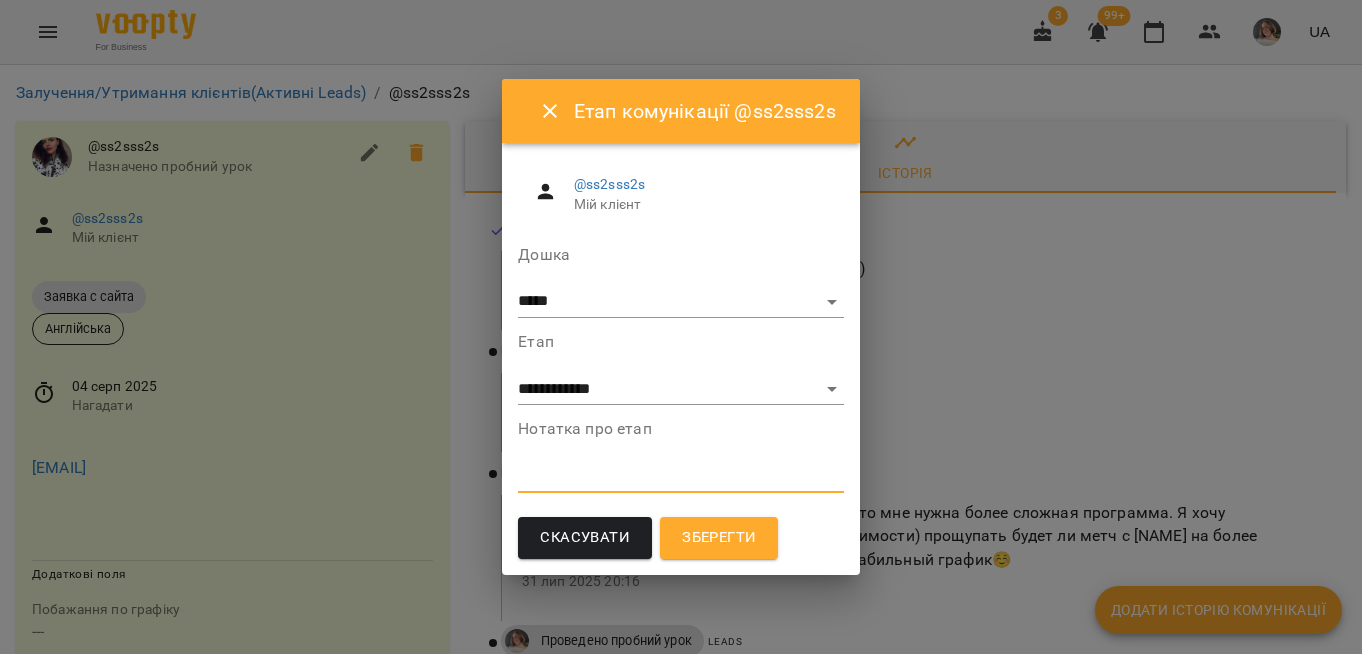 click at bounding box center [680, 476] 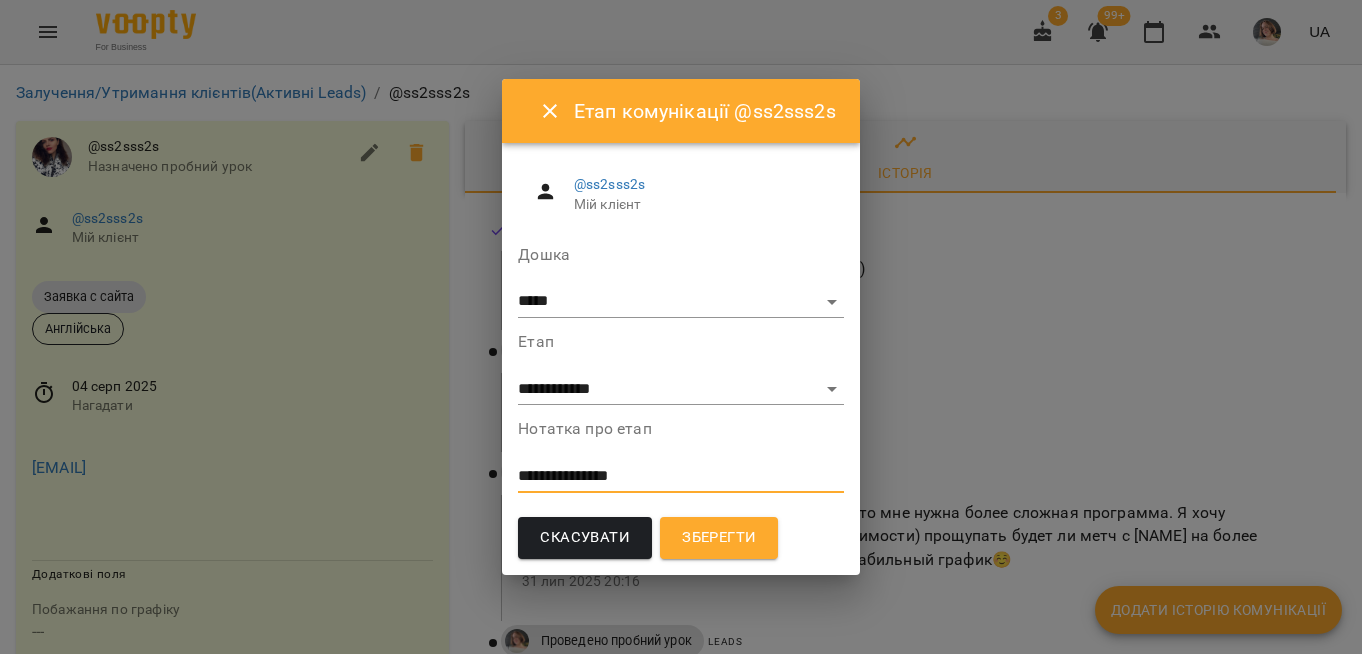 type on "**********" 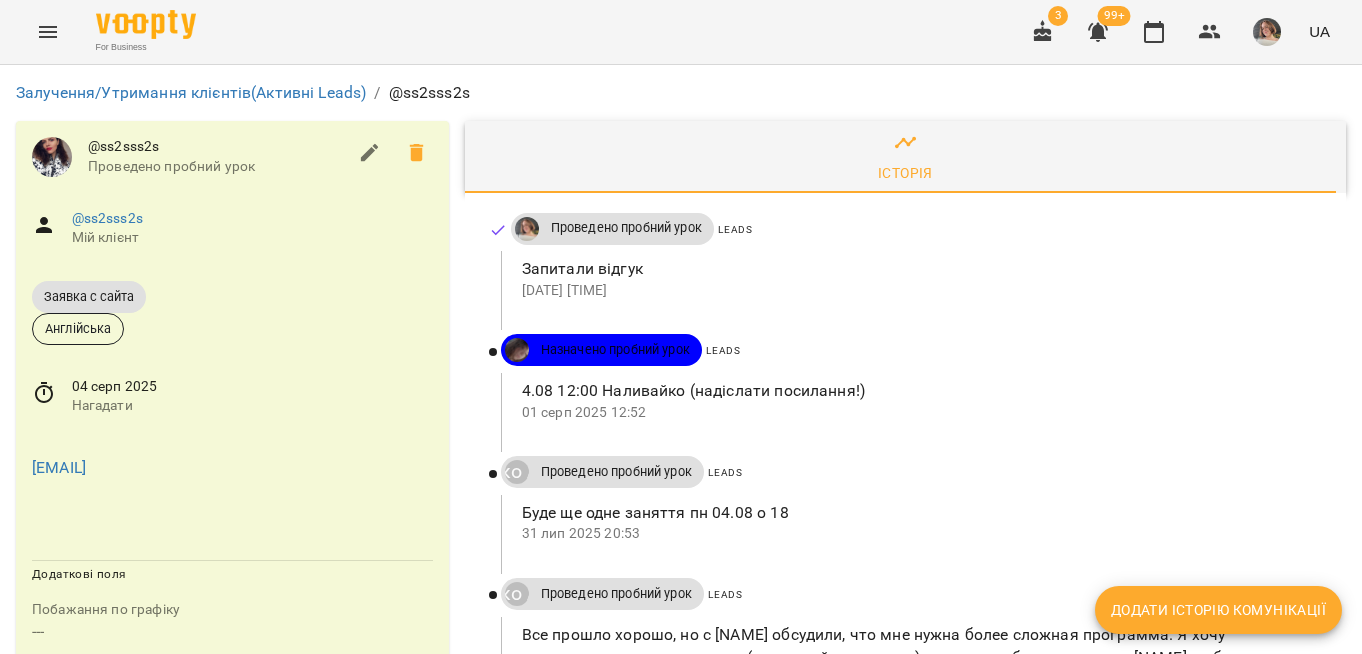 click on "04 серп 2025 Нагадати" at bounding box center [232, 396] 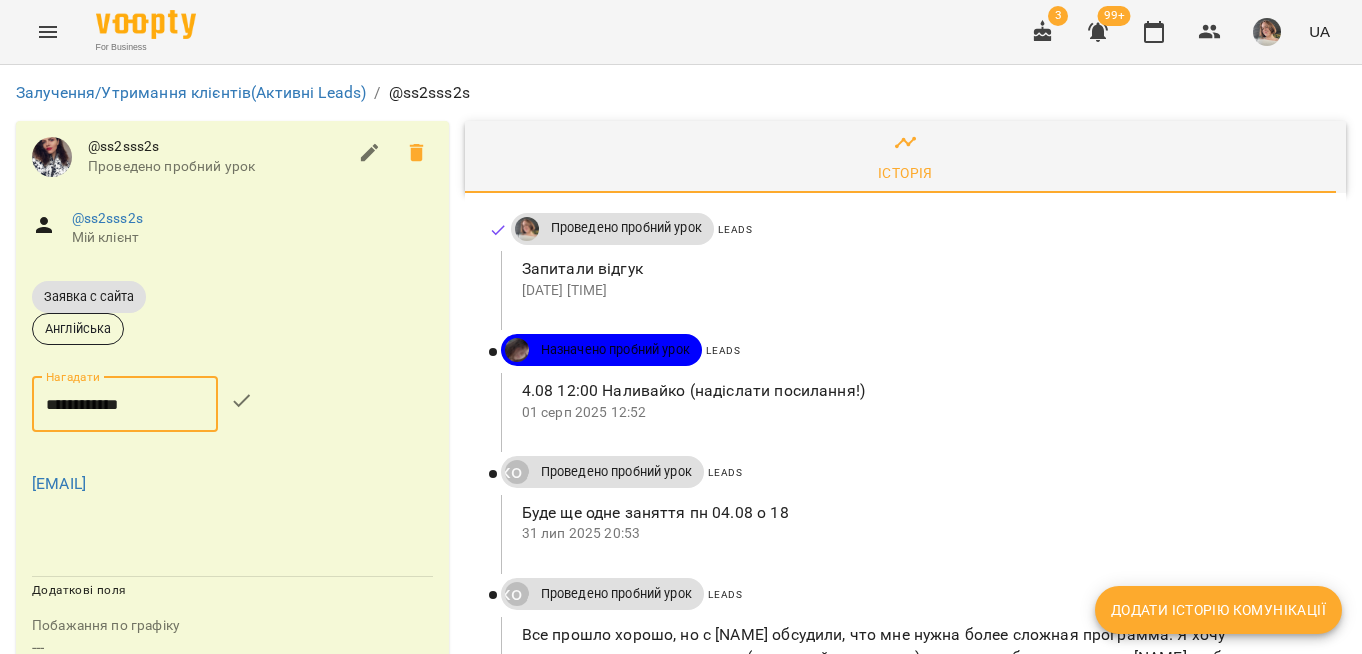 click on "**********" at bounding box center (125, 405) 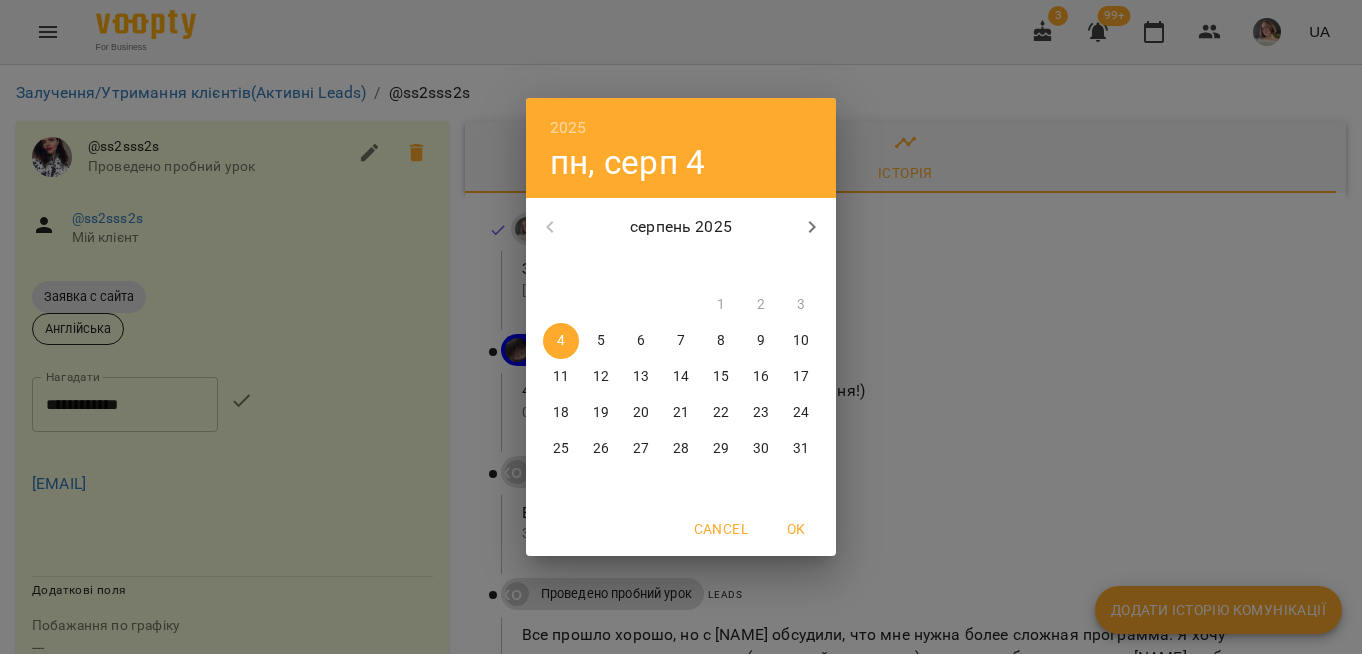 click on "6" at bounding box center [641, 341] 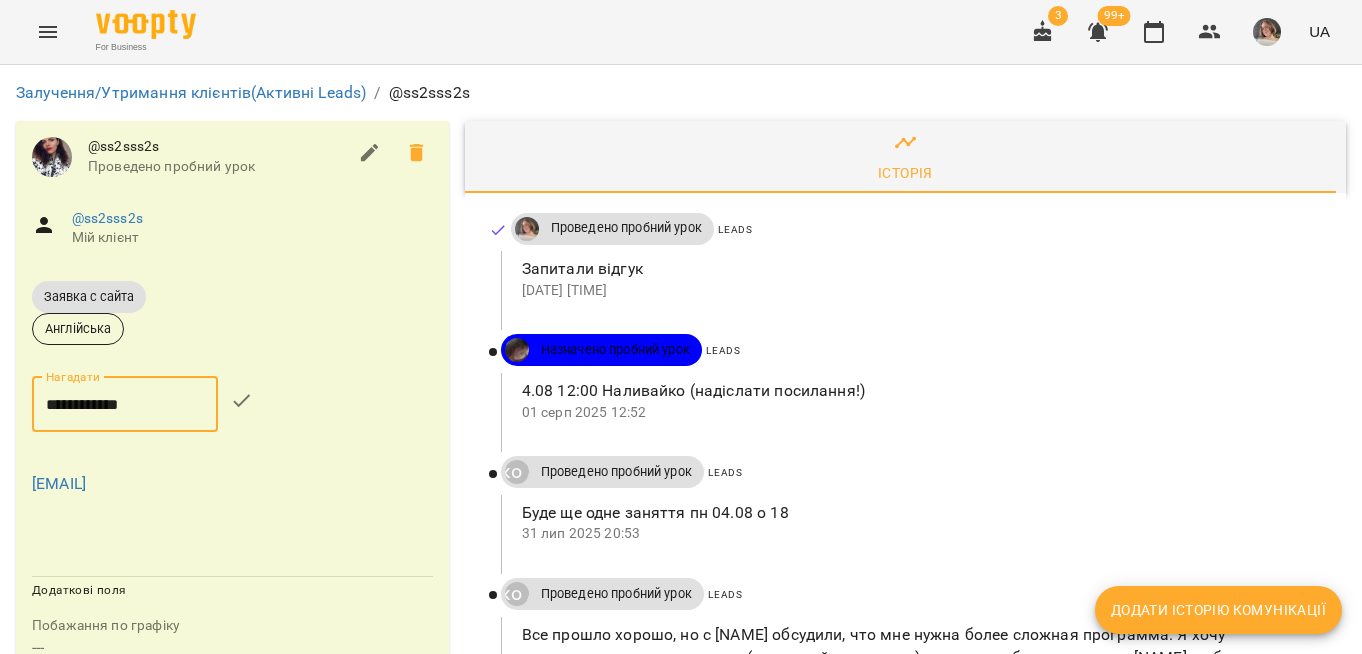 click at bounding box center [242, 401] 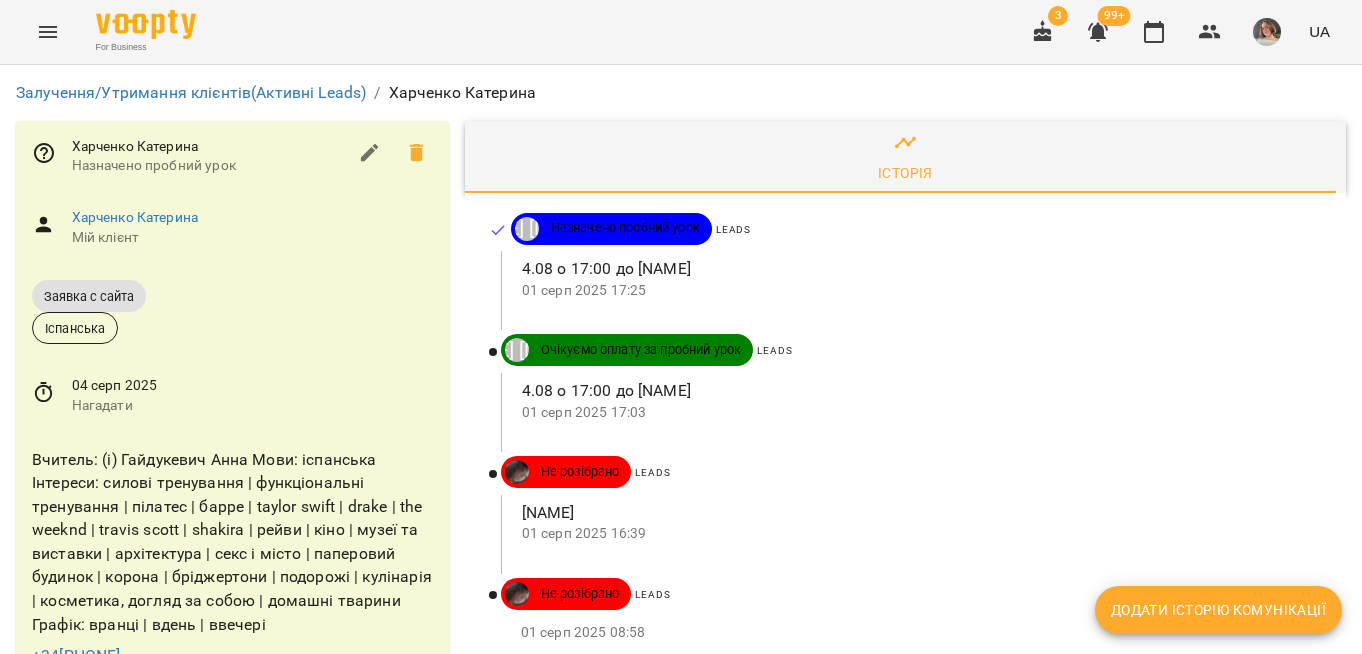 scroll, scrollTop: 0, scrollLeft: 0, axis: both 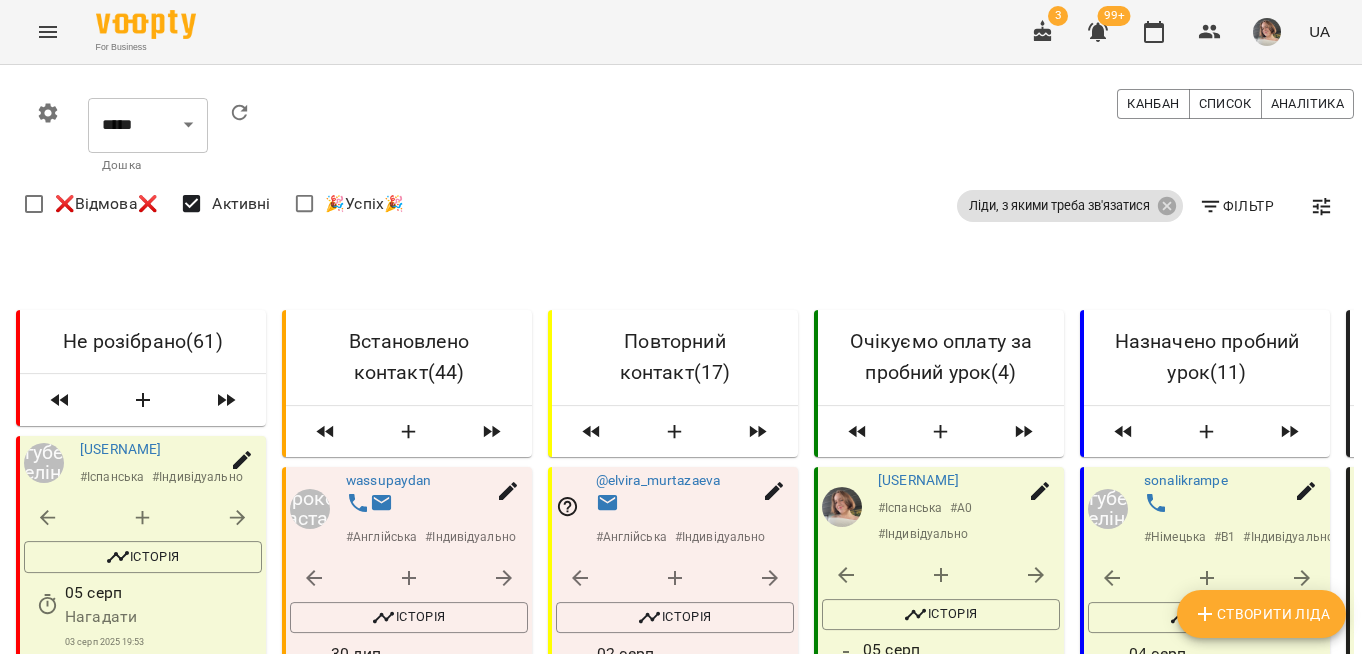 click on "Створити Ліда" at bounding box center (1261, 614) 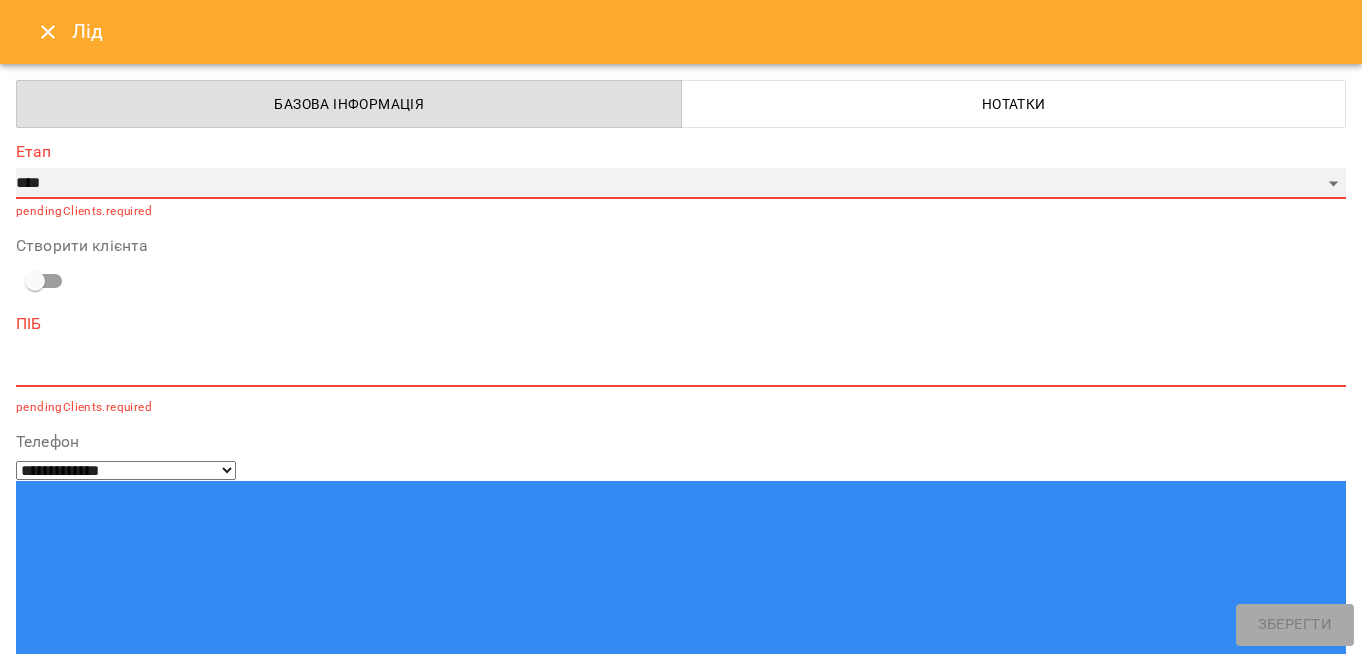 click on "**********" at bounding box center [681, 184] 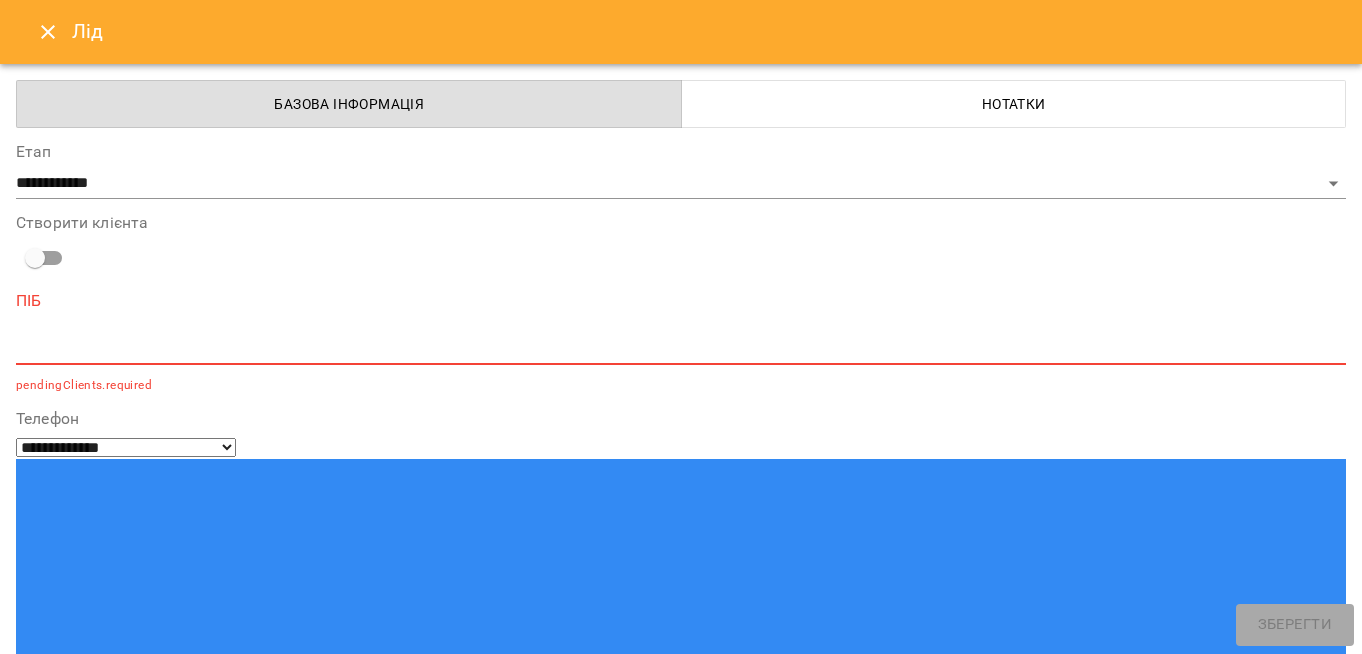 click on "*" at bounding box center [681, 349] 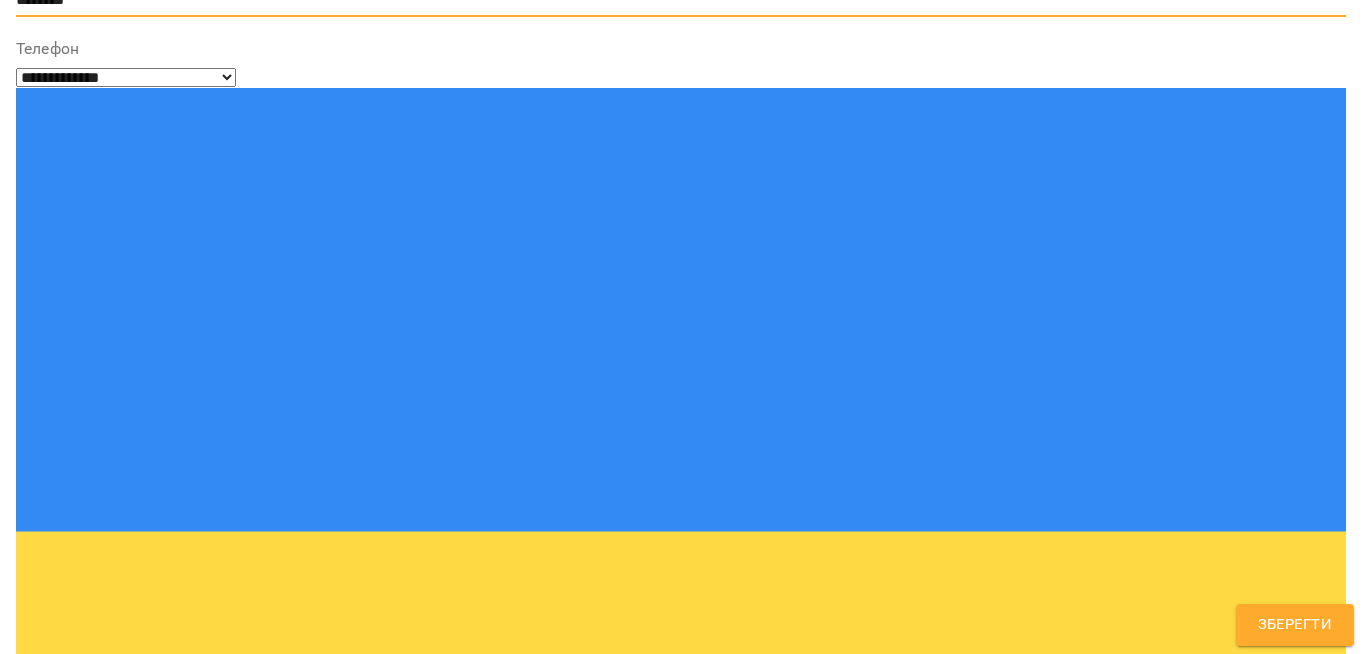 scroll, scrollTop: 360, scrollLeft: 0, axis: vertical 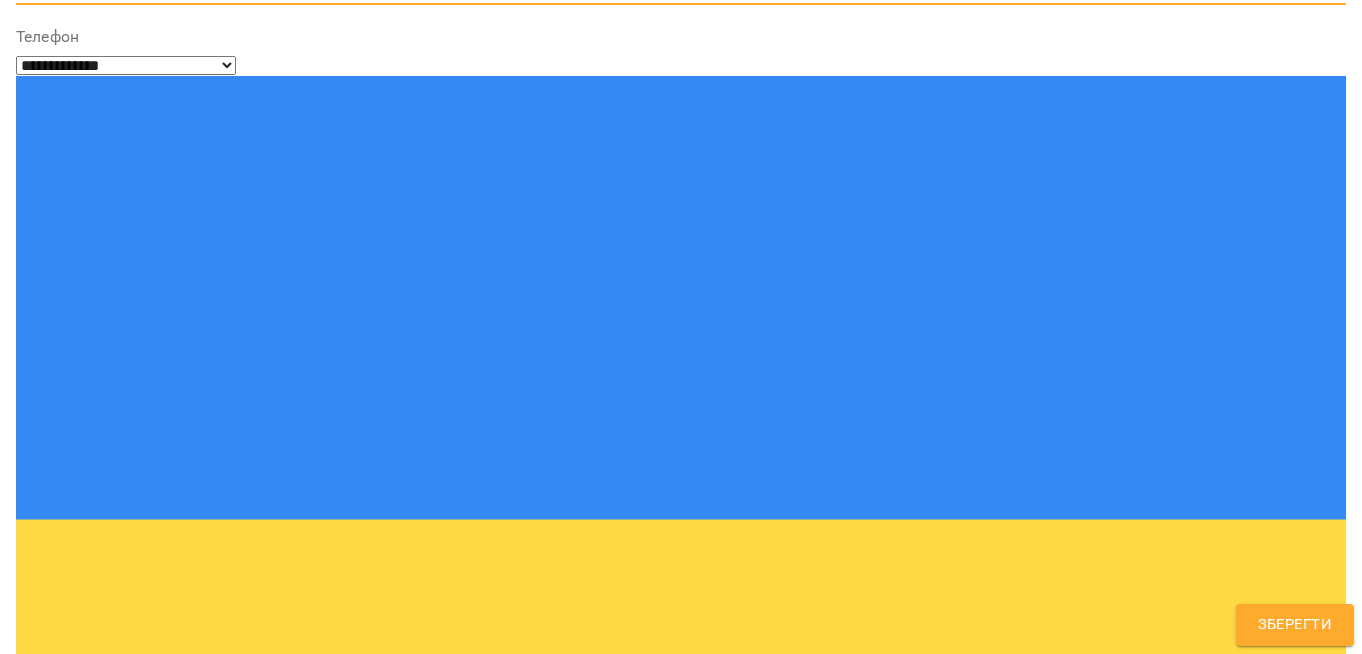 type on "********" 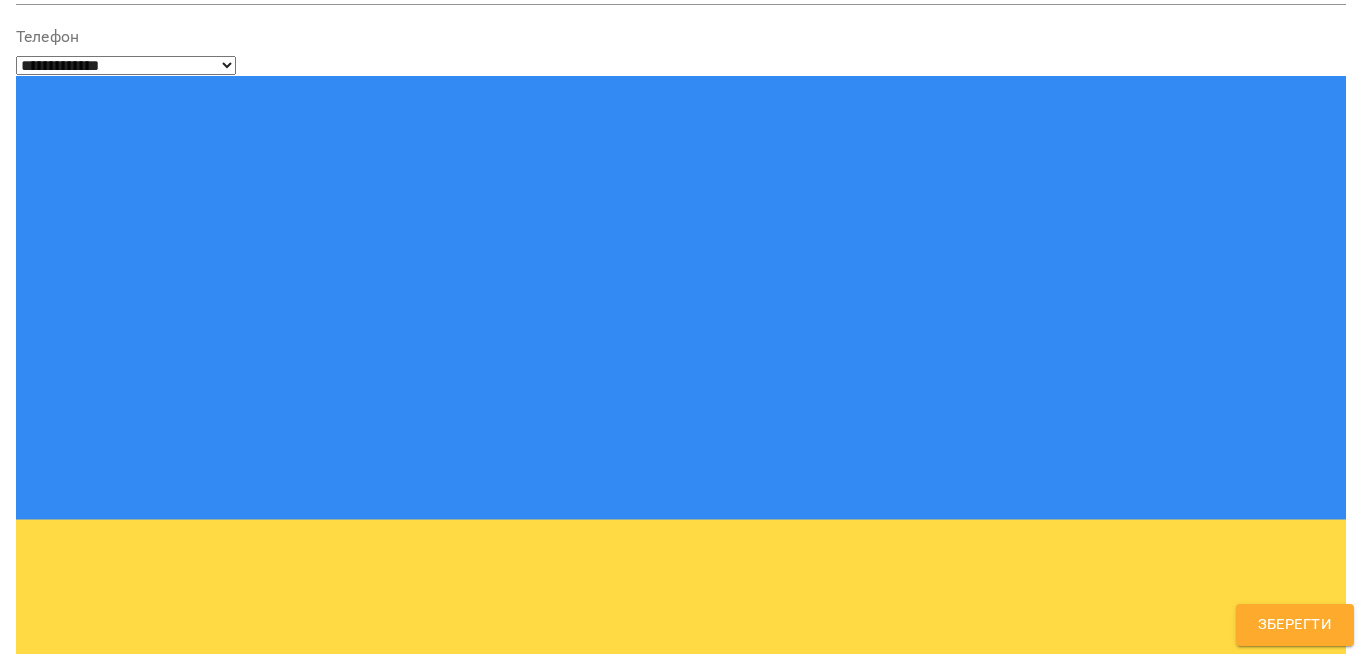 scroll, scrollTop: 0, scrollLeft: 0, axis: both 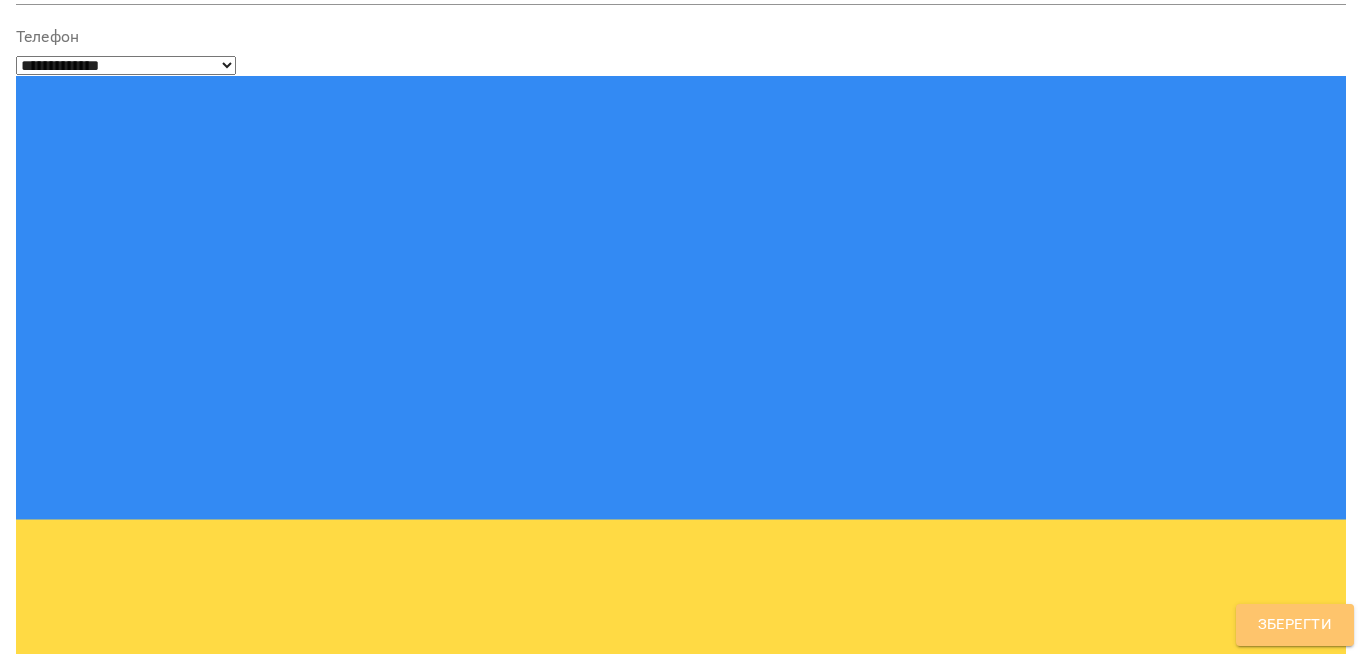 click on "Зберегти" at bounding box center [1295, 625] 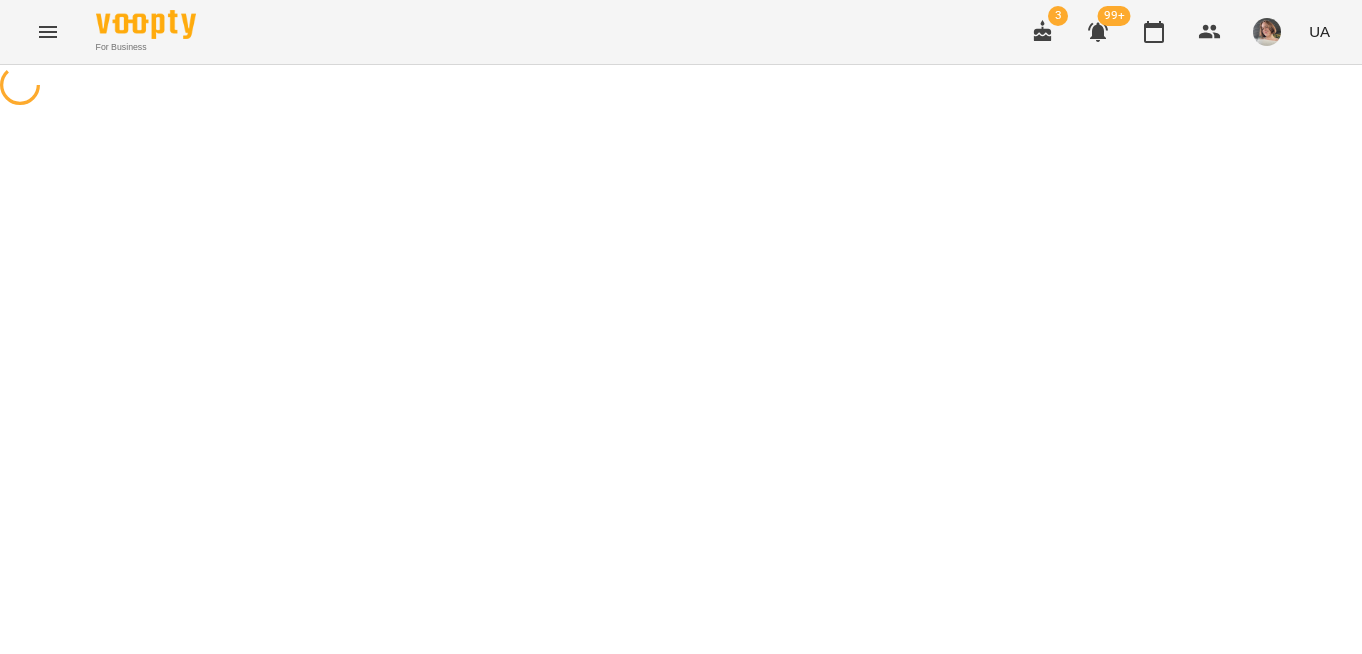 scroll, scrollTop: 0, scrollLeft: 0, axis: both 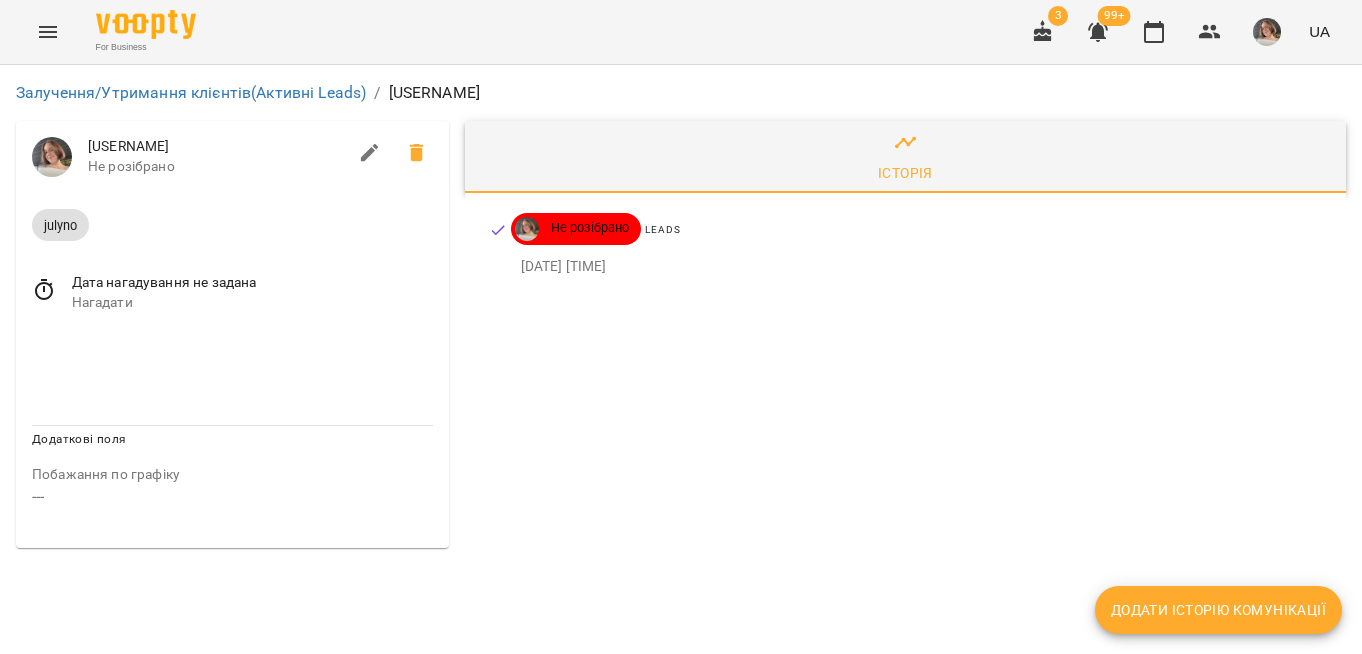 click 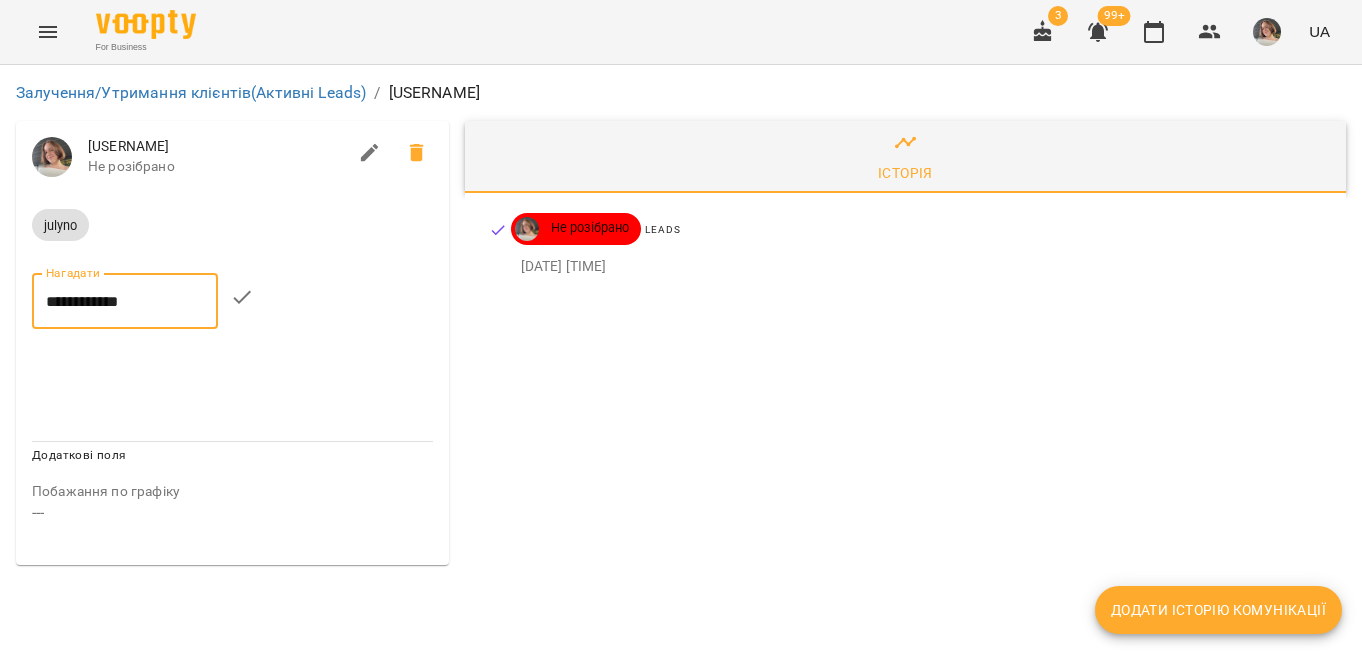 click on "**********" at bounding box center (125, 301) 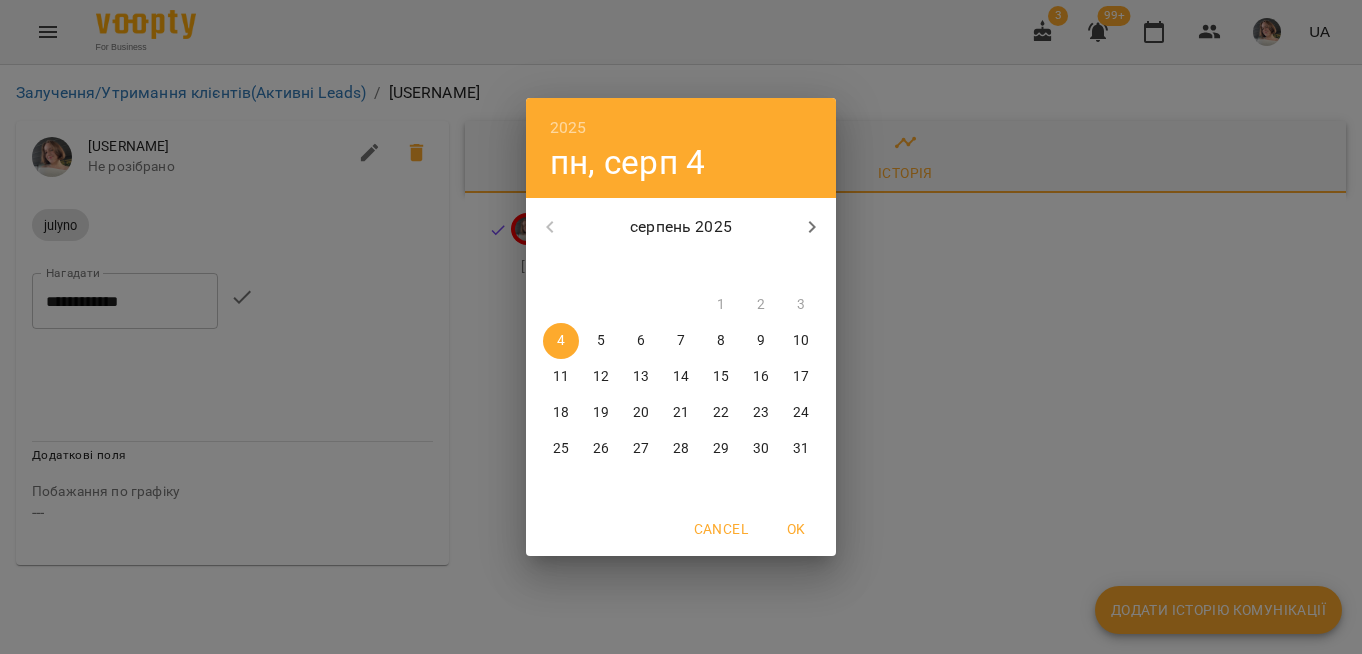 click on "6" at bounding box center [641, 341] 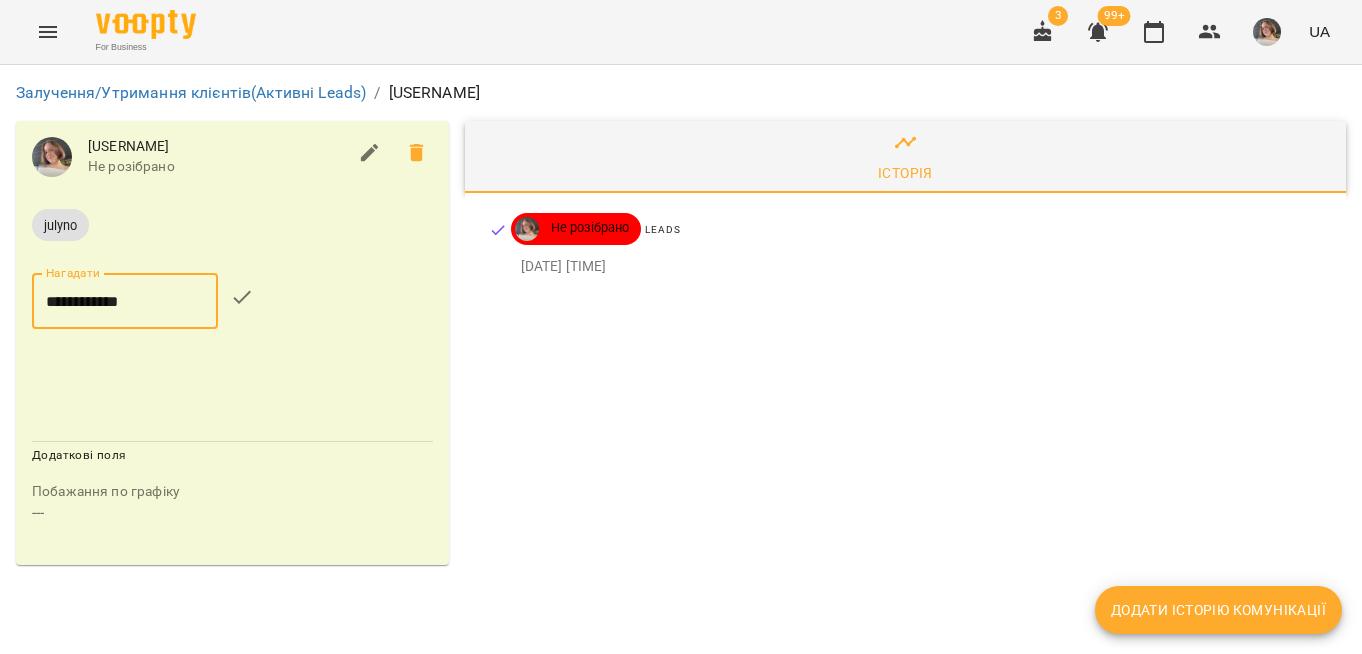 click 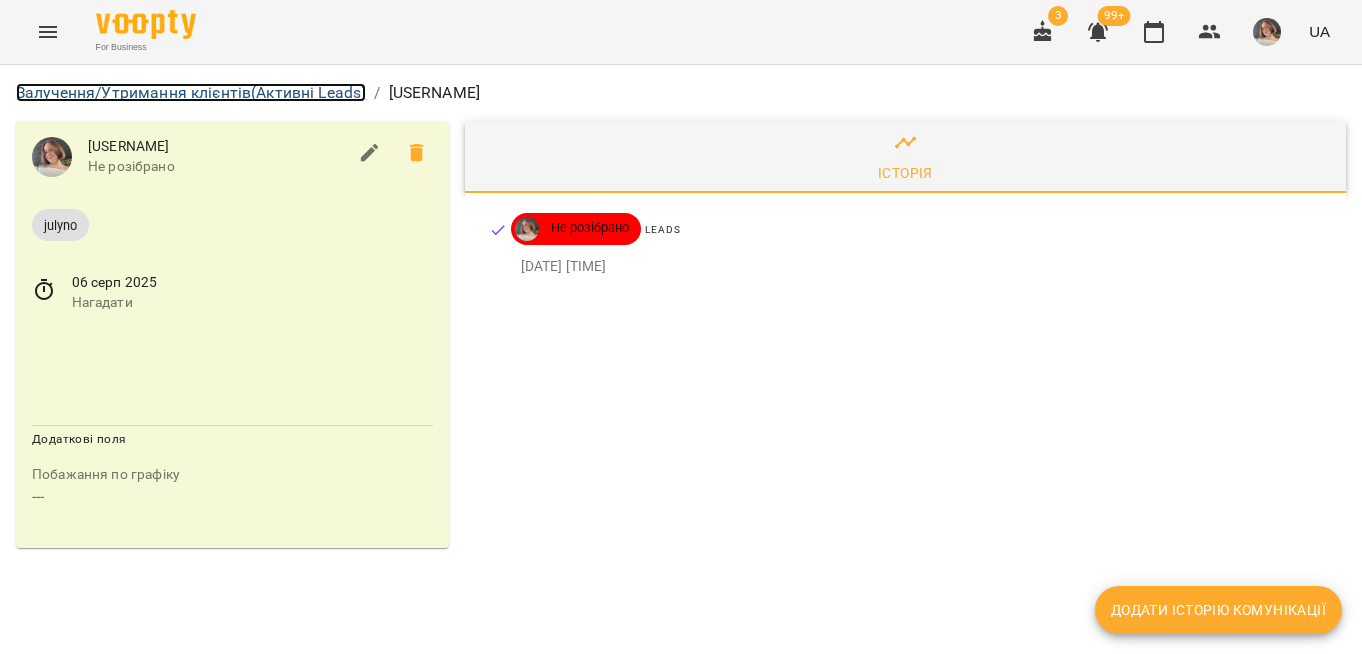 click on "Залучення/Утримання клієнтів (Активні Leads)" at bounding box center [191, 92] 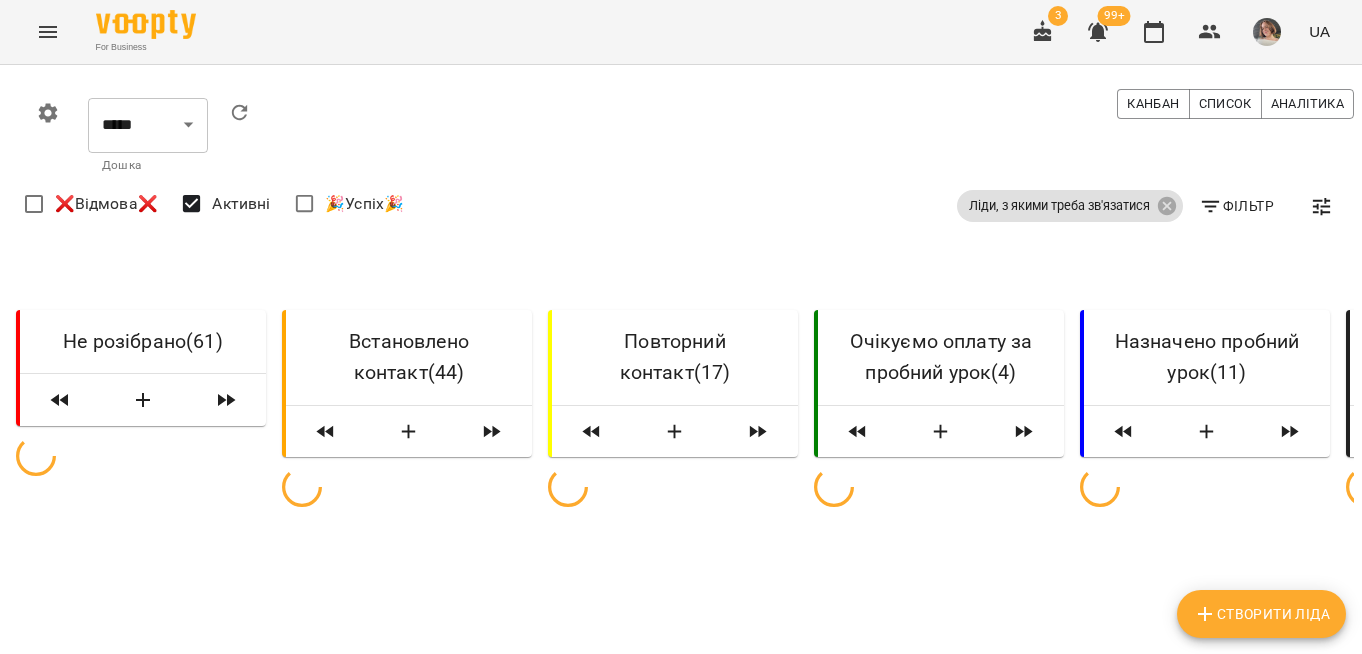 click on "Створити Ліда" at bounding box center (1261, 614) 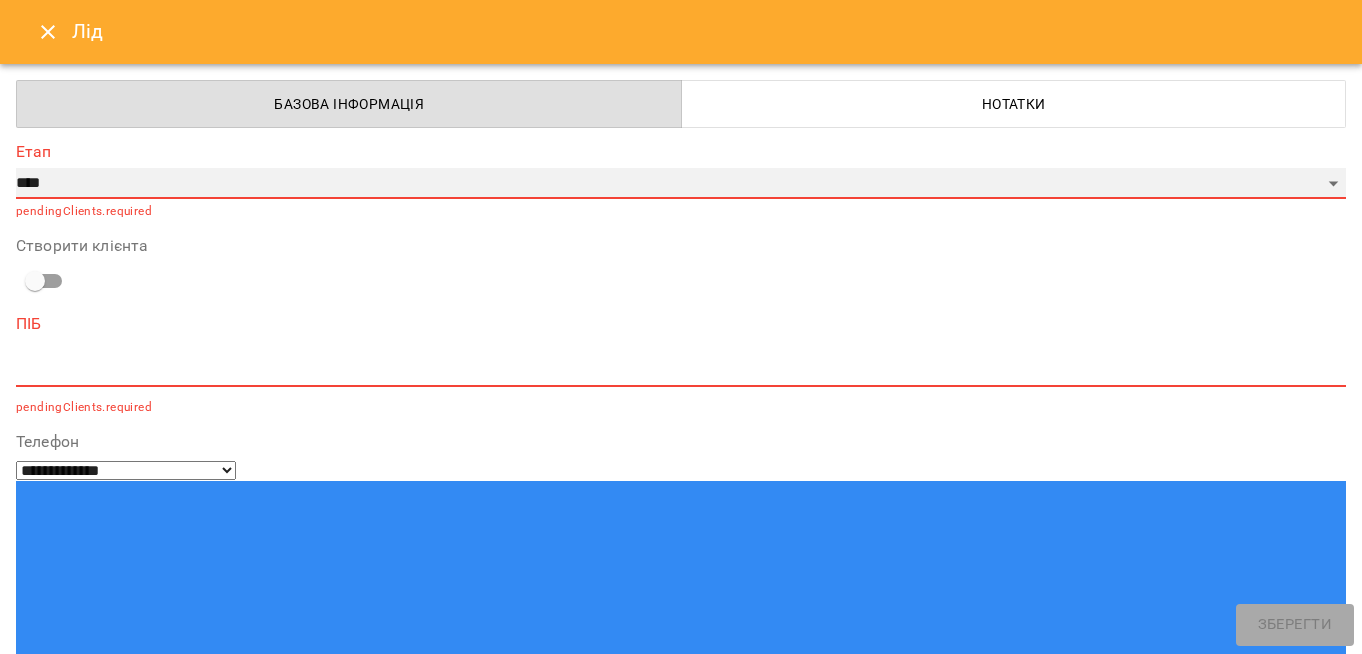 click on "**********" at bounding box center (681, 184) 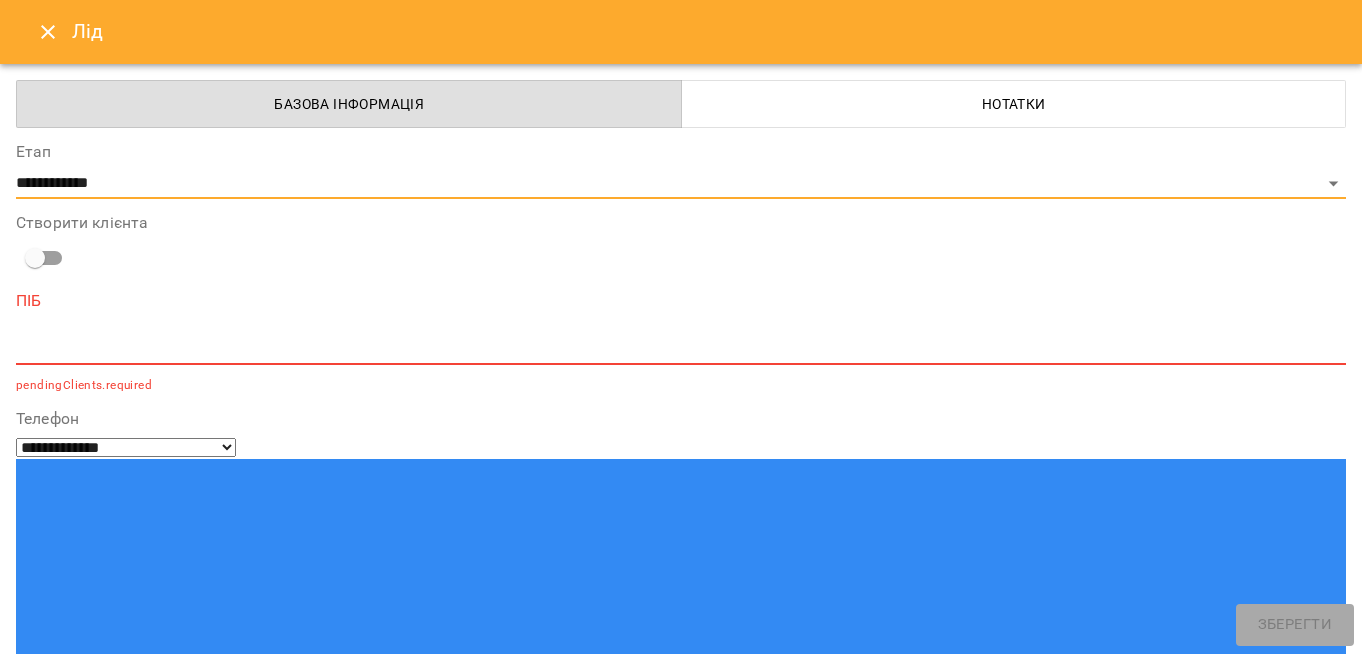 click at bounding box center (681, 348) 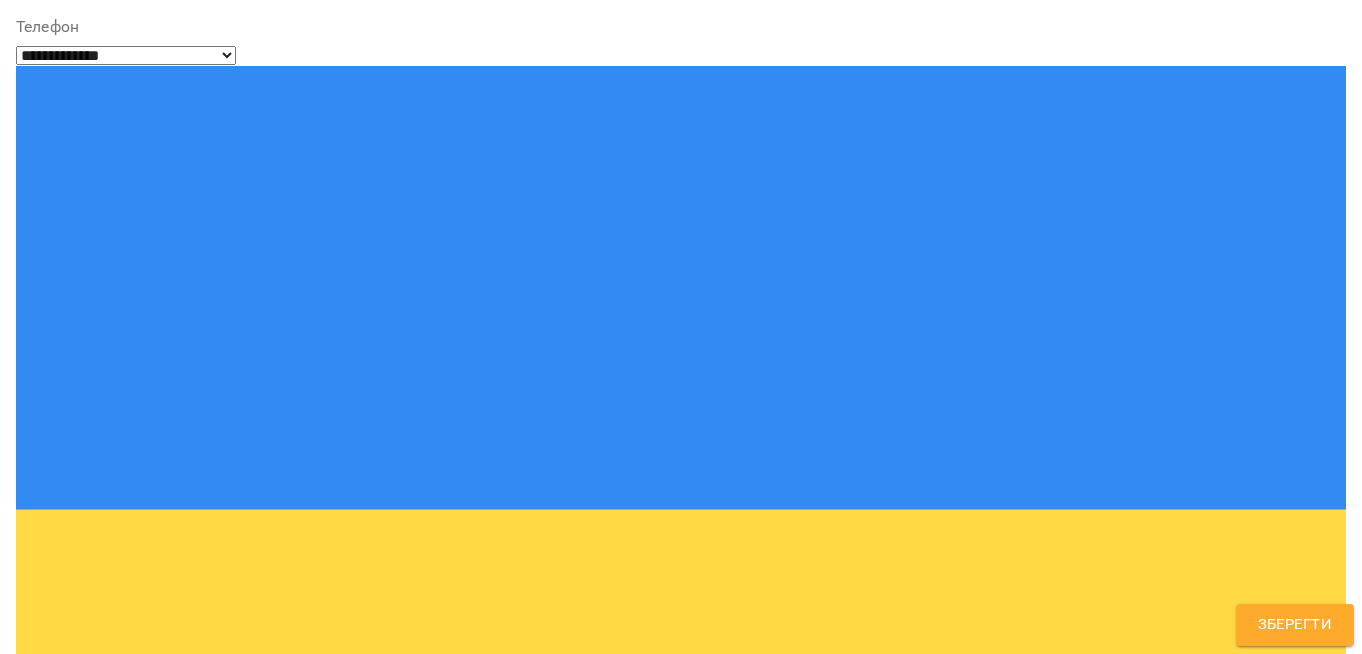 scroll, scrollTop: 386, scrollLeft: 0, axis: vertical 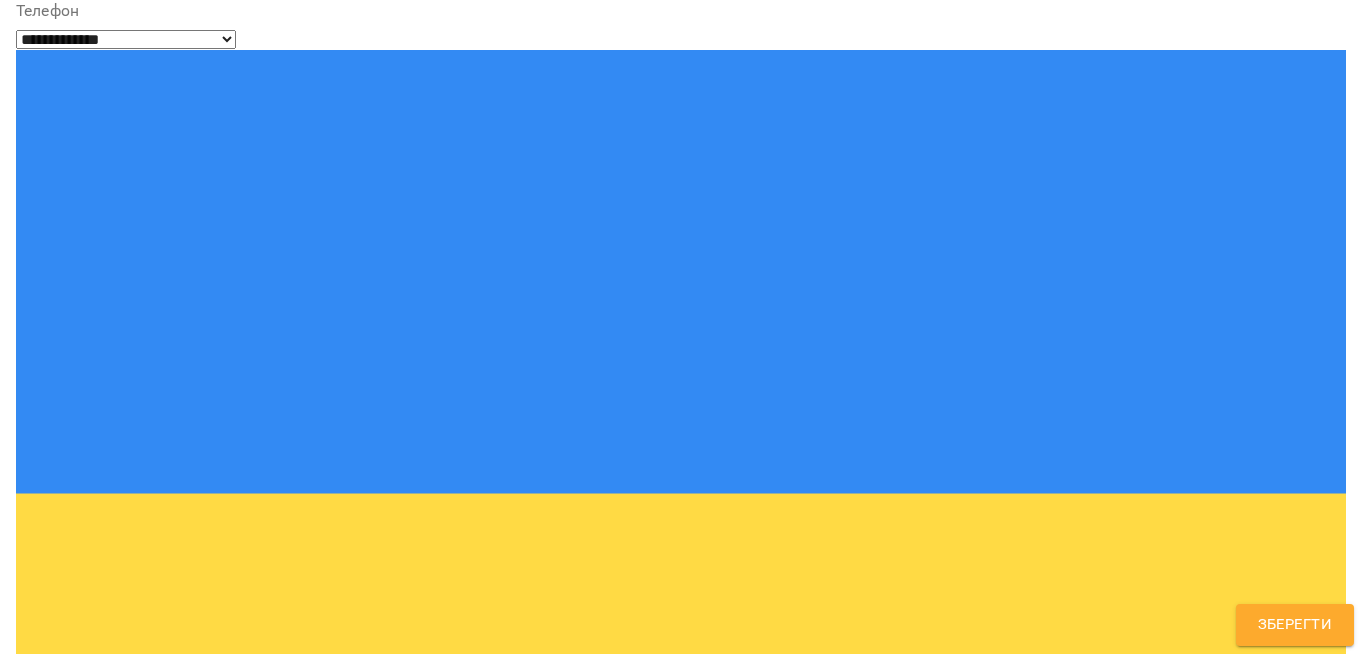 type on "**********" 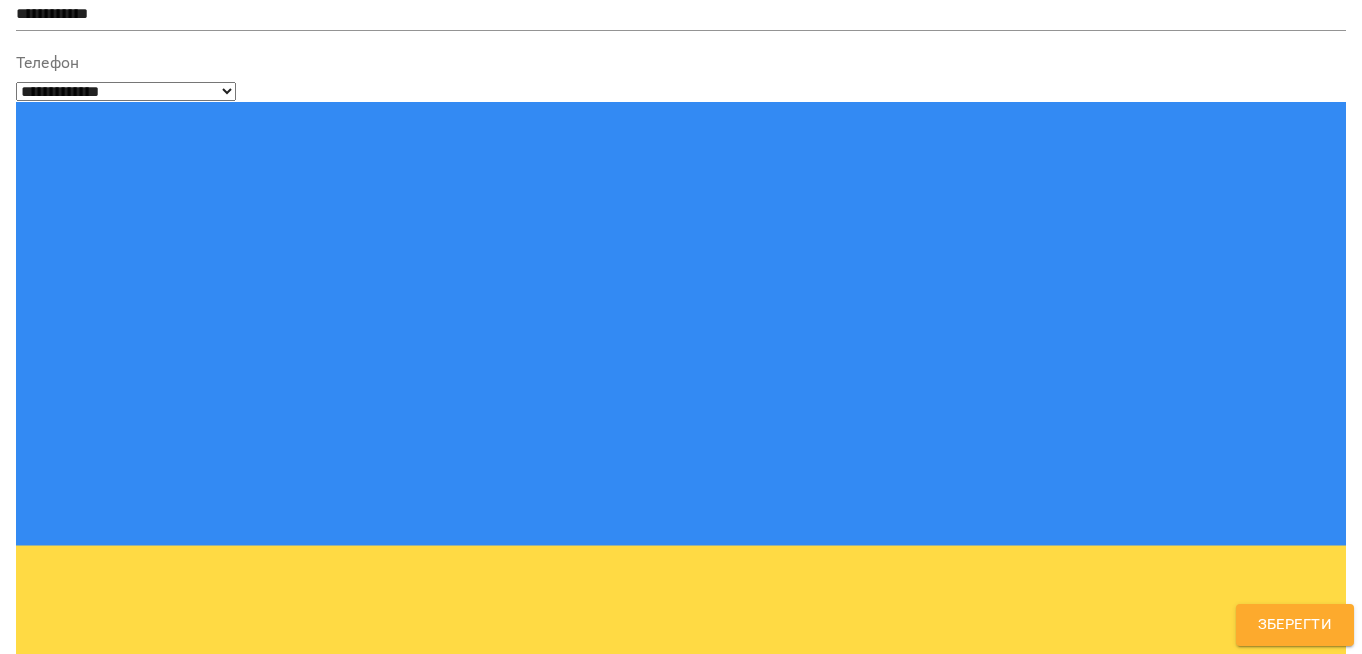 scroll, scrollTop: 3111, scrollLeft: 0, axis: vertical 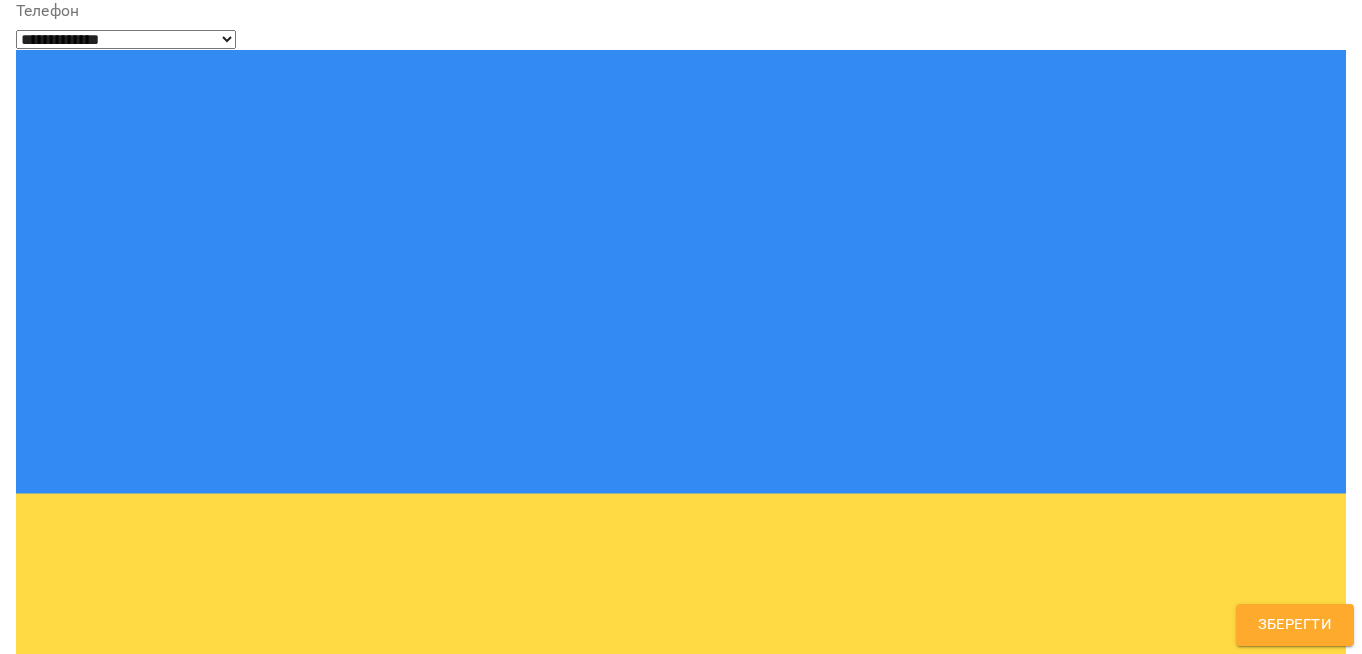 click on "**********" at bounding box center (681, 1366) 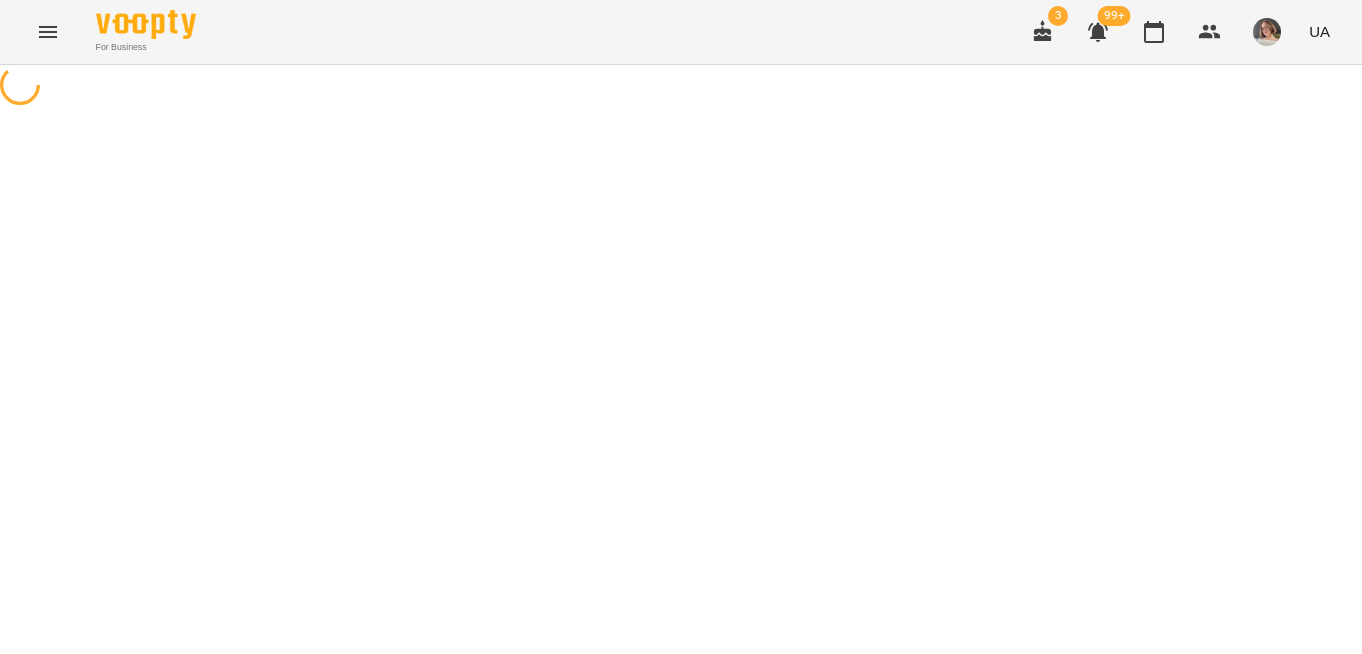 scroll, scrollTop: 0, scrollLeft: 0, axis: both 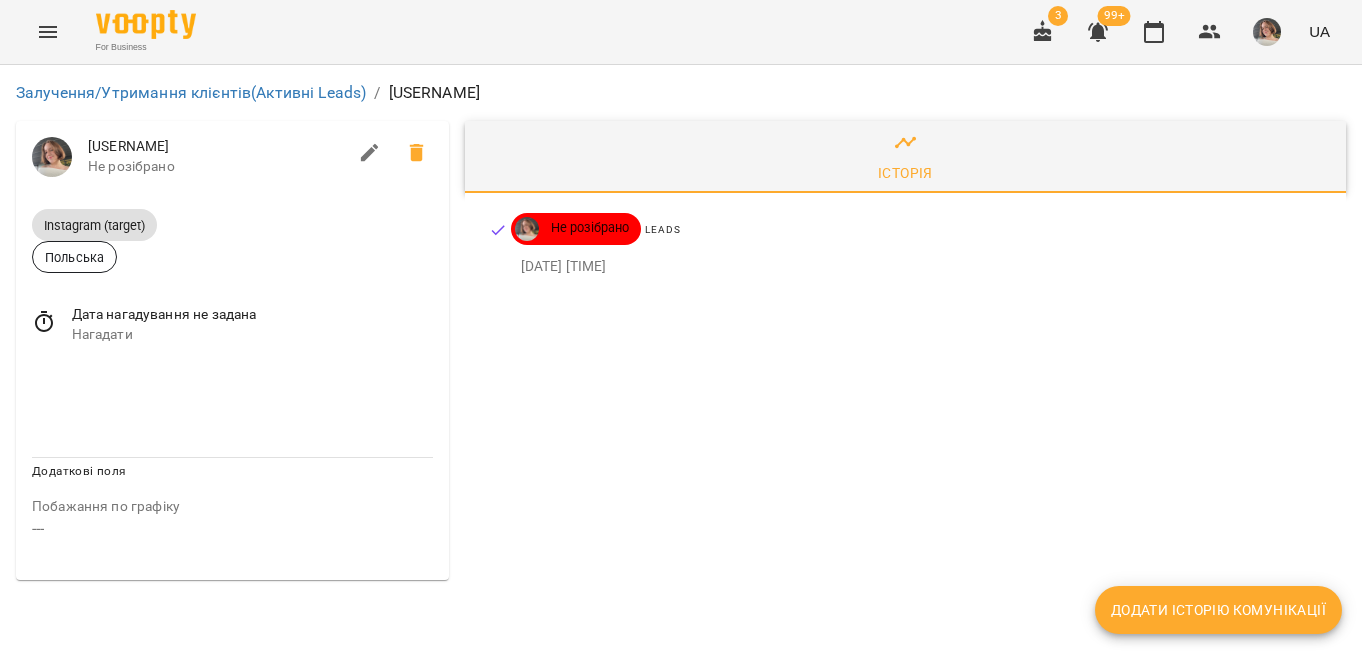 click 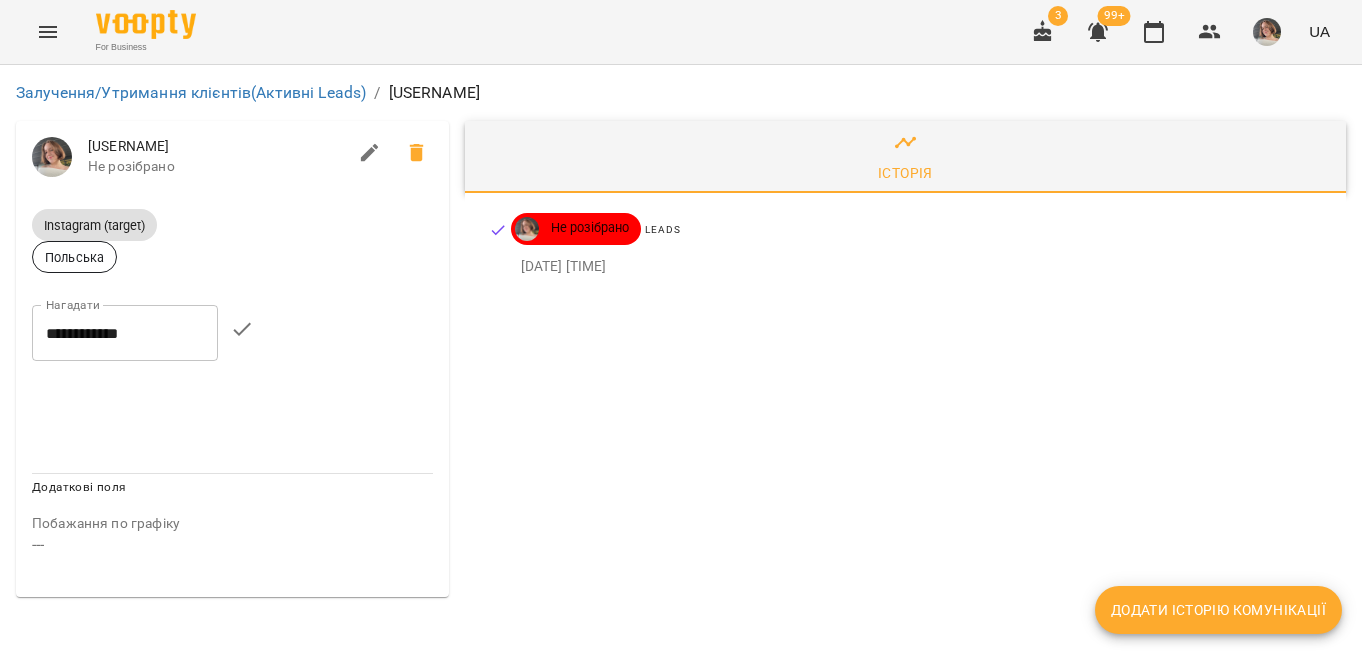 click on "**********" at bounding box center (125, 333) 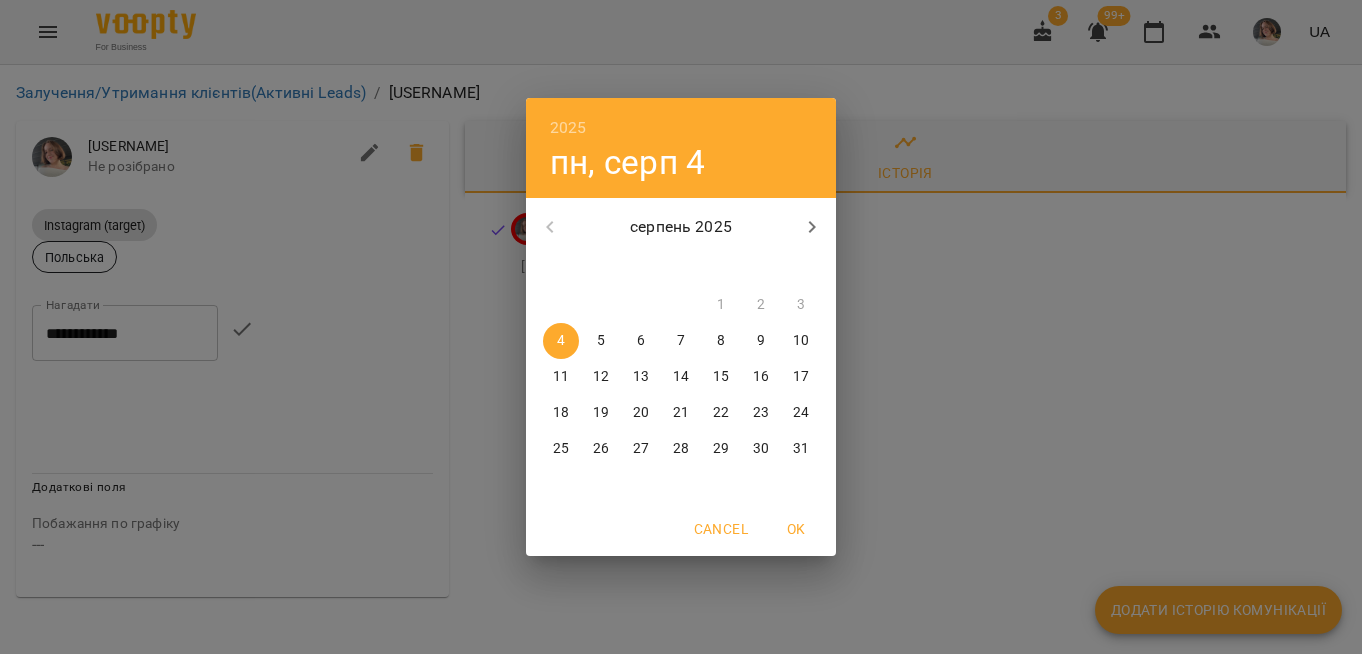 click on "6" at bounding box center [641, 341] 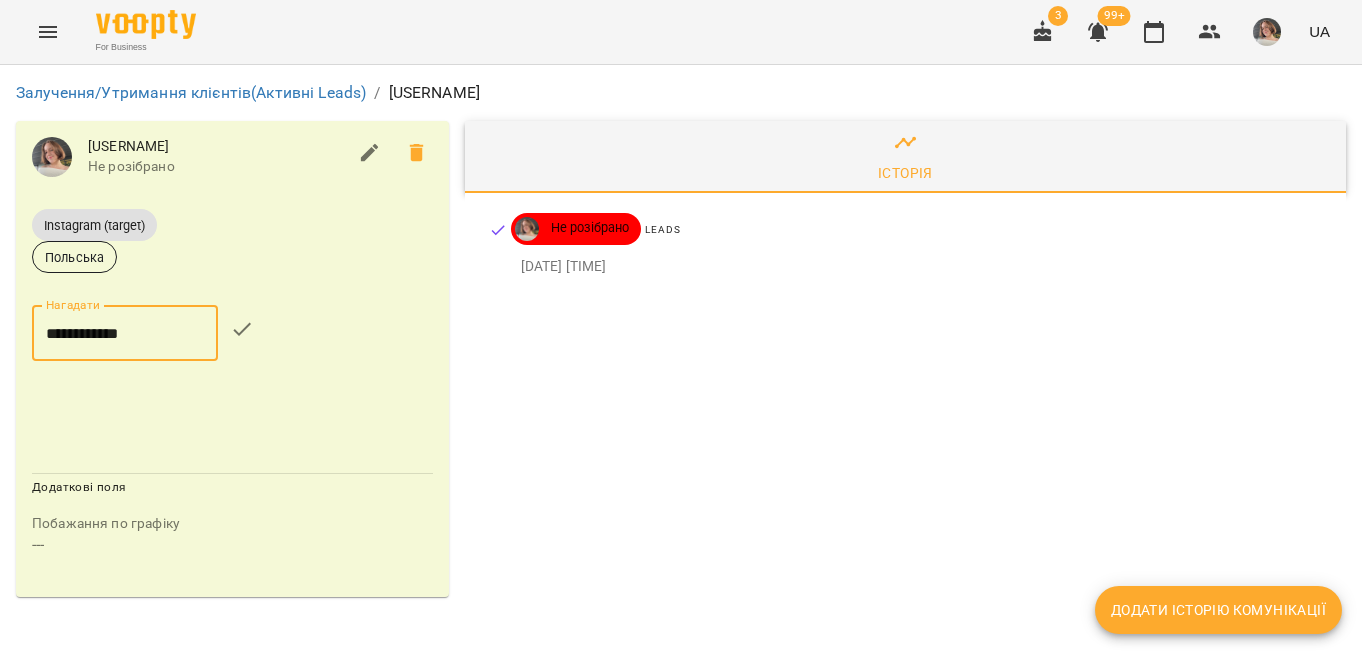 click 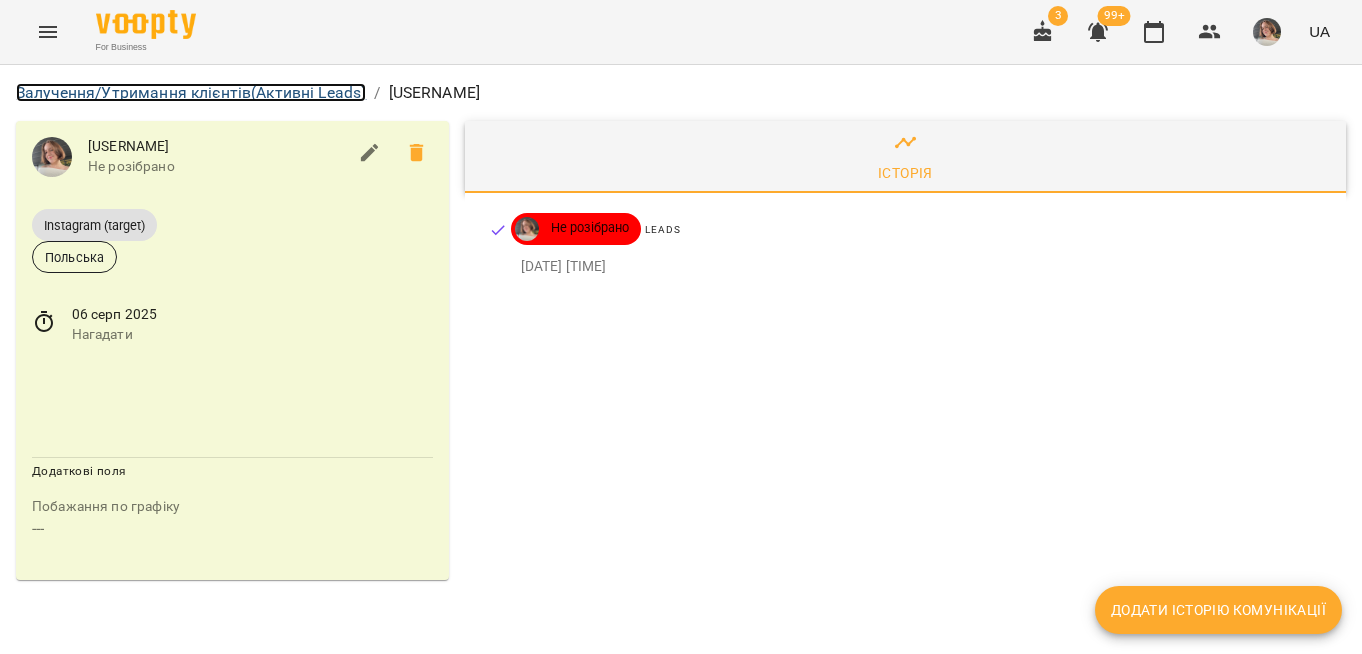 click on "Залучення/Утримання клієнтів (Активні Leads)" at bounding box center [191, 92] 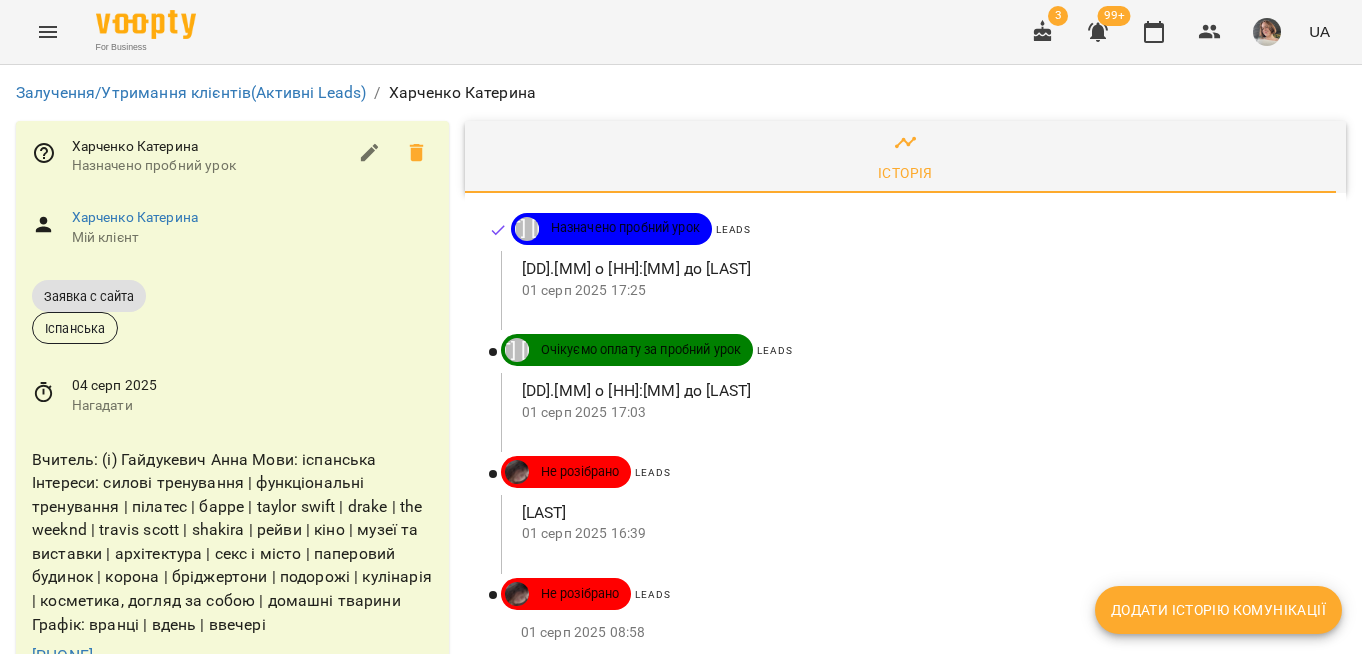 scroll, scrollTop: 0, scrollLeft: 0, axis: both 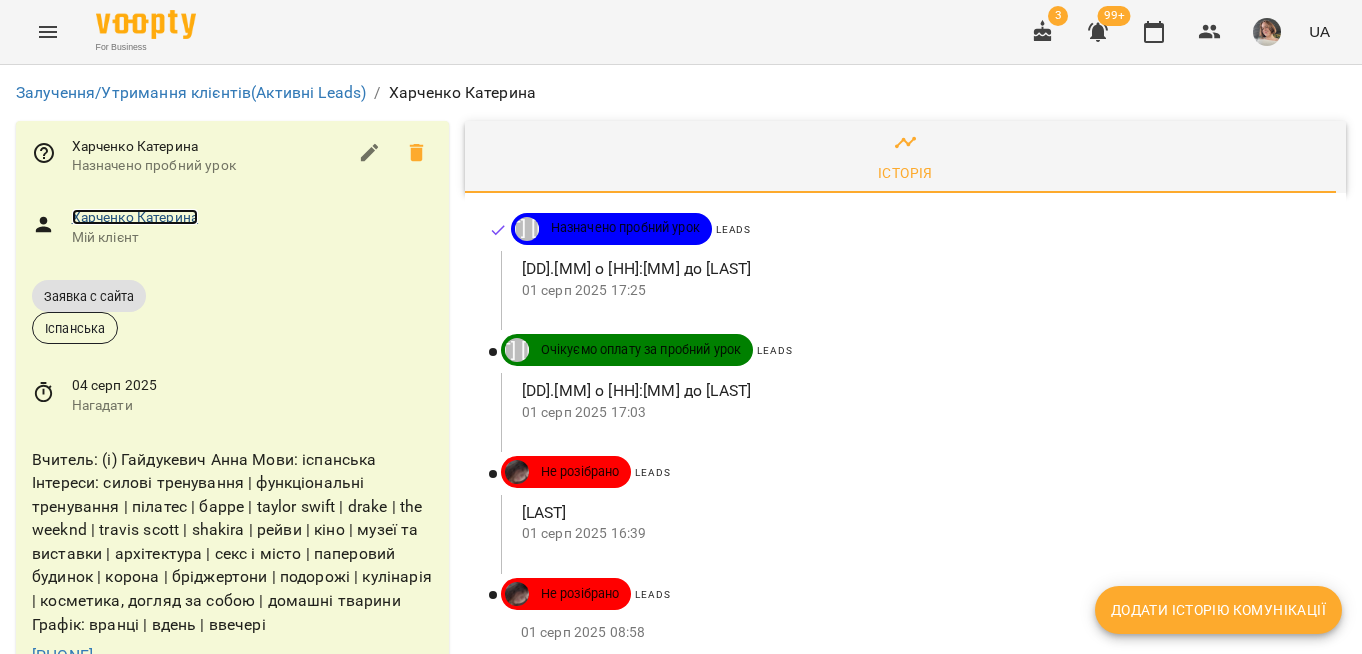 click on "Харченко Катерина" at bounding box center (135, 217) 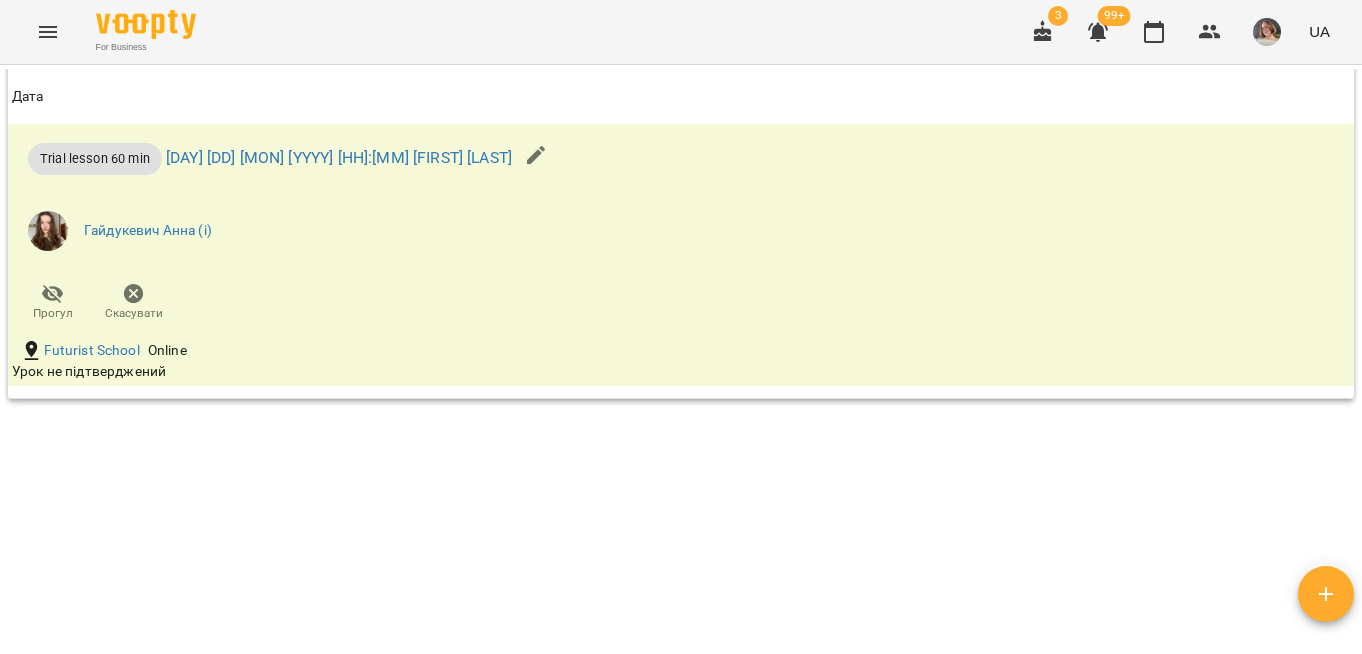 scroll, scrollTop: 1414, scrollLeft: 0, axis: vertical 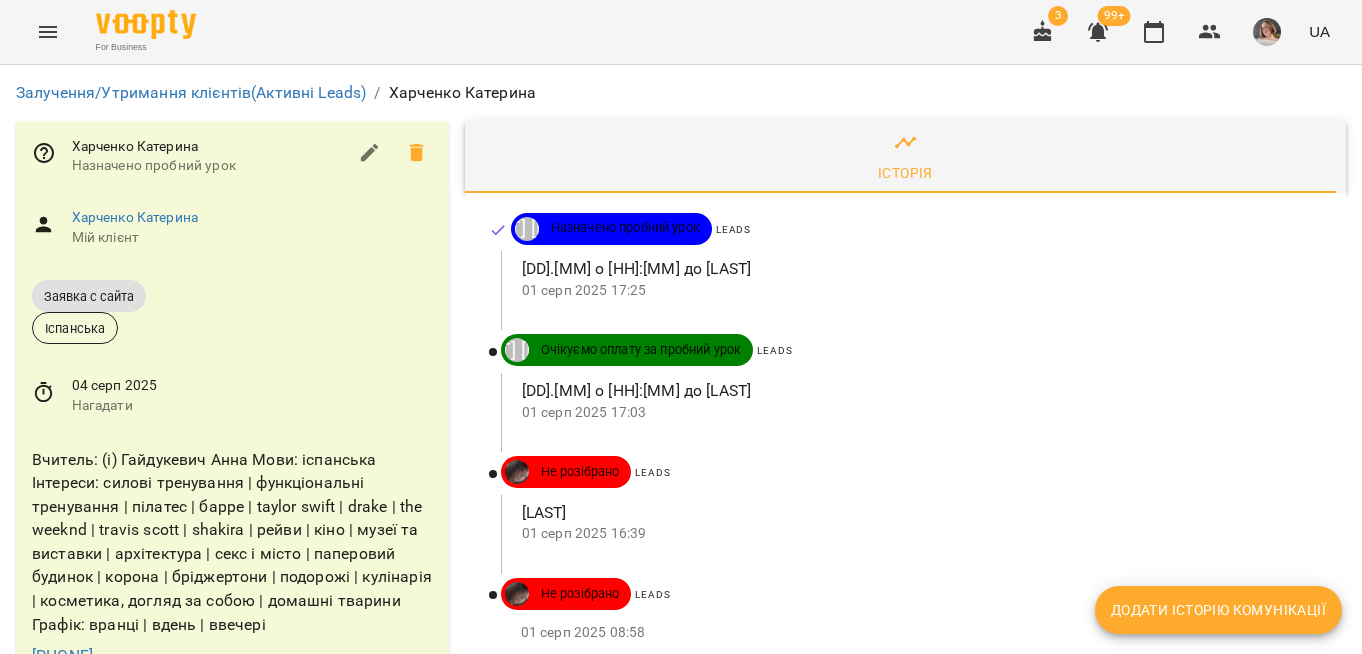click on "Додати історію комунікації" at bounding box center (1218, 610) 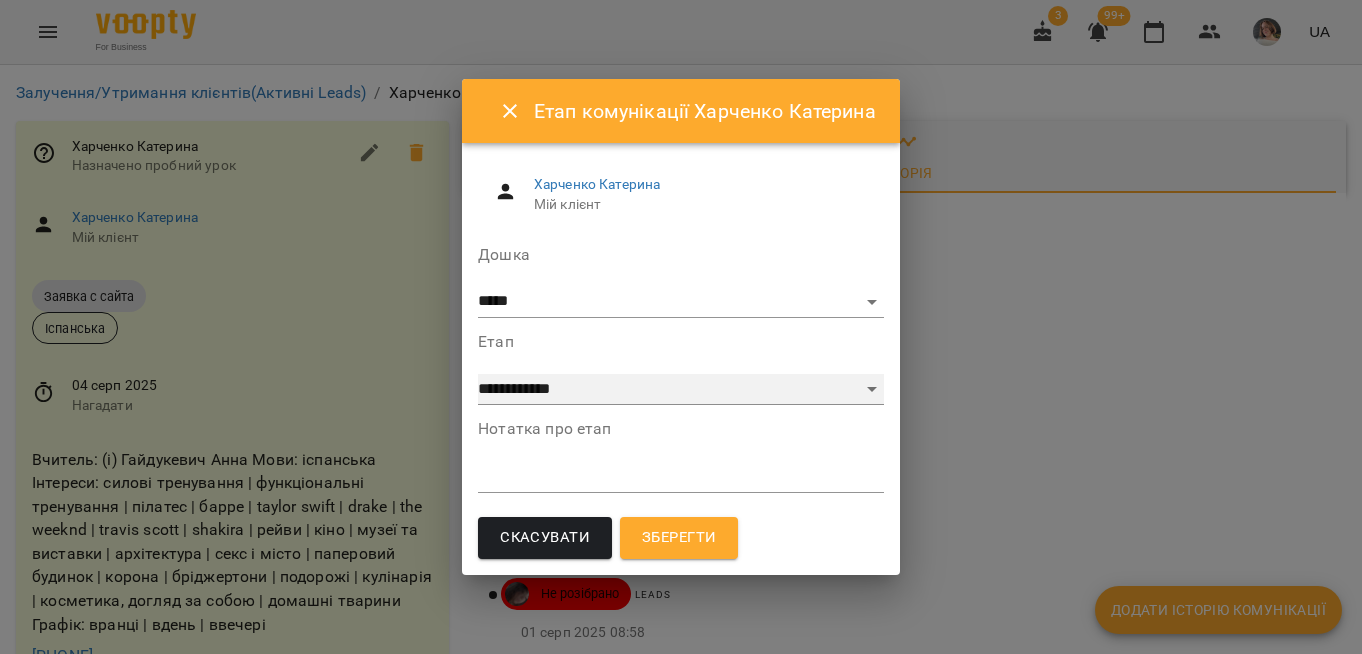 click on "**********" at bounding box center (681, 390) 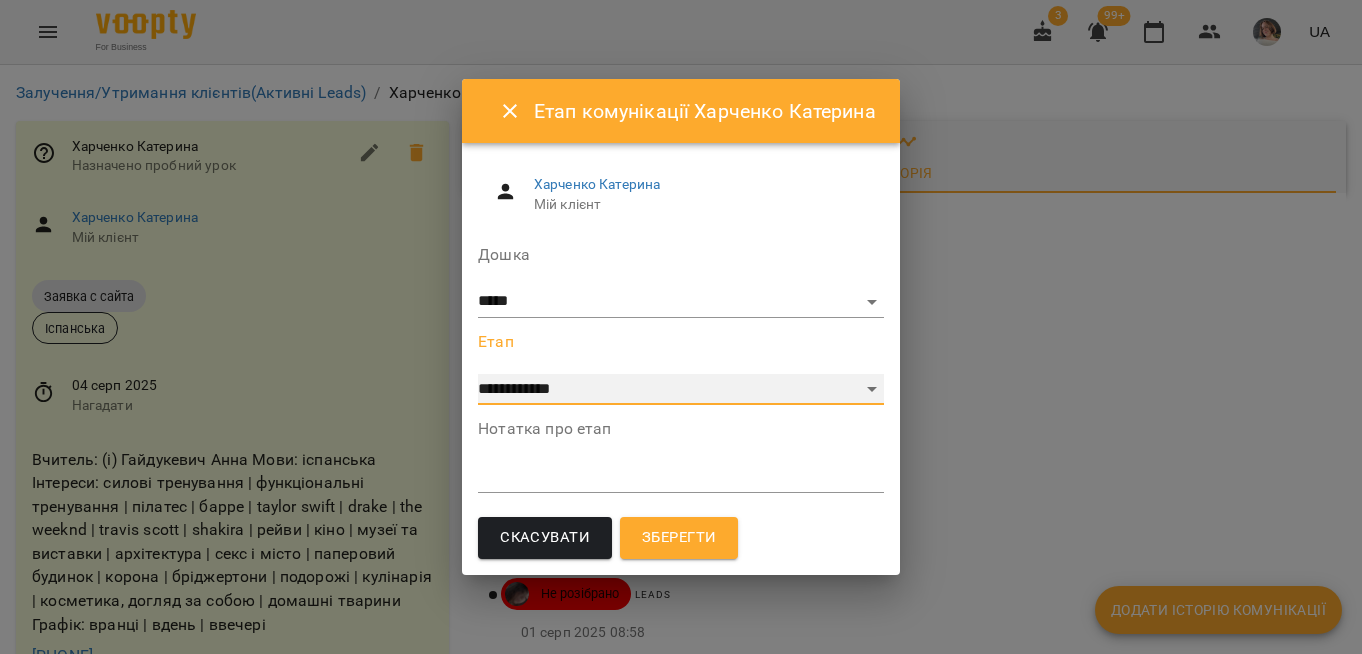 select on "*" 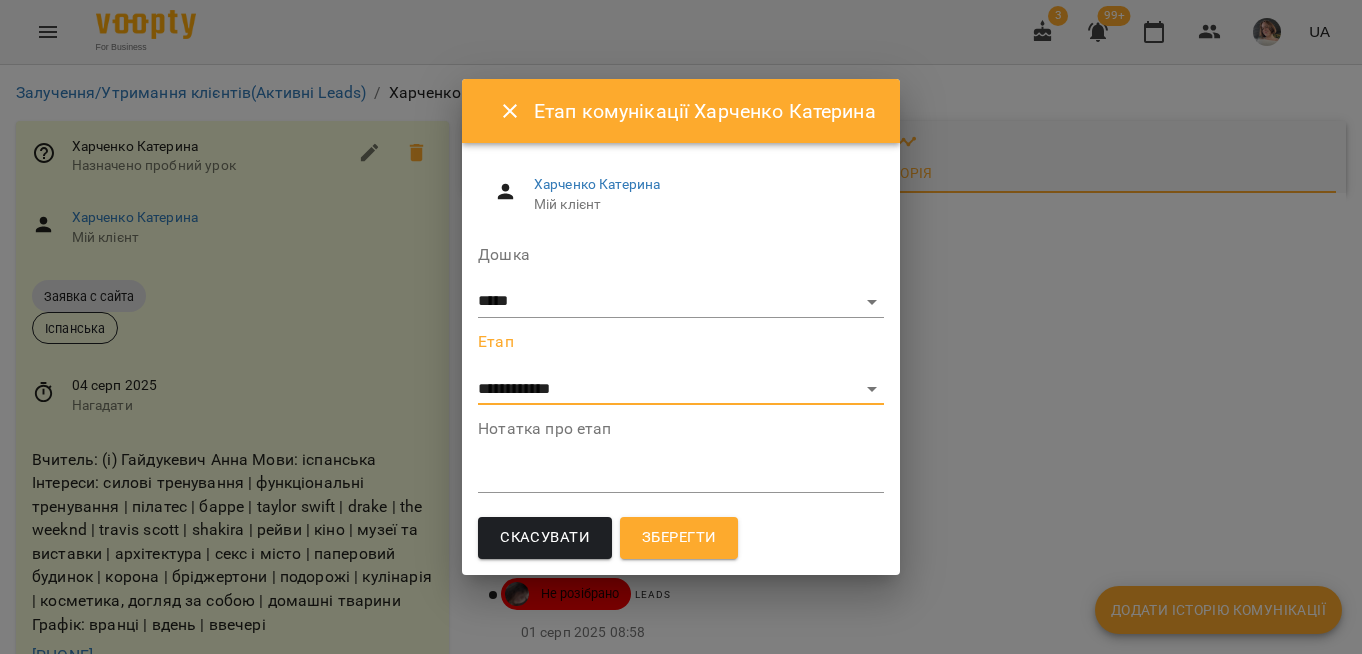 click at bounding box center (681, 476) 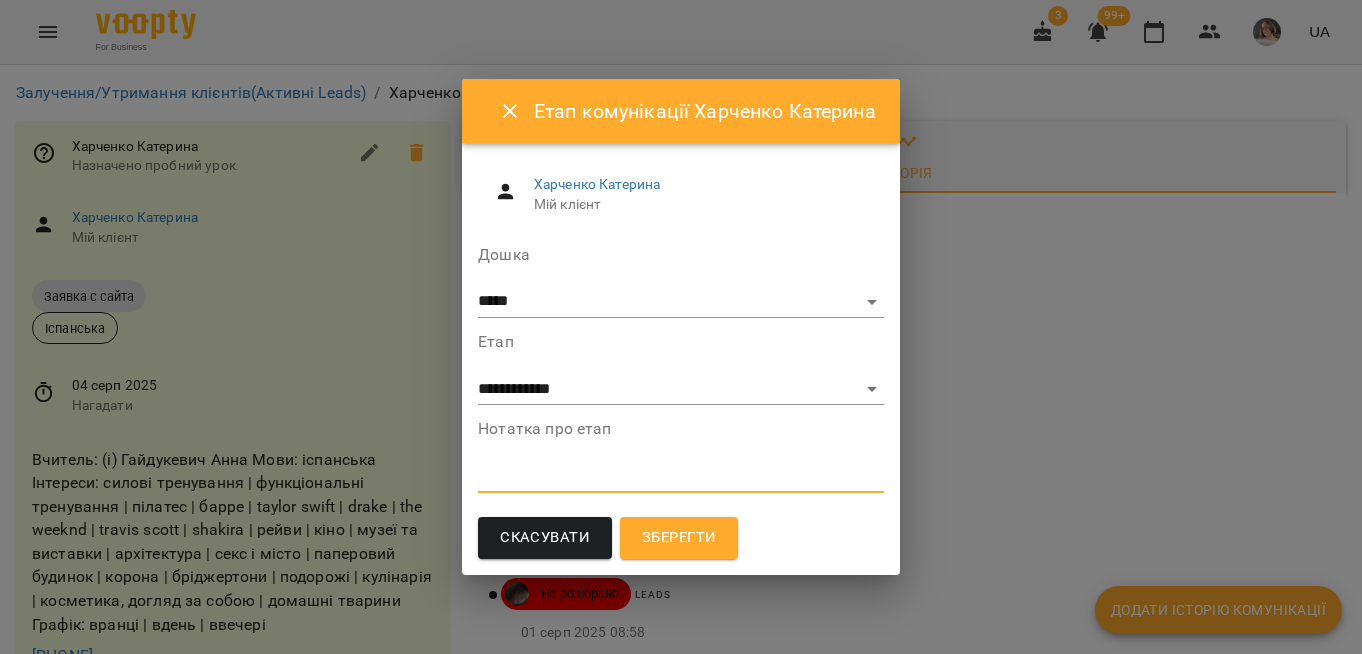 type on "*" 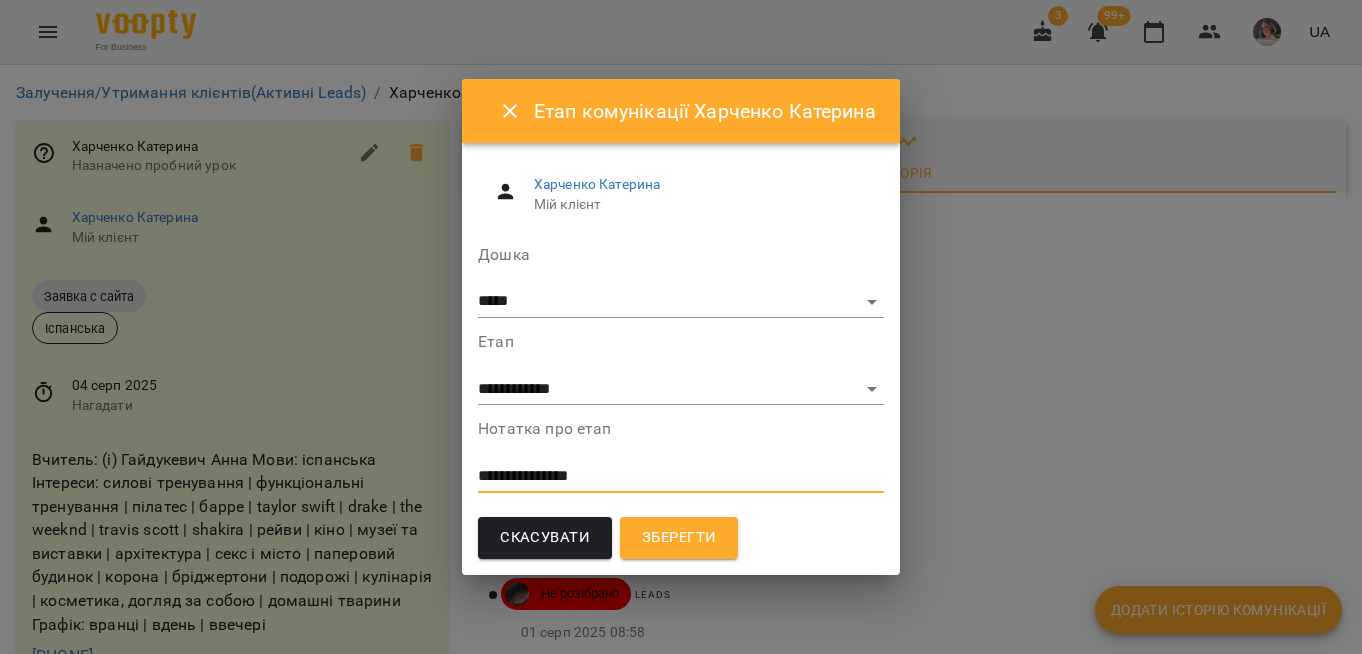 type on "**********" 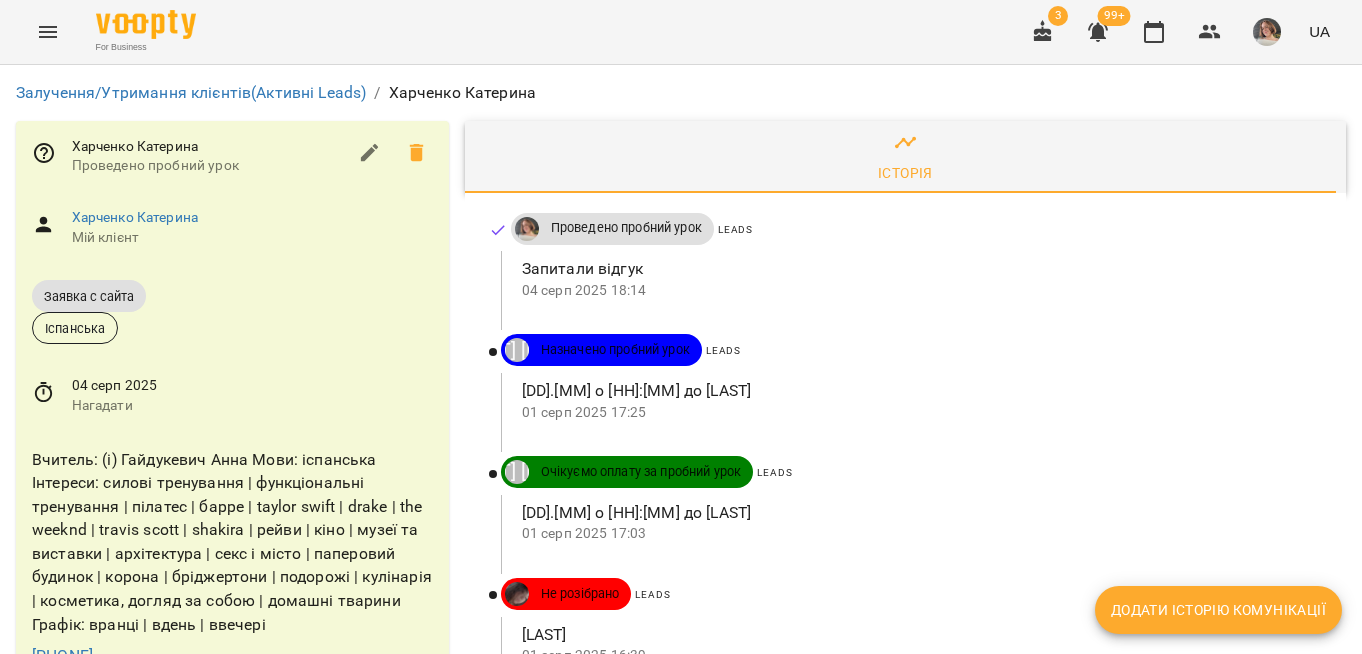 click 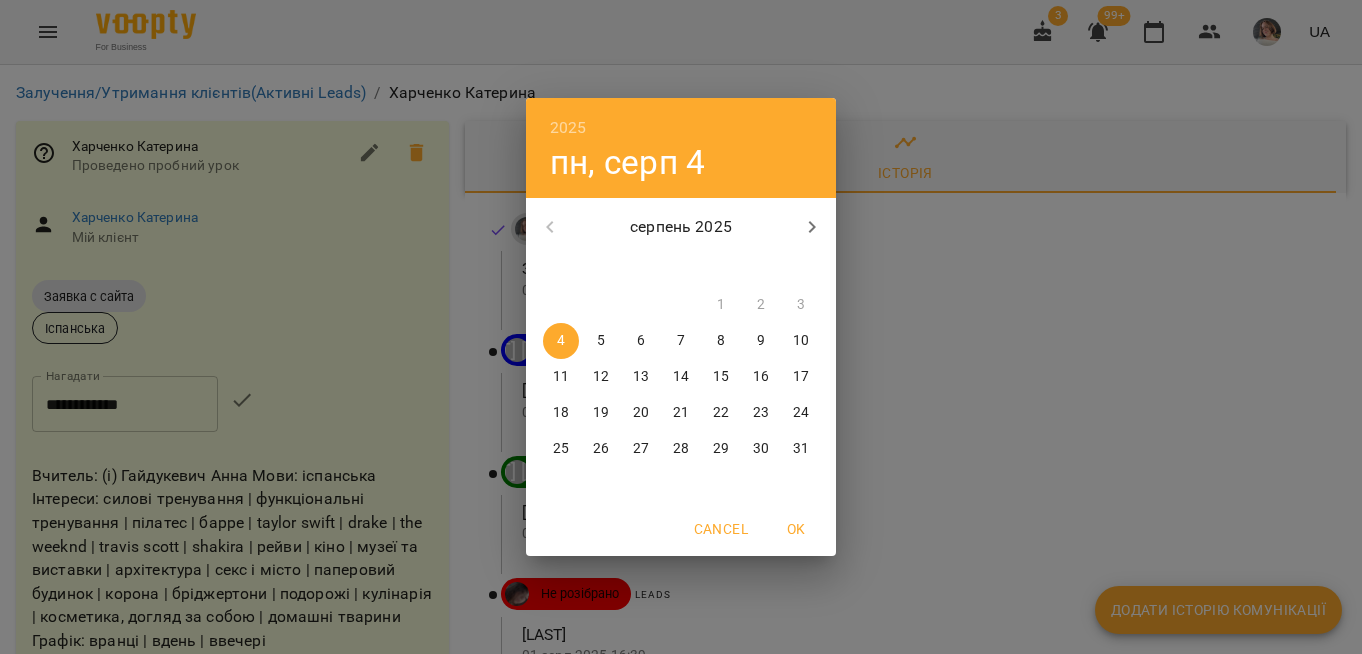 click on "6" at bounding box center (641, 341) 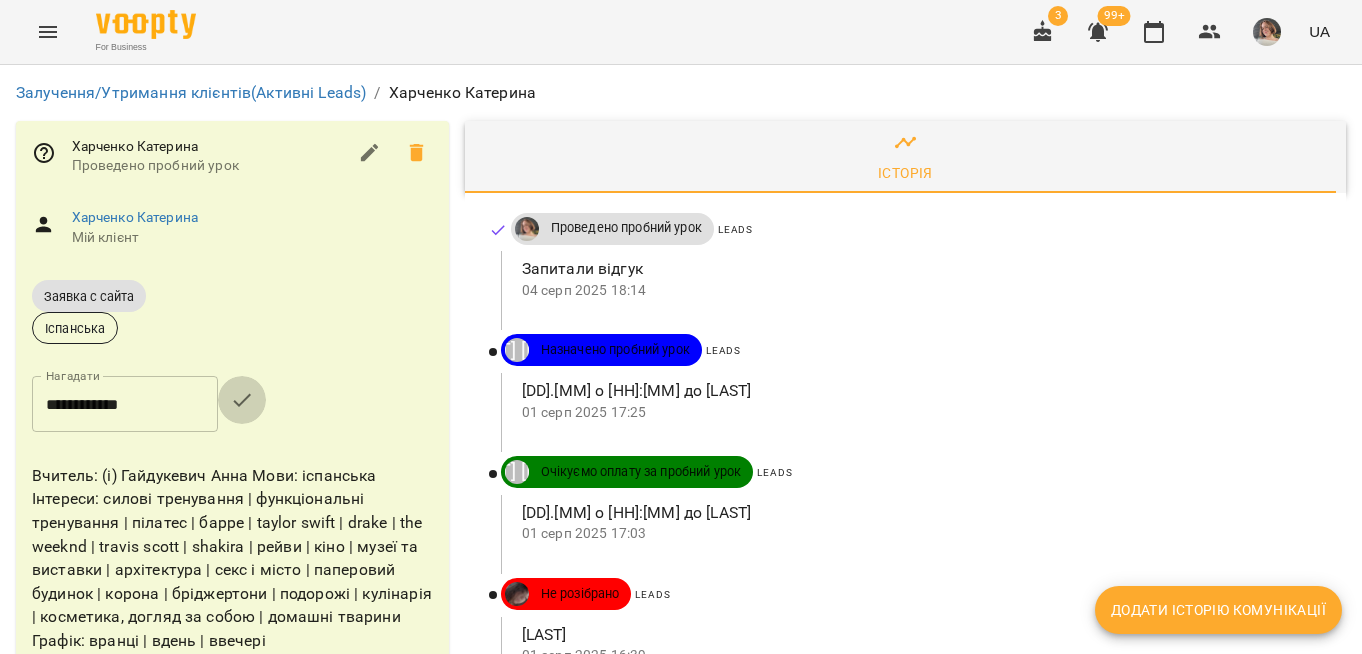 click 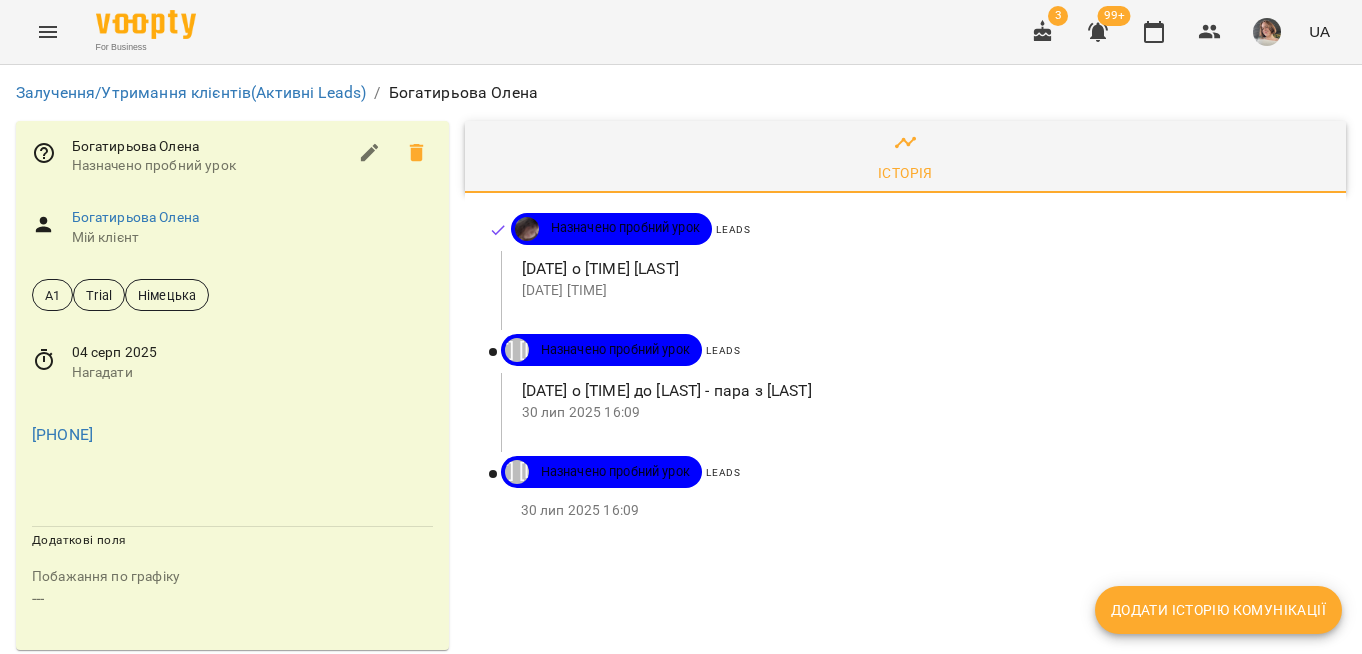 scroll, scrollTop: 0, scrollLeft: 0, axis: both 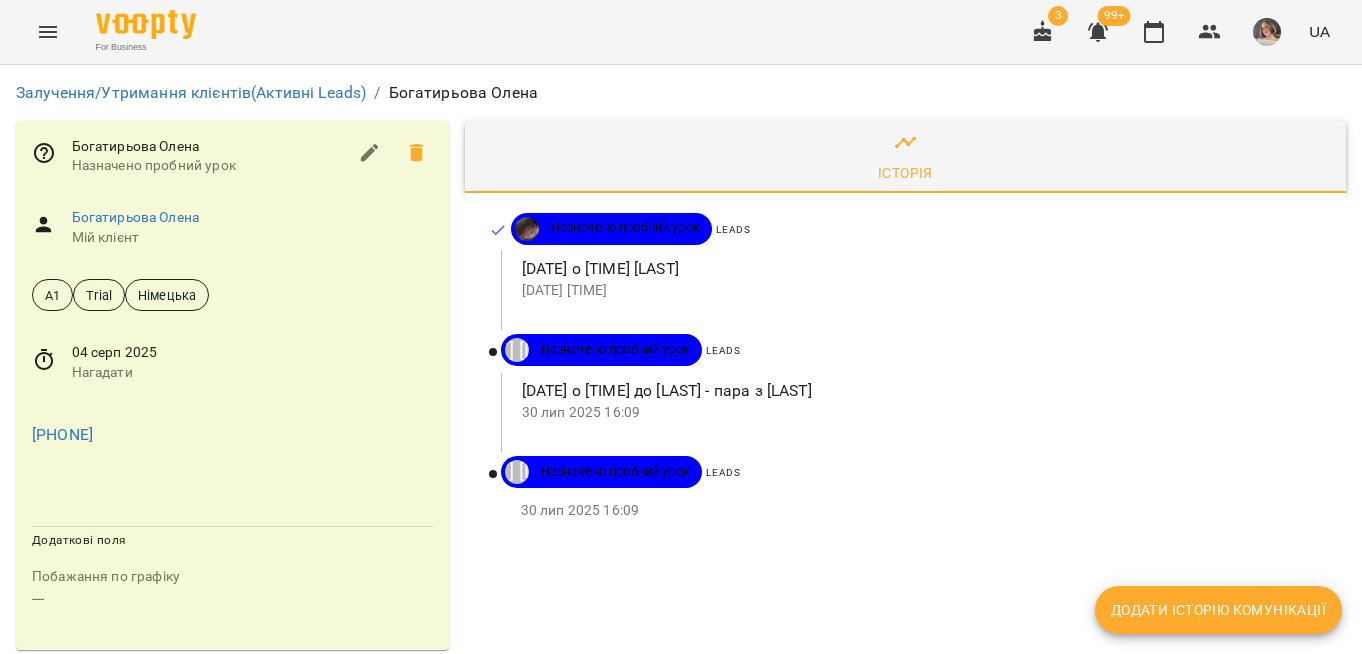 click on "Додати історію комунікації" at bounding box center (1218, 610) 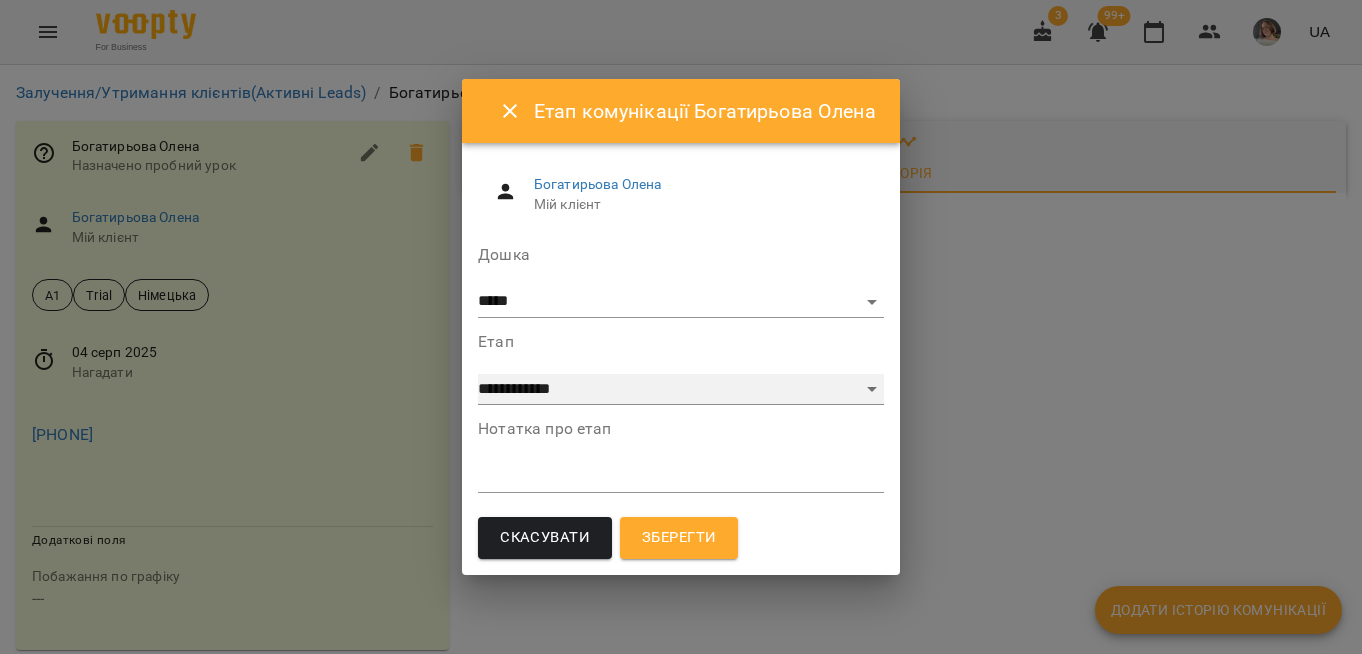 click on "**********" at bounding box center [681, 390] 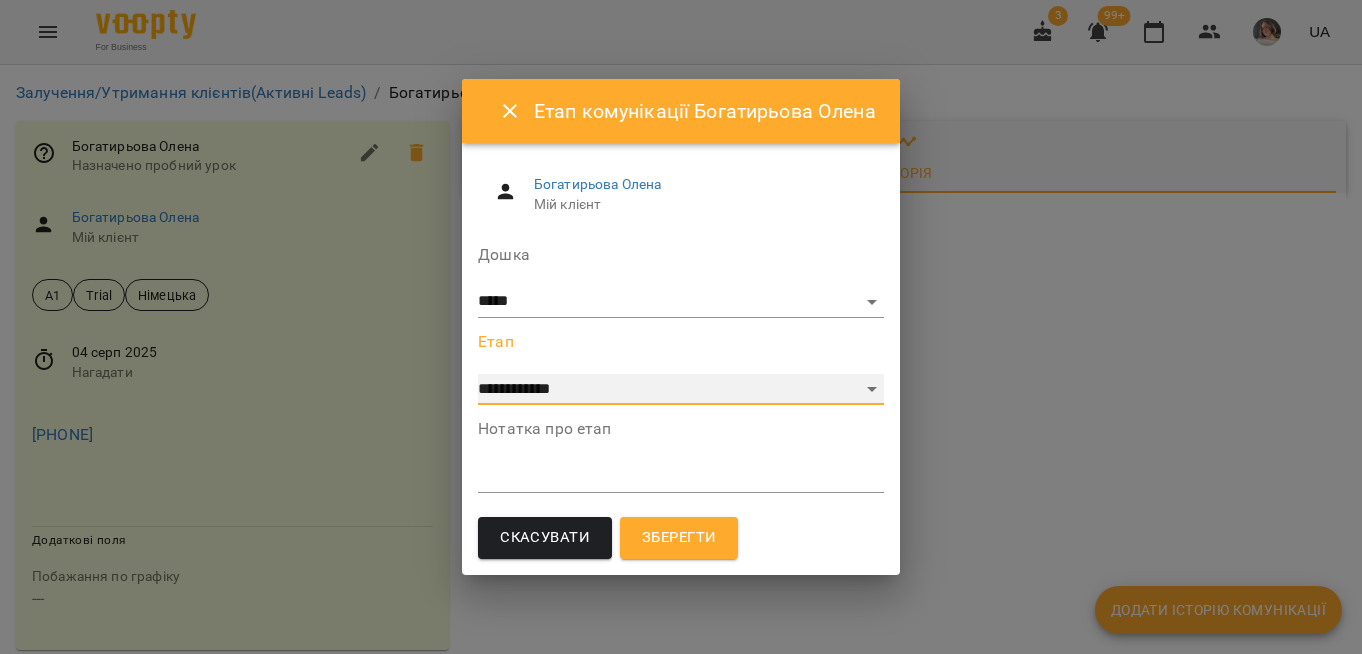 select on "*" 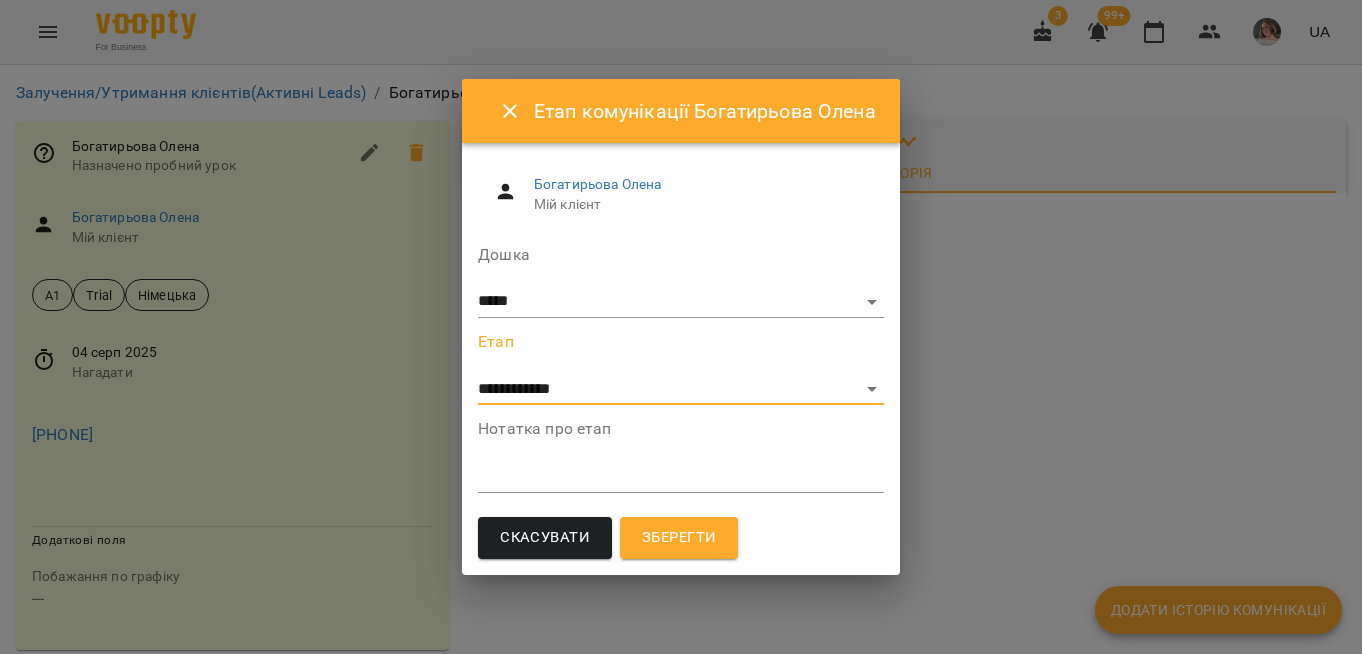 click at bounding box center (681, 476) 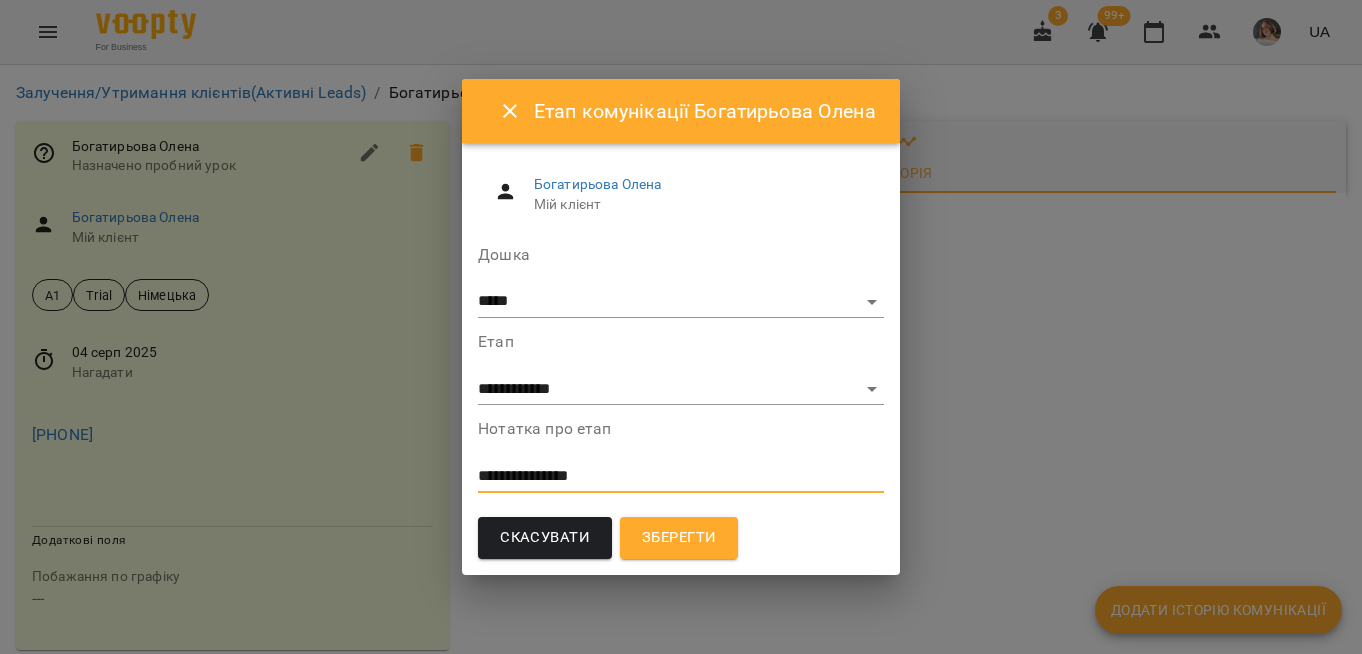 type on "**********" 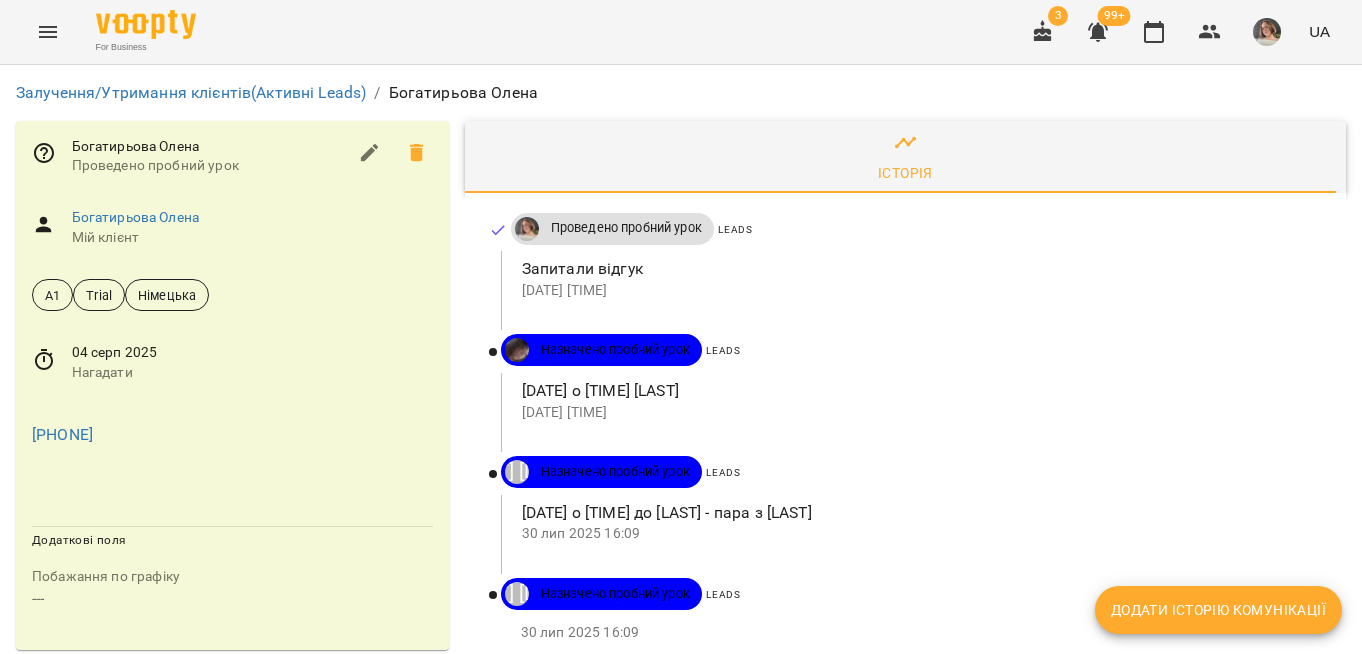 click 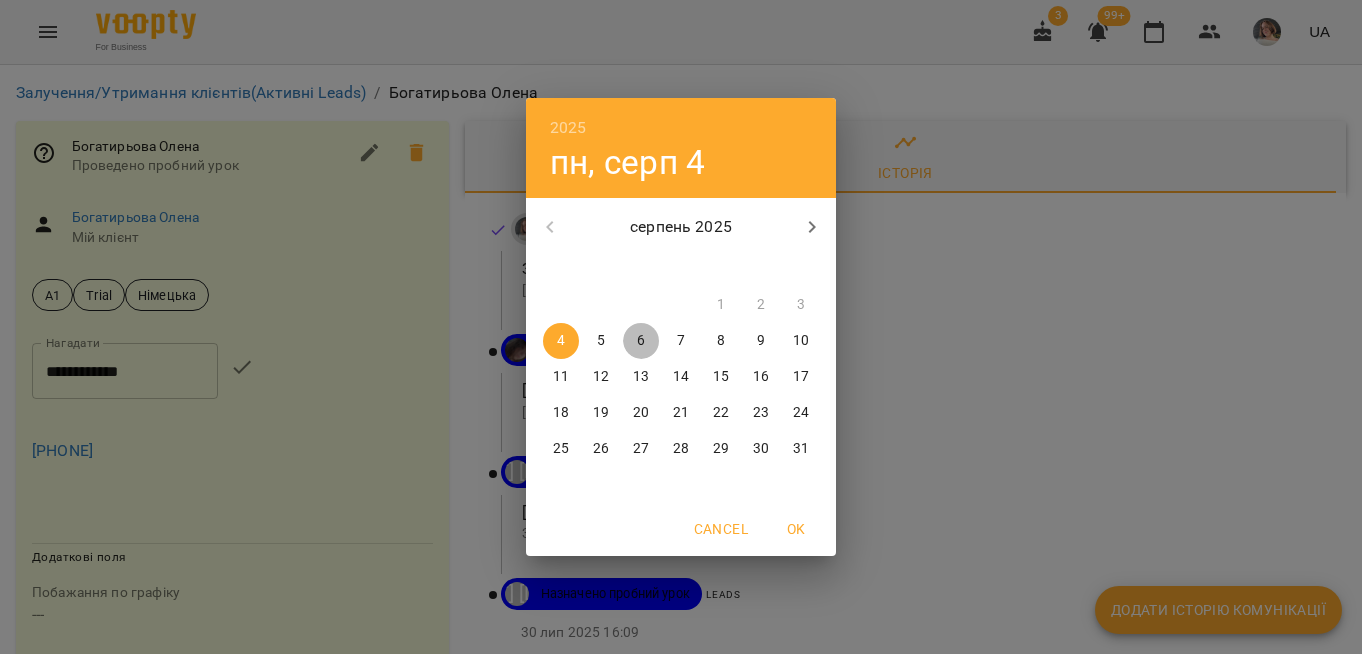 click on "6" at bounding box center (641, 341) 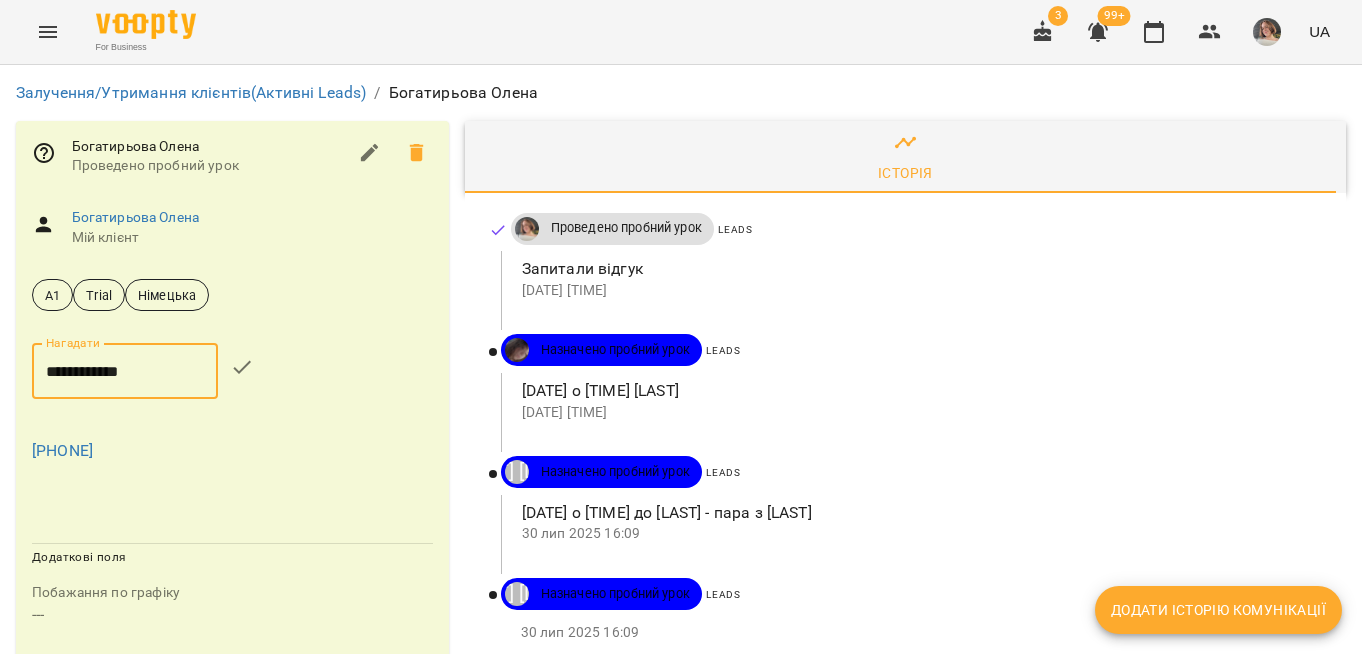click 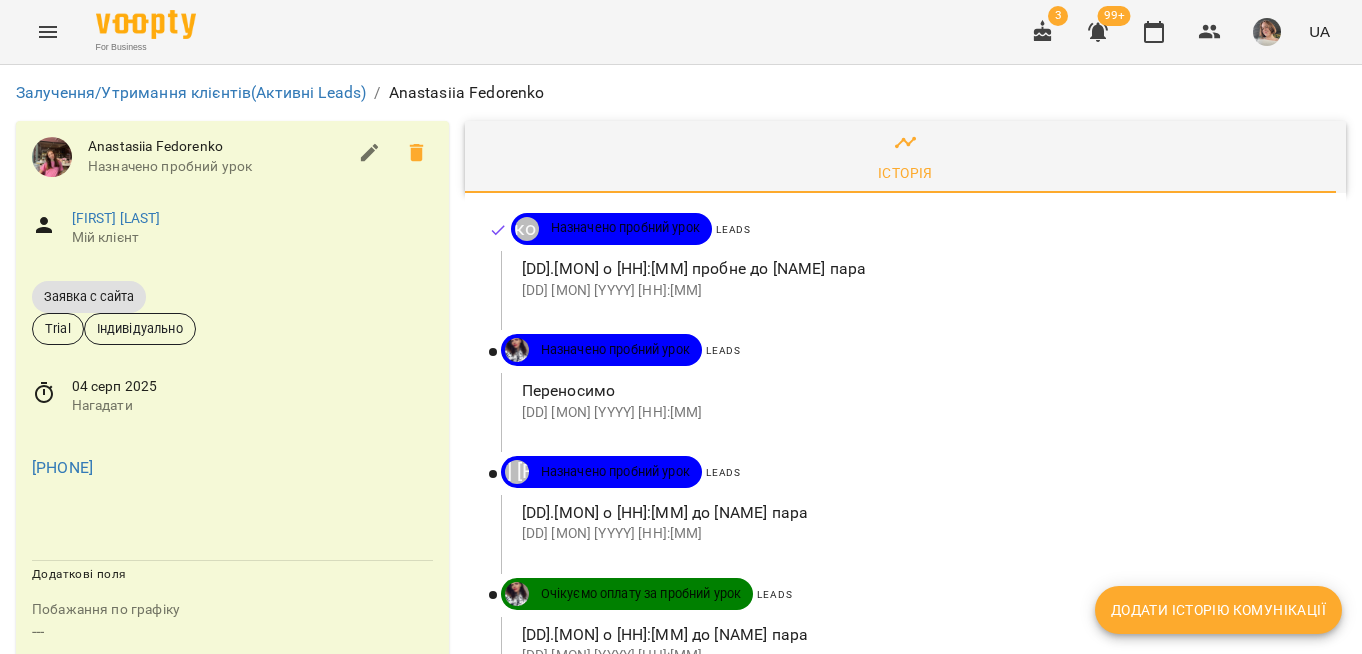scroll, scrollTop: 0, scrollLeft: 0, axis: both 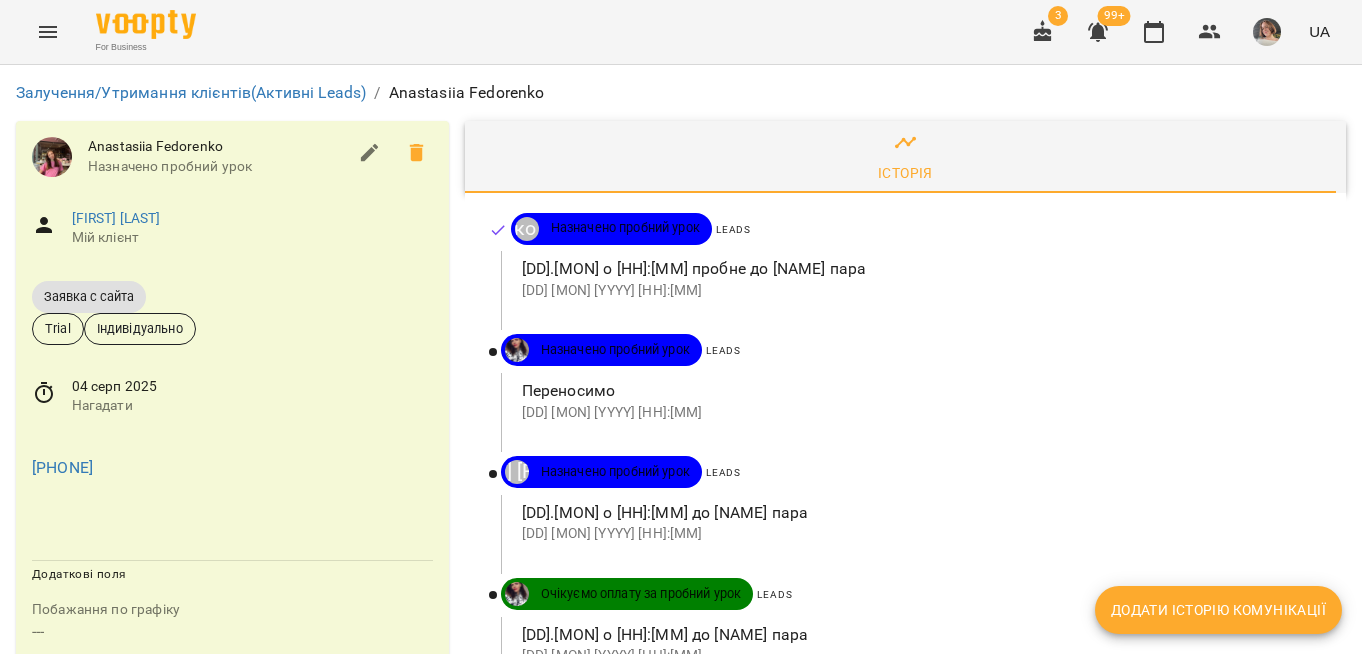 click on "Додати історію комунікації" at bounding box center (1218, 610) 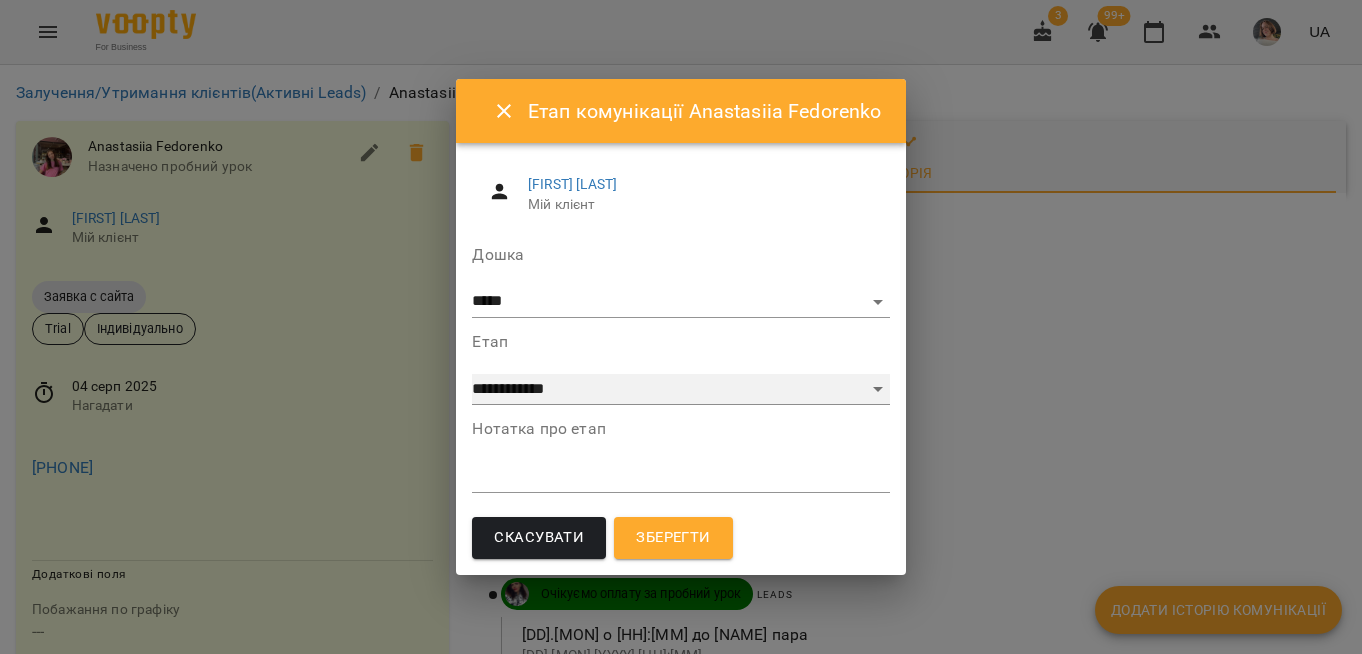 click on "**********" at bounding box center (680, 390) 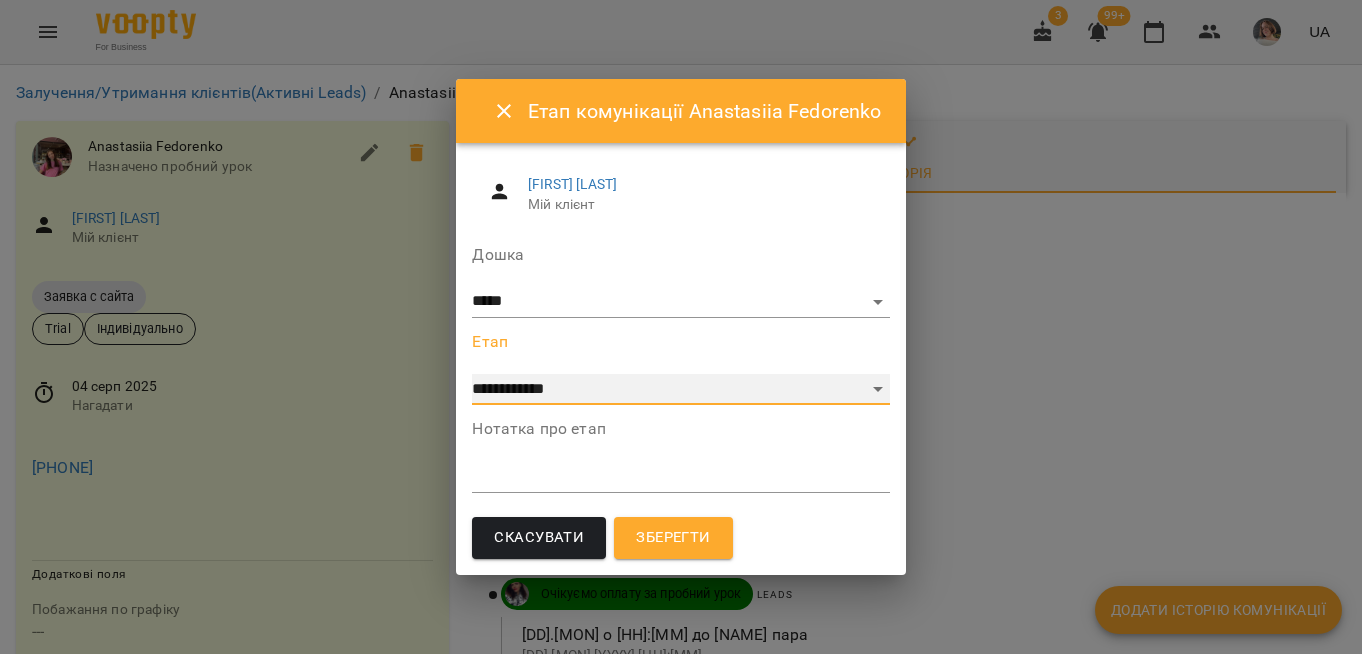 select on "*" 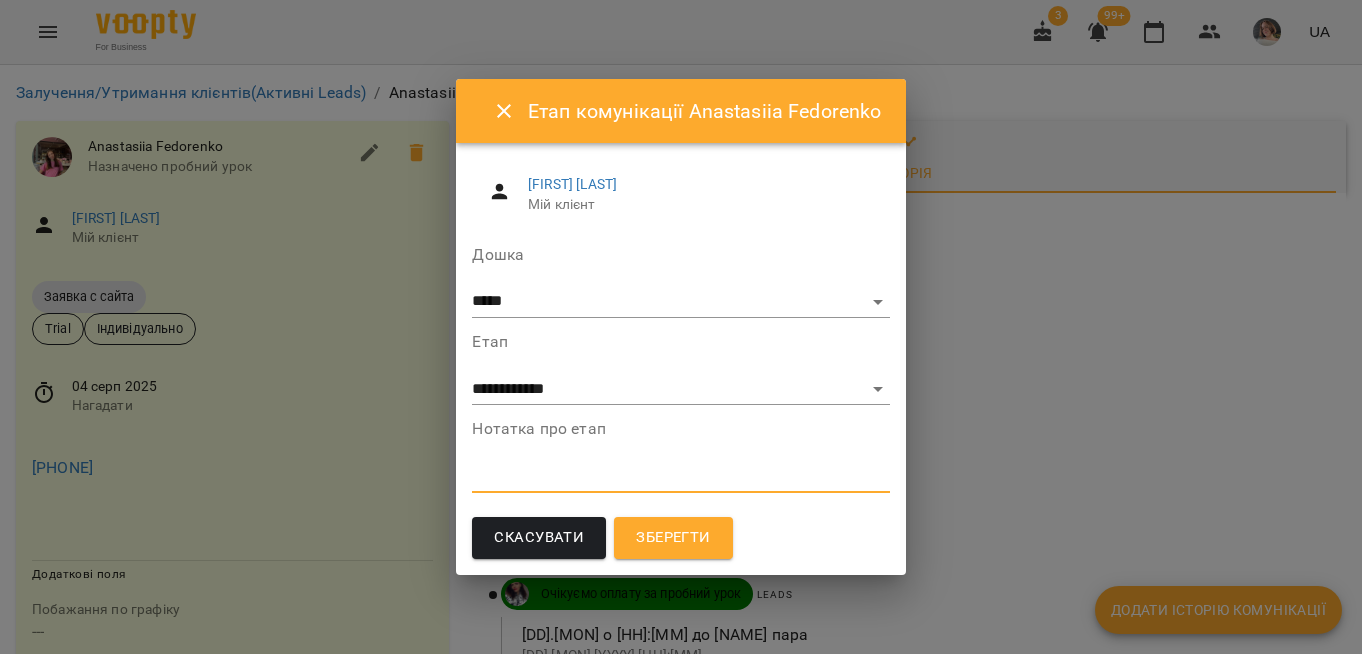 click at bounding box center [680, 476] 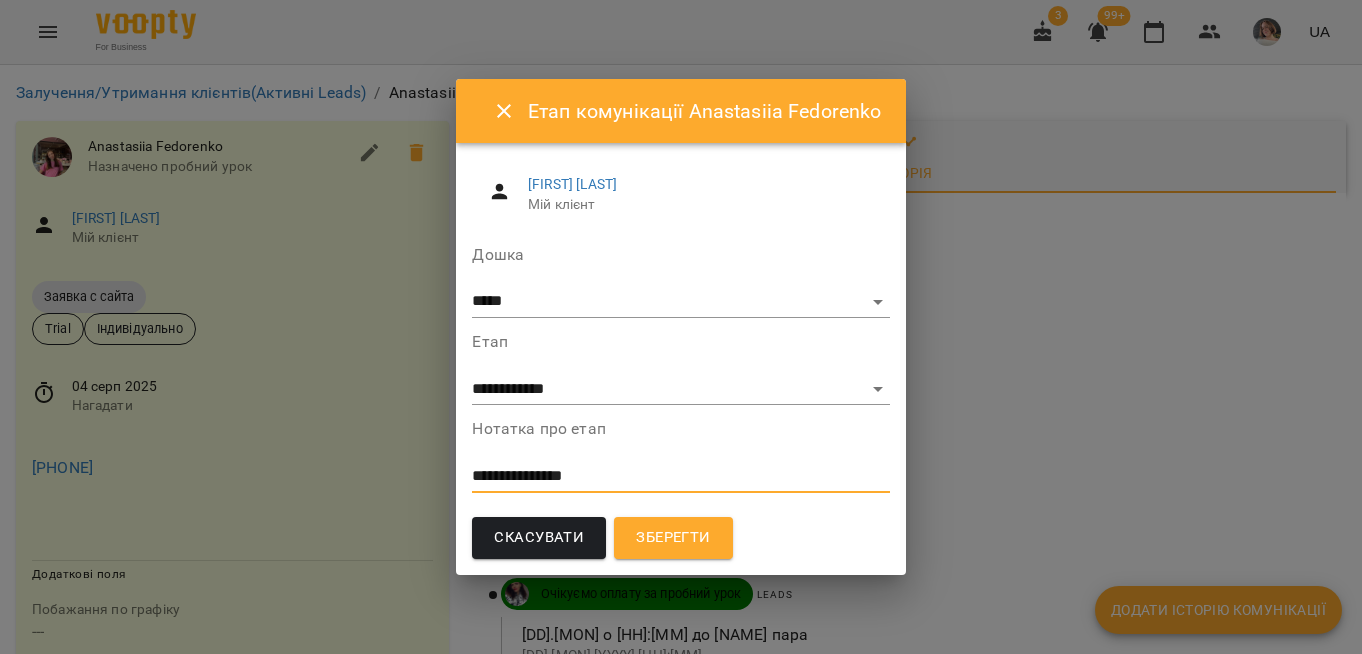 type on "**********" 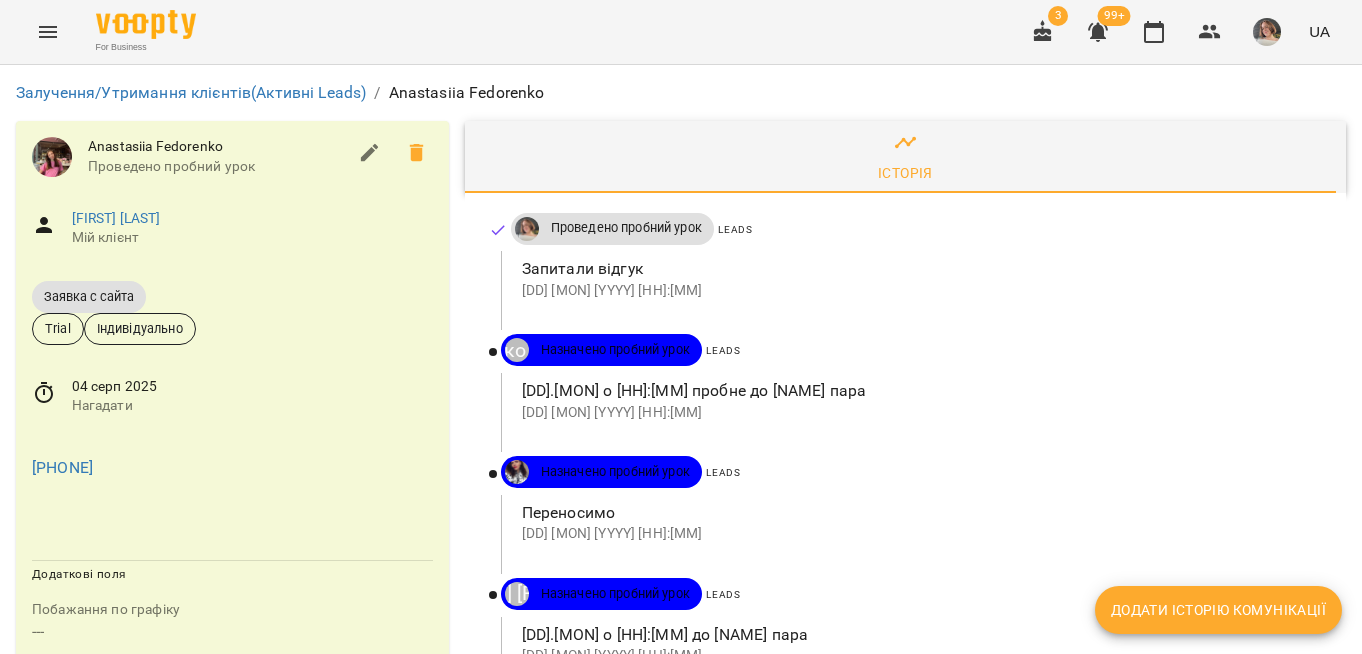 click 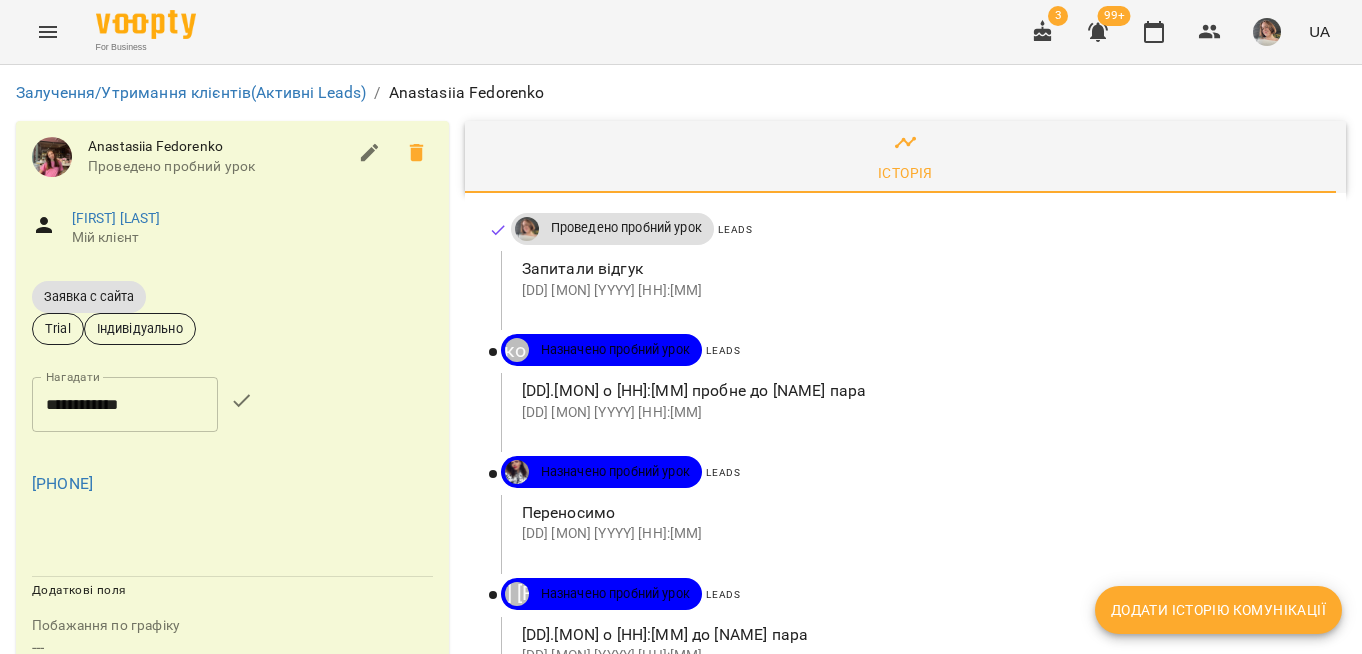 click on "**********" at bounding box center [125, 405] 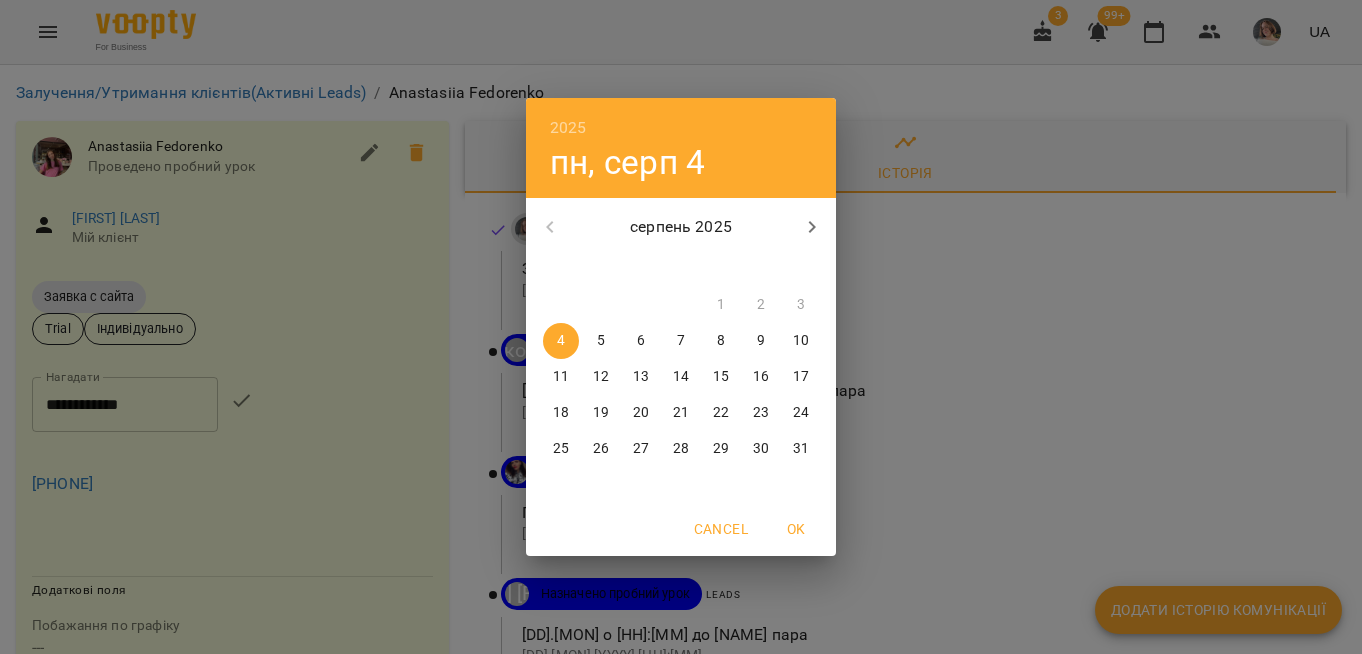 click on "6" at bounding box center (641, 341) 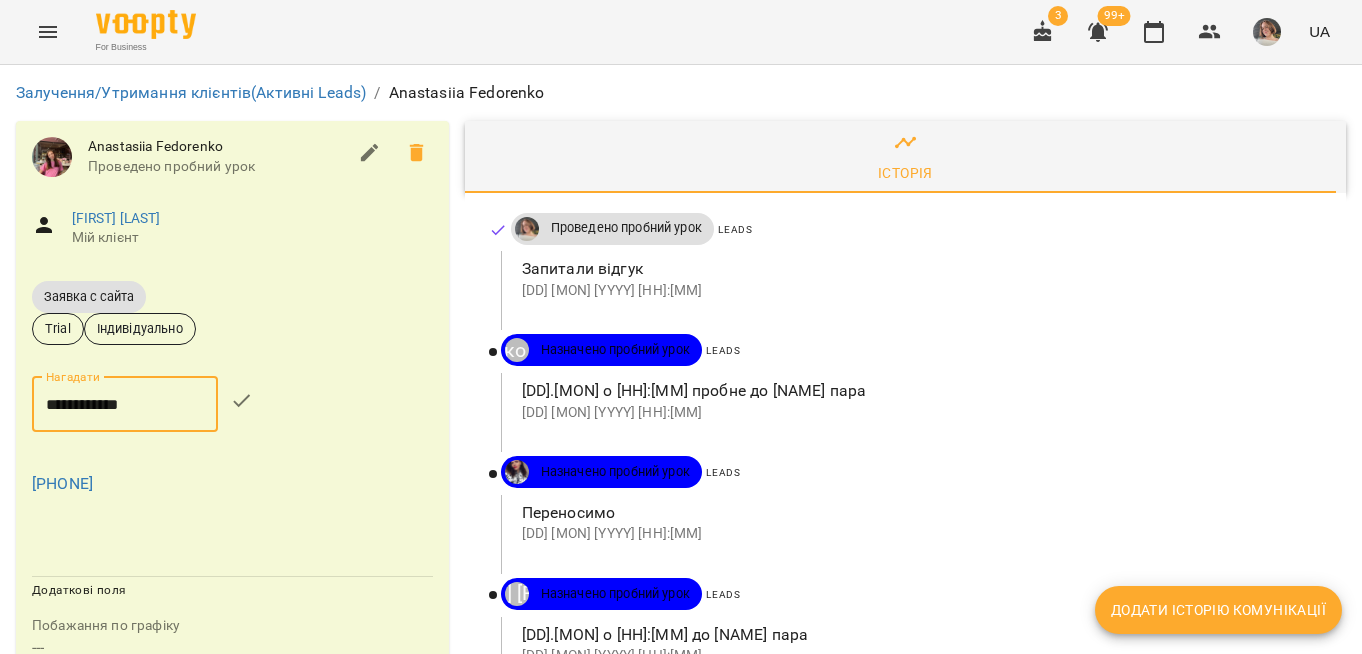 click on "**********" at bounding box center (232, 405) 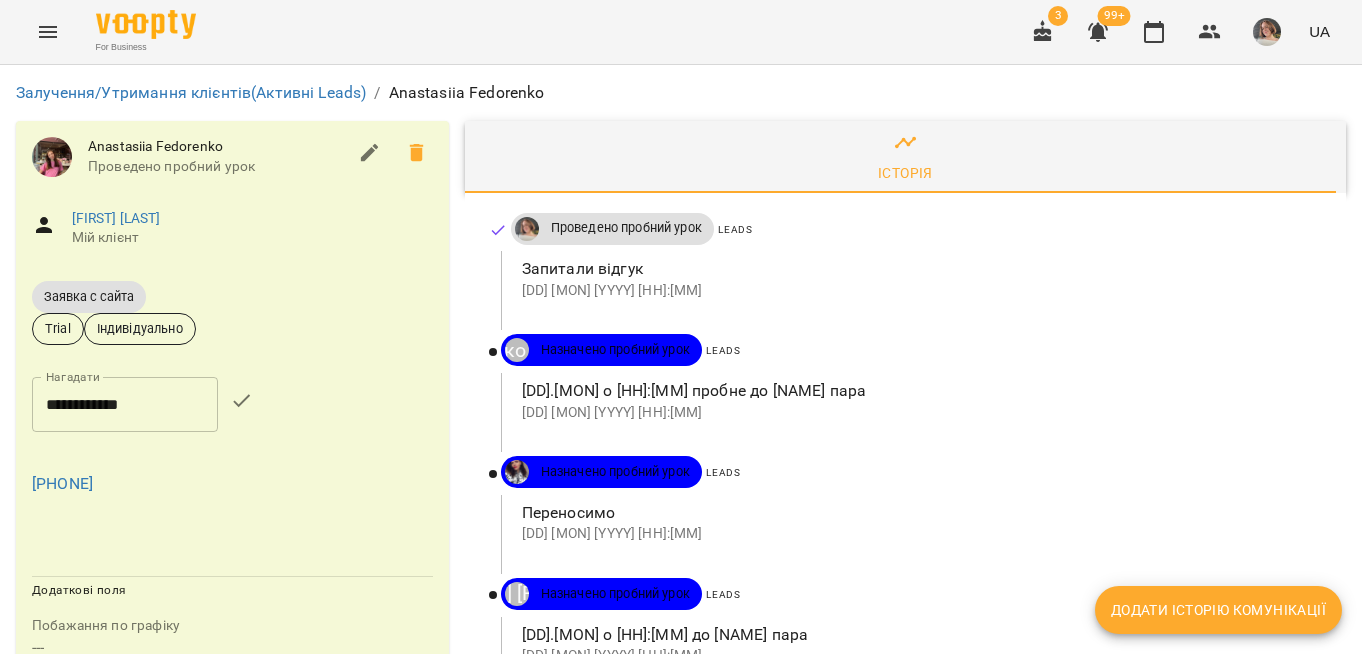 click 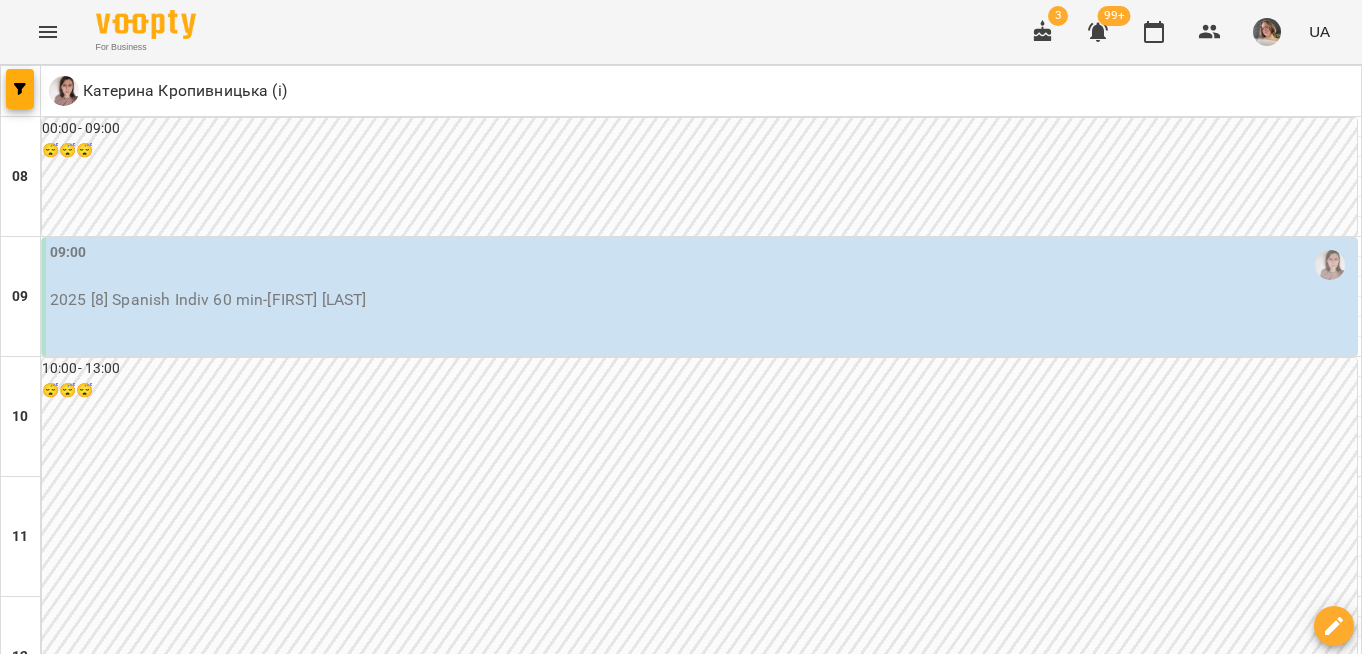 scroll, scrollTop: 0, scrollLeft: 0, axis: both 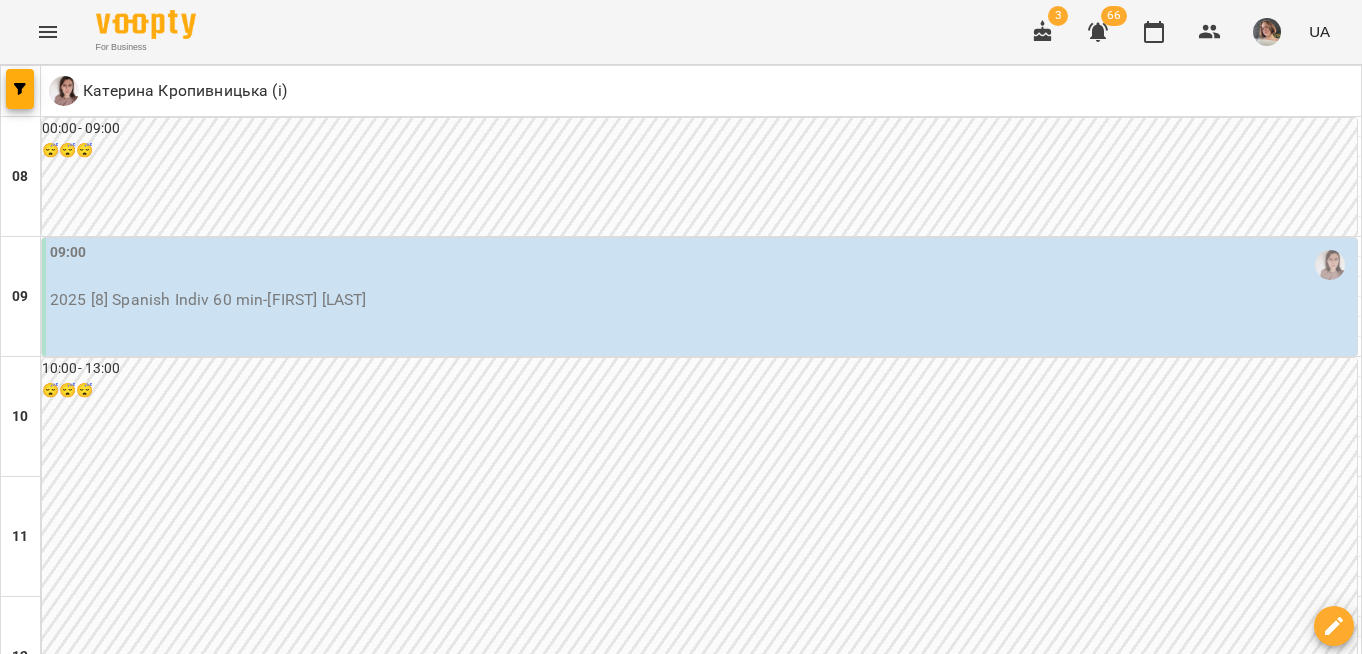 click on "**********" at bounding box center [681, 2008] 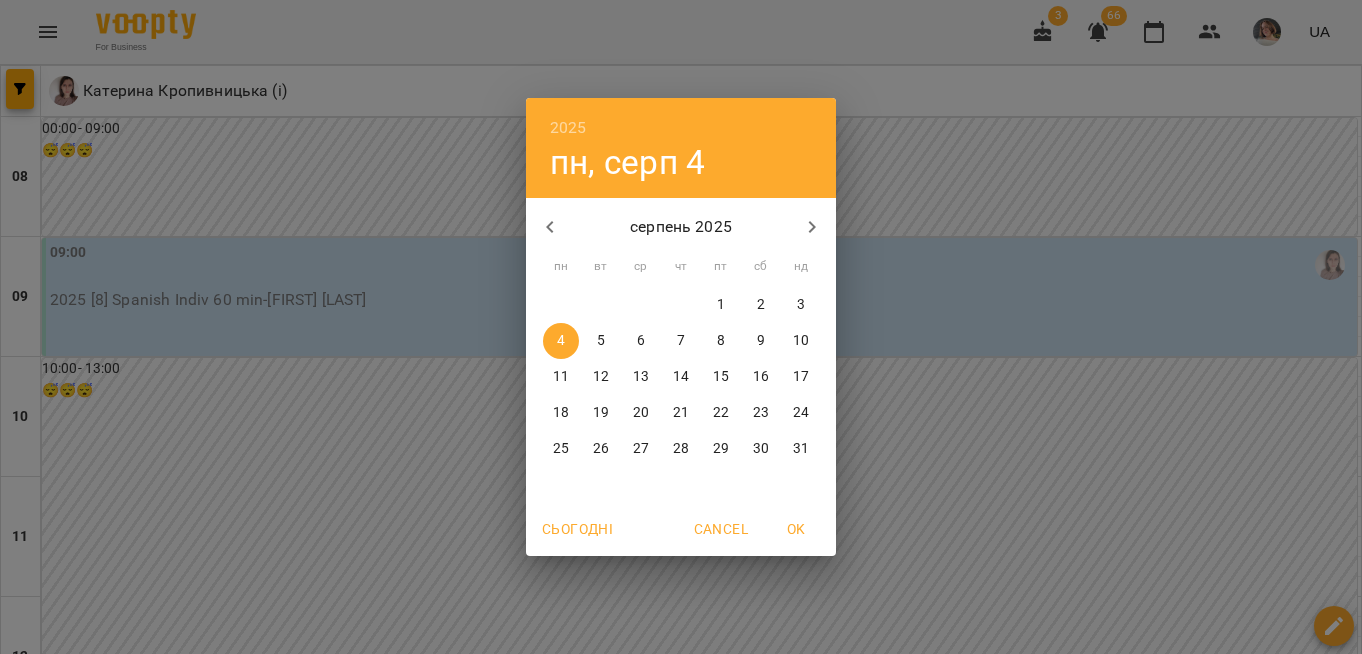 click on "11" at bounding box center (561, 377) 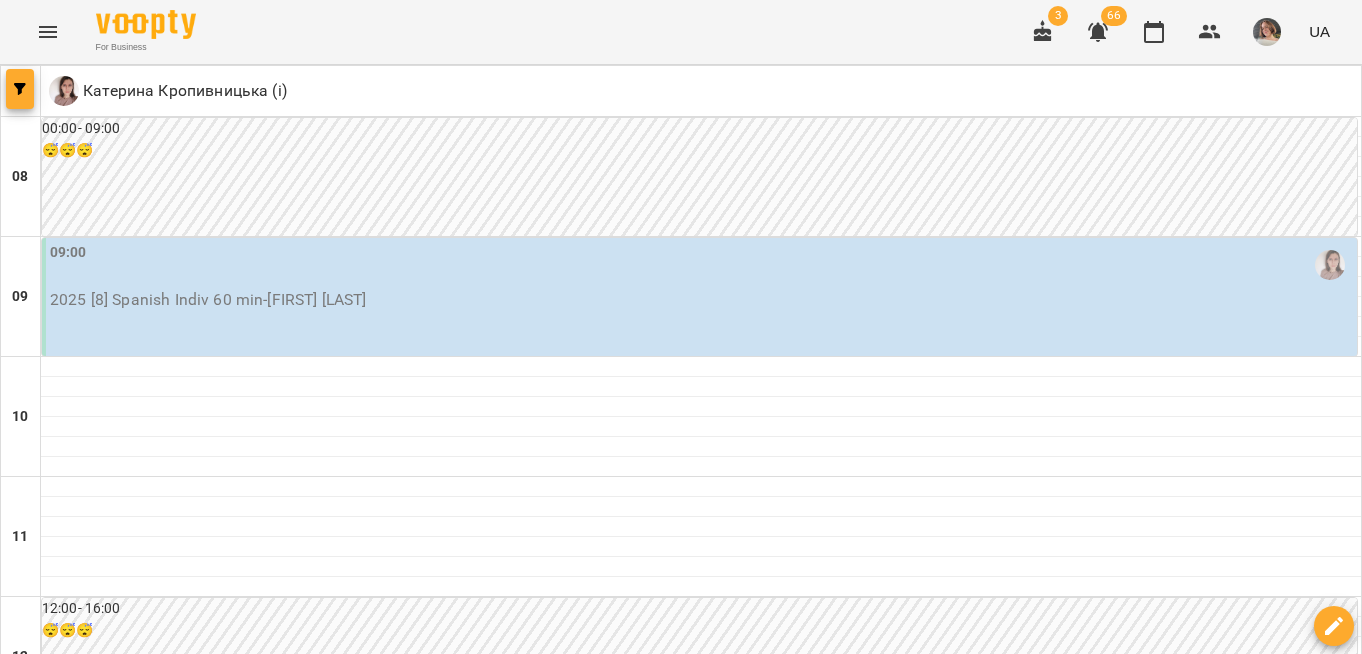 click 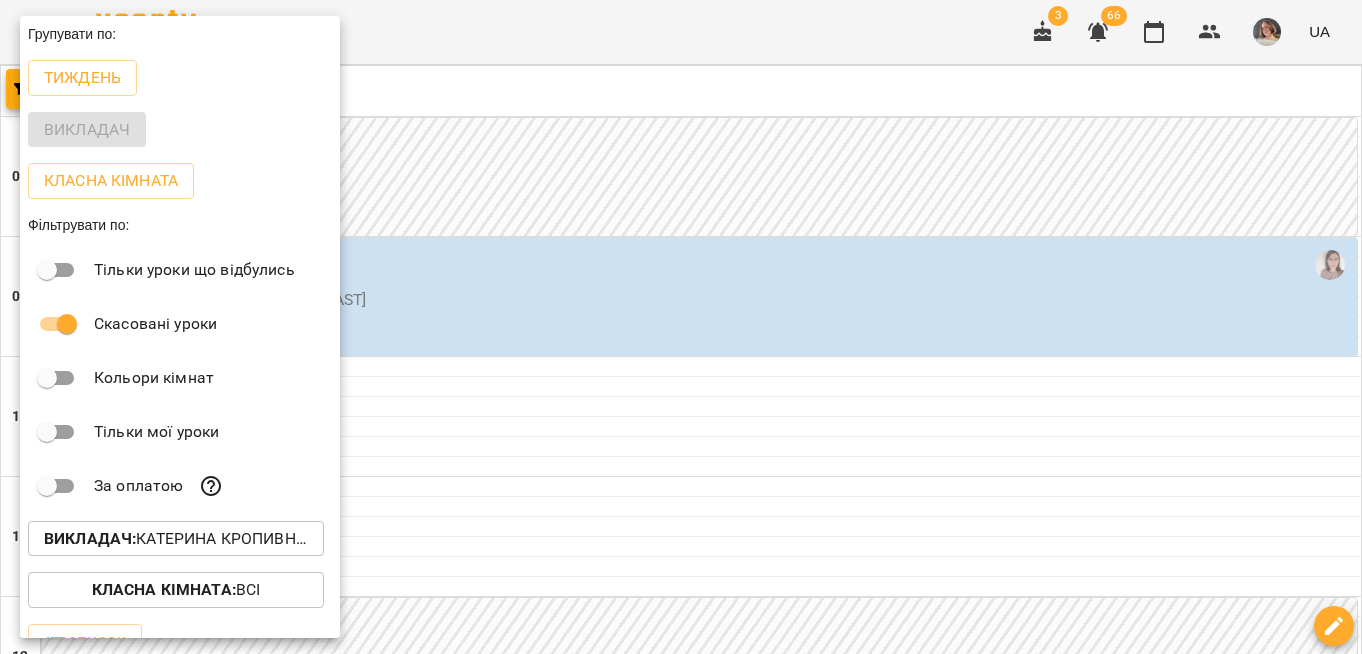 click on "Викладач :  [FIRST] [LAST] (і)" at bounding box center [176, 539] 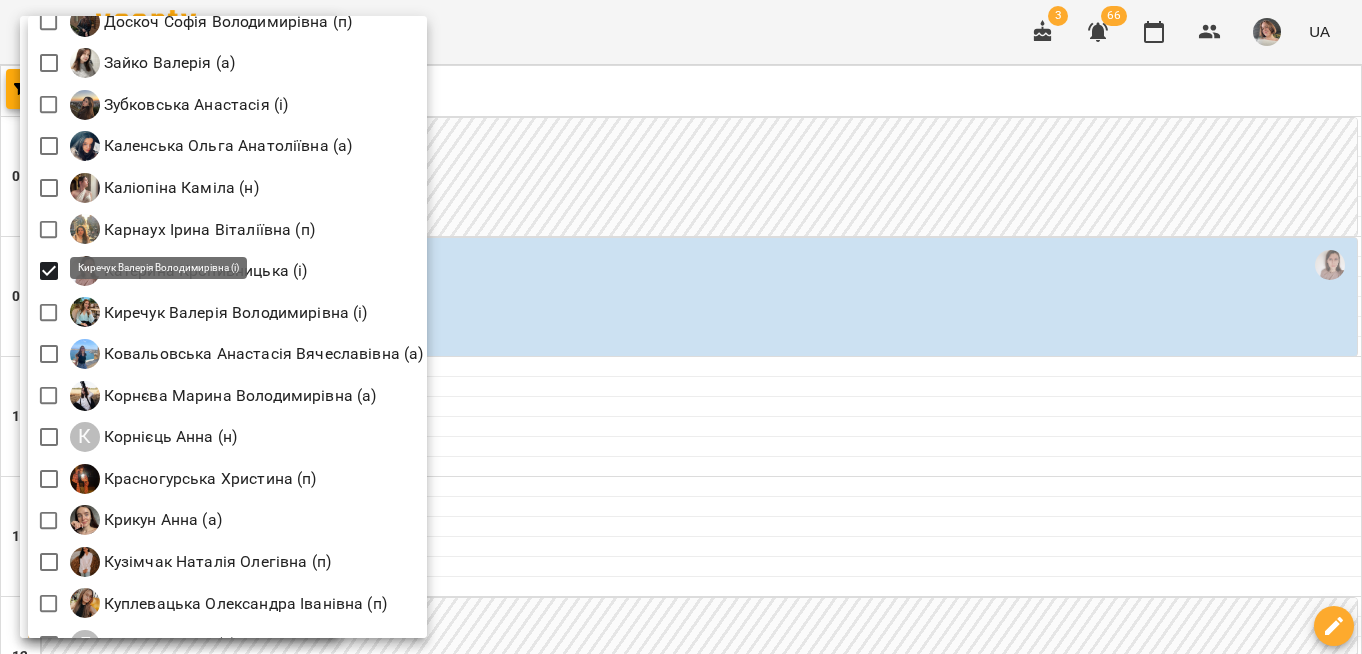 scroll, scrollTop: 1185, scrollLeft: 0, axis: vertical 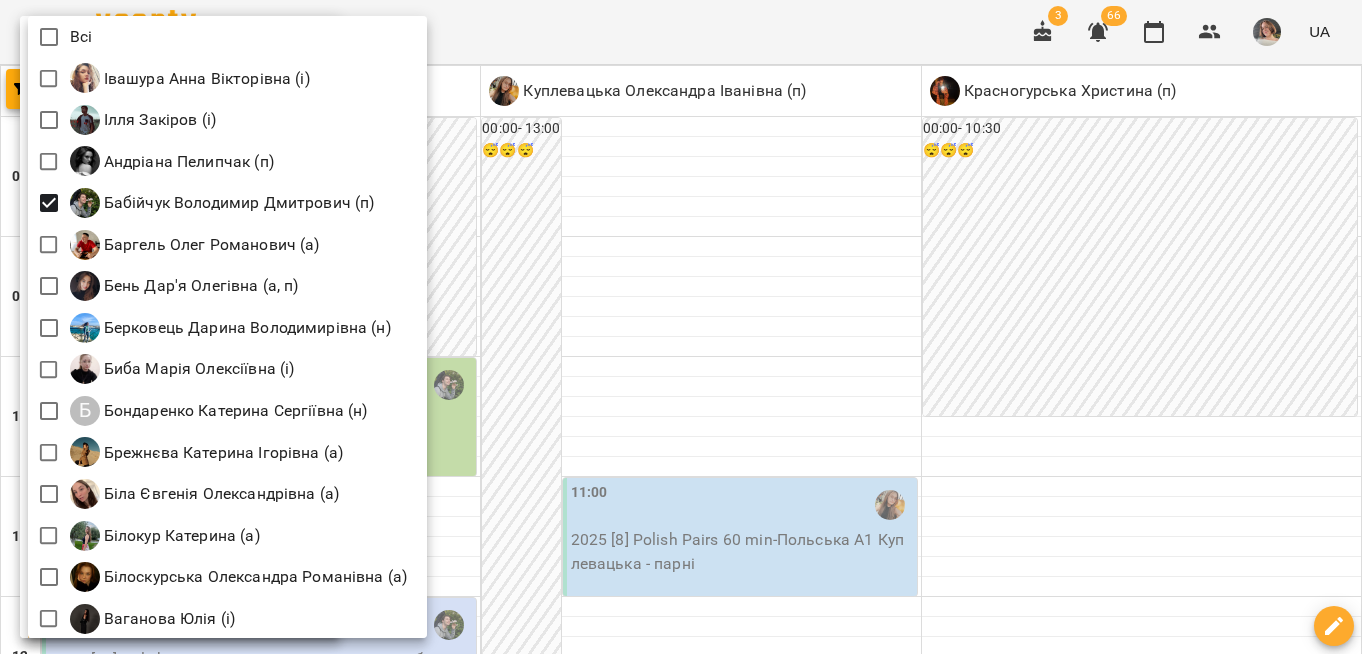 click at bounding box center [681, 327] 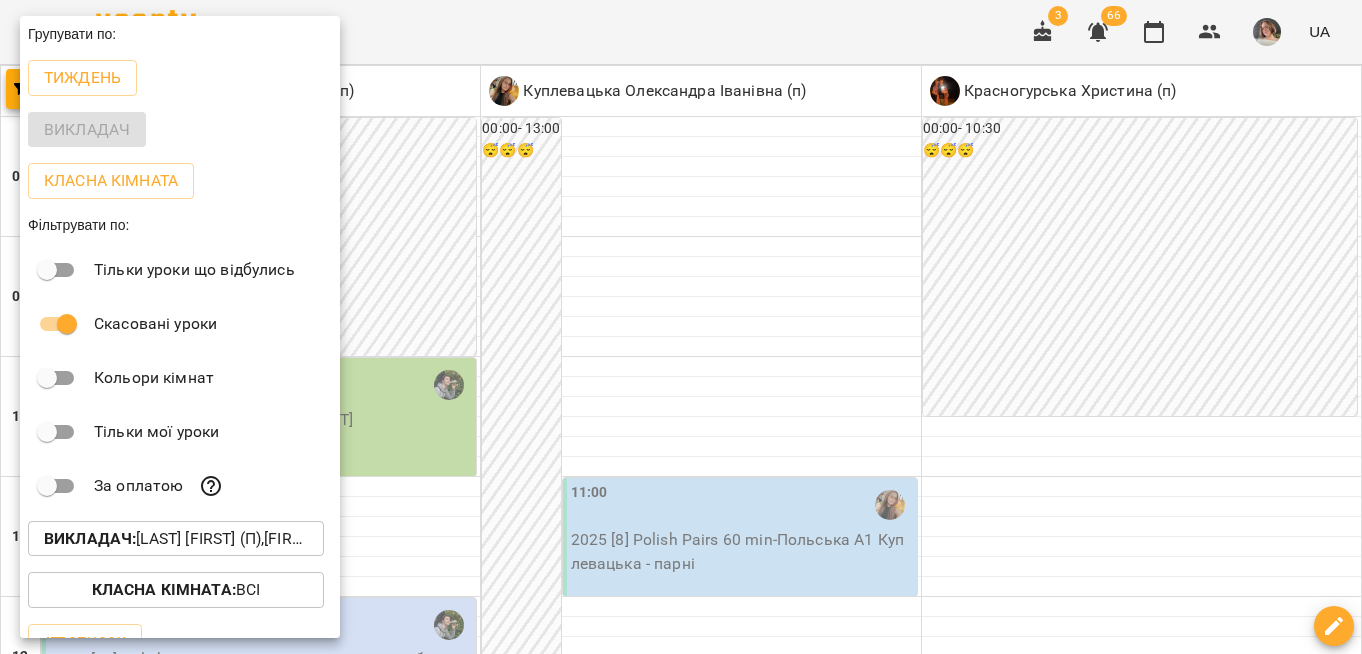 click at bounding box center [681, 327] 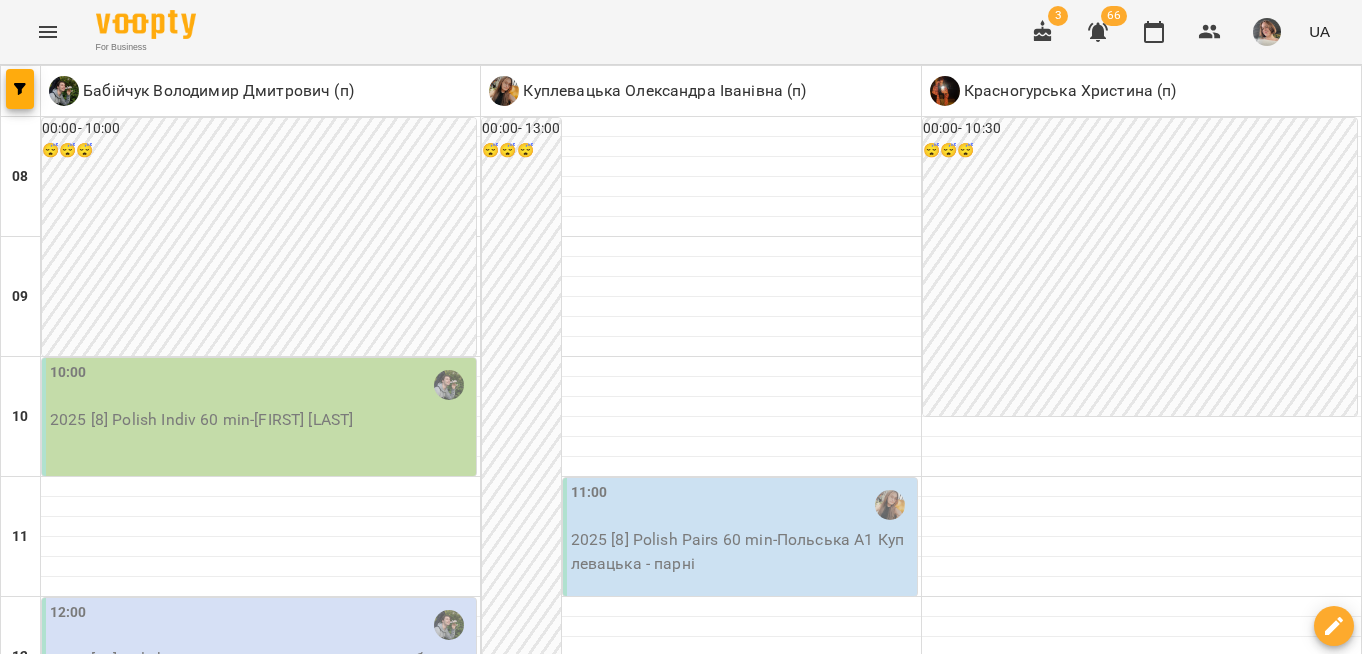 scroll, scrollTop: 397, scrollLeft: 0, axis: vertical 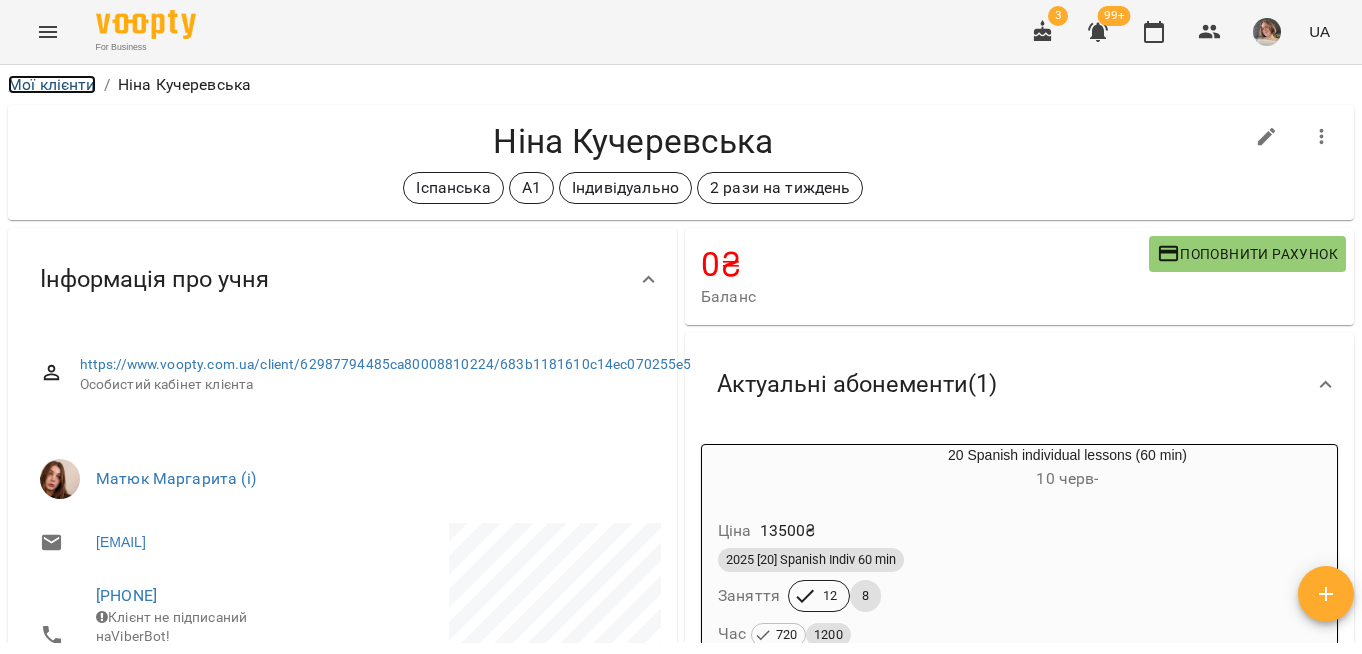 click on "Мої клієнти" at bounding box center (52, 84) 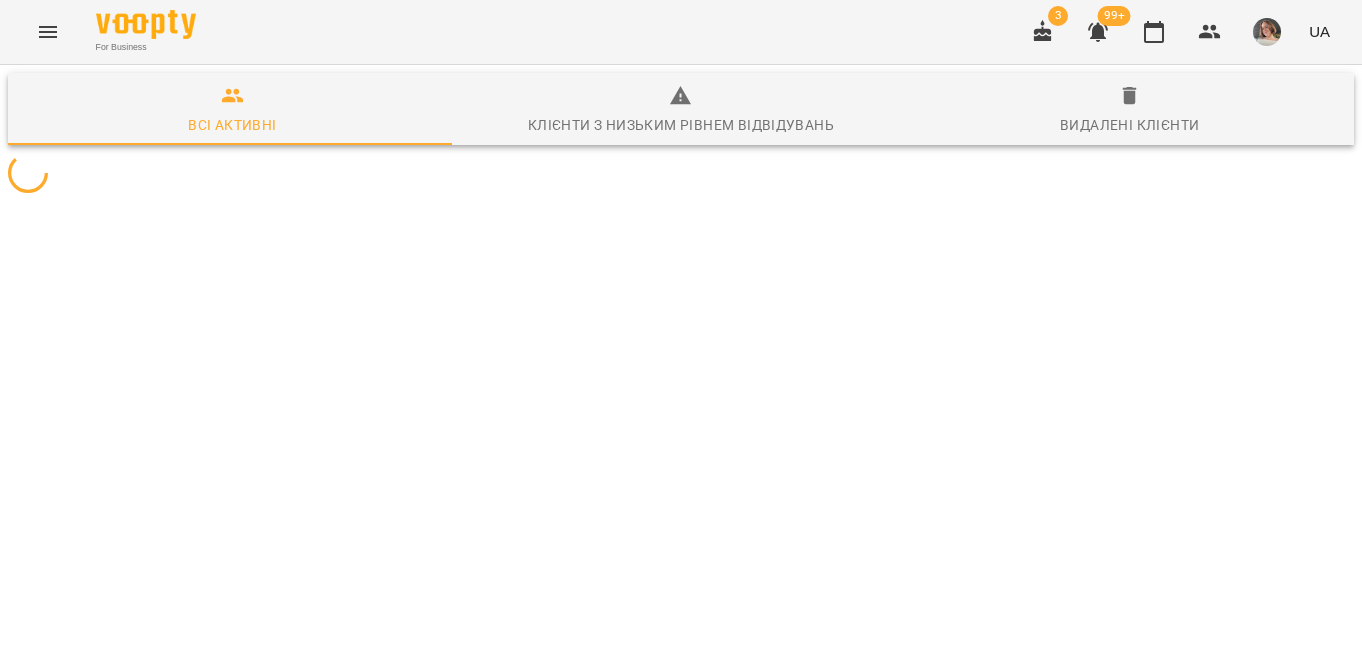 scroll, scrollTop: 0, scrollLeft: 0, axis: both 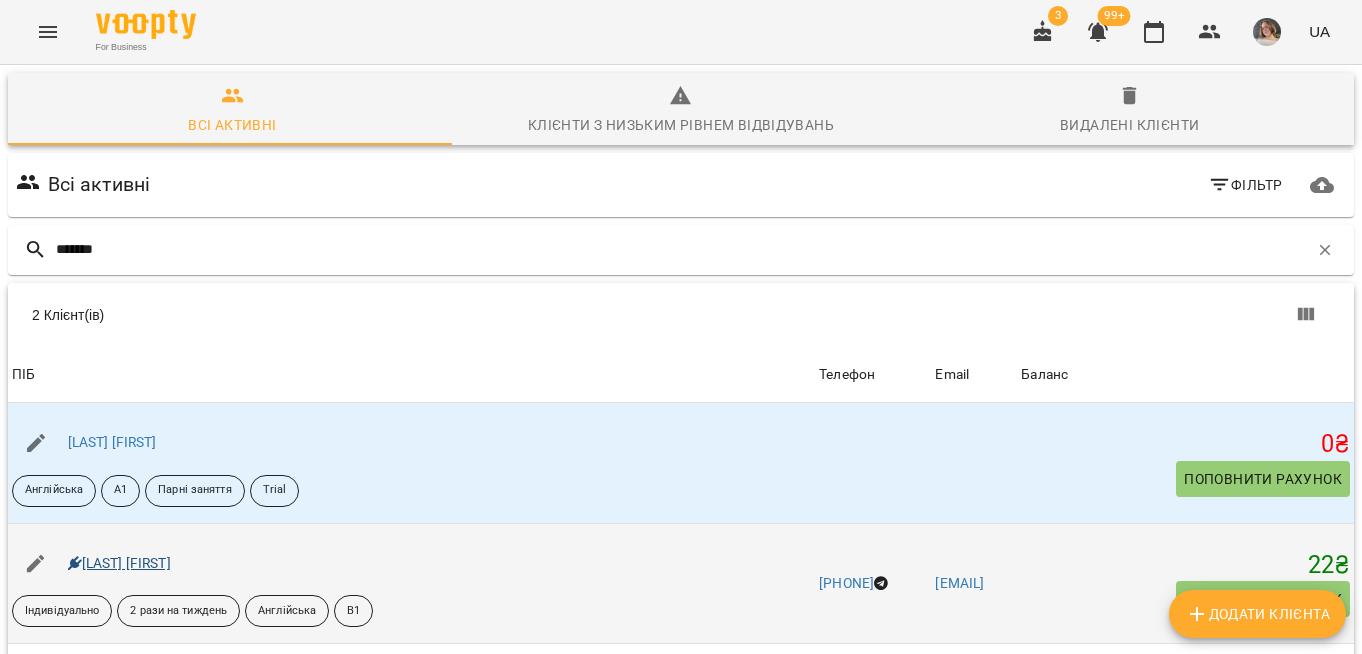 type on "*******" 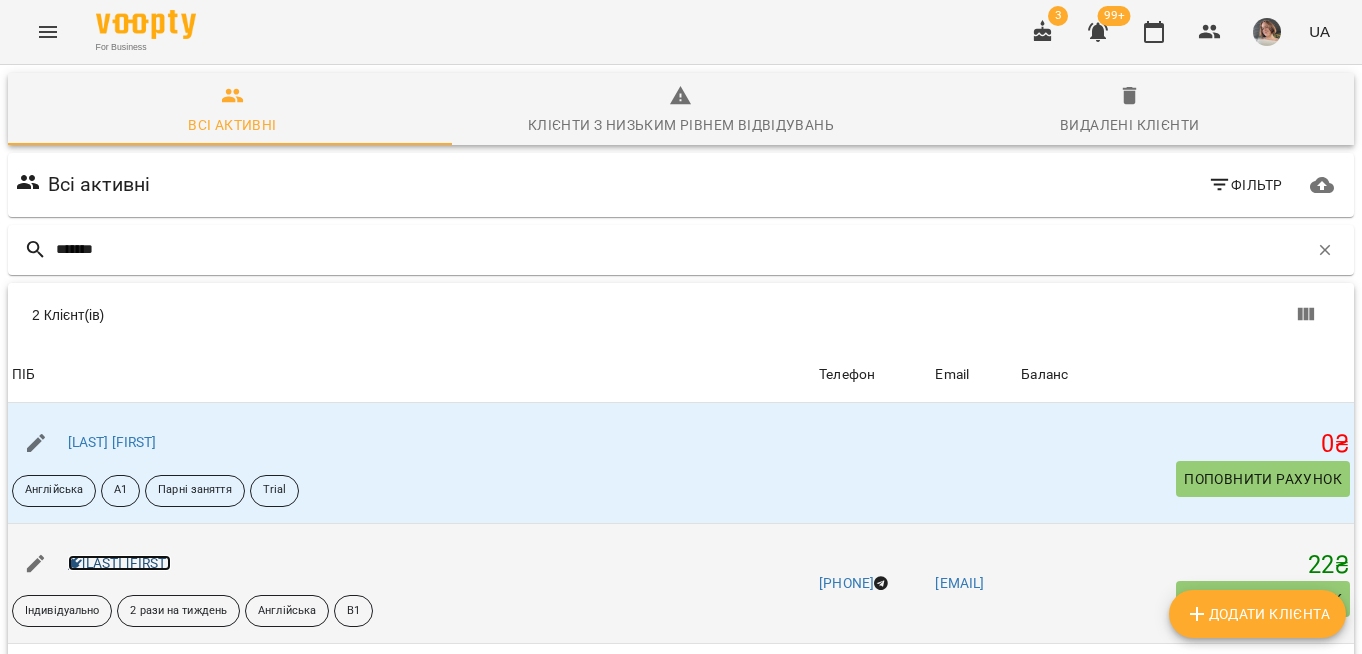 click on "[LAST] [FIRST]" at bounding box center (119, 563) 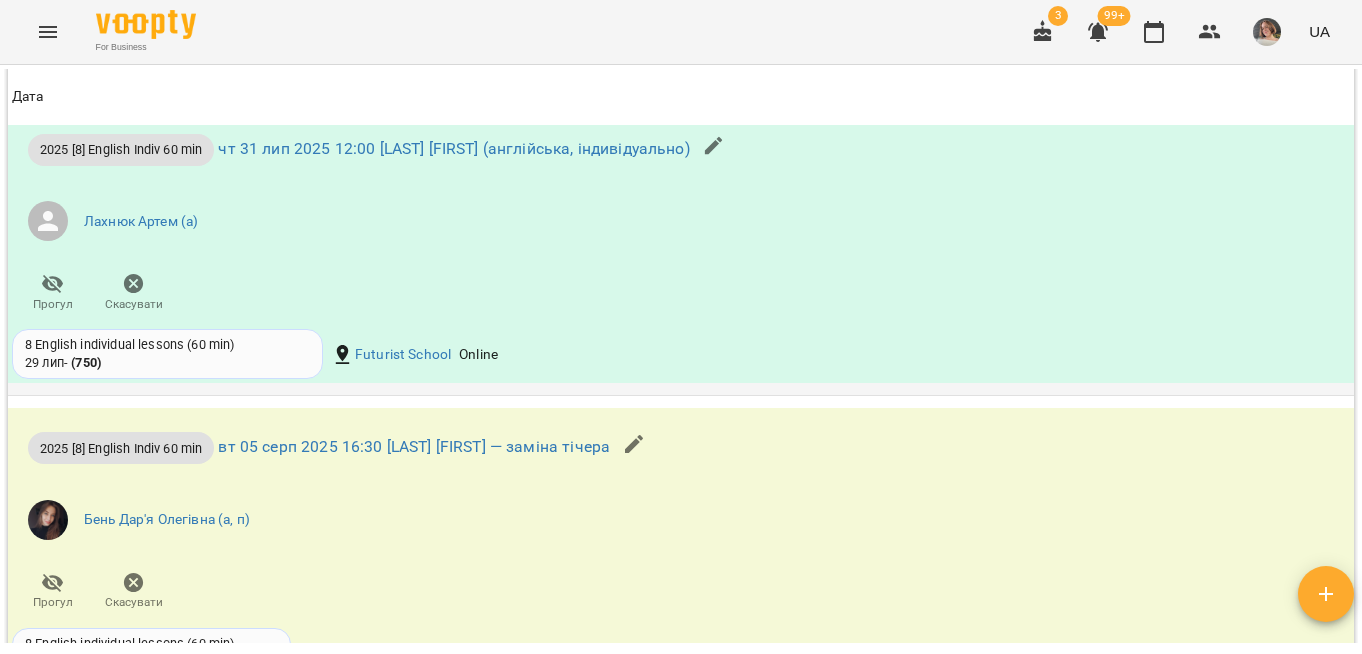 scroll, scrollTop: 0, scrollLeft: 0, axis: both 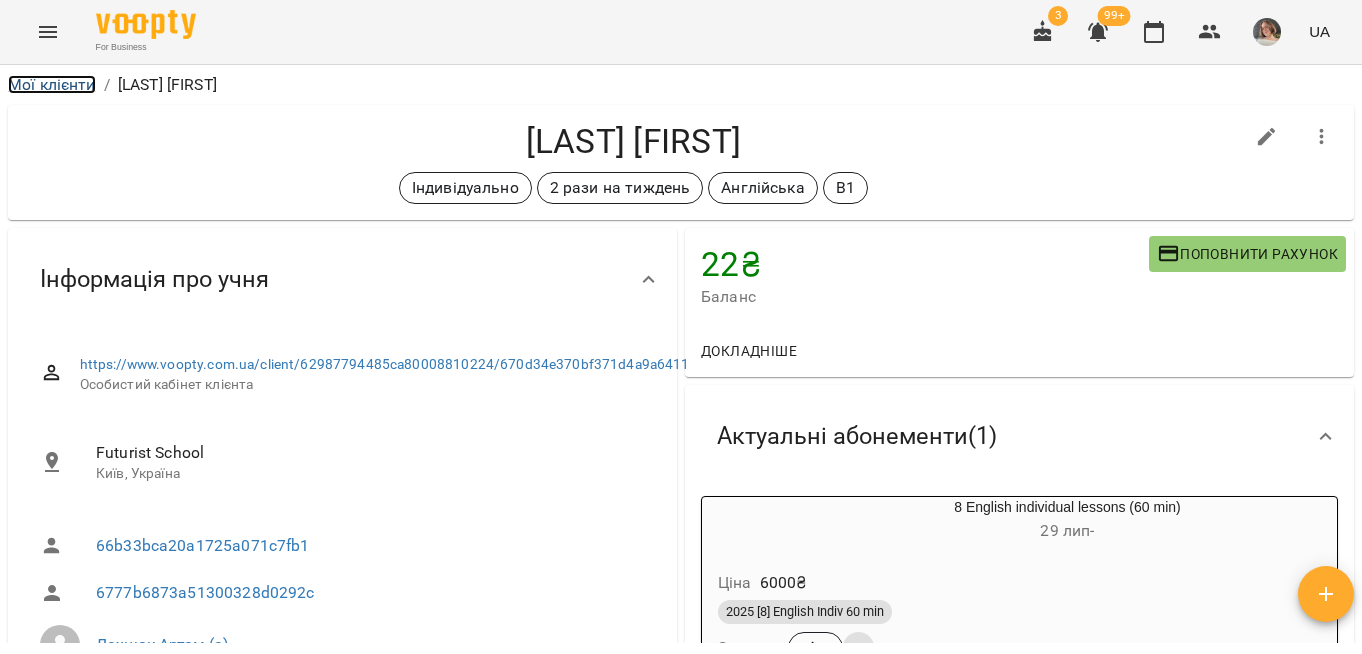 click on "Мої клієнти" at bounding box center (52, 84) 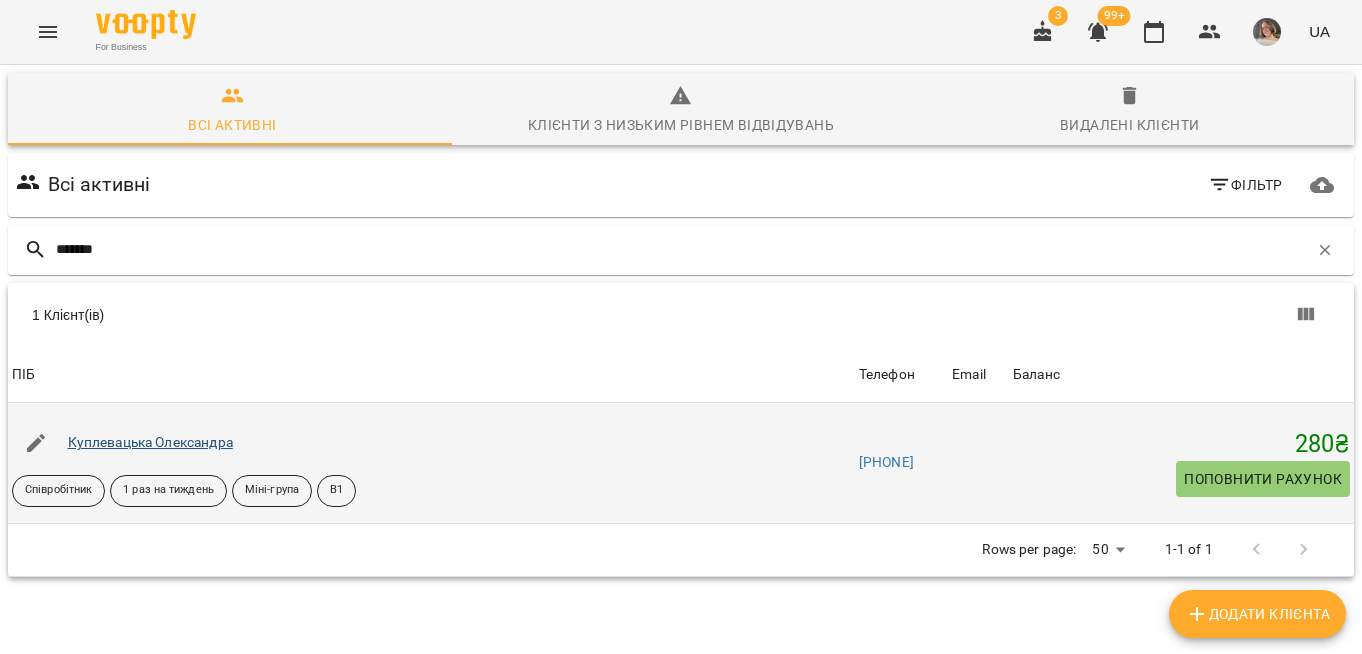 type on "*******" 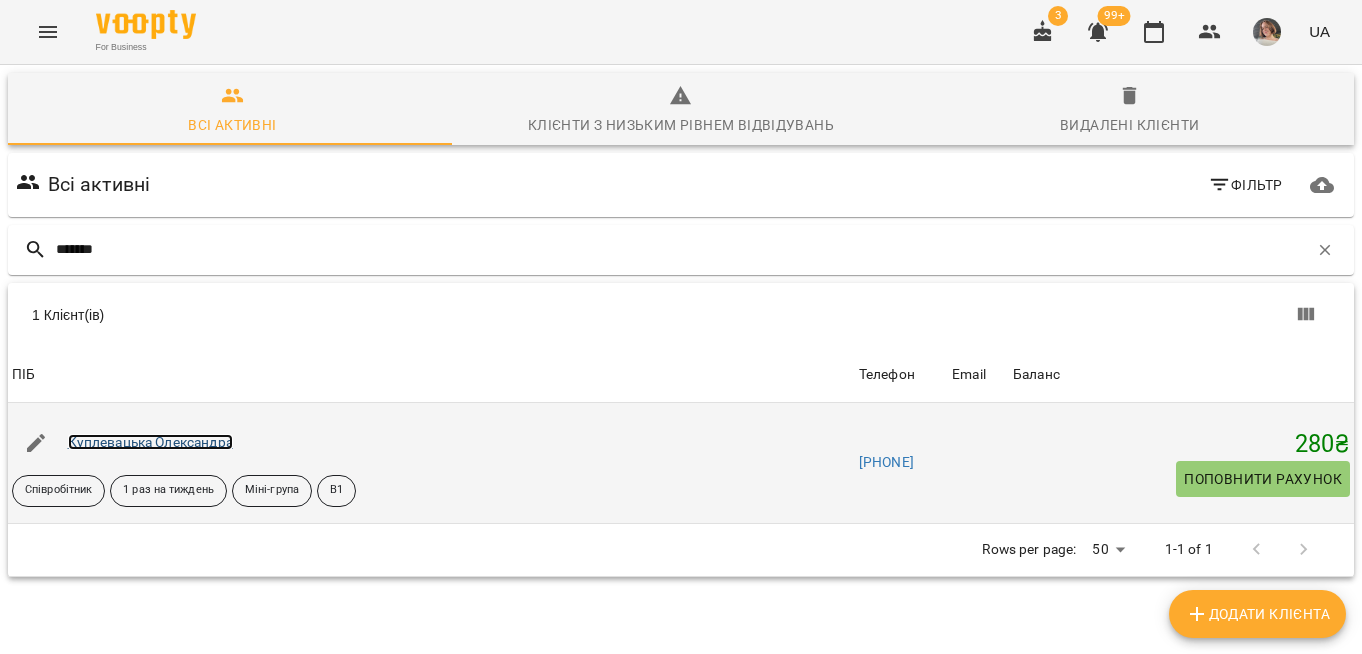 click on "Куплевацька Олександра" at bounding box center [150, 442] 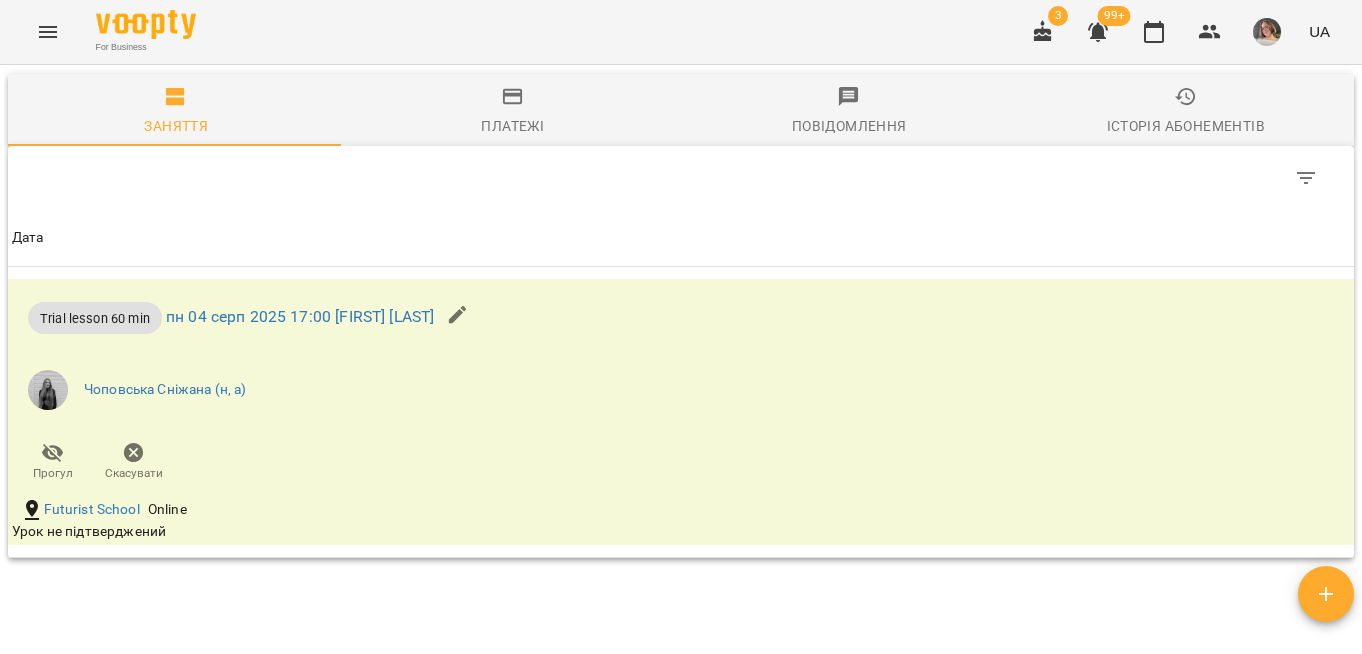 scroll, scrollTop: 1188, scrollLeft: 0, axis: vertical 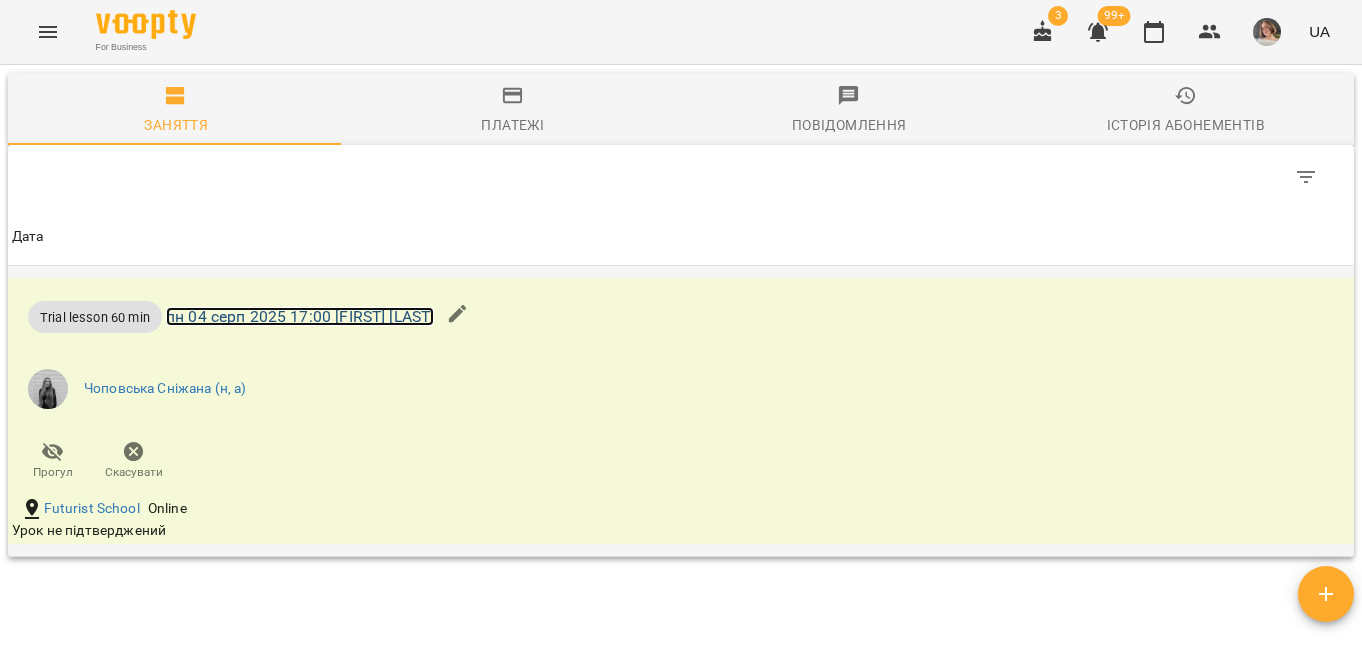 click on "пн 04 серп 2025 17:00 [FIRST] [LAST]" at bounding box center [300, 316] 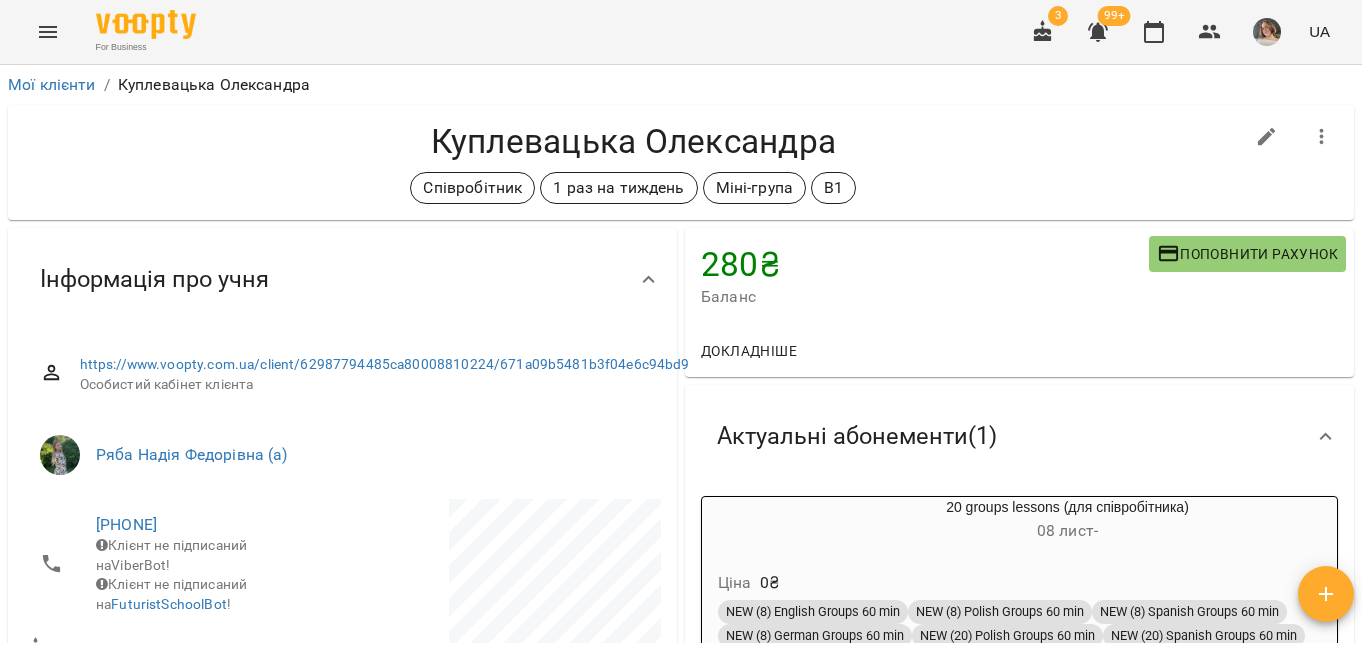 scroll, scrollTop: 1374, scrollLeft: 0, axis: vertical 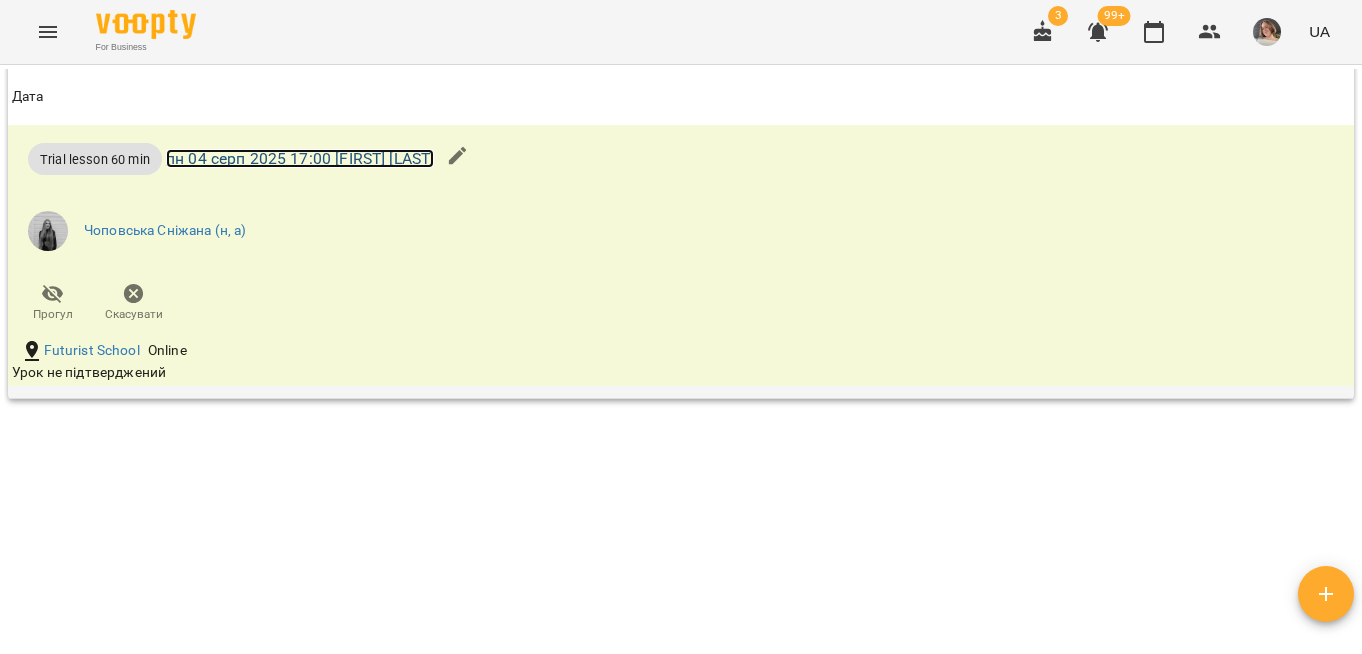 click on "пн 04 серп 2025 17:00 [FIRST] [LAST]" at bounding box center (300, 158) 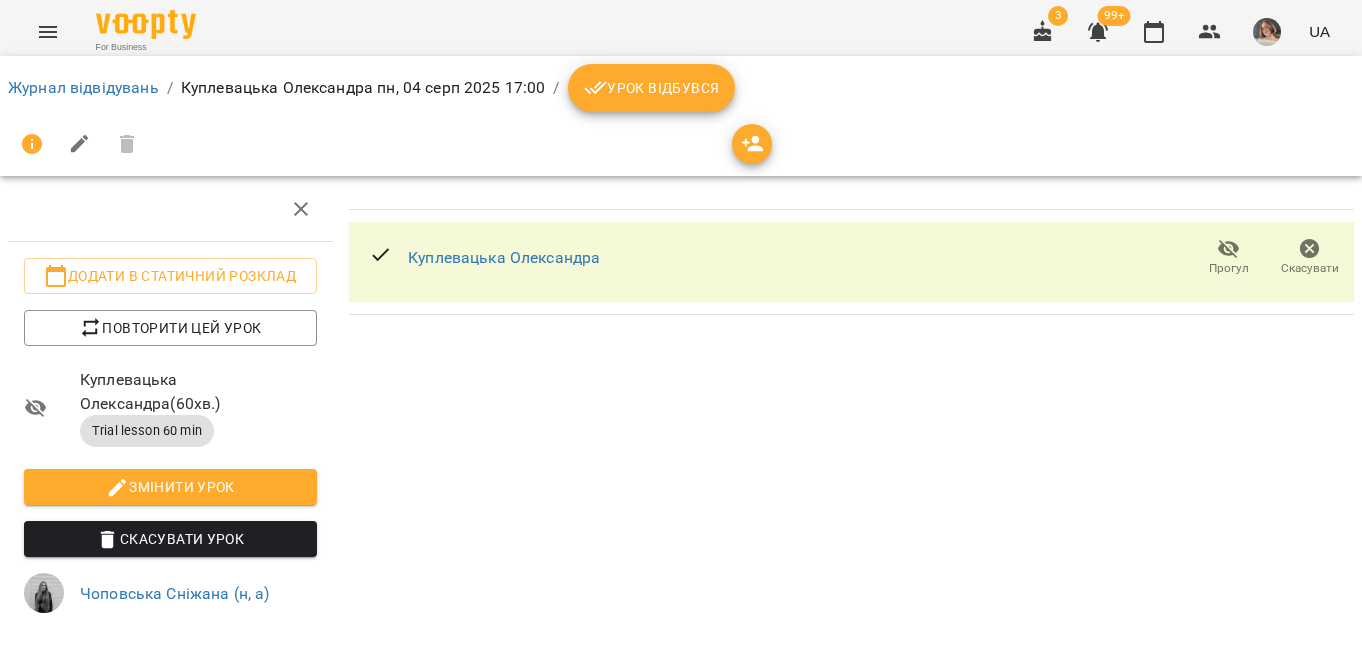 click on "Урок відбувся" at bounding box center [652, 88] 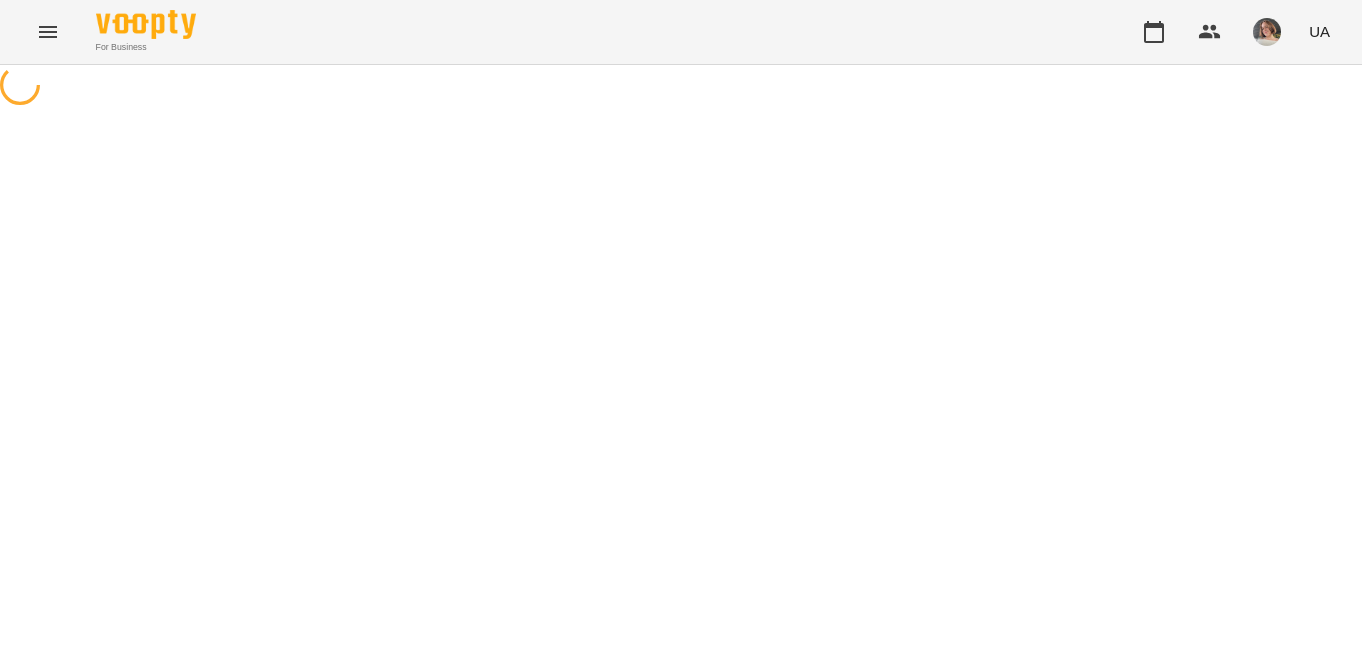 scroll, scrollTop: 0, scrollLeft: 0, axis: both 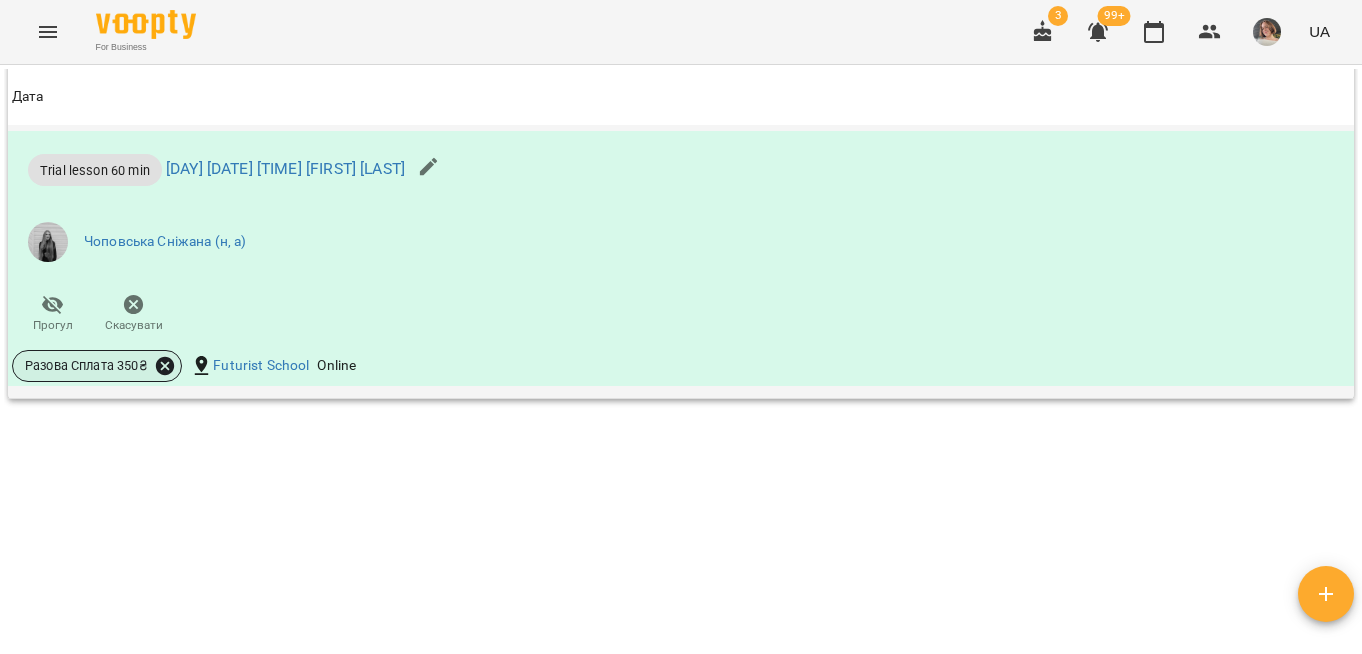click 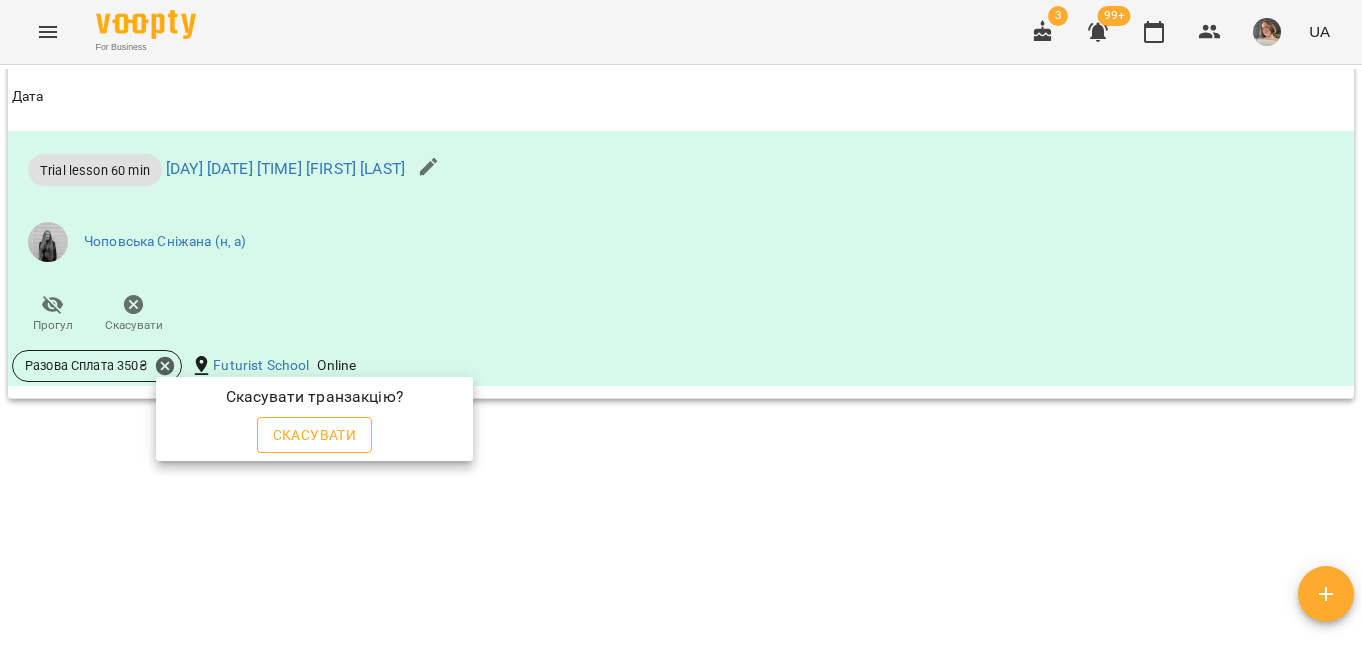 click on "Скасувати" at bounding box center [315, 435] 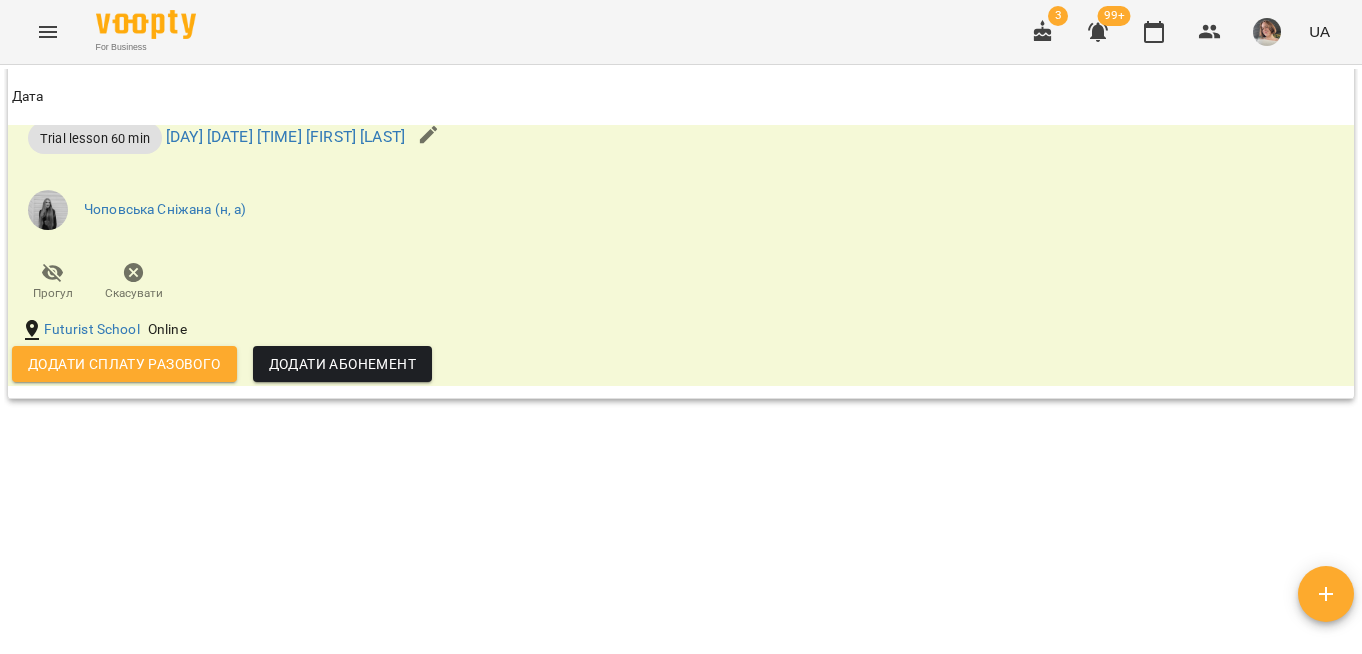 scroll, scrollTop: 1394, scrollLeft: 0, axis: vertical 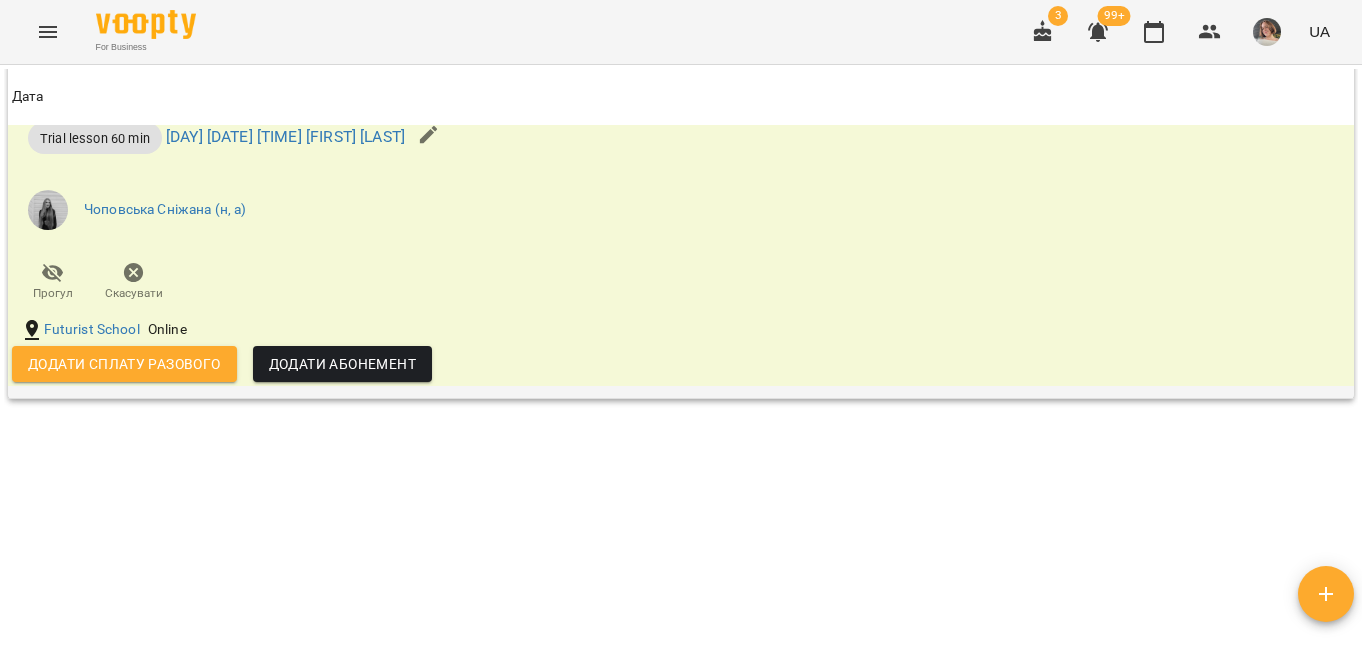 click on "Додати сплату разового" at bounding box center (124, 364) 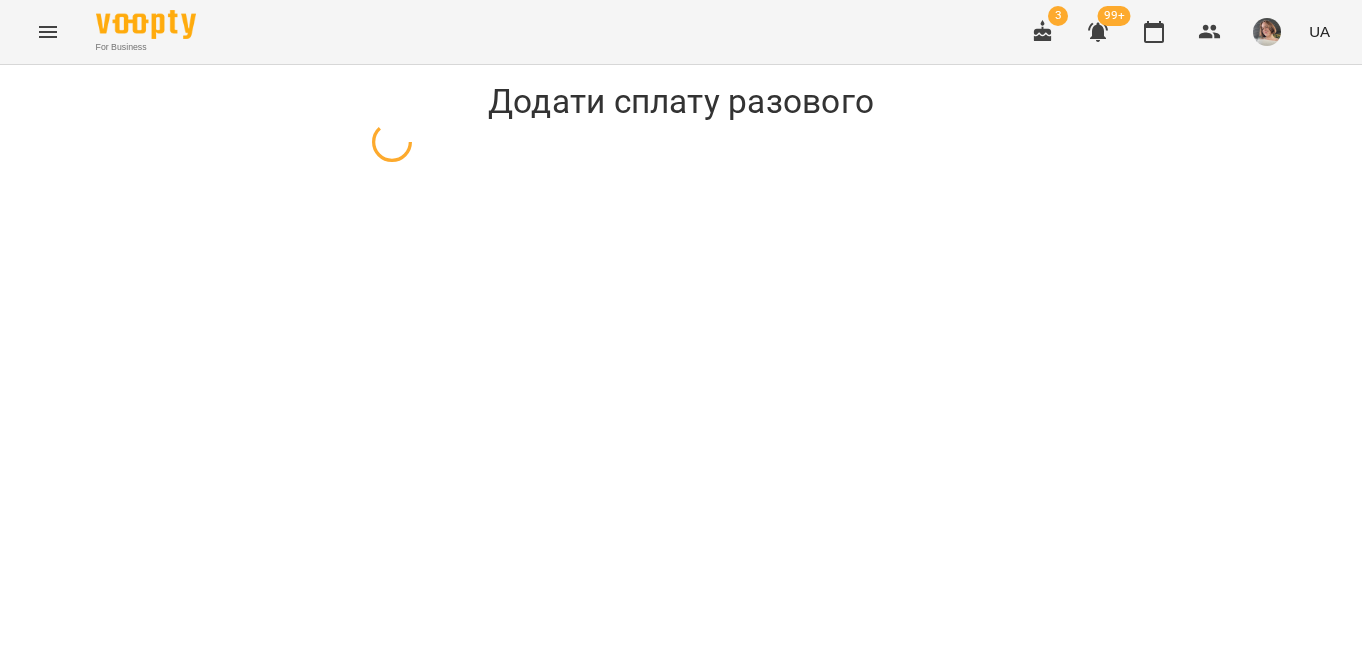 select on "**********" 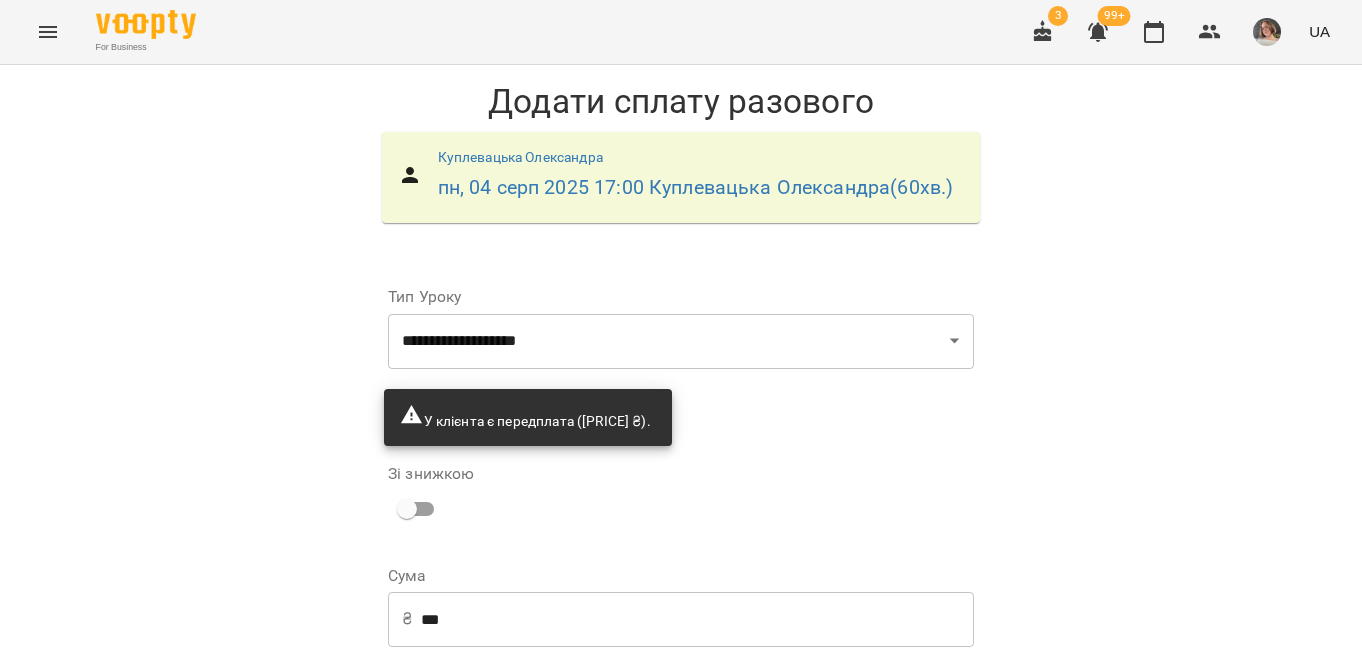 scroll, scrollTop: 146, scrollLeft: 0, axis: vertical 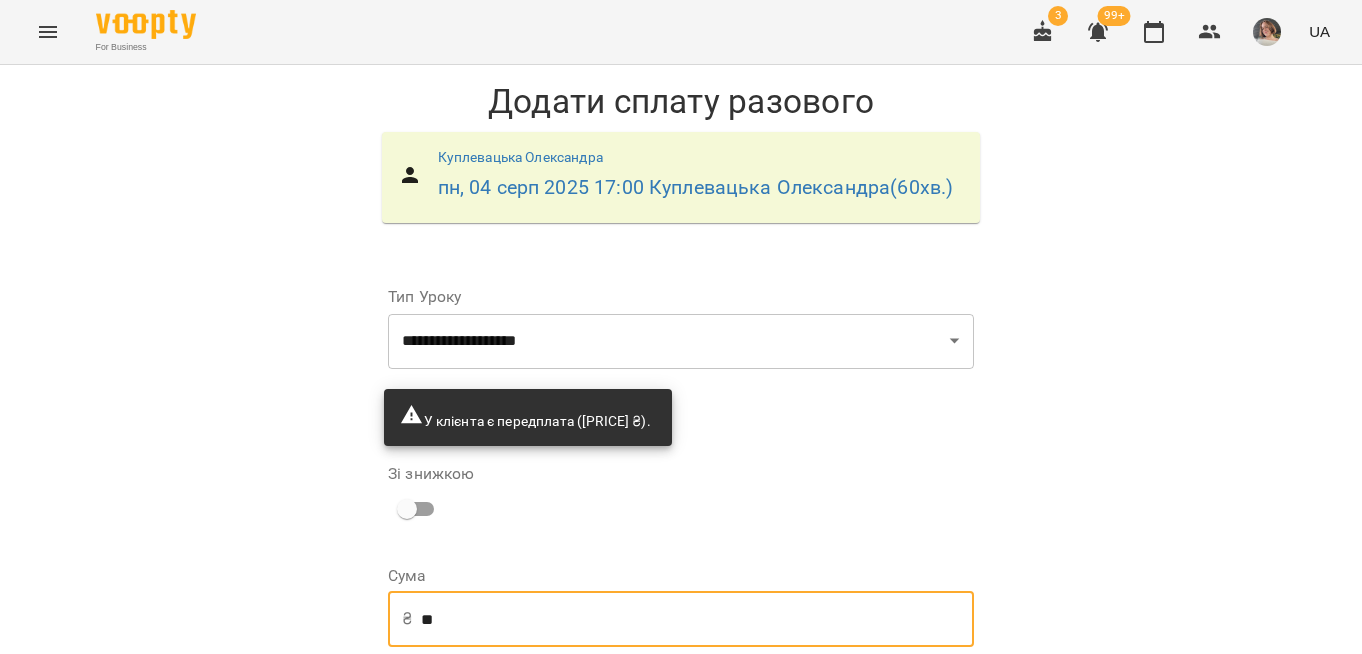 type on "*" 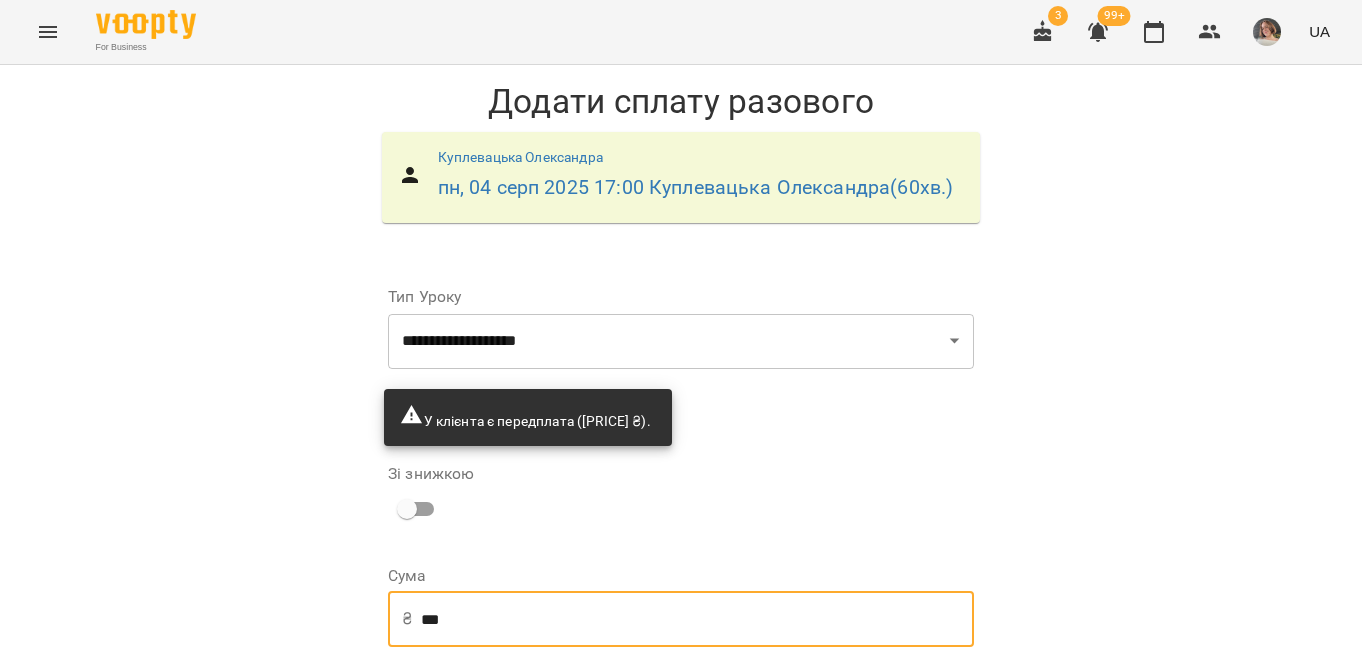 type on "***" 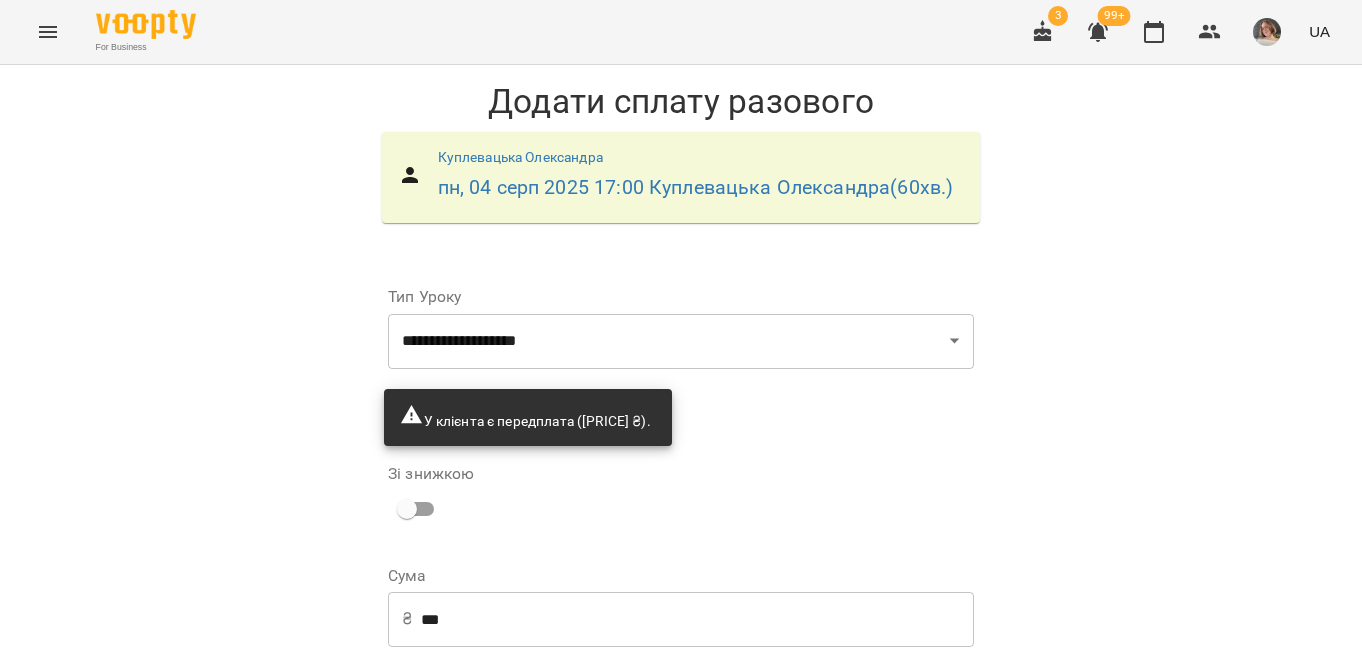click on "Додати сплату разового" at bounding box center [847, 748] 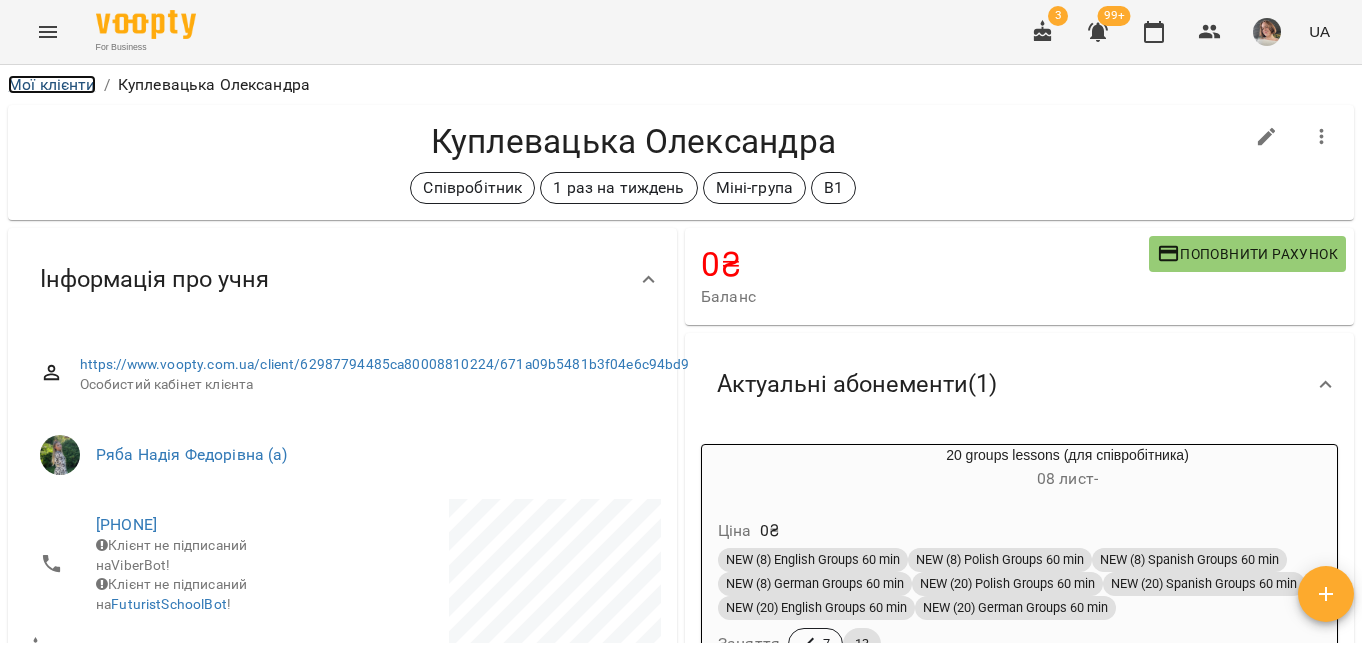 click on "Мої клієнти" at bounding box center (52, 84) 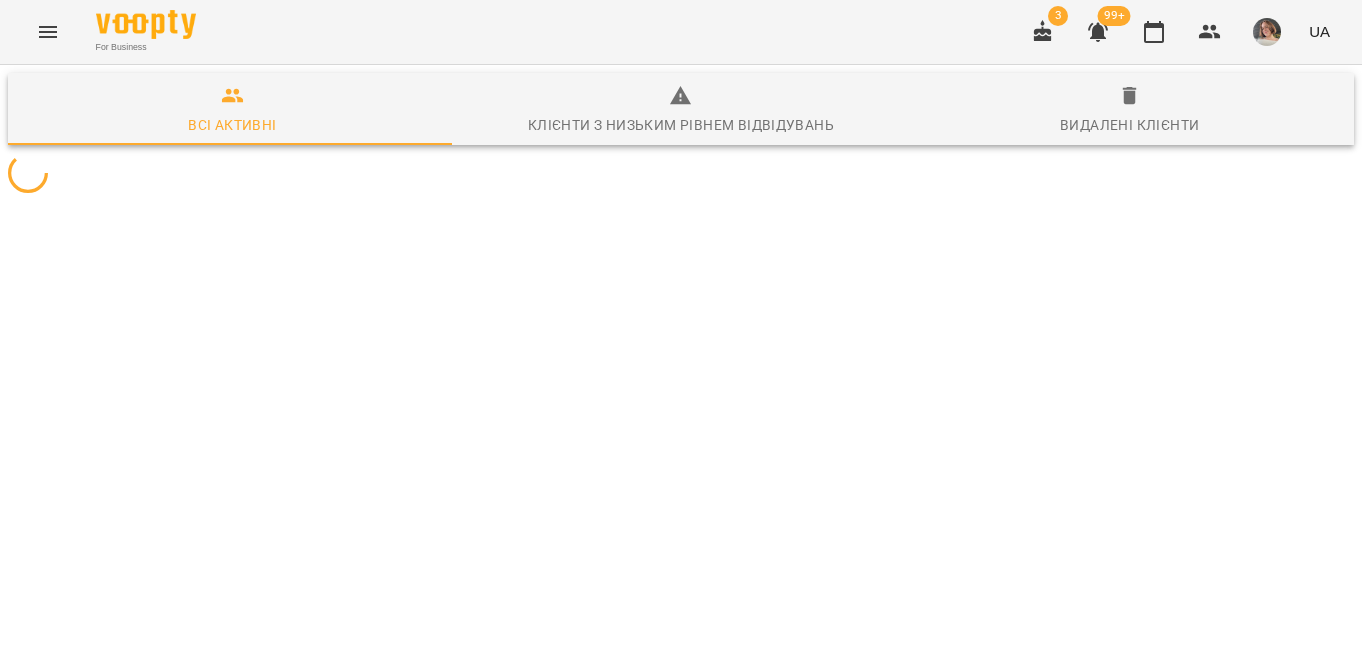 scroll, scrollTop: 0, scrollLeft: 0, axis: both 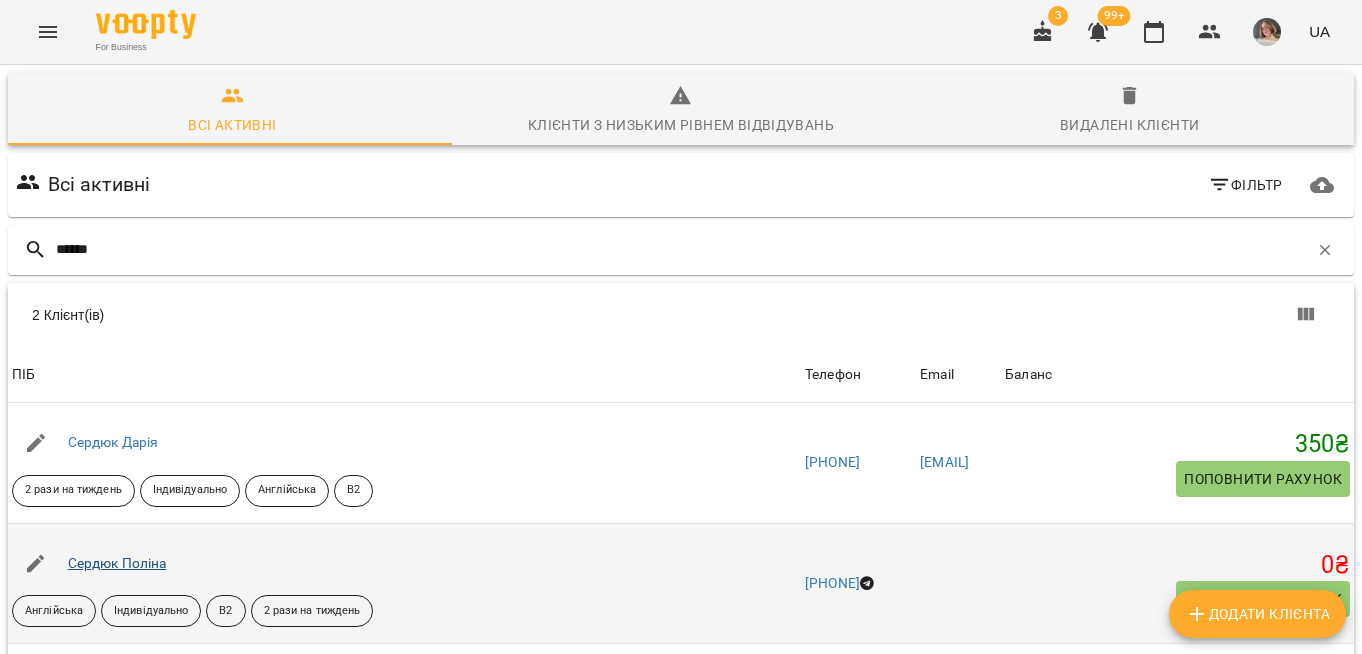 type on "******" 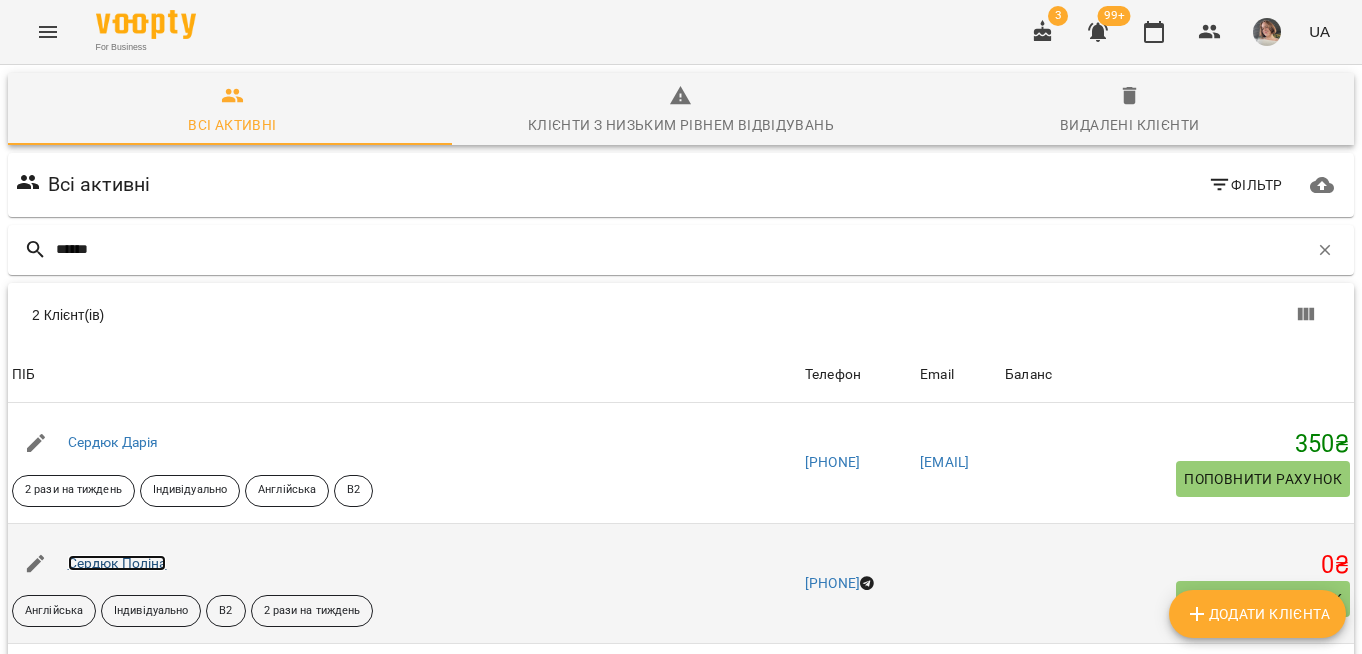 click on "Сердюк Поліна" at bounding box center [117, 563] 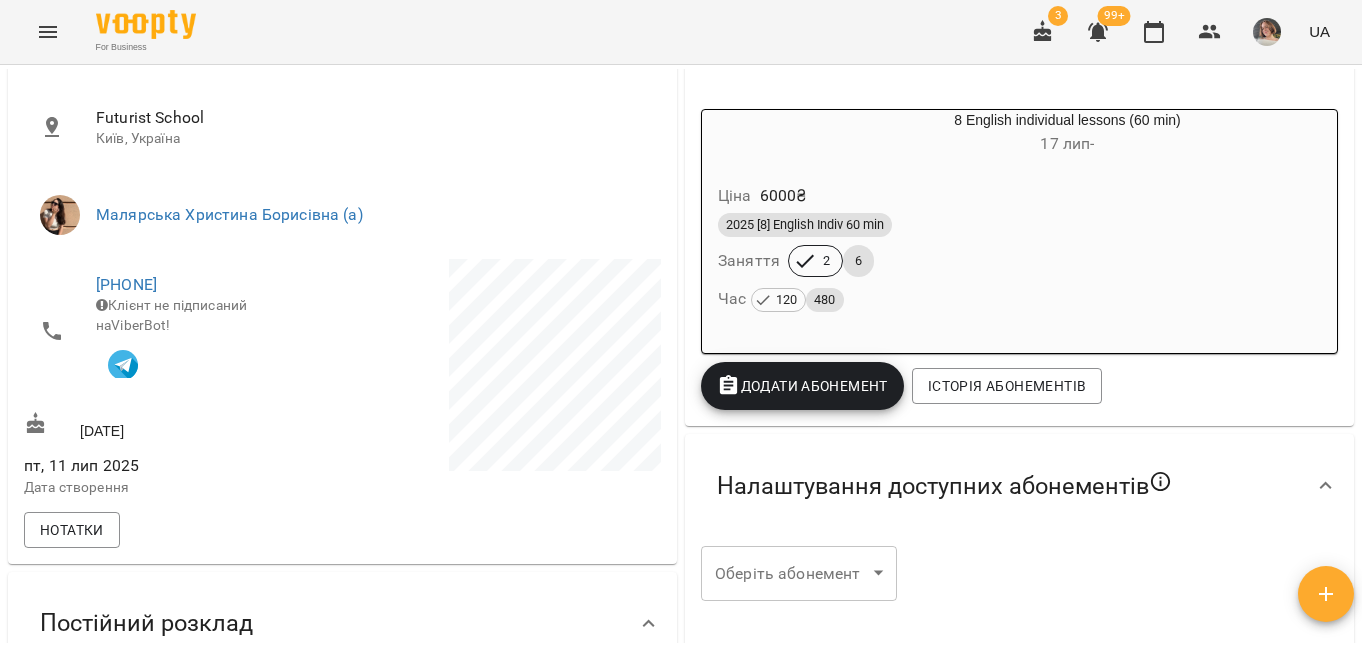 scroll, scrollTop: 0, scrollLeft: 0, axis: both 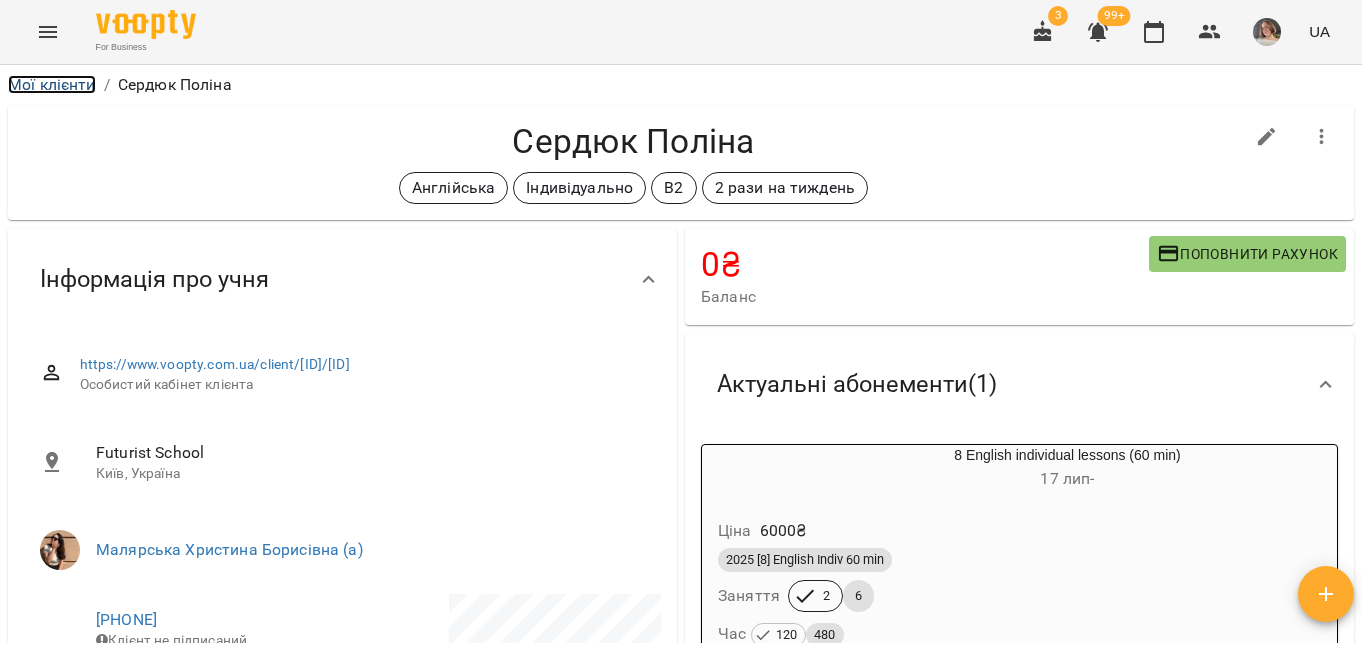 click on "Мої клієнти" at bounding box center (52, 84) 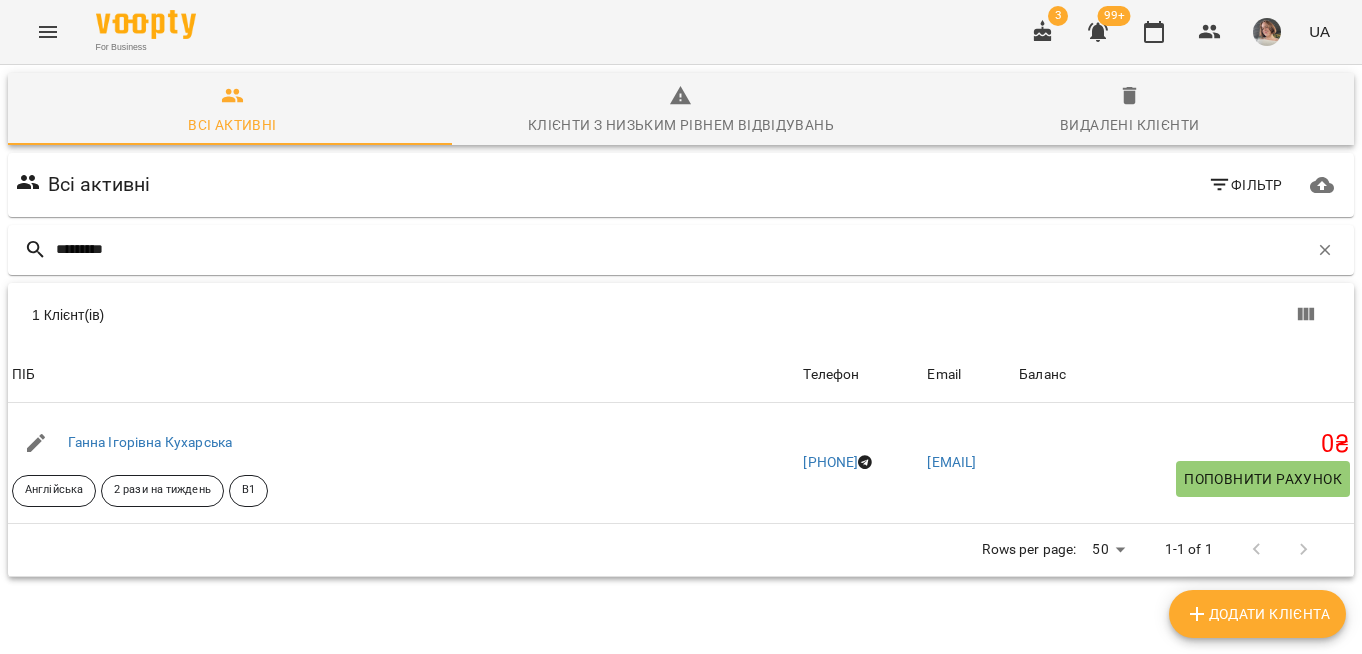 type on "*********" 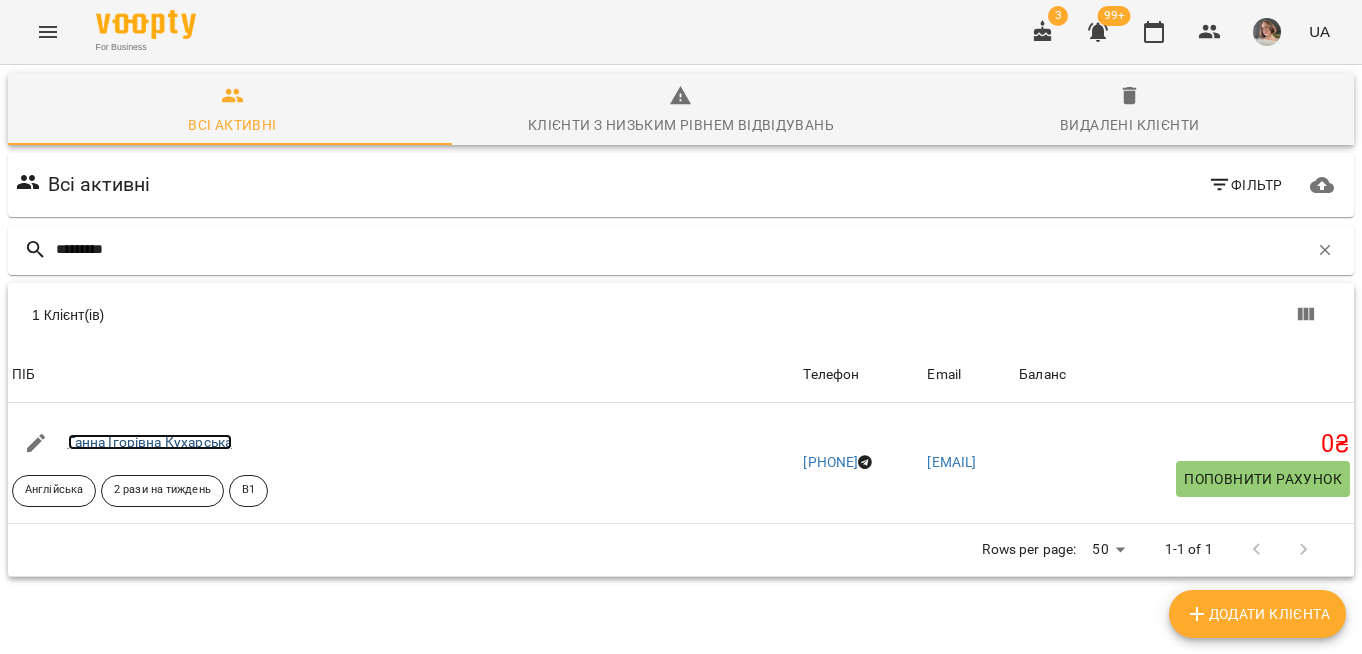 click on "Ганна Ігорівна Кухарська" at bounding box center [150, 442] 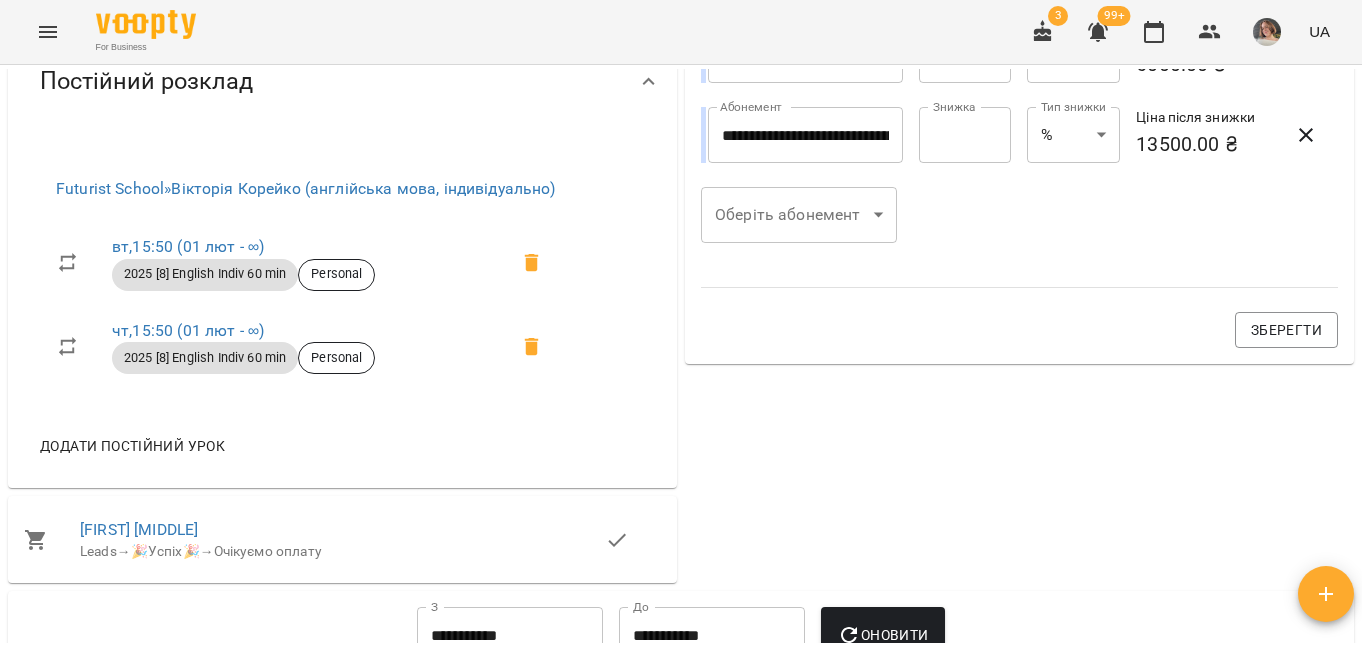 scroll, scrollTop: 0, scrollLeft: 0, axis: both 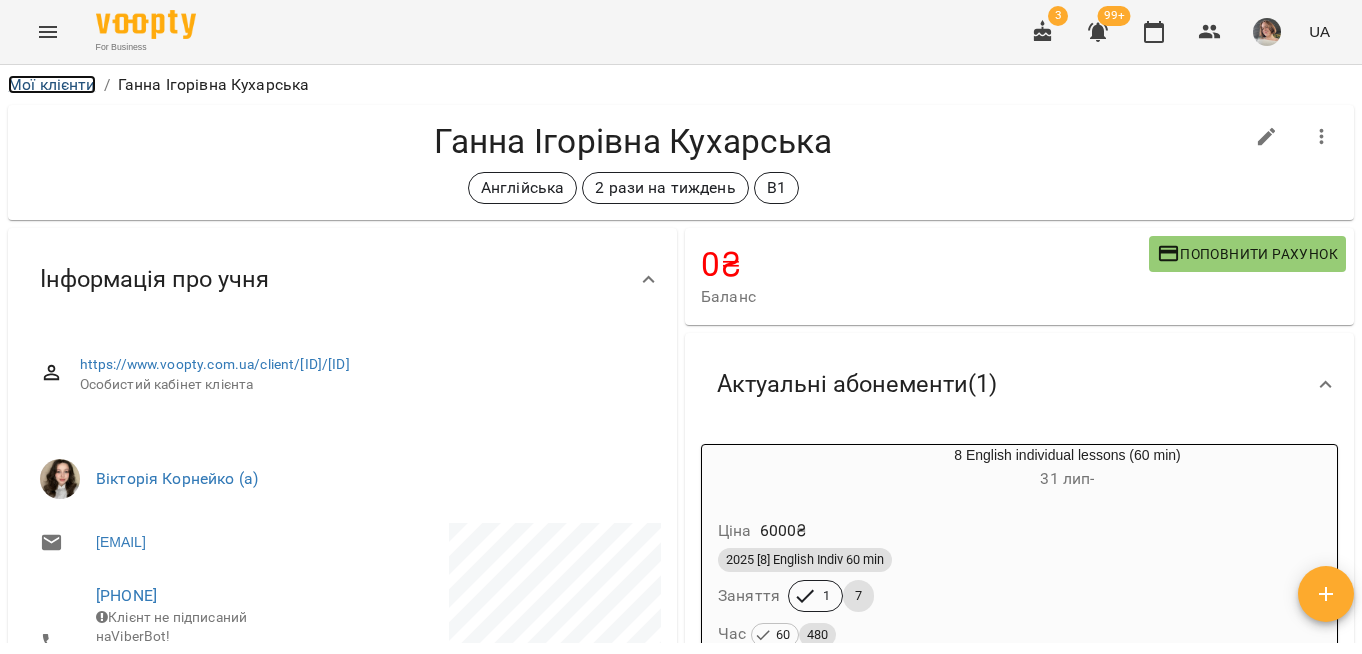 click on "Мої клієнти" at bounding box center (52, 84) 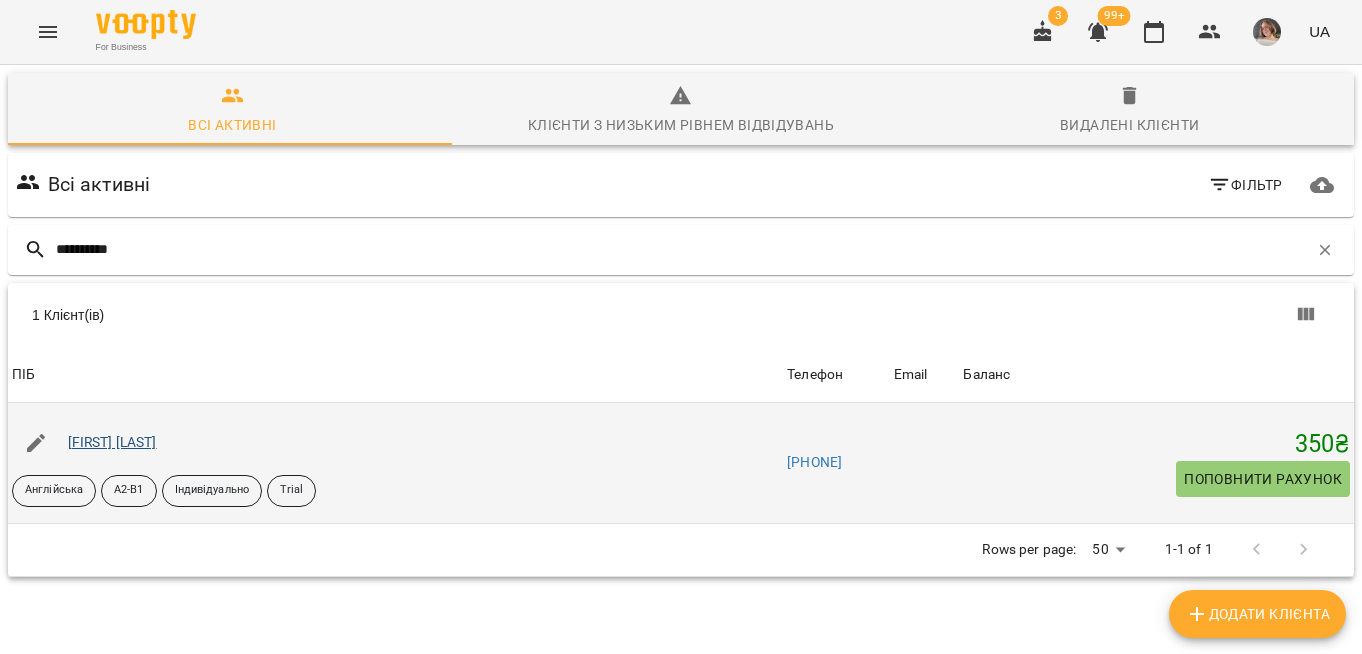 type on "**********" 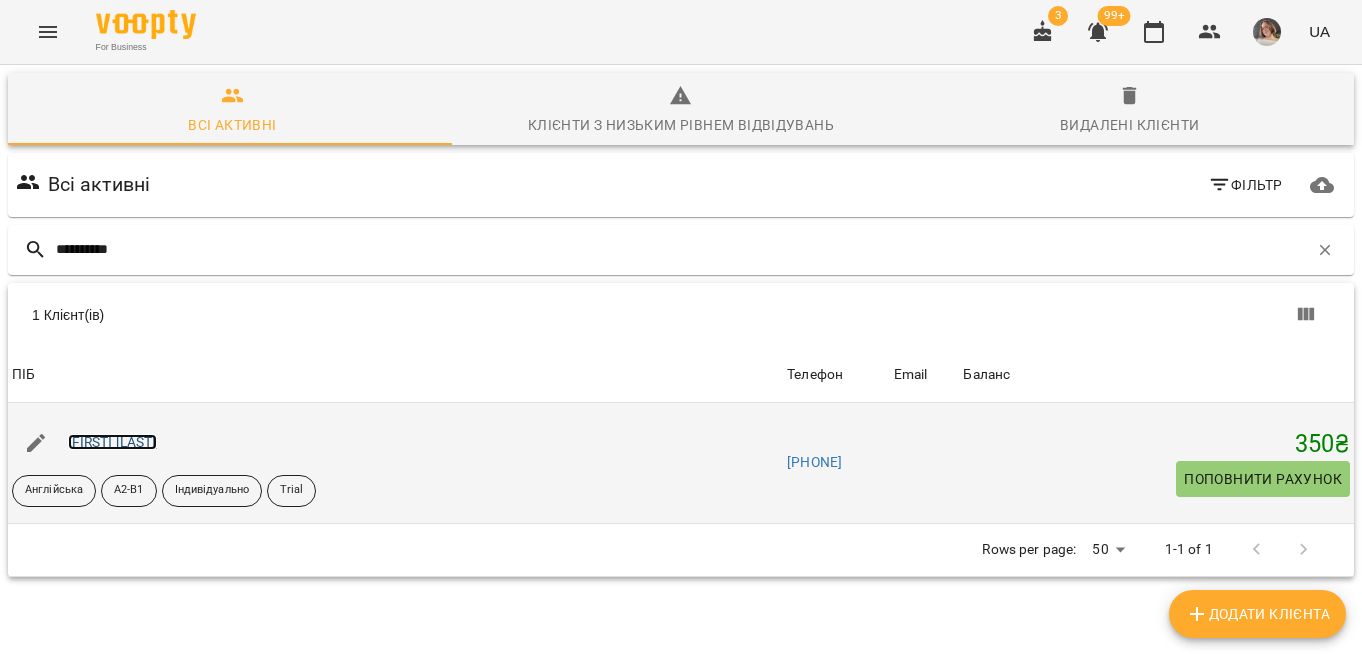 click on "Вербовецька Лілія" at bounding box center (112, 442) 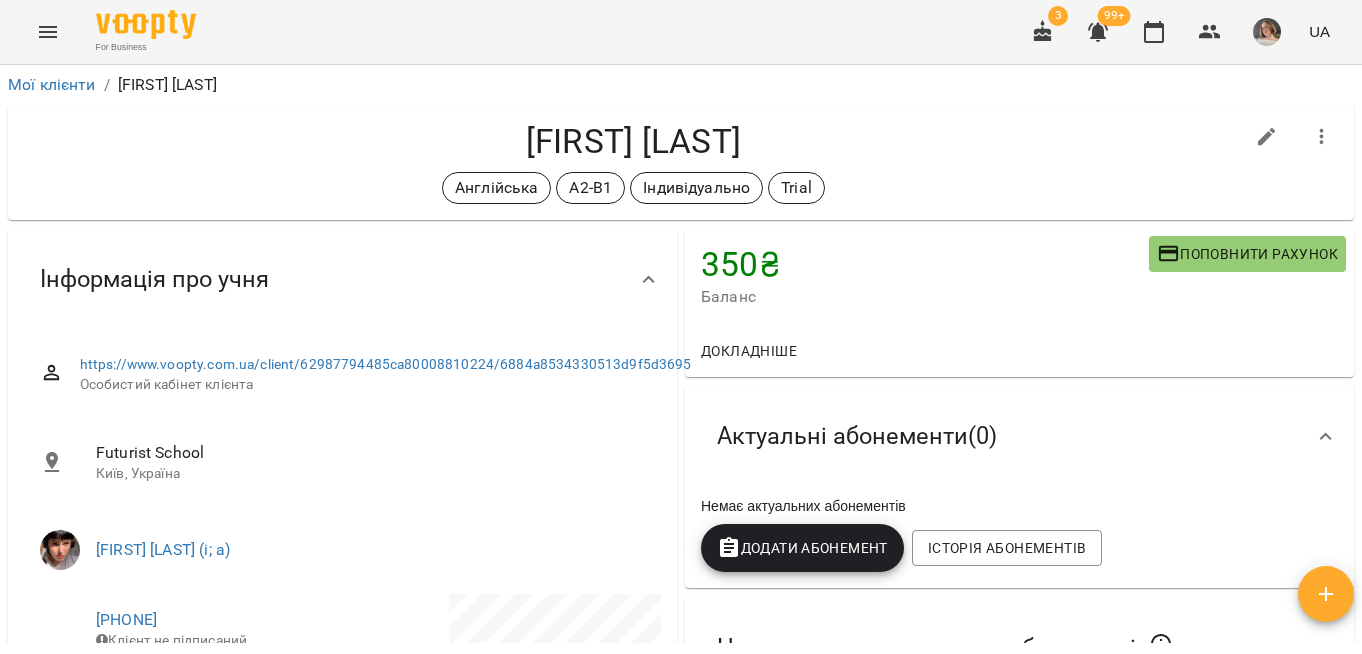 scroll, scrollTop: 1438, scrollLeft: 0, axis: vertical 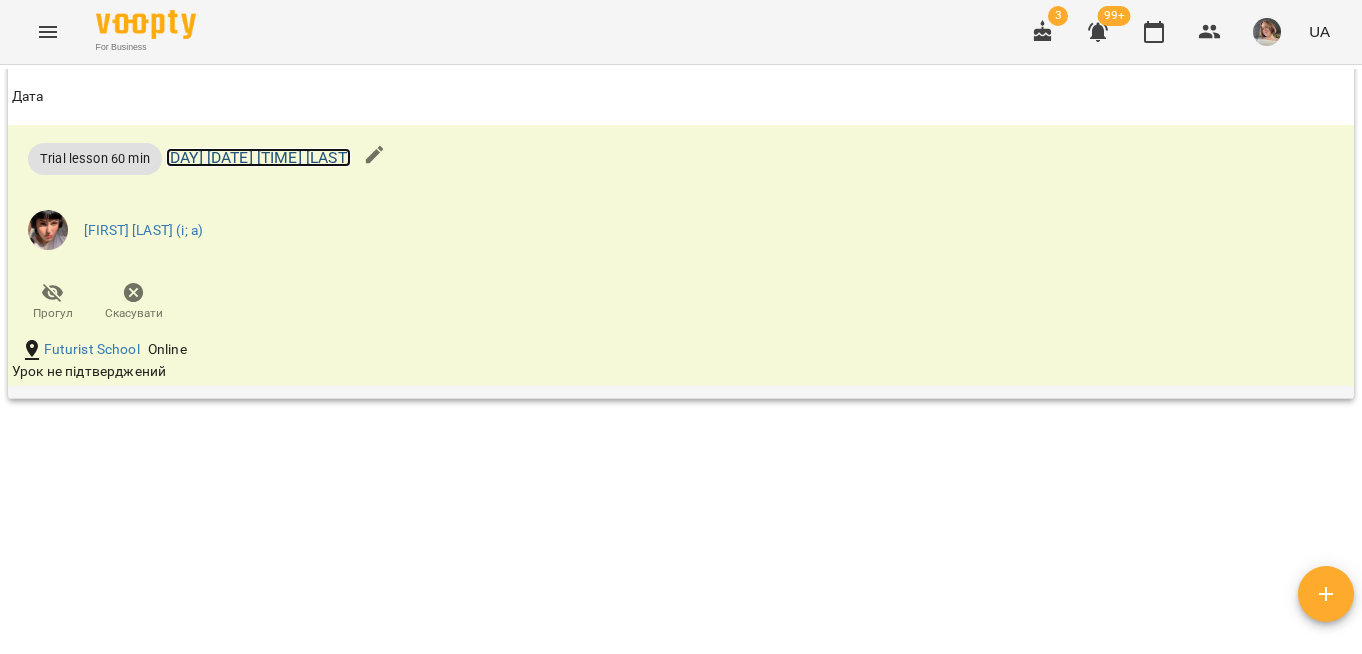 click on "пн 04 серп 2025 19:00 verbovettska" at bounding box center (258, 157) 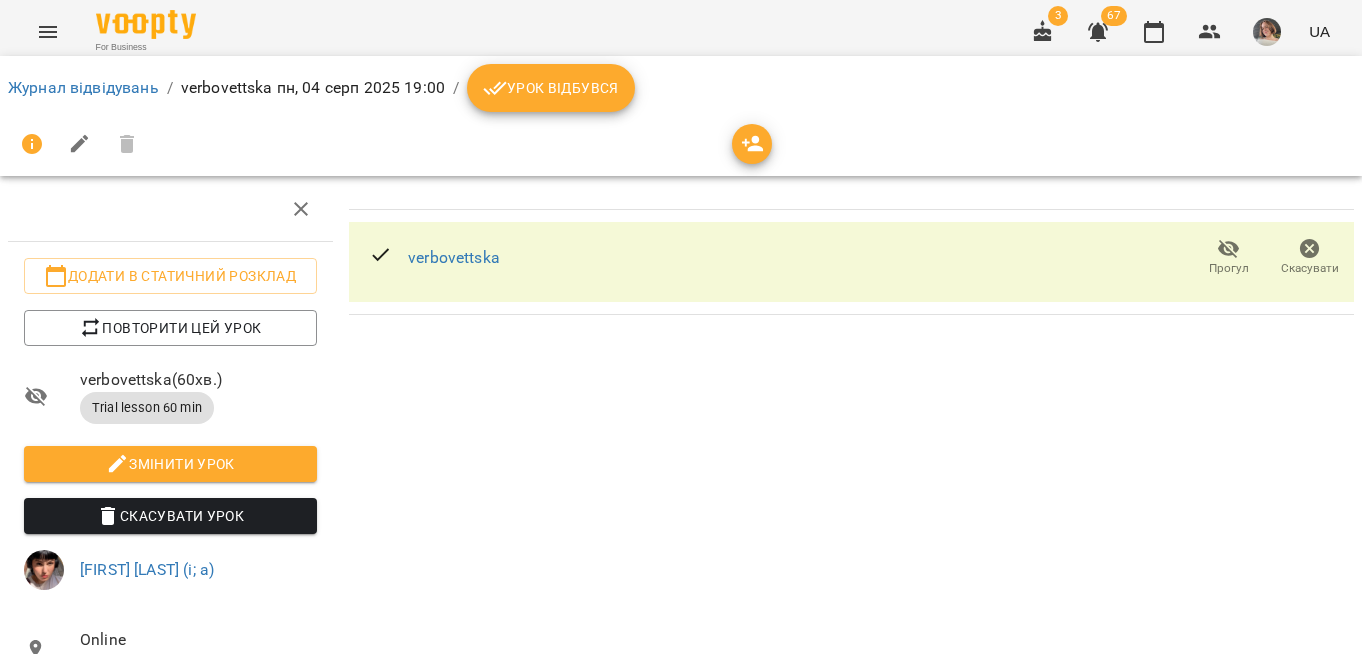 click on "Урок відбувся" at bounding box center [551, 88] 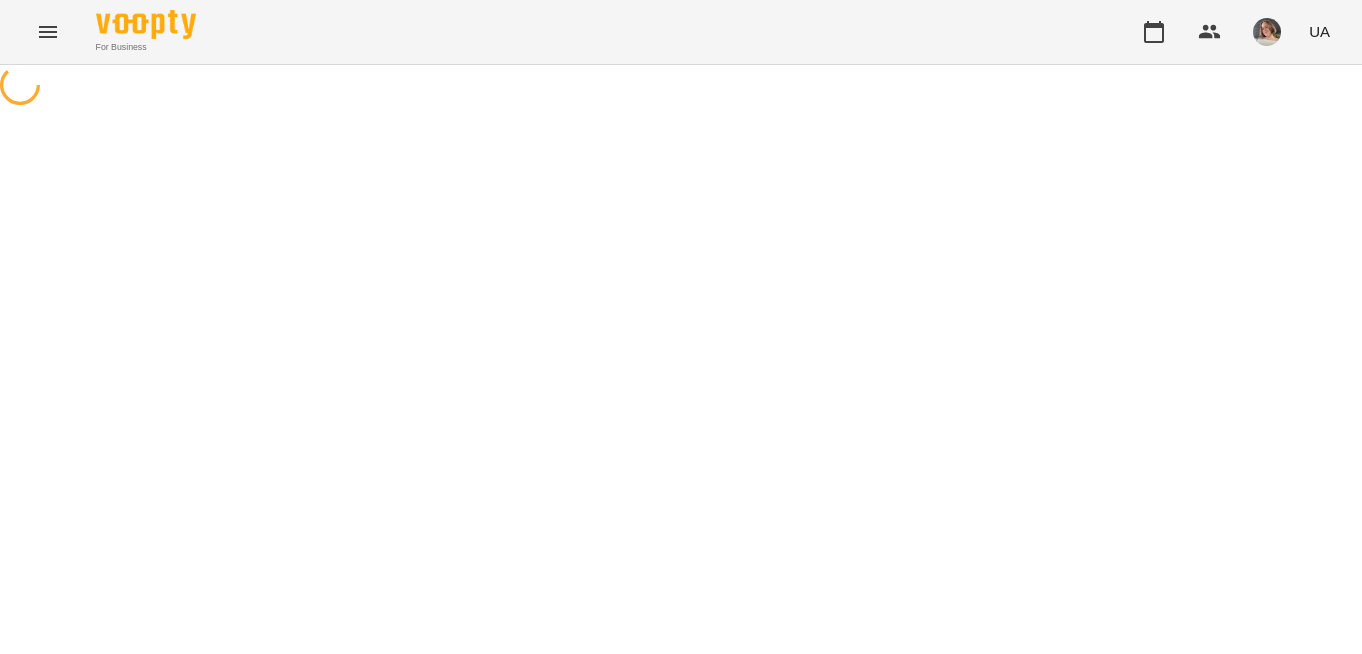 scroll, scrollTop: 0, scrollLeft: 0, axis: both 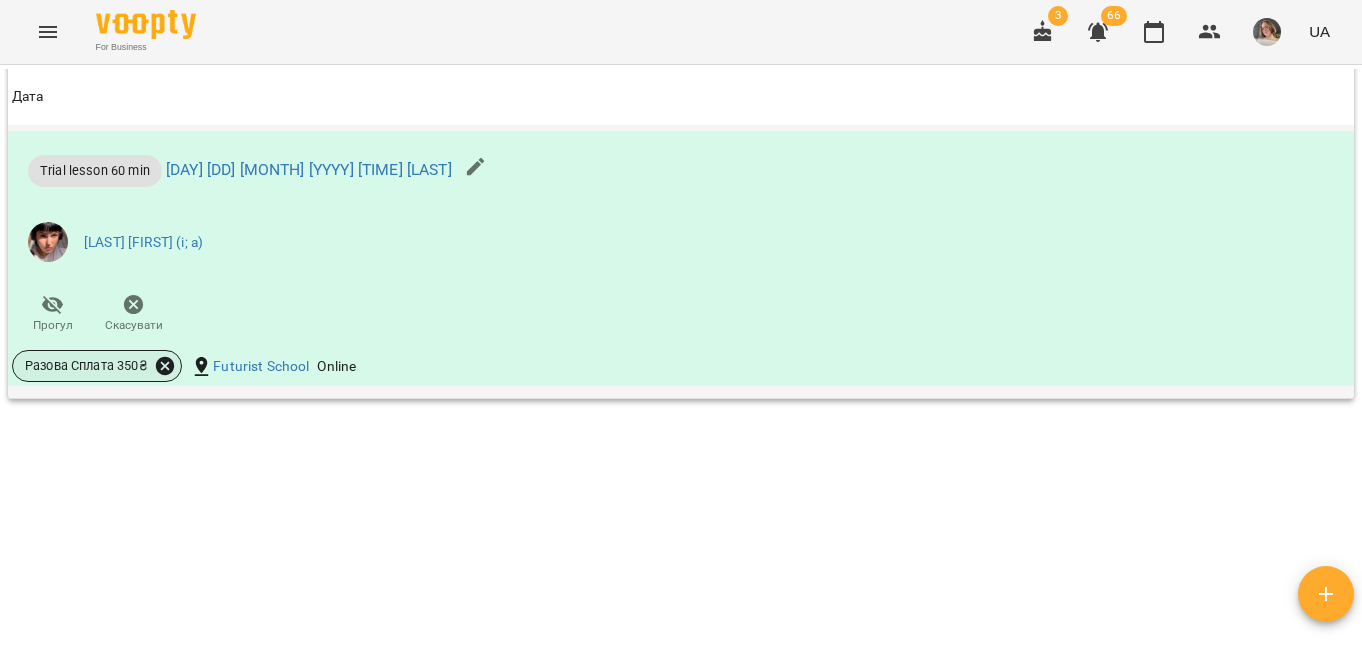 click 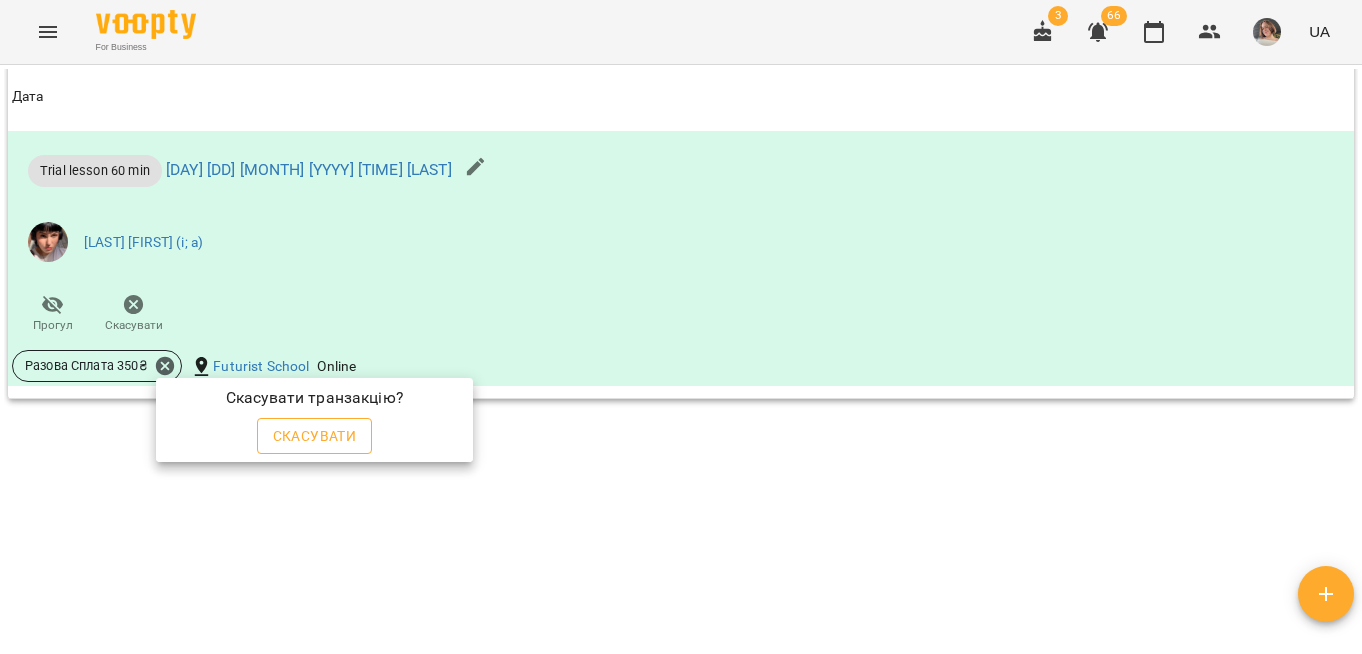 click on "Скасувати" at bounding box center (315, 436) 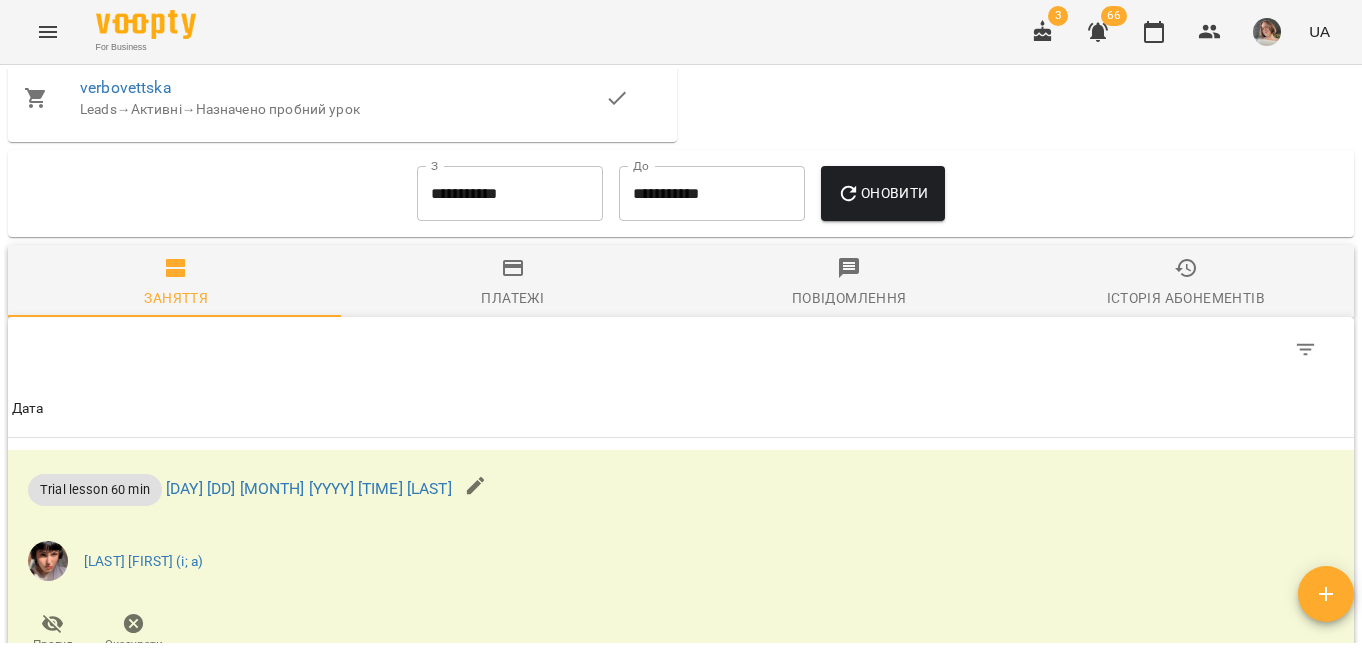scroll, scrollTop: 1459, scrollLeft: 0, axis: vertical 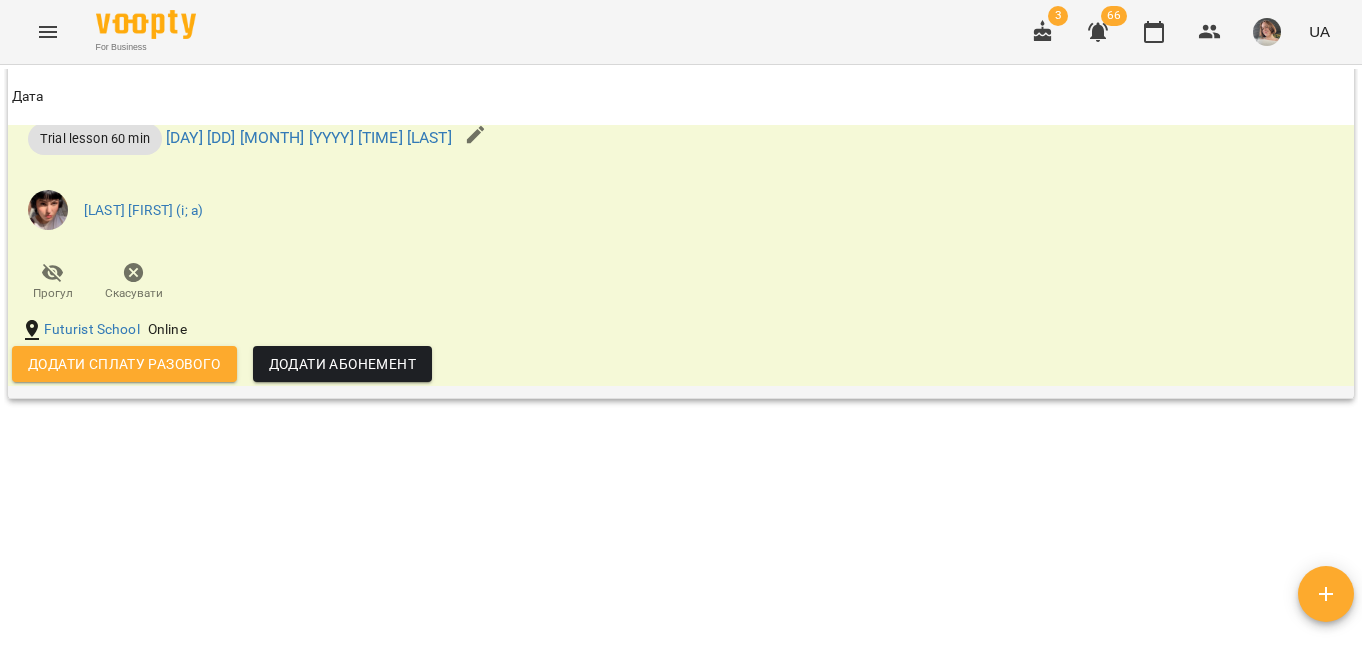 click on "Додати сплату разового" at bounding box center (124, 364) 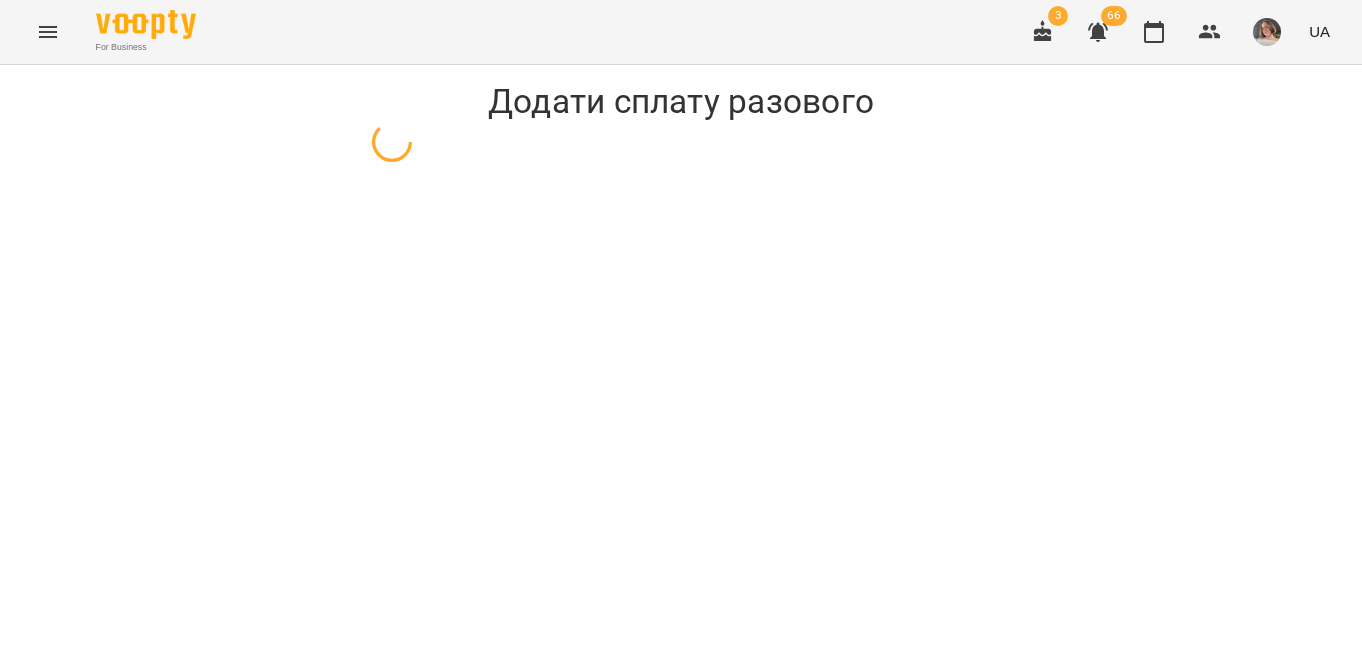 select on "**********" 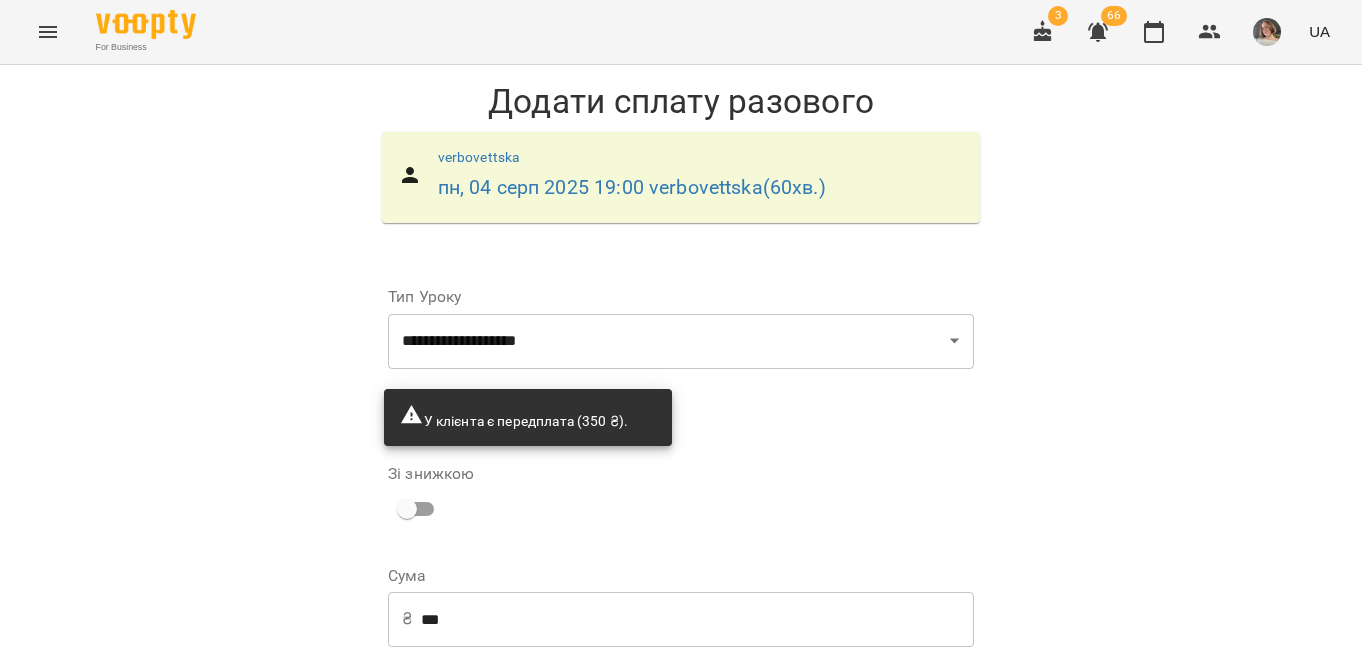 scroll, scrollTop: 146, scrollLeft: 0, axis: vertical 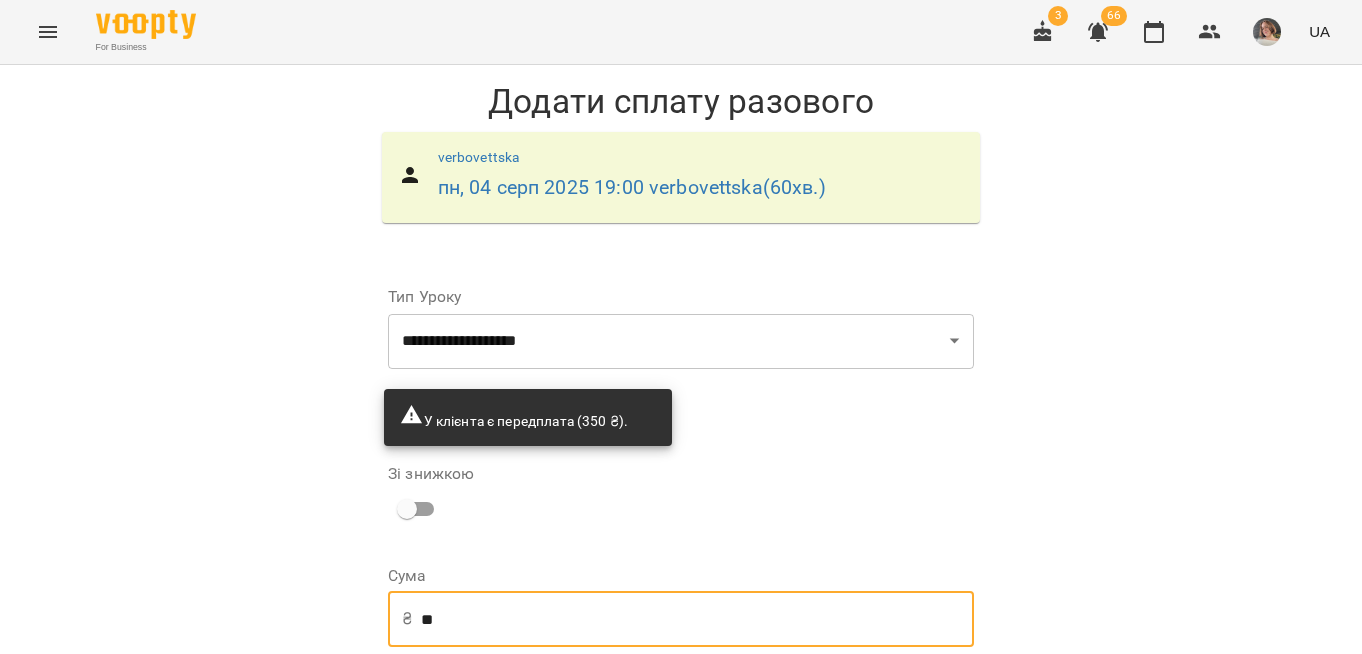 type on "*" 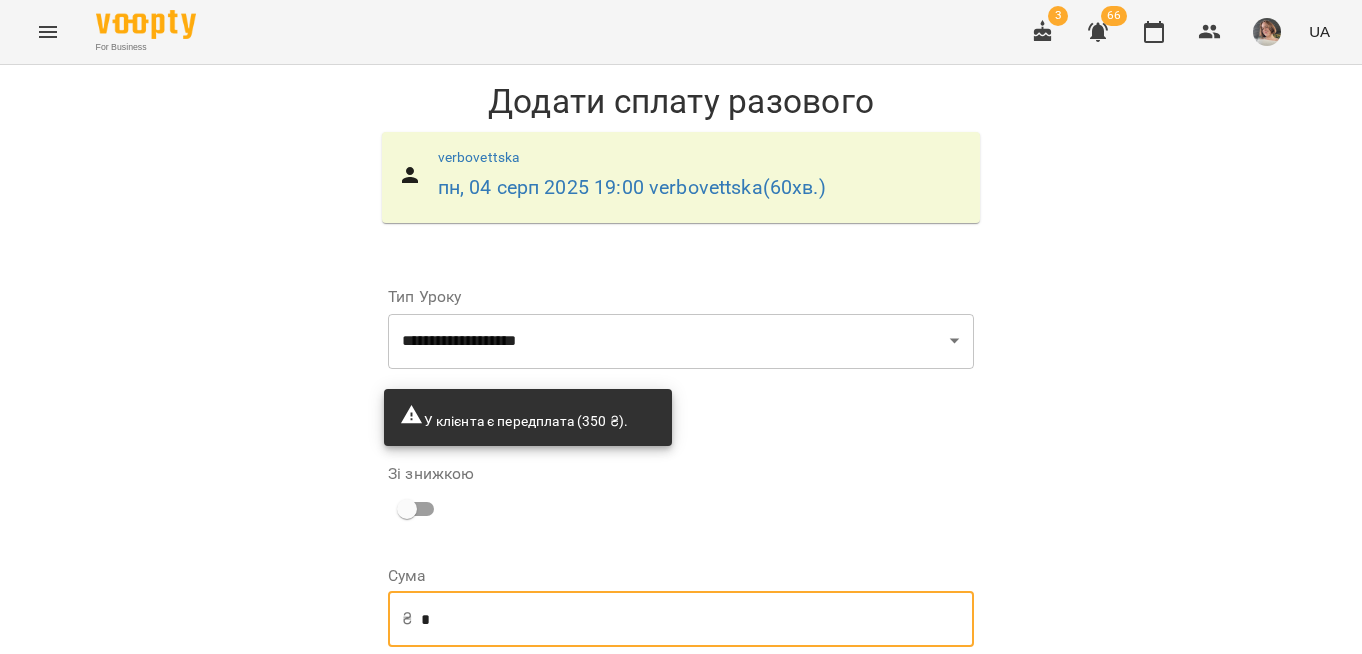 type on "*" 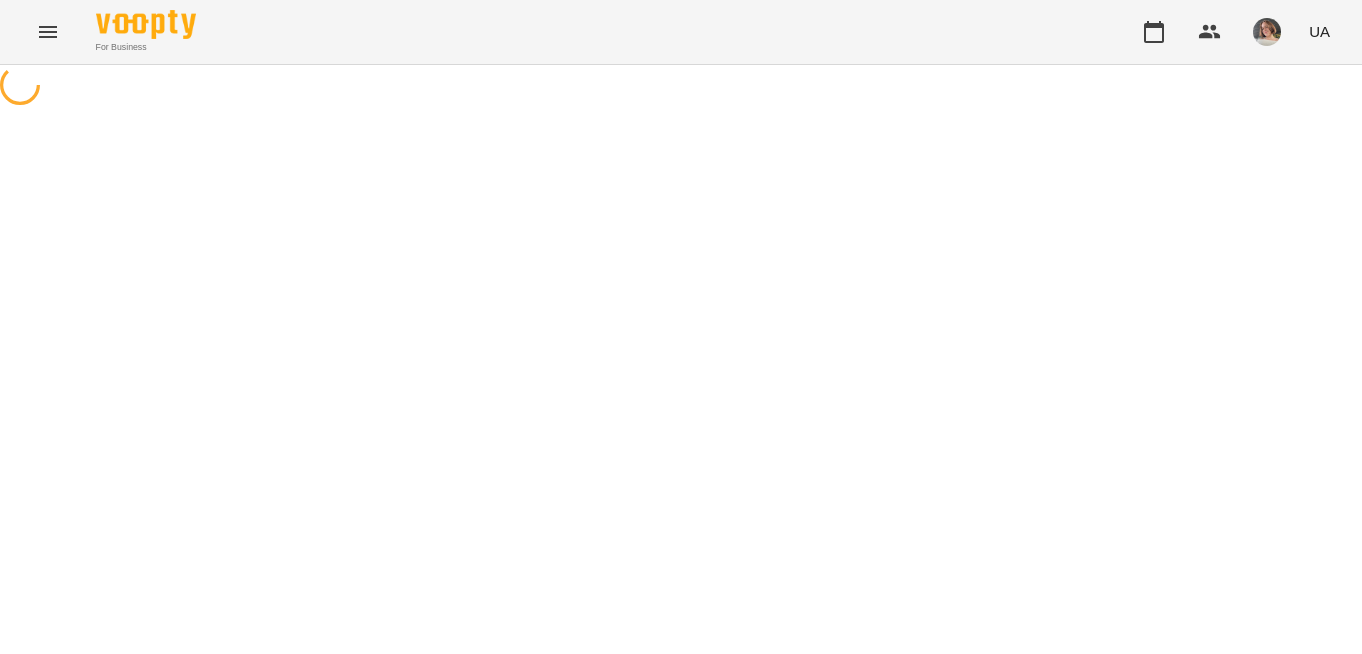 scroll, scrollTop: 0, scrollLeft: 0, axis: both 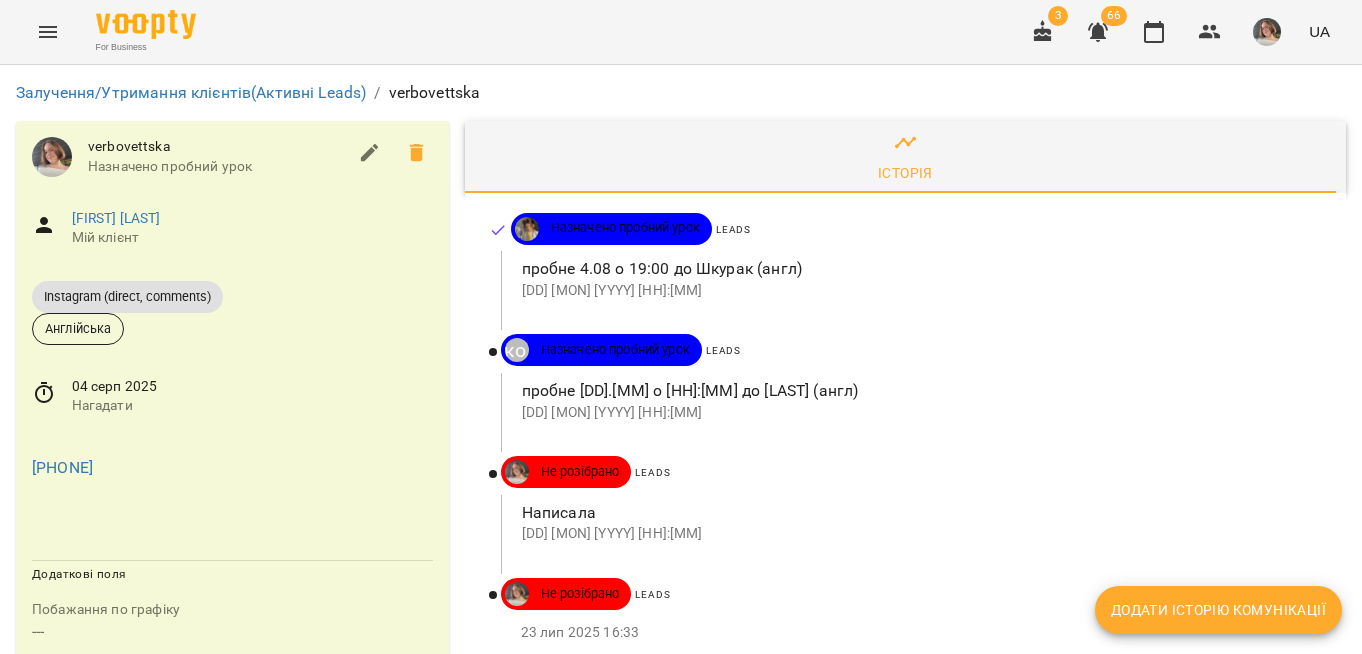 click on "Додати історію комунікації" at bounding box center (1218, 610) 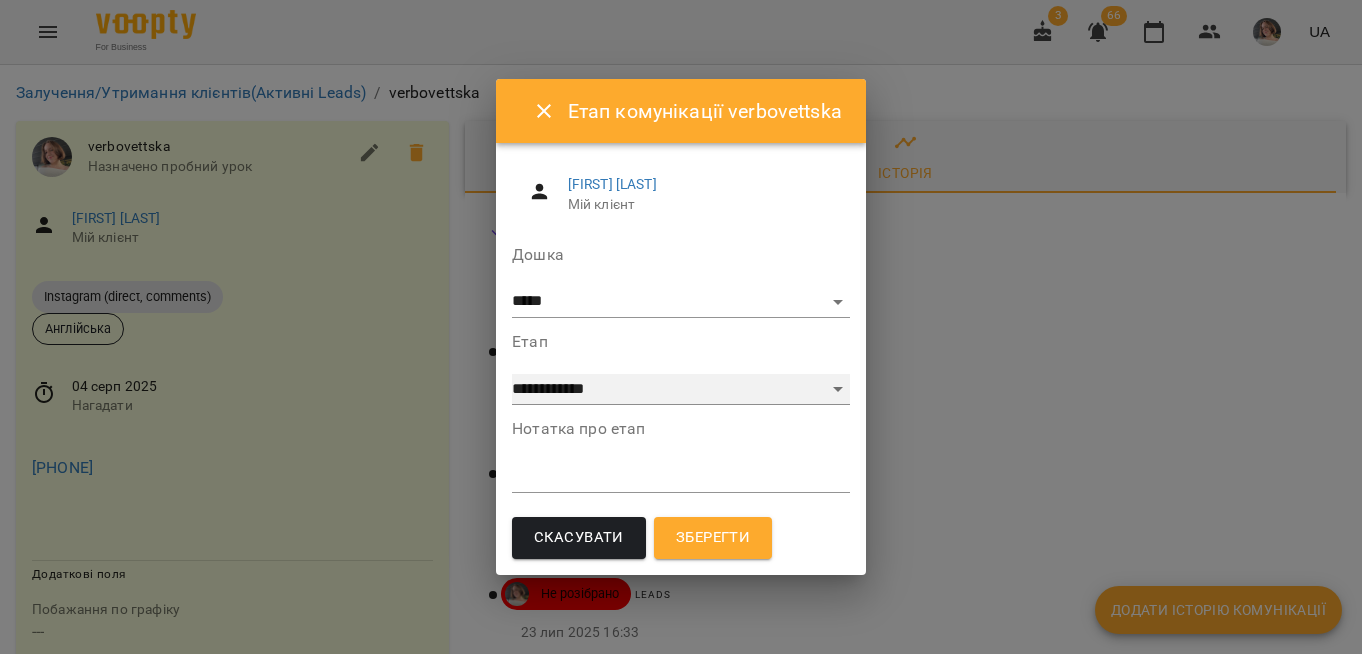 click on "**********" at bounding box center (681, 390) 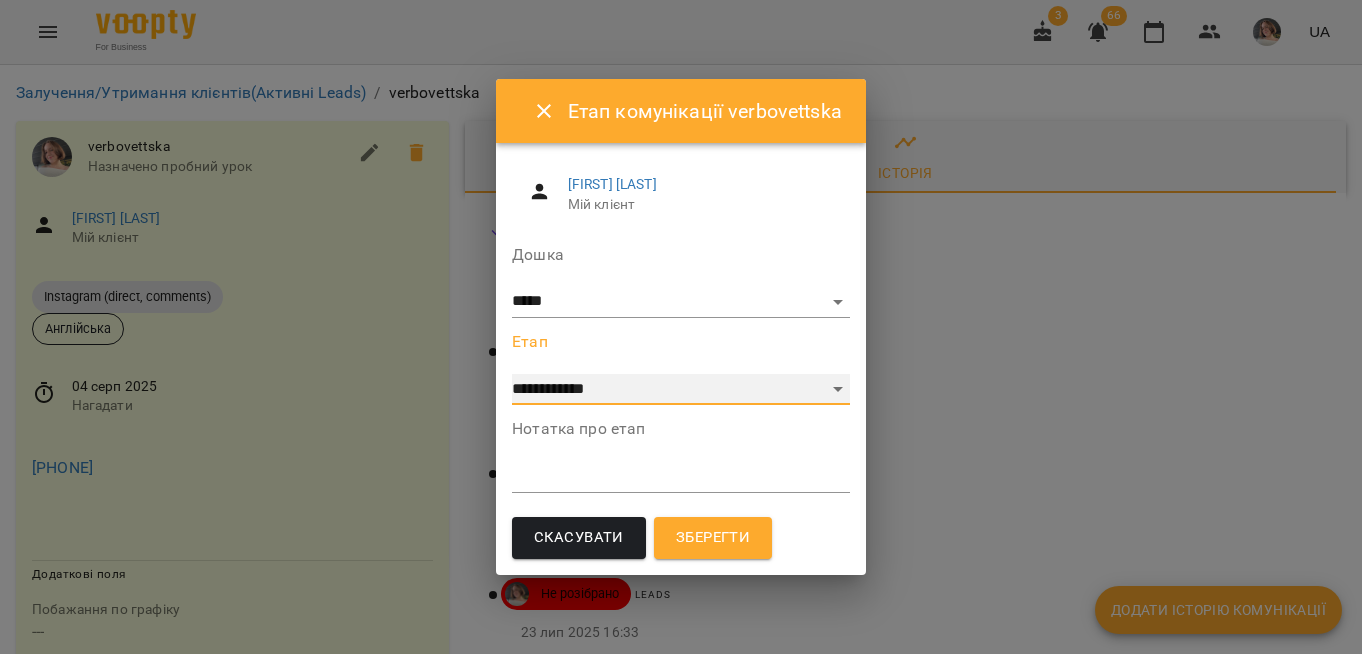 select on "*" 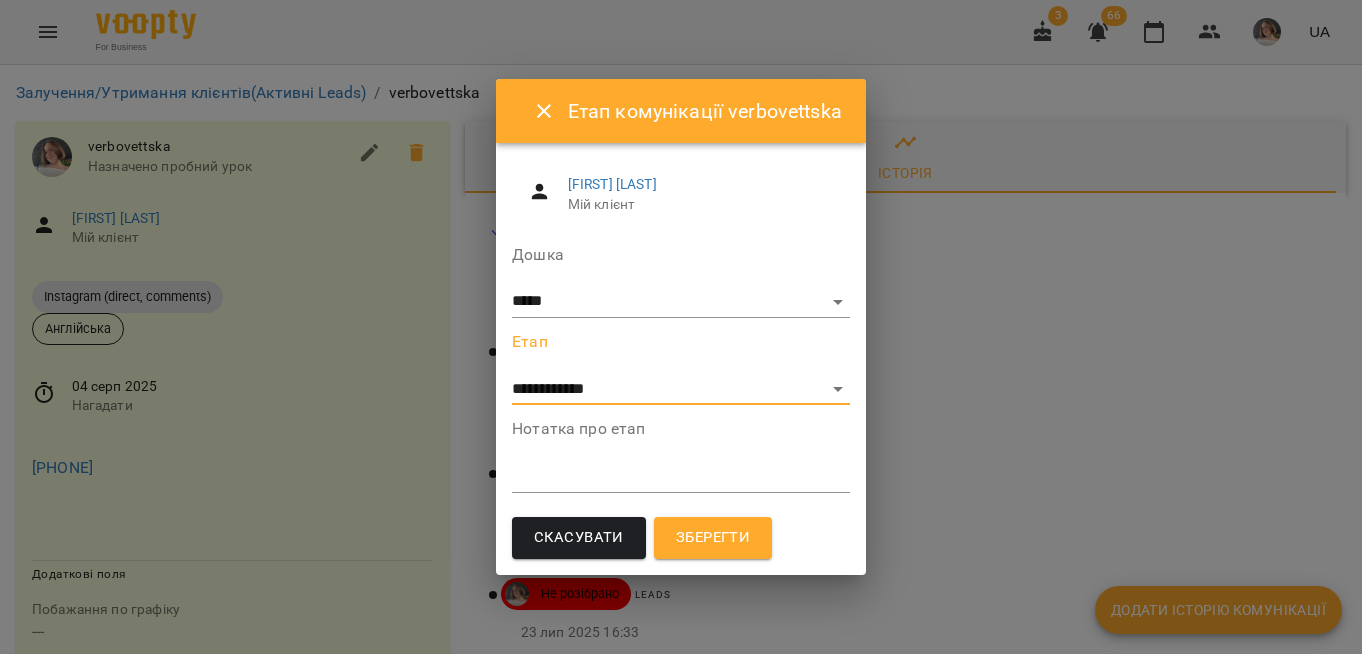 click at bounding box center (681, 476) 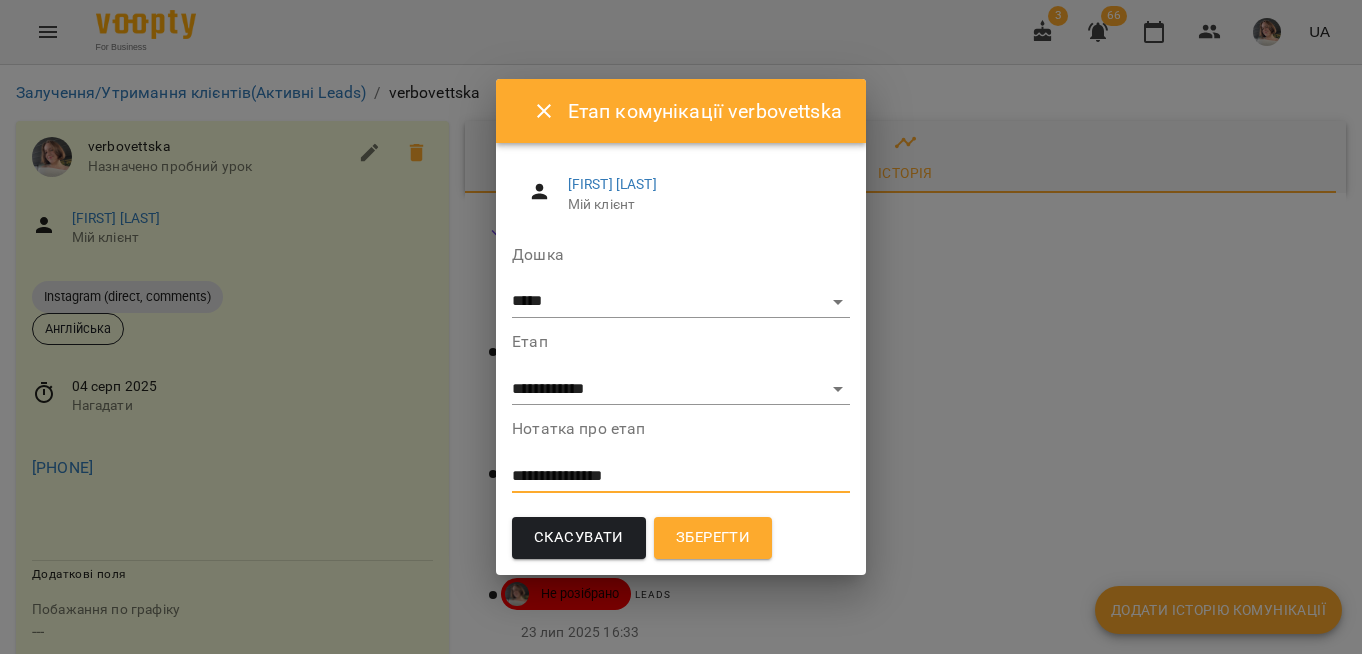 type on "**********" 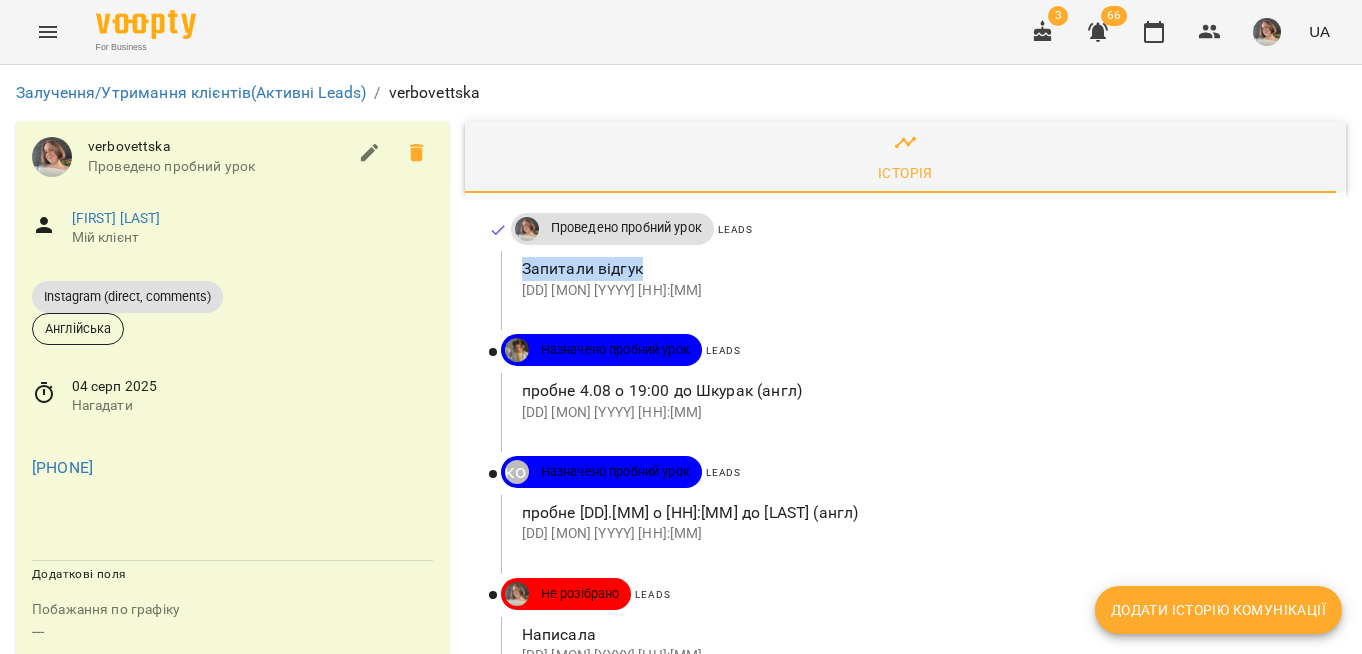 drag, startPoint x: 514, startPoint y: 264, endPoint x: 725, endPoint y: 269, distance: 211.05923 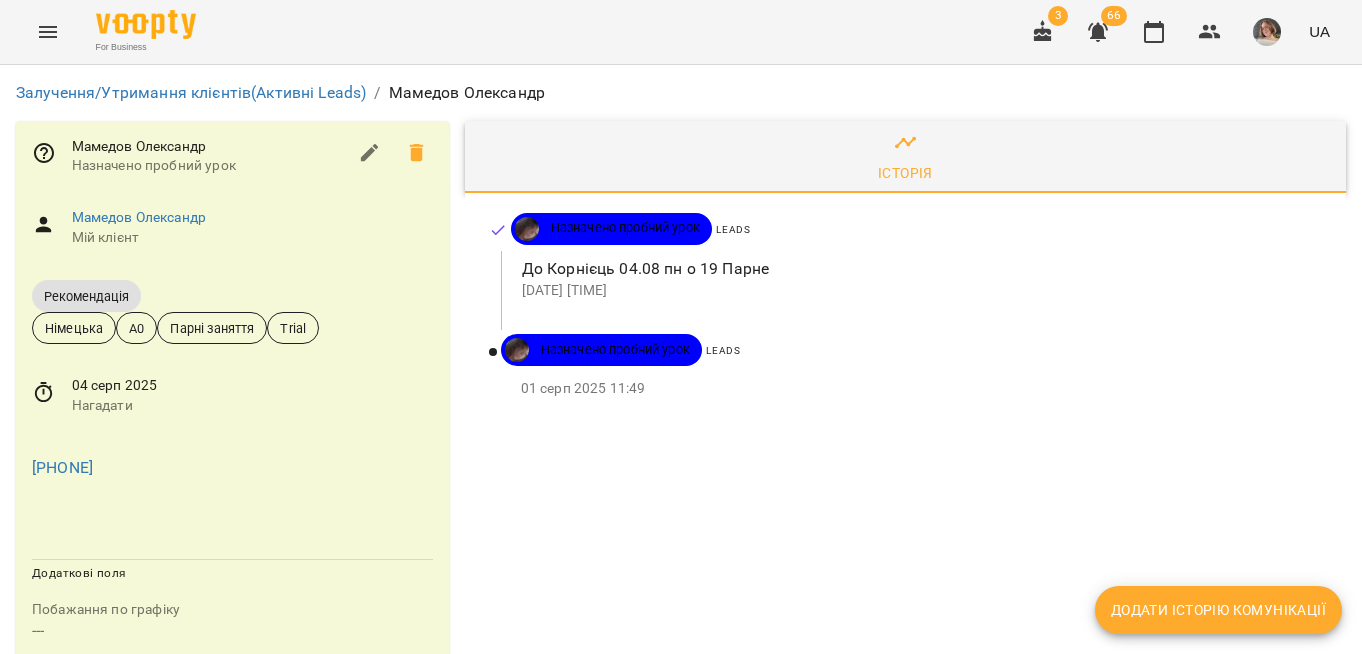 scroll, scrollTop: 0, scrollLeft: 0, axis: both 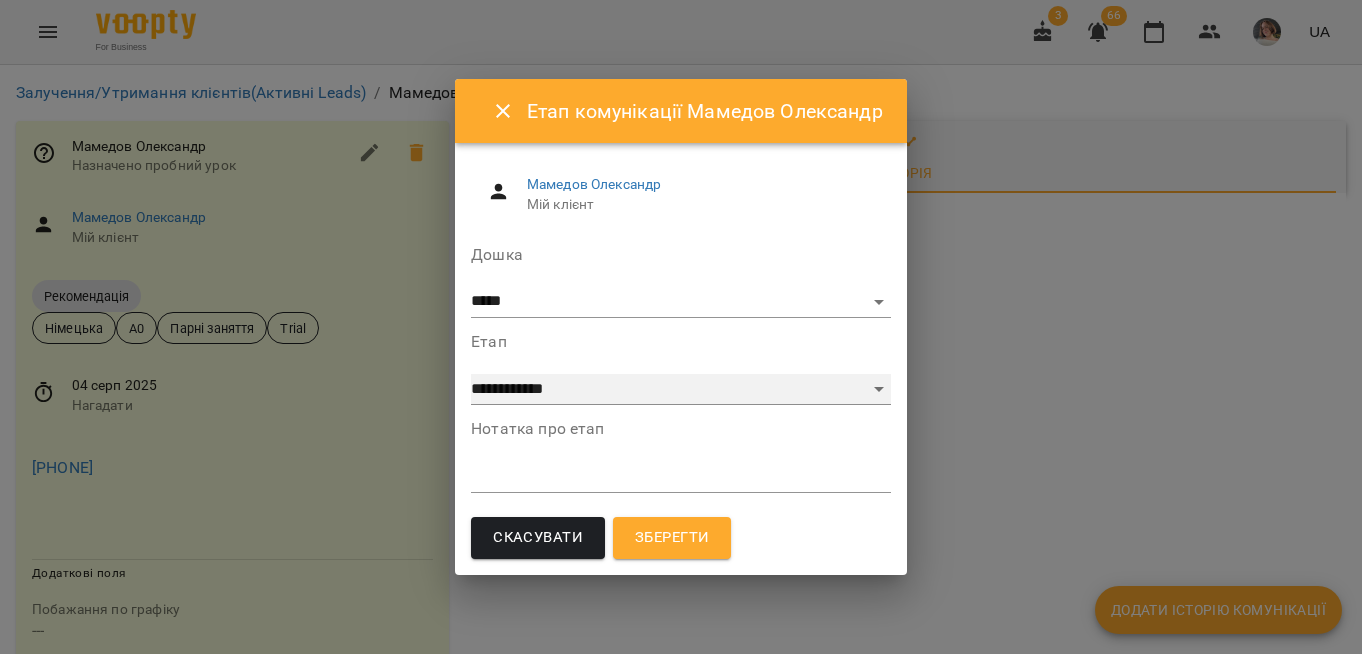 click on "**********" at bounding box center (681, 390) 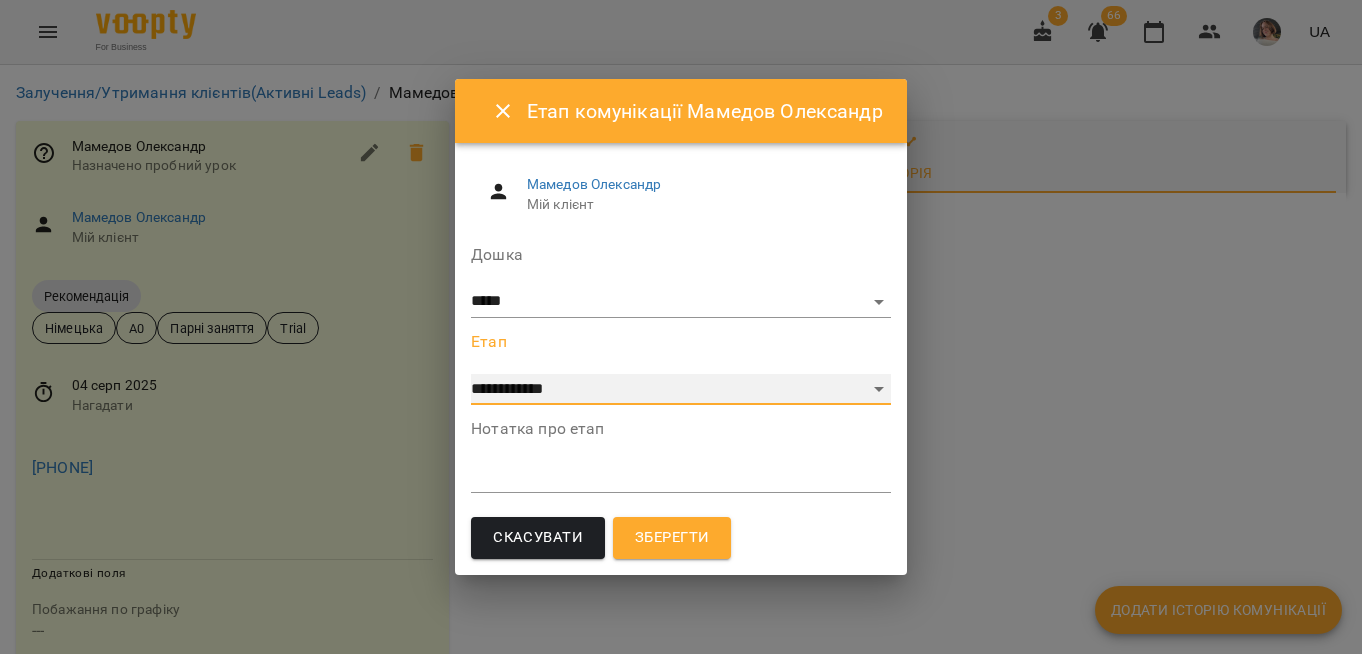 select on "*" 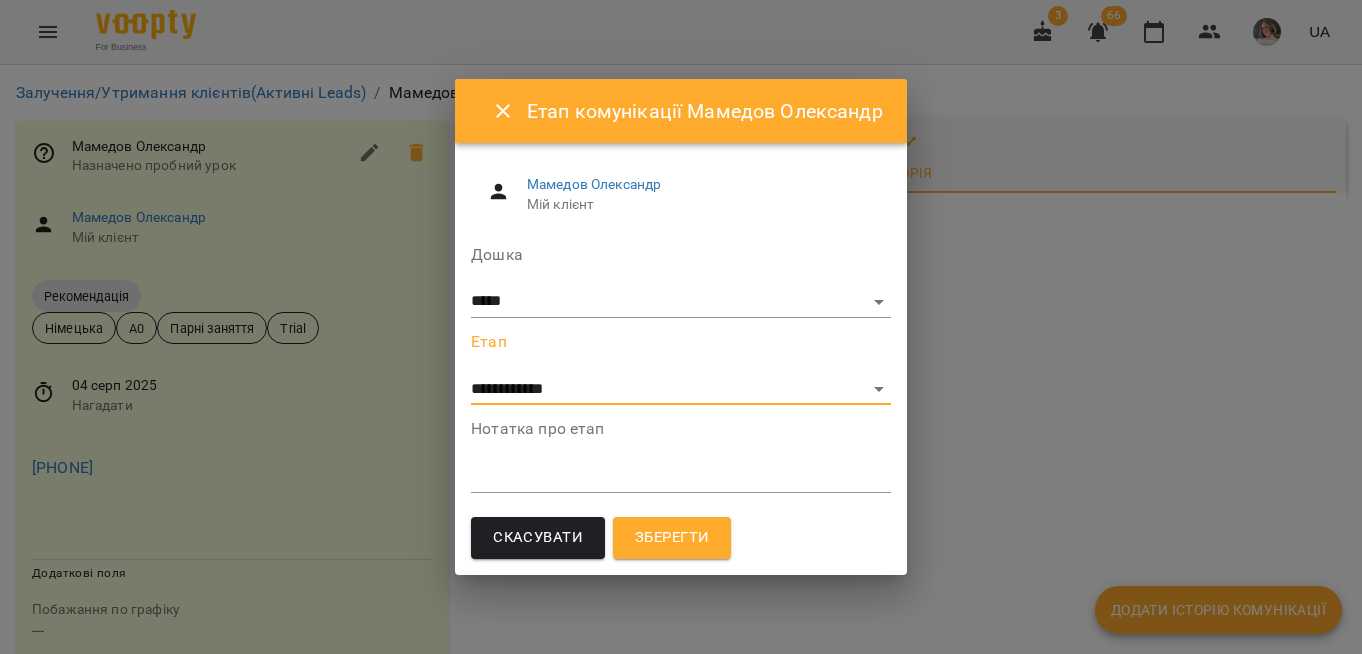 click at bounding box center [681, 476] 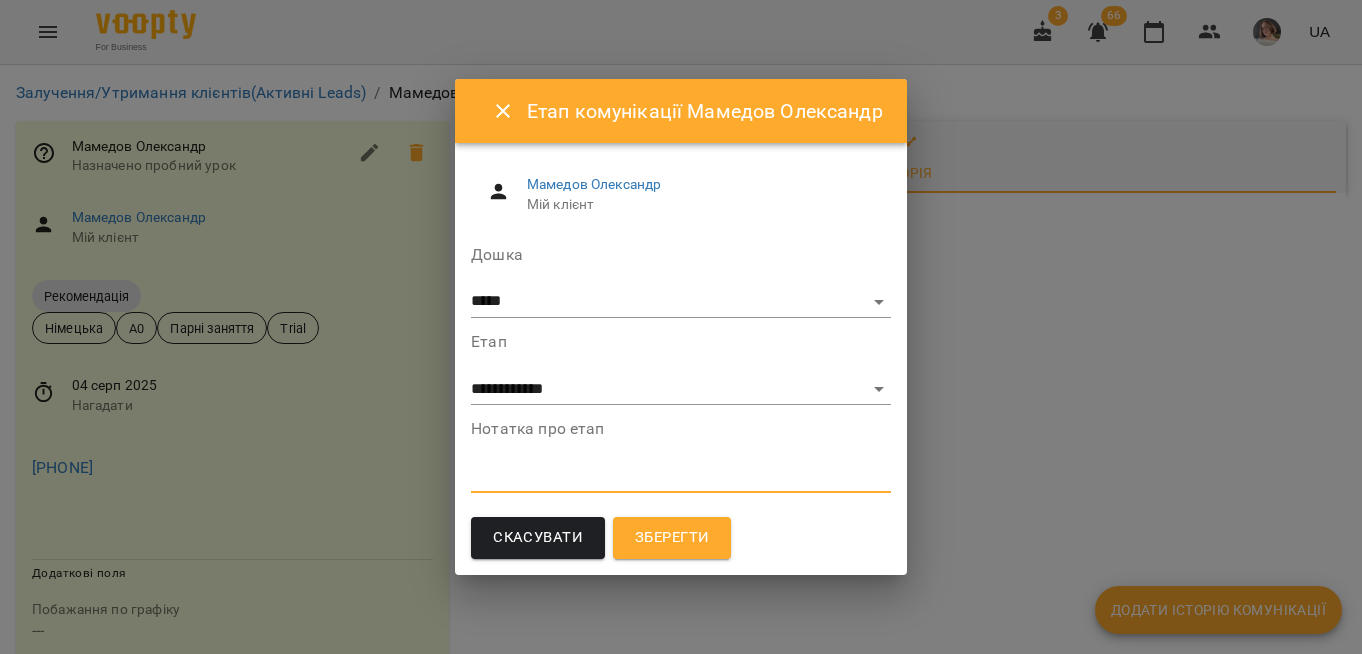 paste on "**********" 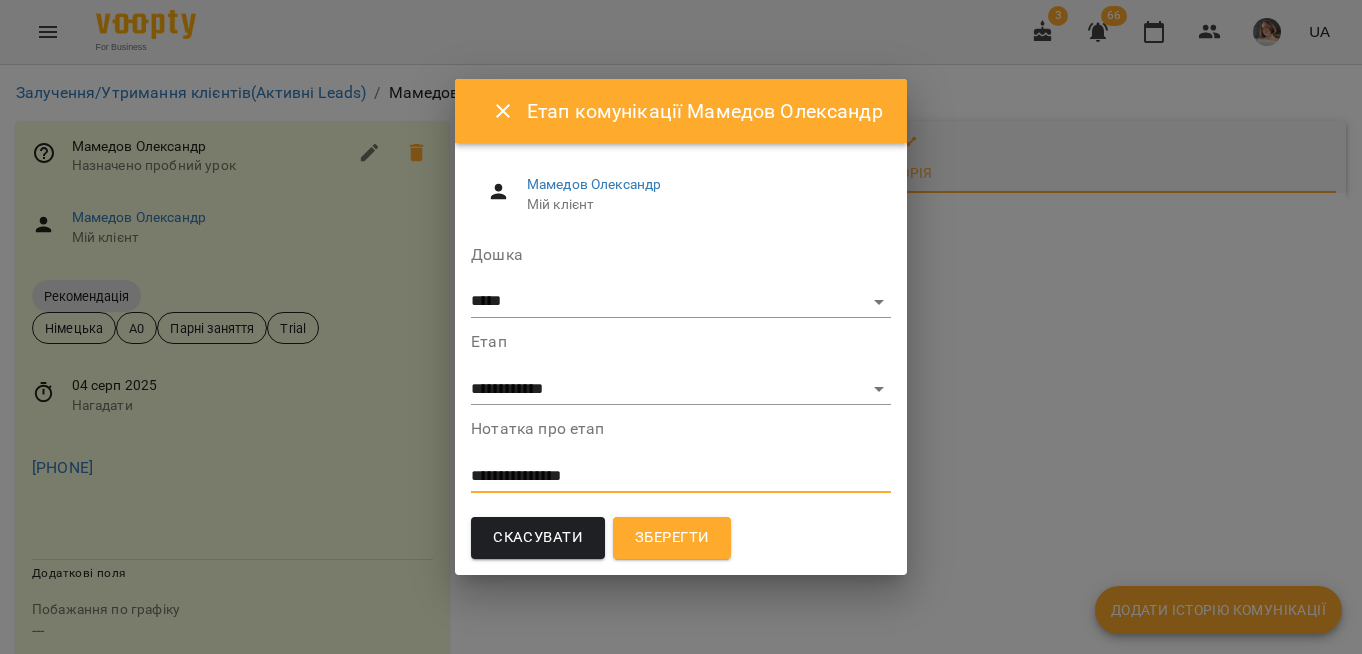 type on "**********" 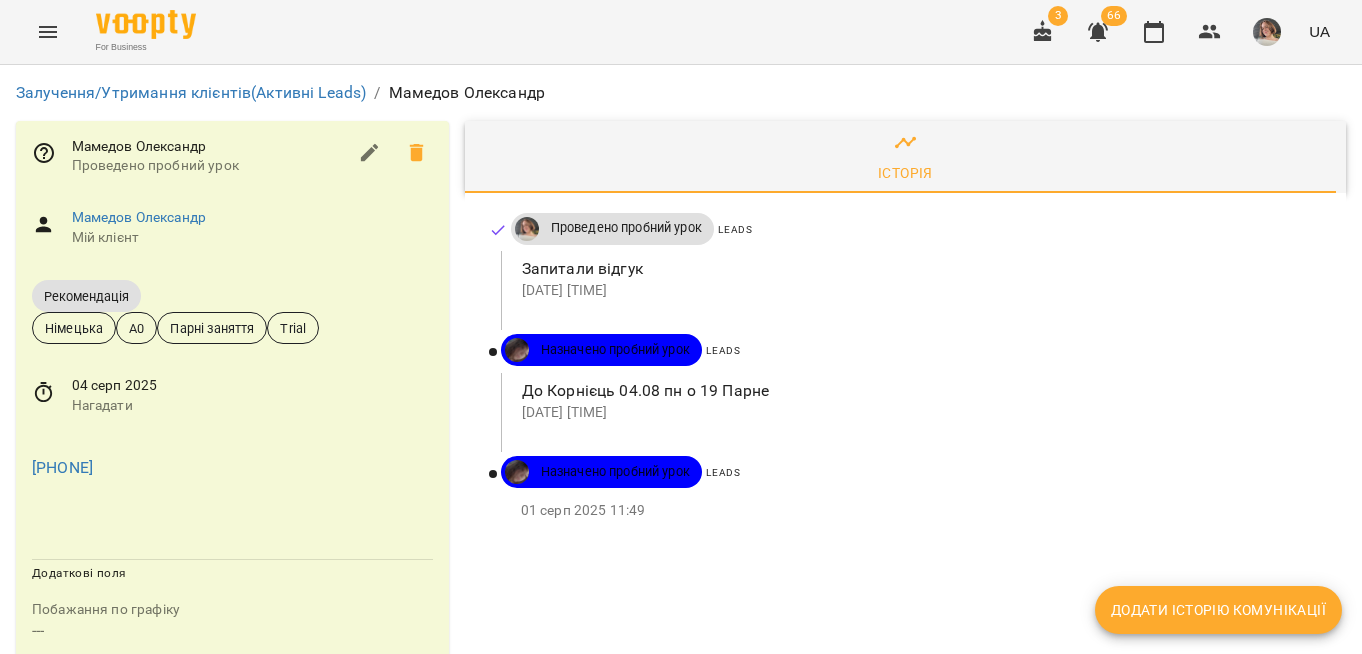 click 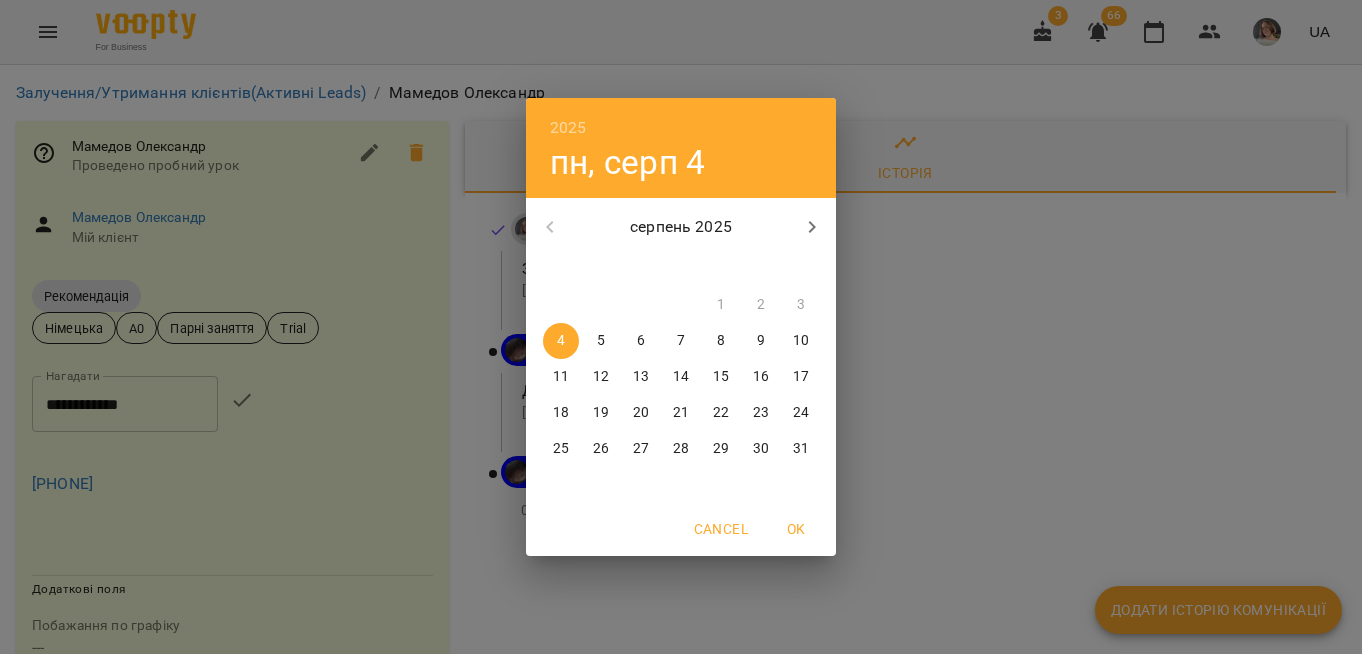 click on "6" at bounding box center [641, 341] 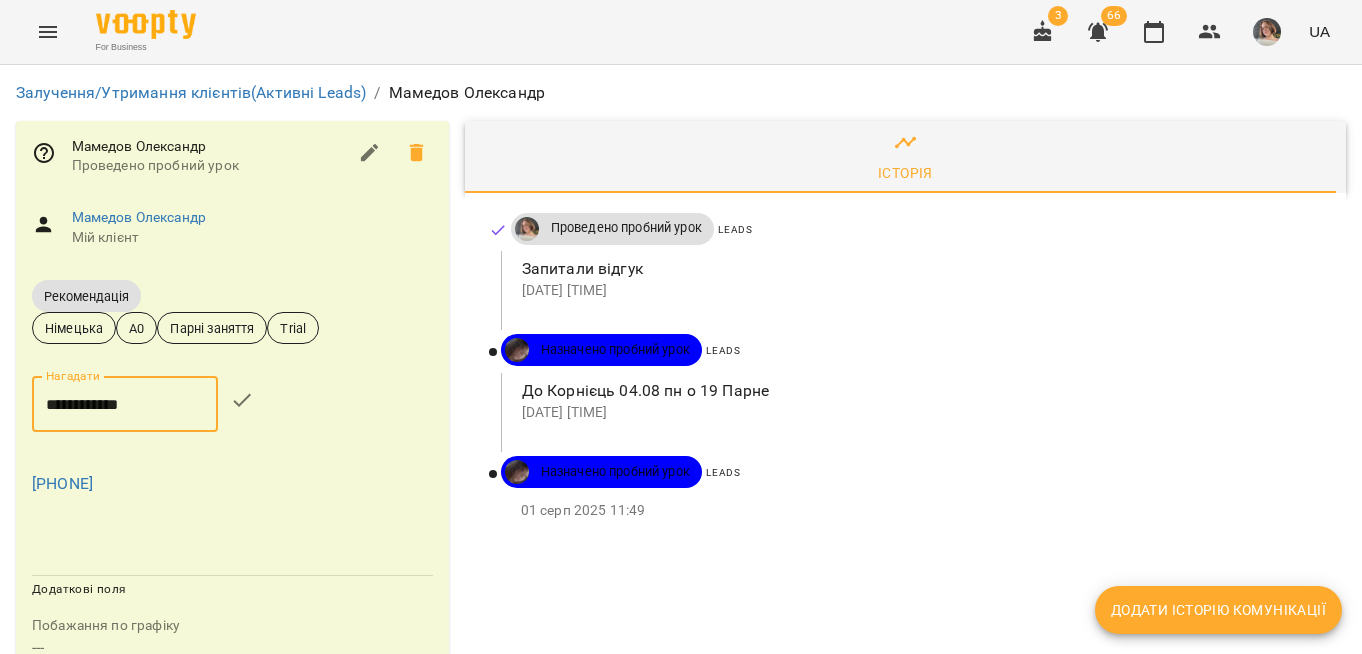 click 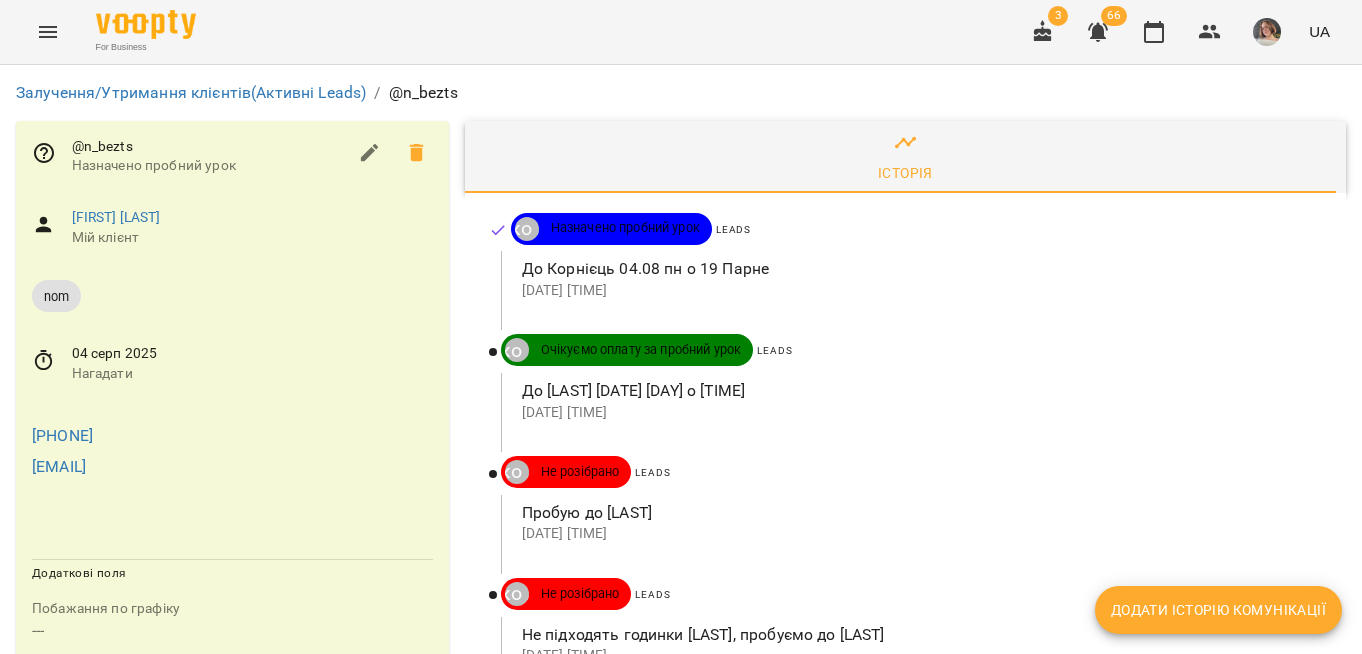 scroll, scrollTop: 0, scrollLeft: 0, axis: both 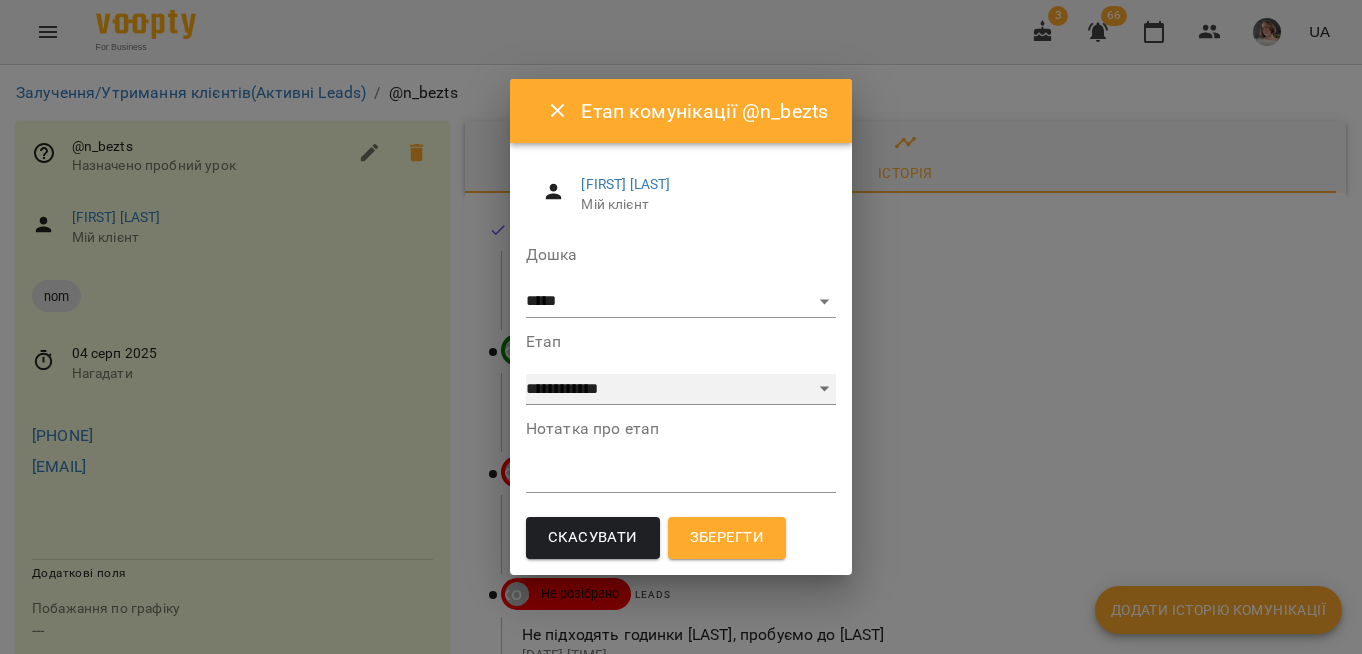 click on "**********" at bounding box center (681, 390) 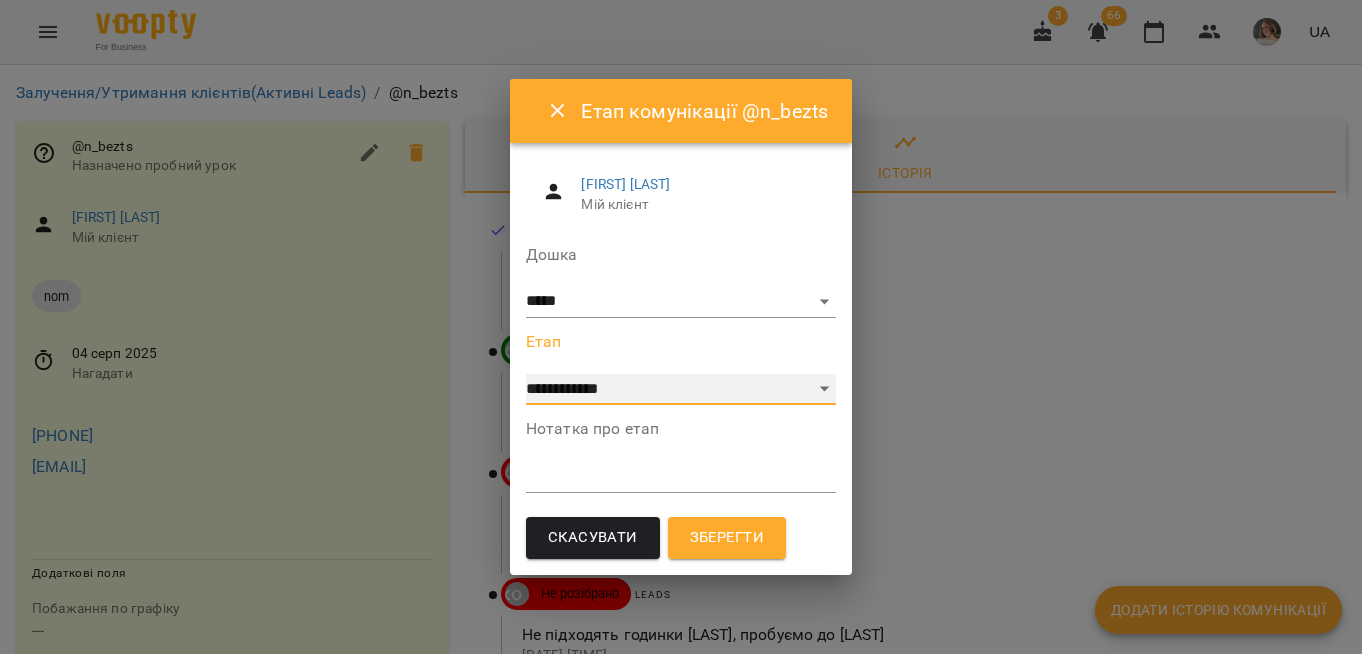 select on "*" 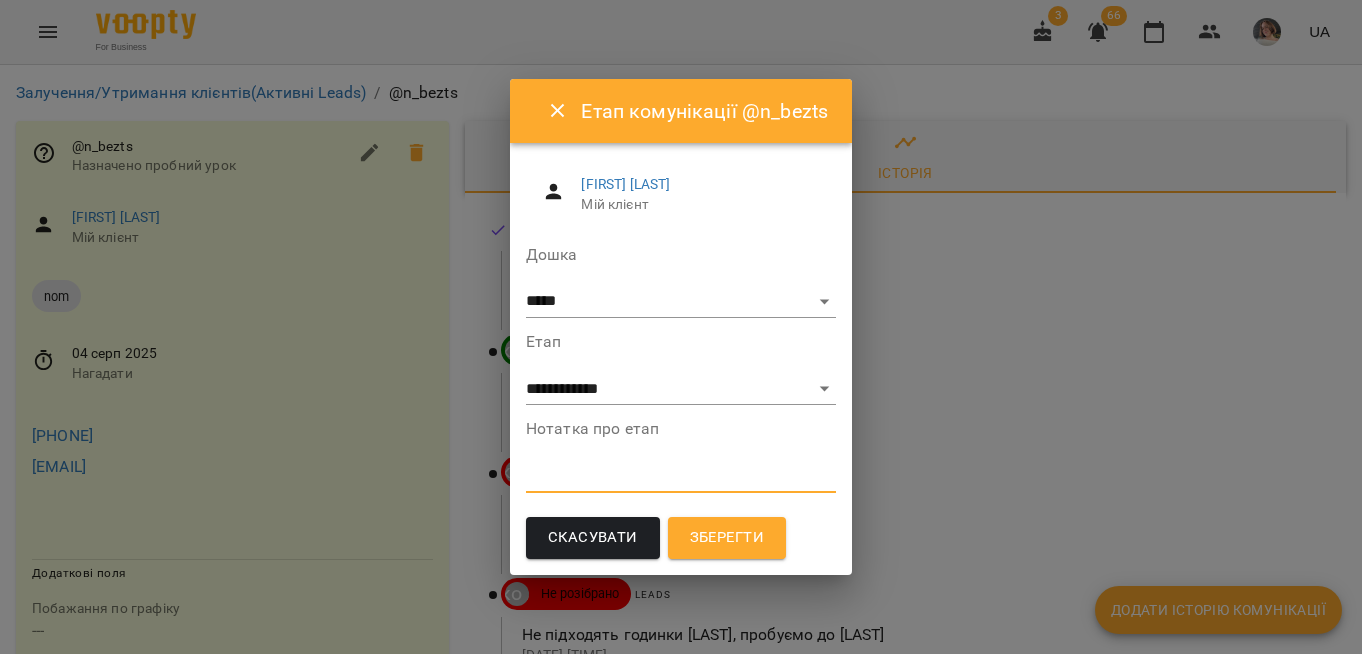 click at bounding box center (681, 476) 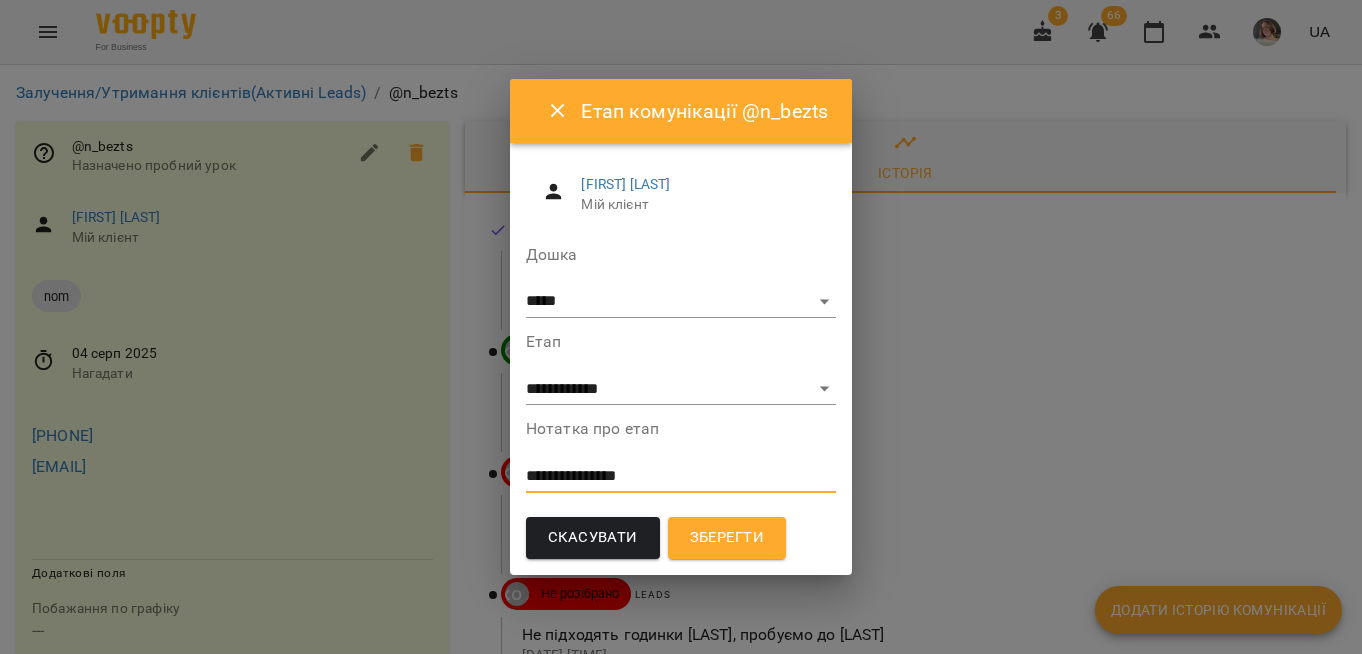type on "**********" 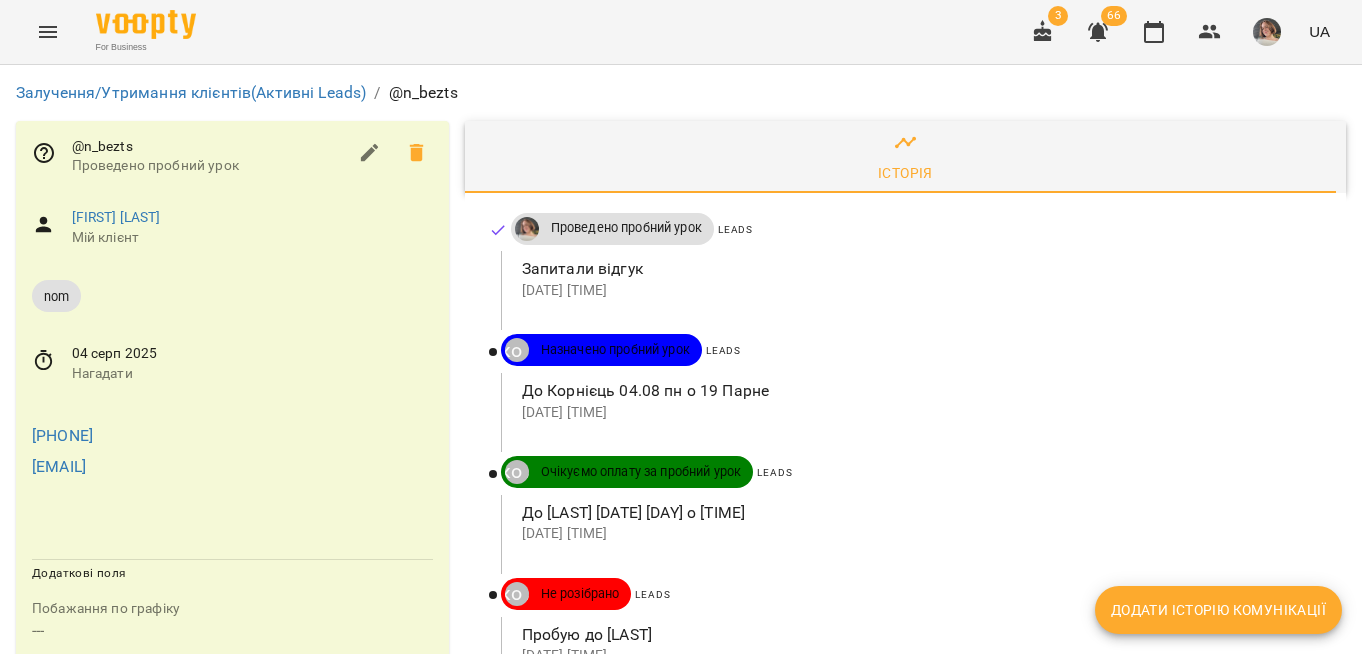 click at bounding box center (44, 364) 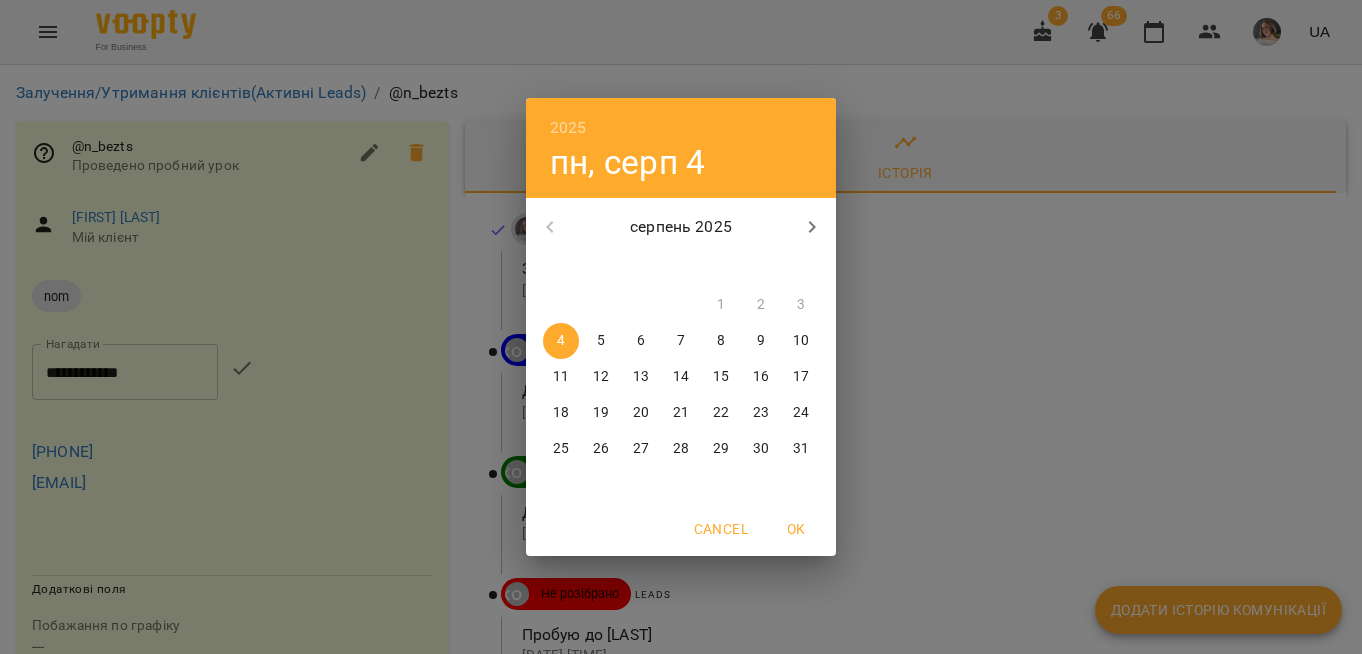 click on "6" at bounding box center [641, 341] 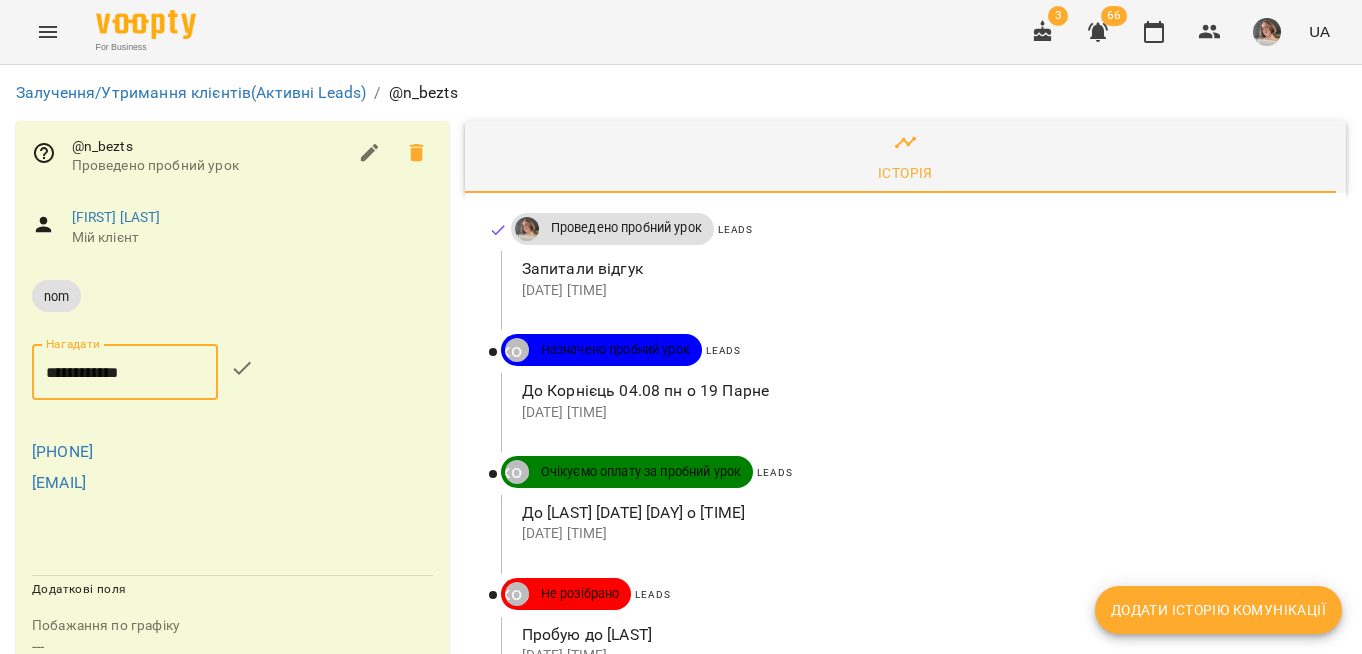 click 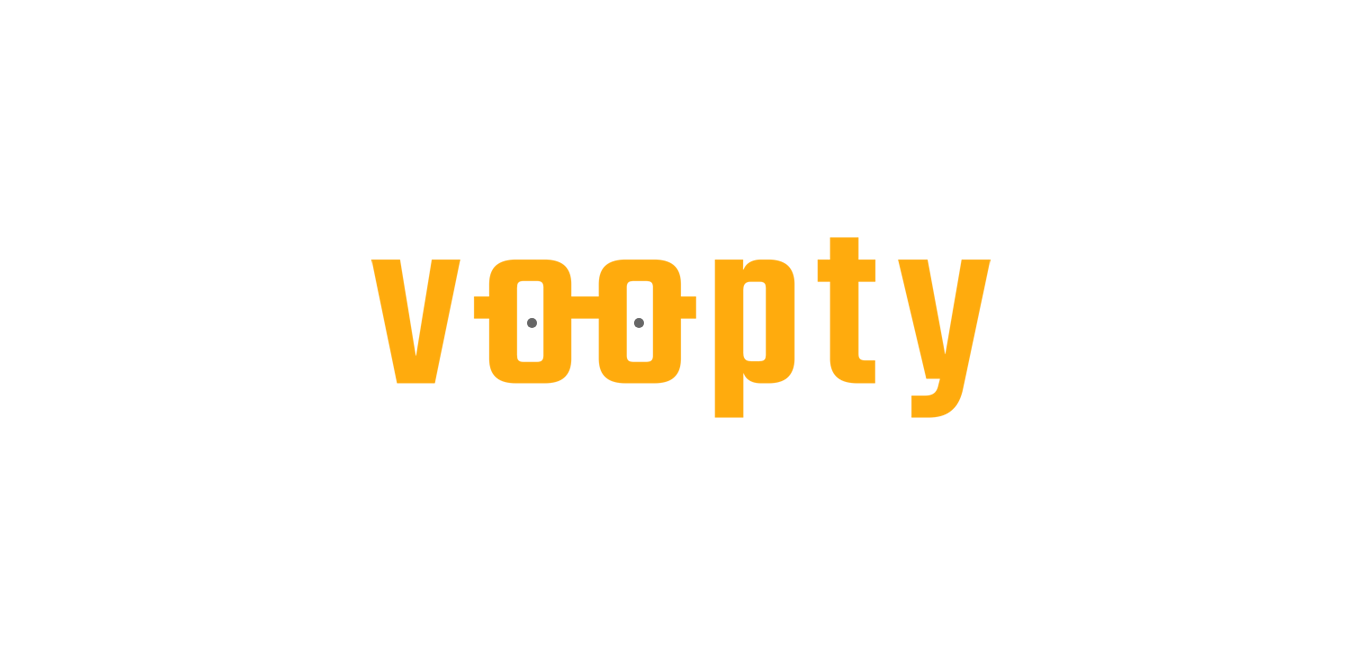 scroll, scrollTop: 0, scrollLeft: 0, axis: both 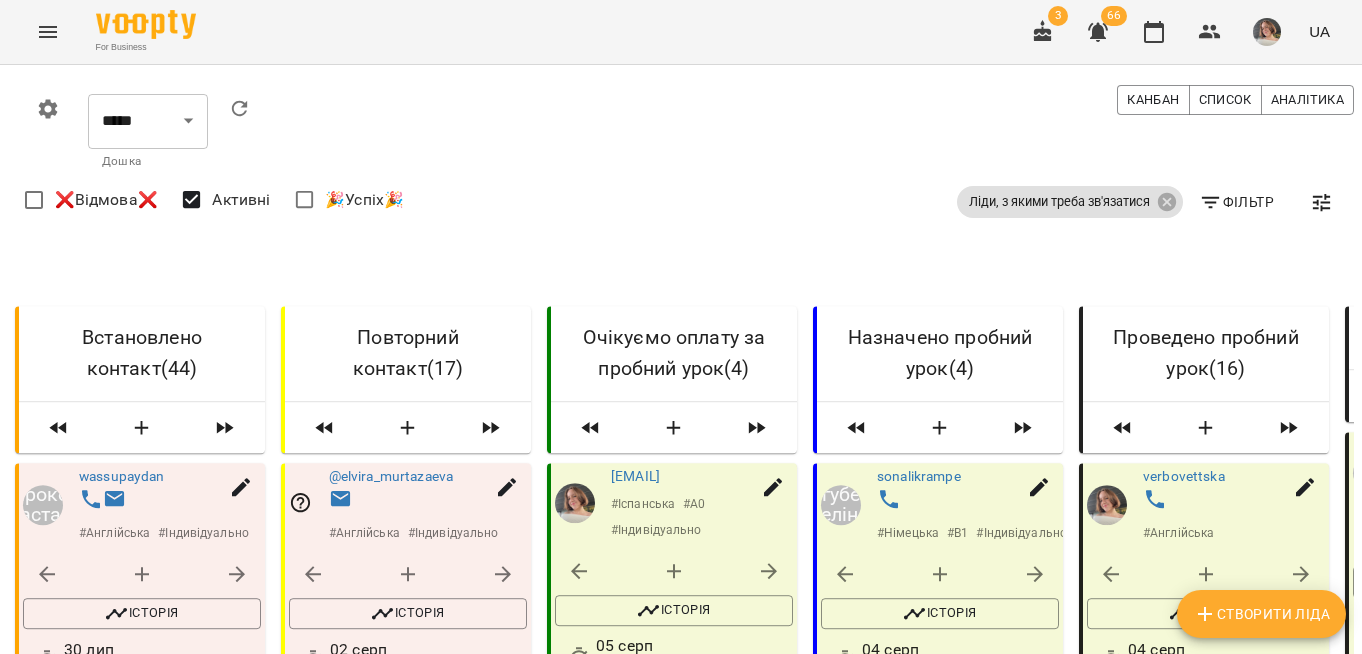 click on "@nastasioa" at bounding box center [631, 1088] 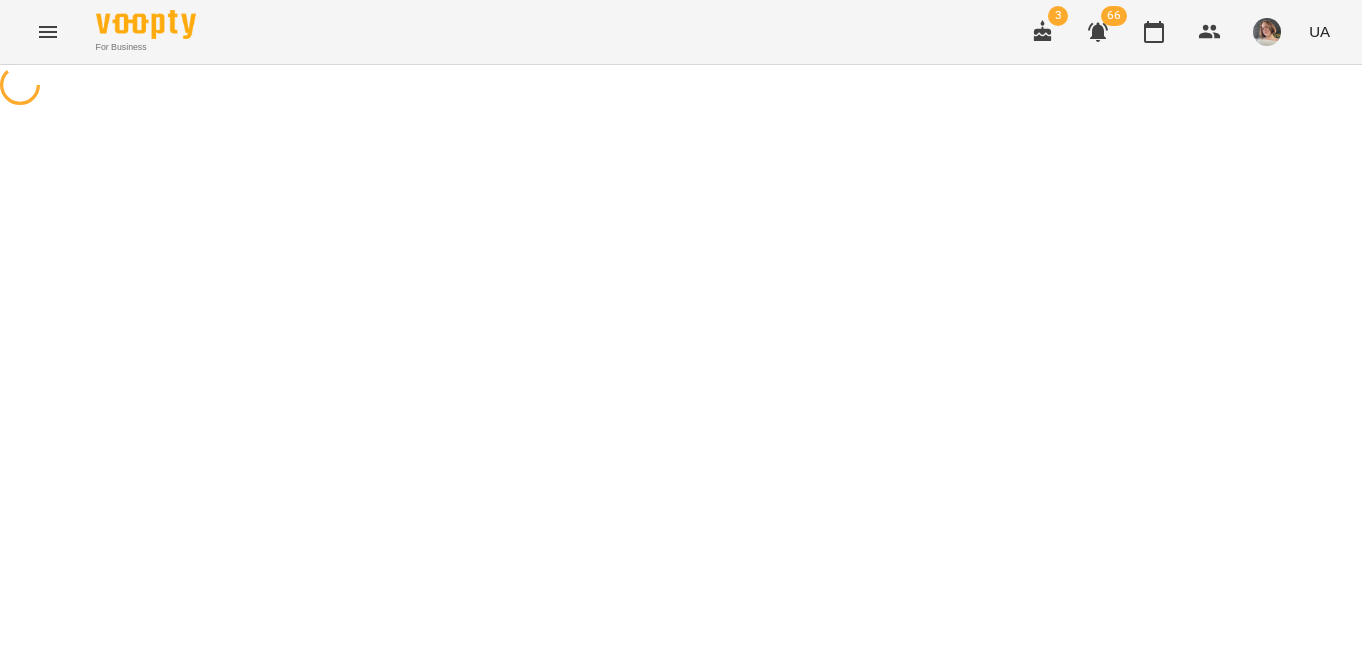 scroll, scrollTop: 0, scrollLeft: 0, axis: both 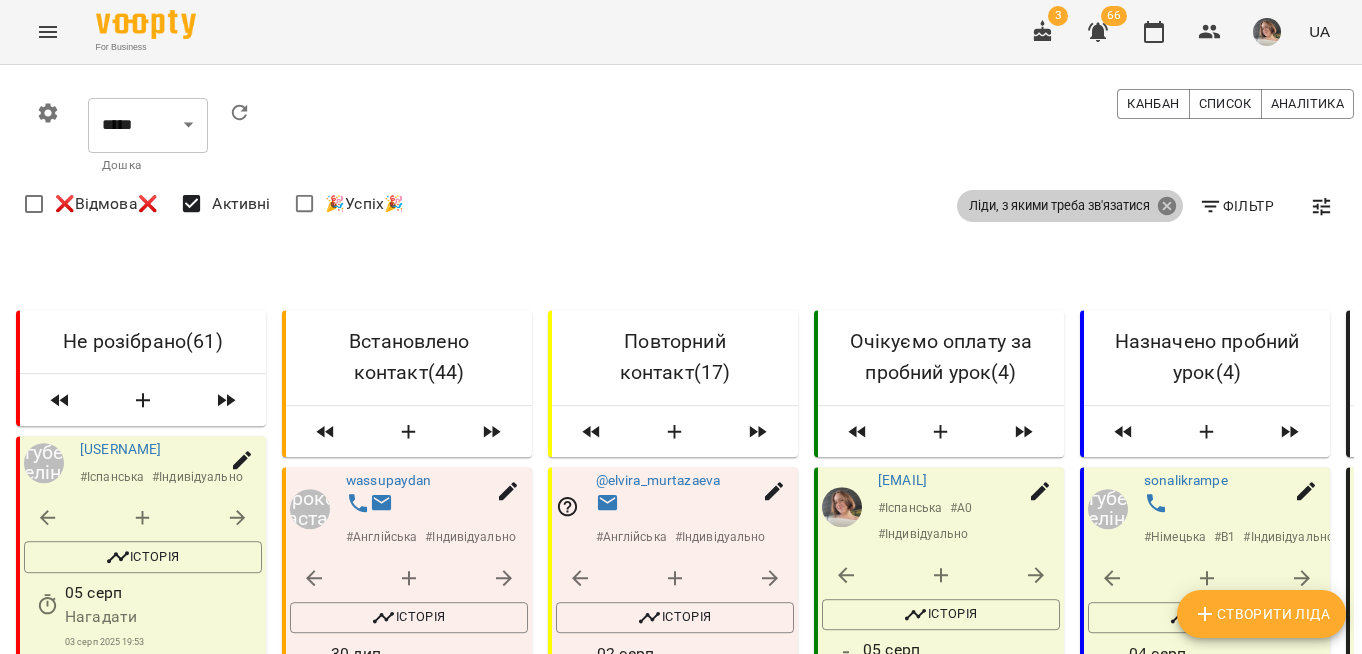 click 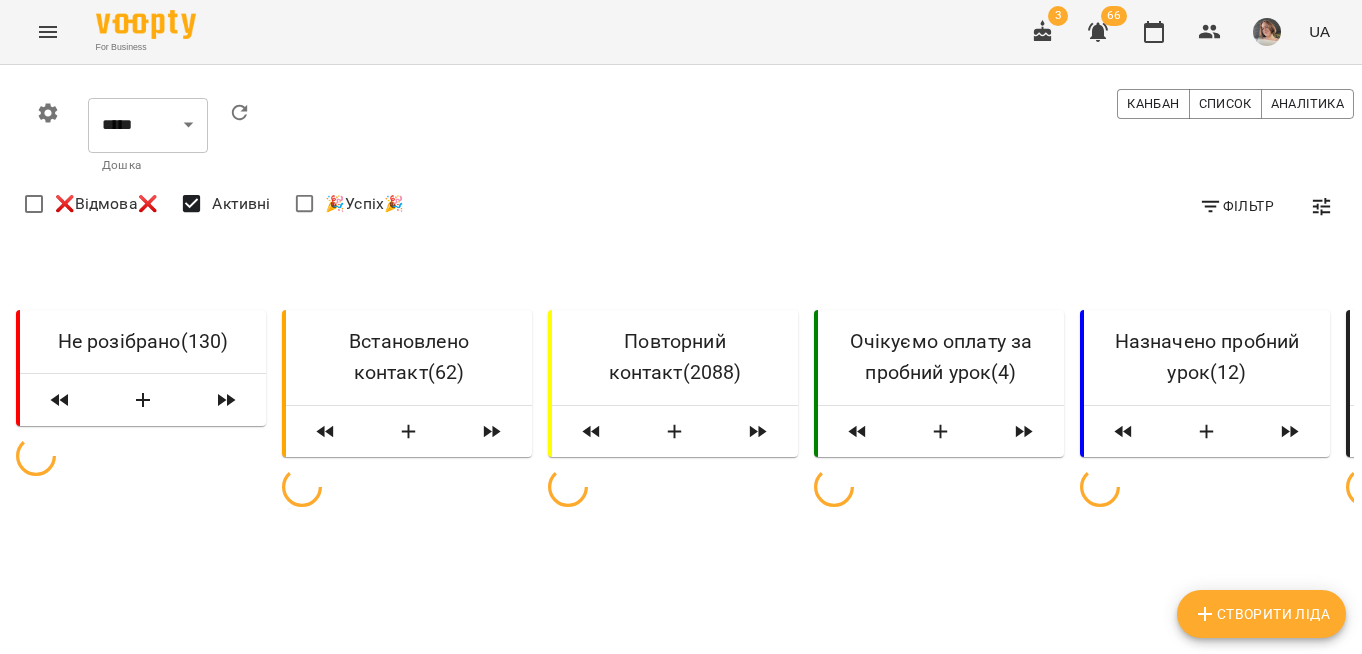 click on "Фільтр" at bounding box center [1236, 206] 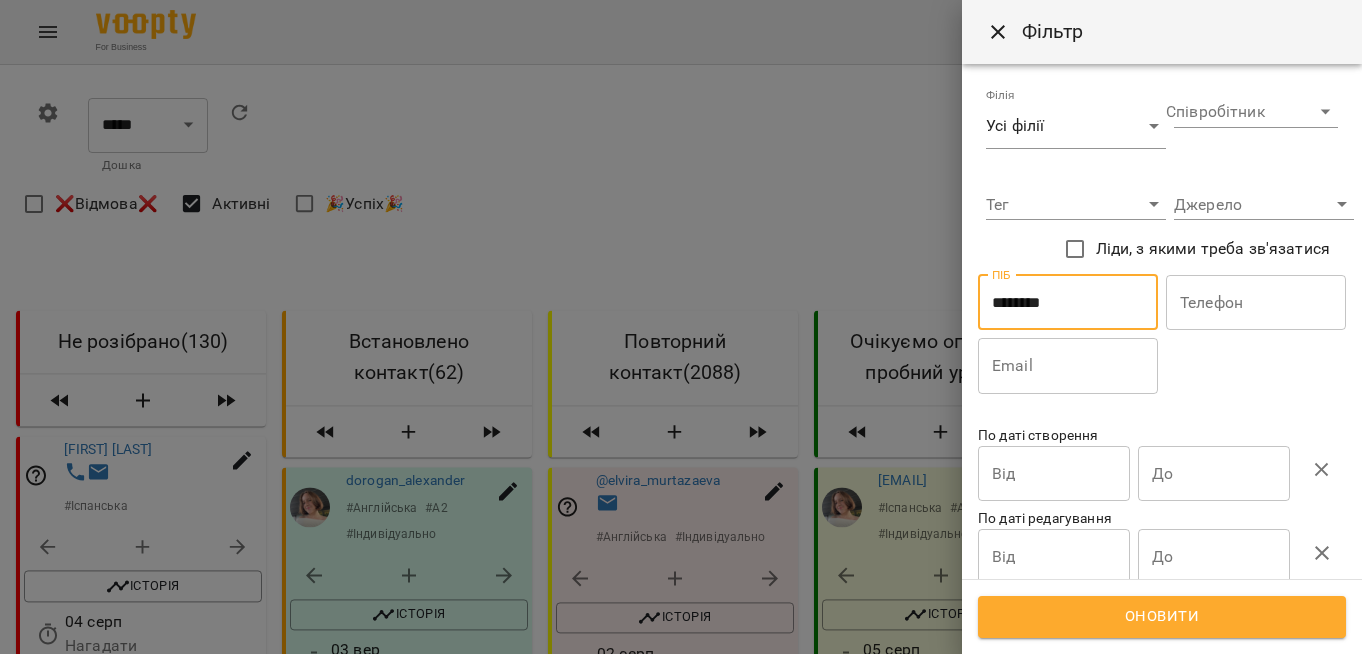 type on "********" 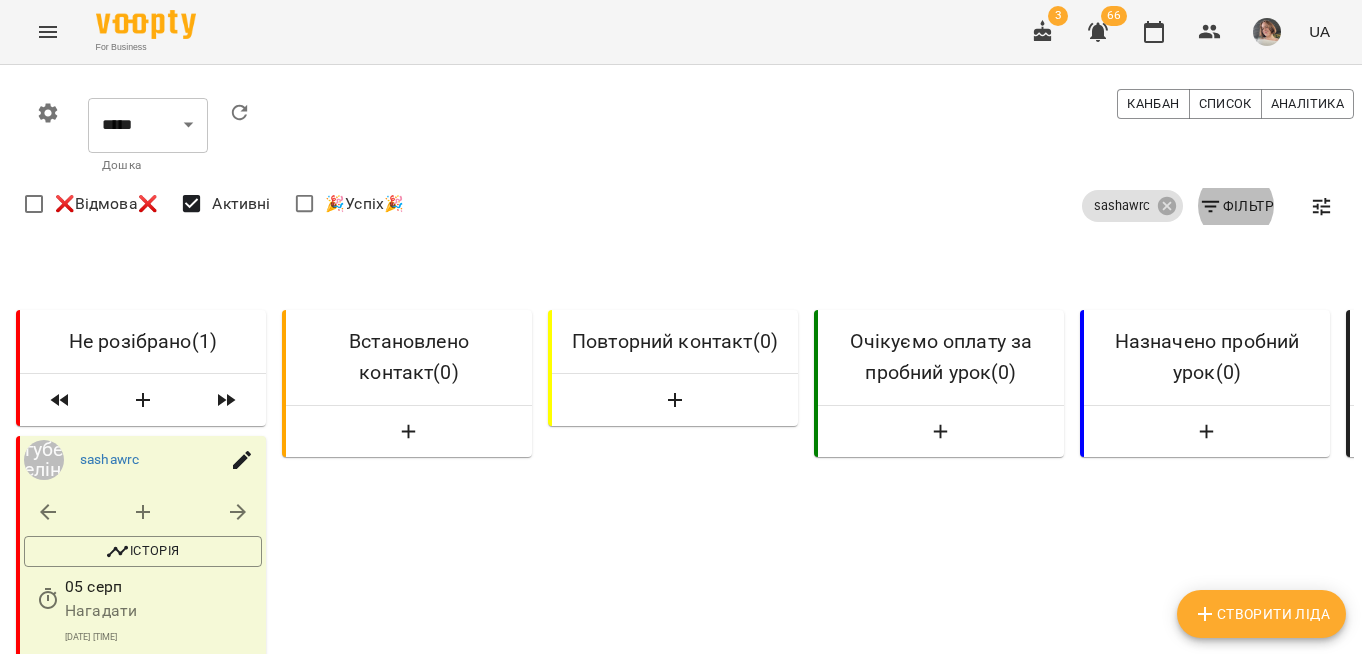 scroll, scrollTop: 159, scrollLeft: 0, axis: vertical 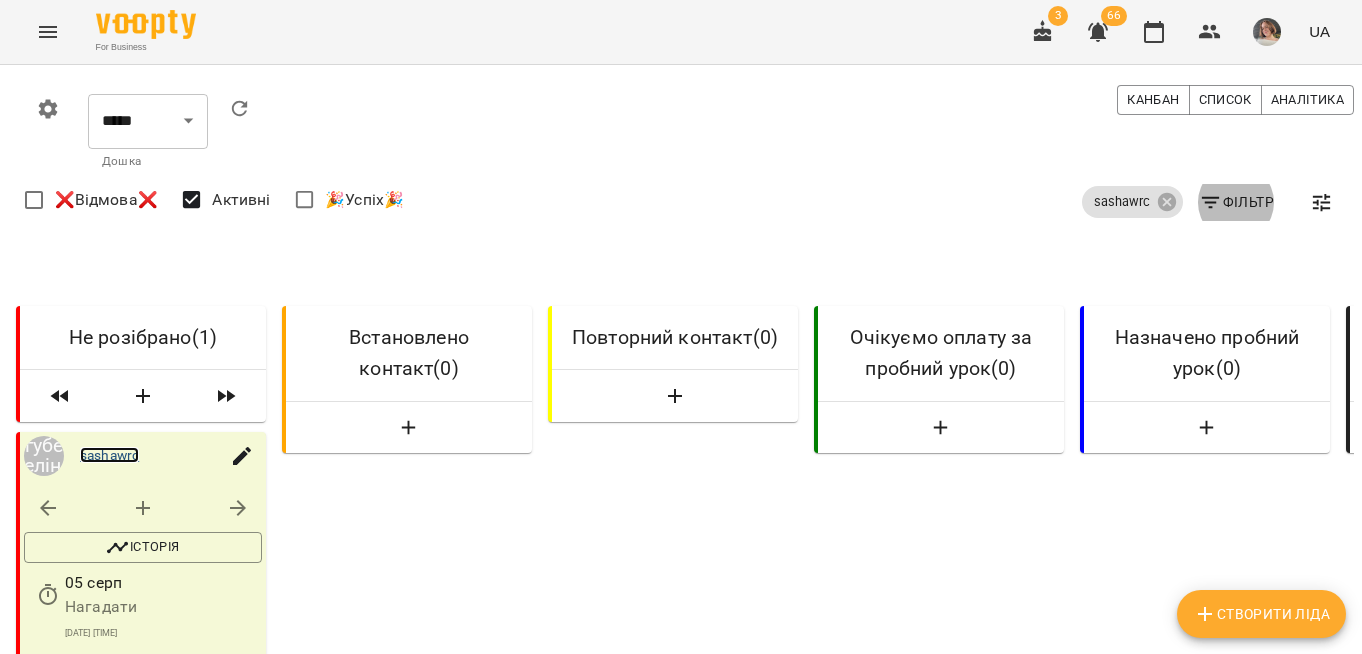 click on "sashawrc" at bounding box center (109, 455) 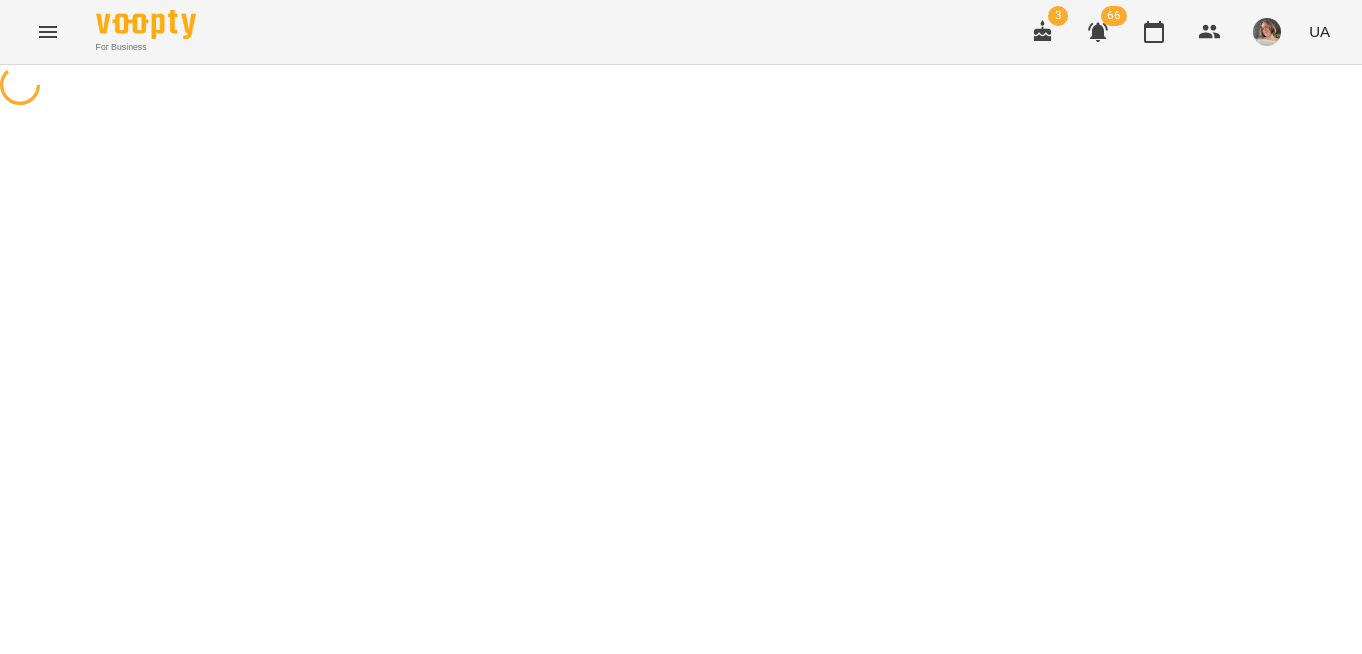 scroll, scrollTop: 0, scrollLeft: 0, axis: both 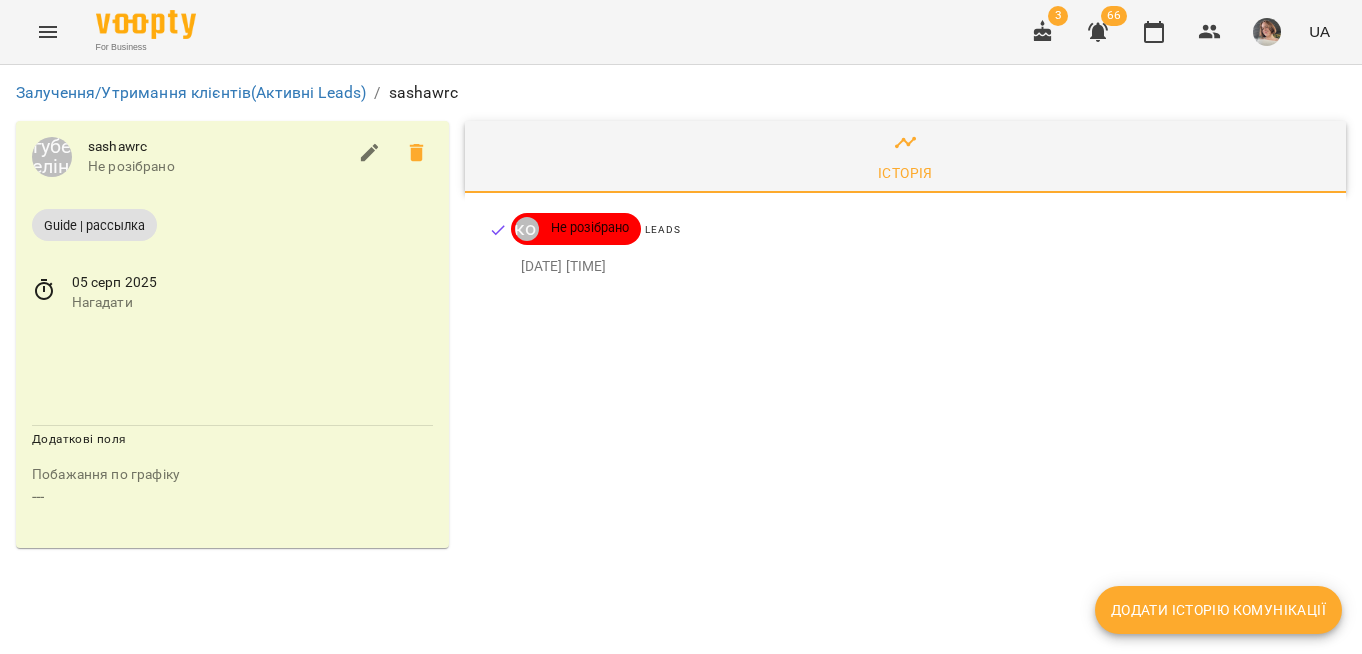 click on "Додати історію комунікації" at bounding box center (1218, 610) 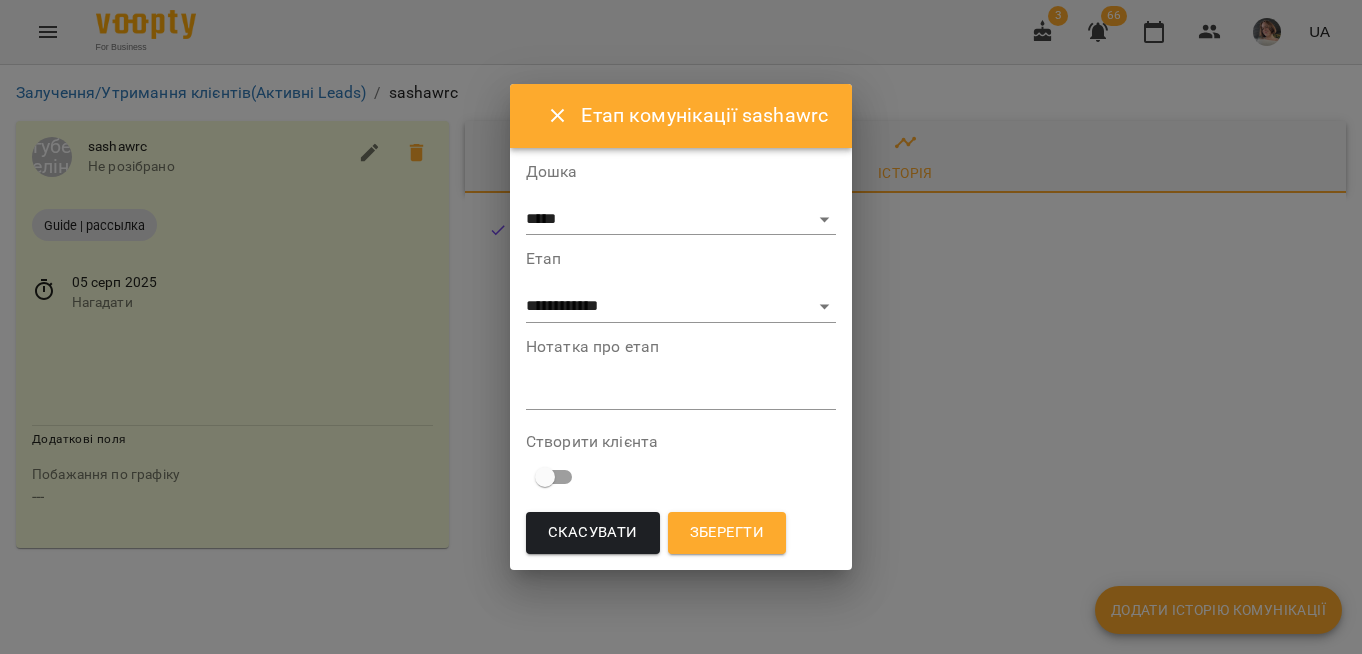 click at bounding box center [681, 393] 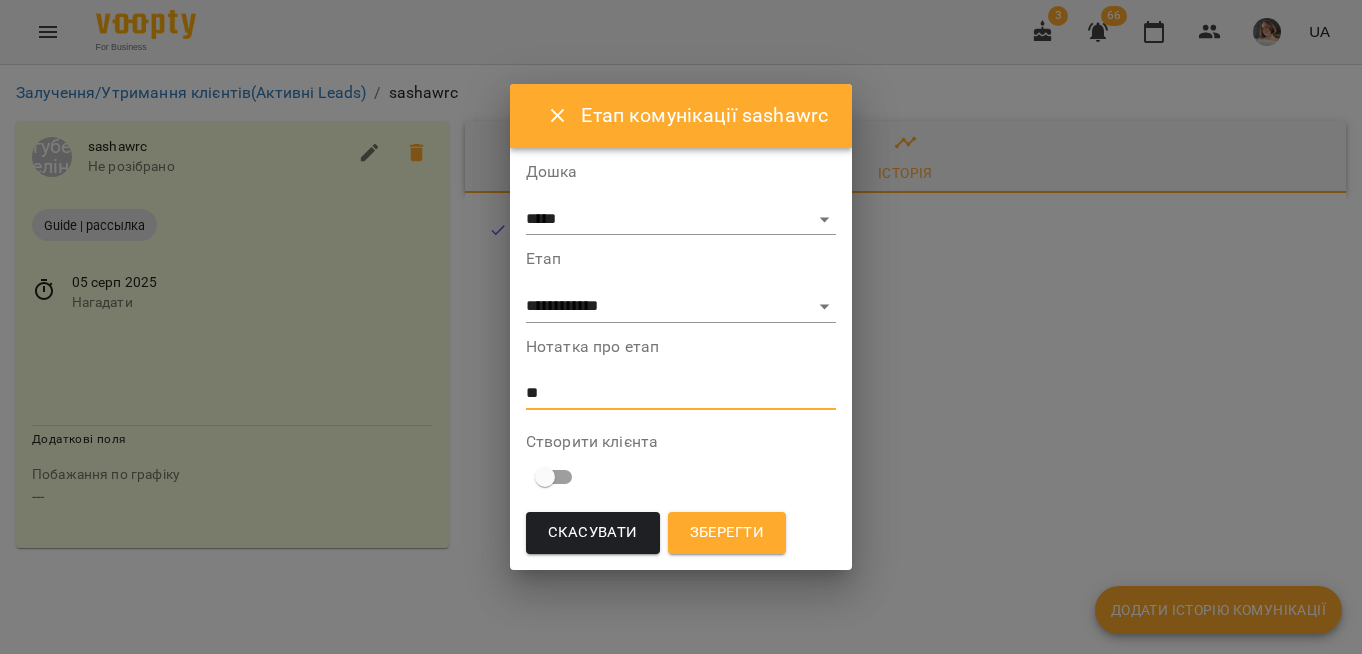 type on "*" 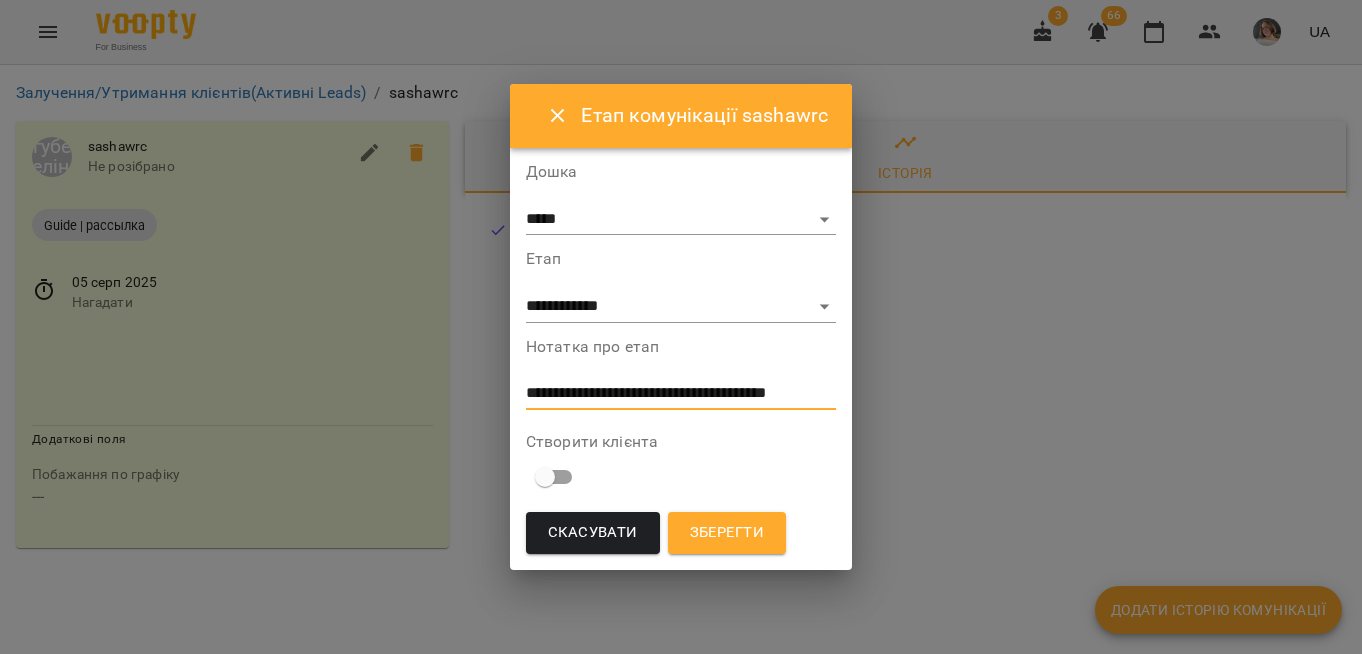 scroll, scrollTop: 0, scrollLeft: 0, axis: both 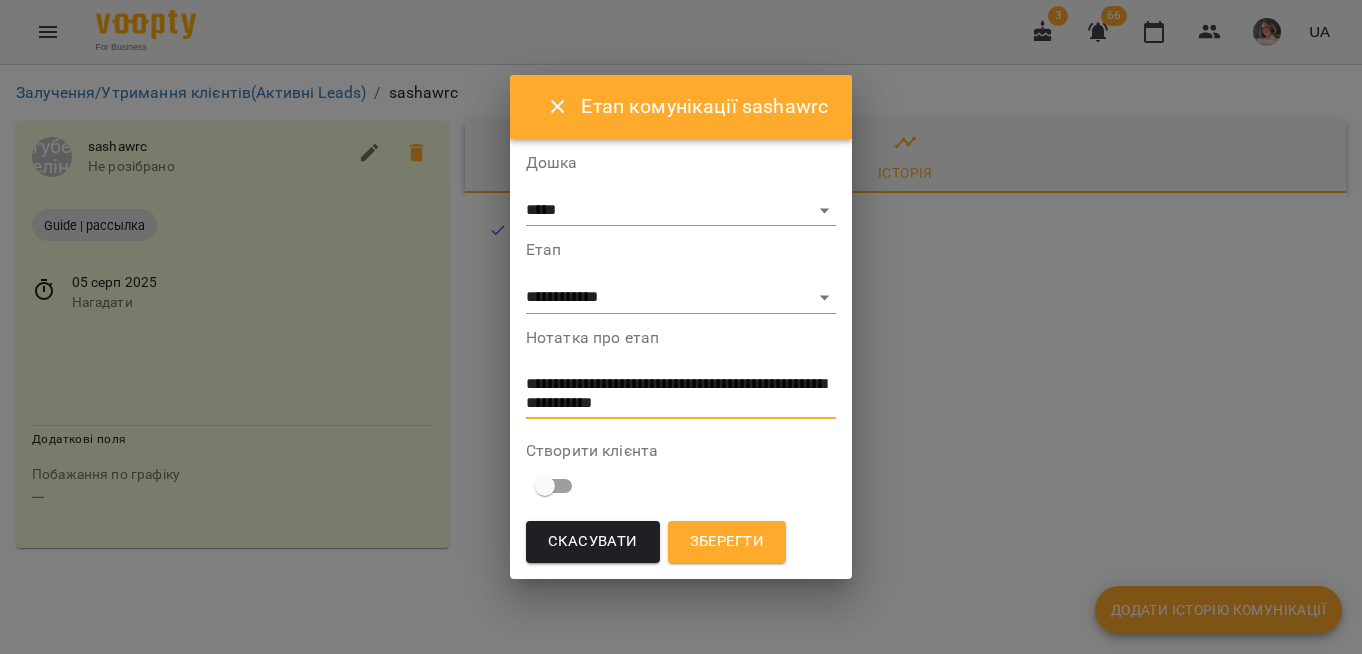 type on "**********" 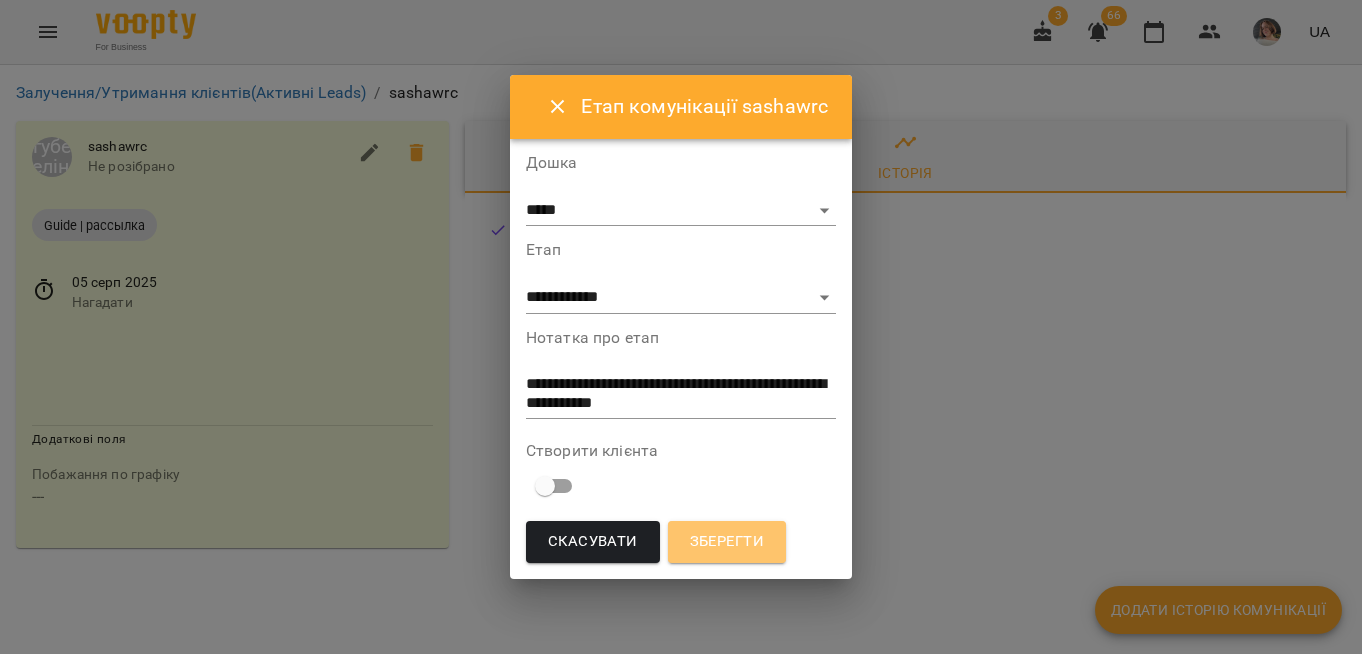 click on "Зберегти" at bounding box center (727, 542) 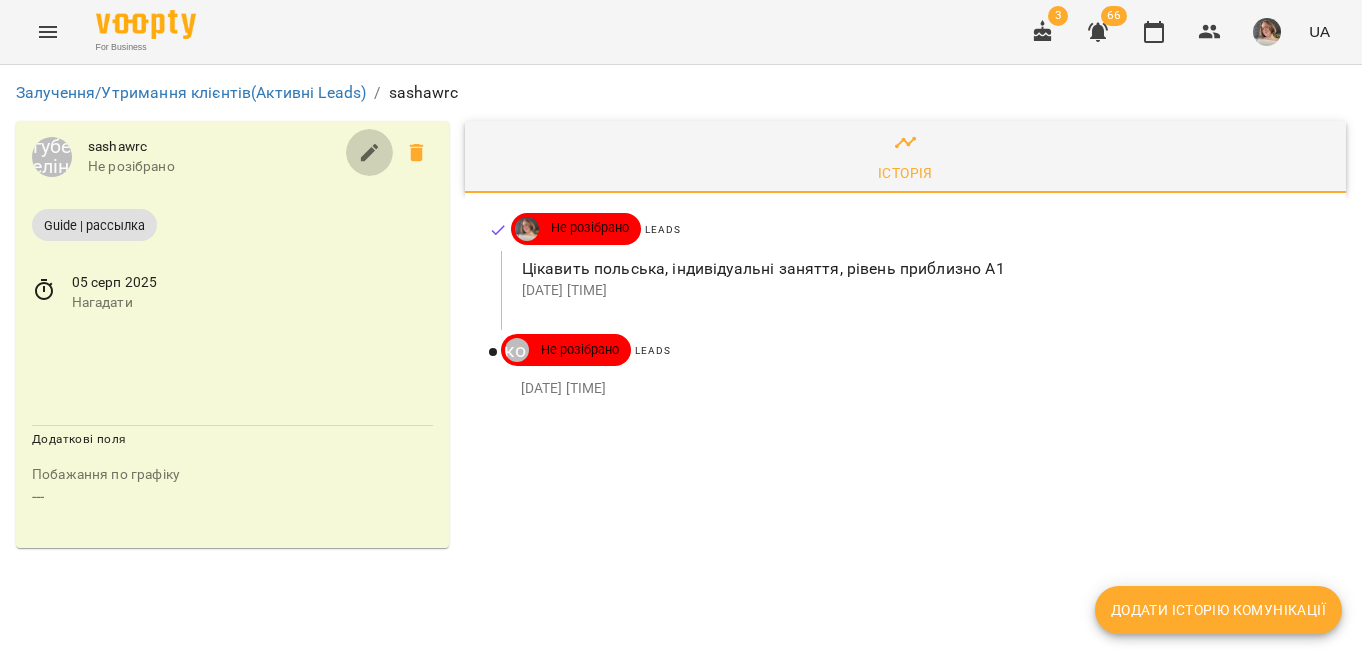 click 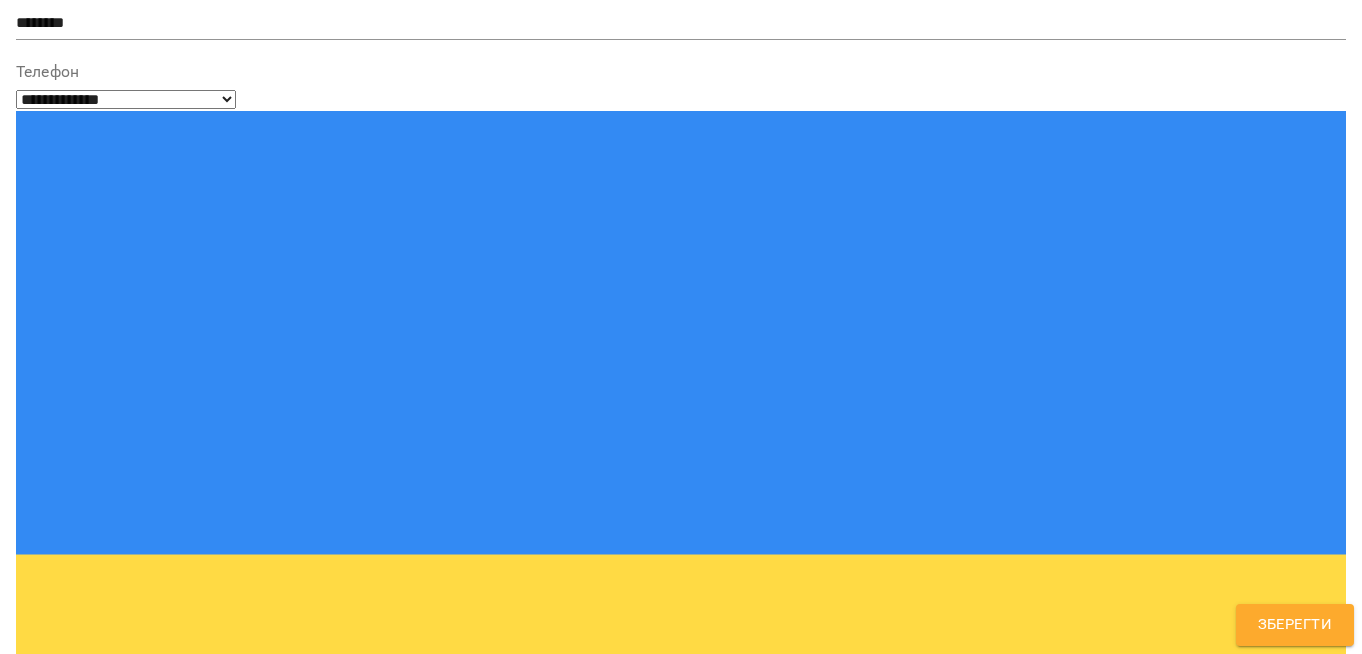 scroll, scrollTop: 175, scrollLeft: 0, axis: vertical 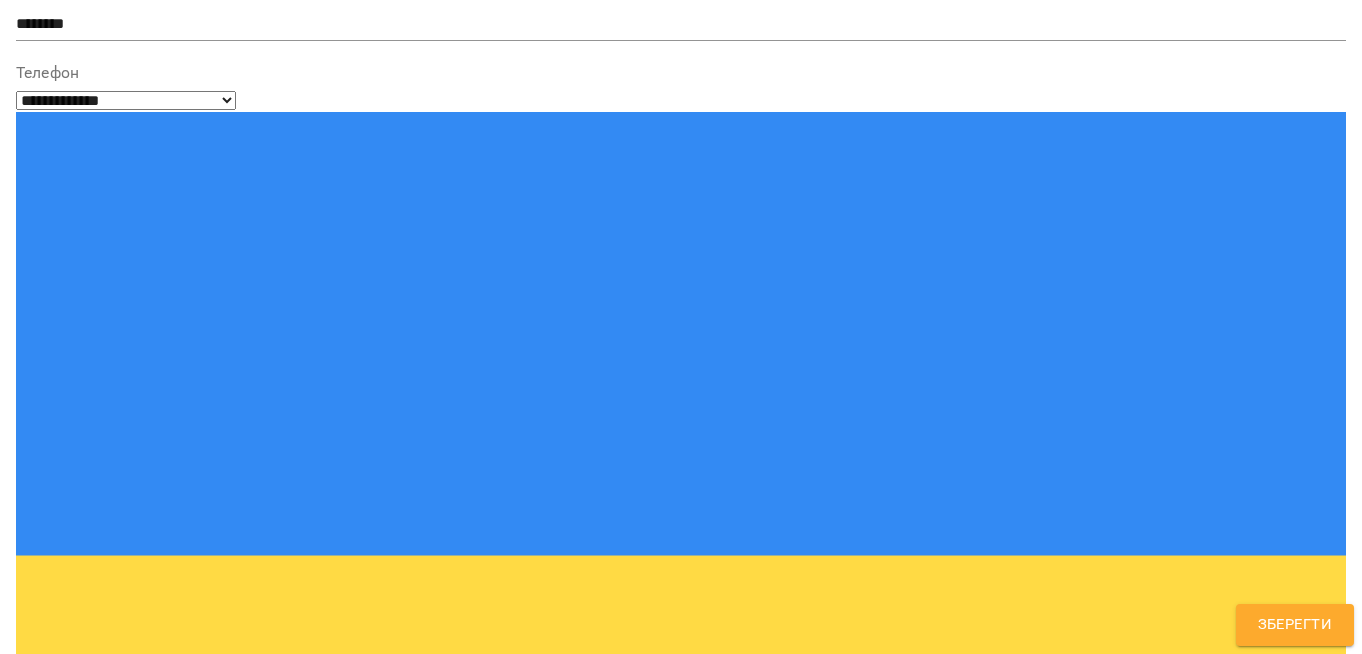 click on "Надрукуйте або оберіть..." at bounding box center [662, 1237] 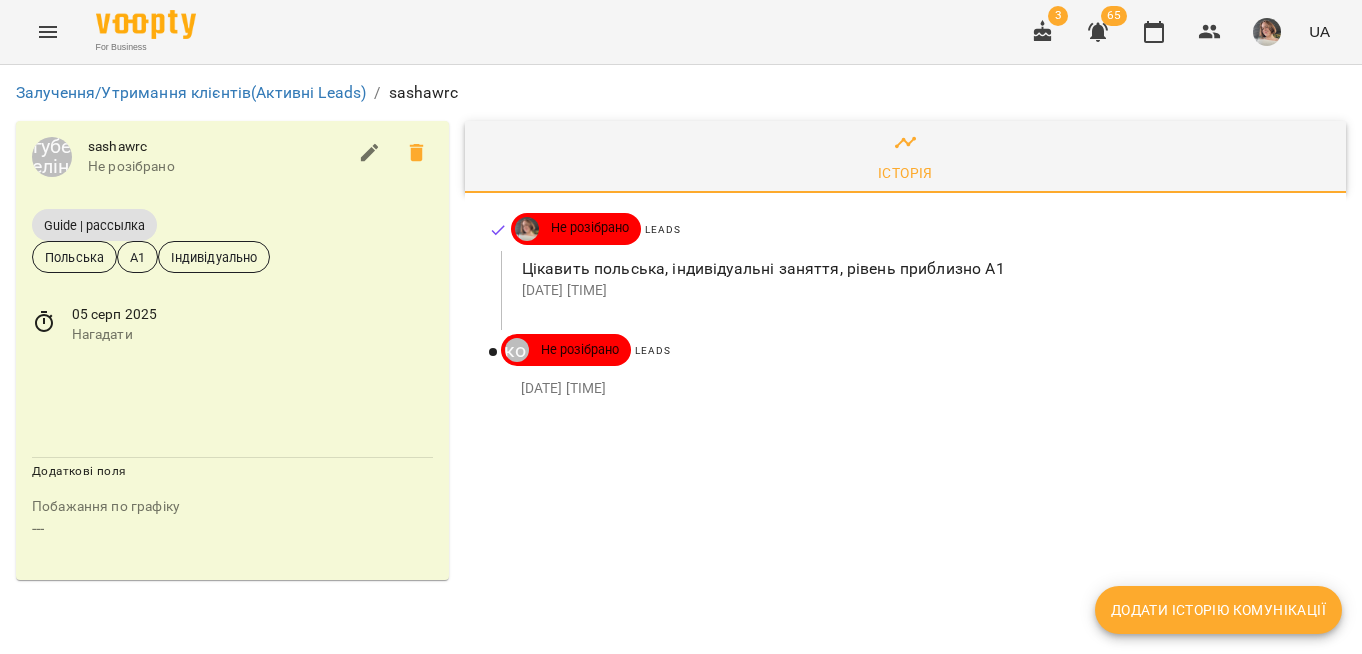 click on "Додати історію комунікації" at bounding box center [1218, 610] 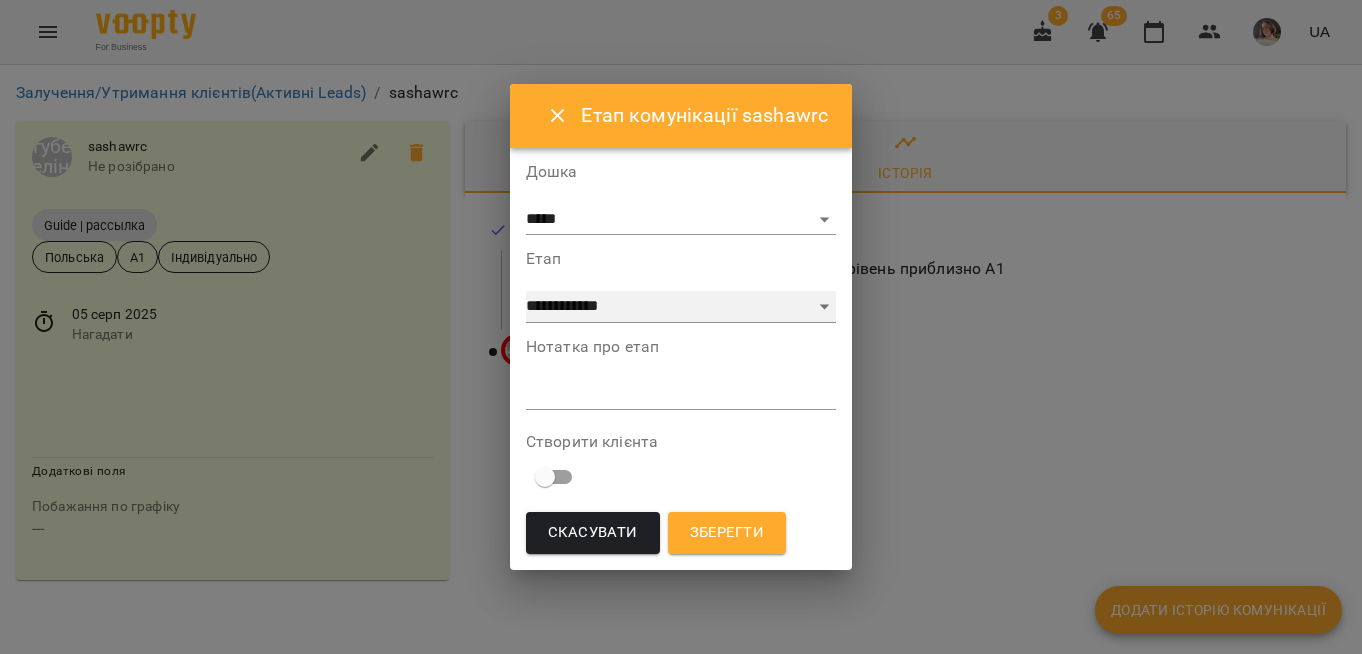 click on "**********" at bounding box center [681, 307] 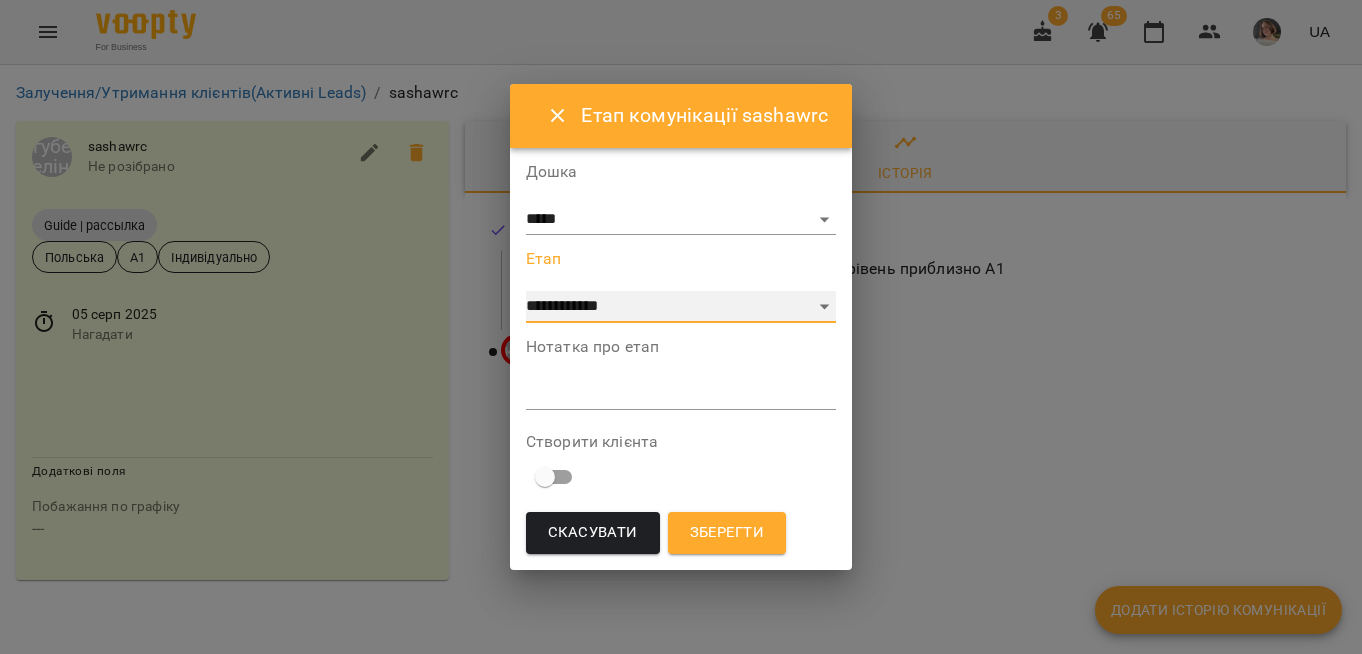 select on "*" 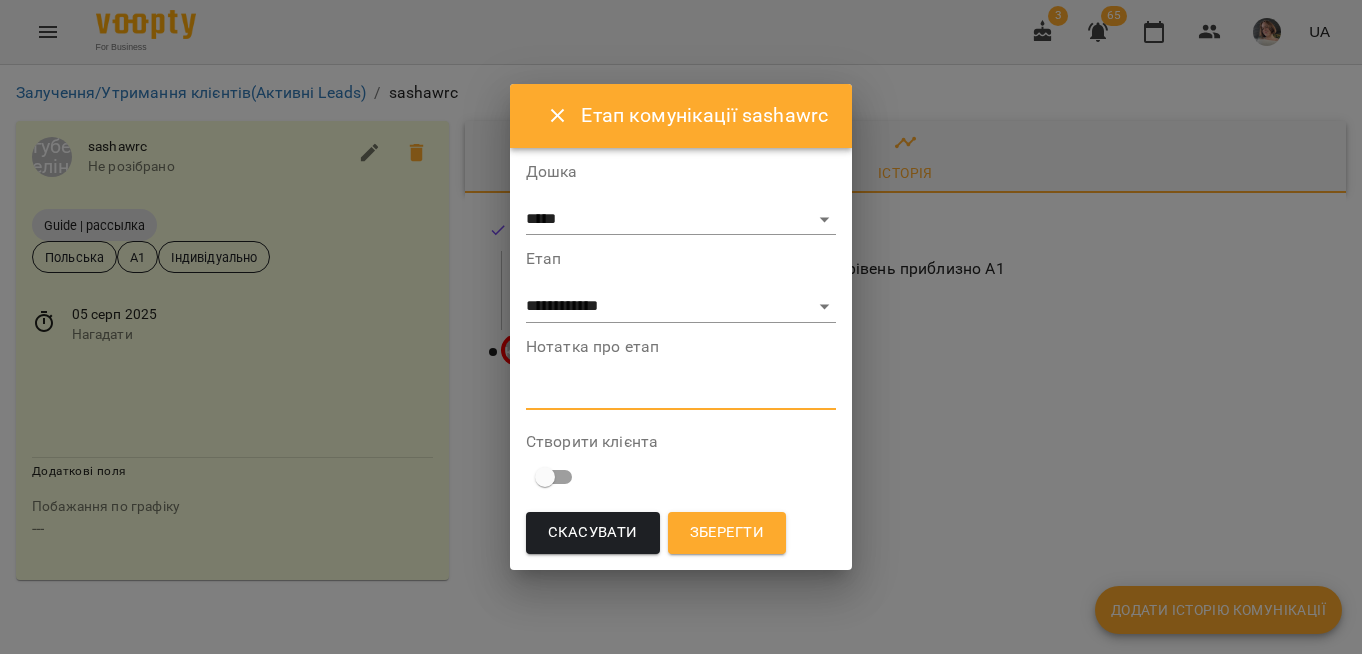 click at bounding box center [681, 393] 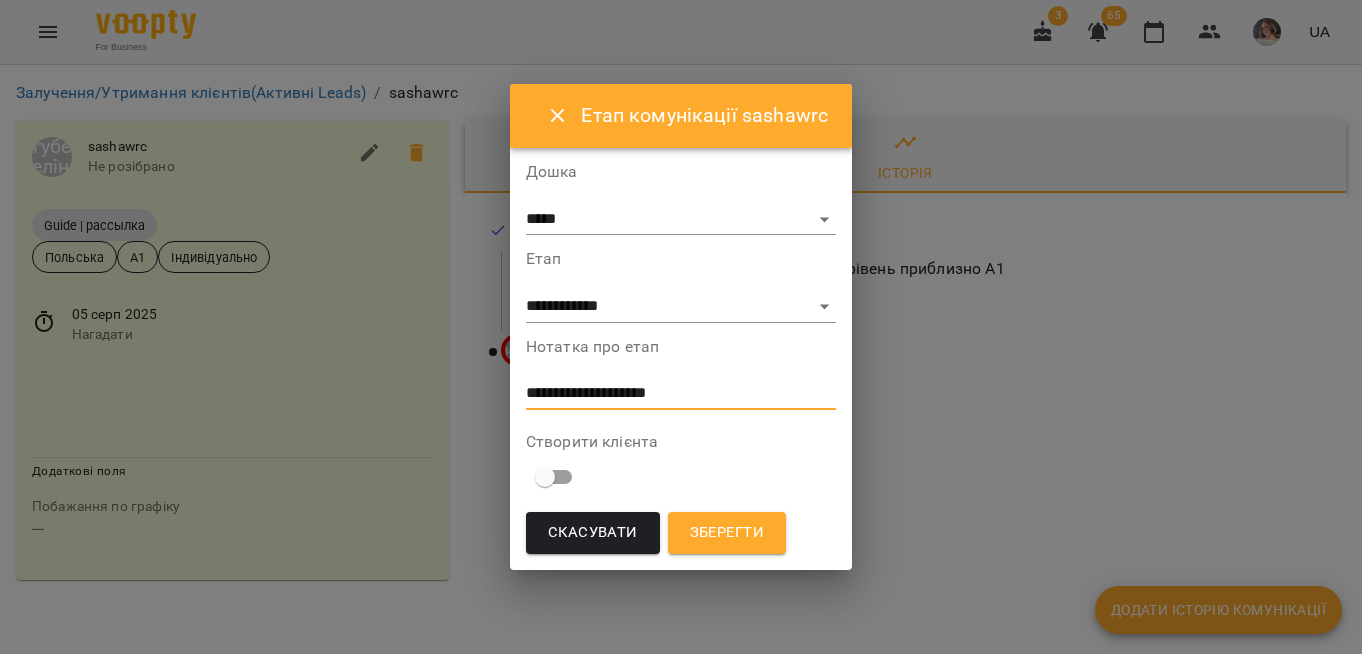 type on "**********" 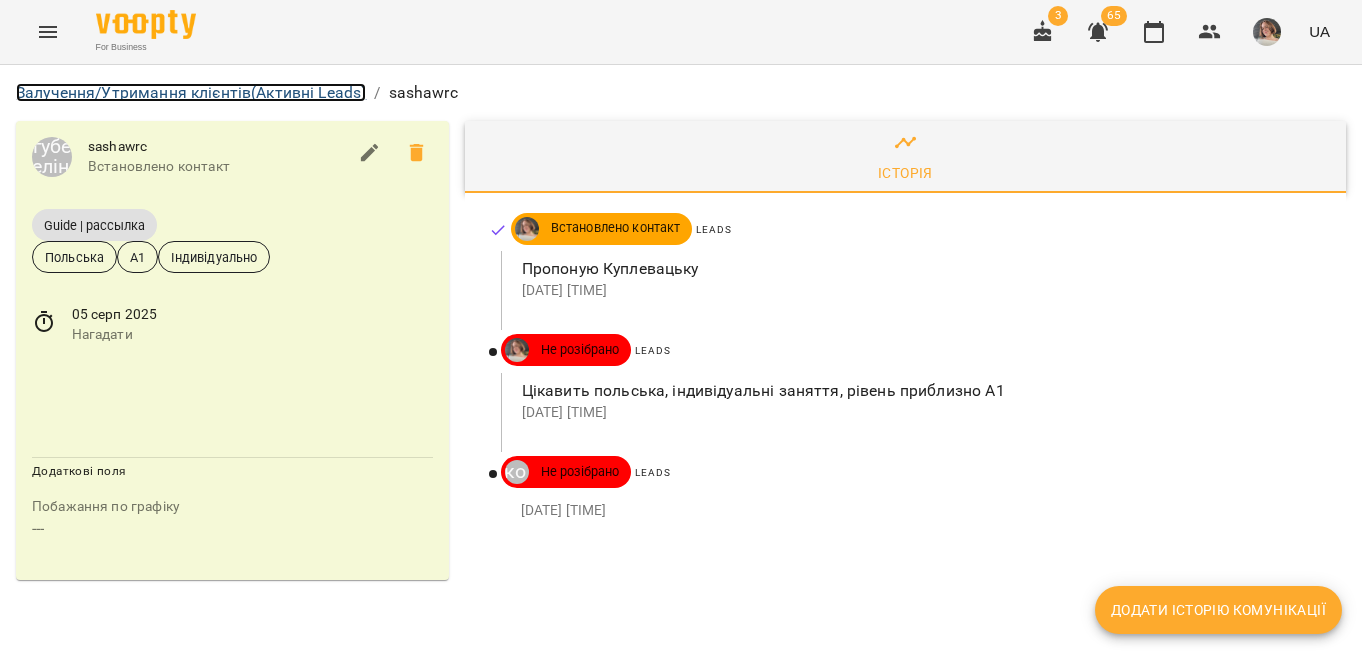 click on "Залучення/Утримання клієнтів (Активні Leads)" at bounding box center (191, 92) 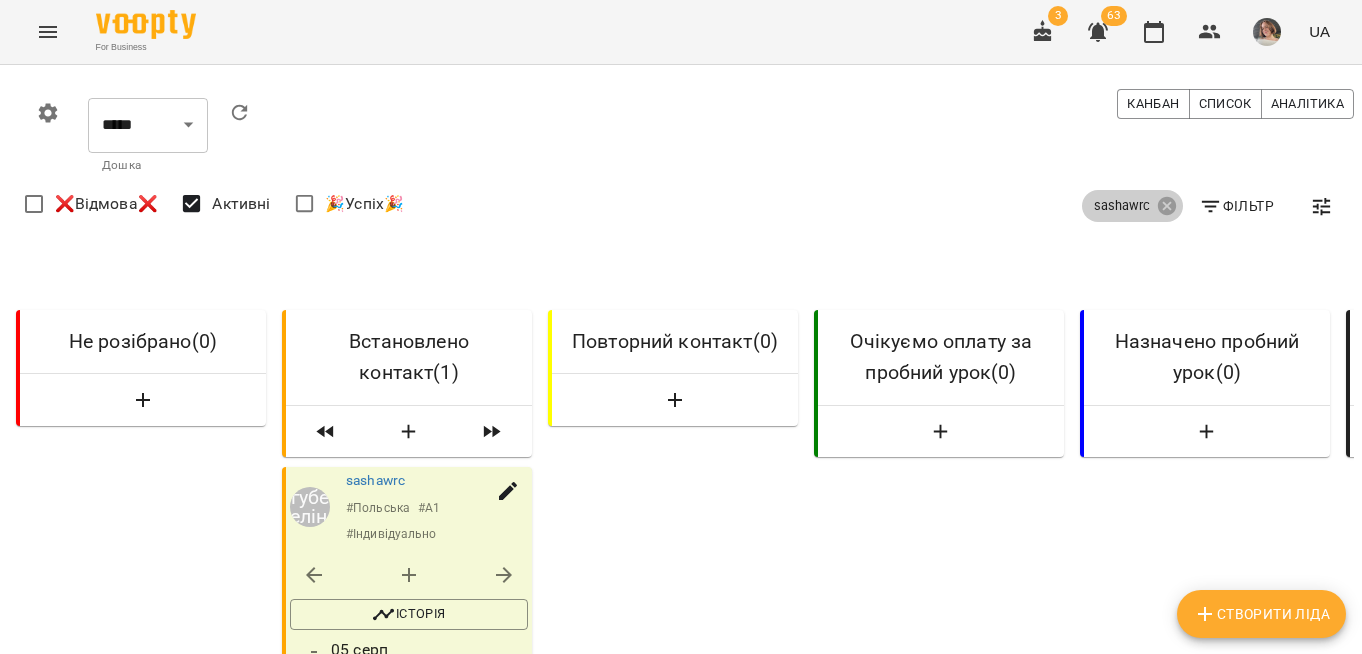 click on "sashawrc" at bounding box center (1122, 206) 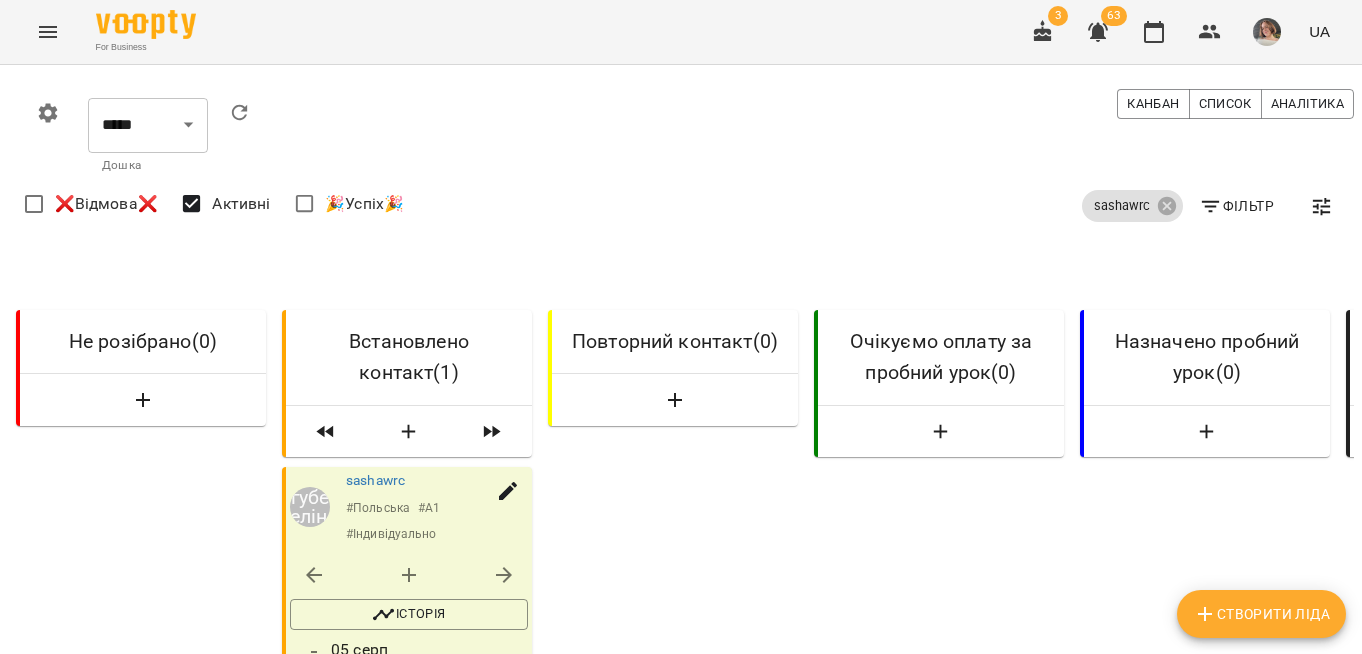 click on "Фільтр" at bounding box center [1236, 206] 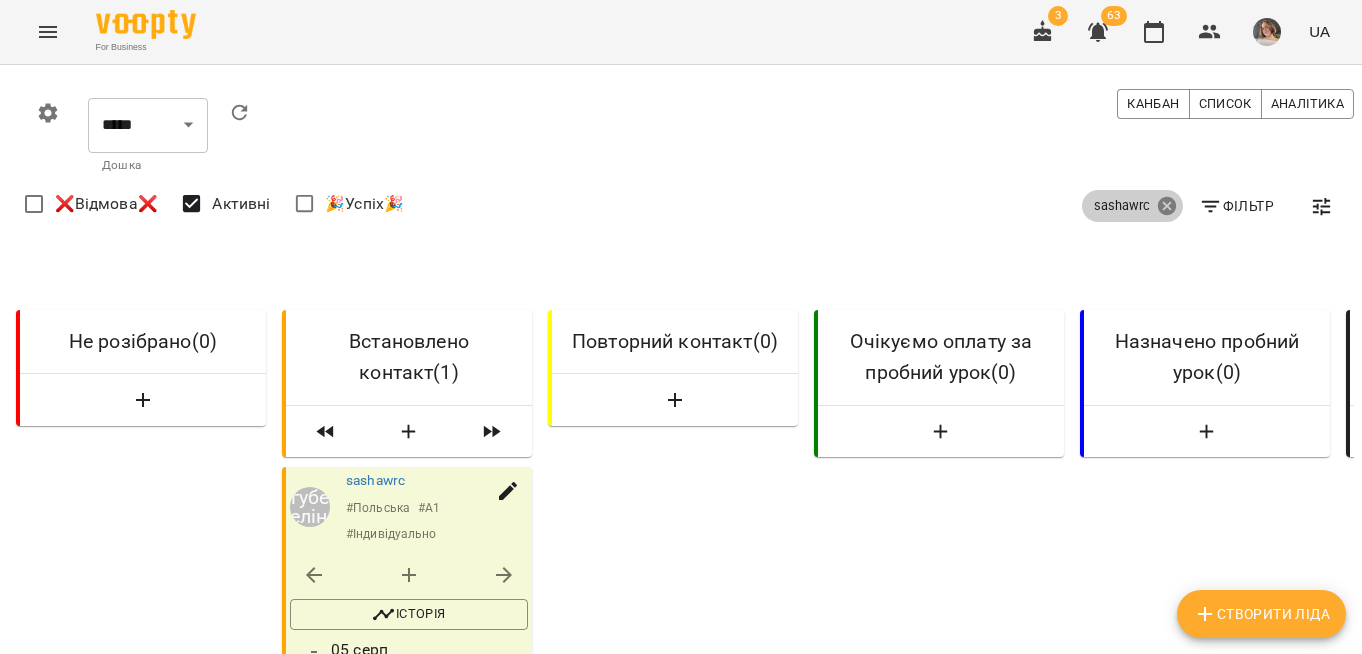 click 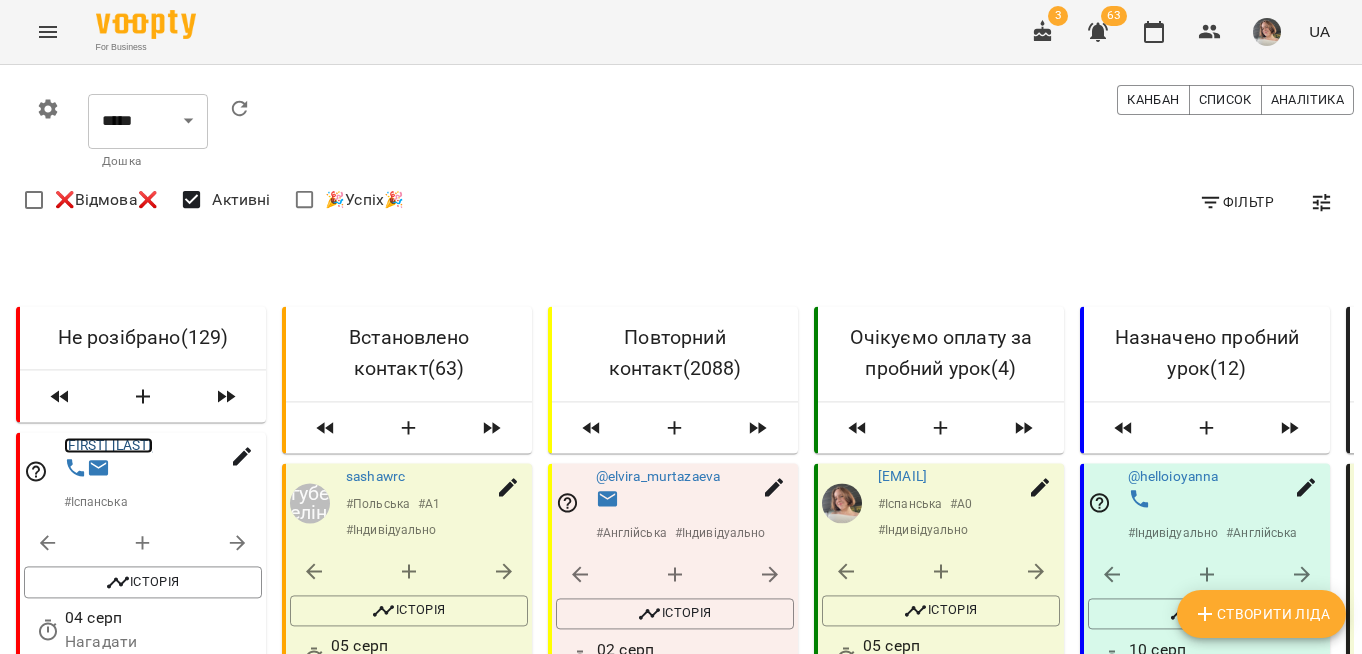 scroll, scrollTop: 0, scrollLeft: 0, axis: both 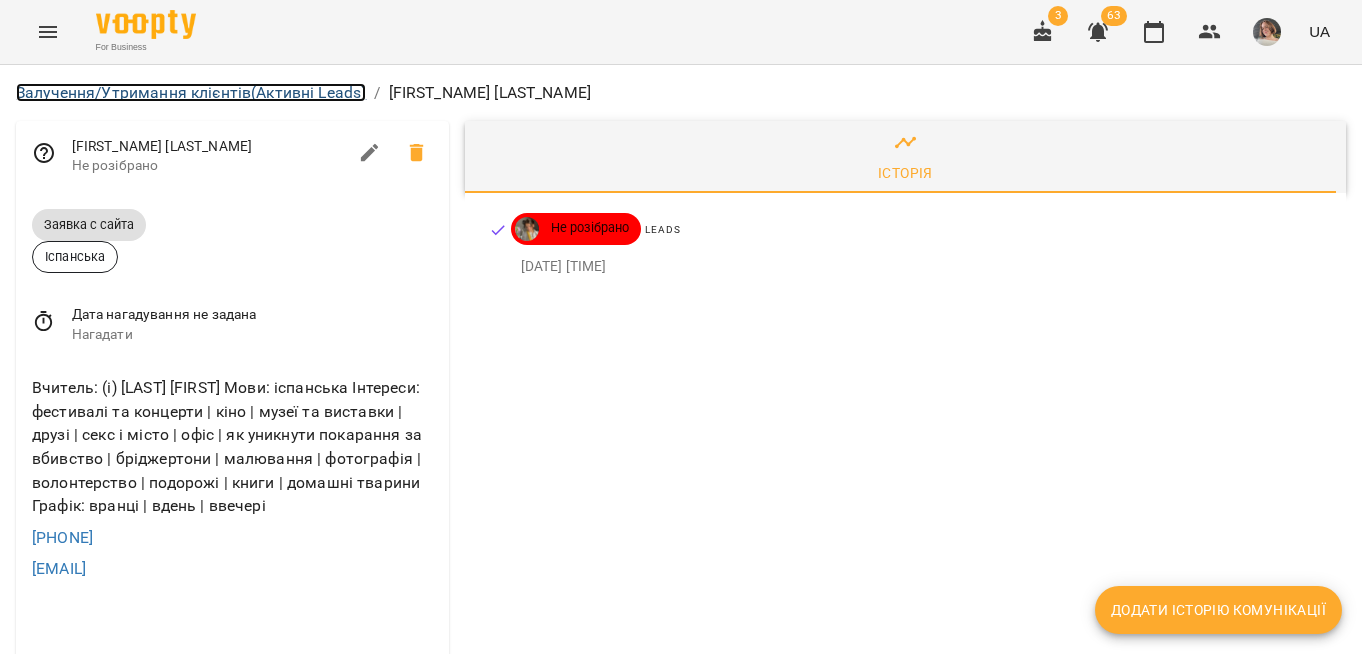 click on "Залучення/Утримання клієнтів (Активні Leads)" at bounding box center [191, 92] 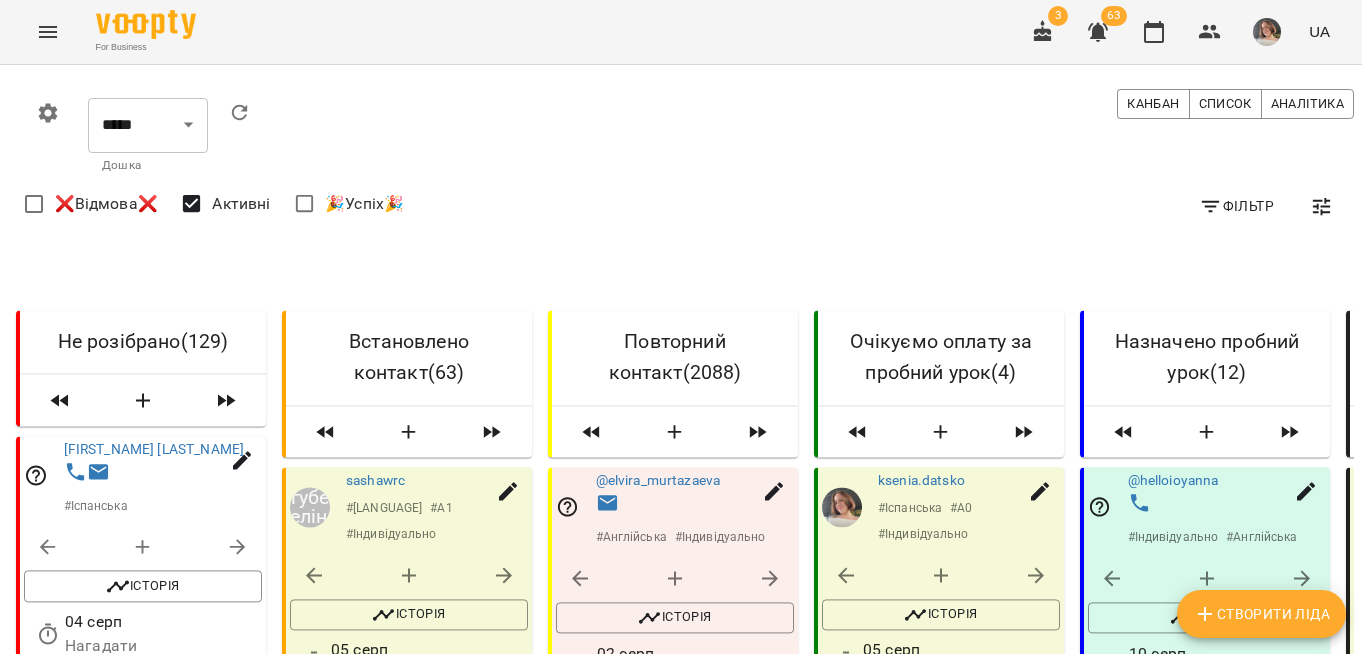 click 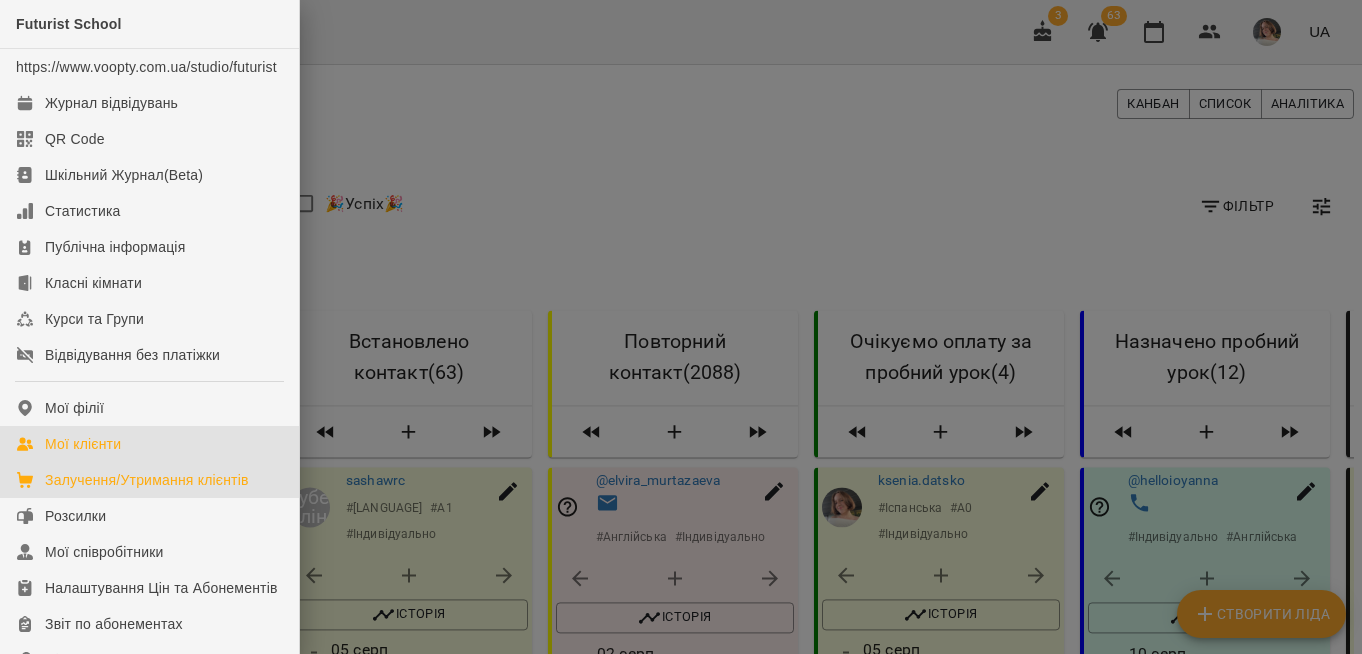 click on "Мої клієнти" at bounding box center [83, 444] 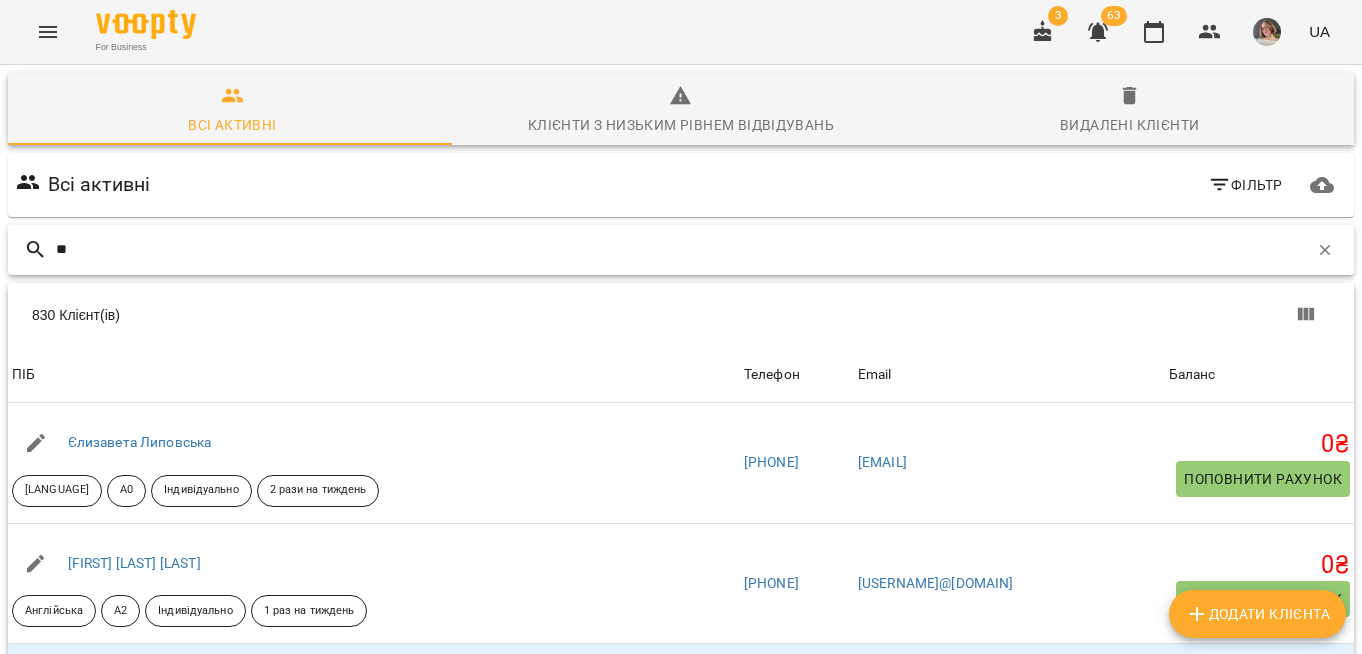 type on "*" 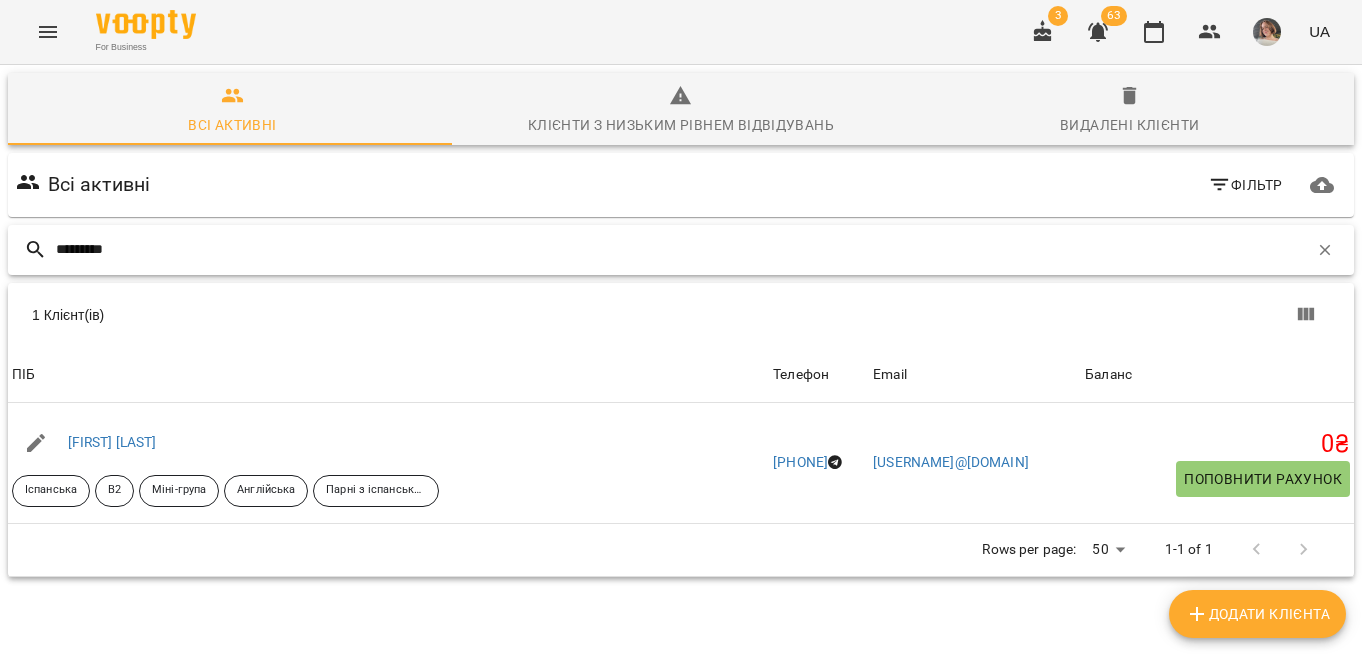 click on "*********" at bounding box center (682, 249) 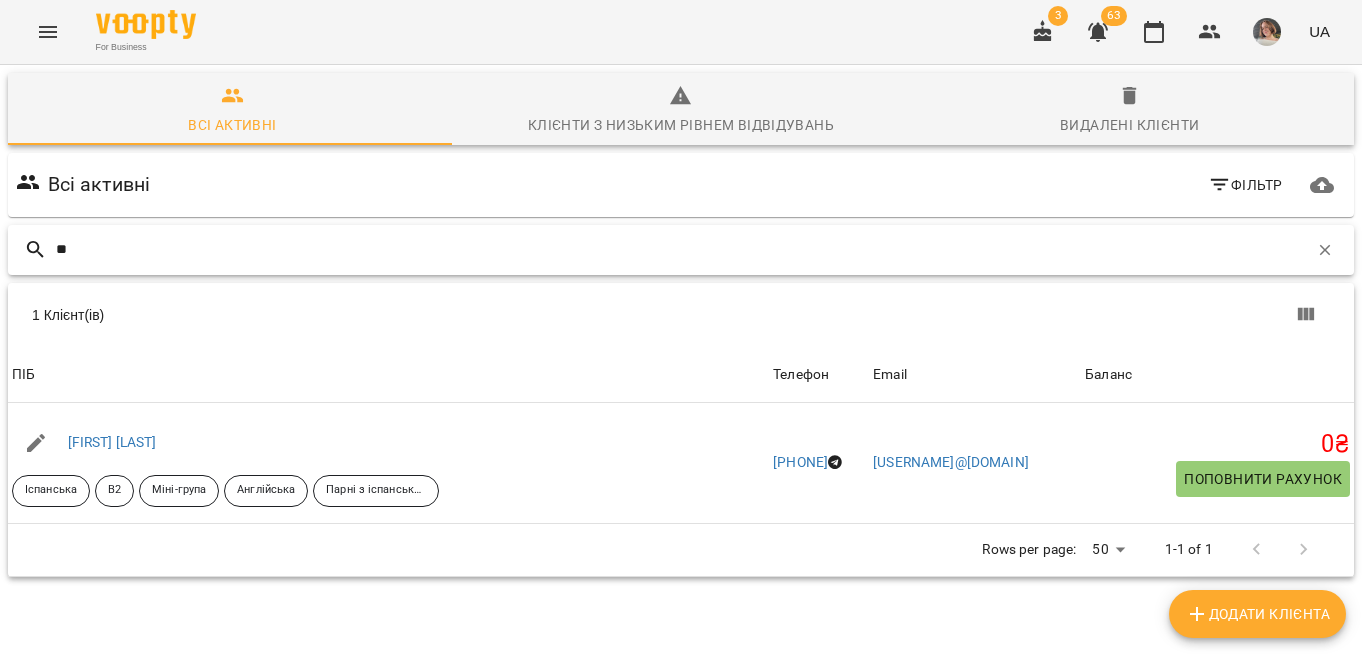 type on "*" 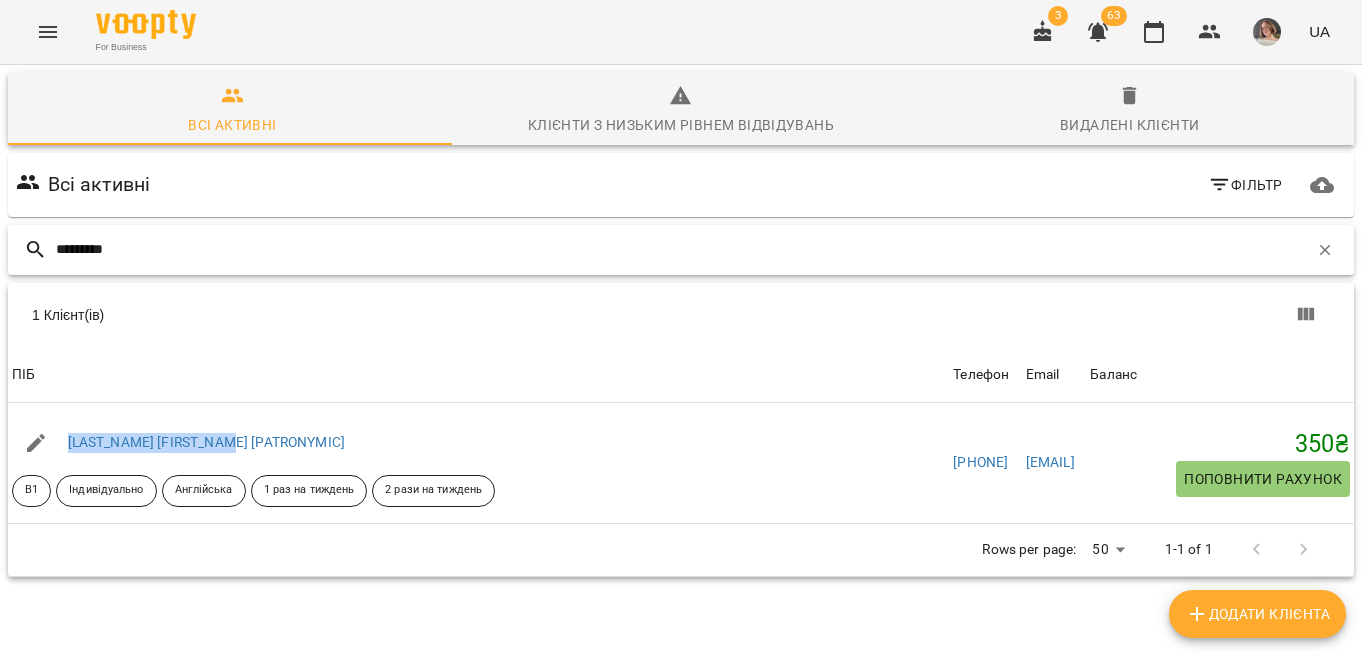 click on "*********" at bounding box center [682, 249] 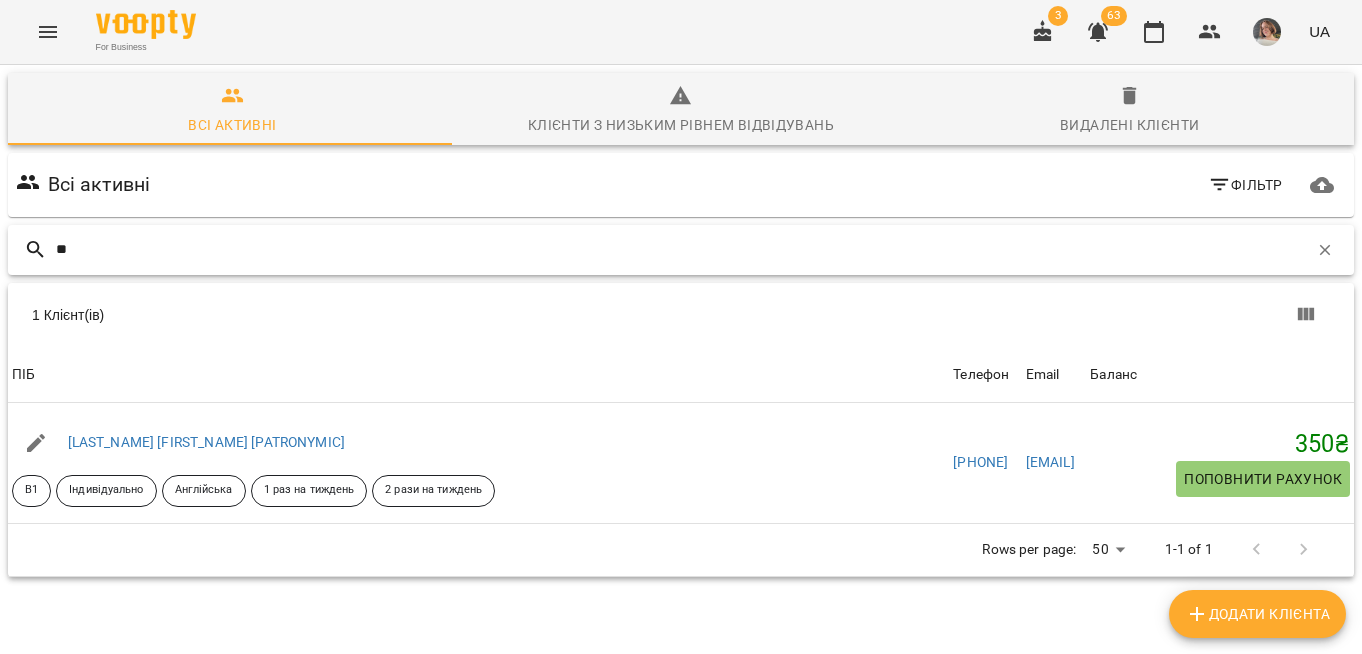 type on "*" 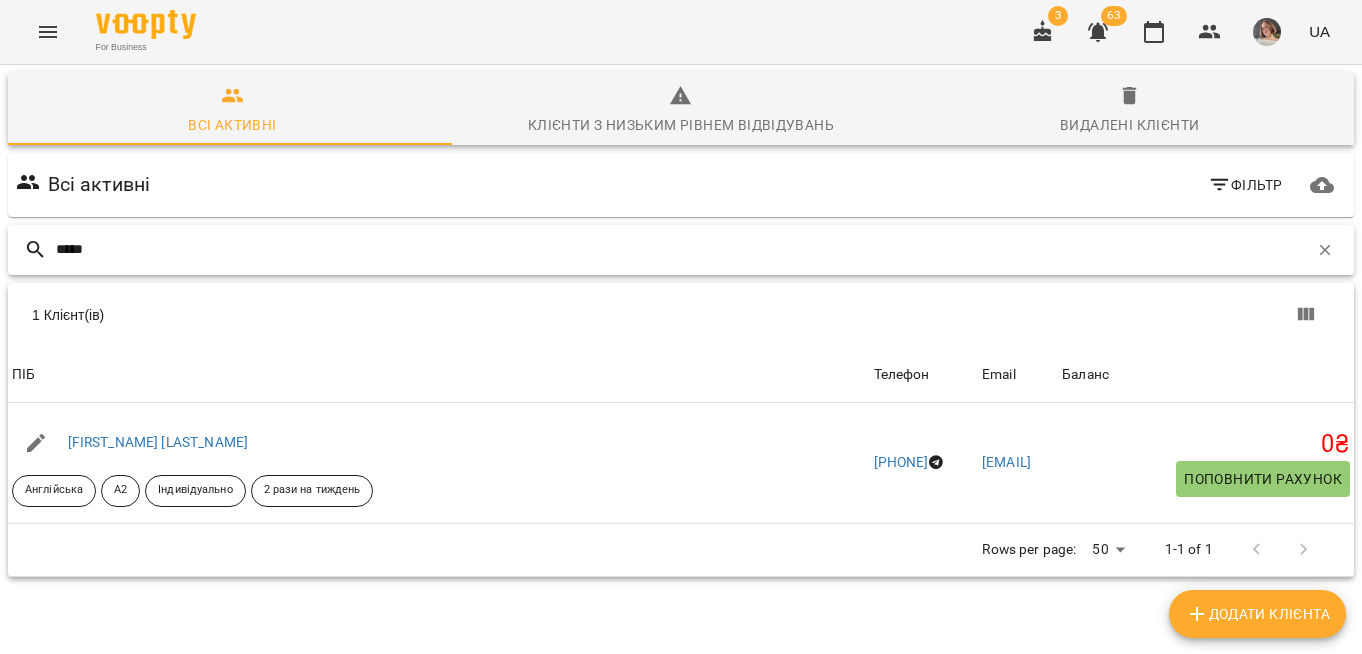 click on "*****" at bounding box center [682, 249] 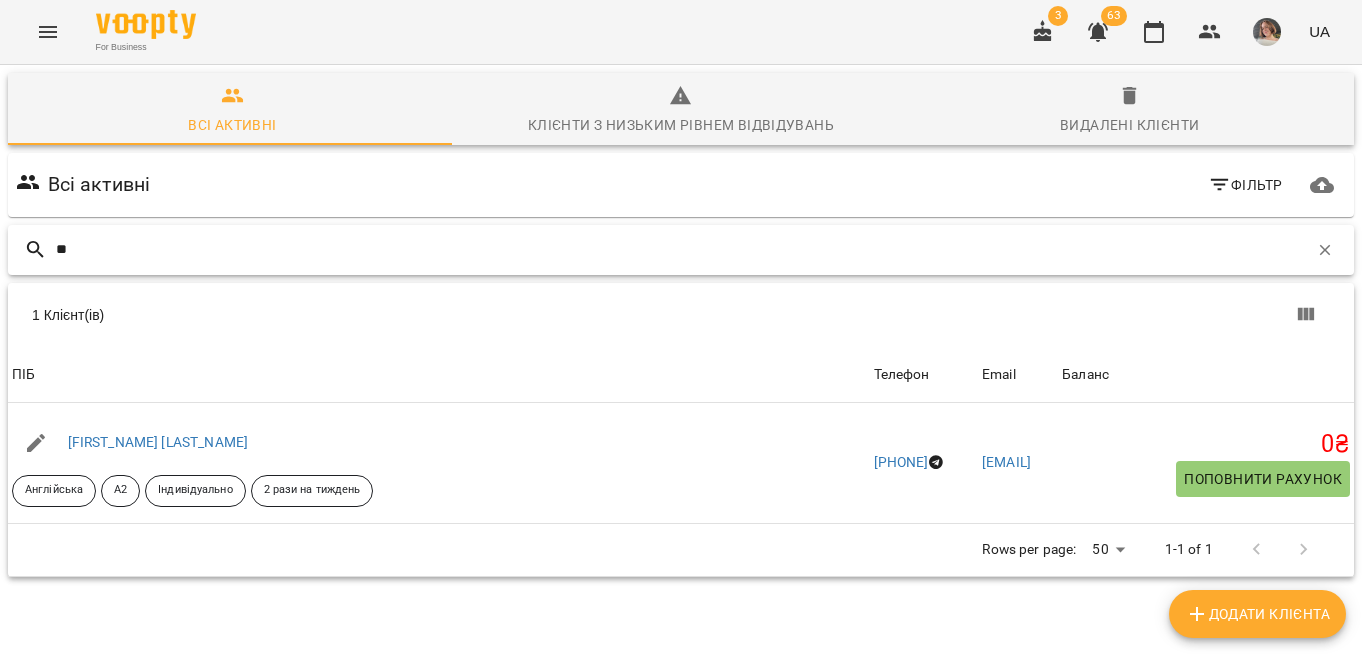 type on "*" 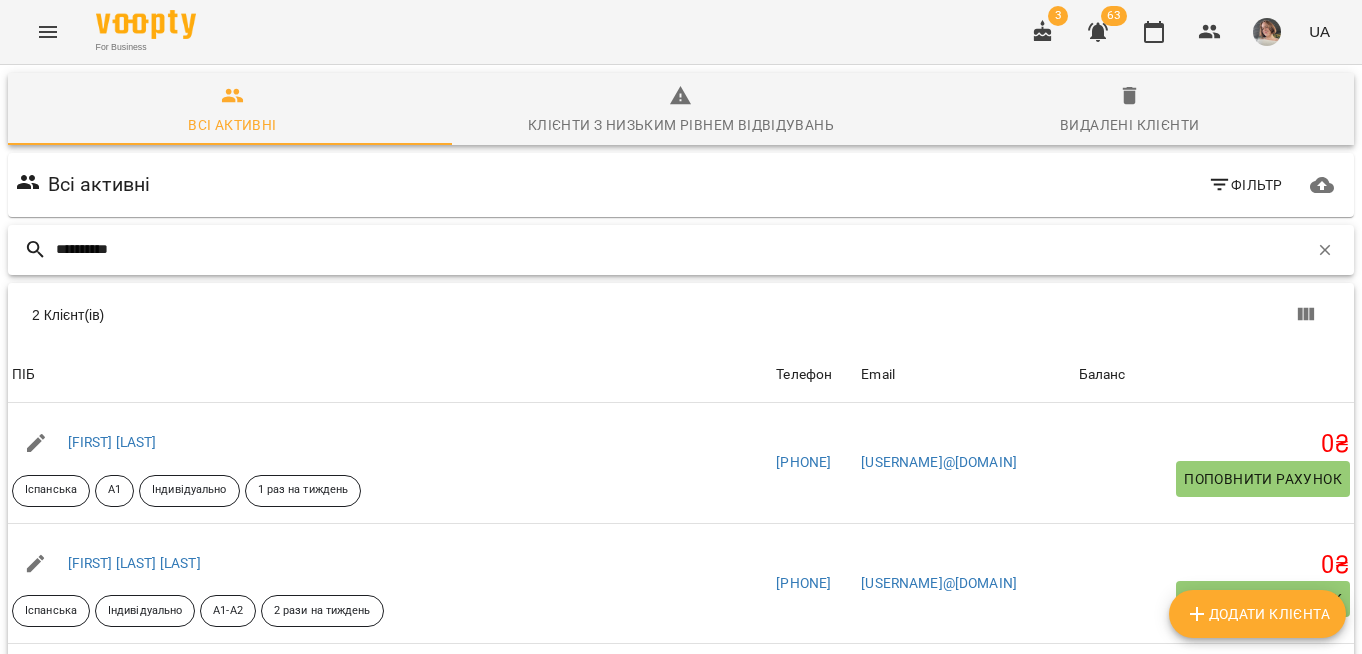 scroll, scrollTop: 112, scrollLeft: 0, axis: vertical 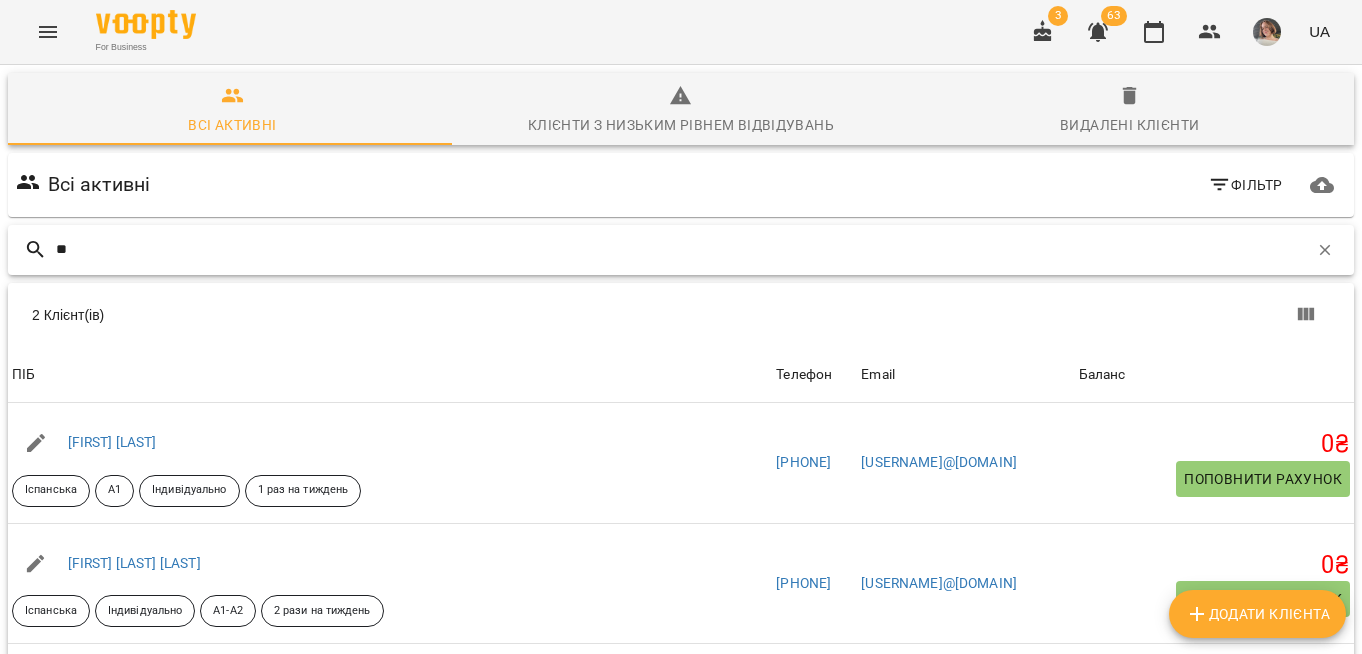 type on "*" 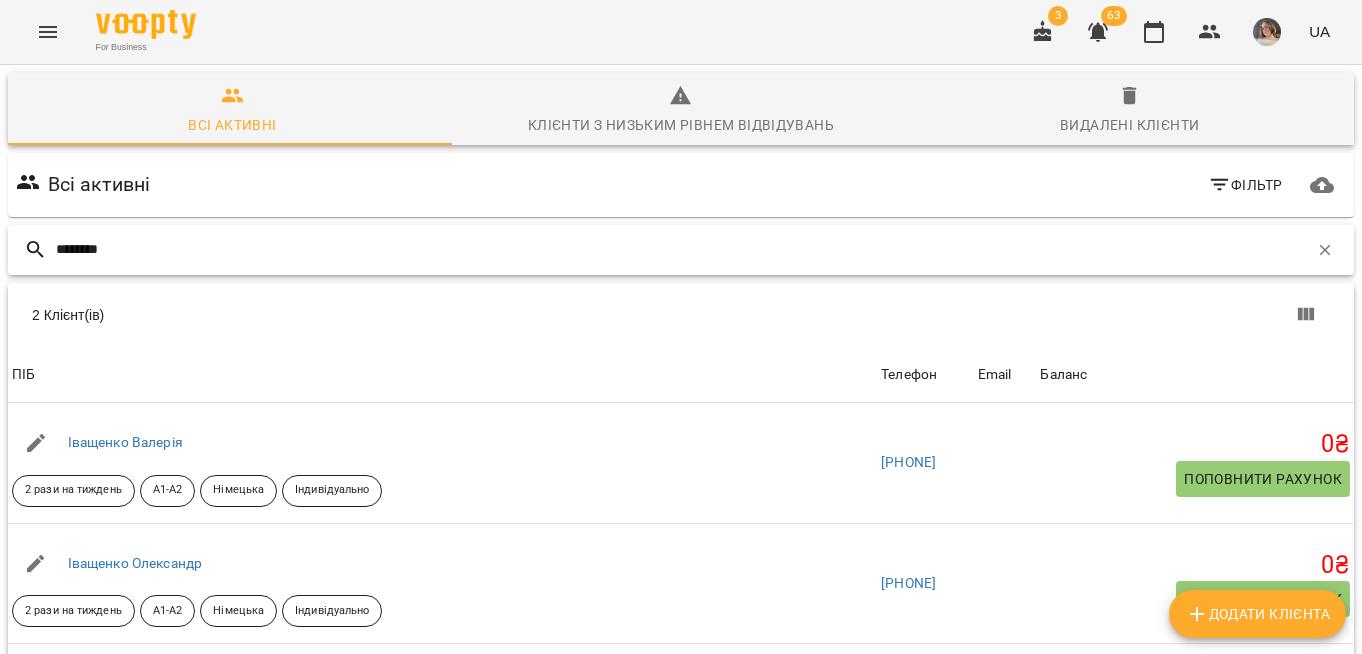 scroll, scrollTop: 113, scrollLeft: 0, axis: vertical 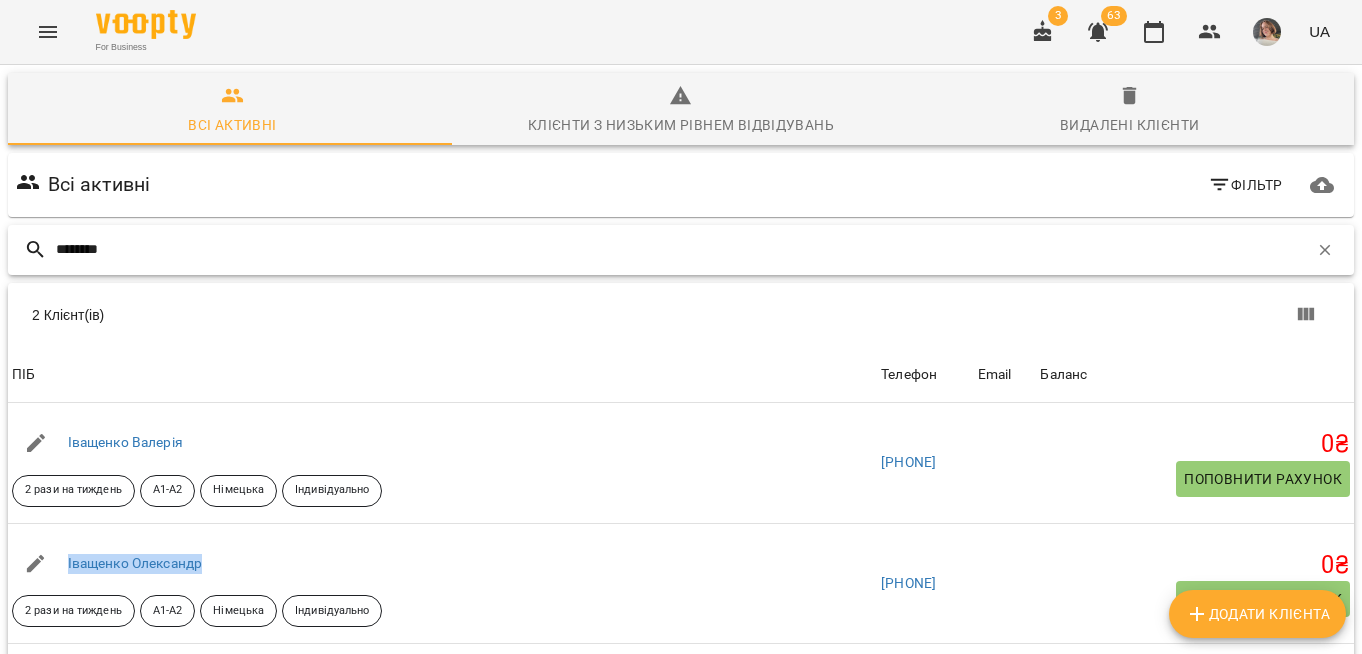 click on "********" at bounding box center (682, 249) 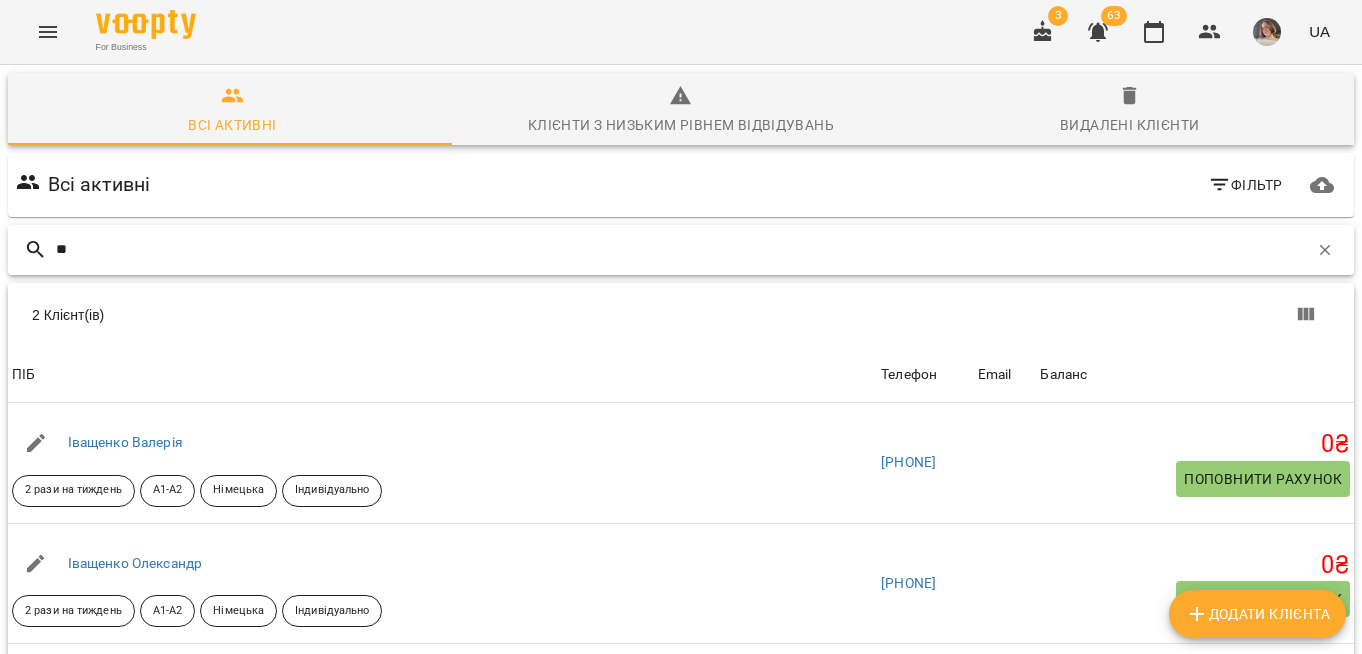type on "*" 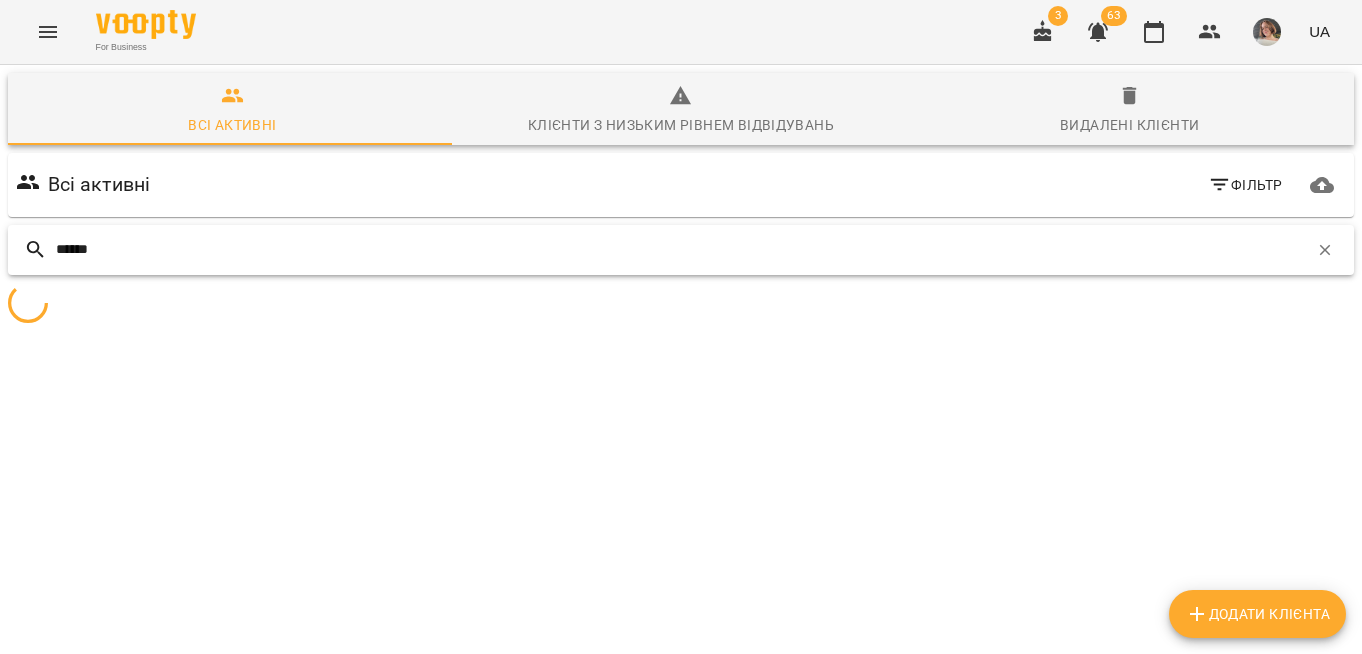 scroll, scrollTop: 113, scrollLeft: 0, axis: vertical 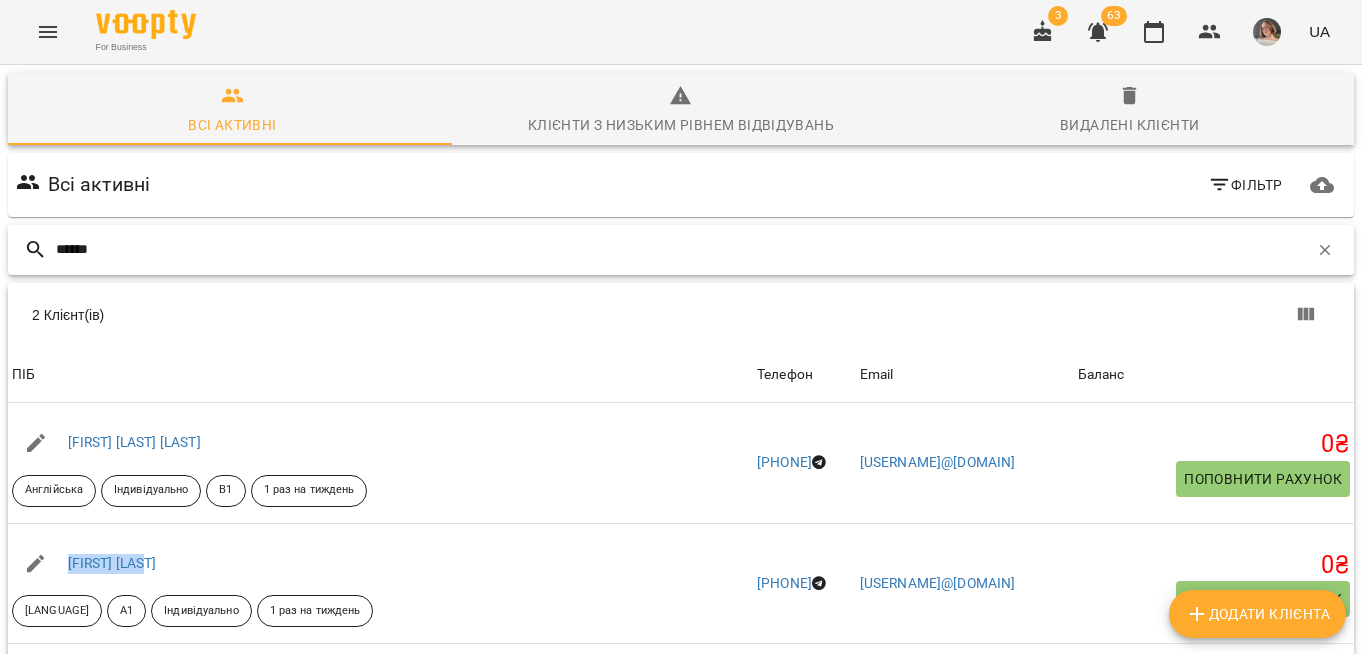 click on "******" at bounding box center [682, 249] 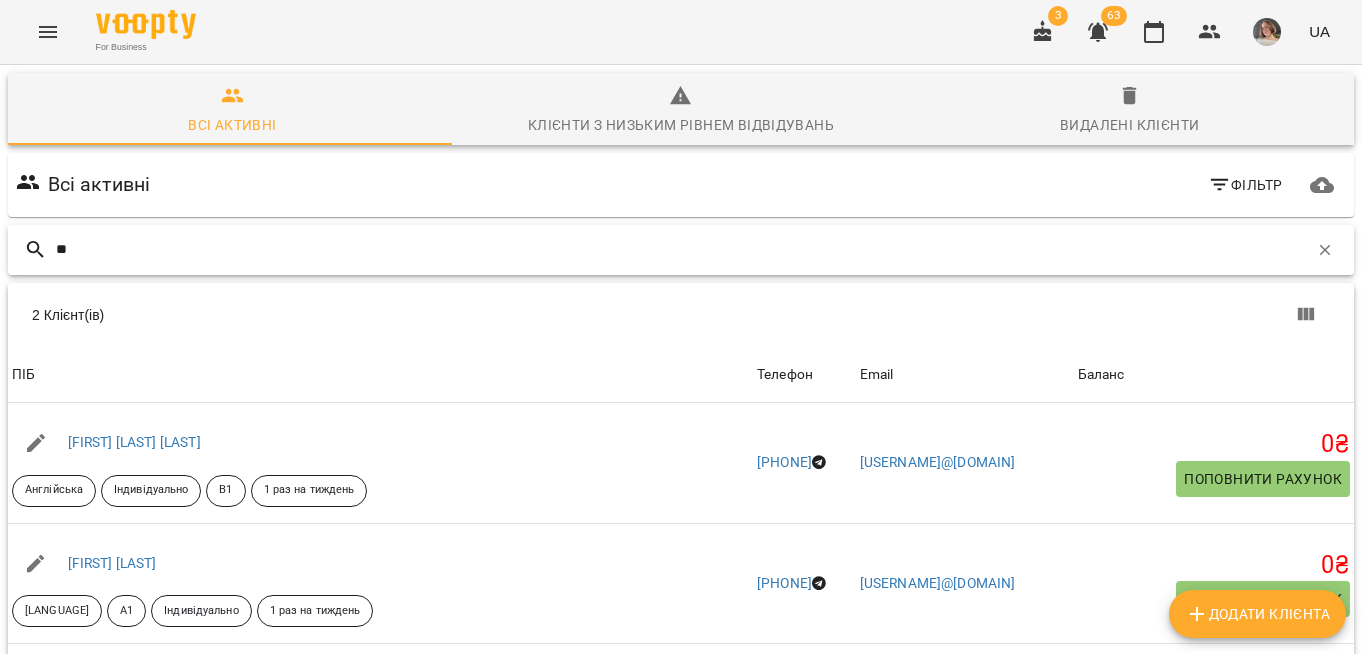type on "*" 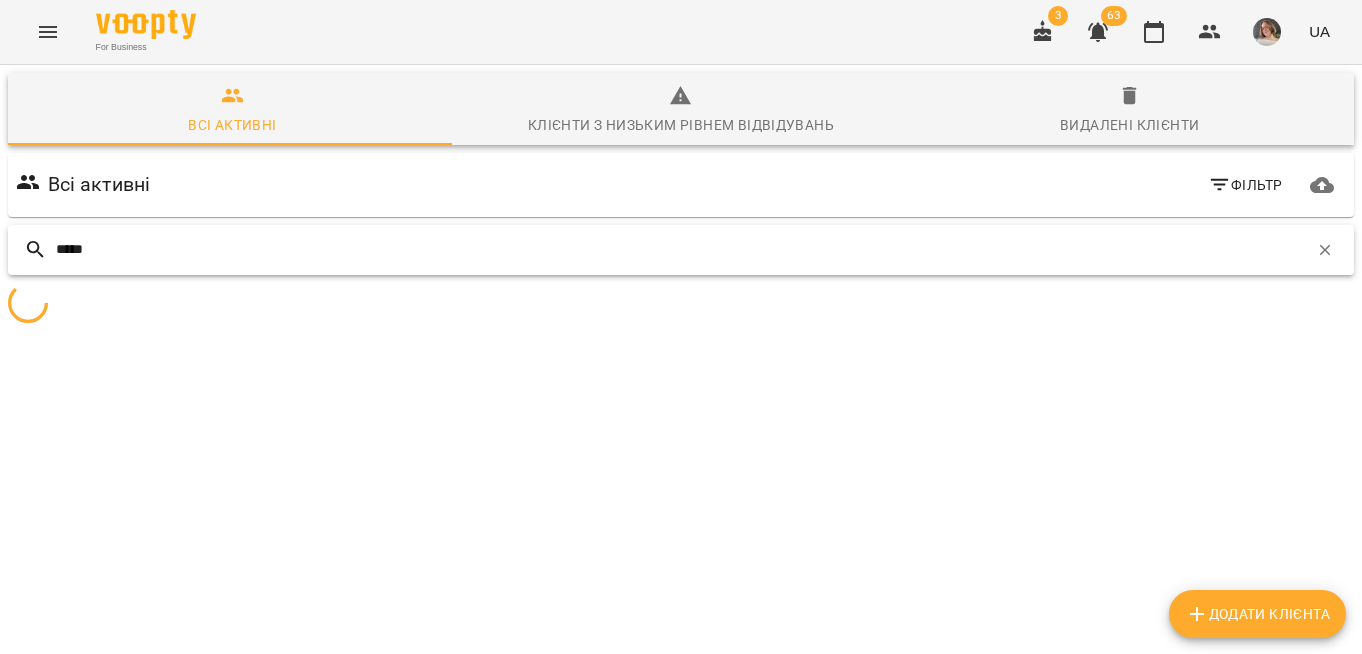 scroll, scrollTop: 88, scrollLeft: 0, axis: vertical 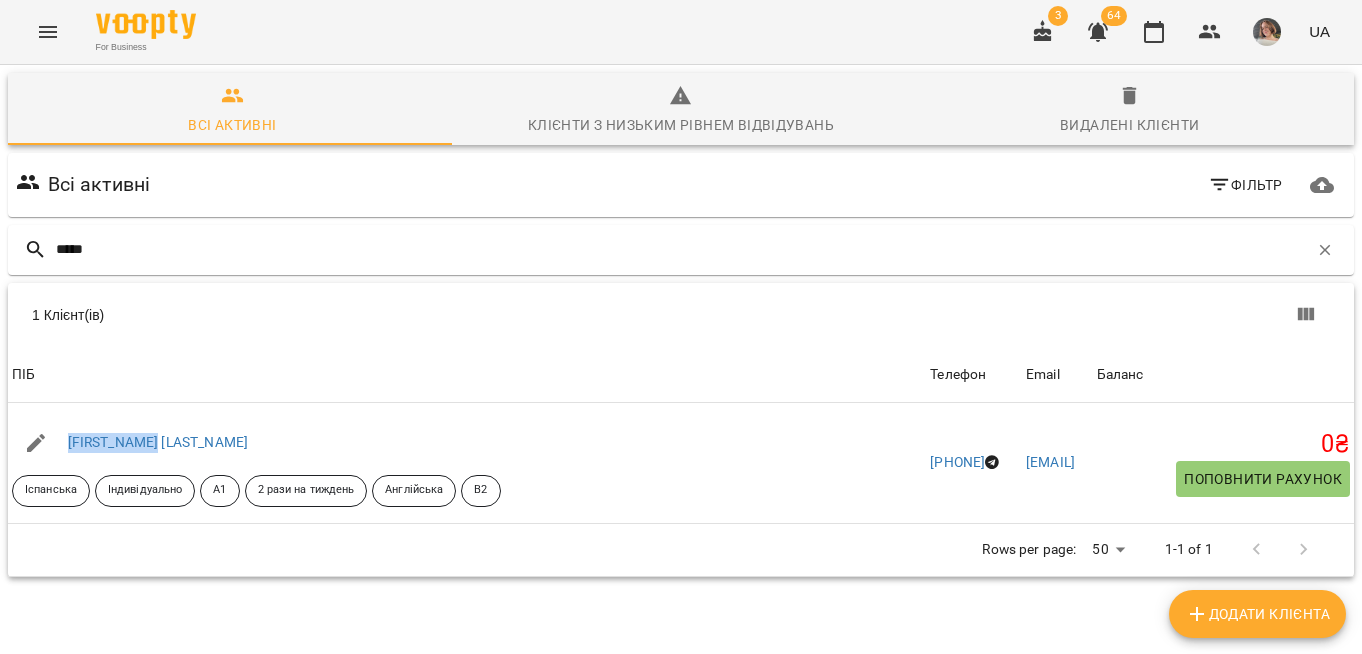 click on "Всі активні Фільтр" at bounding box center [681, 185] 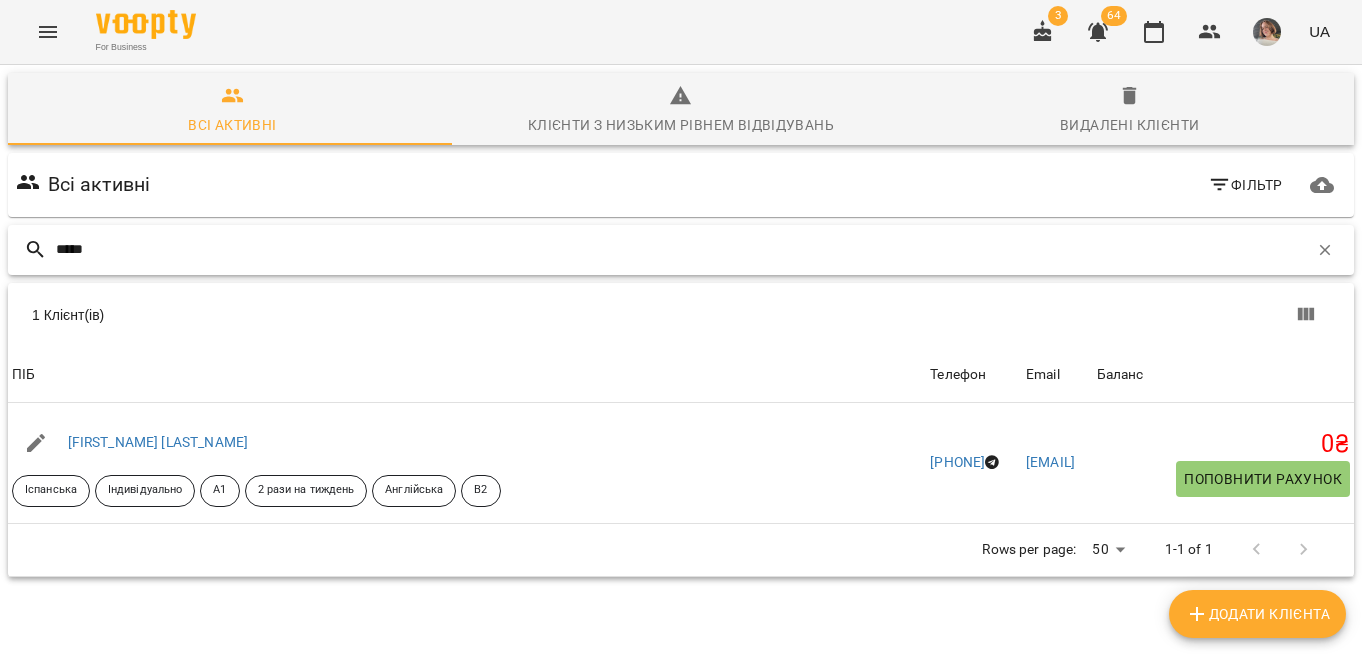 click on "*****" at bounding box center [682, 249] 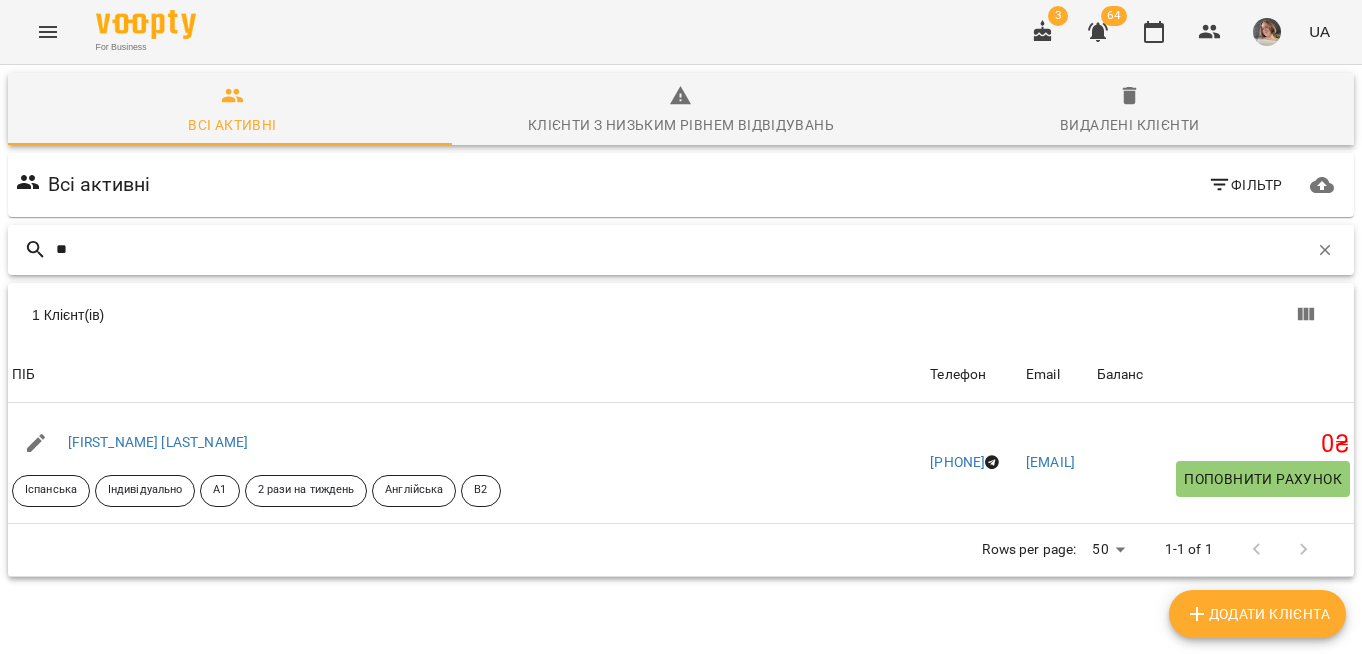 type on "*" 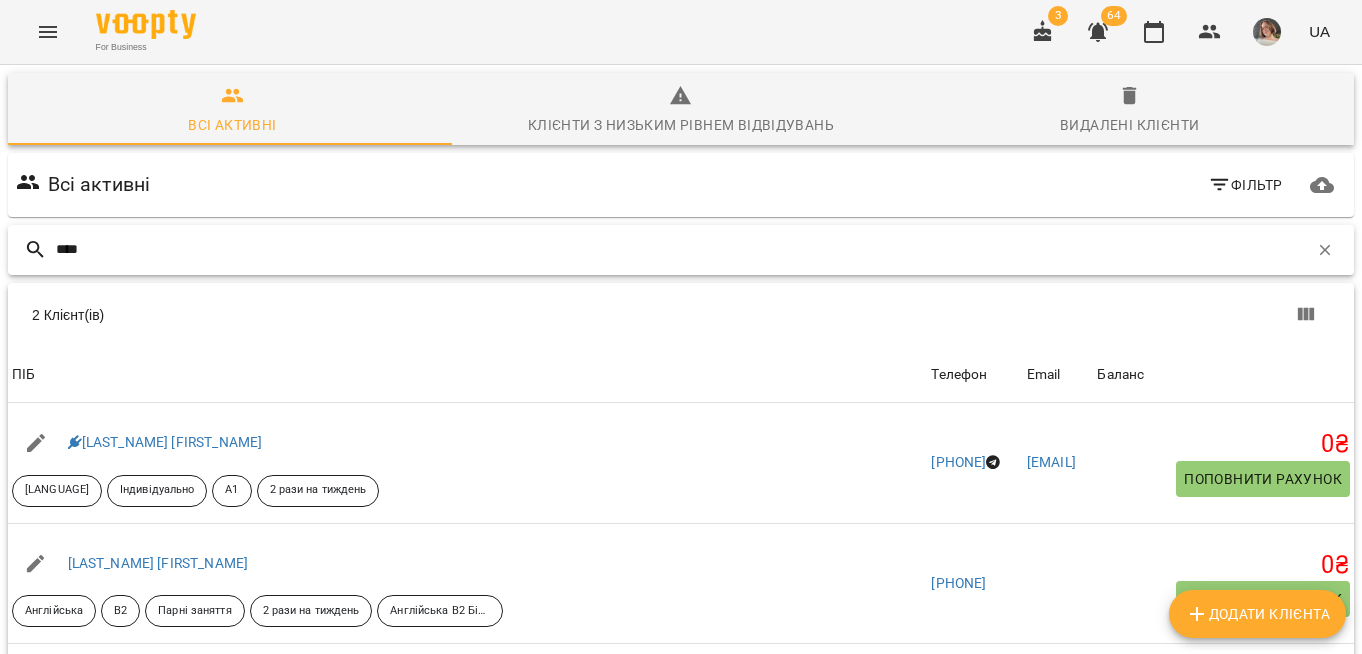 click on "****" at bounding box center [682, 249] 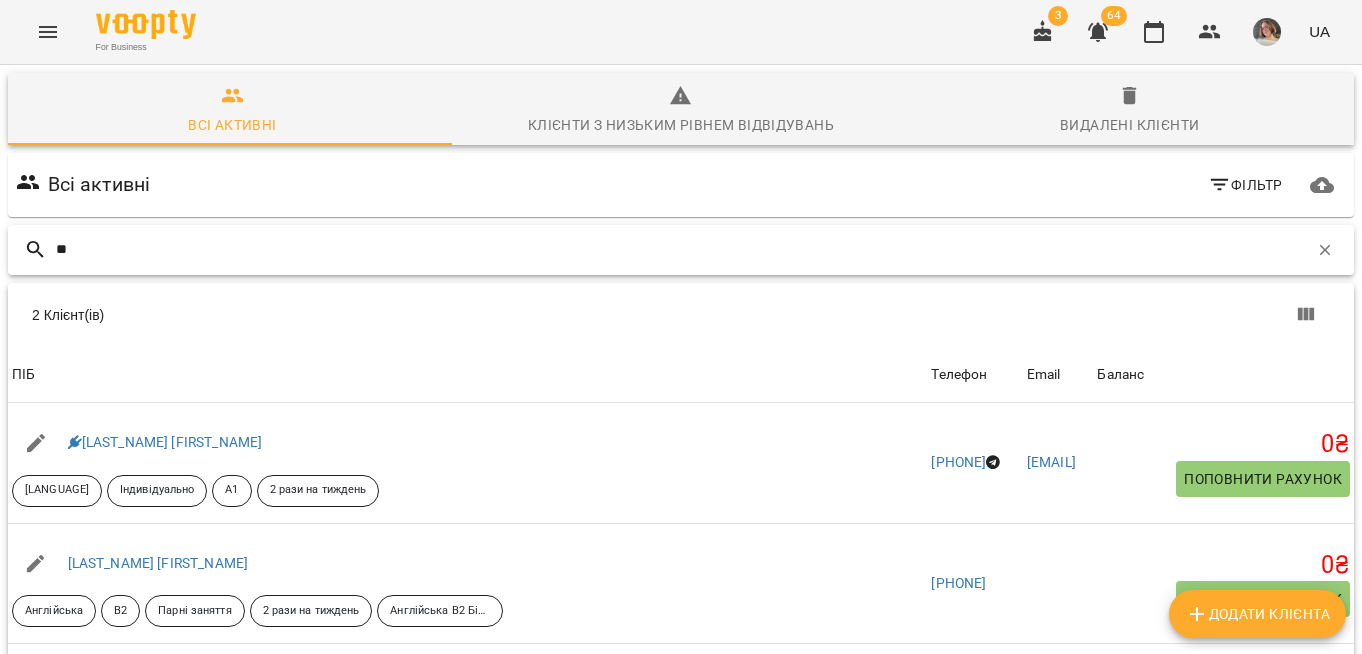 type on "*" 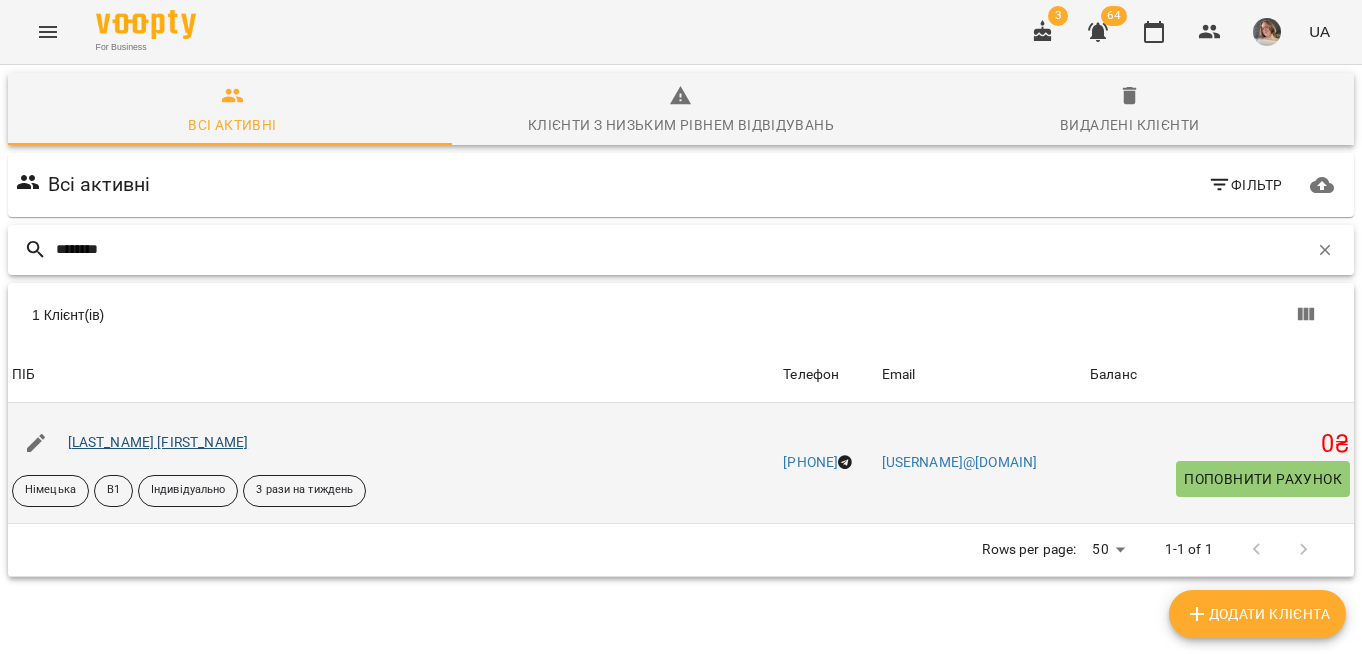 type on "********" 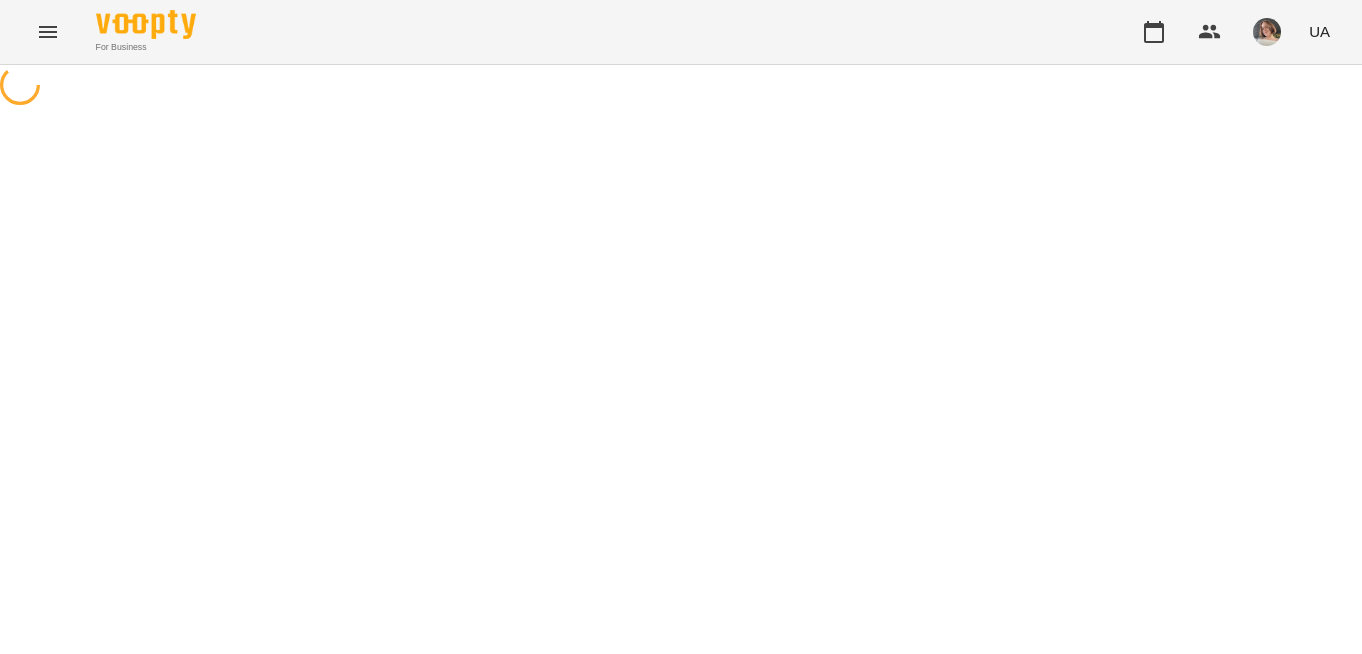 scroll, scrollTop: 0, scrollLeft: 0, axis: both 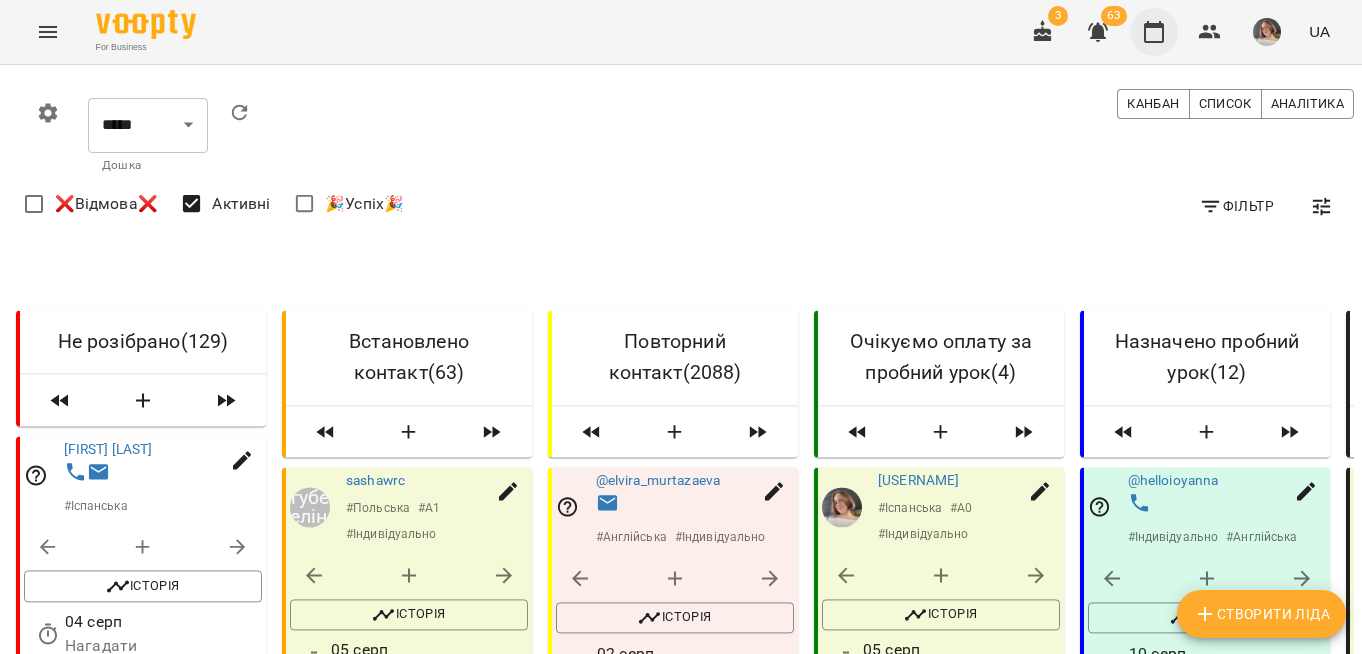 click 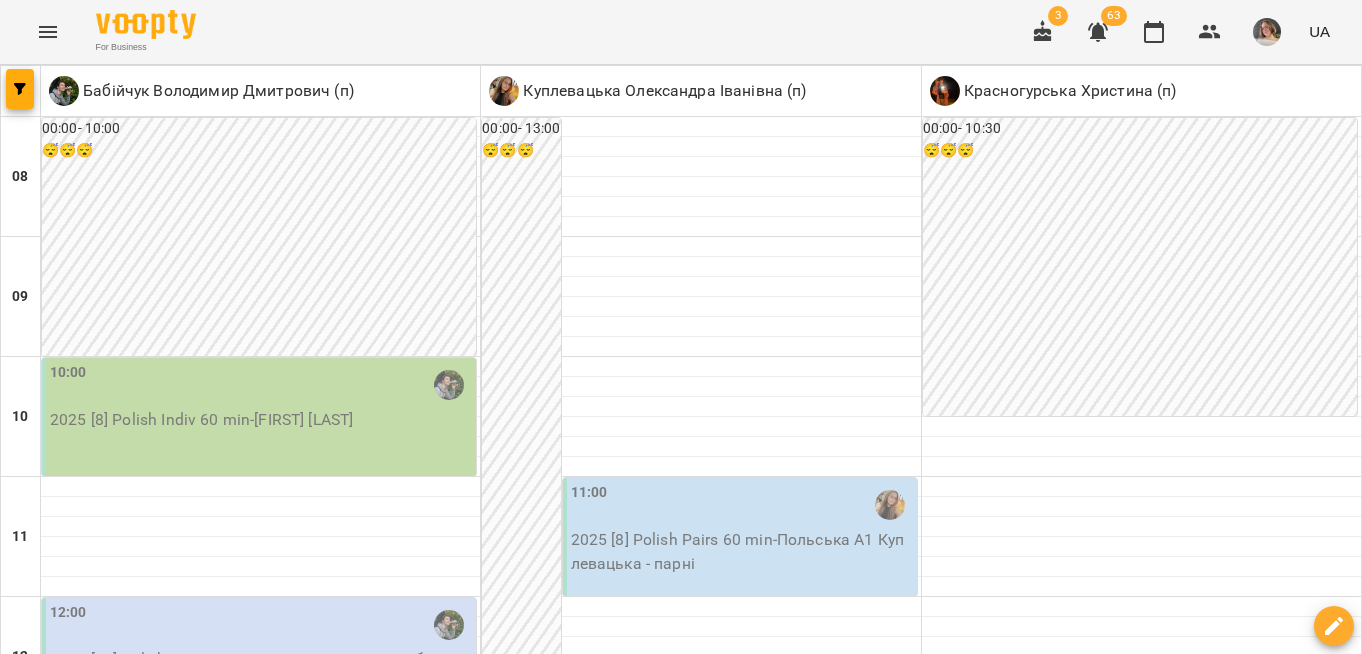 click on "**********" at bounding box center (681, 2008) 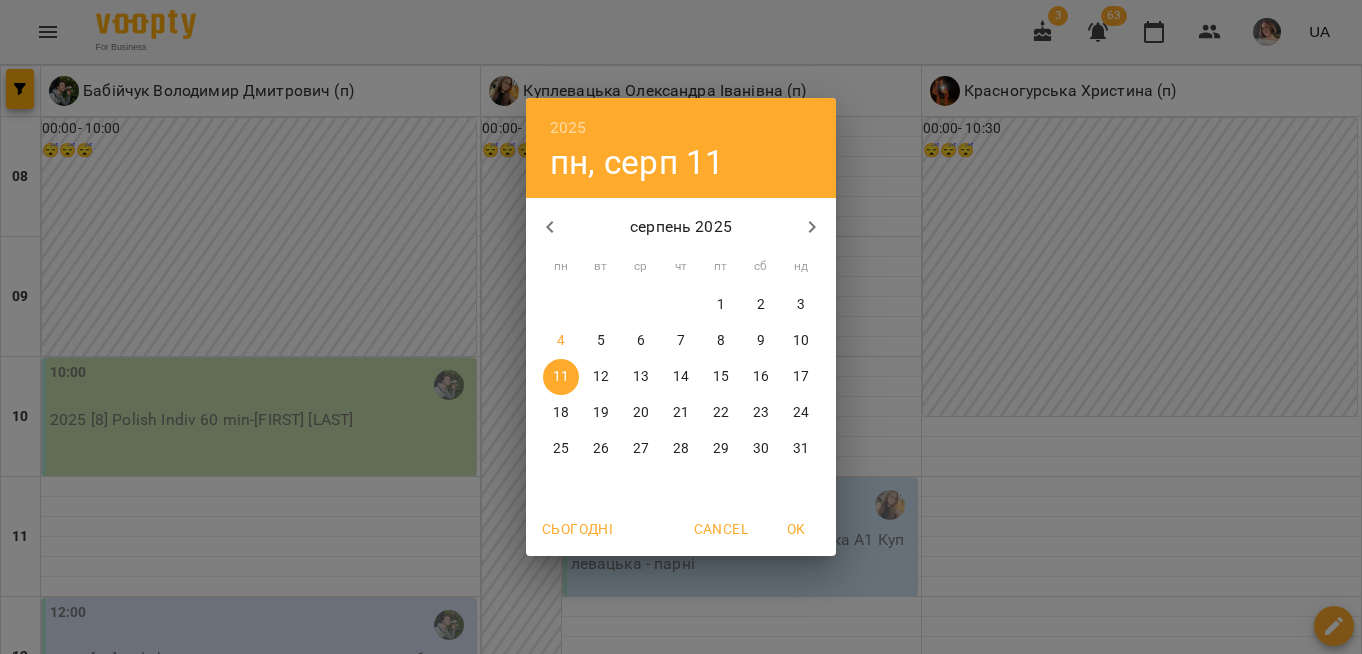 click on "5" at bounding box center [601, 341] 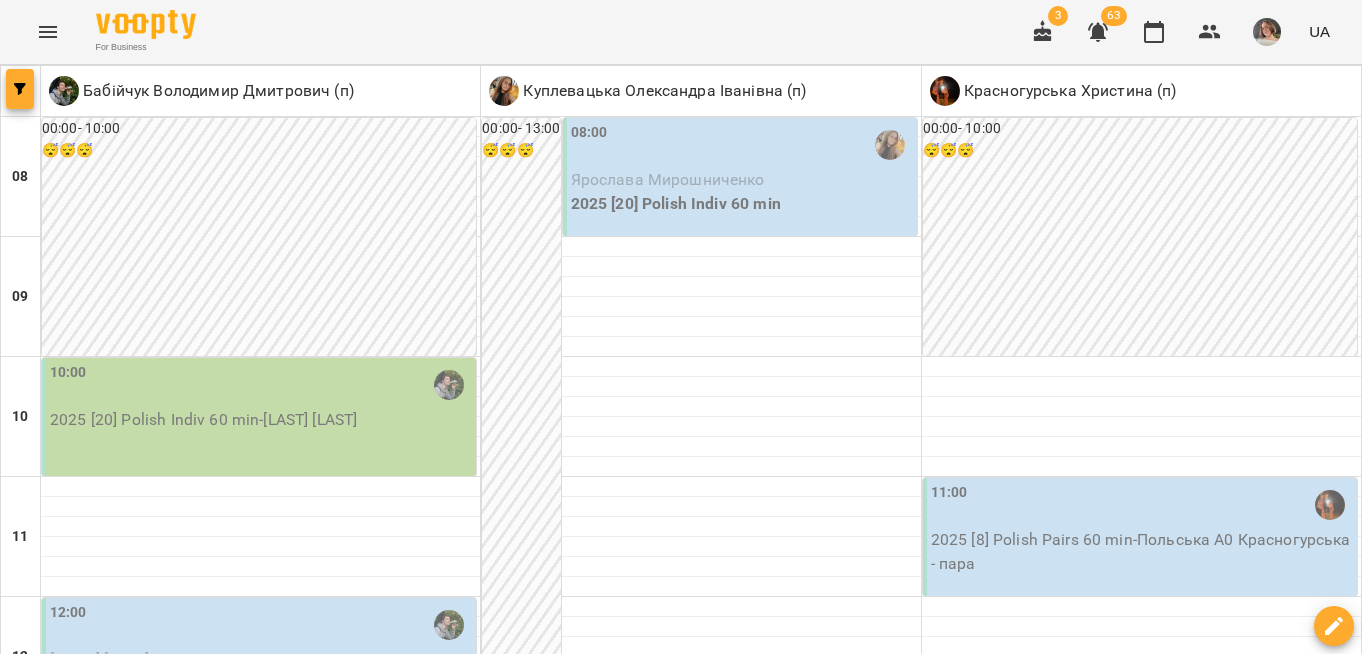 click at bounding box center (20, 89) 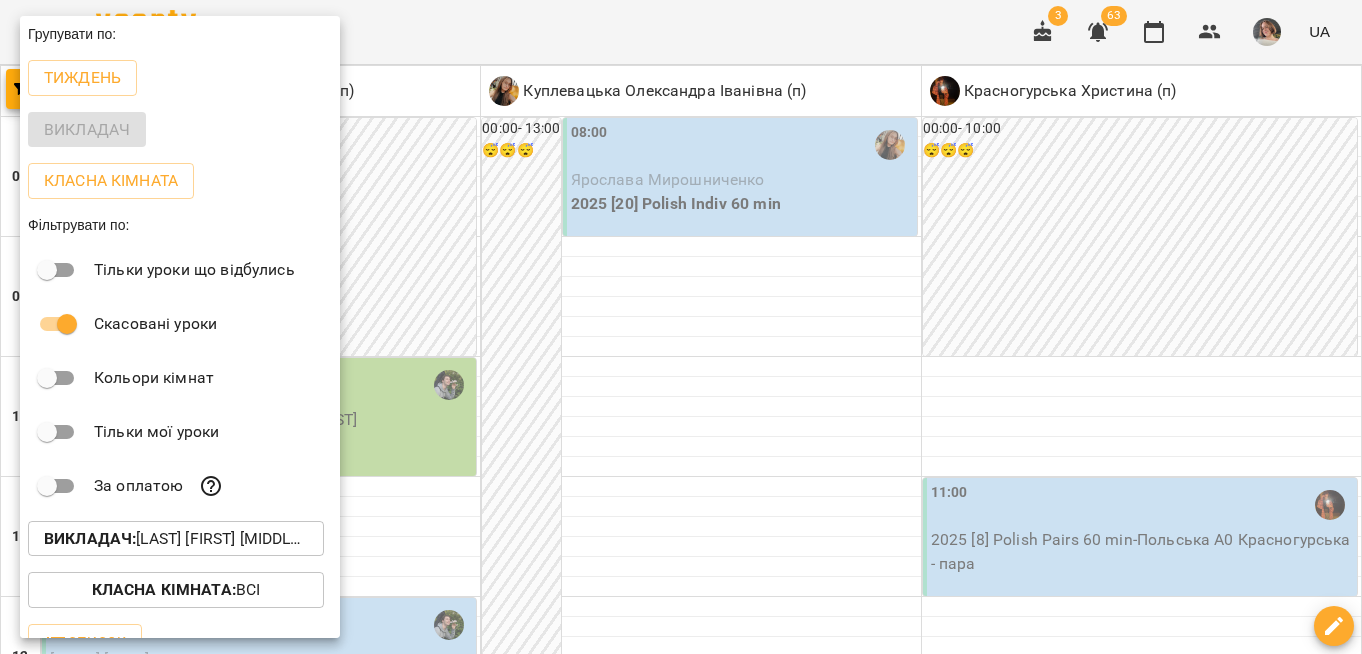 click on "Викладач :  Бабійчук Володимир Дмитрович (п),Красногурська Христина (п),Куплевацька Олександра Іванівна (п)" at bounding box center (176, 539) 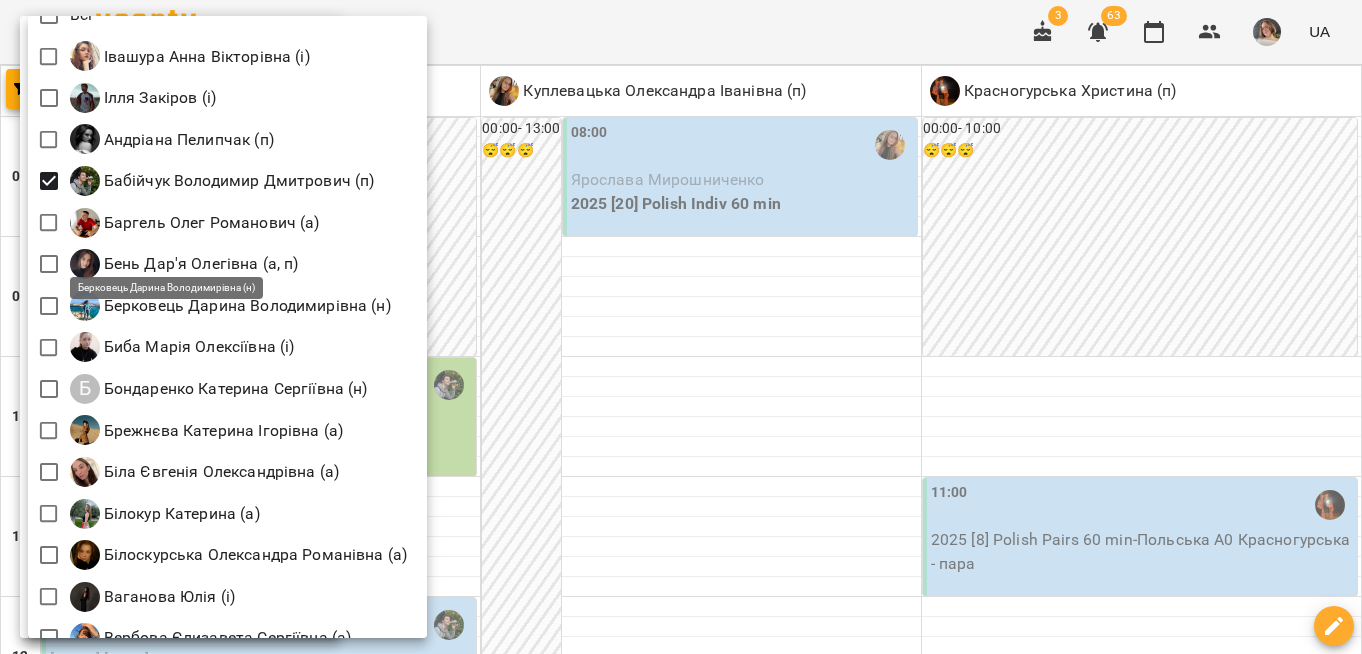 scroll, scrollTop: 0, scrollLeft: 0, axis: both 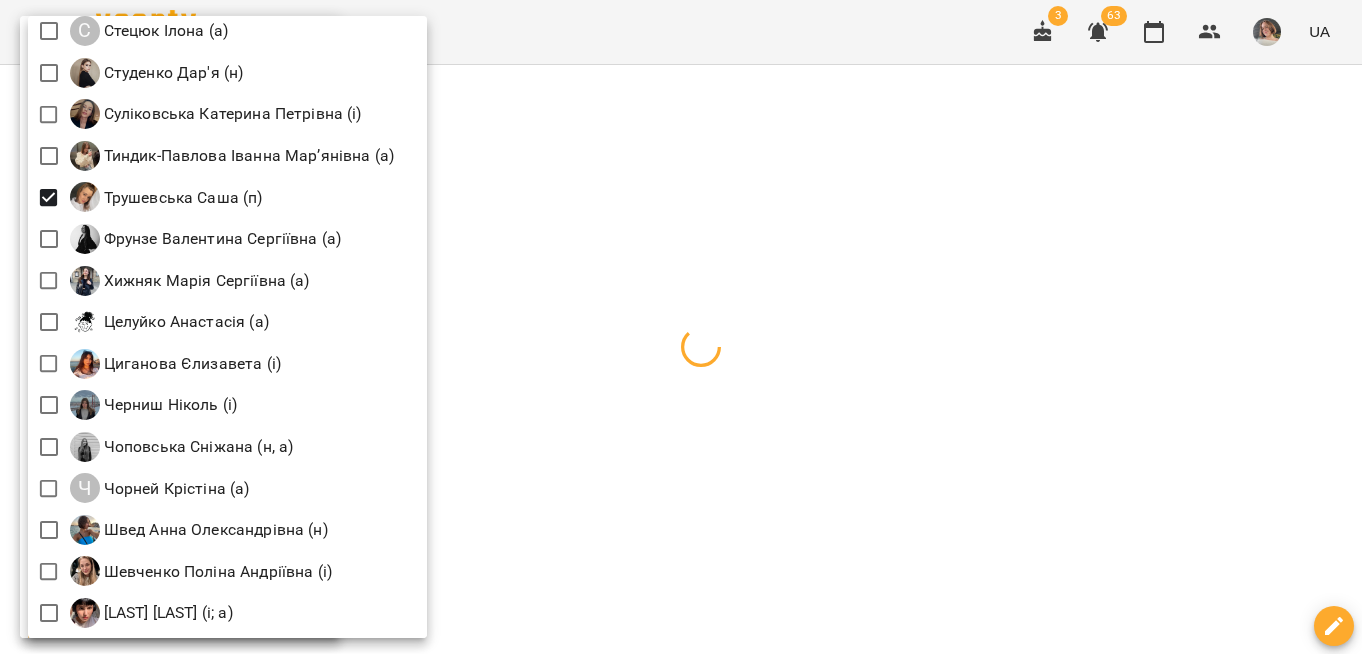 click at bounding box center [681, 327] 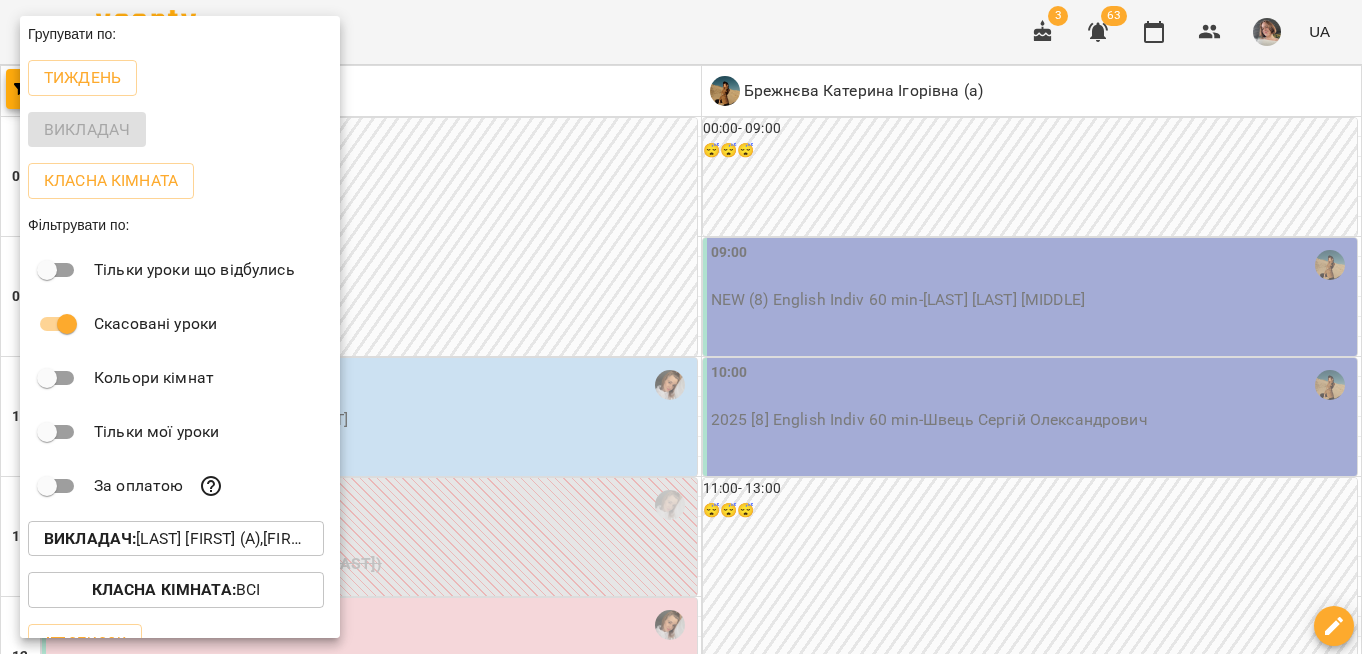 click at bounding box center [681, 327] 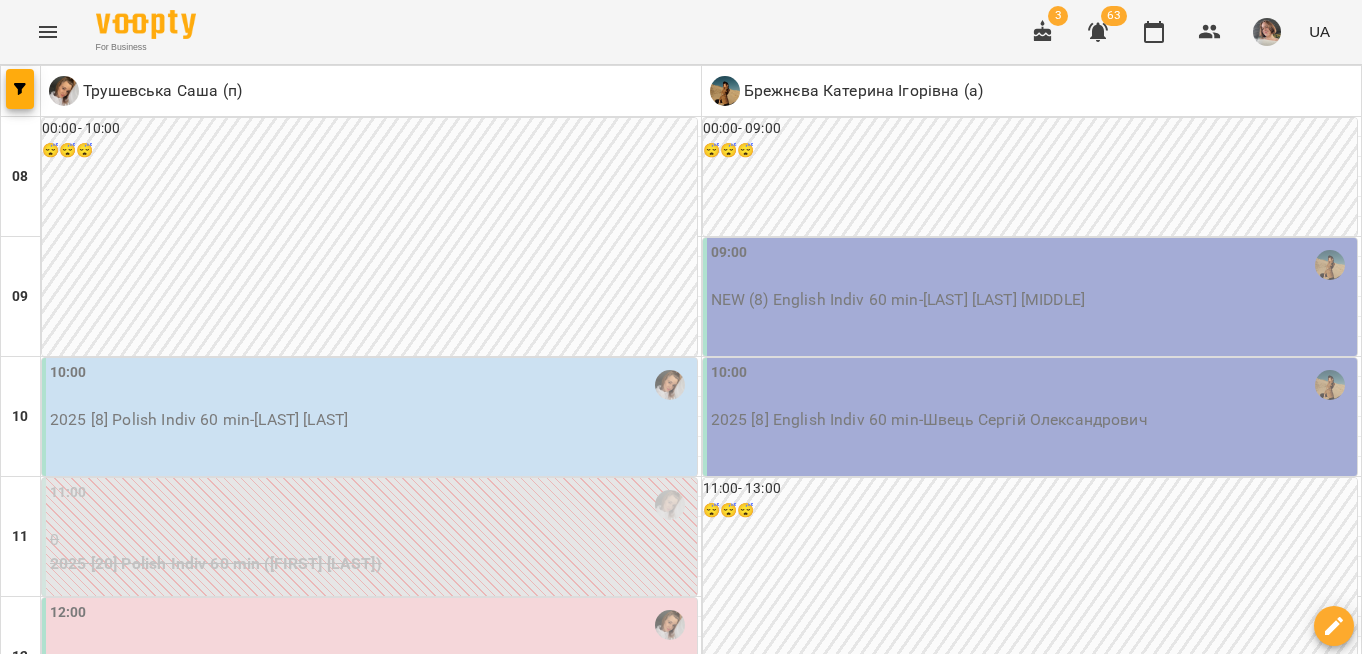 scroll, scrollTop: 0, scrollLeft: 0, axis: both 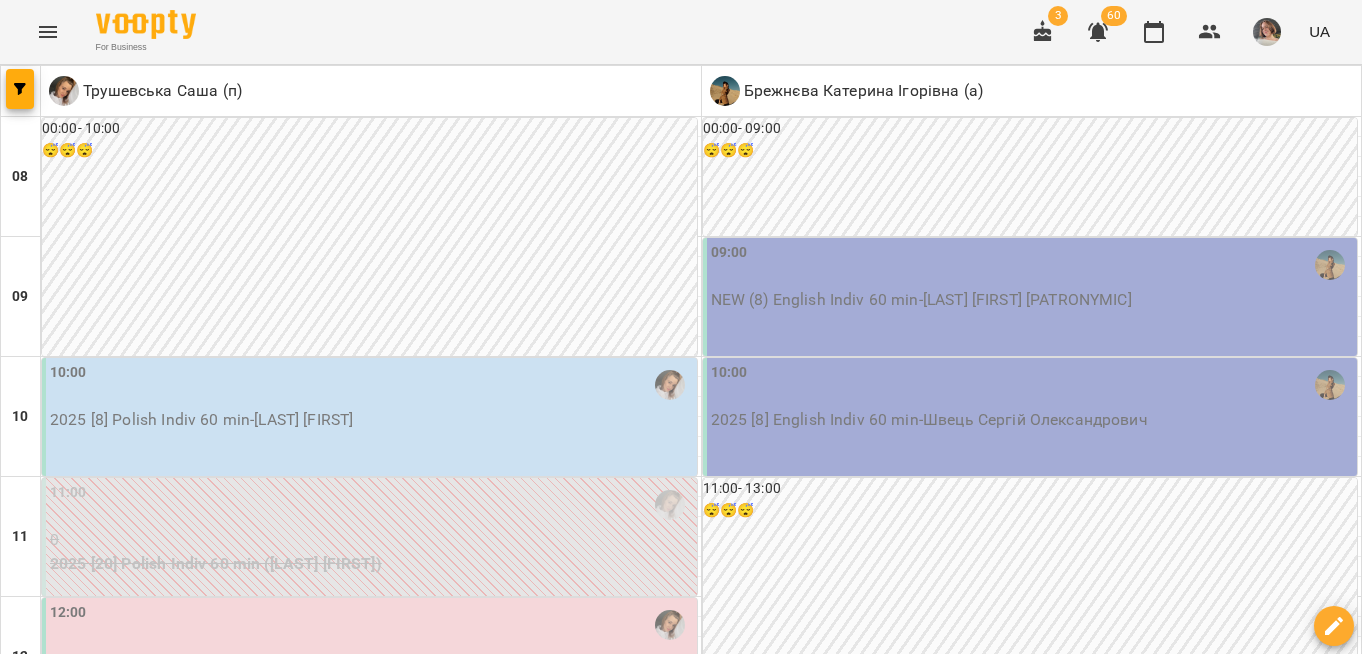 click on "09:00" at bounding box center (1032, 265) 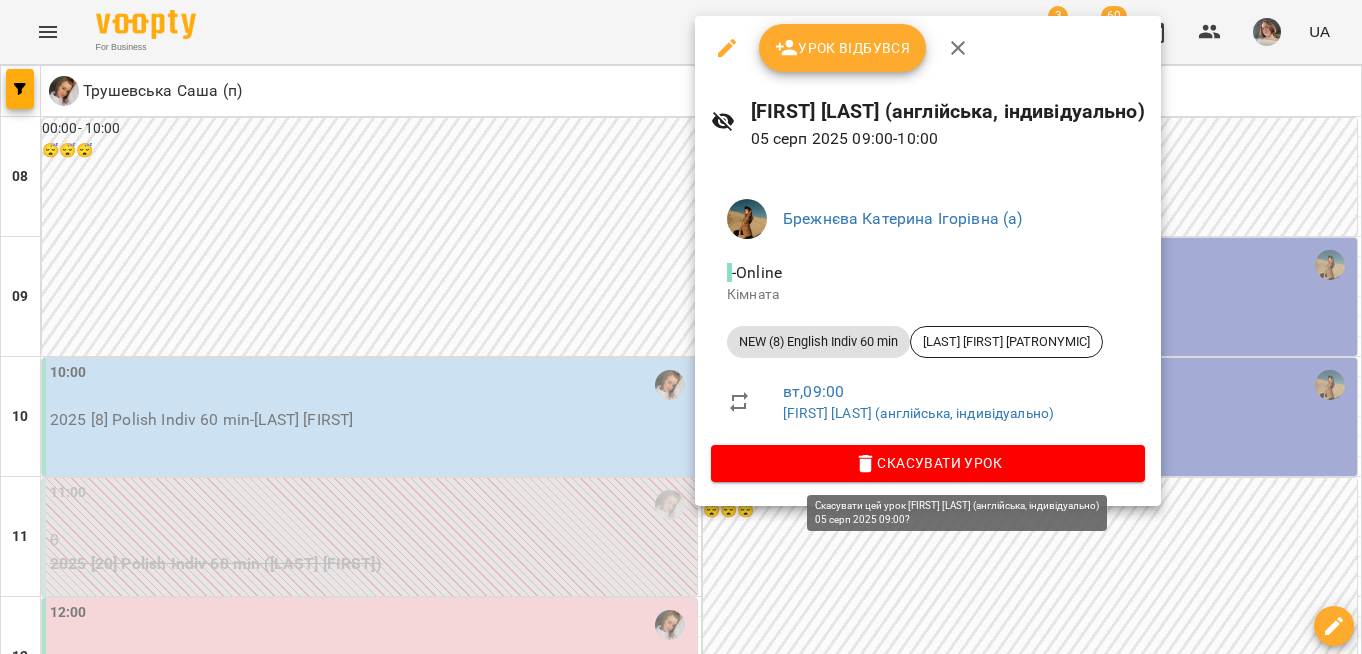 click on "Скасувати Урок" at bounding box center [928, 463] 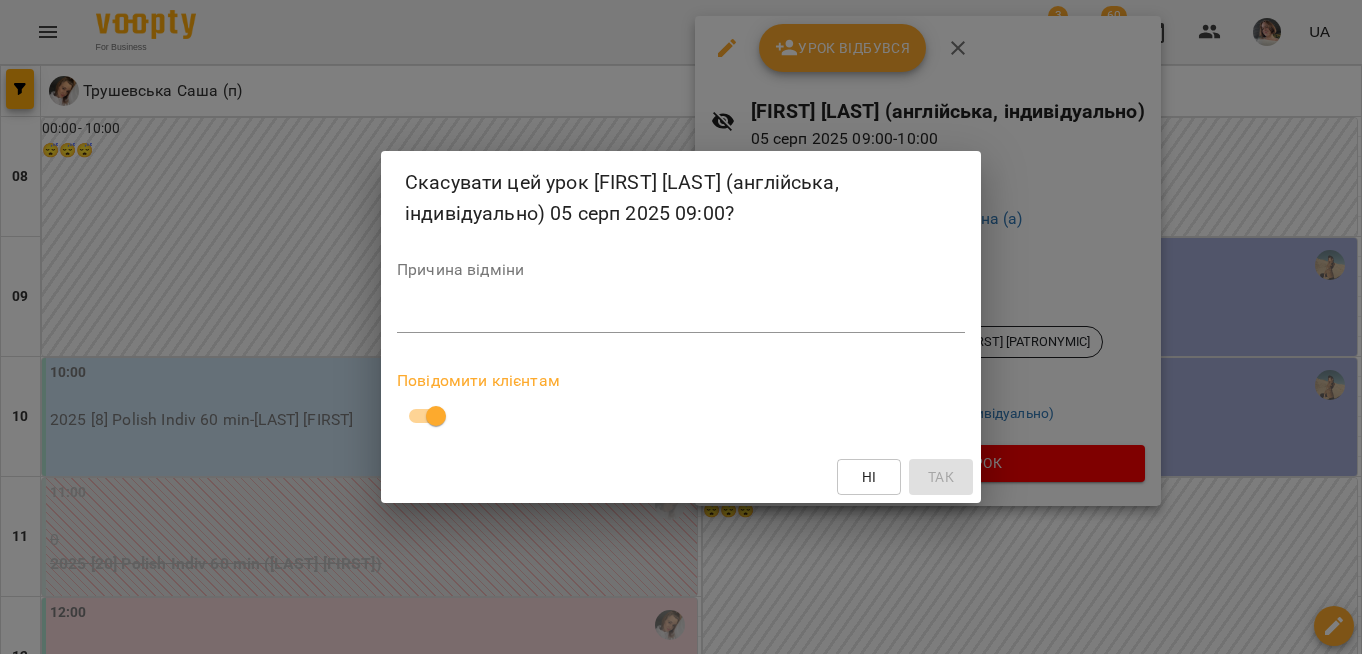 click on "*" at bounding box center [681, 317] 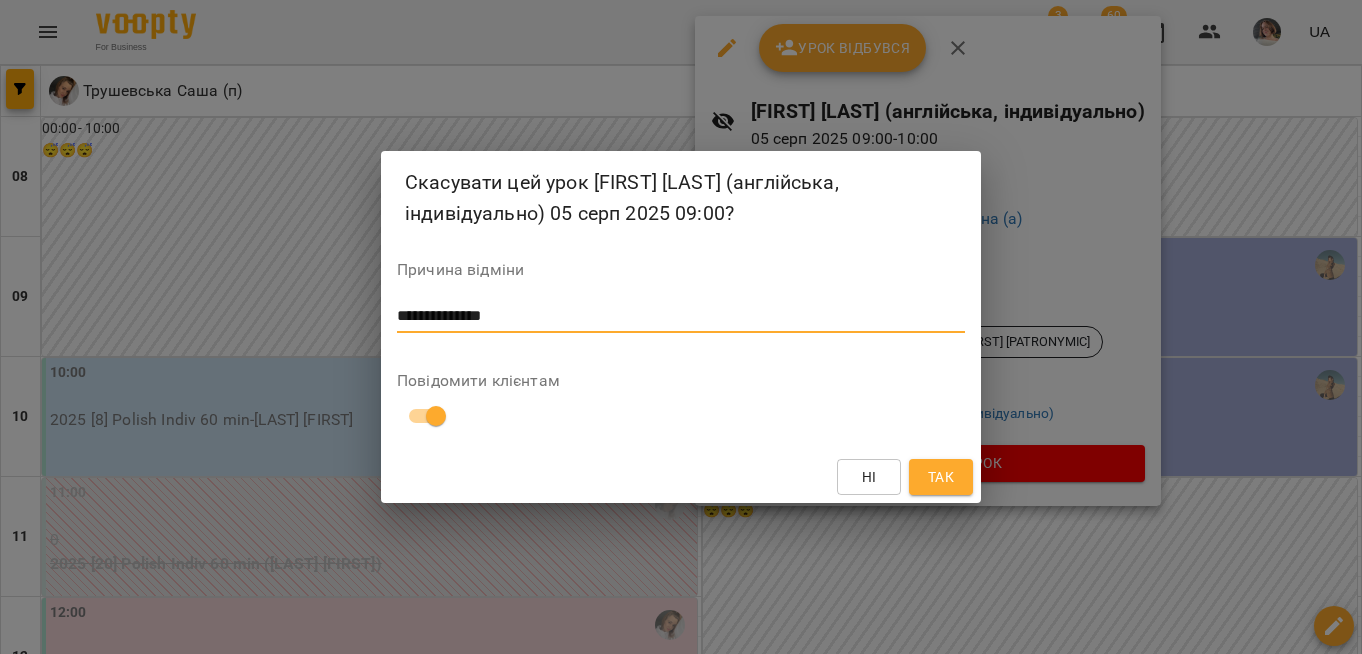 type on "**********" 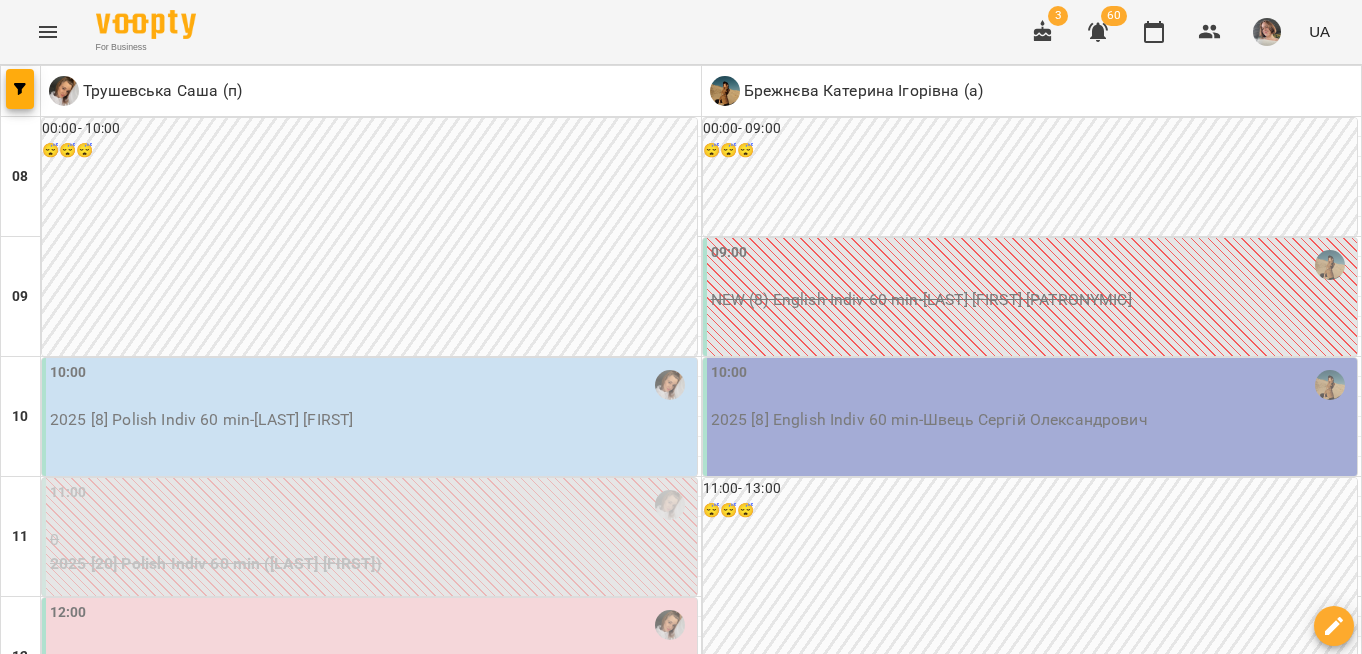 scroll, scrollTop: 487, scrollLeft: 0, axis: vertical 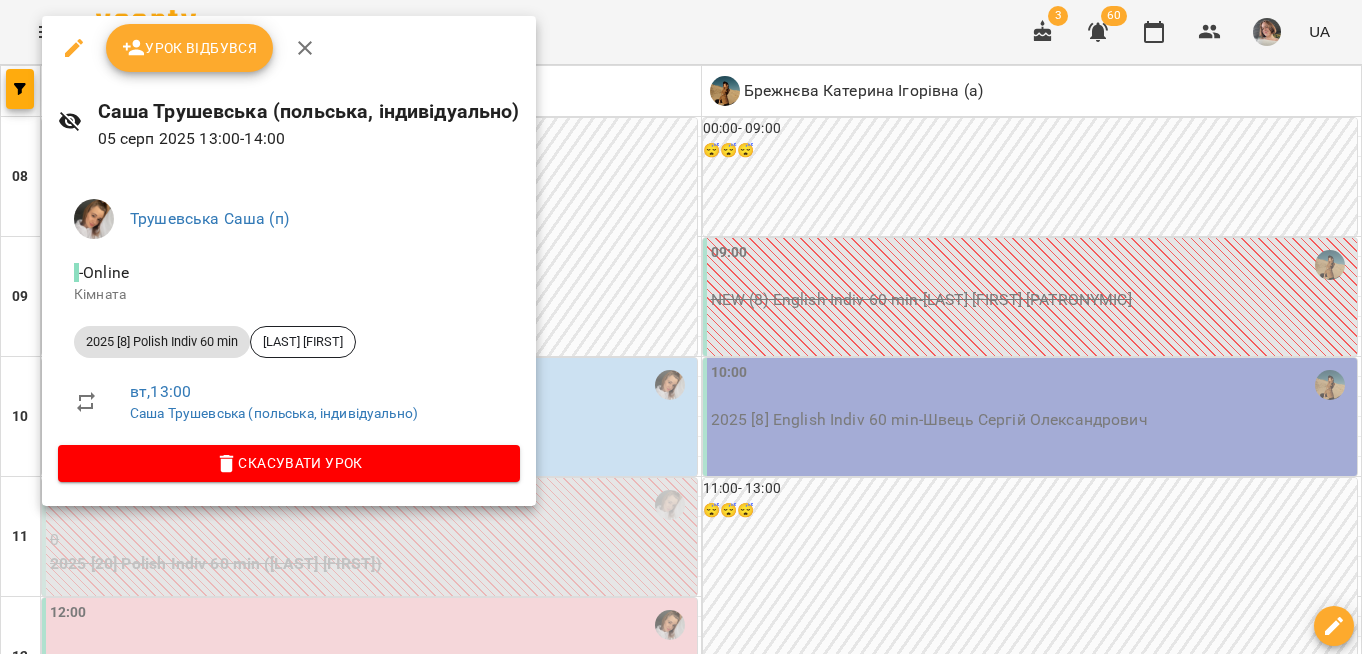 click on "Скасувати Урок" at bounding box center (289, 463) 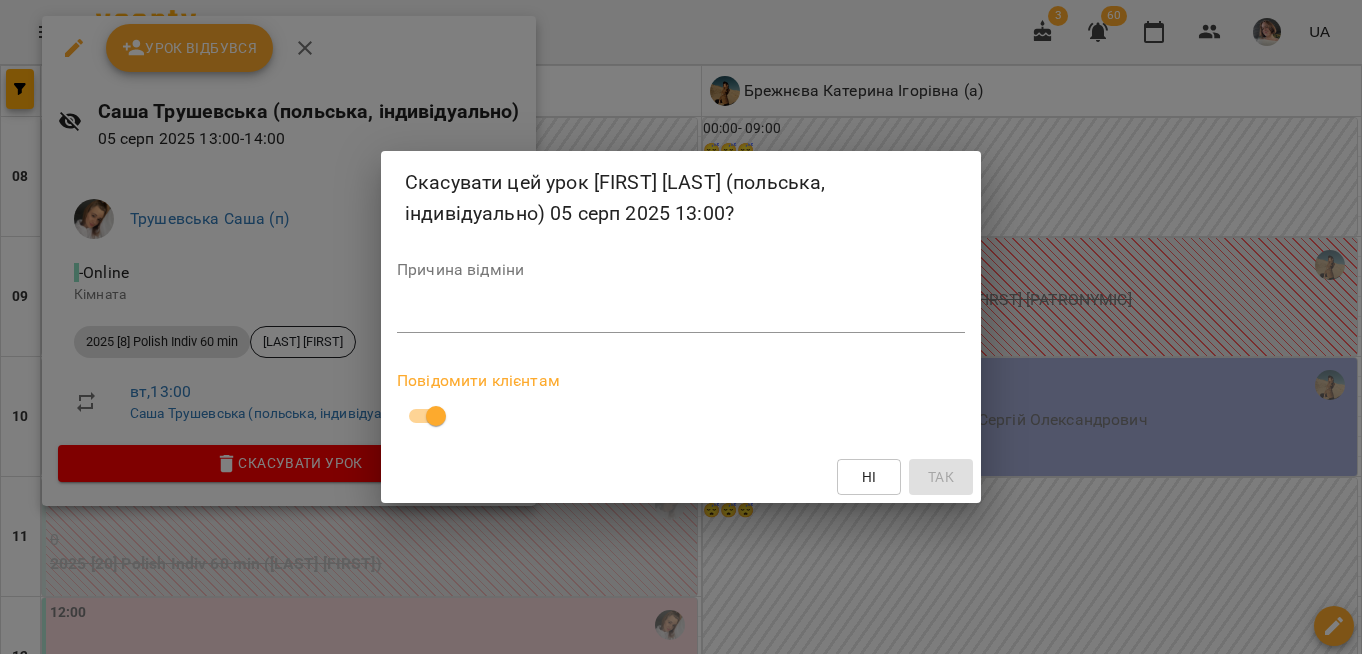 click at bounding box center [681, 316] 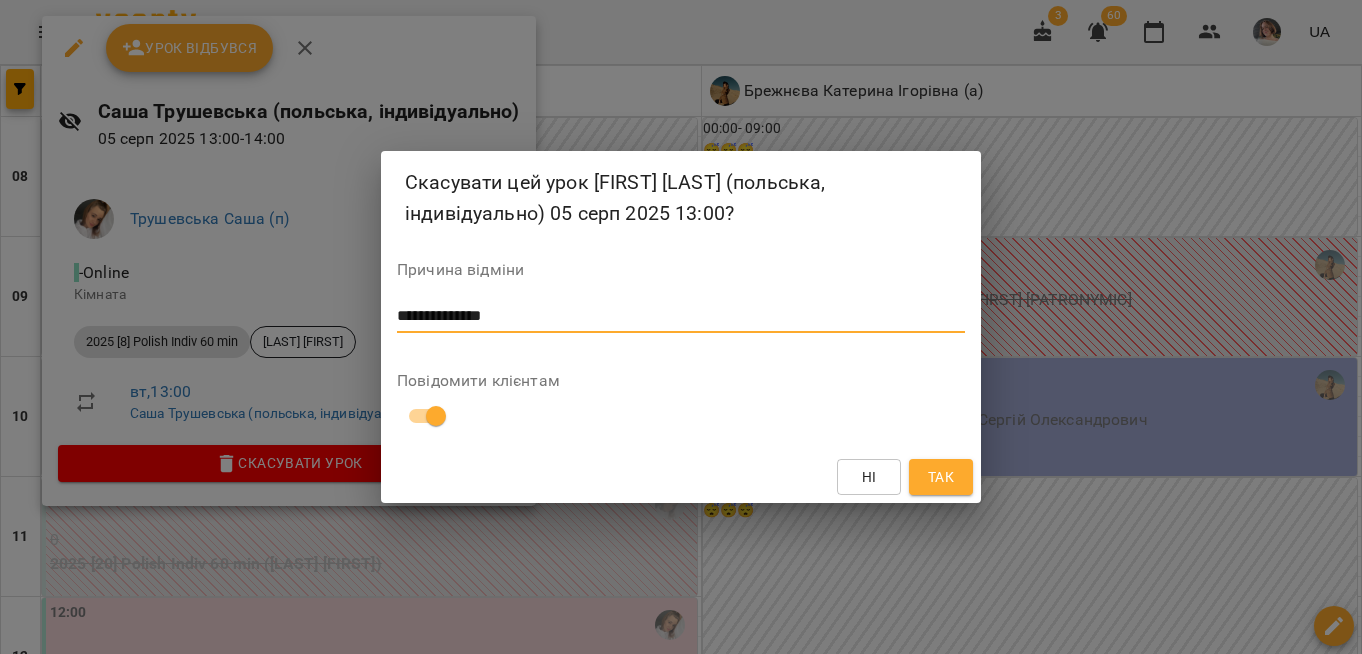 type on "**********" 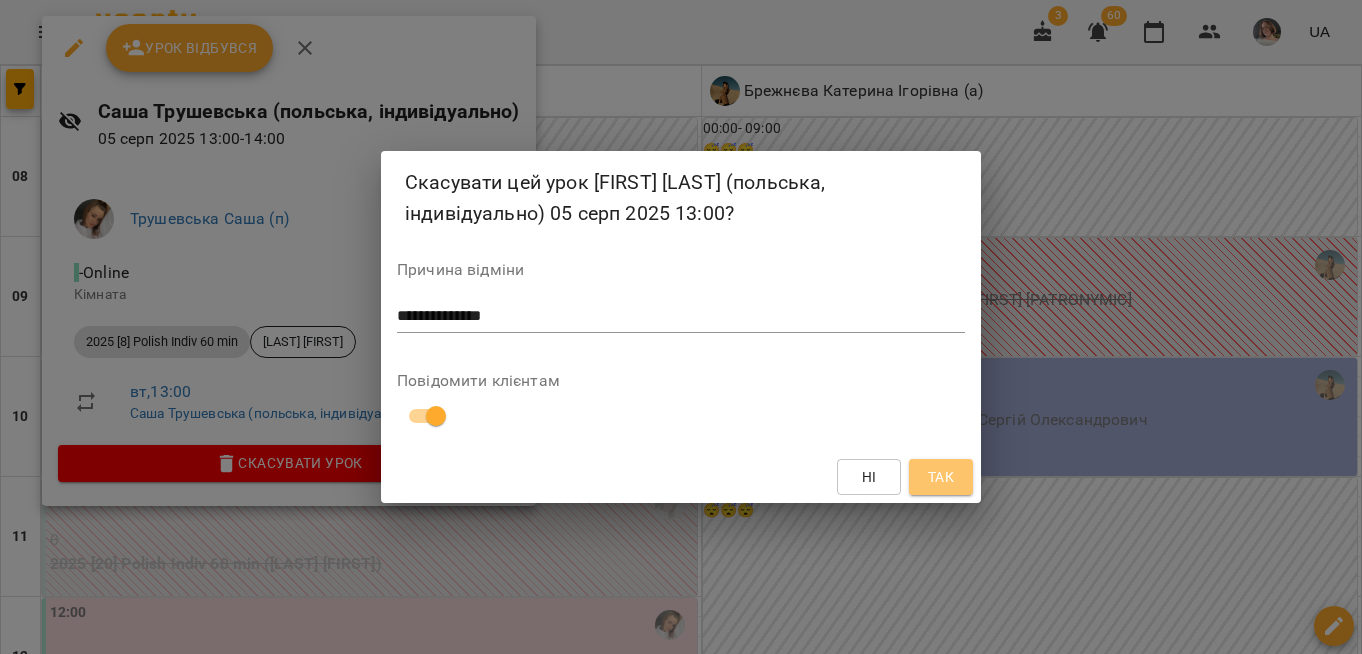 click on "Так" at bounding box center [941, 477] 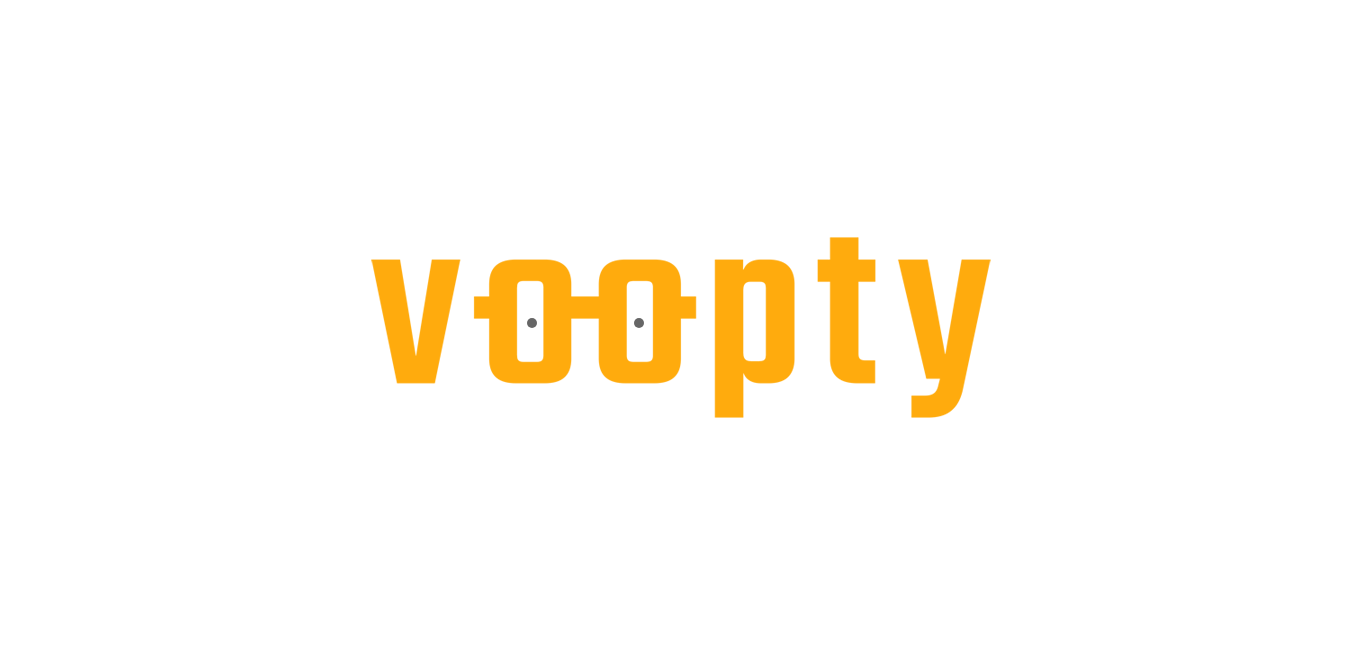 scroll, scrollTop: 0, scrollLeft: 0, axis: both 